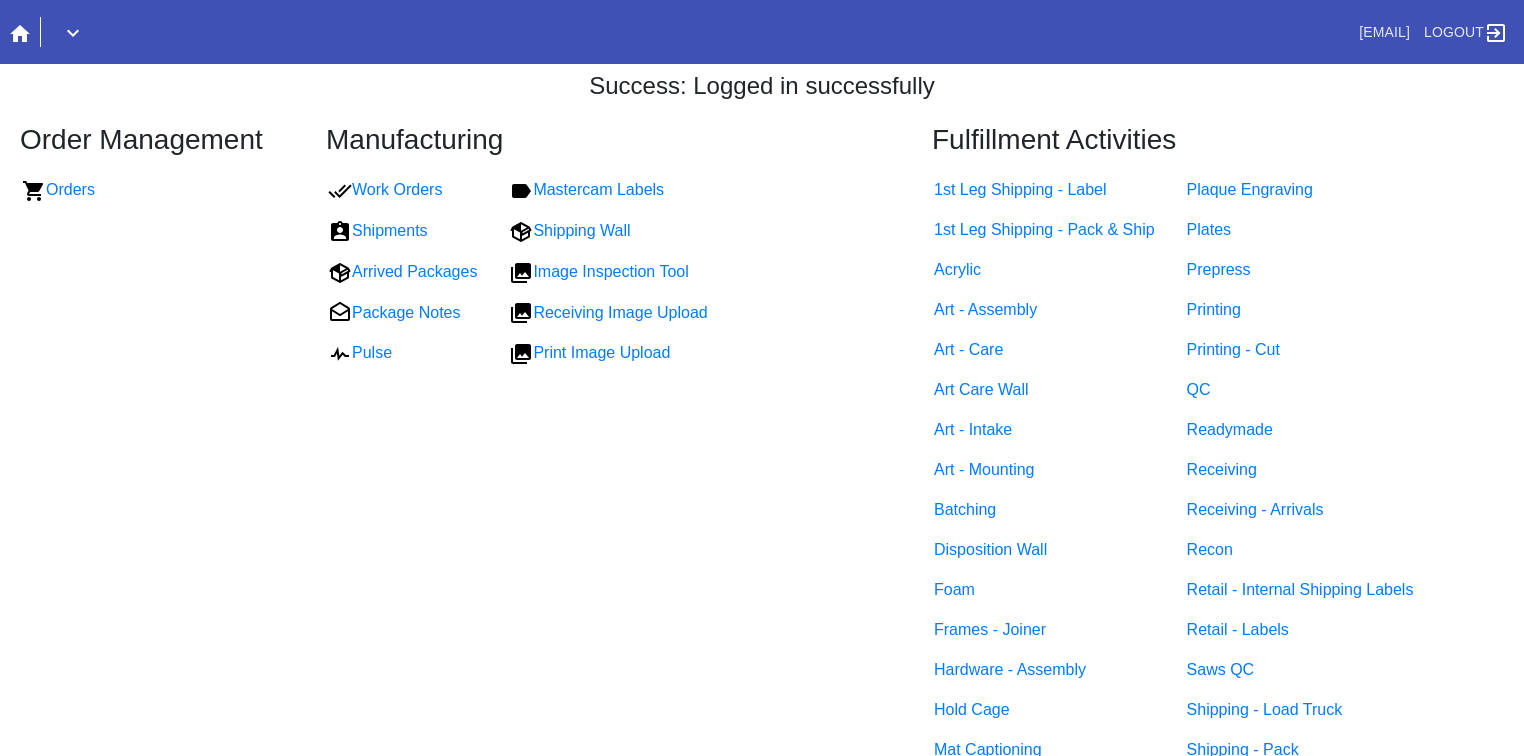 scroll, scrollTop: 0, scrollLeft: 0, axis: both 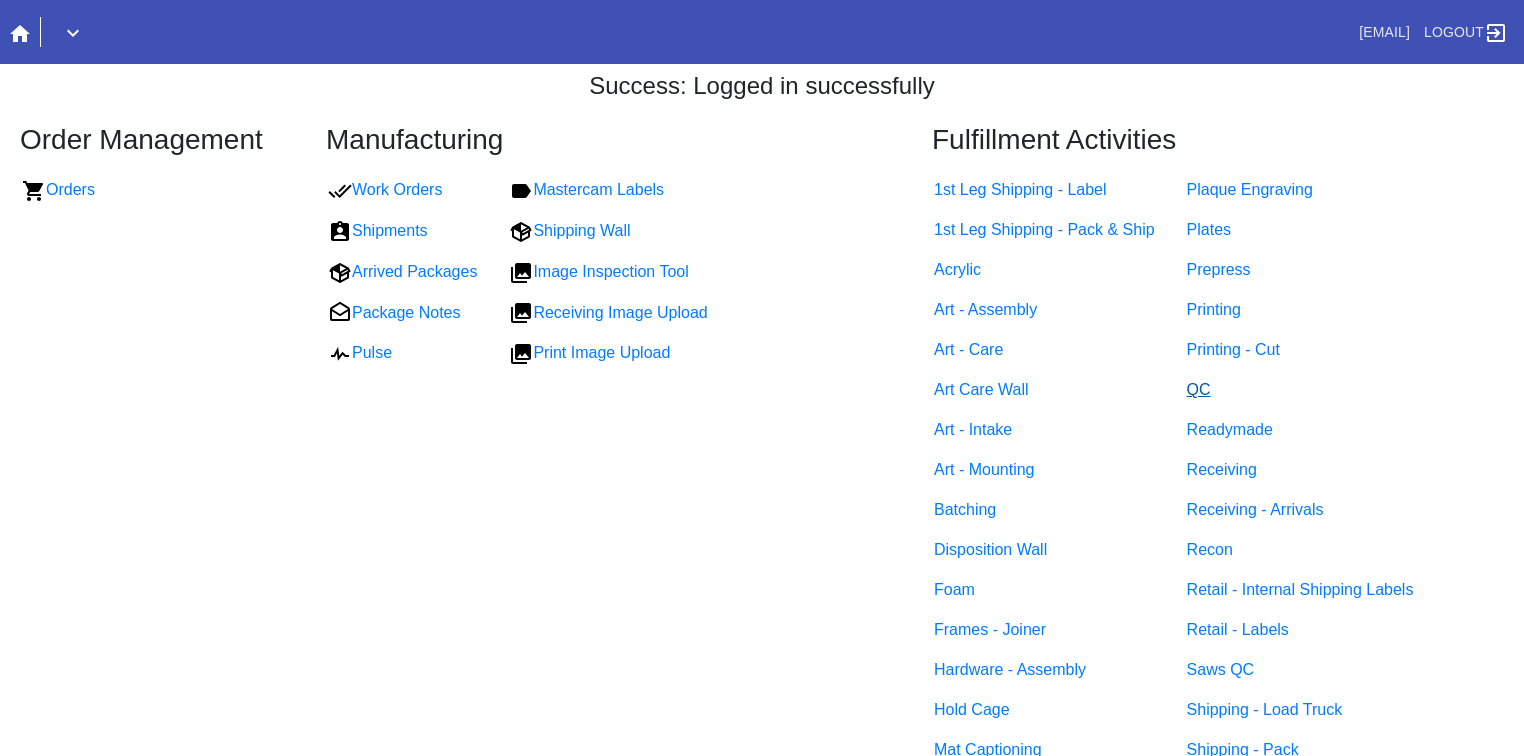 click on "QC" at bounding box center [1199, 389] 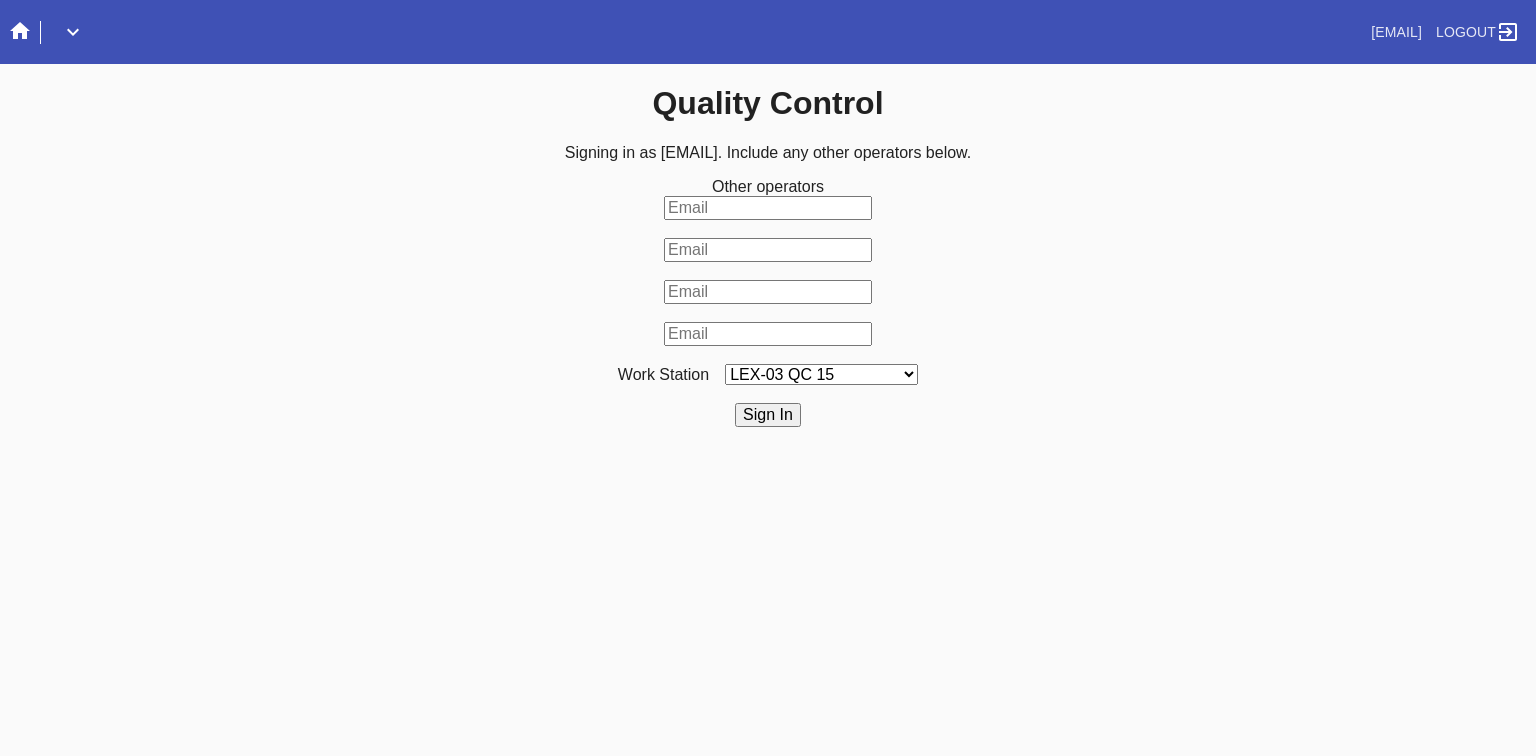 scroll, scrollTop: 0, scrollLeft: 0, axis: both 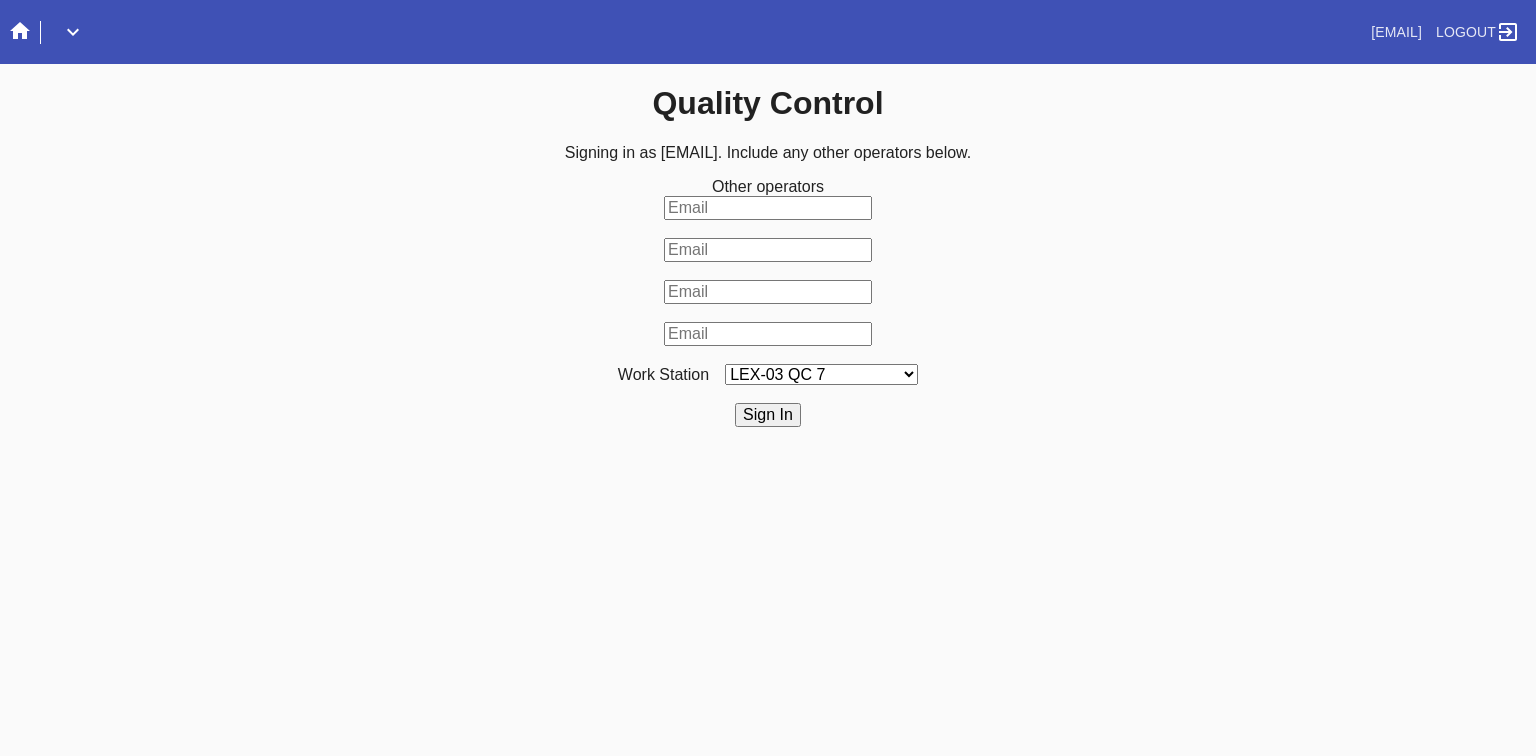 click on "LEX-03 QC 15
LEX-01 AC1-Q1
LEX-01 QC A-2
LEX-01 QC B-2
LAS-01 Art Cell 3 - QC1
LEX-01 AC2-Q1
LEX-01 AC3-Q1
LAS-01 Art Cell 7 - QC1
LEX-01 AL2-Q1
LEX-01 AL5-Q1
LEX-01 AC4-Q1
DCA-05 QC O
LEX-01 AL5-Q2
LAS-01 Art Cell 4 - QC1
LAS-01 Art Cell 8 - QC1
LAS-01 Art Cell 1 - QC1
LEX-03 QC 9
LEX-01 QC C-2
LEX-01 QC D-2
LEX-01 QC E-2
LEX-01 QC F-2
LAS-01 Art Cell 5 - QC1
LEX-03 QC 10
LEX-01 AL1-Q1
LEX-03 QC 1
LEX-03 QC 11
LAS-01 Art Cell 2 - QC1
LEX-01 AL1-Q2
ELP-01 QC A-2
ELP-01 QC C-2
ELP-01 QC D-2
ELP-01 QC E-2
ELP-01 QC F-2
ELP-01 QC G-2
ELP-01 QC H-2
LEX-03 Ornament QC
LEX-03 QC 12
LEX-03 QC 2
LEX-03 QC 3
LEX-03 QC 4
LEX-03 QC 5
LEX-03 QC 6
LEX-03 QC 7
LEX-03 QC 8
LEX-03 QC 13
DCA-05 QC A
LEX-03 QC 16
DCA-05 QC B
DCA-05 QC C
DCA-05 QC D
LEX-01 AL4-Q1
LAS-01 Art Cell 6 - QC1
DCA-05 QC E
DCA-05 QC F
DCA-05 QC G
DCA-05 QC H
ELP-01 QC B-2
LEX-03 QC 14
LEX-01 AL3-Q1
LEX-01 AL3-Q2" at bounding box center [821, 374] 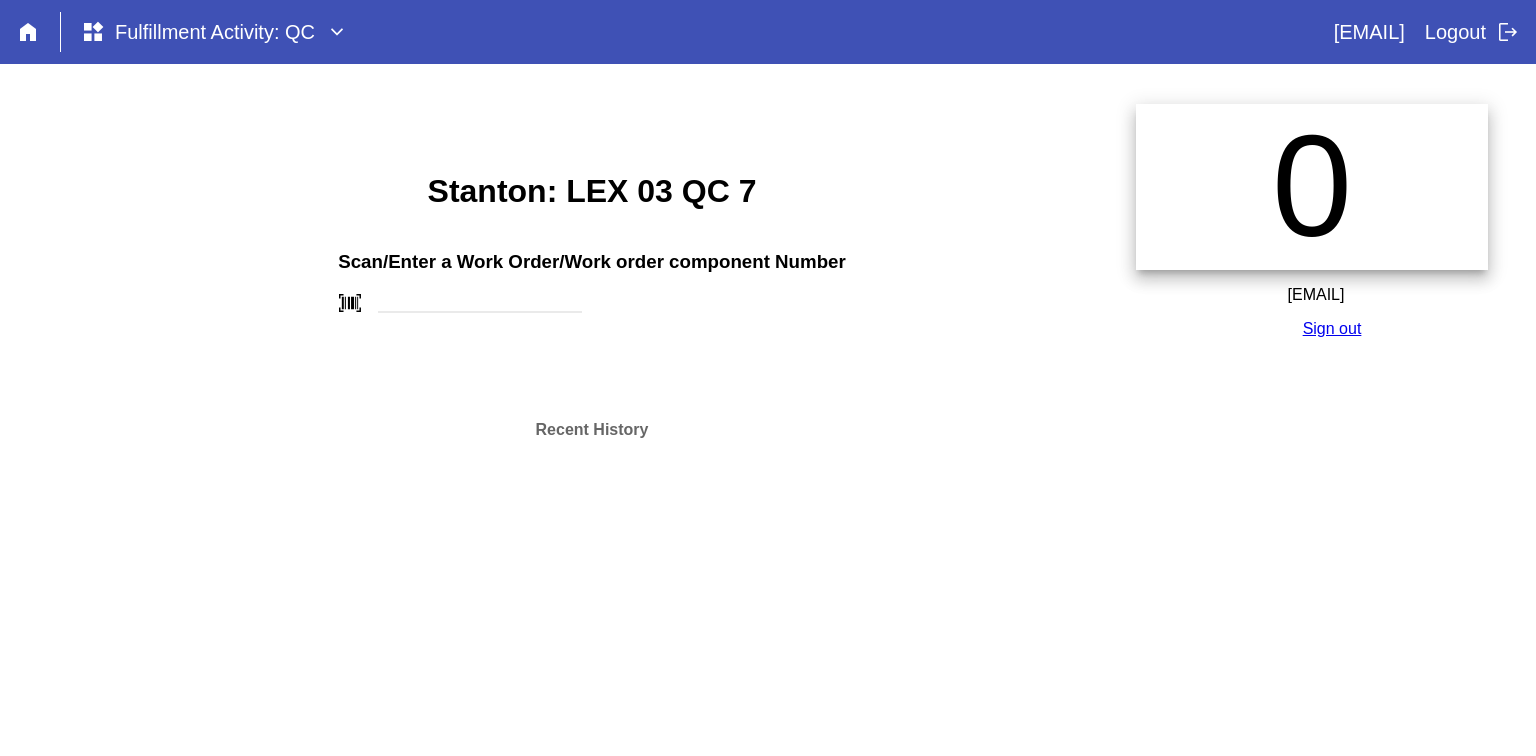 scroll, scrollTop: 0, scrollLeft: 0, axis: both 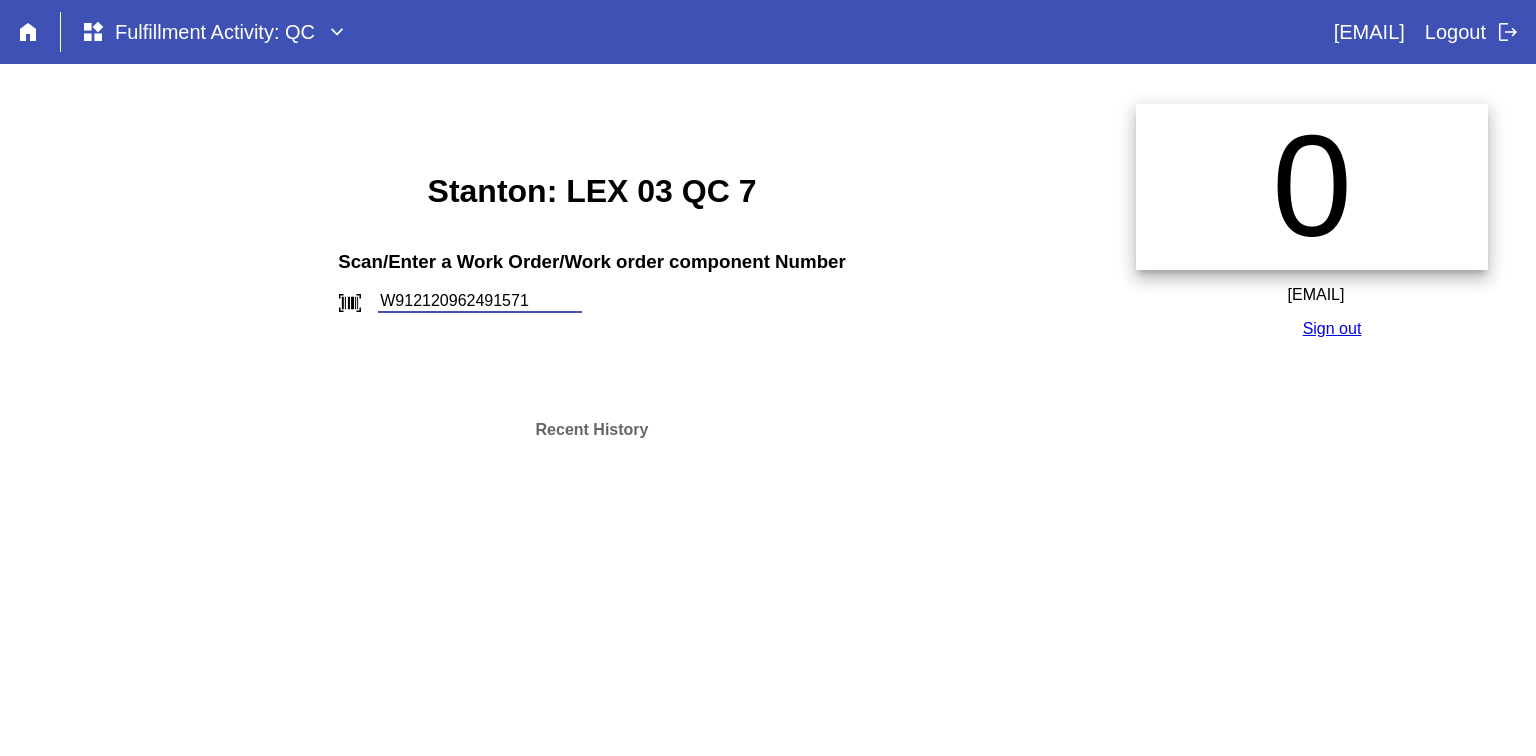 type on "W912120962491571" 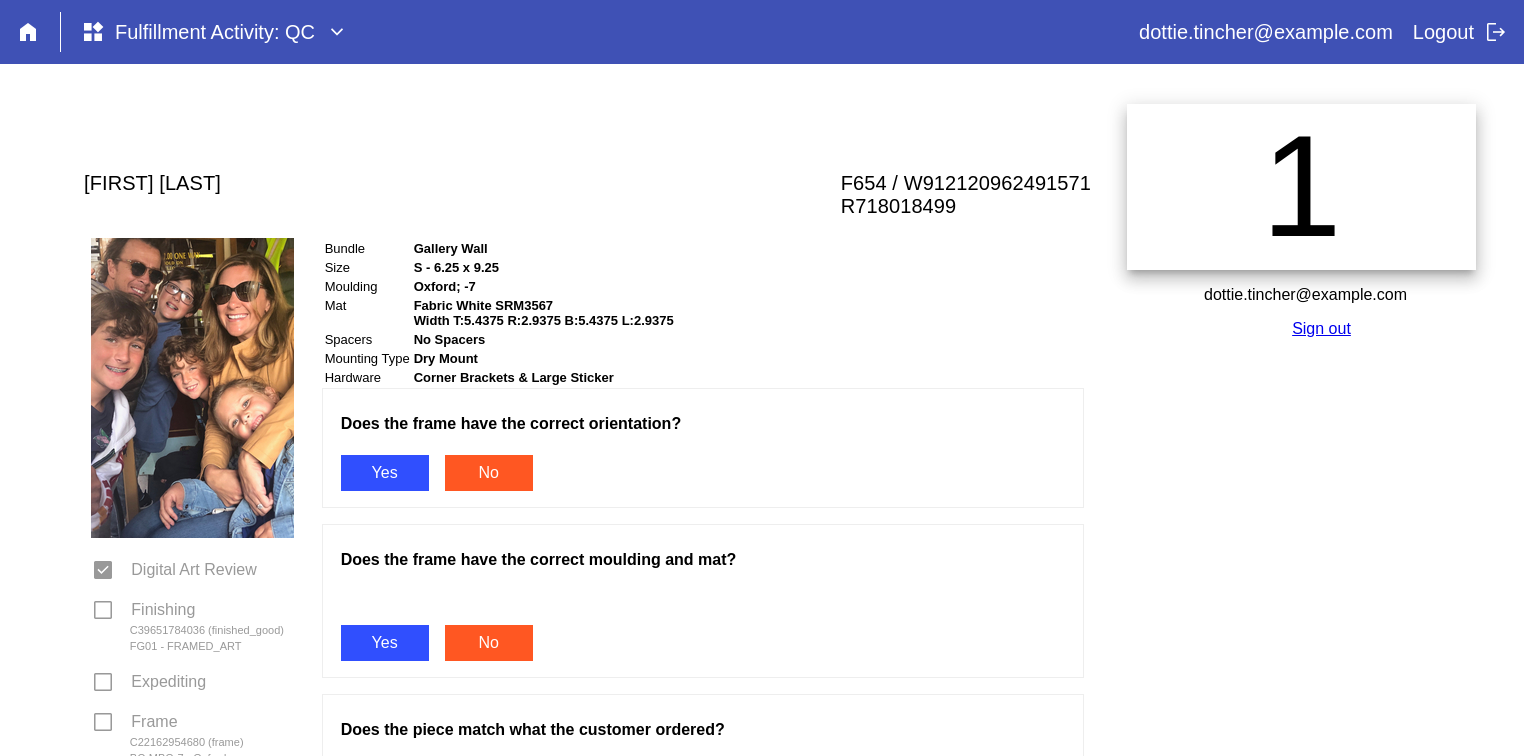 scroll, scrollTop: 0, scrollLeft: 0, axis: both 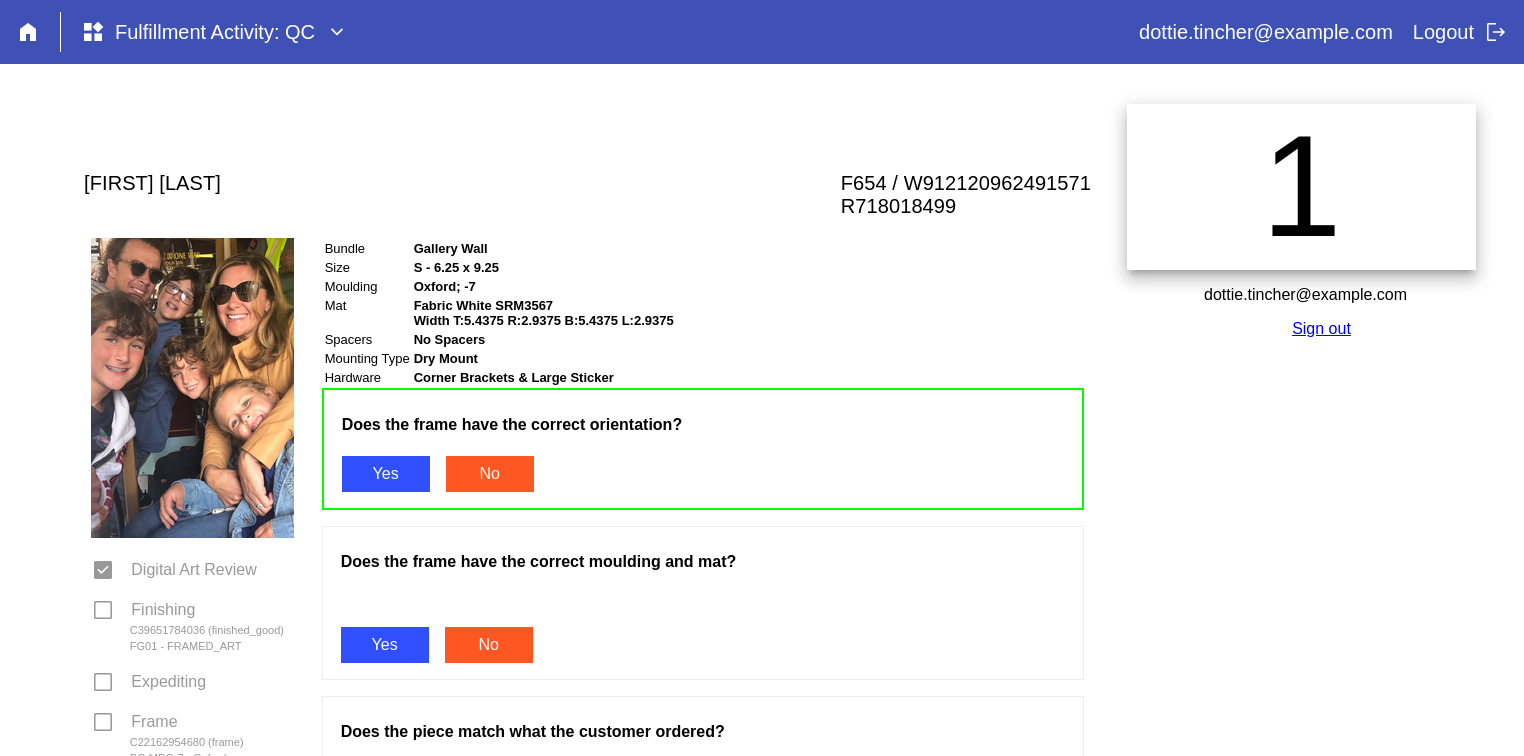 click on "Yes" at bounding box center (385, 645) 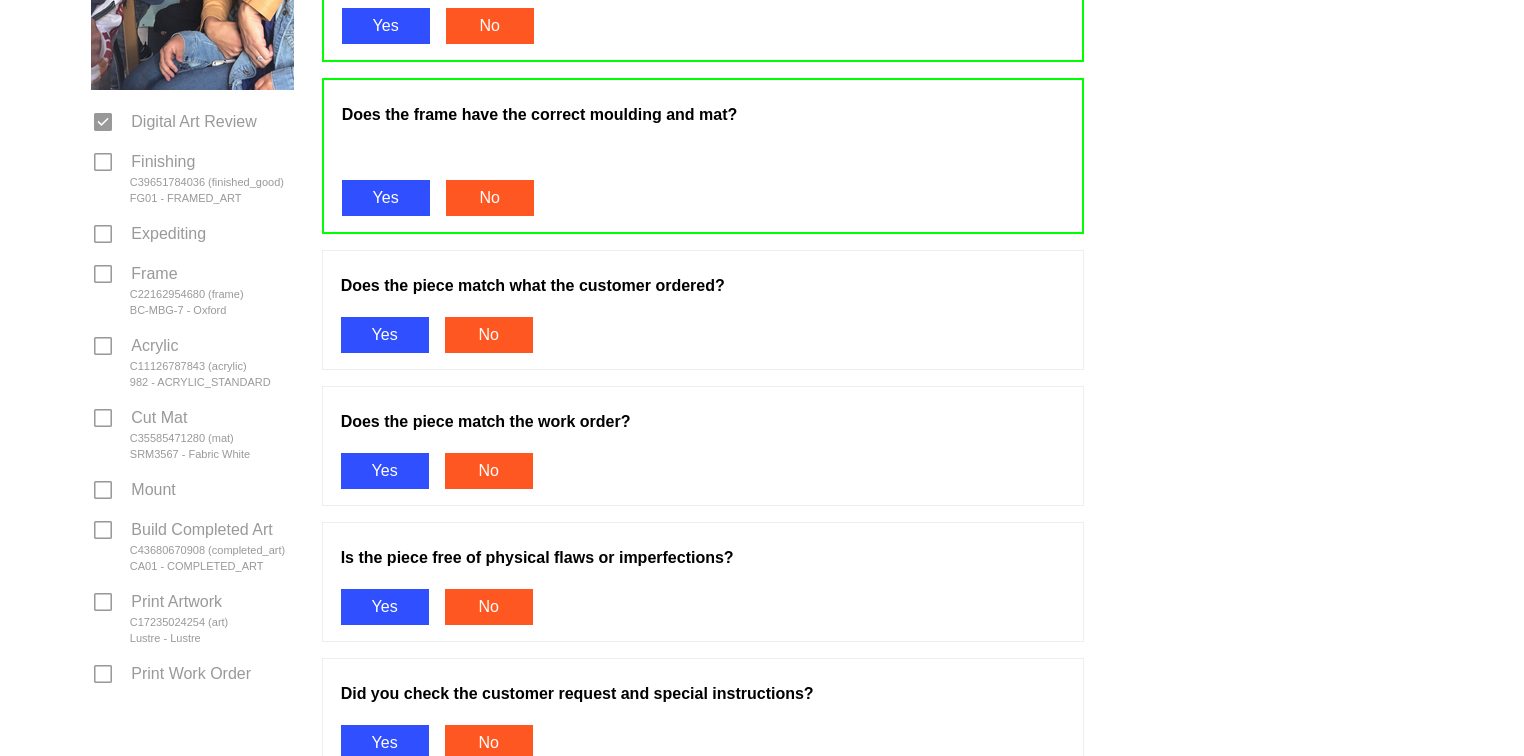 scroll, scrollTop: 458, scrollLeft: 0, axis: vertical 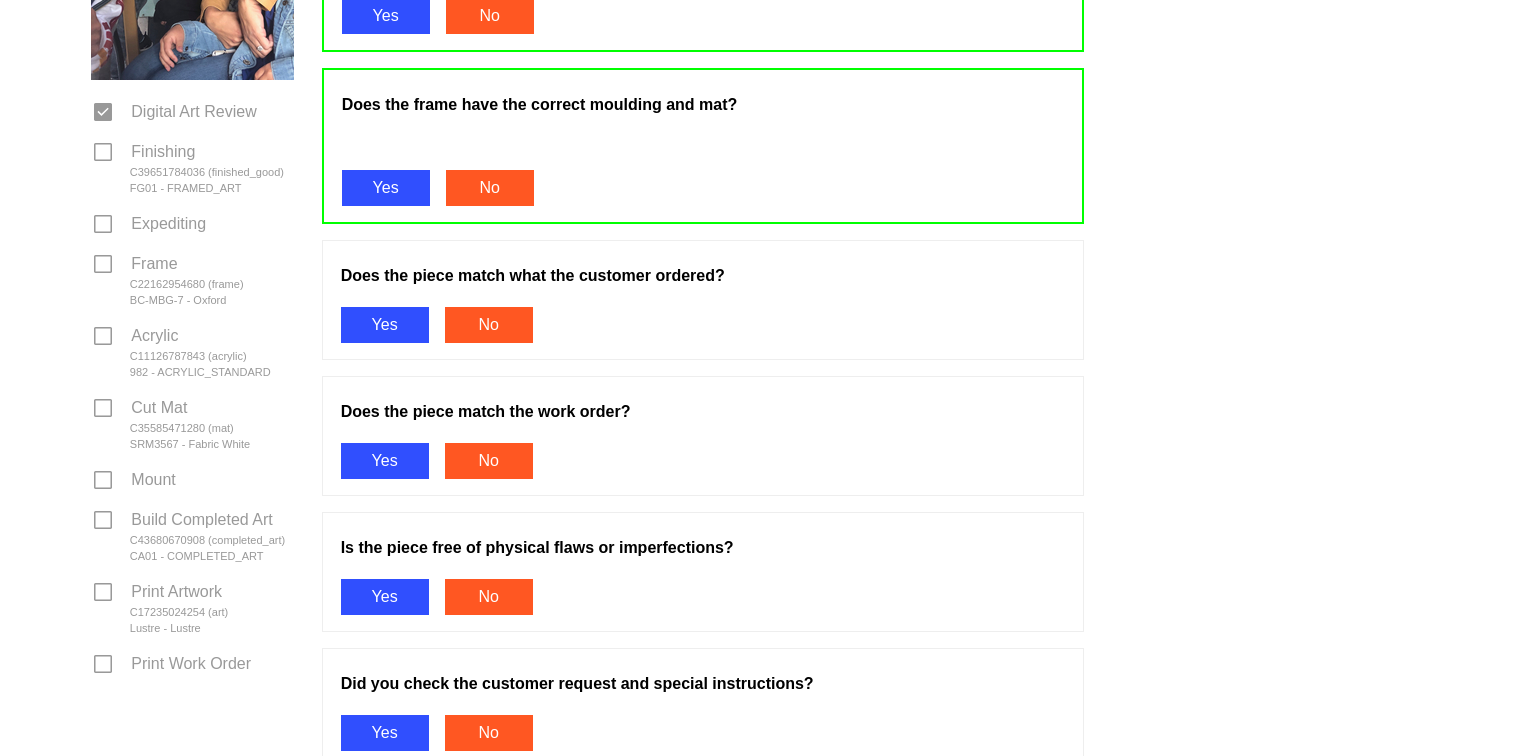 click on "Yes" at bounding box center (385, 325) 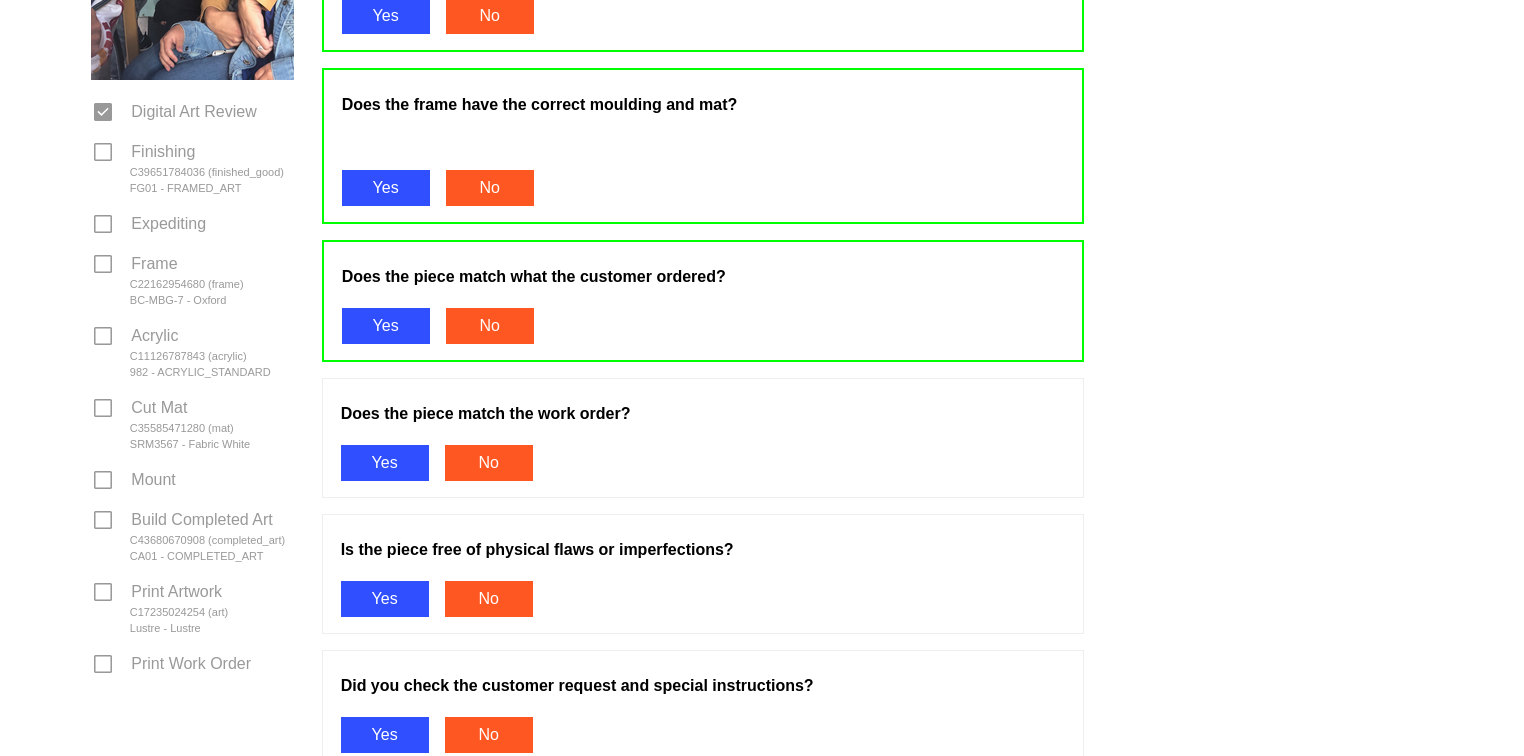 click on "Yes" at bounding box center [385, 463] 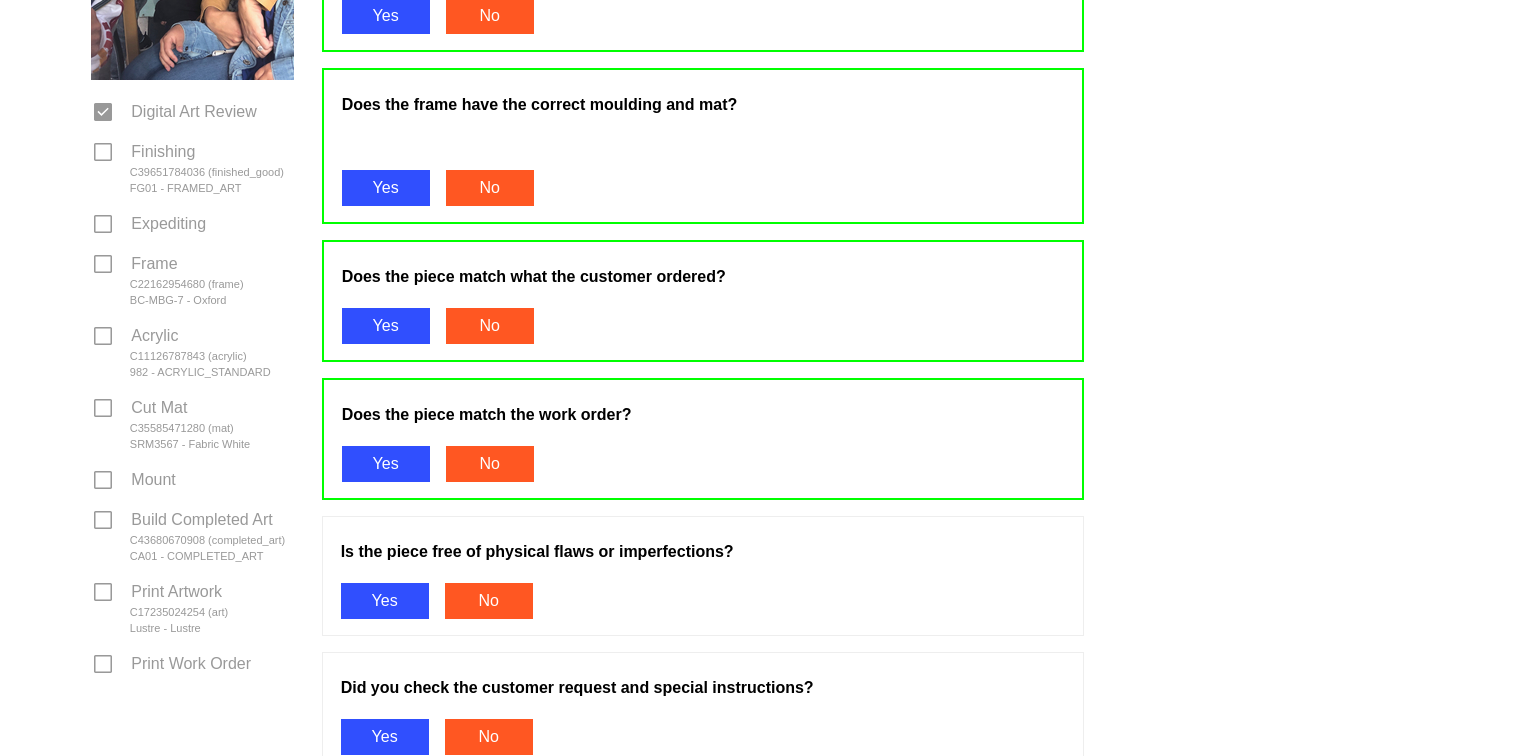 click on "Yes" at bounding box center (385, 601) 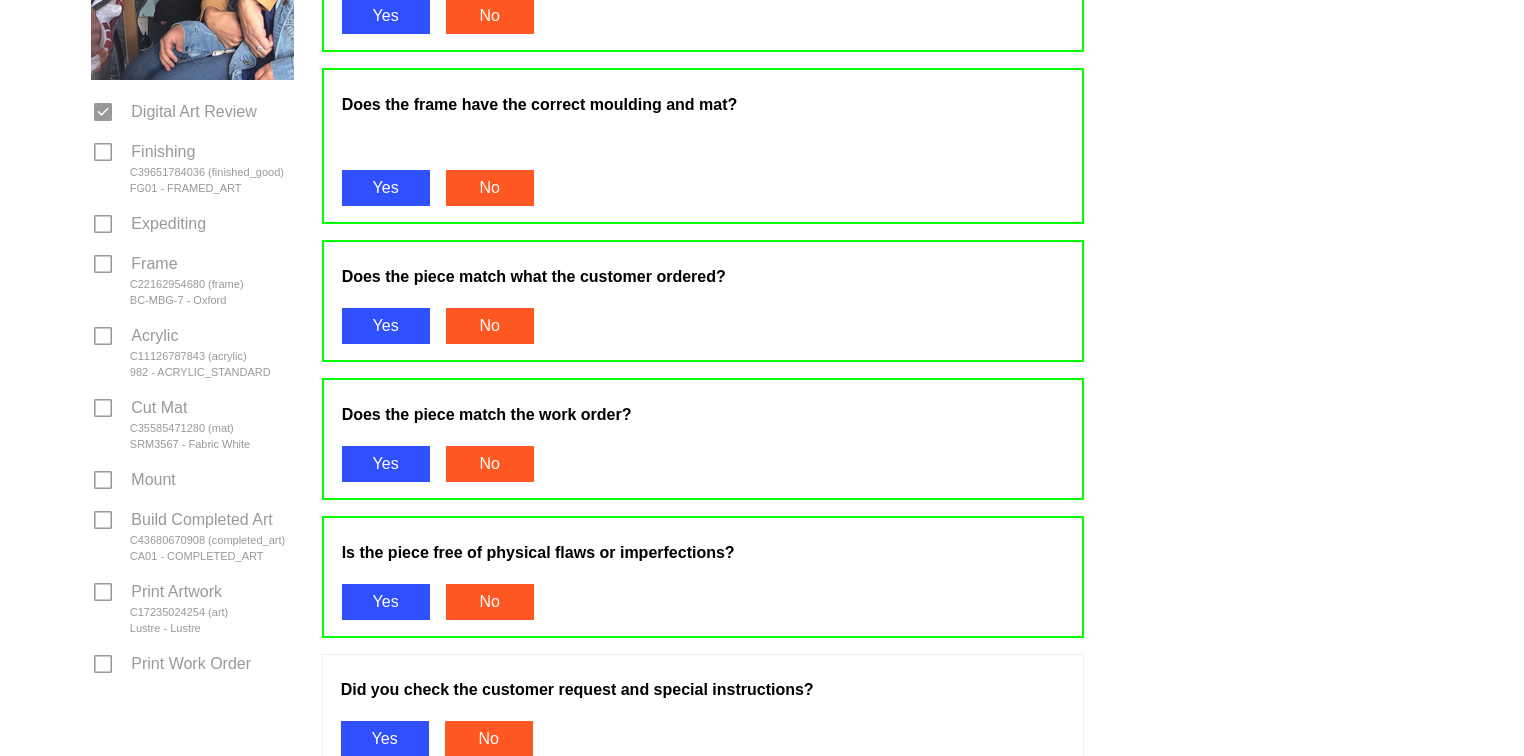 click on "Yes" at bounding box center [385, 739] 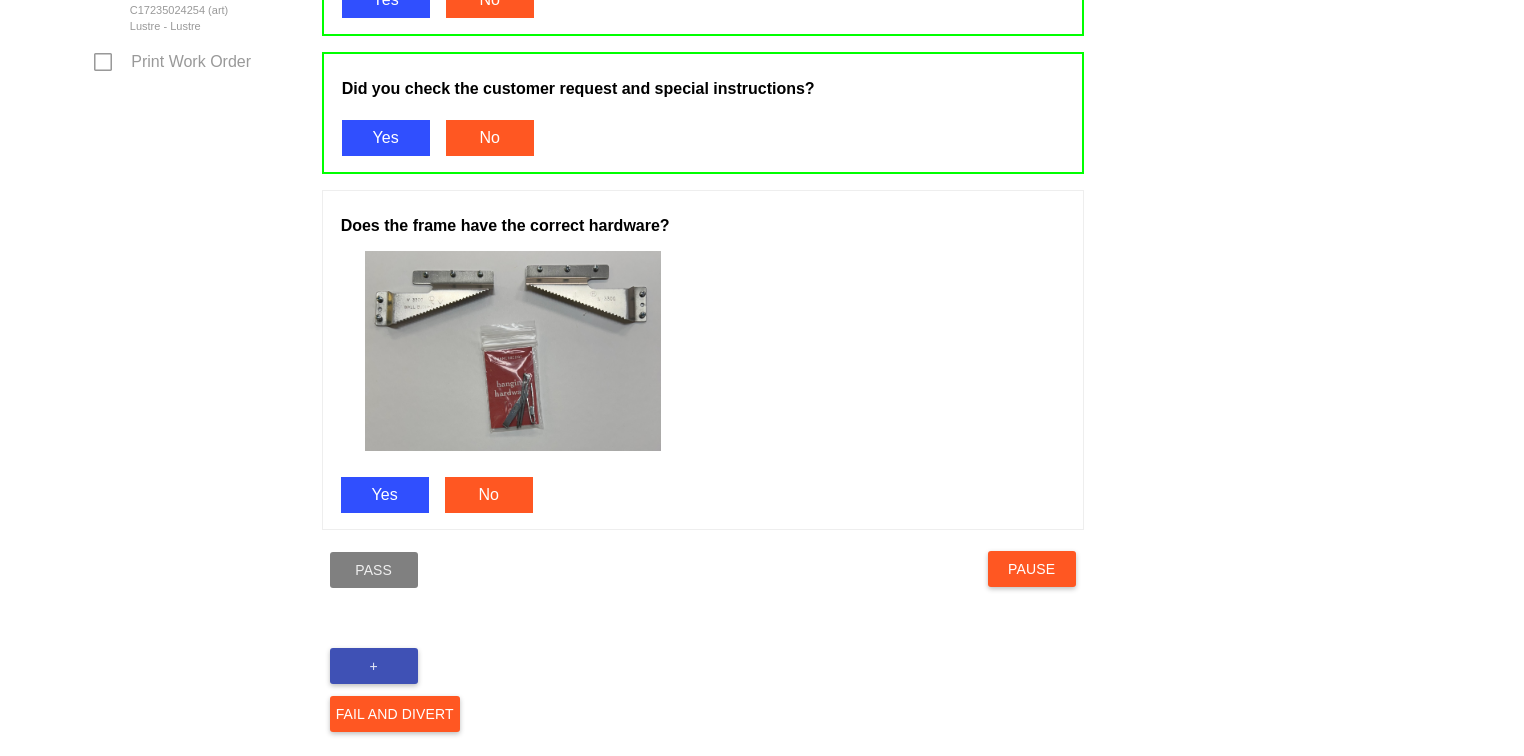 scroll, scrollTop: 1061, scrollLeft: 0, axis: vertical 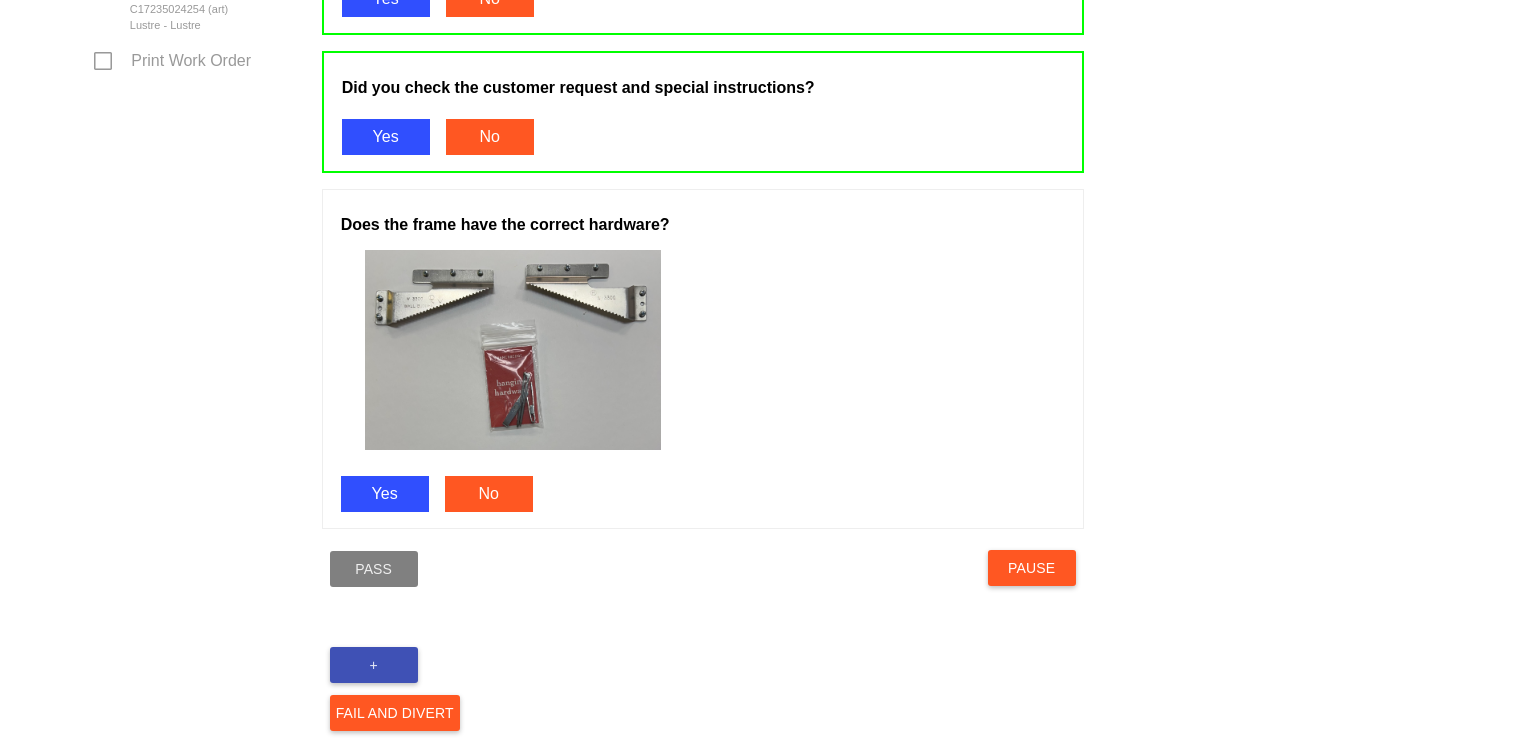 click on "Yes" at bounding box center (385, 494) 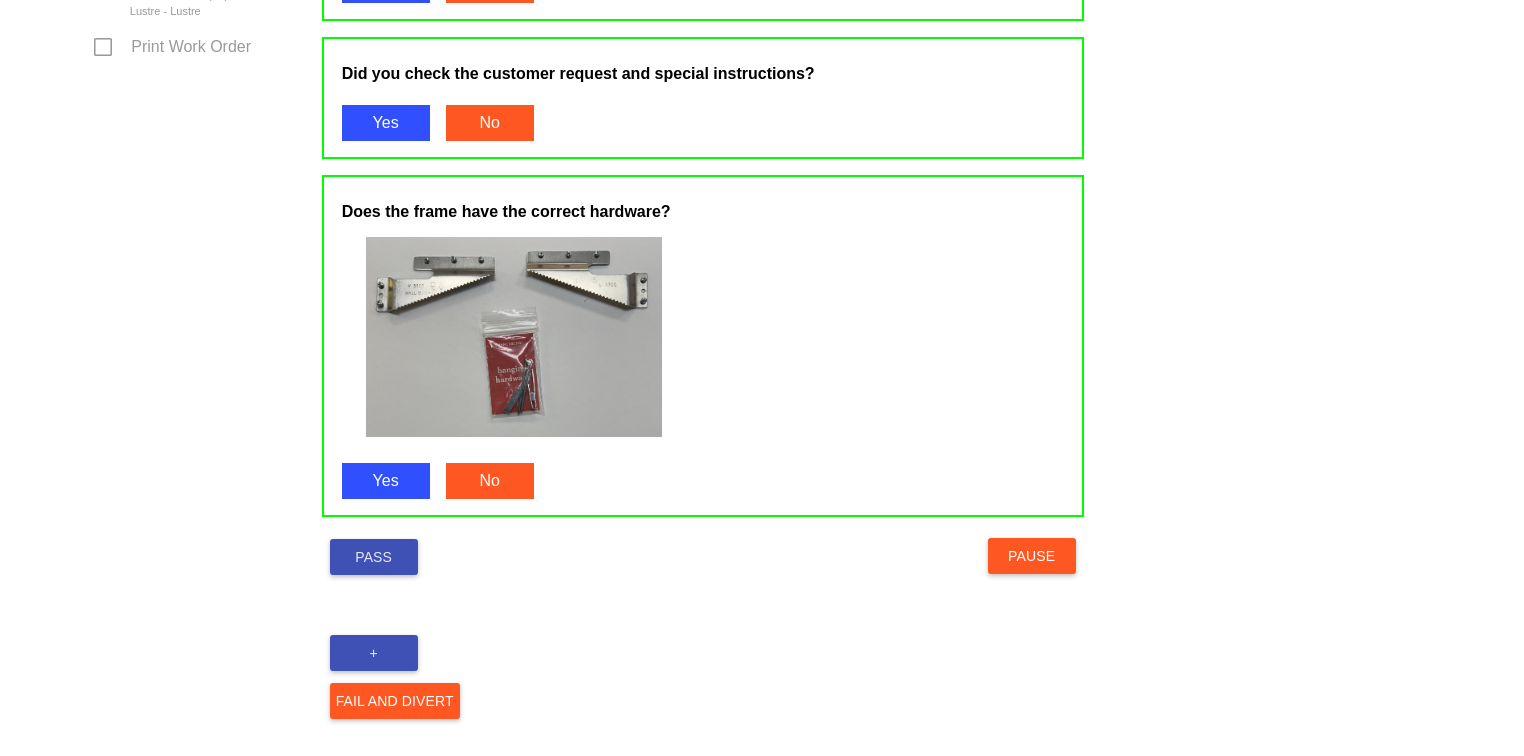 scroll, scrollTop: 1083, scrollLeft: 0, axis: vertical 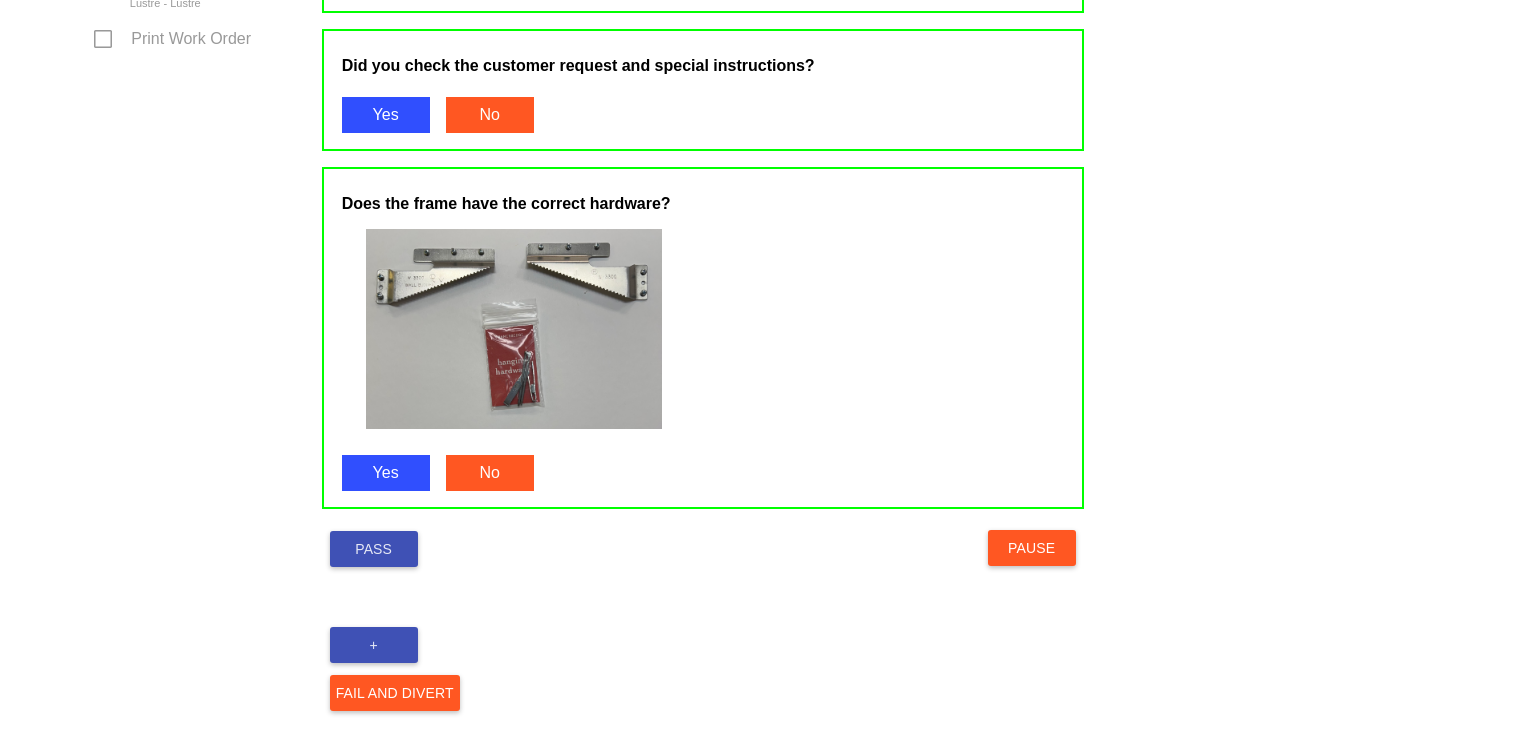 click on "Pass" at bounding box center [374, 549] 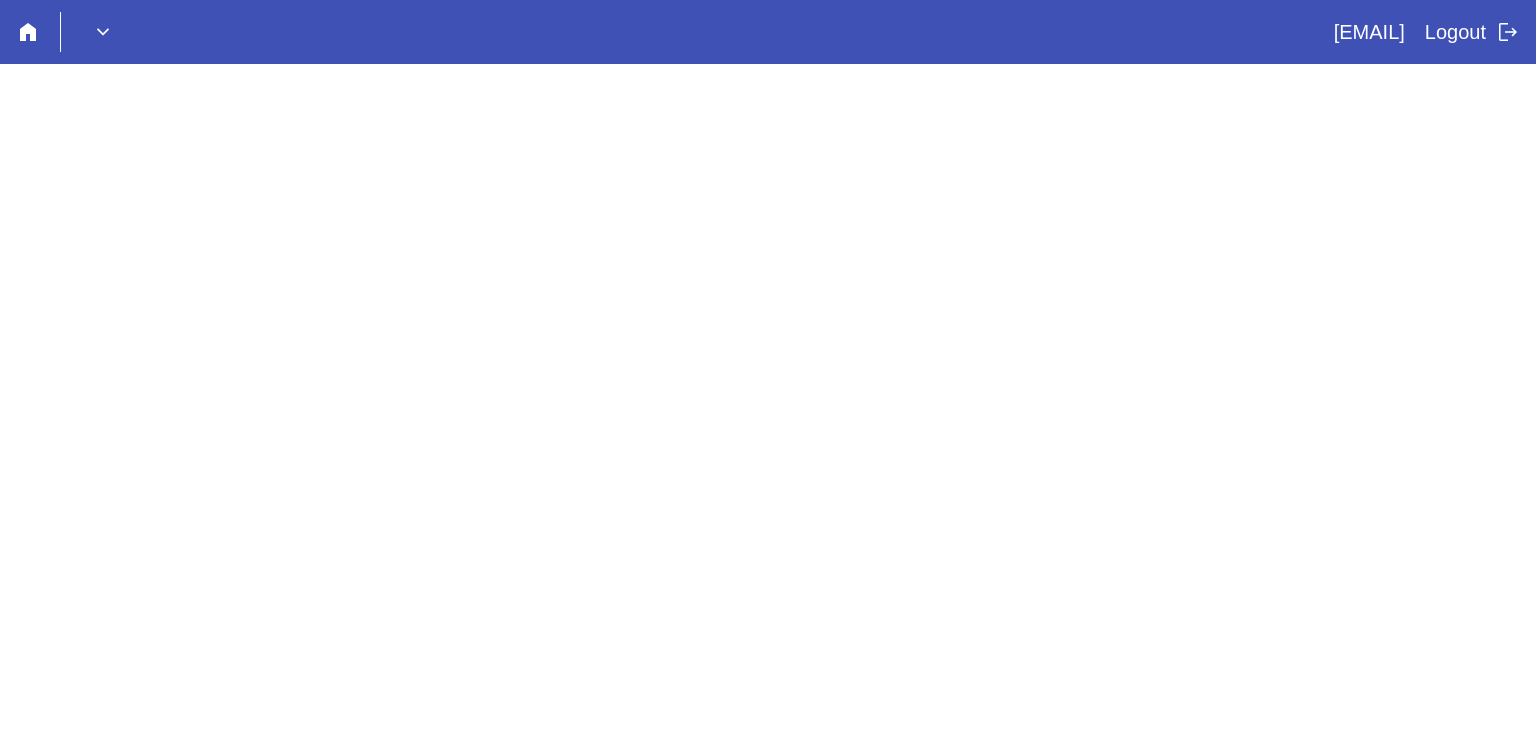 scroll, scrollTop: 0, scrollLeft: 0, axis: both 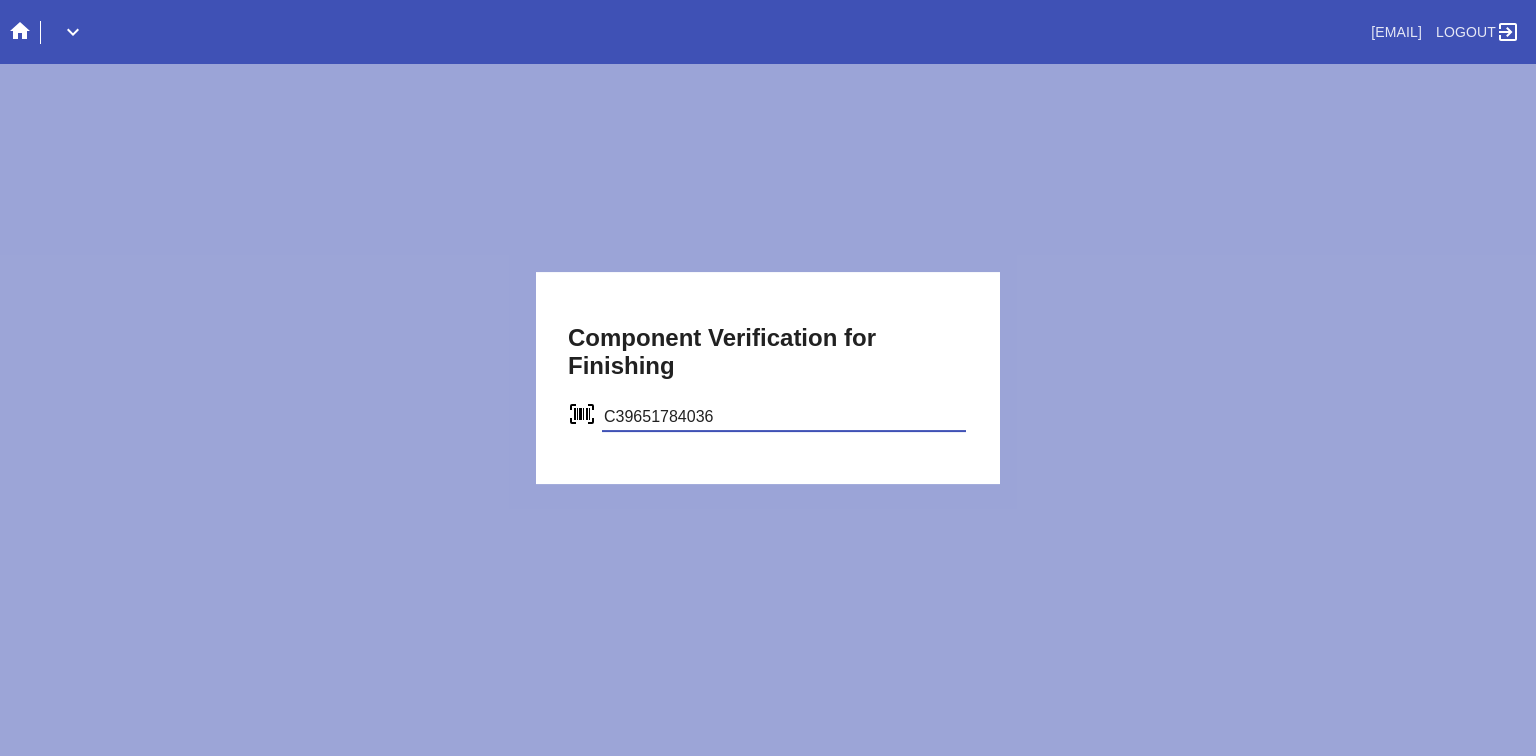 type on "C39651784036" 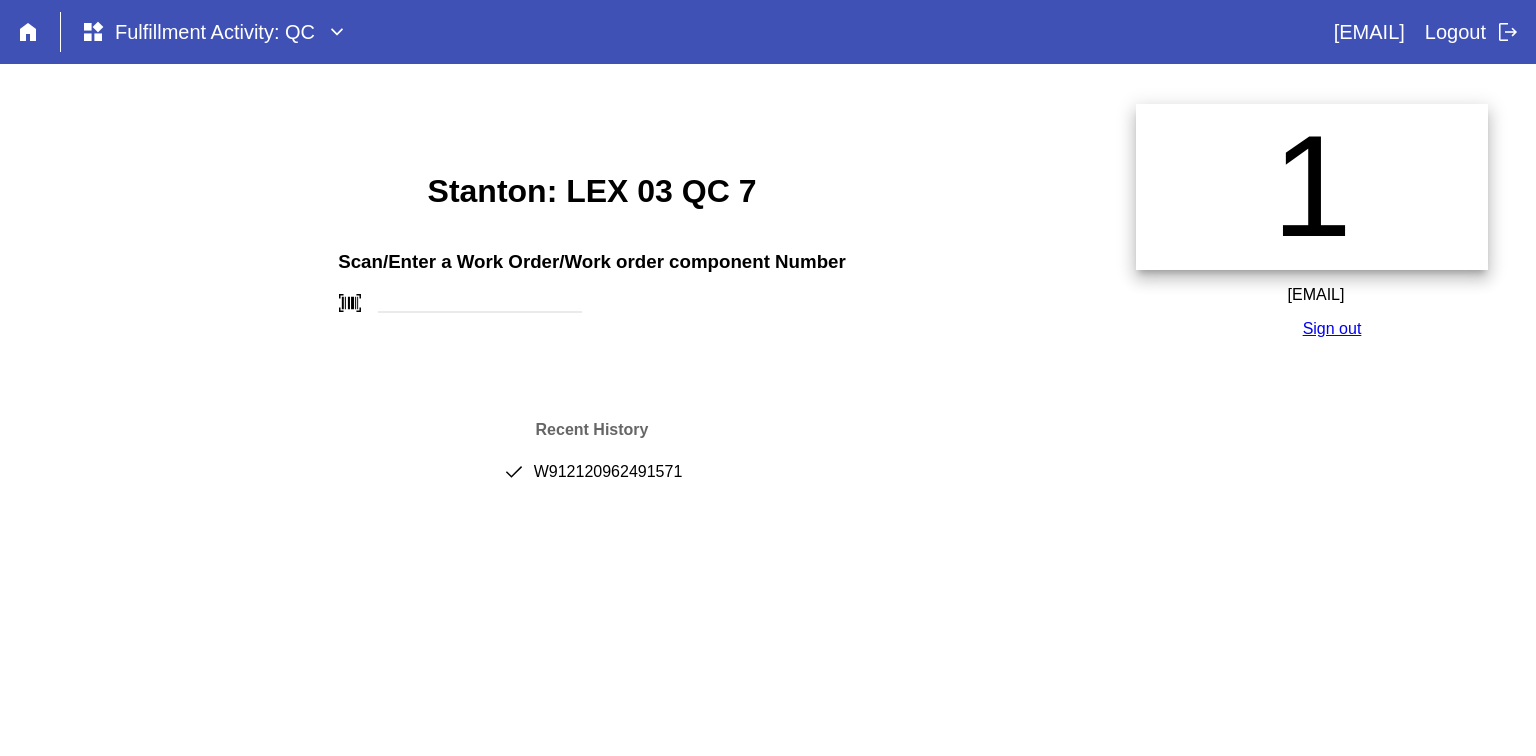scroll, scrollTop: 0, scrollLeft: 0, axis: both 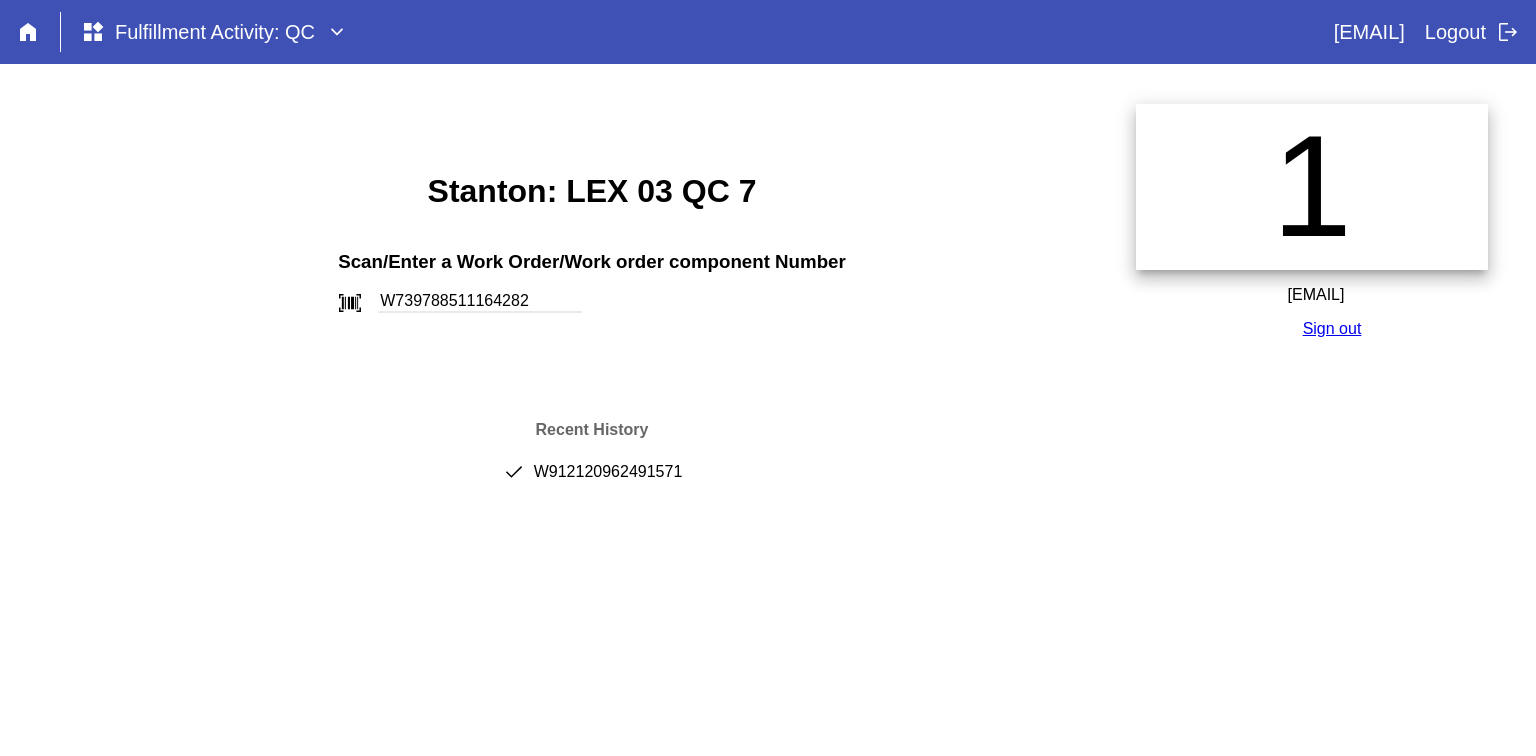 type on "W739788511164282" 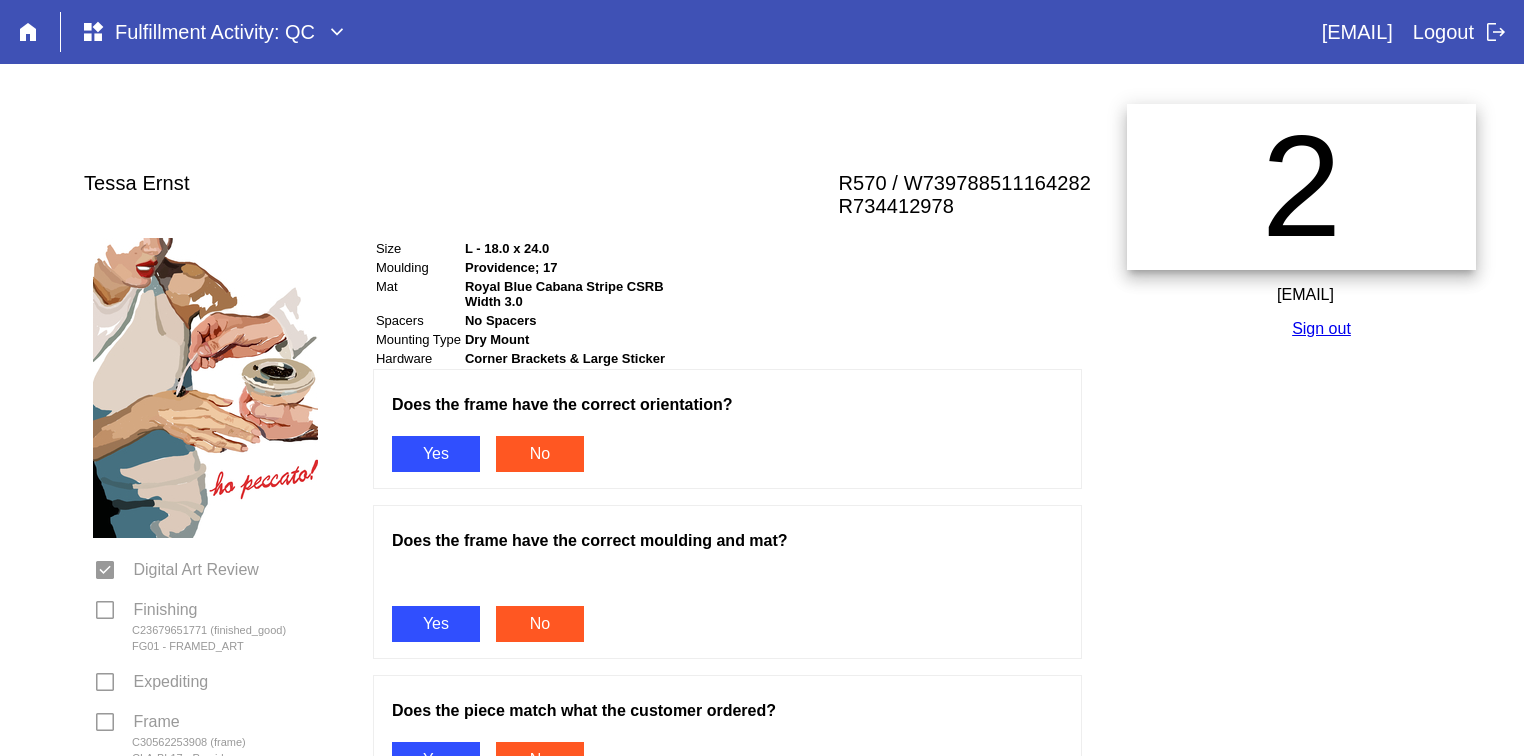 scroll, scrollTop: 0, scrollLeft: 0, axis: both 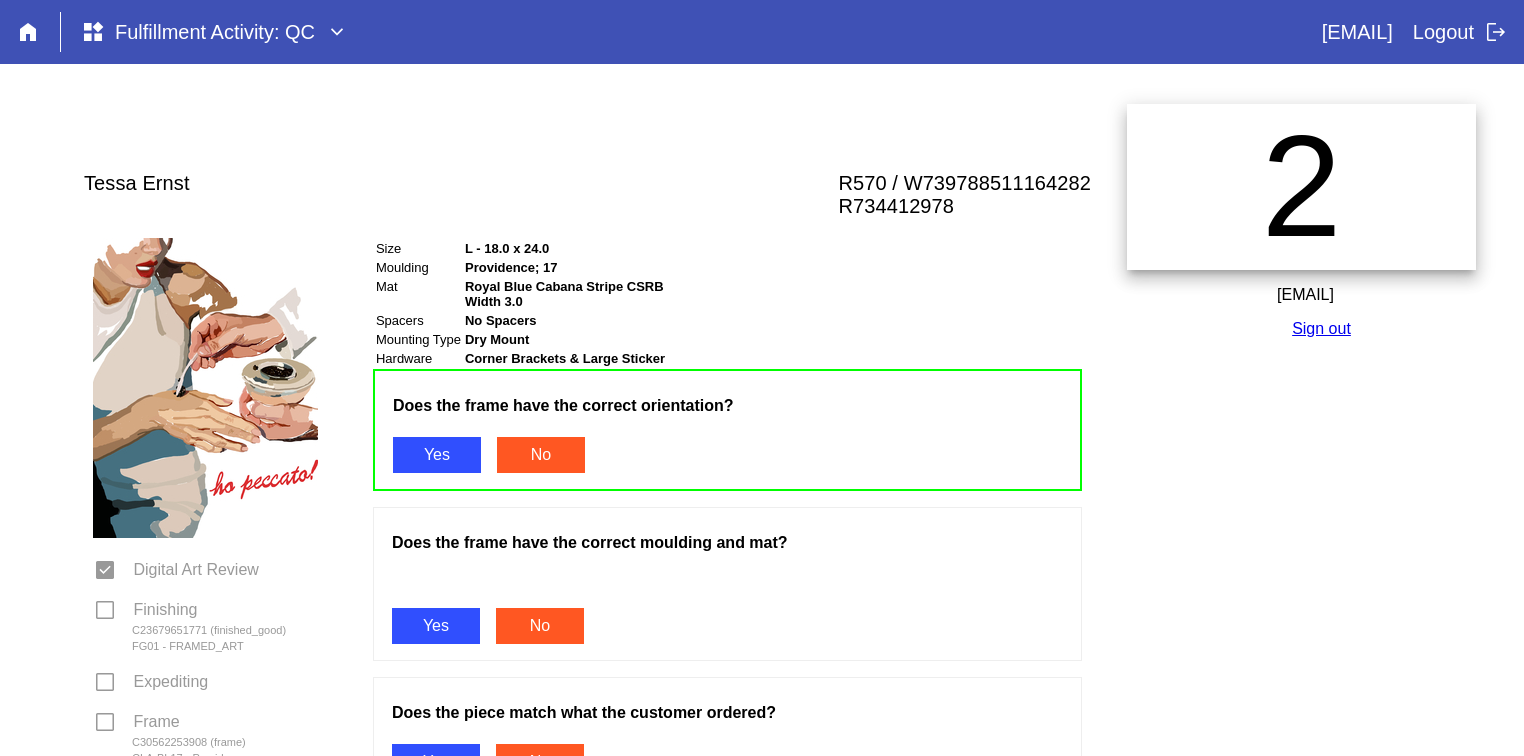 click on "Yes" at bounding box center [436, 626] 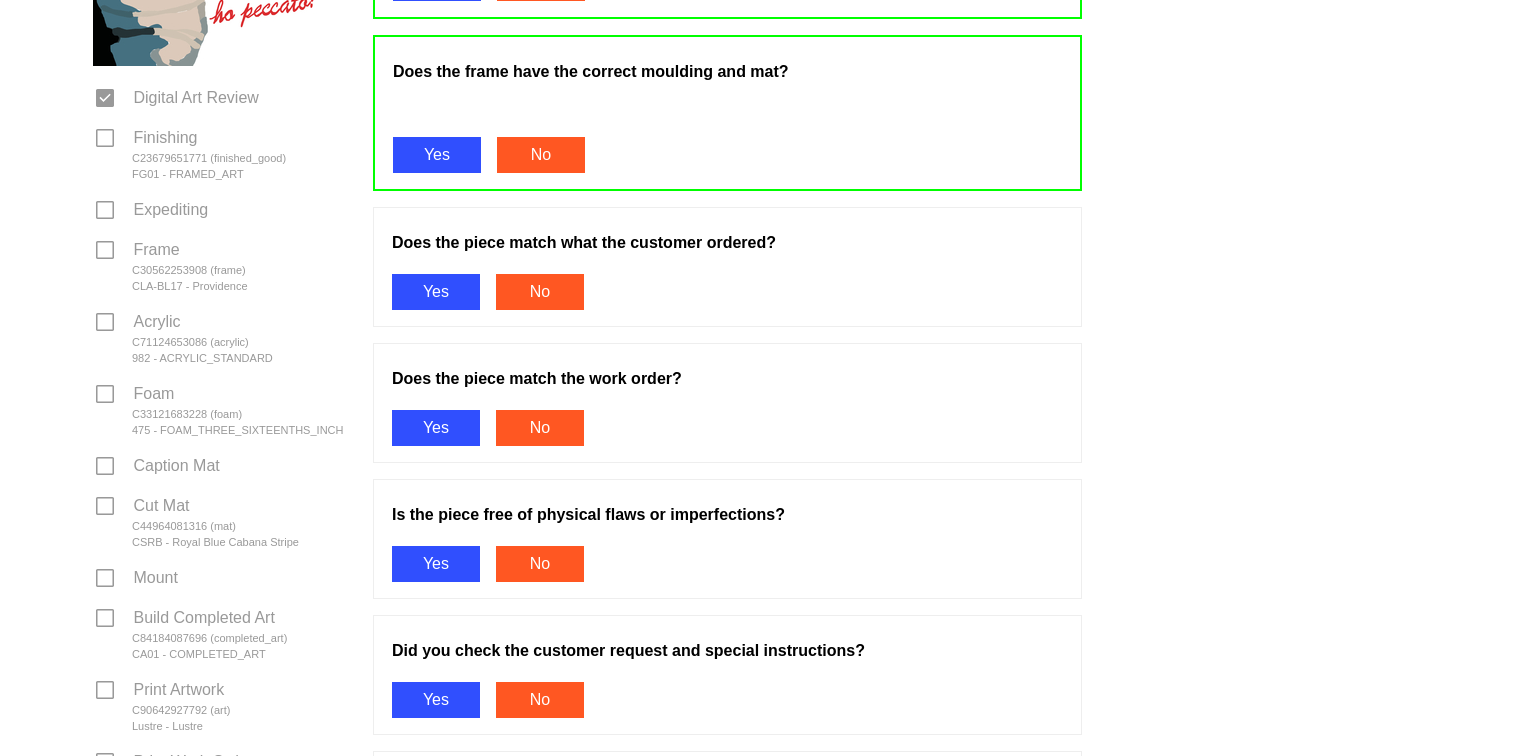 scroll, scrollTop: 476, scrollLeft: 0, axis: vertical 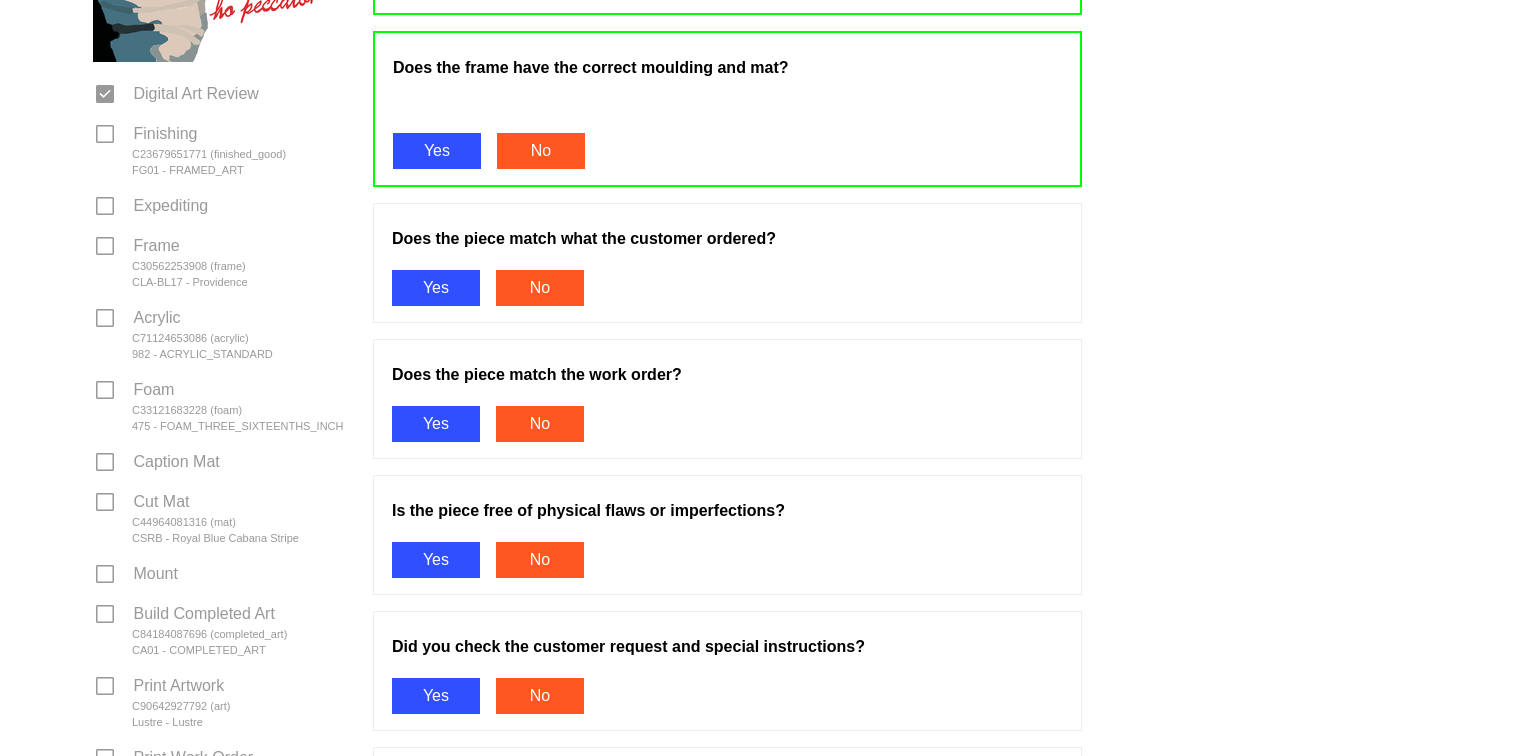 click on "Yes" at bounding box center (436, 288) 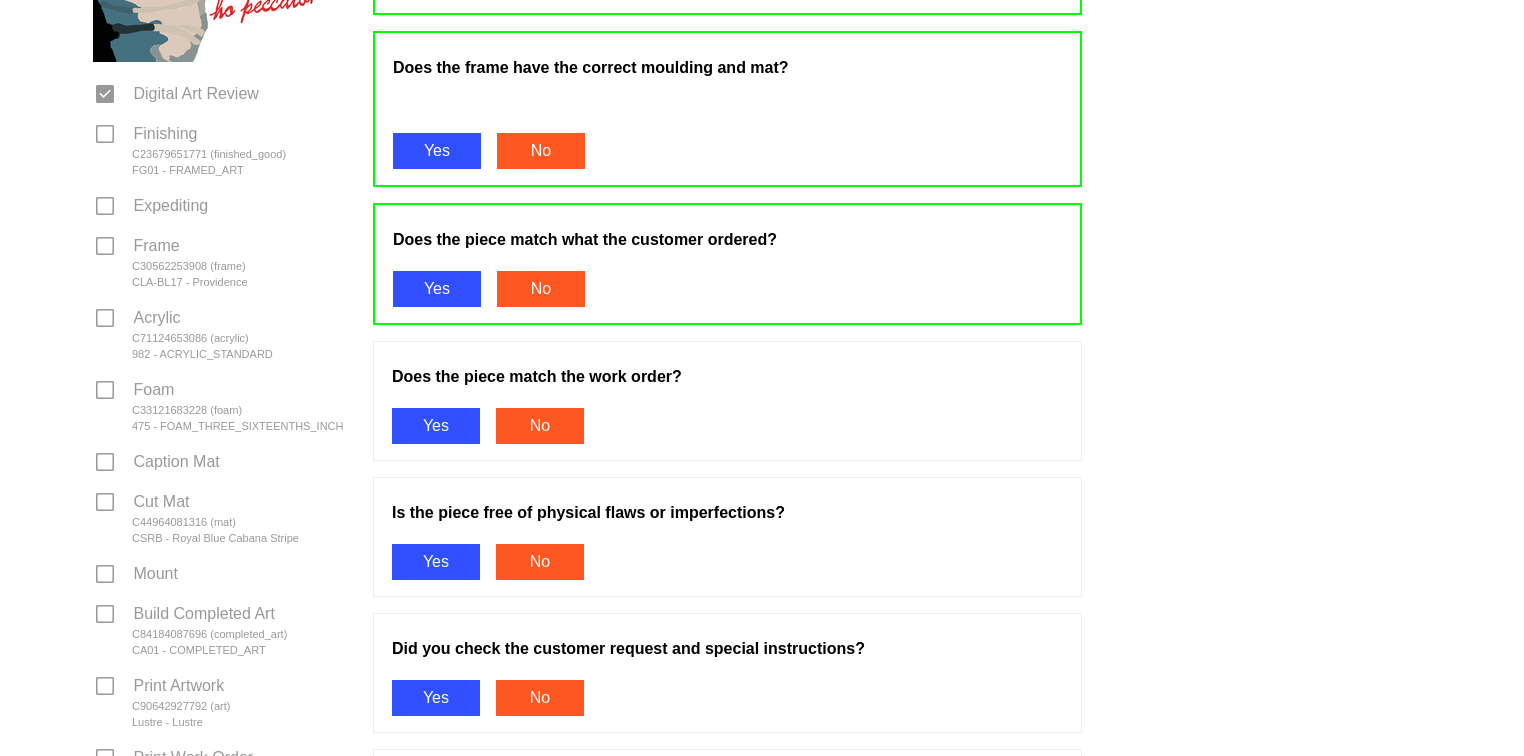 click on "Yes" at bounding box center (436, 426) 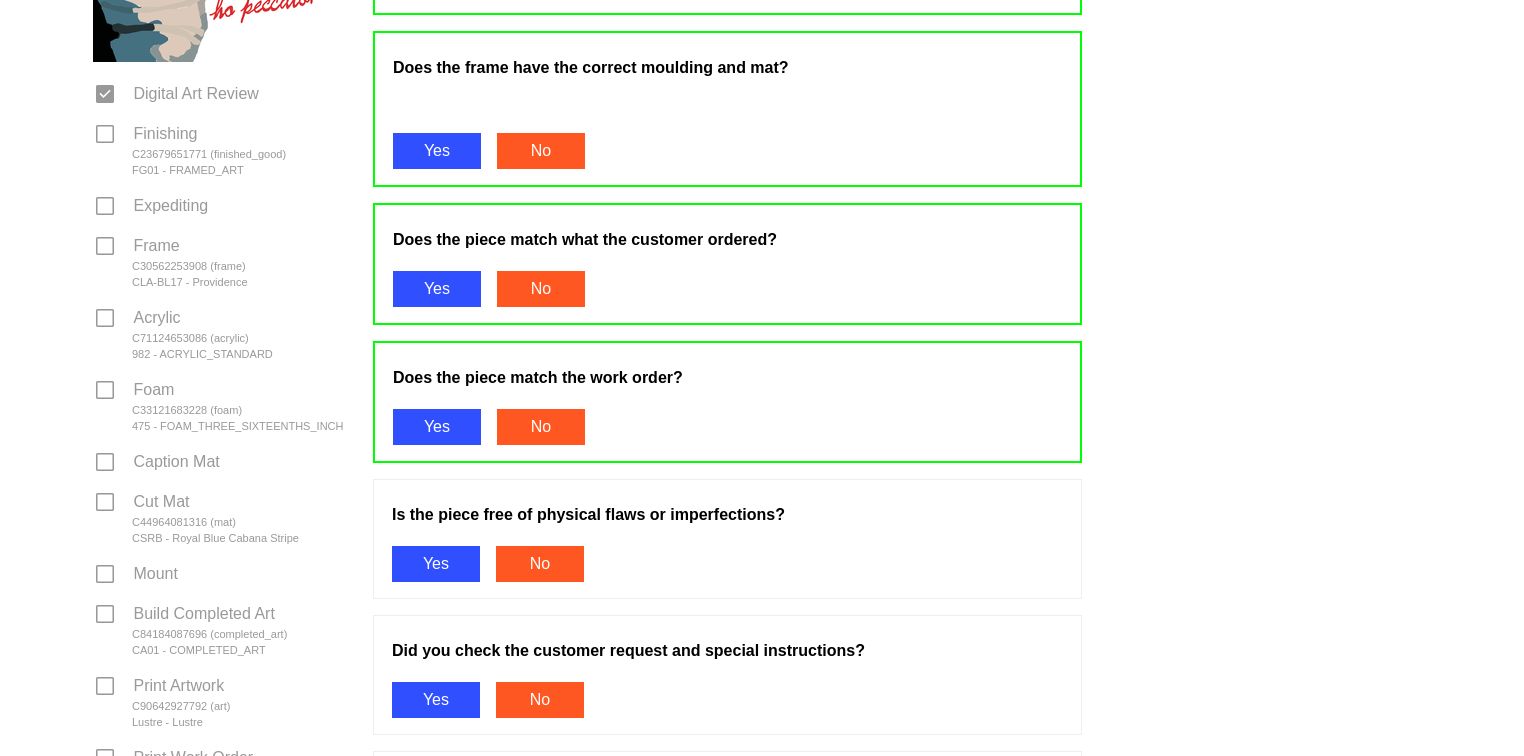 click on "Yes" at bounding box center [436, 564] 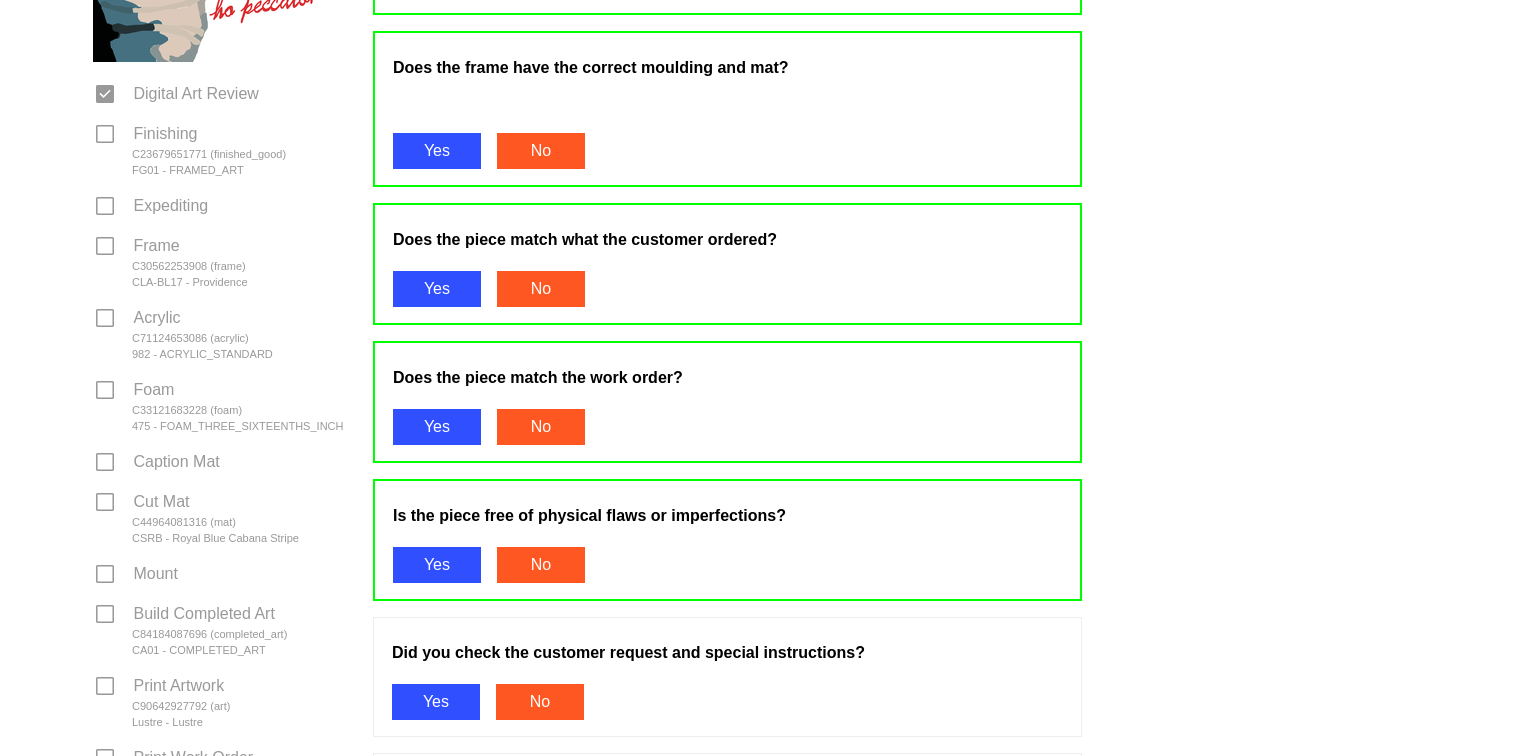 click on "Yes" at bounding box center [436, 702] 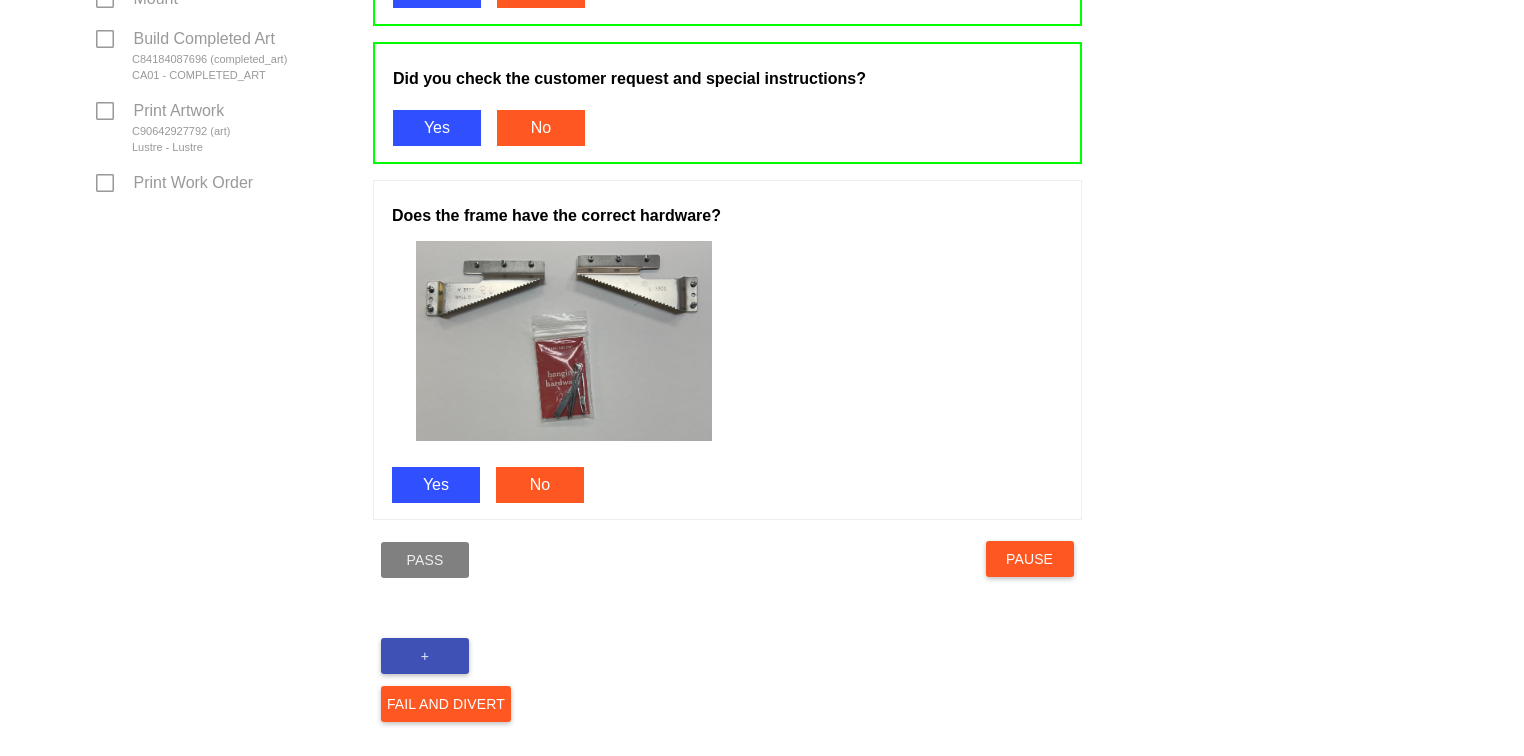 scroll, scrollTop: 1053, scrollLeft: 0, axis: vertical 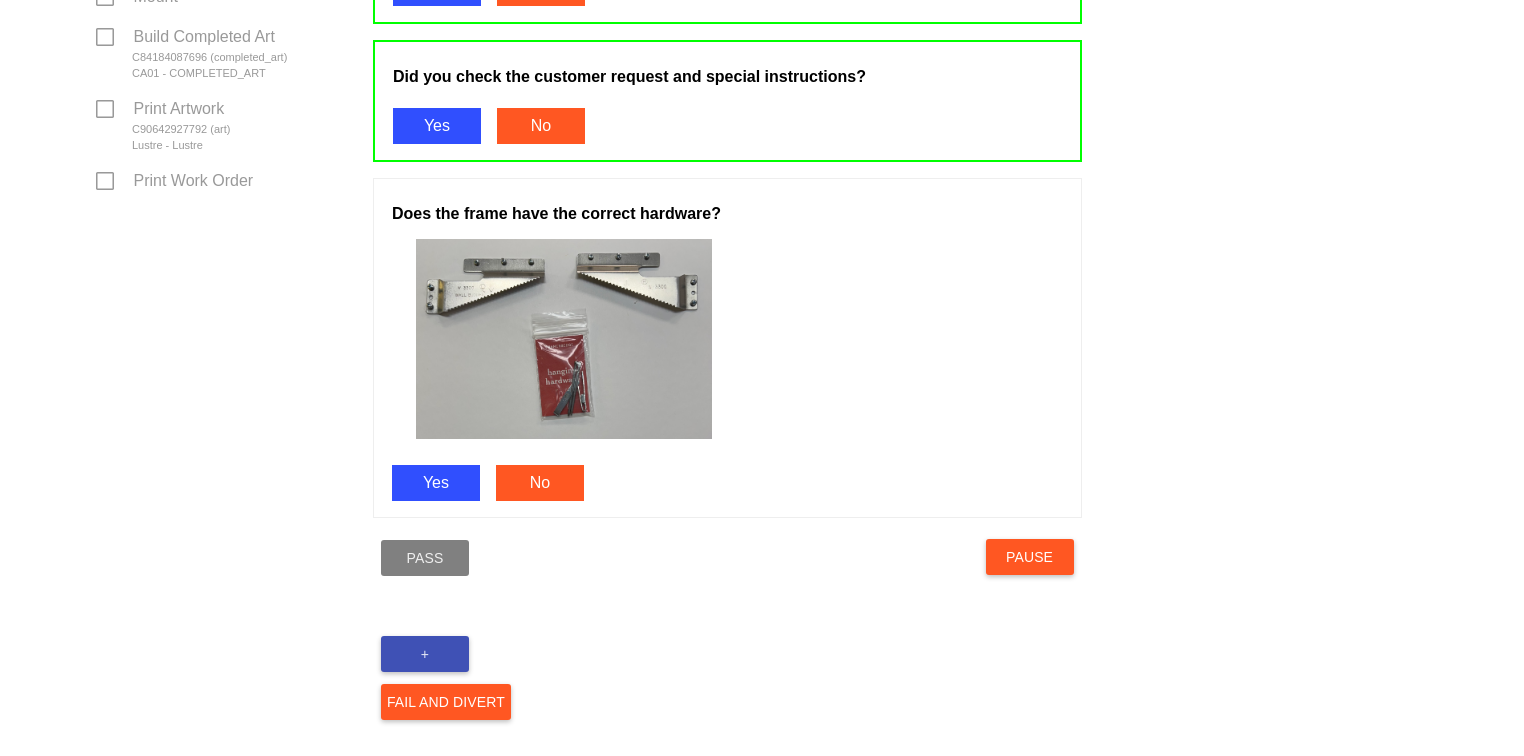 click on "Yes" at bounding box center [436, 483] 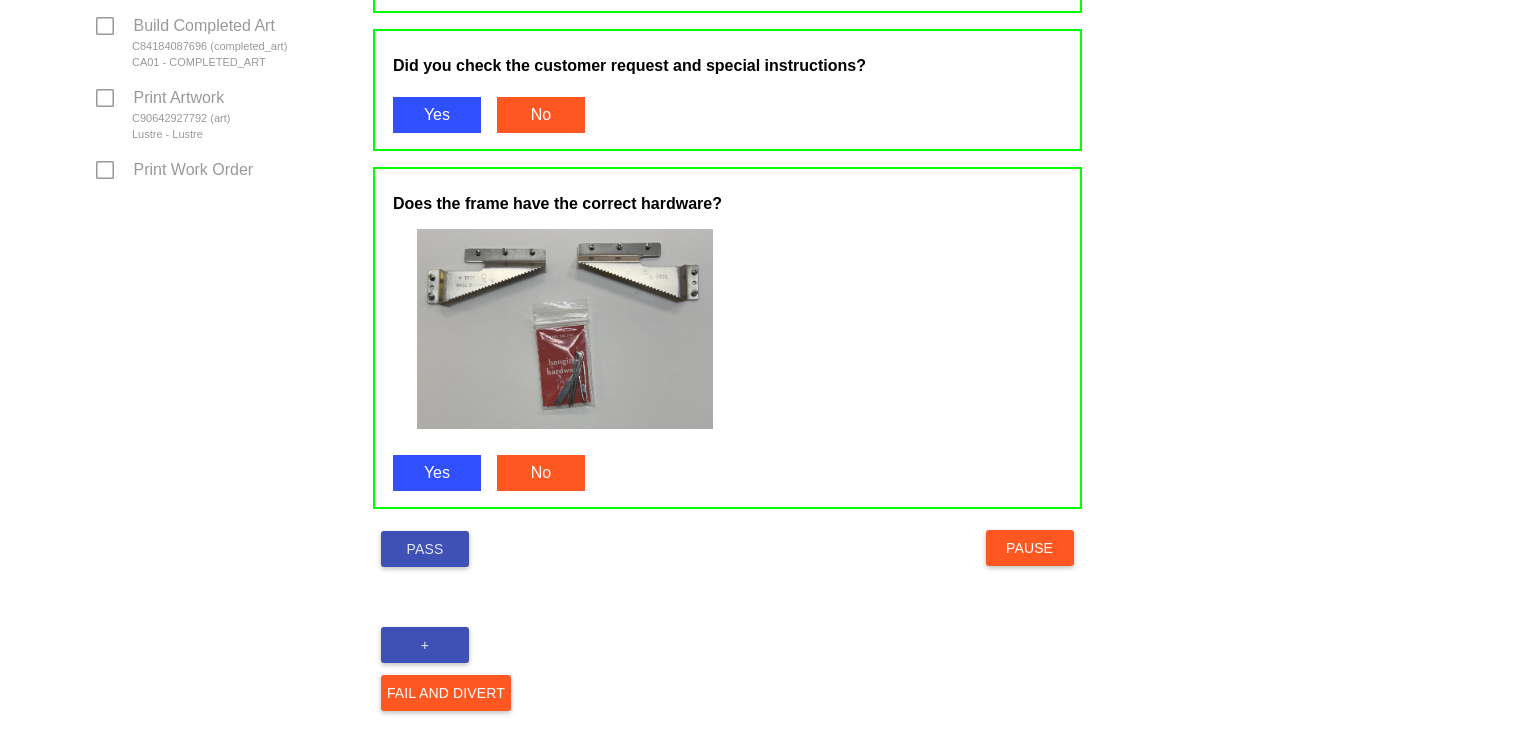 scroll, scrollTop: 1064, scrollLeft: 0, axis: vertical 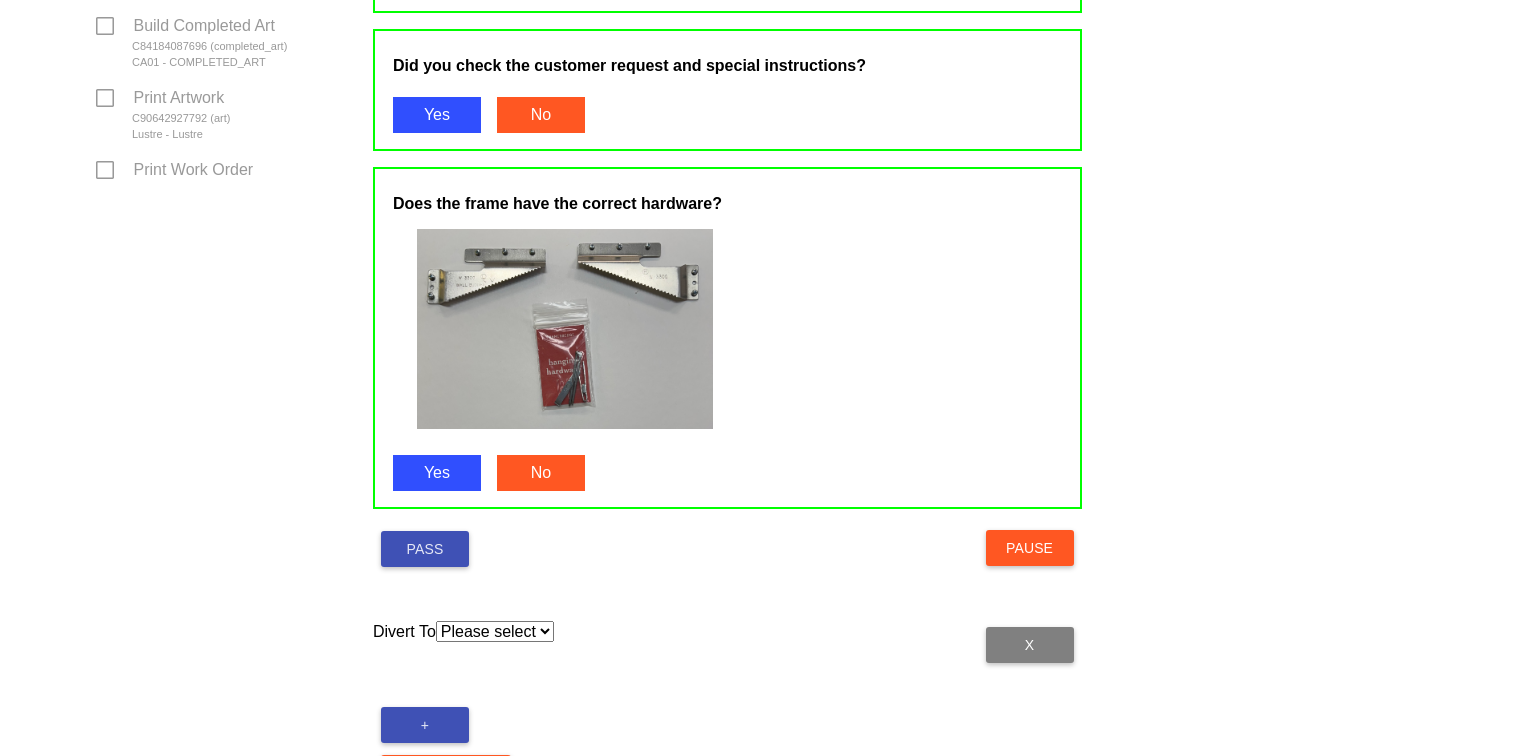 click on "Please select
Acrylic
Art Care
Foam
Hold
Mats
Saws
Receiving
Print Room
Mounting
Hardware
Assembly" at bounding box center (495, 631) 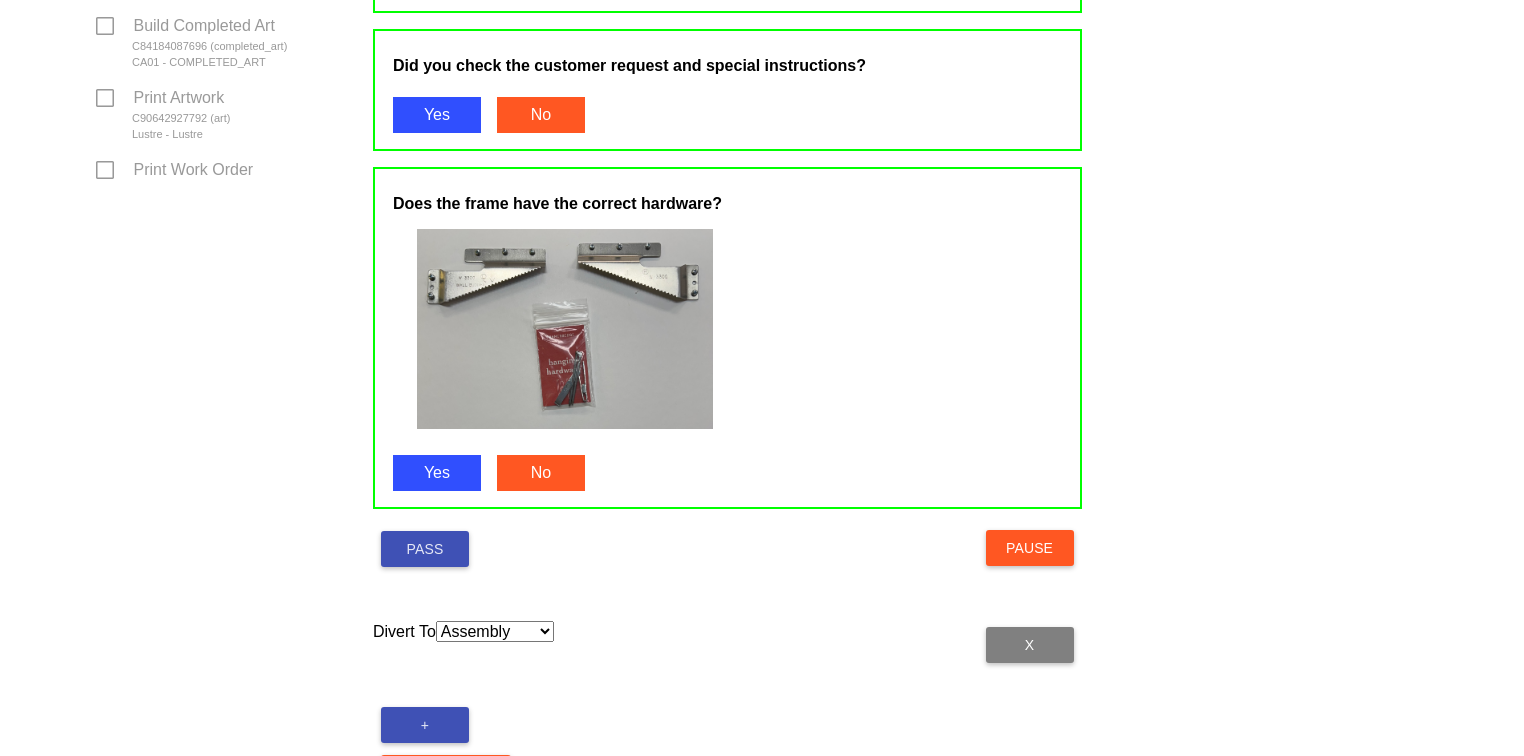 click on "Please select
Acrylic
Art Care
Foam
Hold
Mats
Saws
Receiving
Print Room
Mounting
Hardware
Assembly" at bounding box center [495, 631] 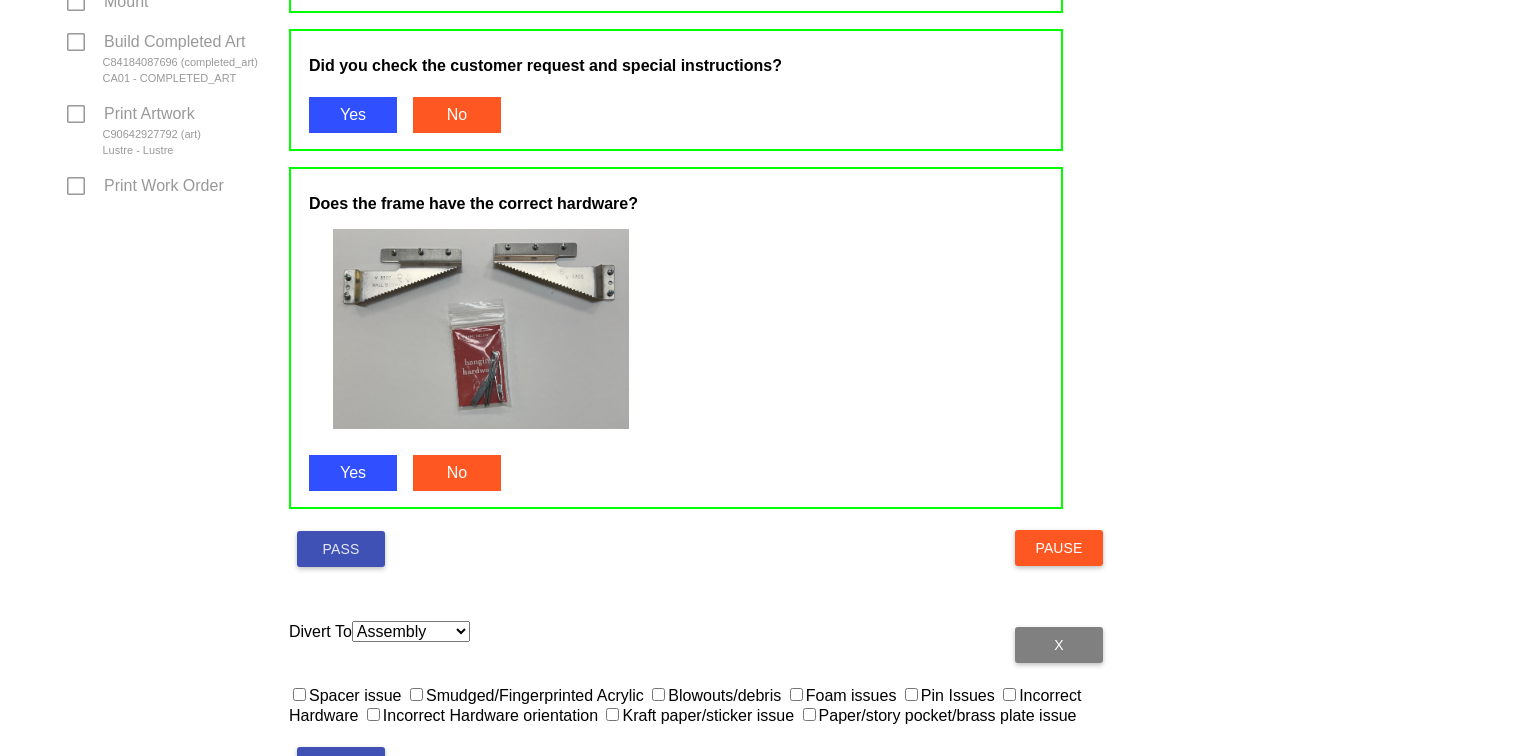 scroll, scrollTop: 1080, scrollLeft: 0, axis: vertical 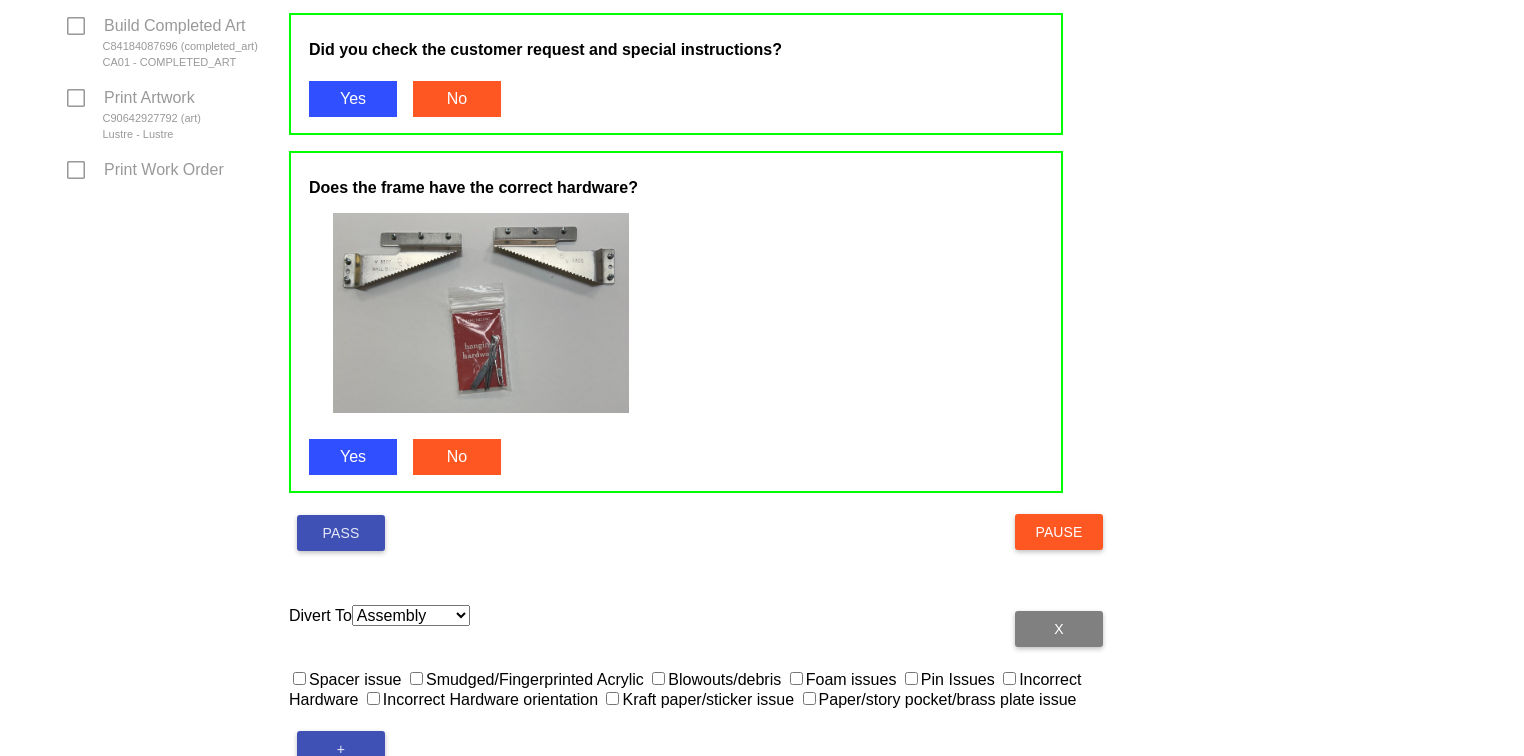 click on "Blowouts/debris" at bounding box center (658, 678) 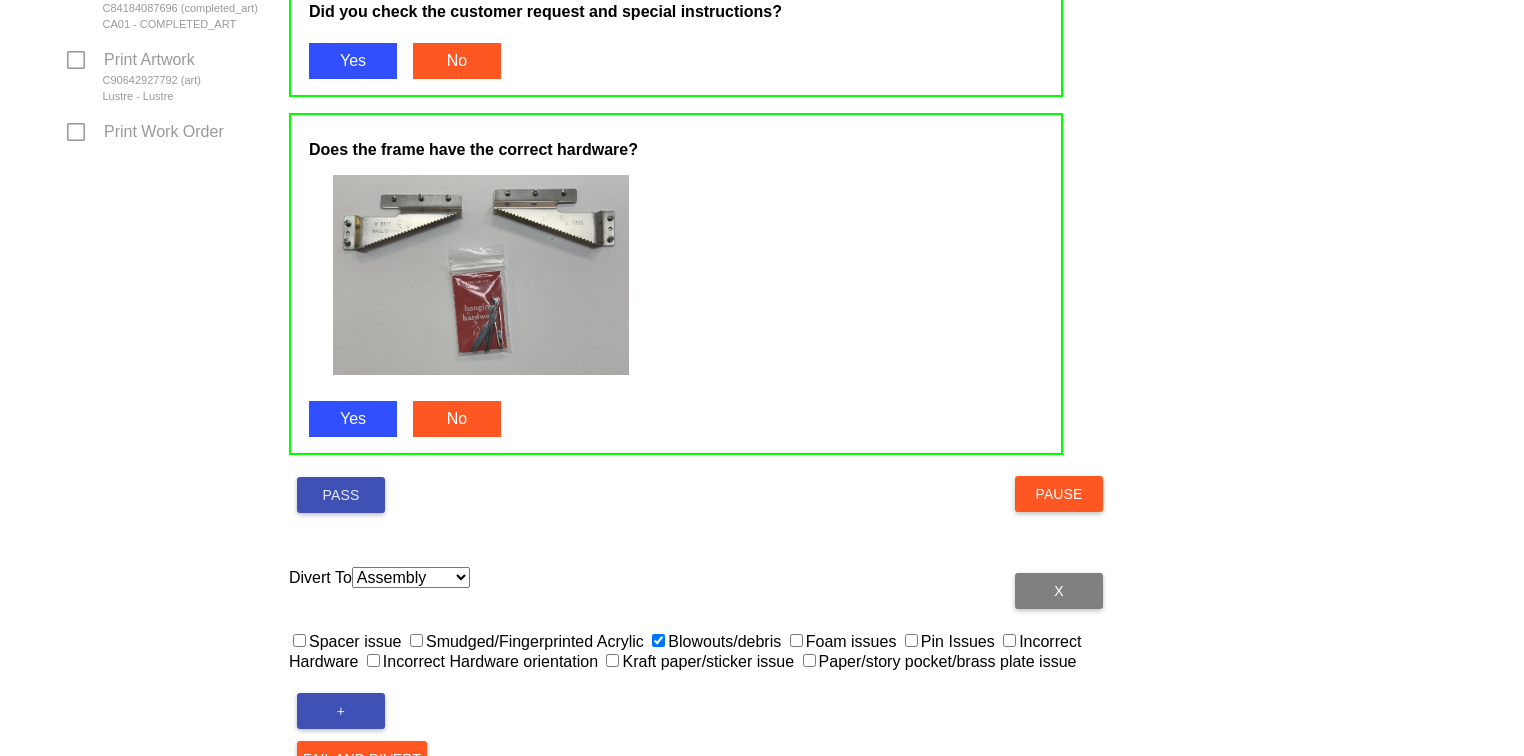 scroll, scrollTop: 1197, scrollLeft: 0, axis: vertical 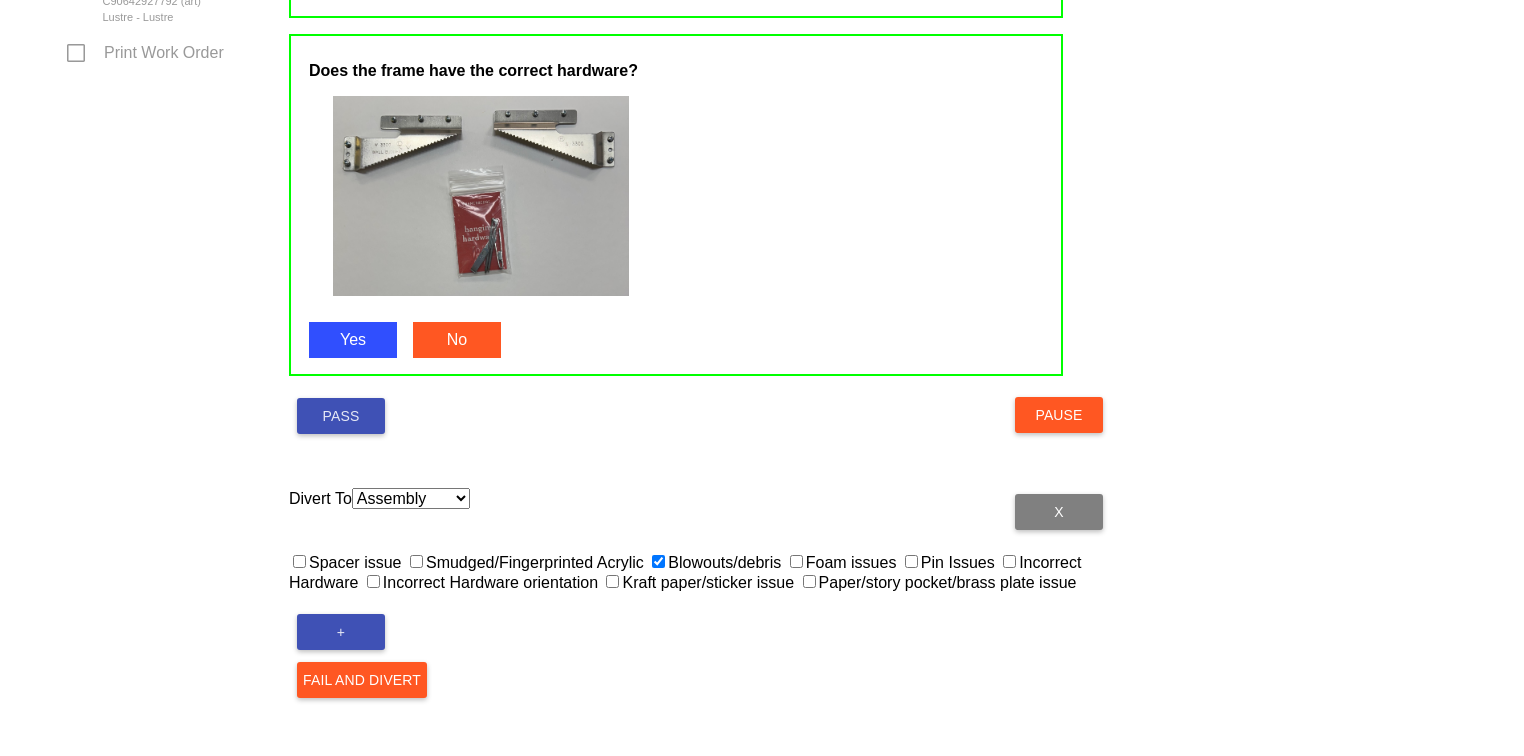 click on "Fail and Divert" at bounding box center (362, 680) 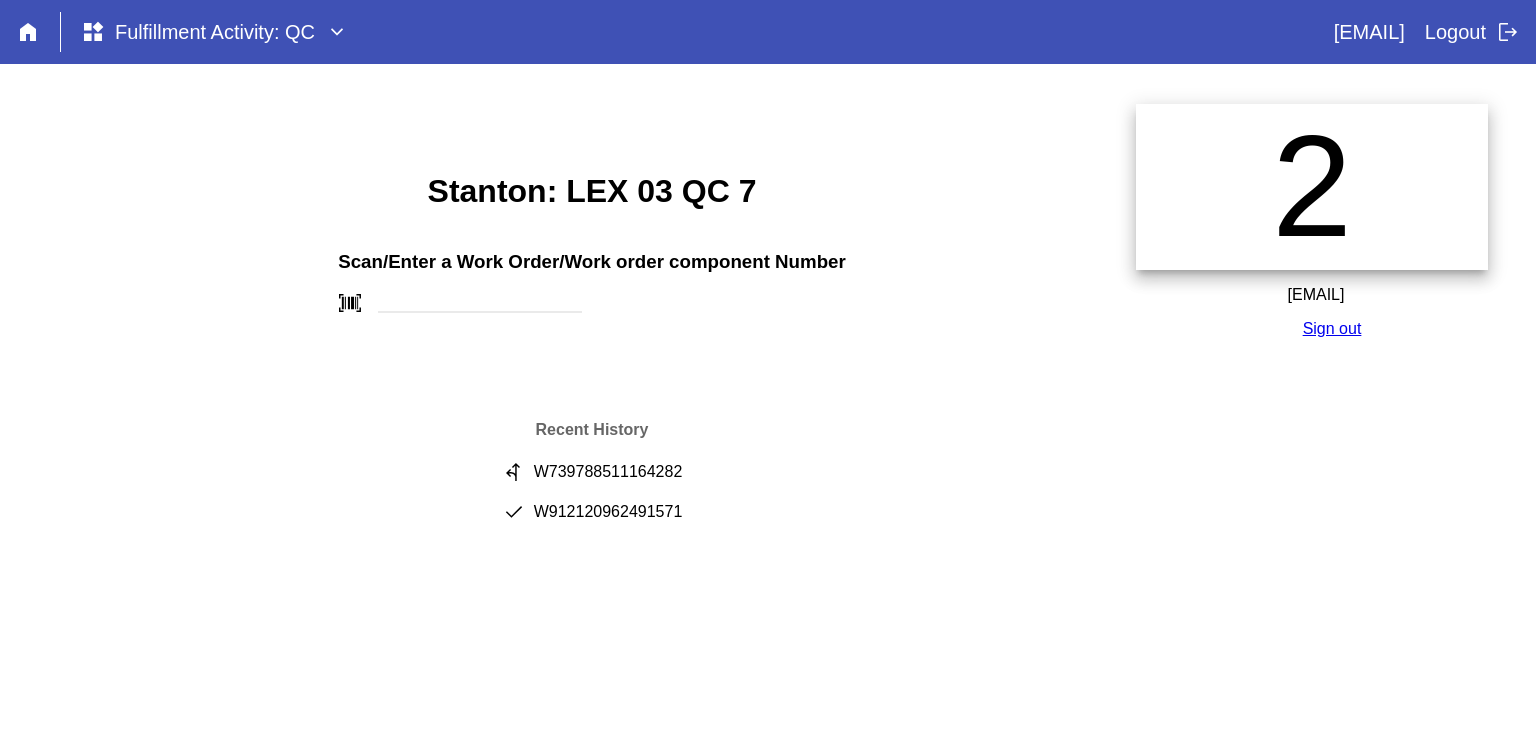 scroll, scrollTop: 0, scrollLeft: 0, axis: both 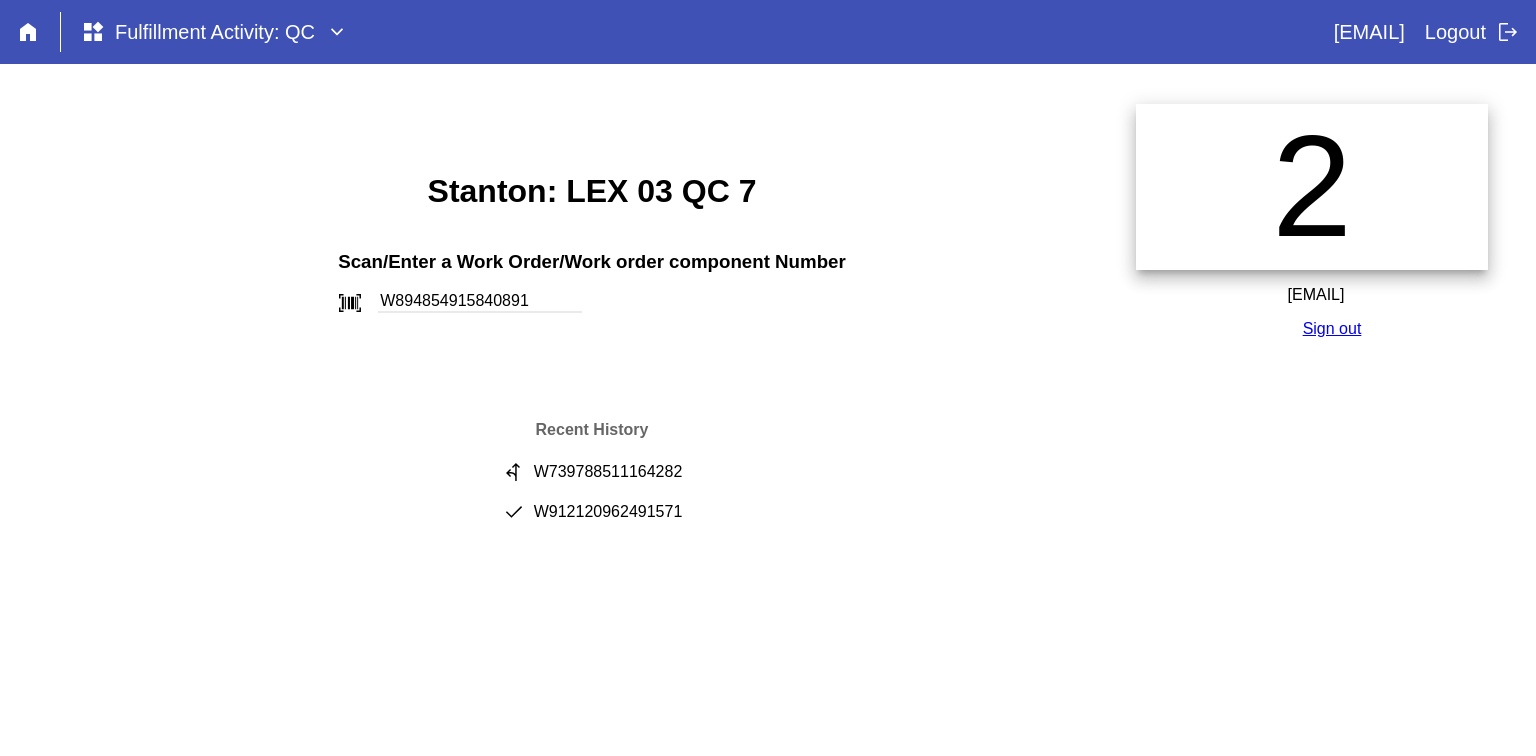 type on "W894854915840891" 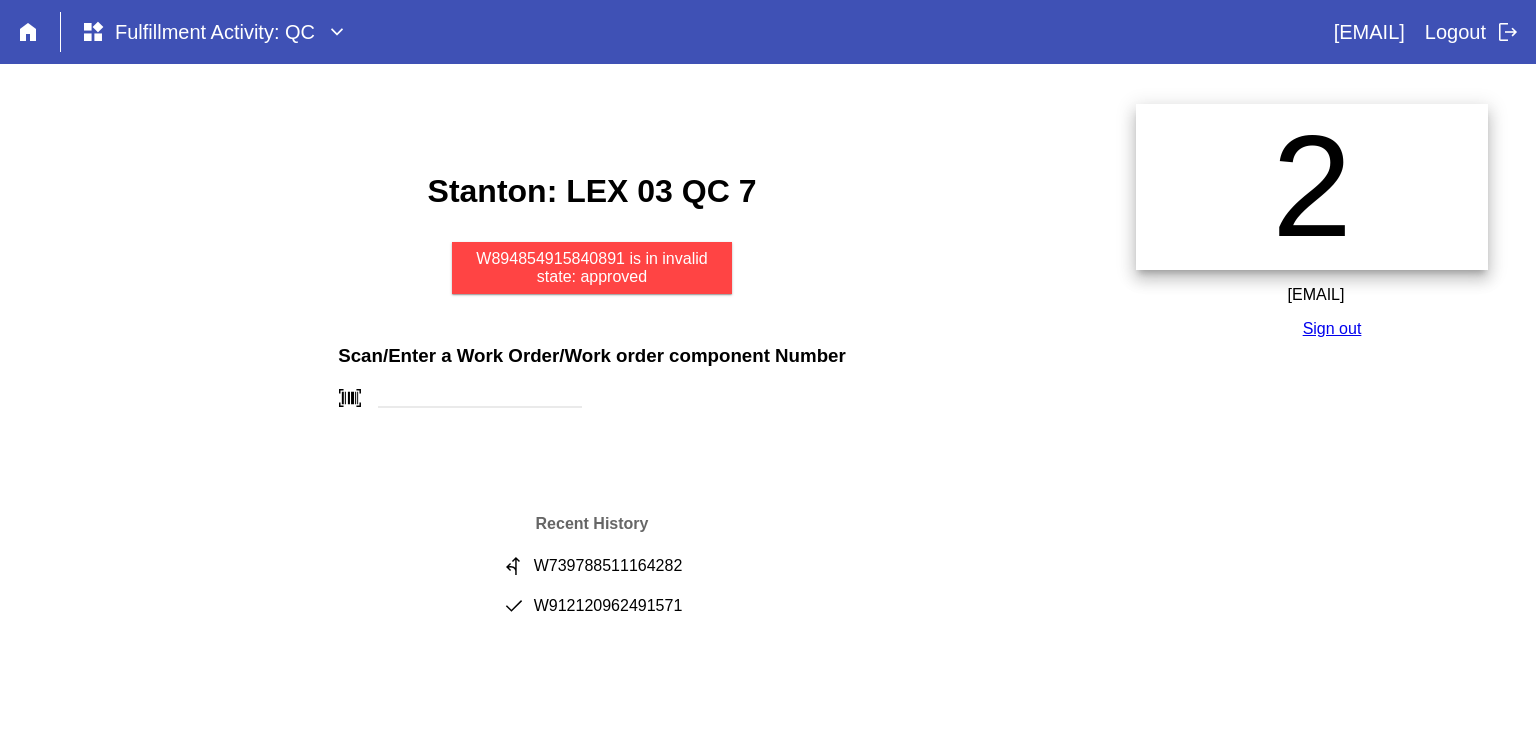 scroll, scrollTop: 0, scrollLeft: 0, axis: both 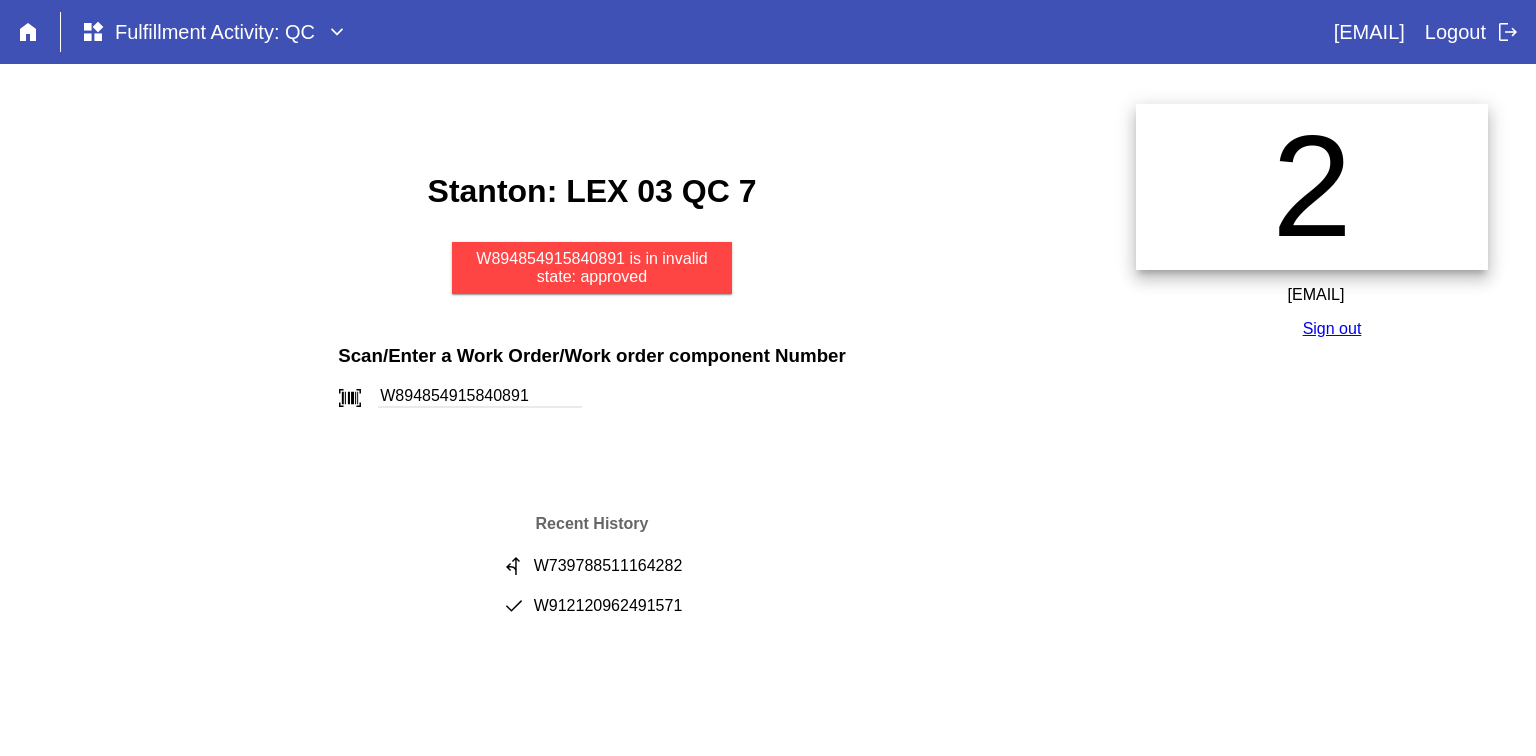type on "W894854915840891" 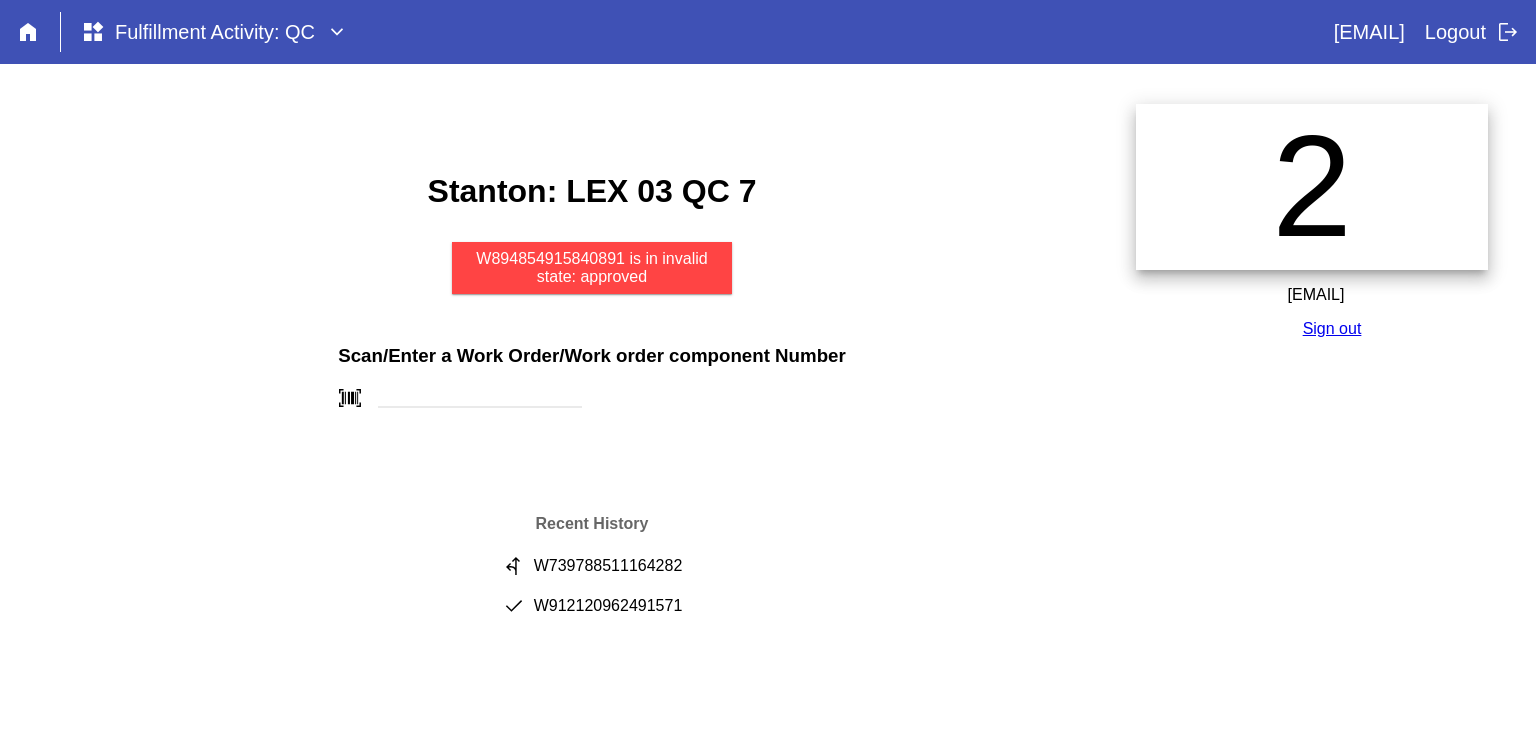scroll, scrollTop: 0, scrollLeft: 0, axis: both 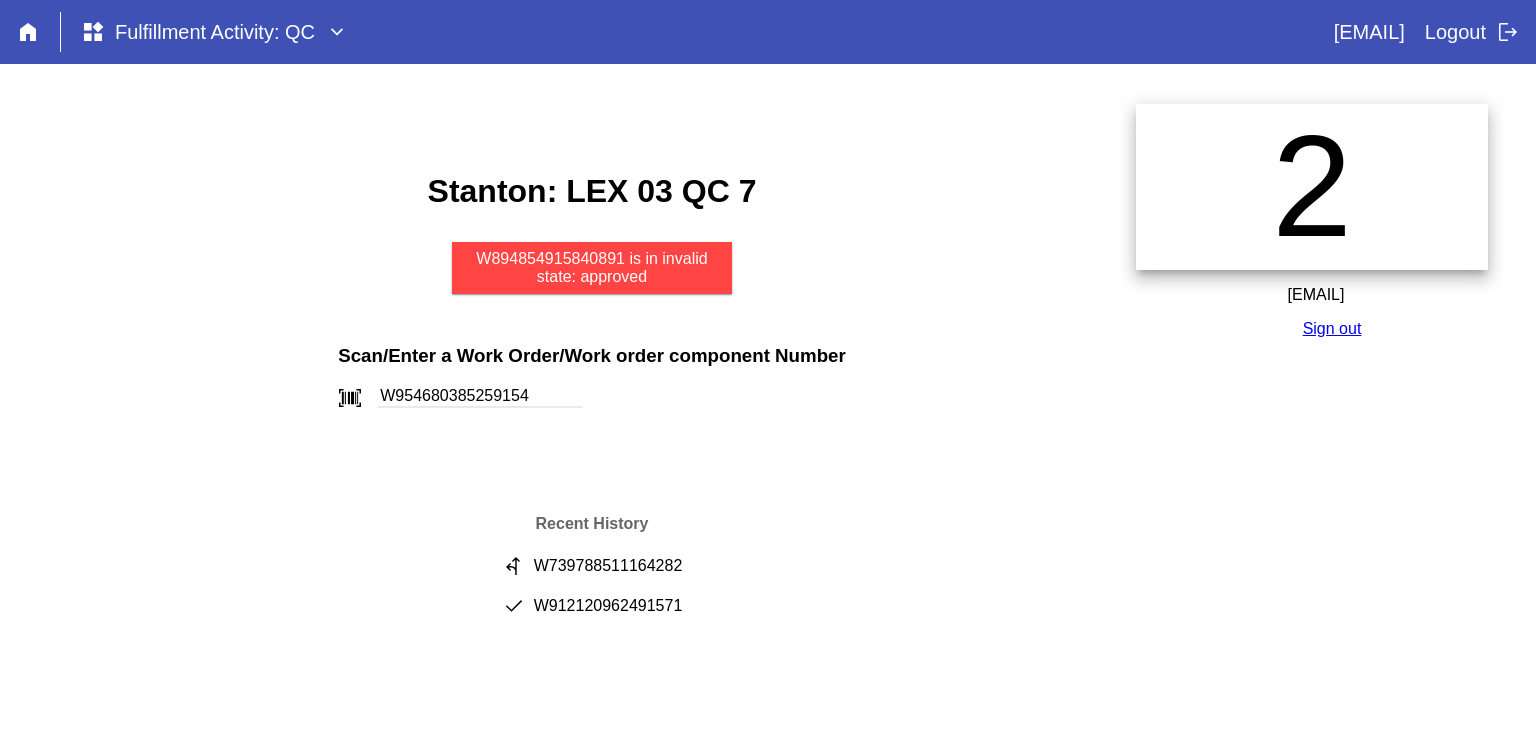 type on "W954680385259154" 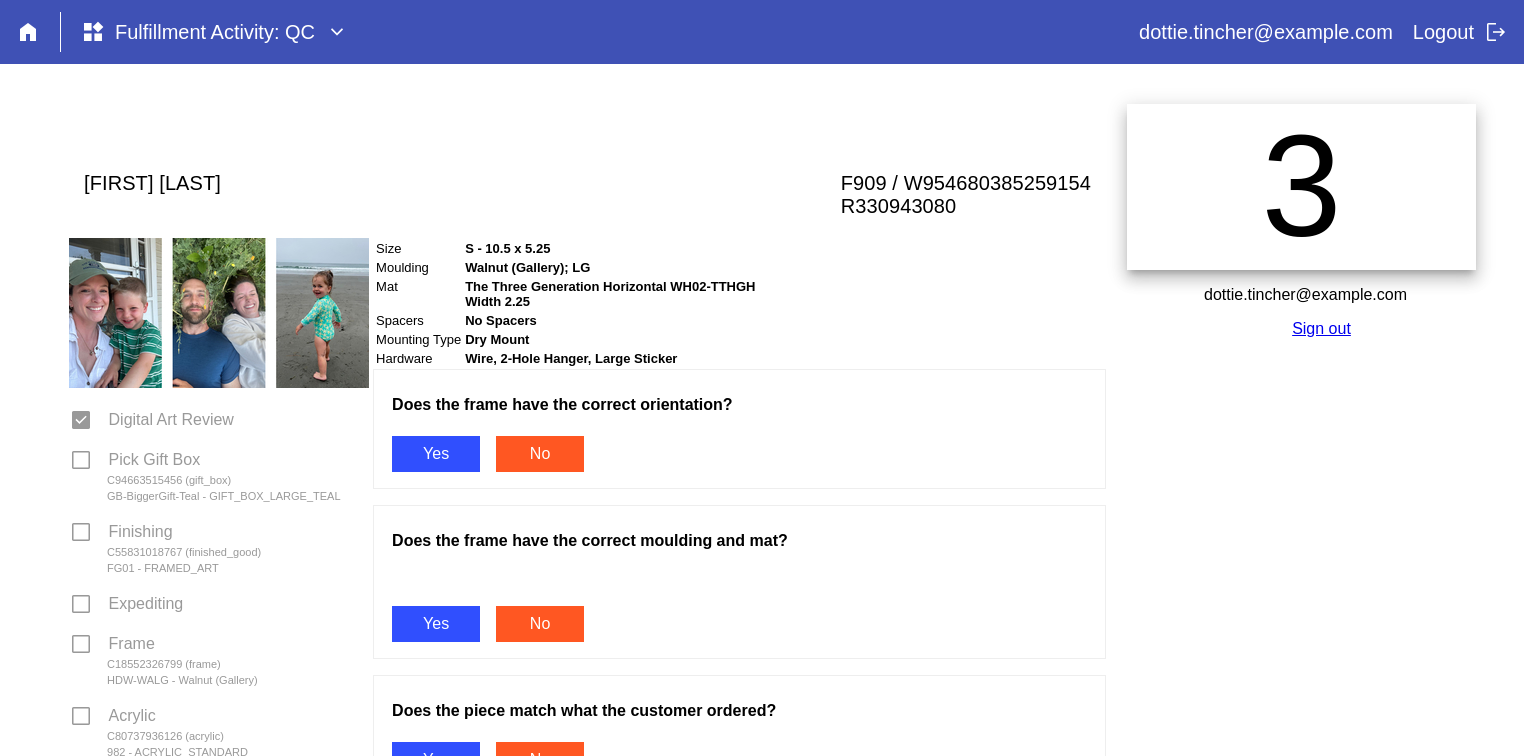 scroll, scrollTop: 0, scrollLeft: 0, axis: both 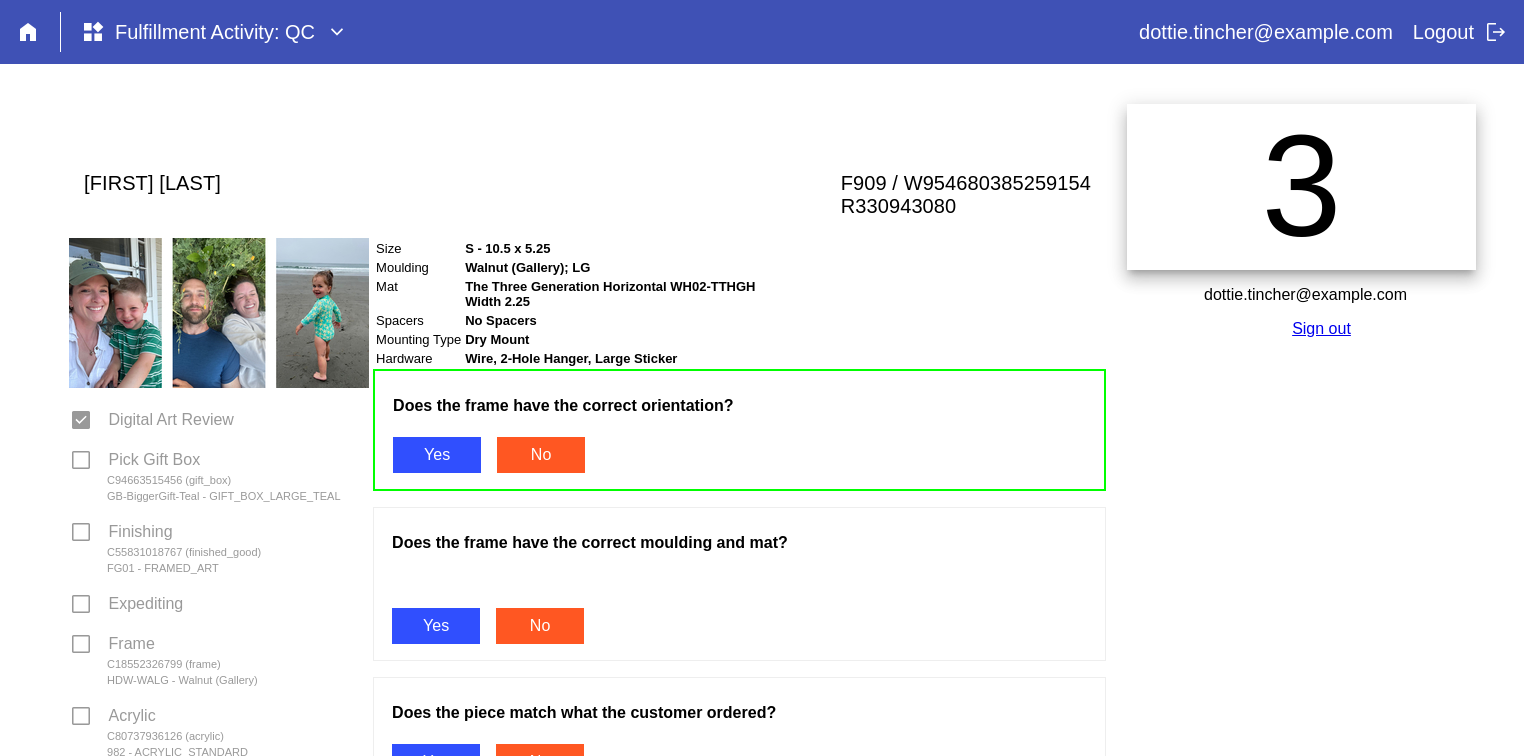 click on "Yes" at bounding box center (436, 626) 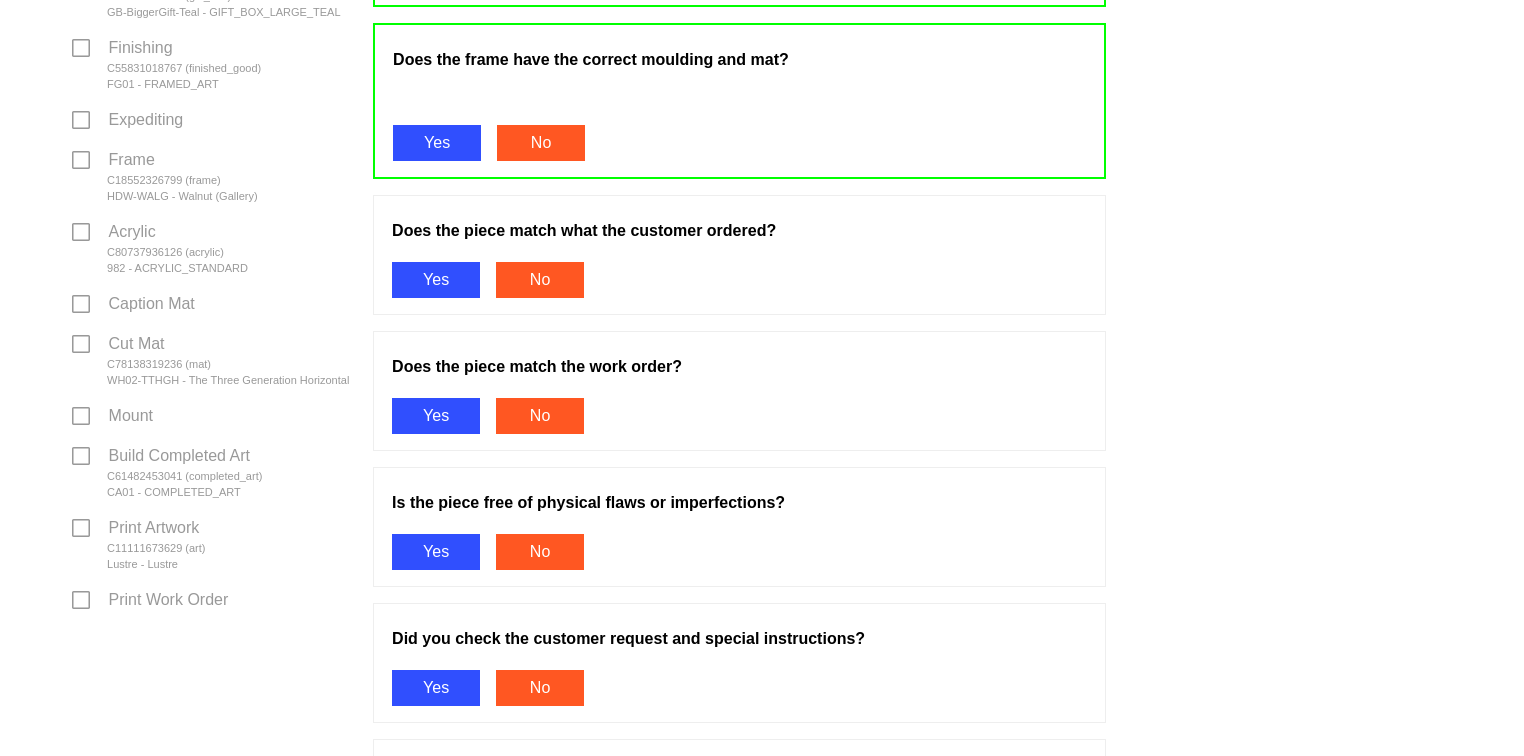 scroll, scrollTop: 499, scrollLeft: 0, axis: vertical 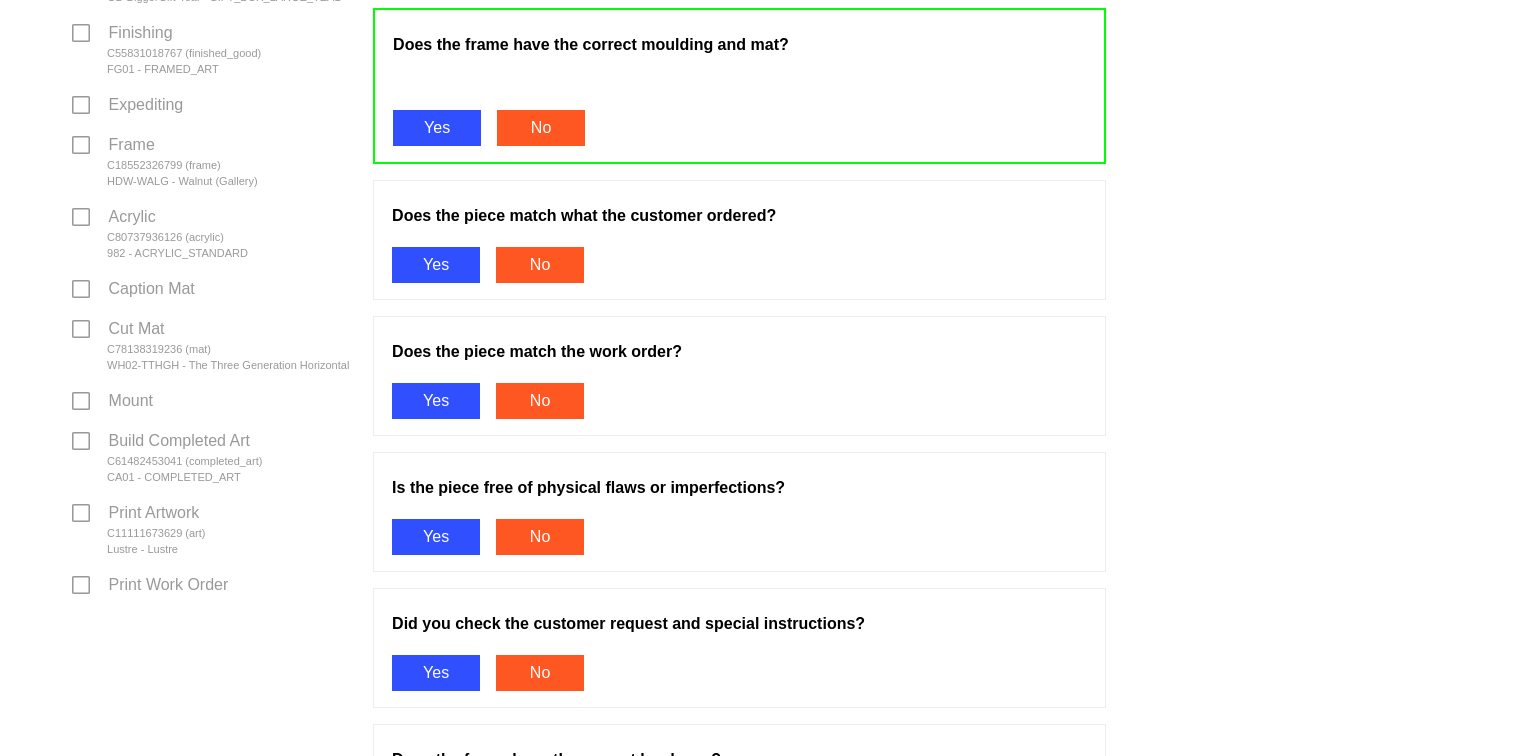 click on "Yes" at bounding box center [436, 265] 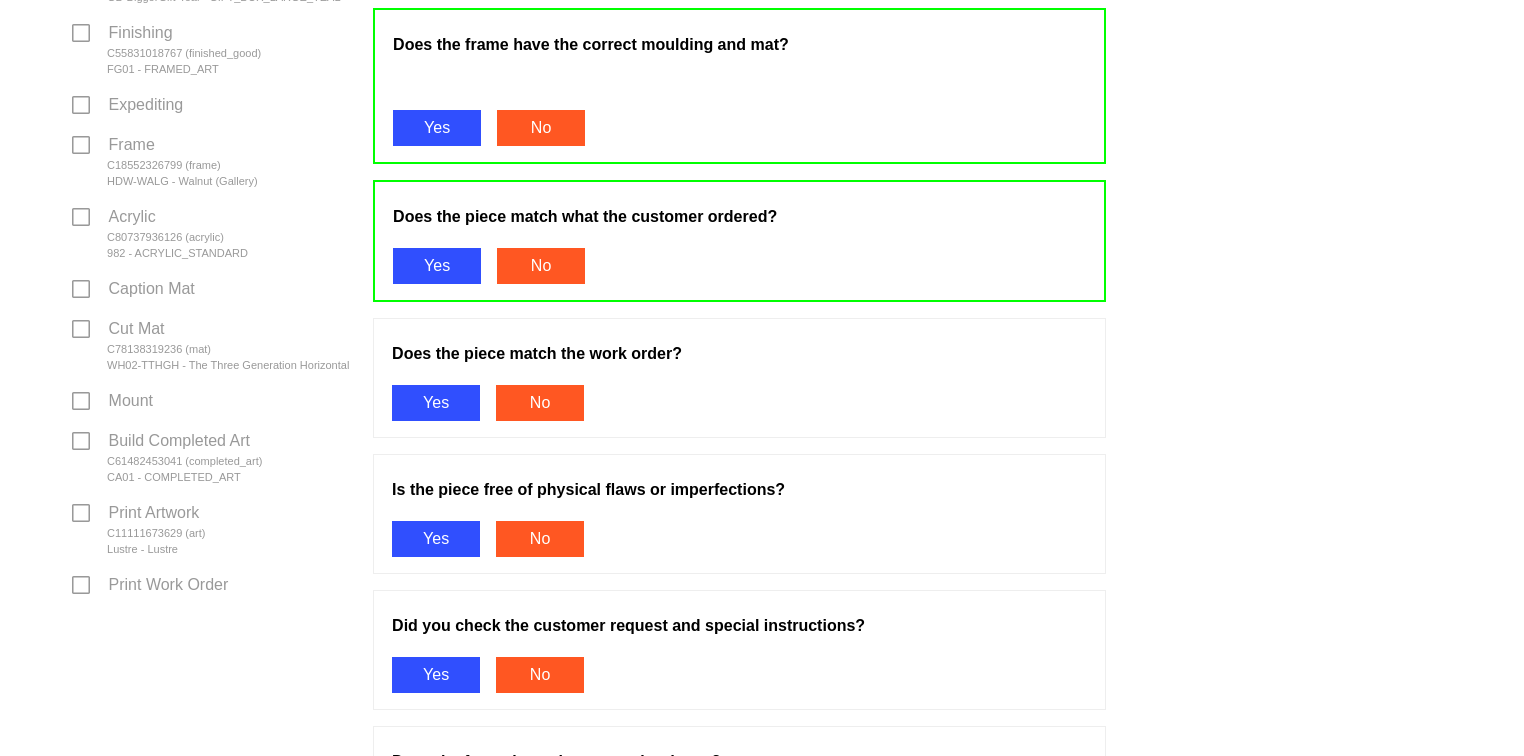 click on "Yes" at bounding box center [436, 403] 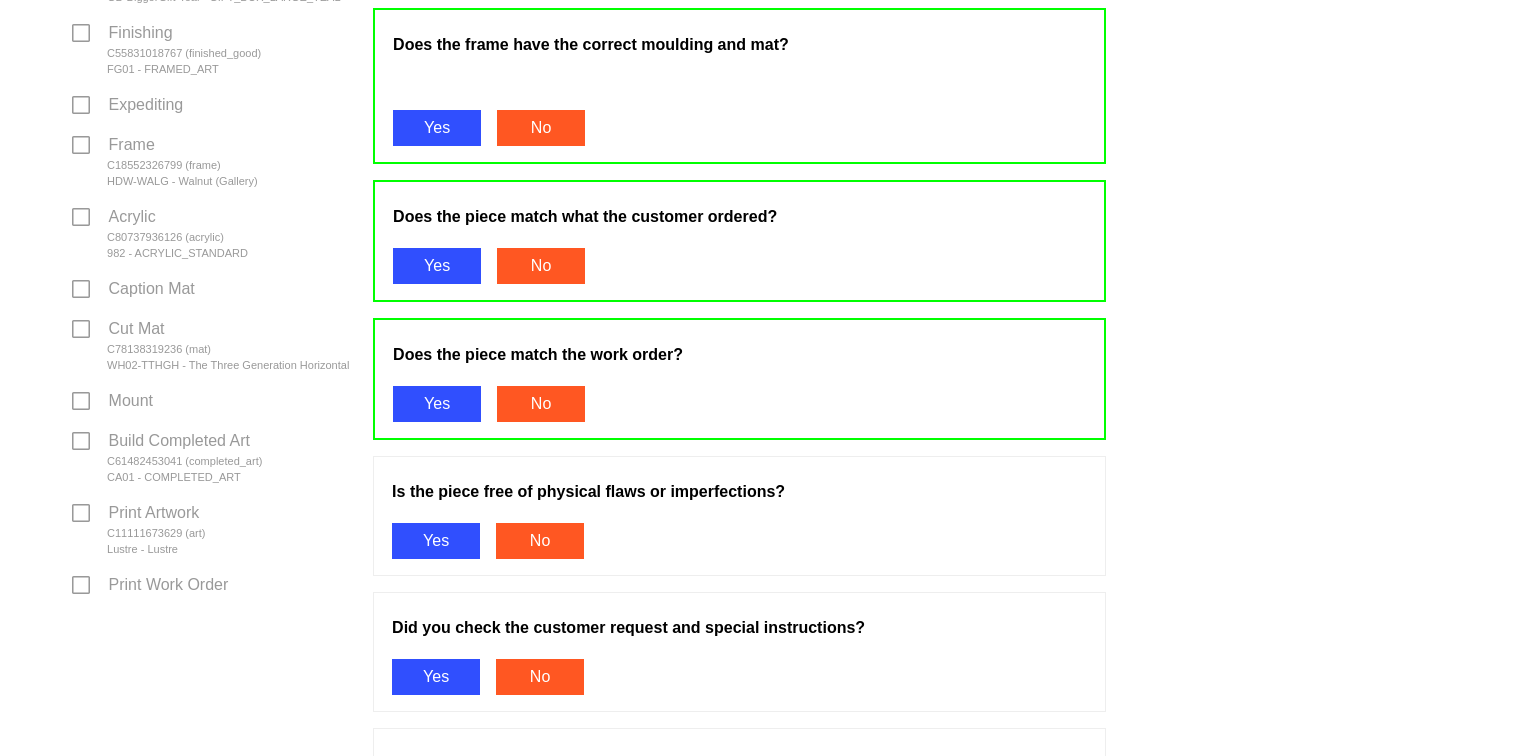 click on "Yes" at bounding box center [436, 541] 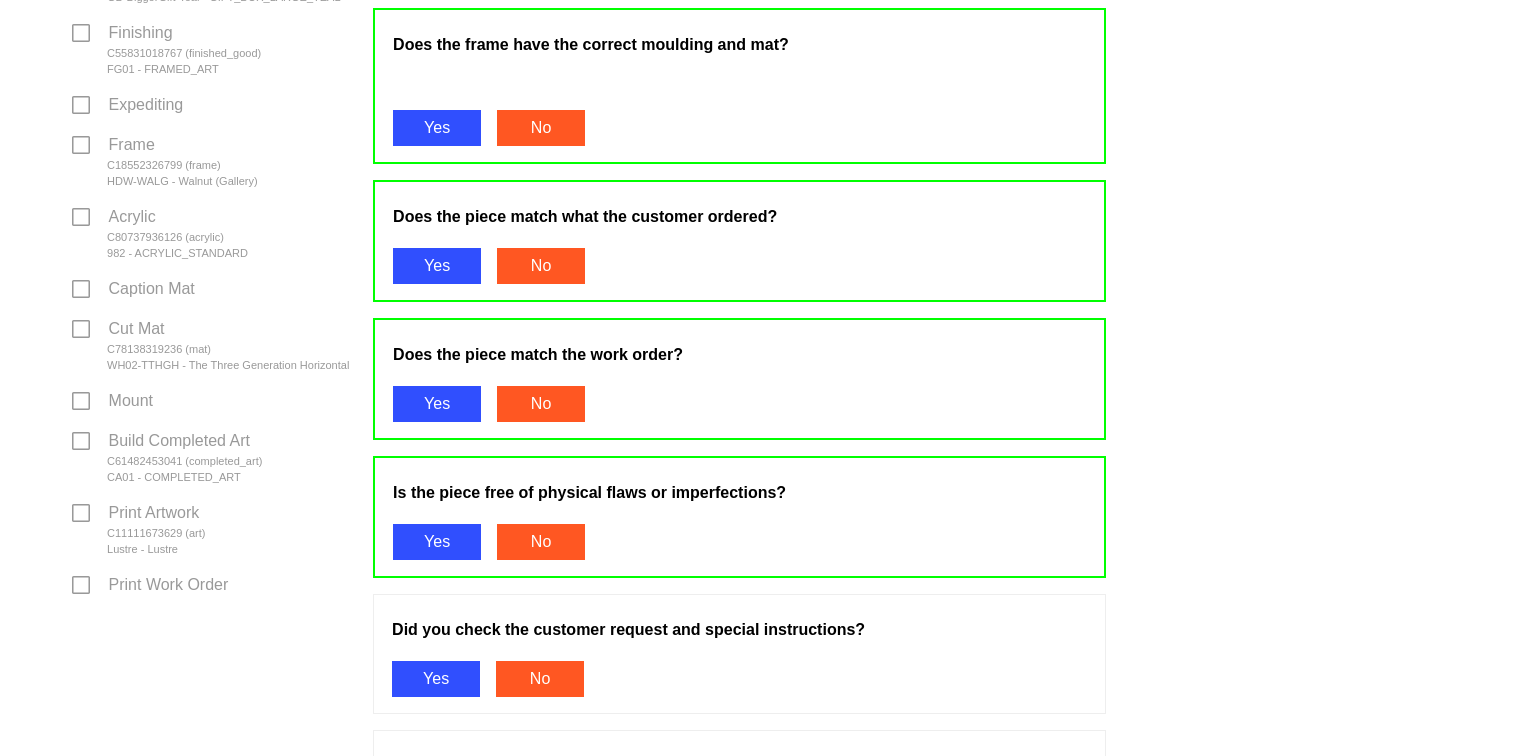 click on "Yes" at bounding box center (436, 679) 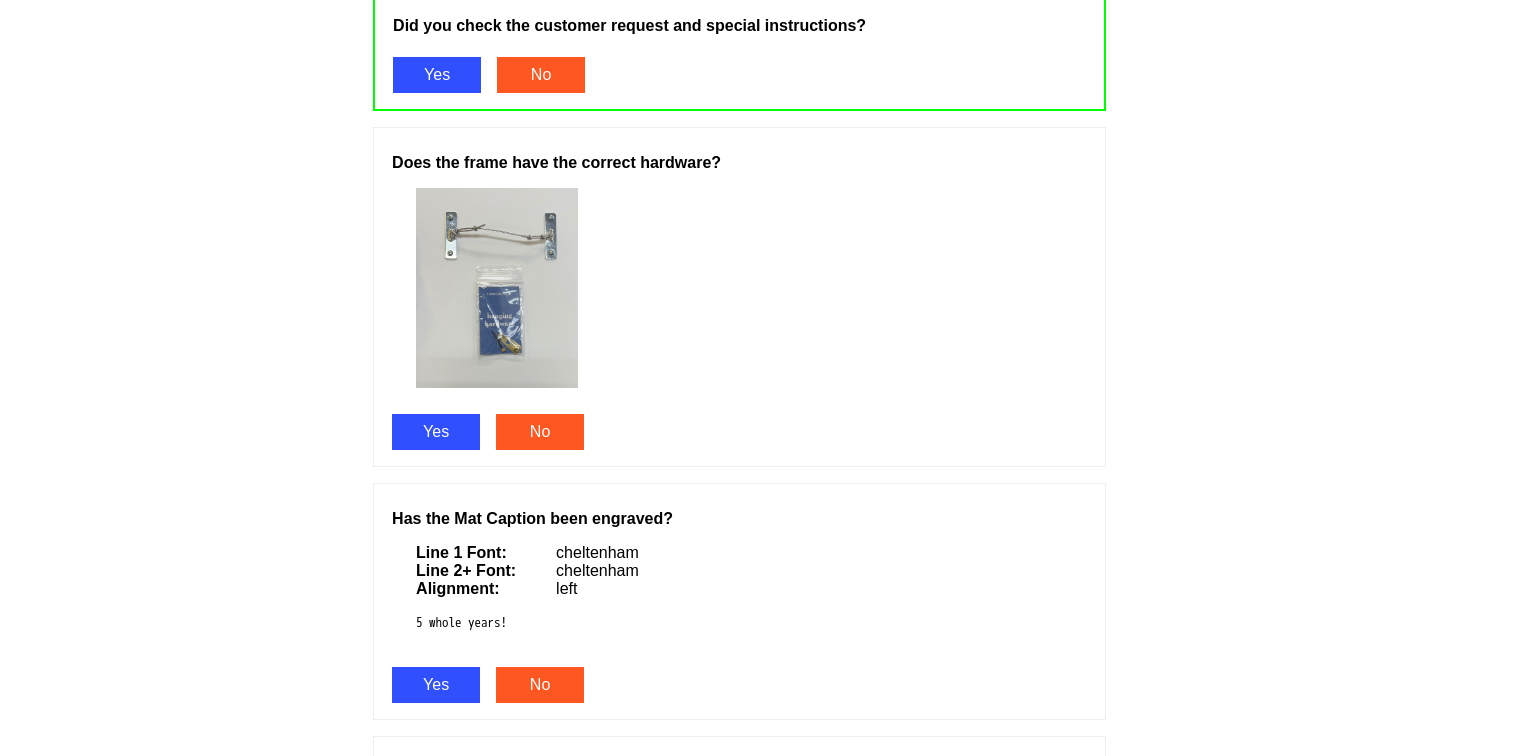 click on "Yes" at bounding box center [436, 432] 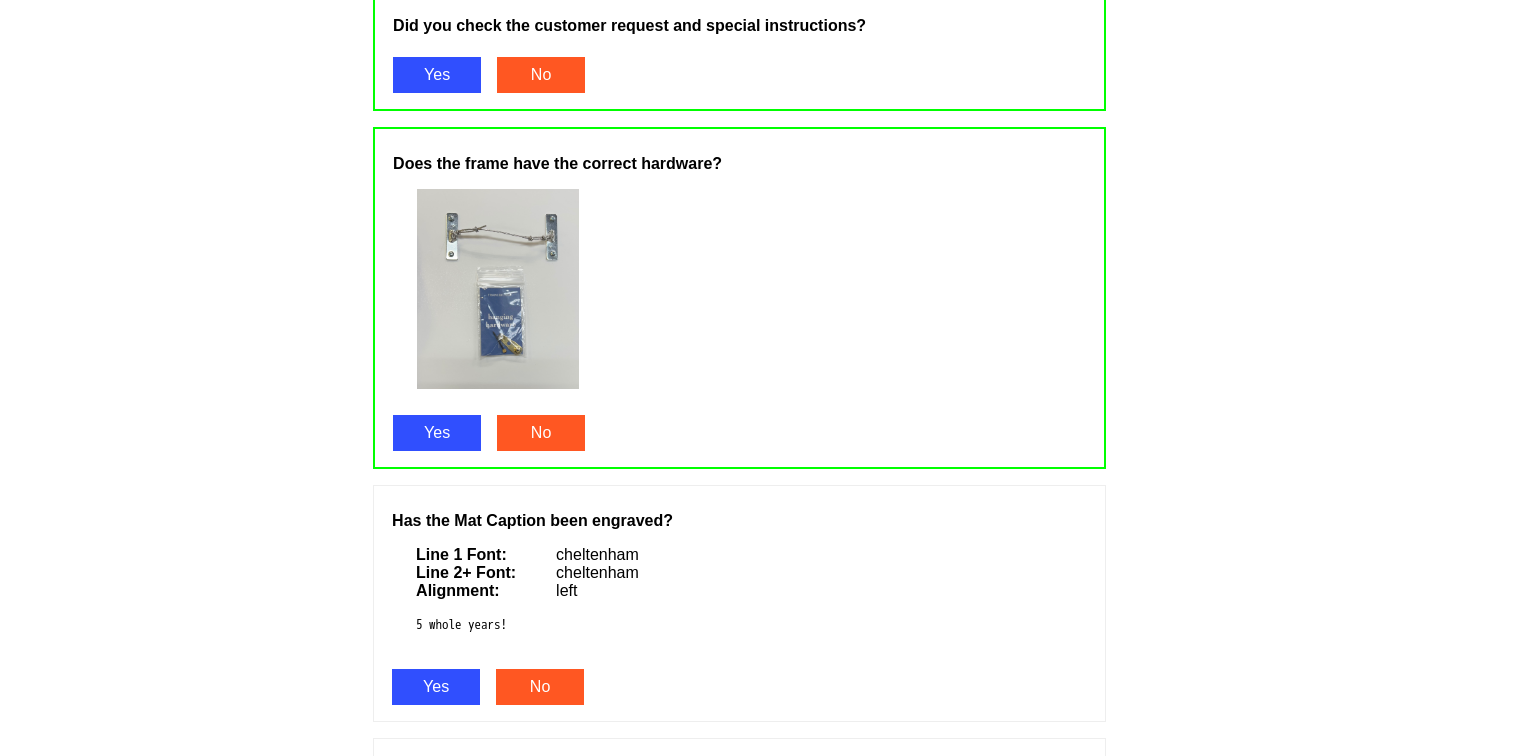 click on "Yes" at bounding box center (436, 687) 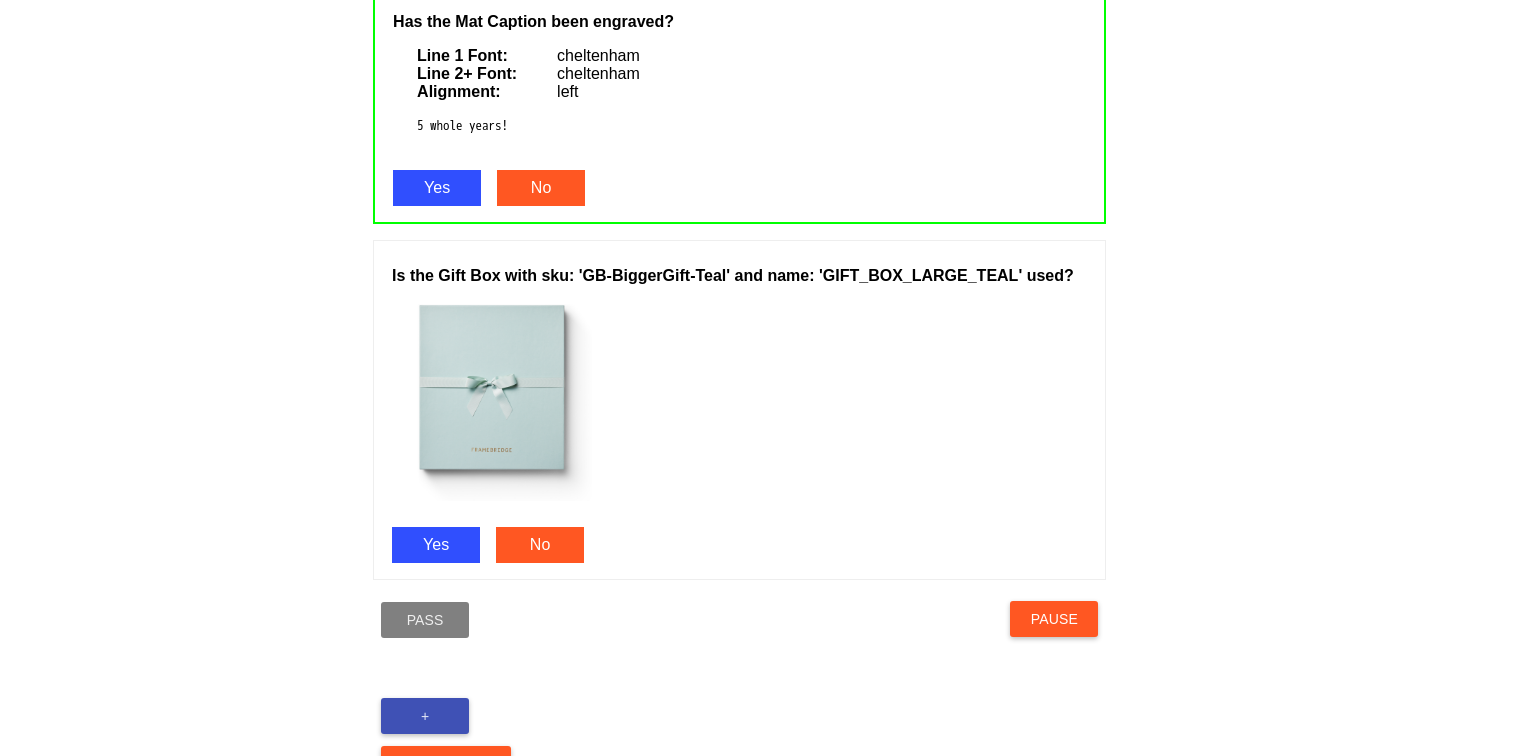 scroll, scrollTop: 1637, scrollLeft: 0, axis: vertical 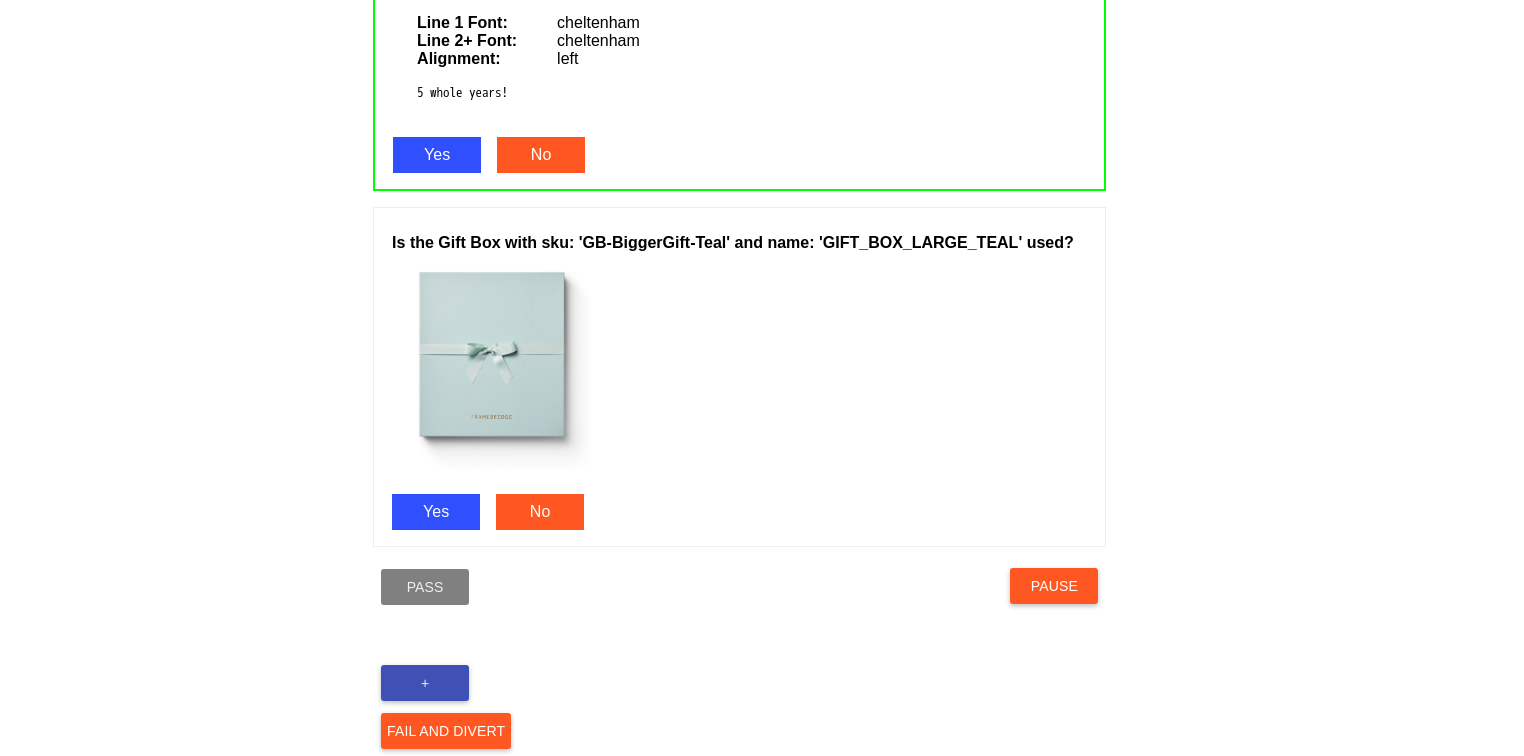click on "Yes" at bounding box center (436, 512) 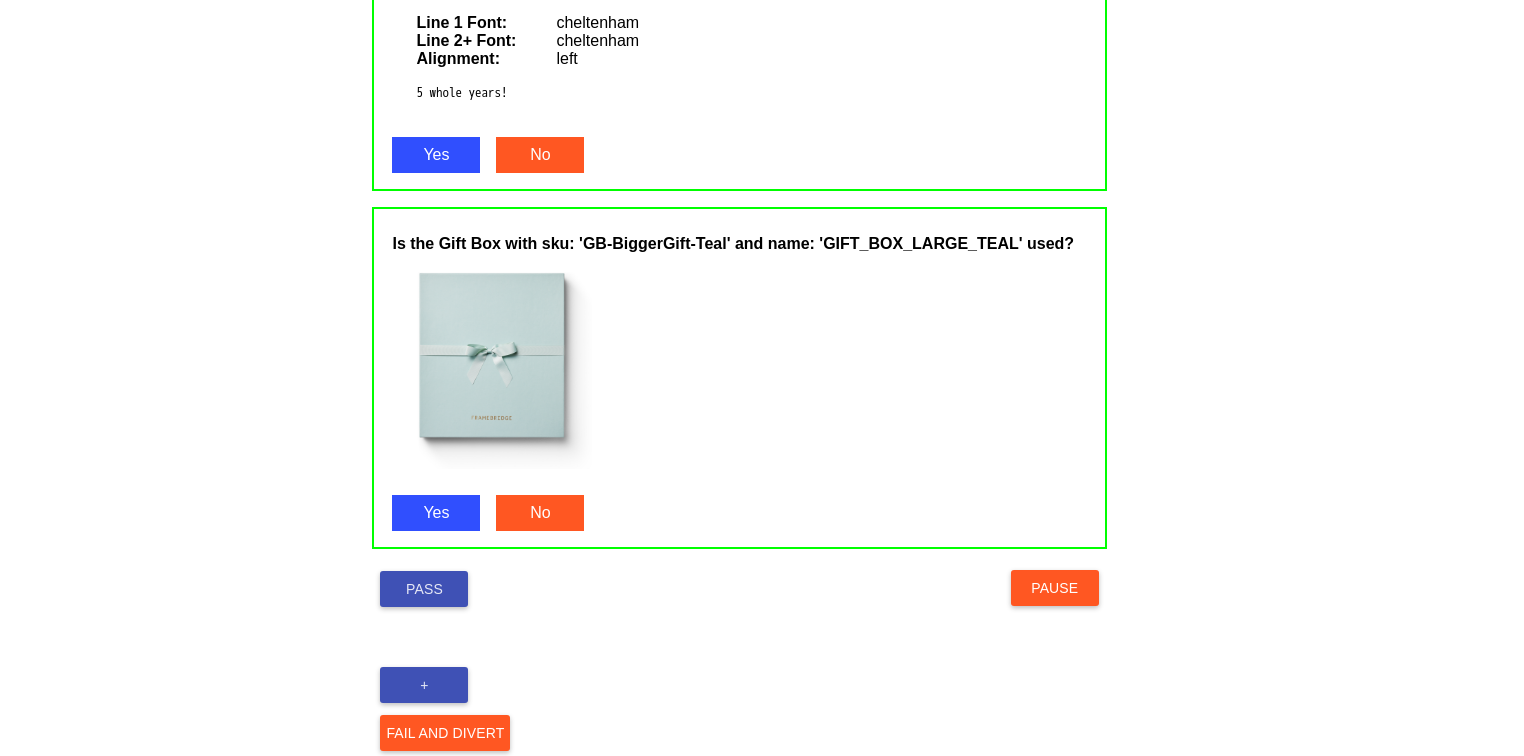 click on "Pass" at bounding box center (424, 589) 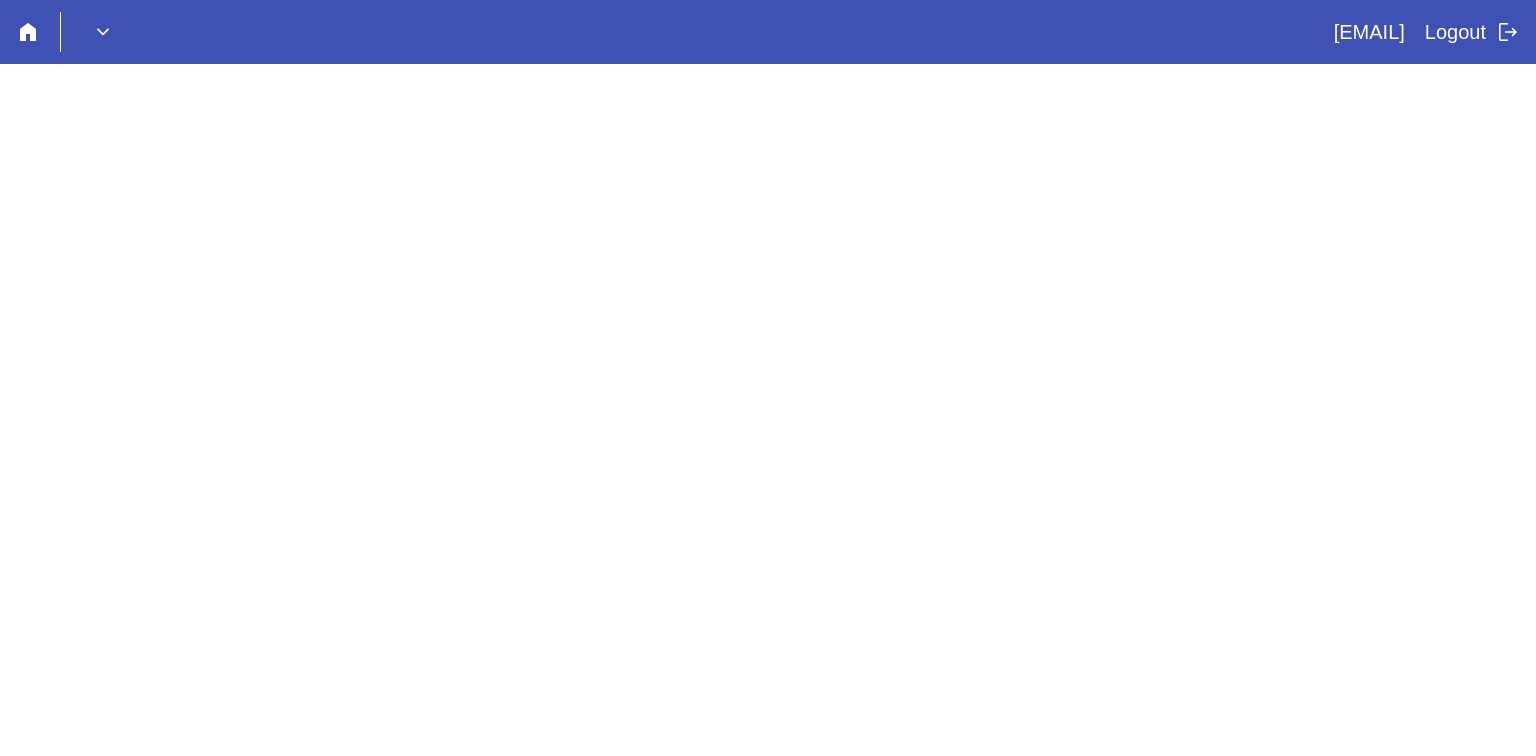 scroll, scrollTop: 0, scrollLeft: 0, axis: both 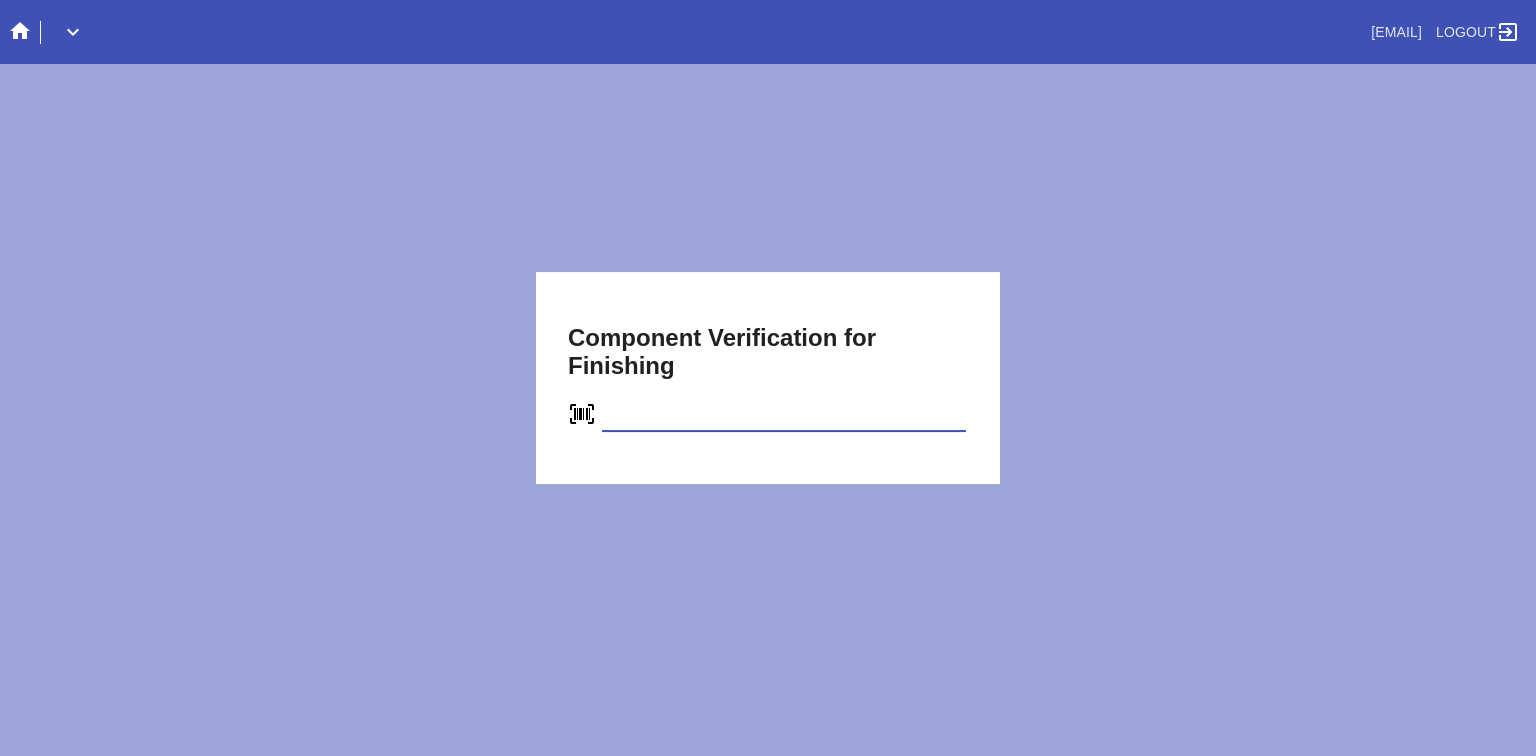 type on "C55831018767" 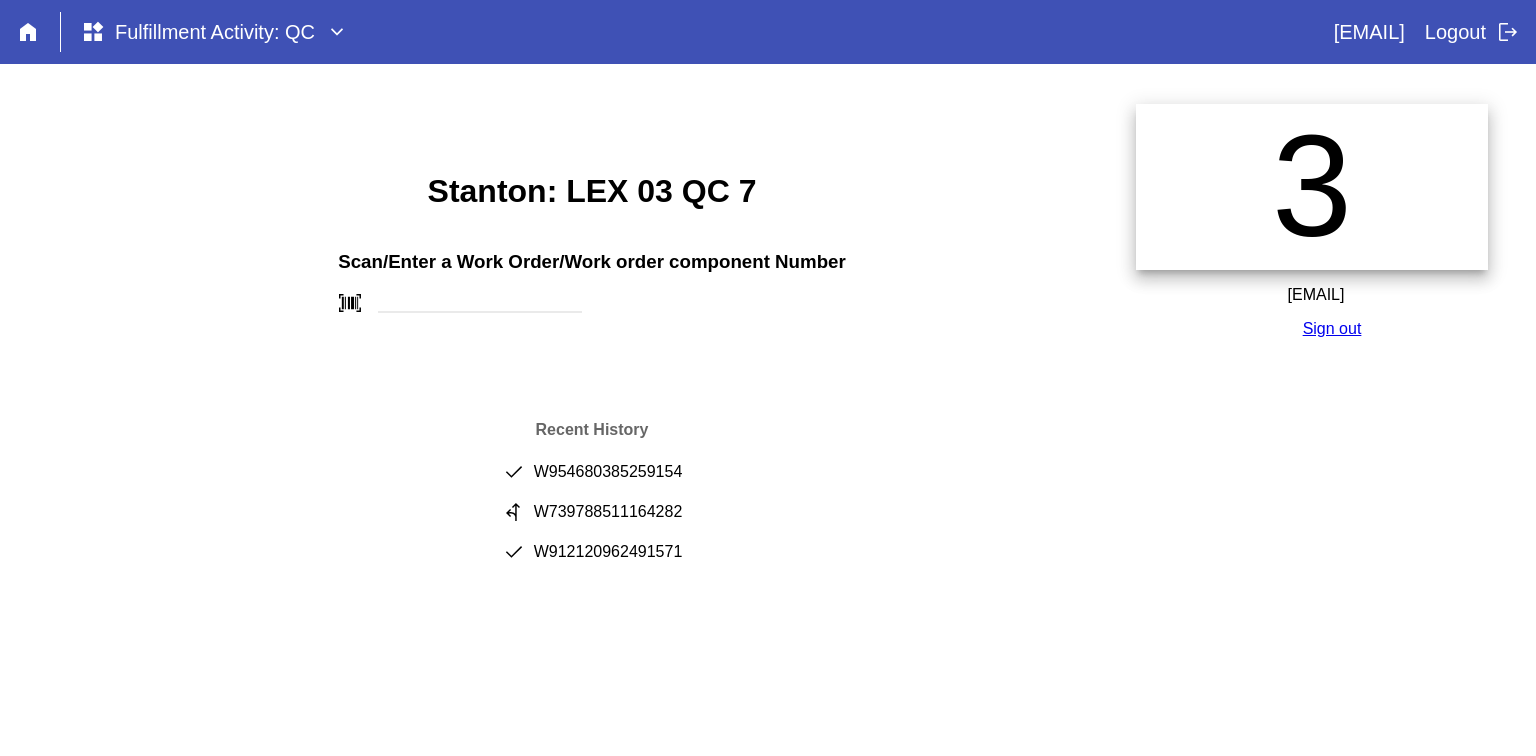 scroll, scrollTop: 0, scrollLeft: 0, axis: both 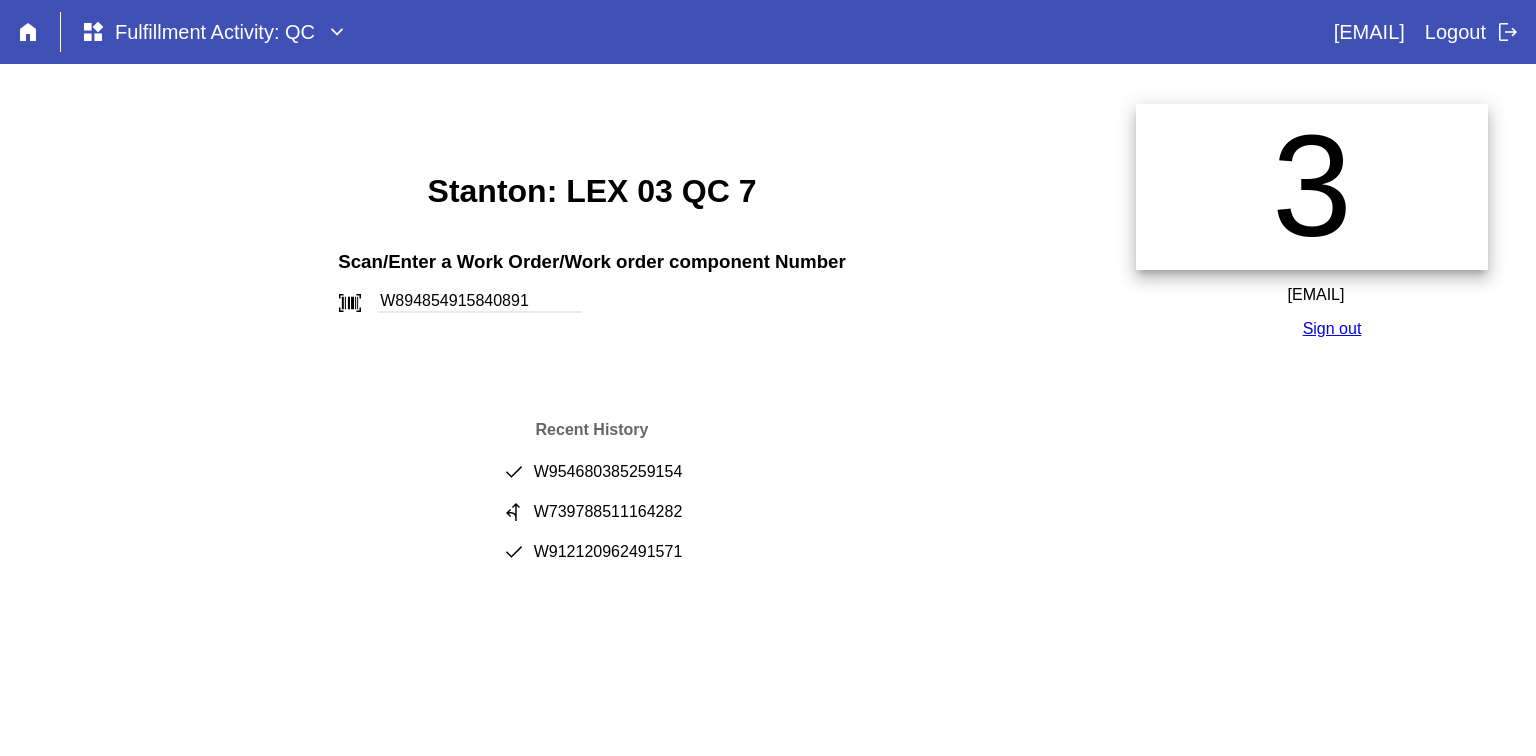 type on "W894854915840891" 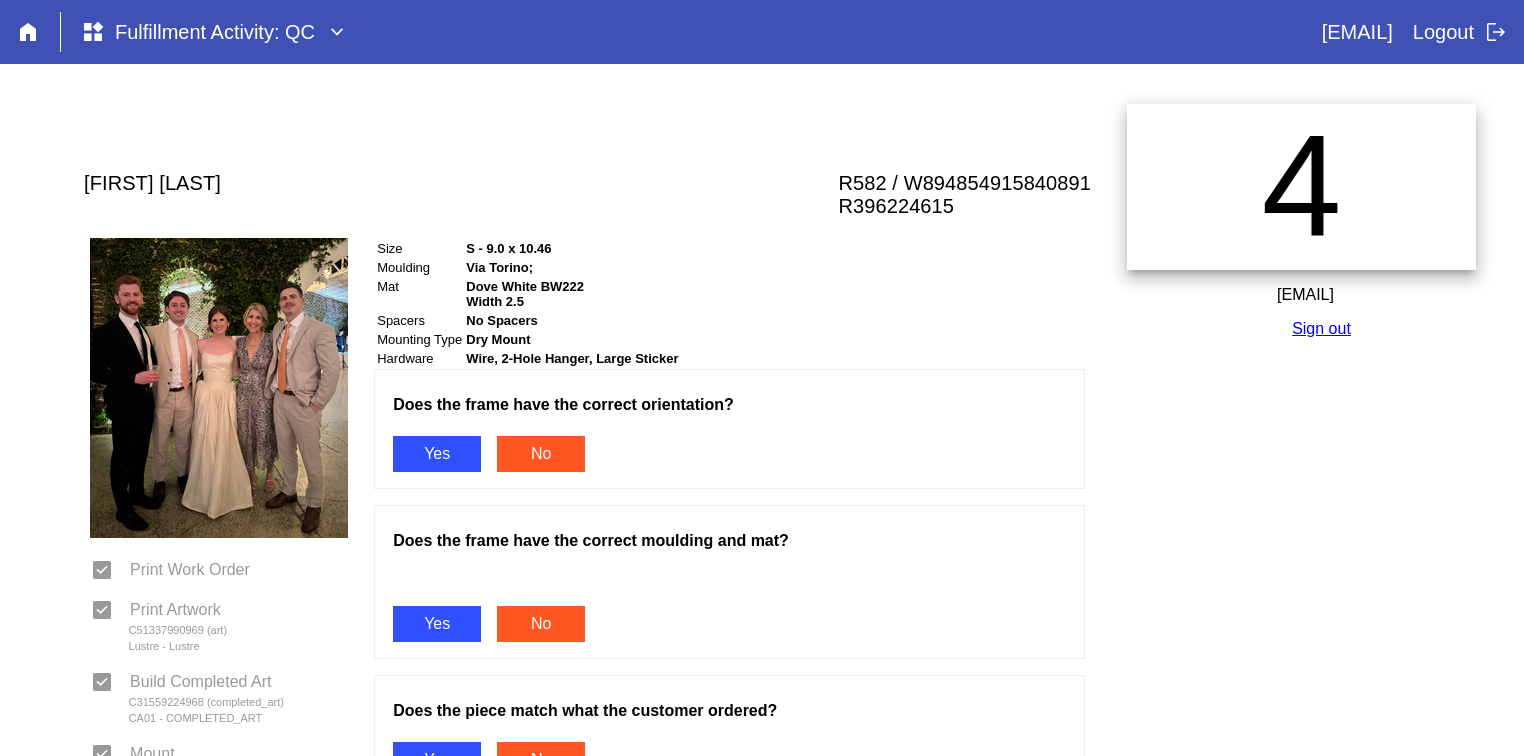 scroll, scrollTop: 0, scrollLeft: 0, axis: both 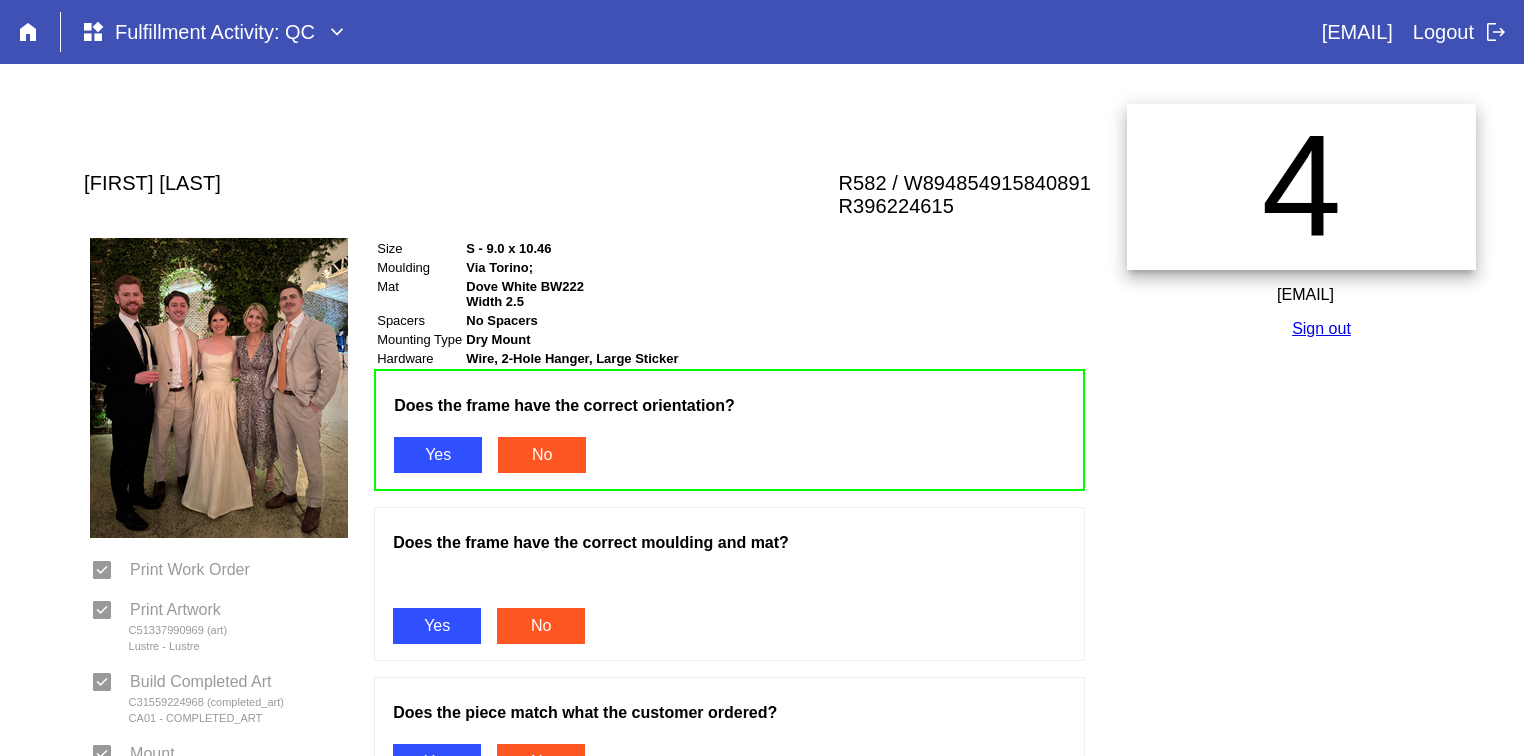 click on "Yes" at bounding box center (437, 626) 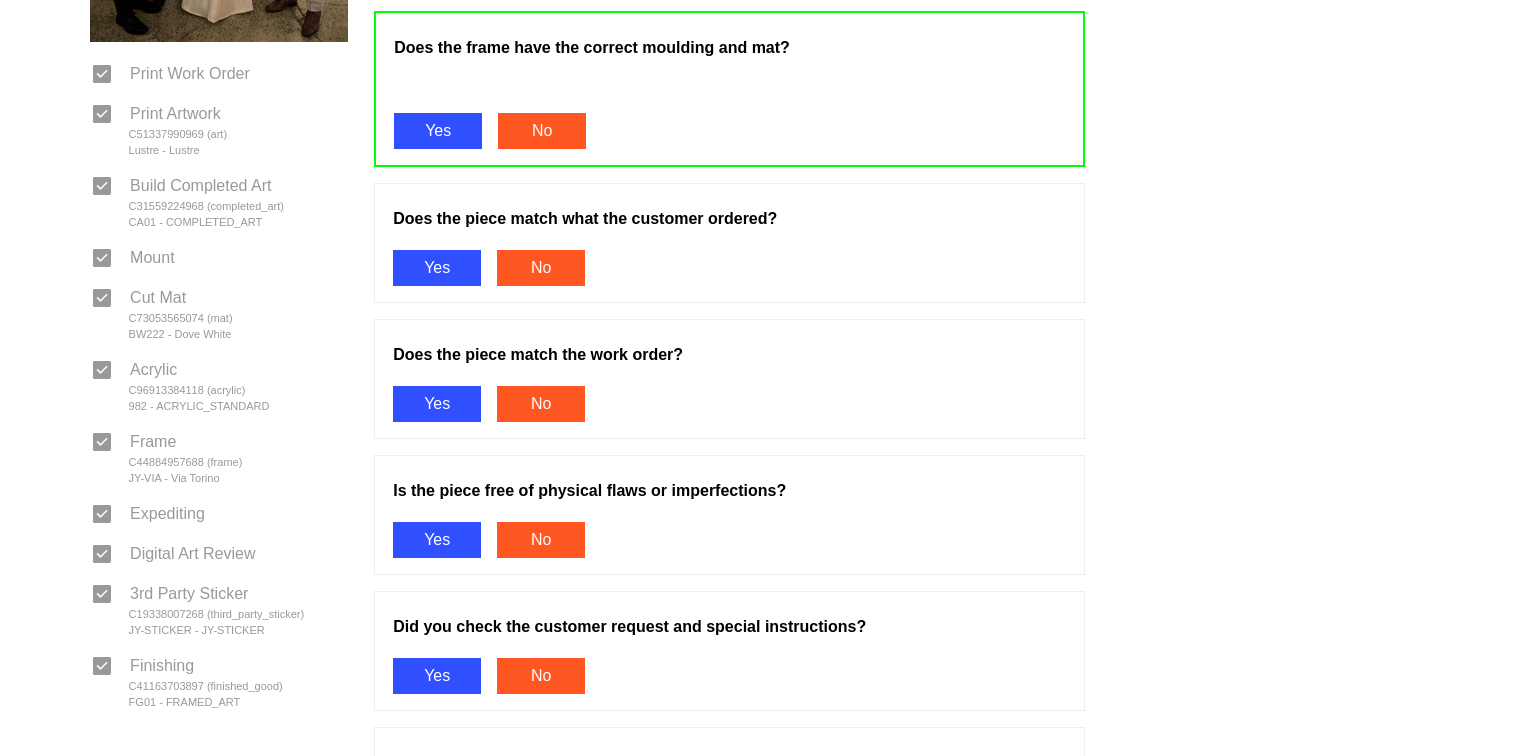 scroll, scrollTop: 504, scrollLeft: 0, axis: vertical 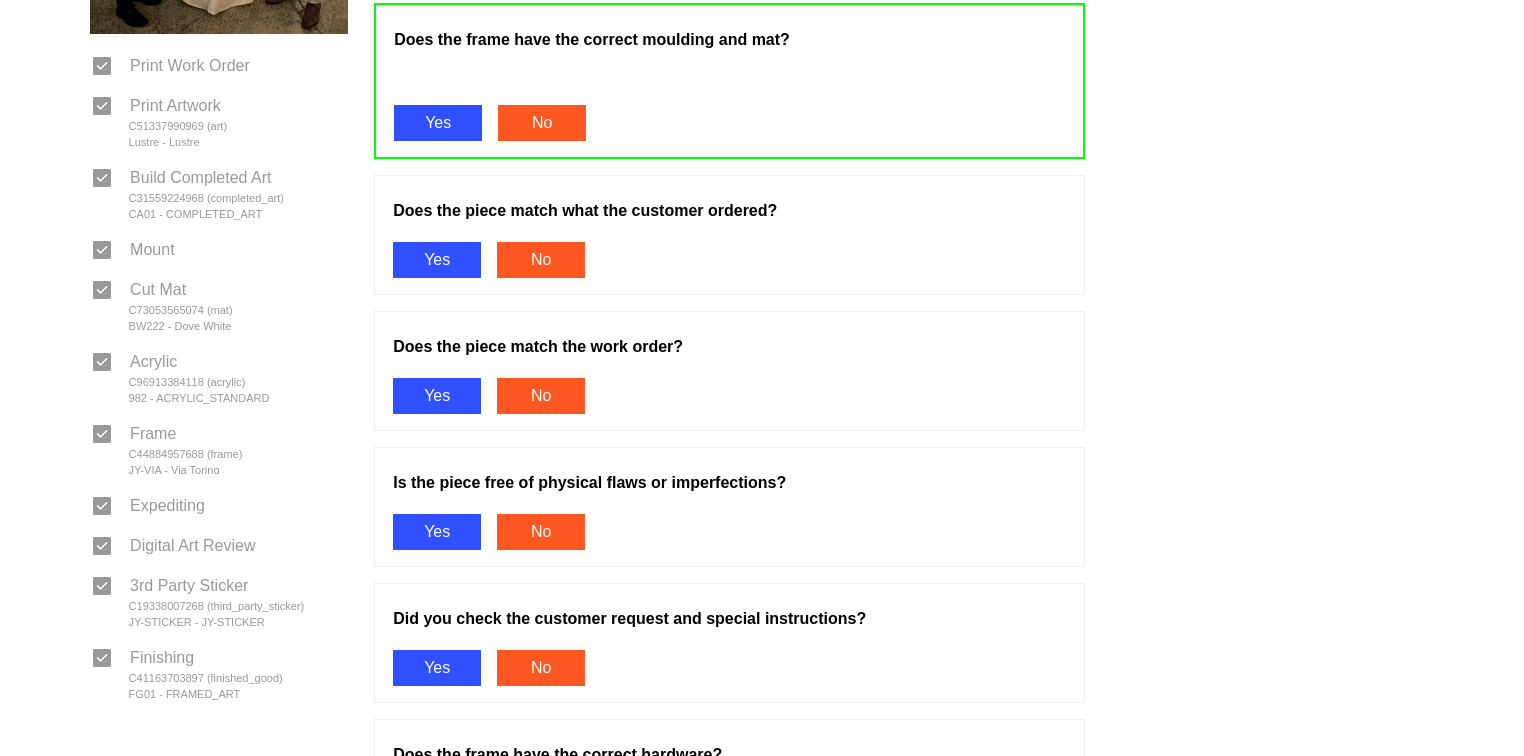 click on "Yes" at bounding box center [437, 260] 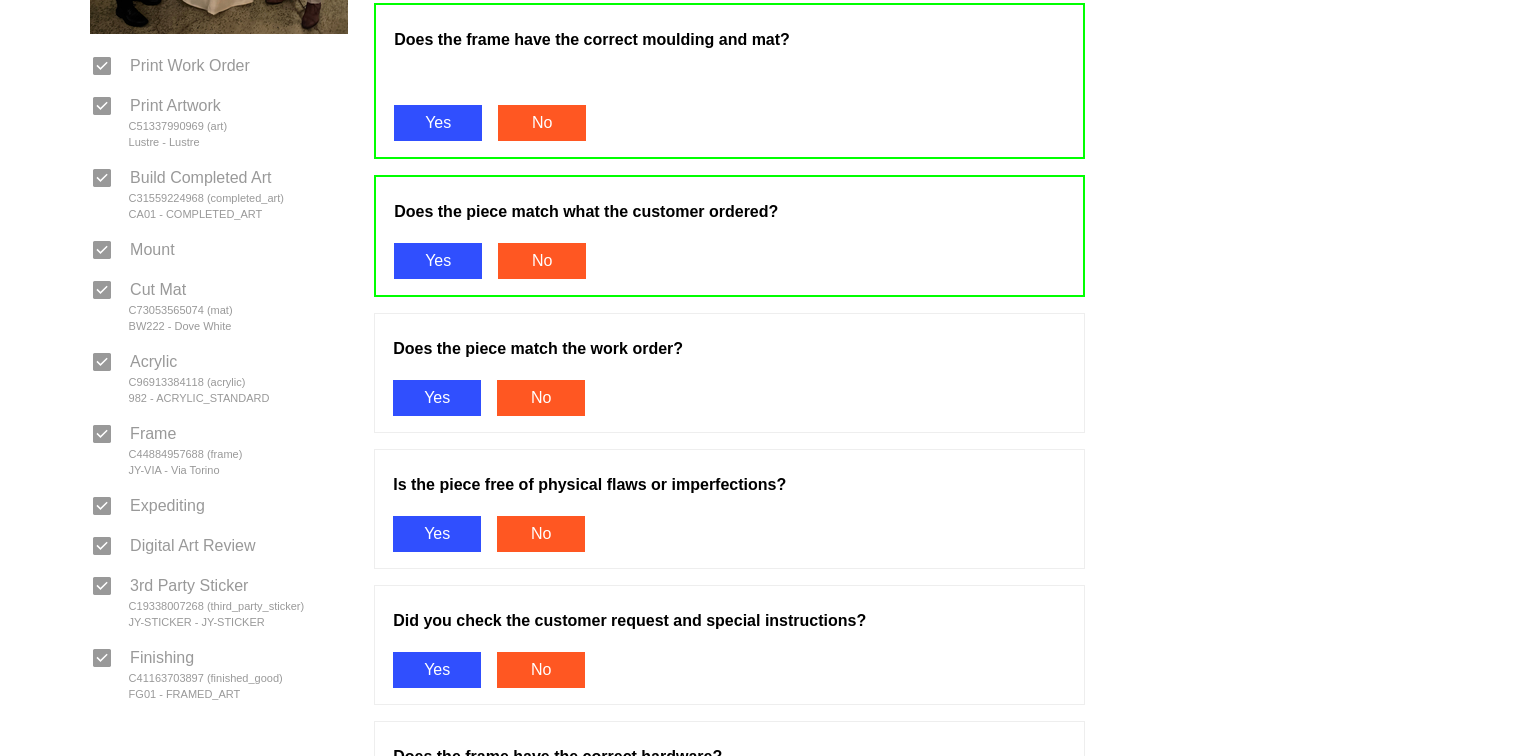 click on "Yes" at bounding box center (437, 398) 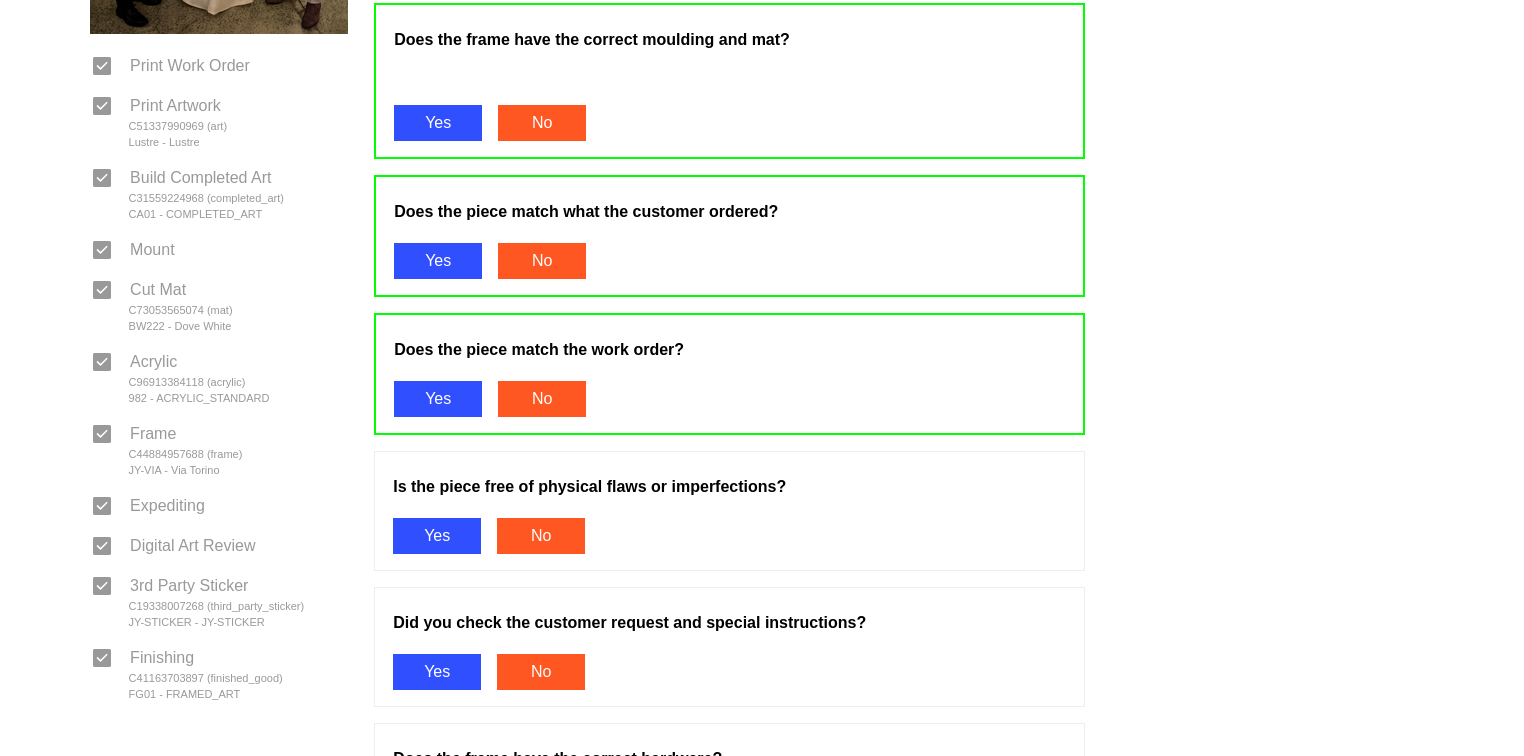 click on "Yes" at bounding box center [437, 536] 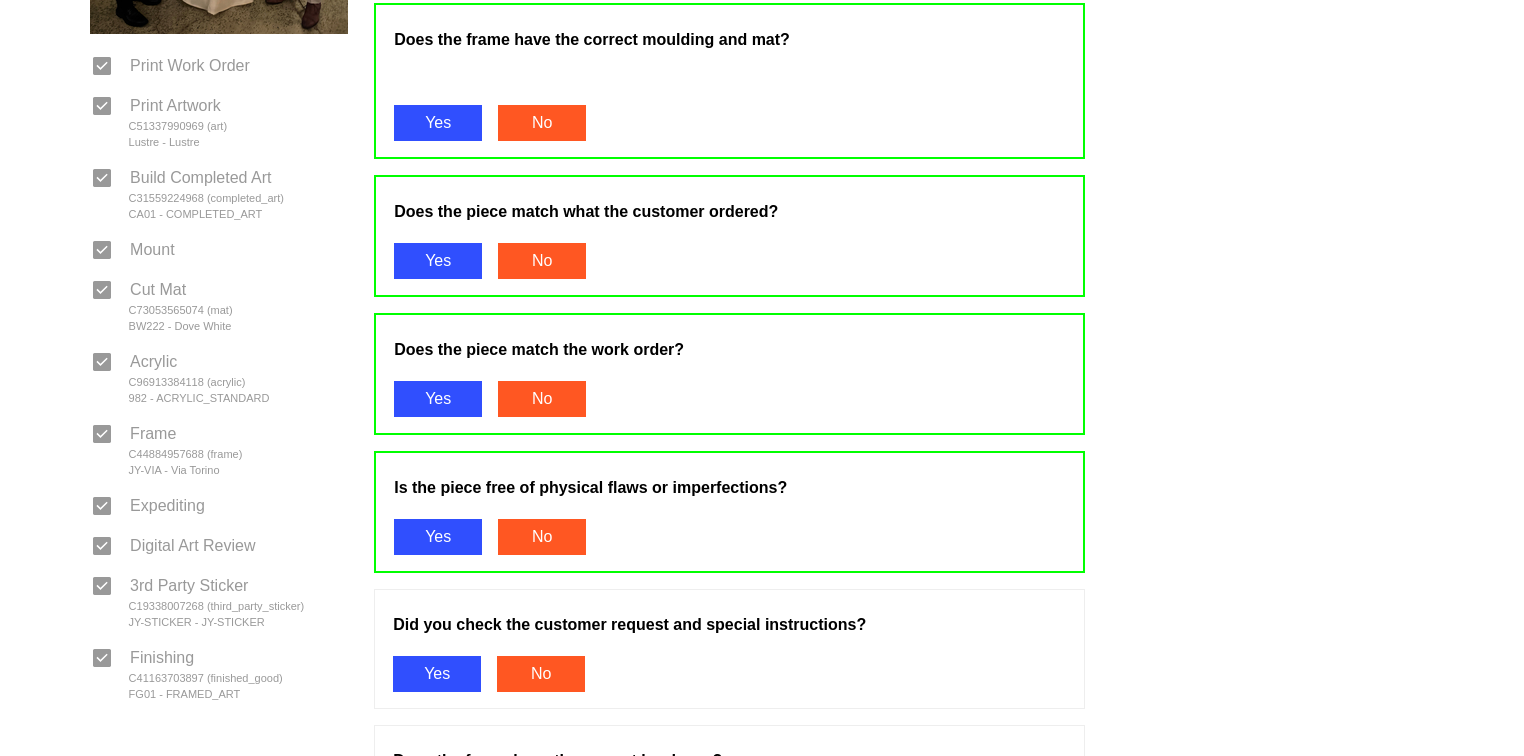 click on "Yes" at bounding box center [437, 674] 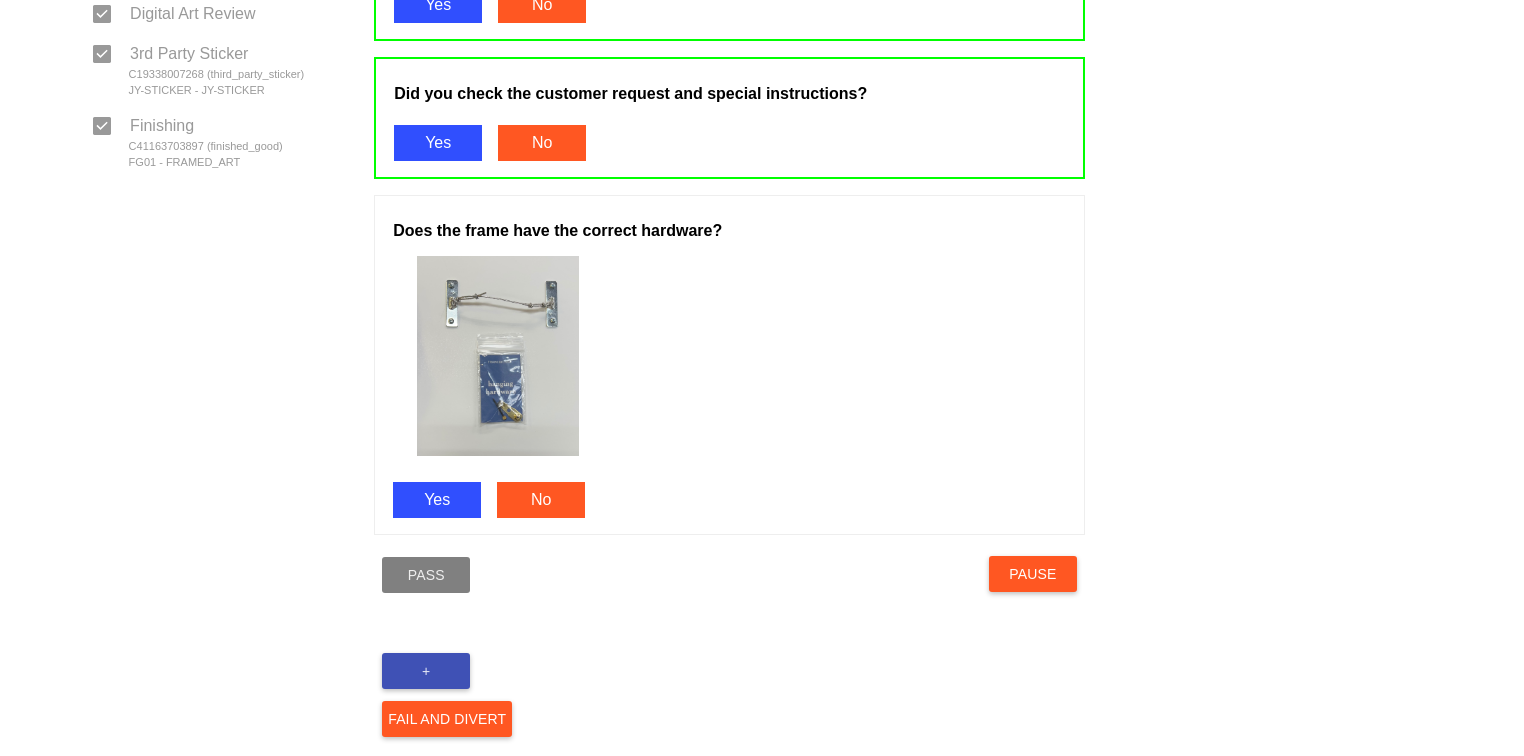 scroll, scrollTop: 1043, scrollLeft: 0, axis: vertical 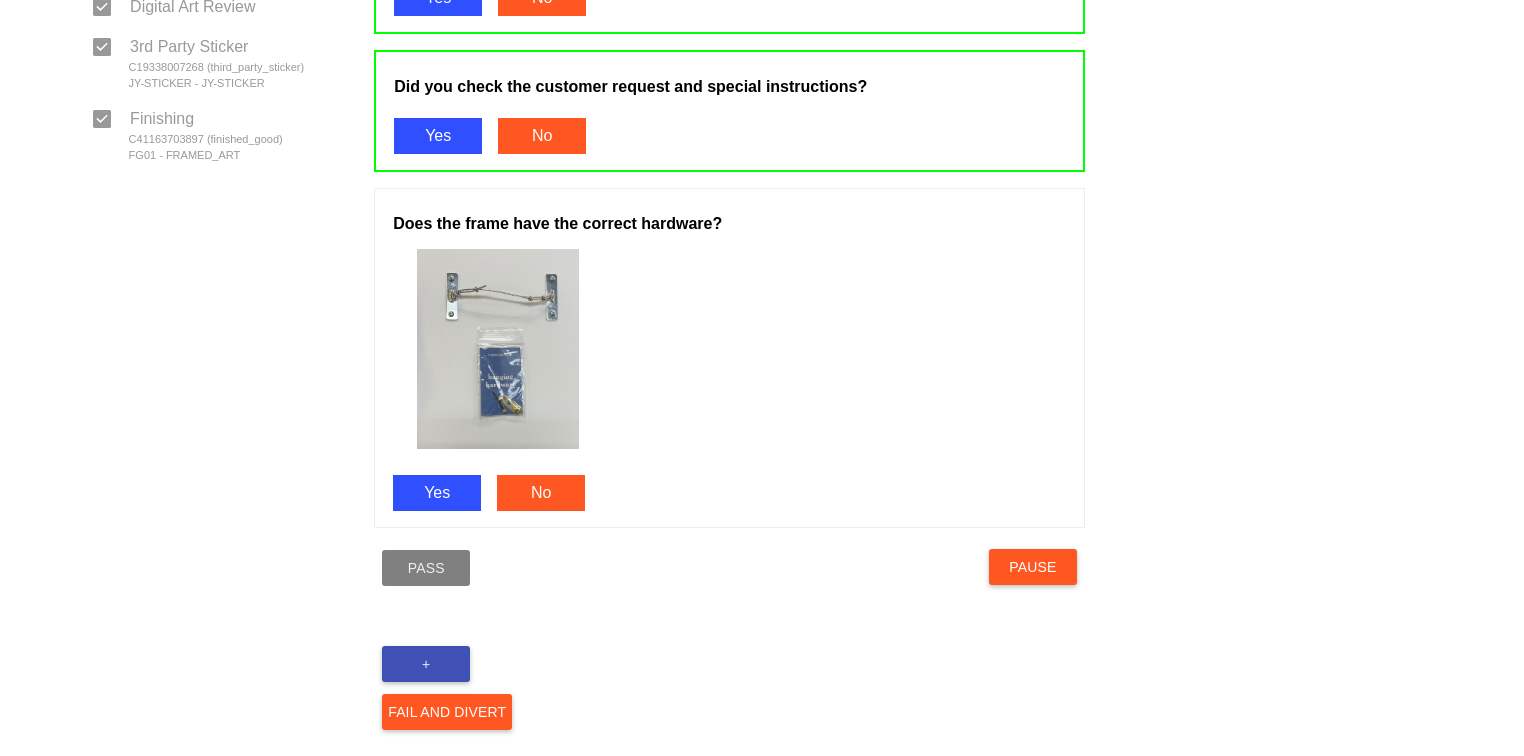 click on "Yes" at bounding box center (437, 493) 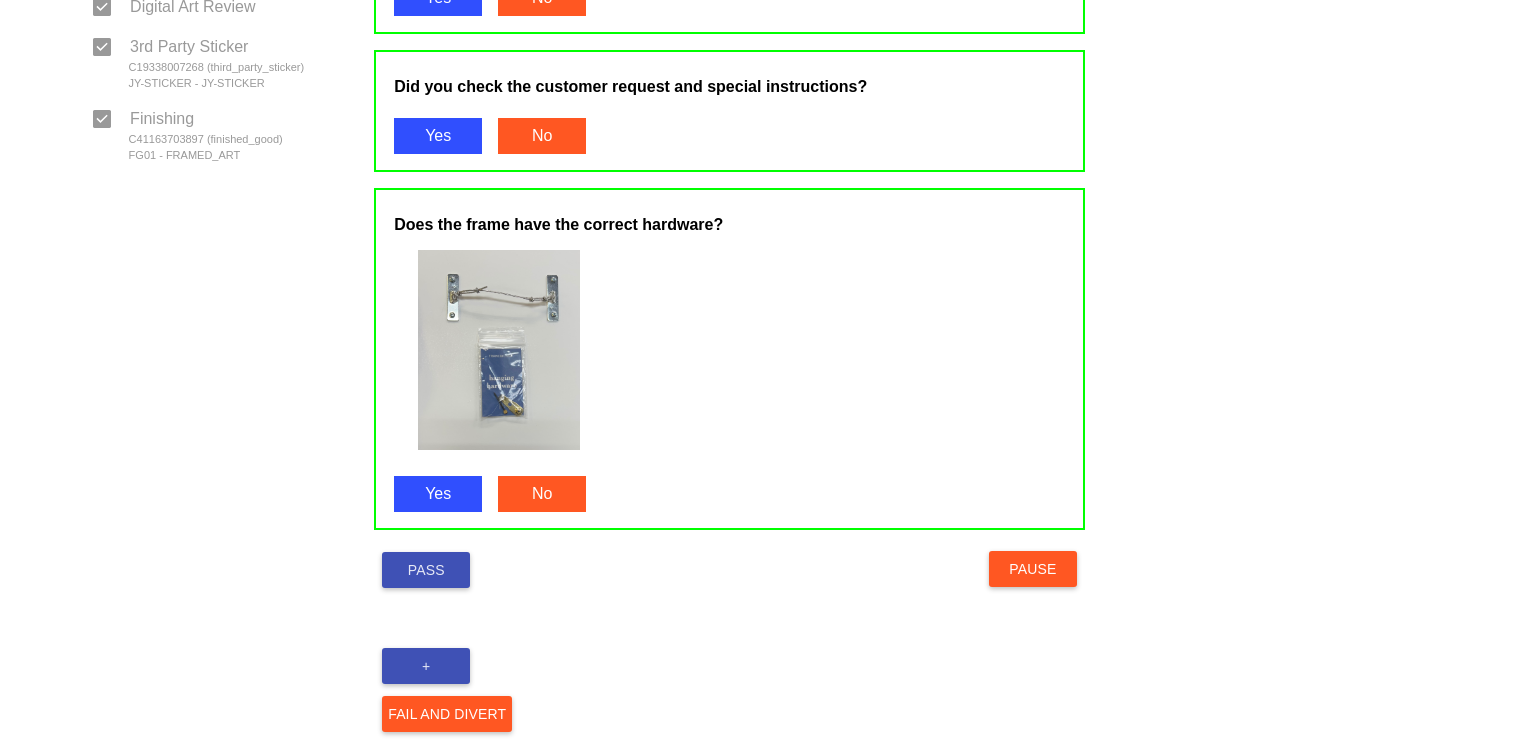 click on "Pass" at bounding box center (426, 570) 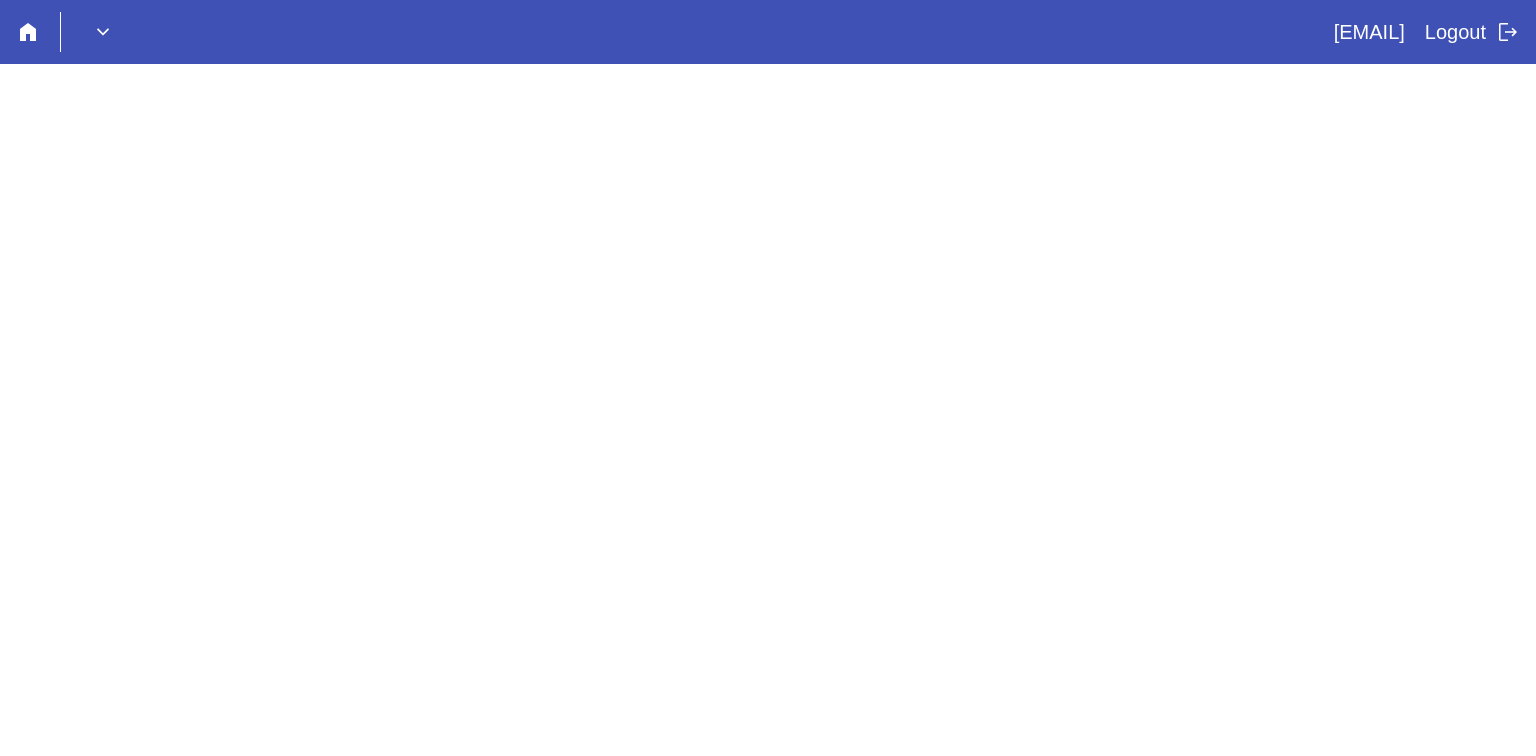scroll, scrollTop: 0, scrollLeft: 0, axis: both 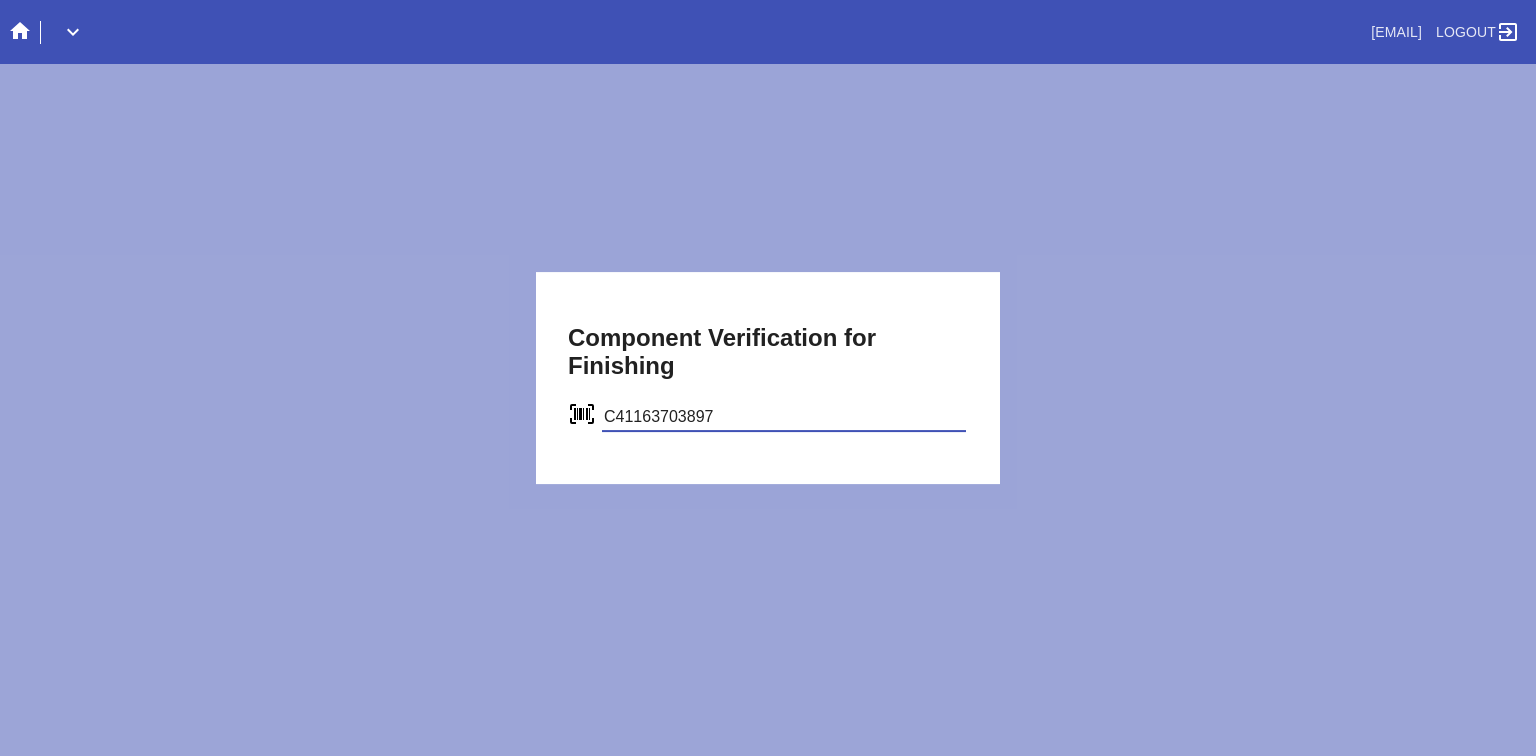 type on "C41163703897" 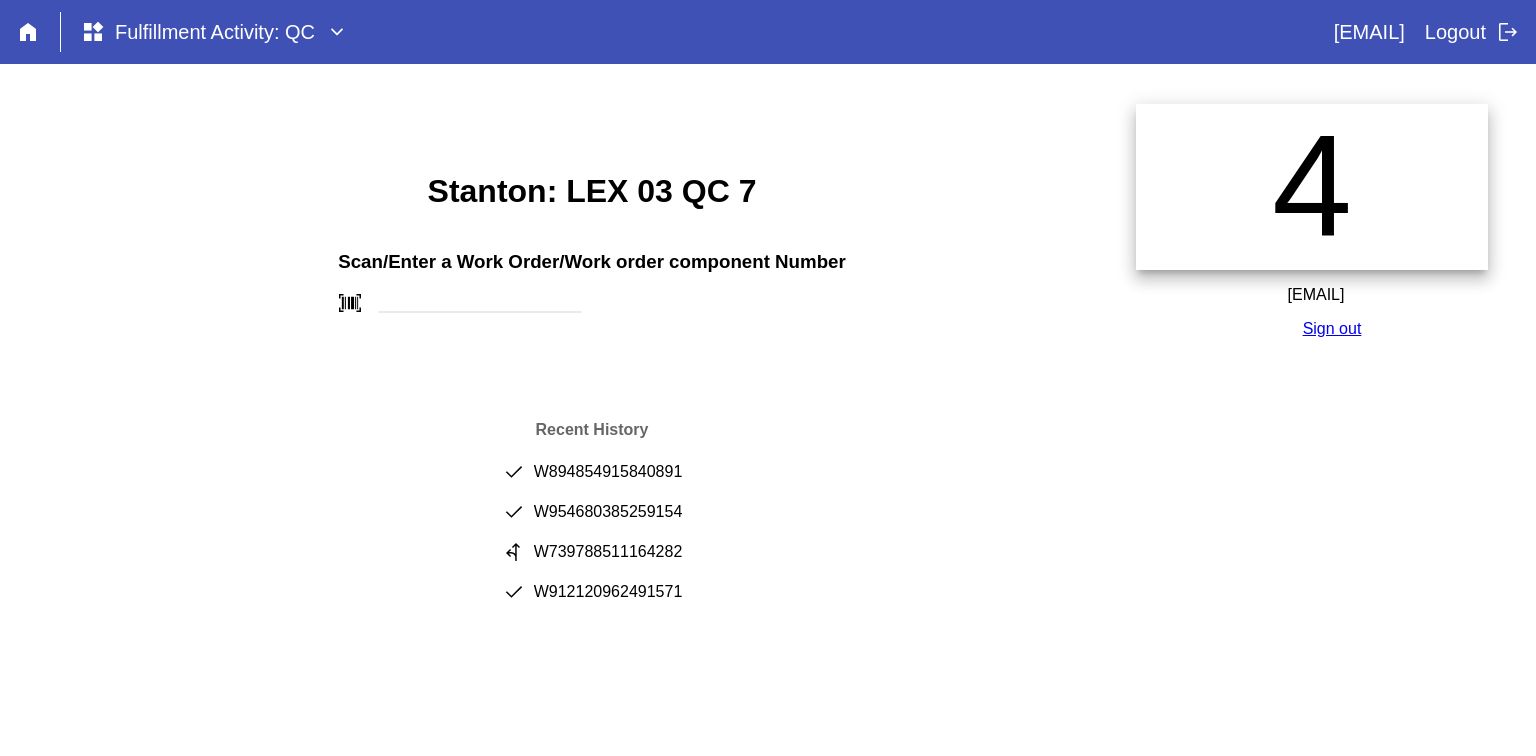 scroll, scrollTop: 0, scrollLeft: 0, axis: both 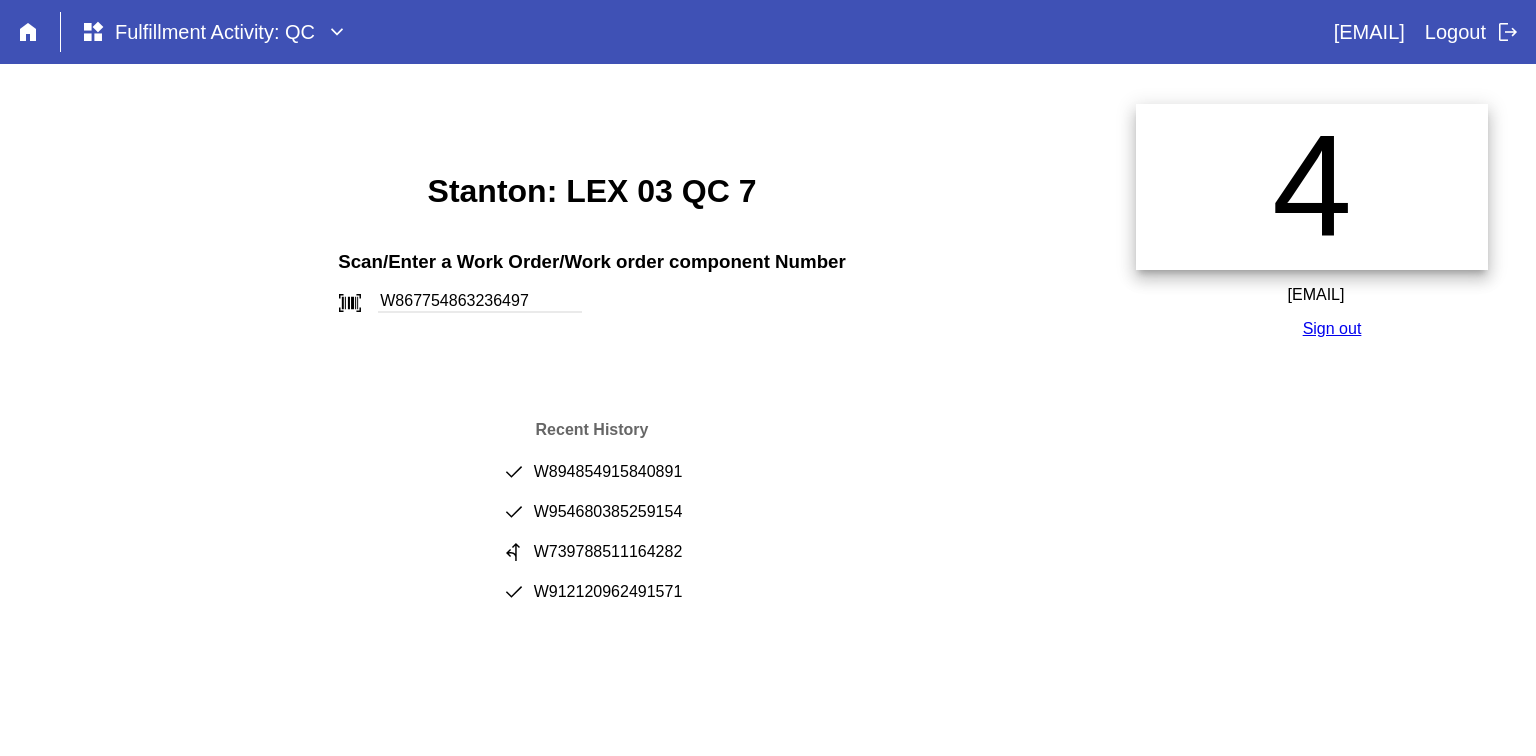 type on "W867754863236497" 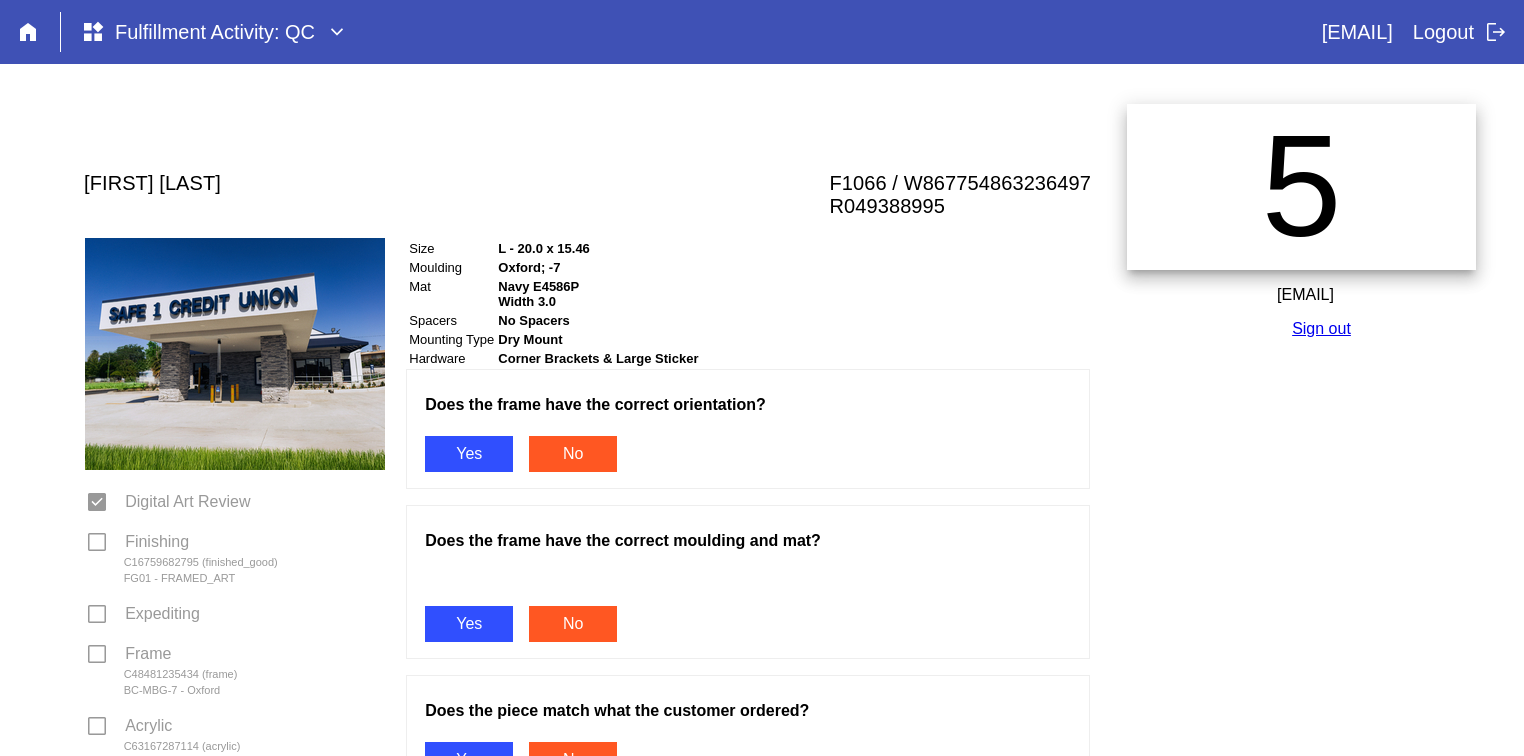 scroll, scrollTop: 0, scrollLeft: 0, axis: both 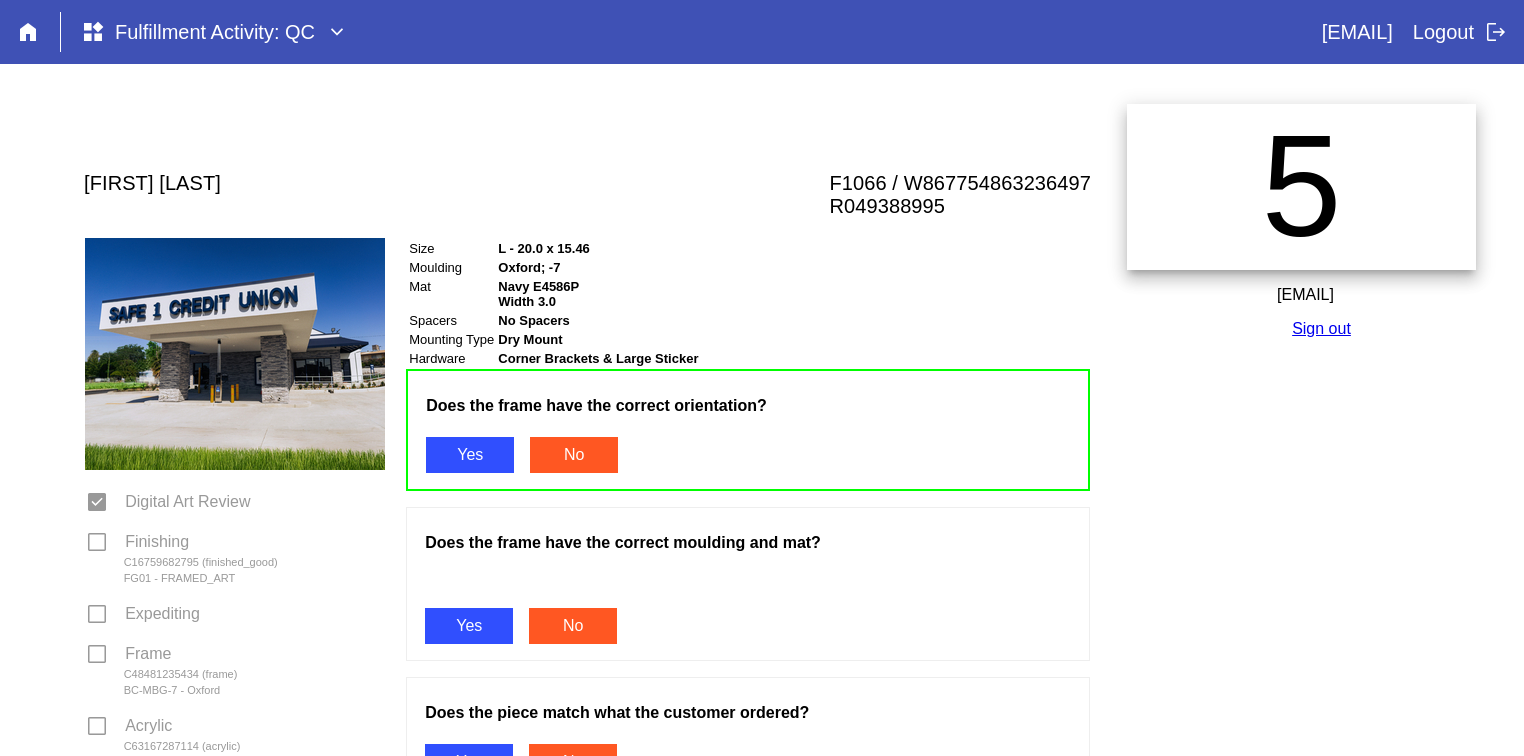 click on "Yes" at bounding box center (469, 626) 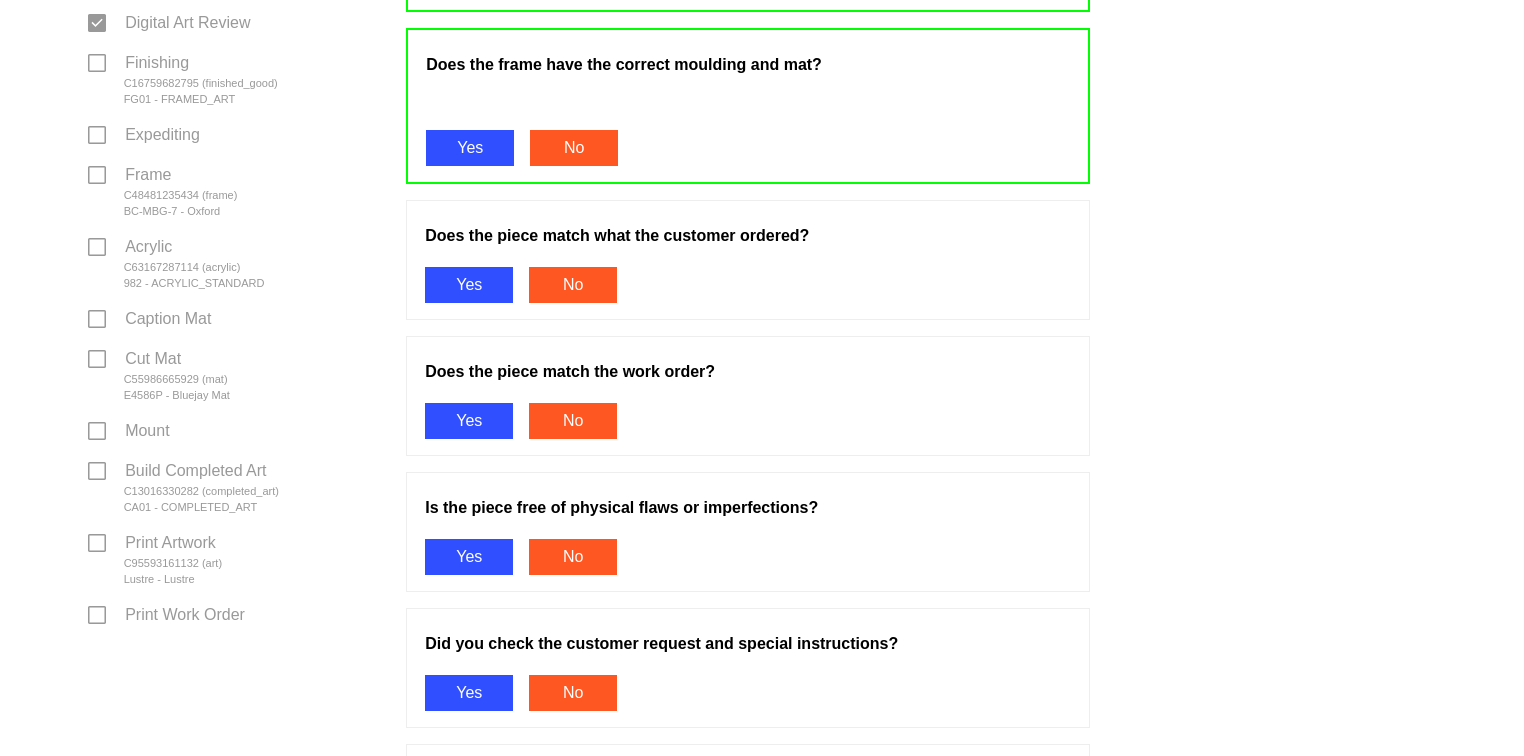 scroll, scrollTop: 484, scrollLeft: 0, axis: vertical 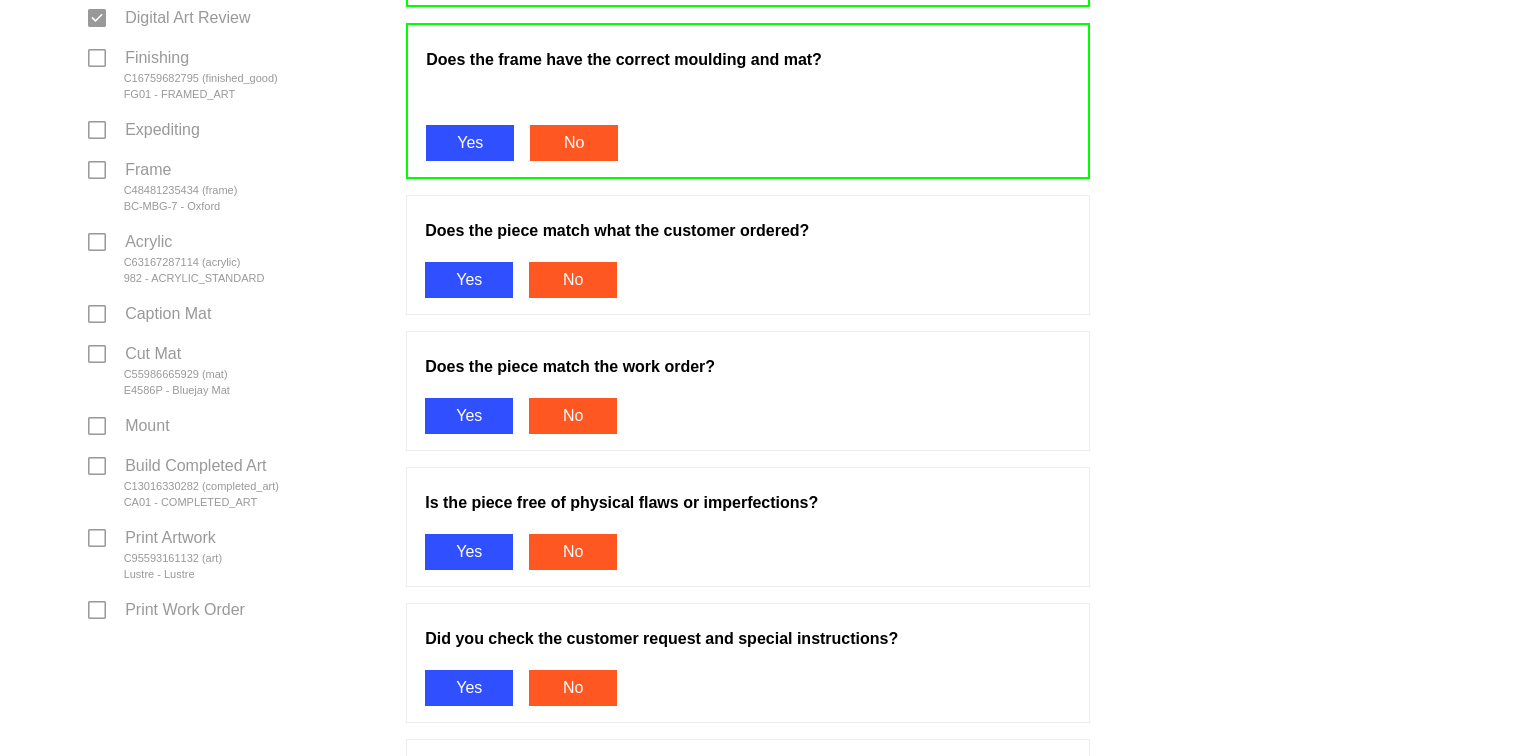 click on "Yes" at bounding box center (469, 280) 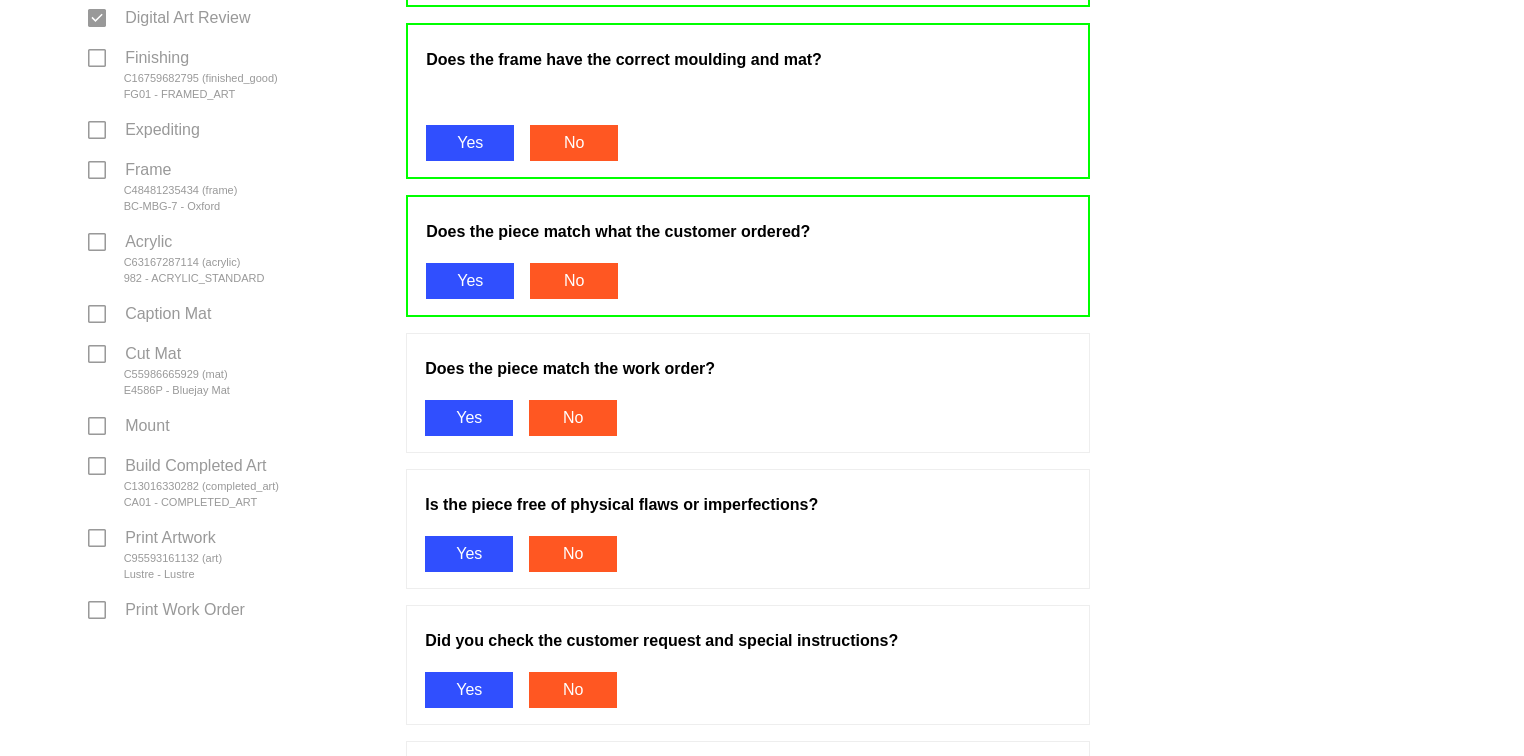 click on "Yes" at bounding box center (469, 418) 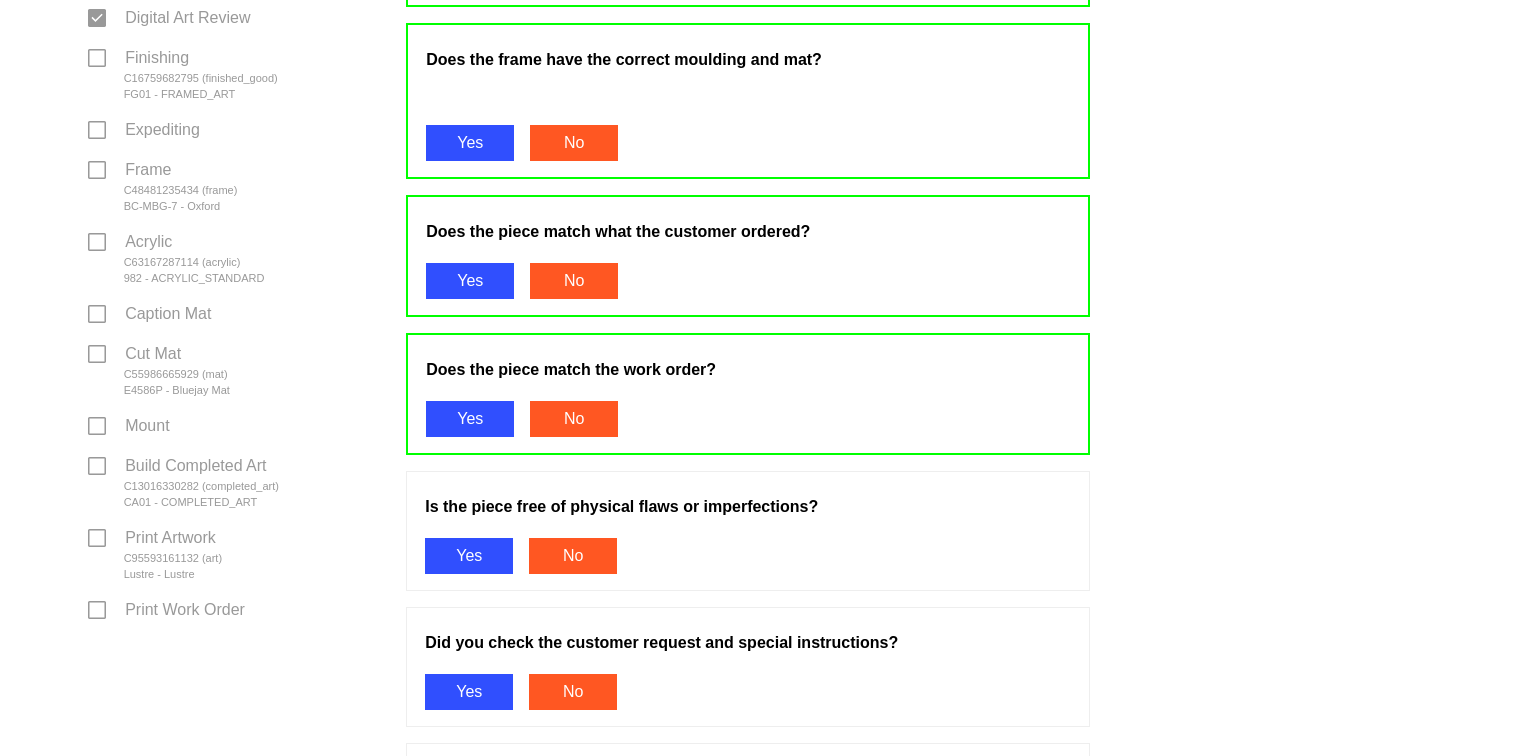click on "Yes" at bounding box center [469, 556] 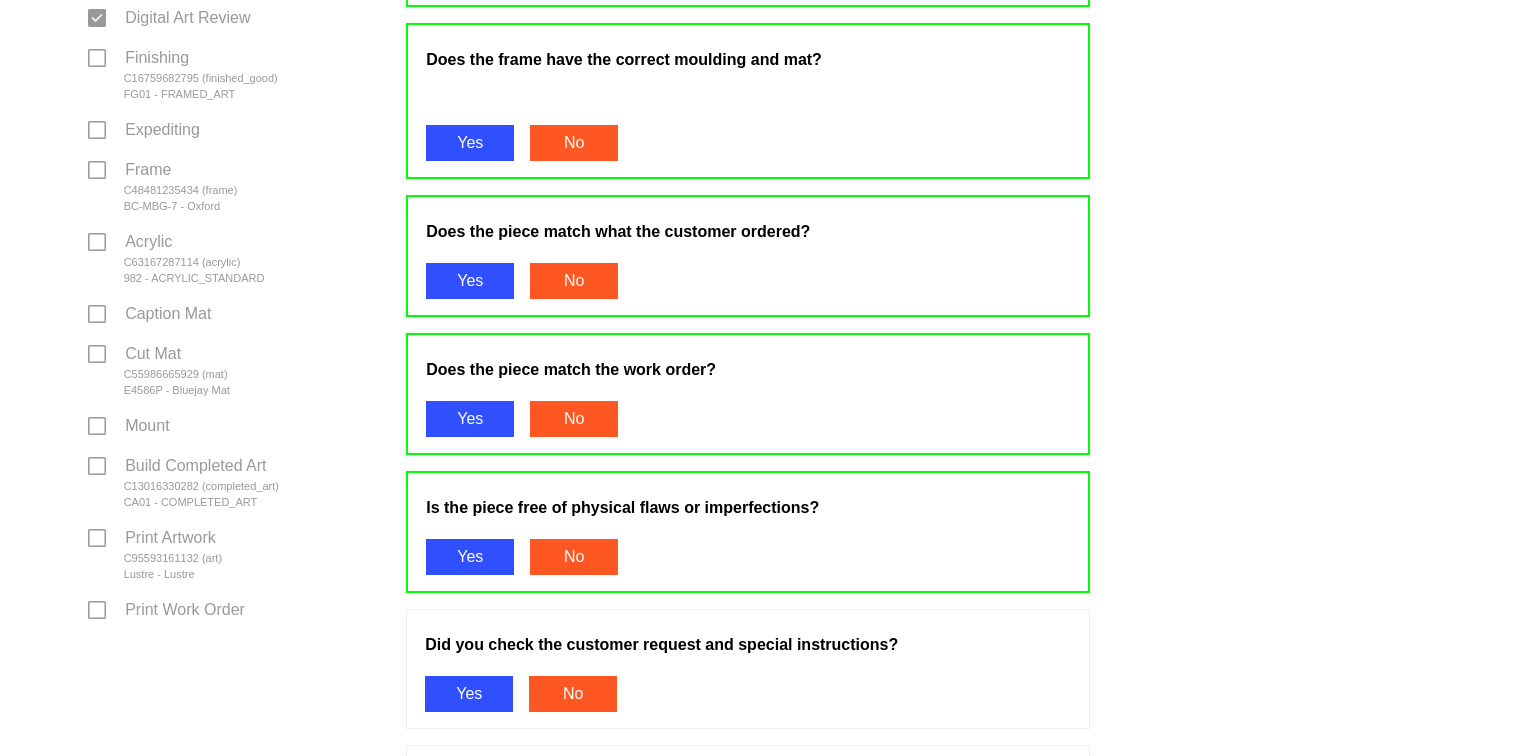 click on "Yes" at bounding box center [469, 694] 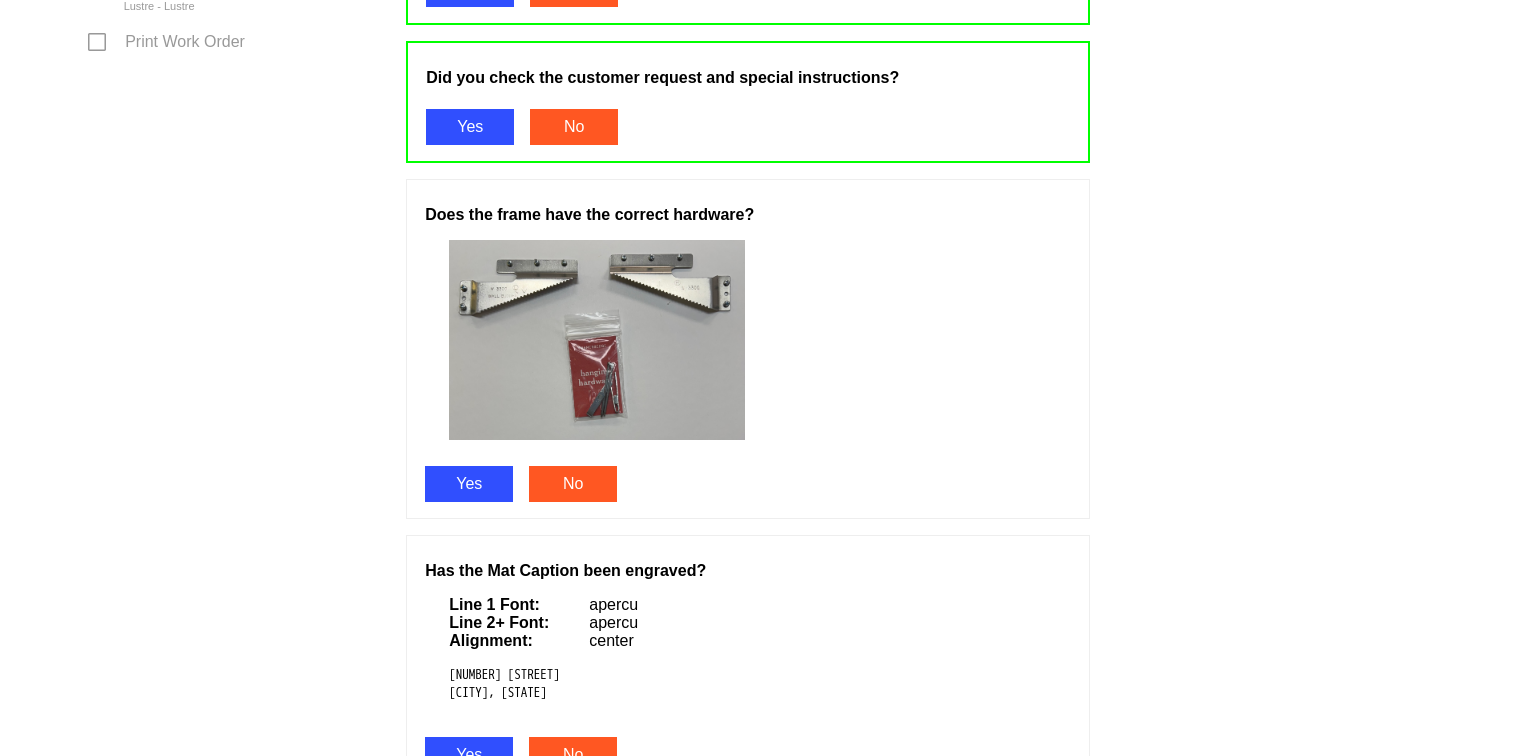 click on "Yes" at bounding box center [469, 484] 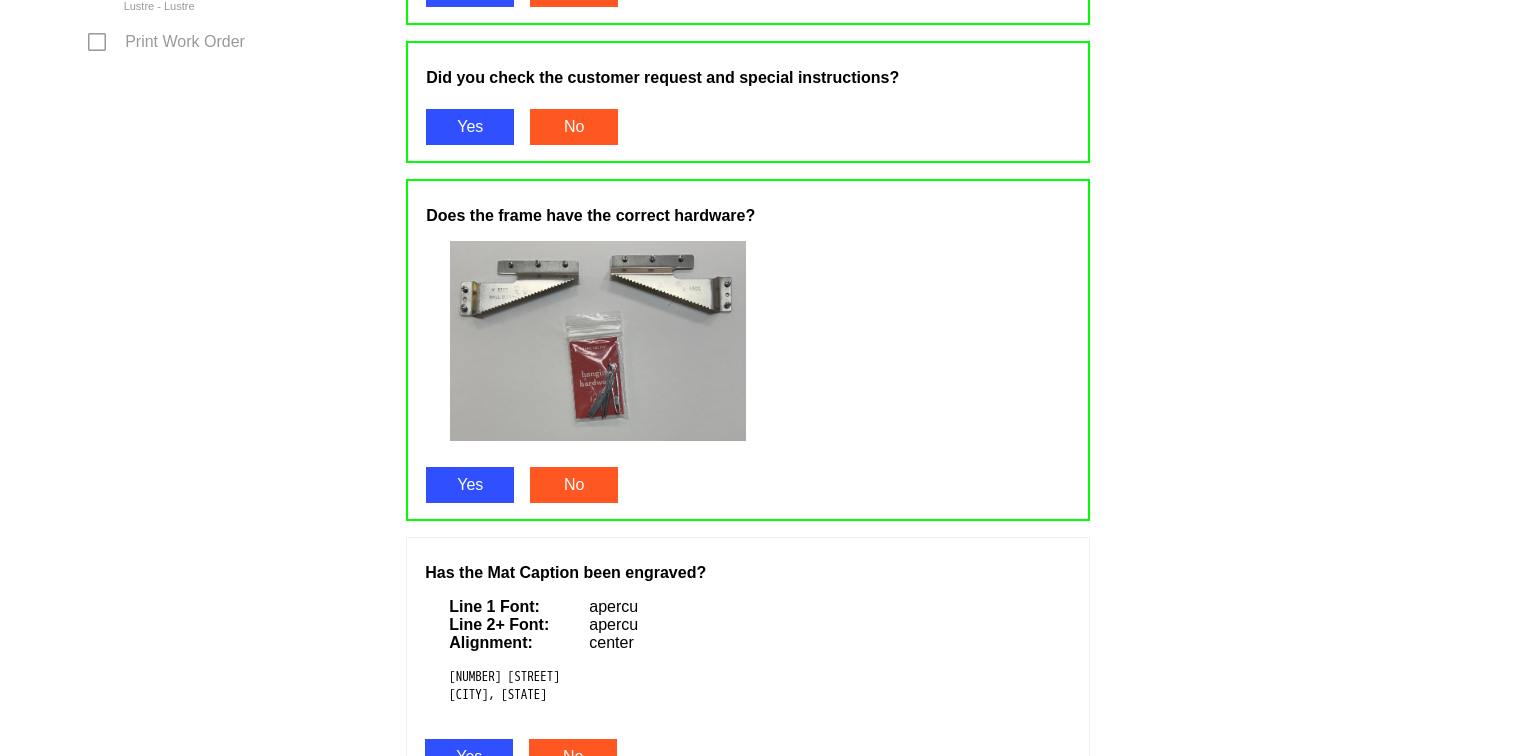 click on "2700 Mount Vernon Avenue
Bakersfield, Ca" at bounding box center [764, 686] 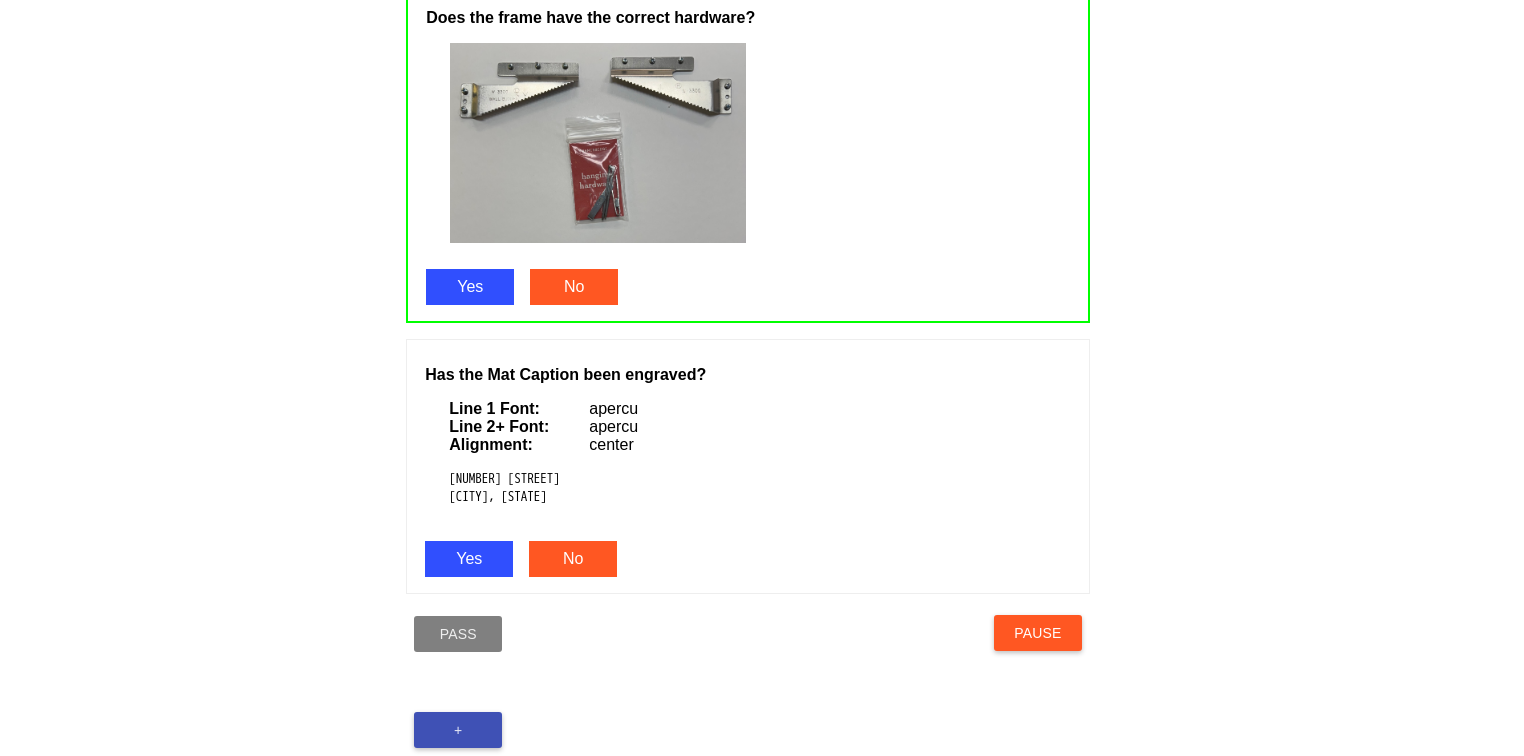 scroll, scrollTop: 1344, scrollLeft: 0, axis: vertical 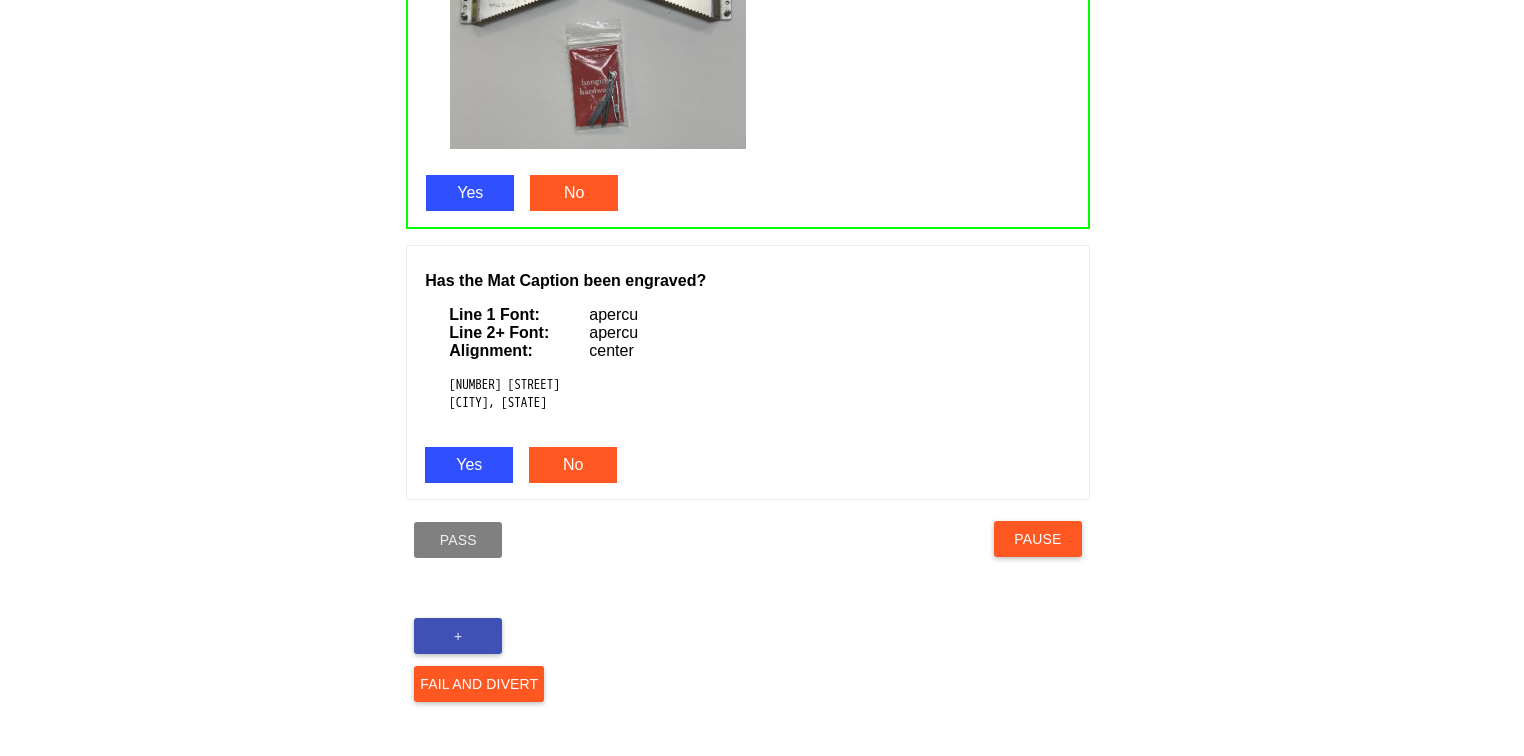 click on "Yes" at bounding box center [469, 465] 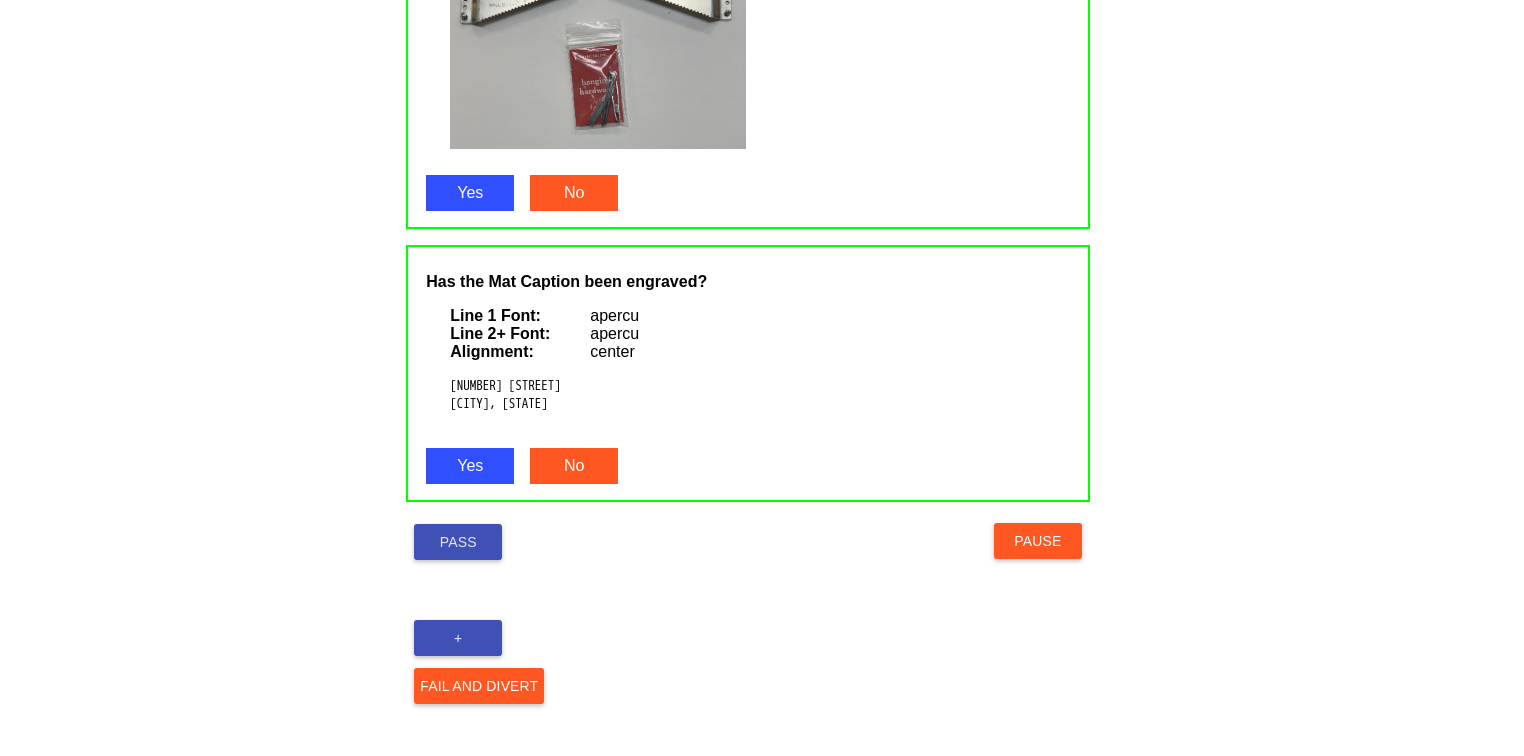 scroll, scrollTop: 1345, scrollLeft: 0, axis: vertical 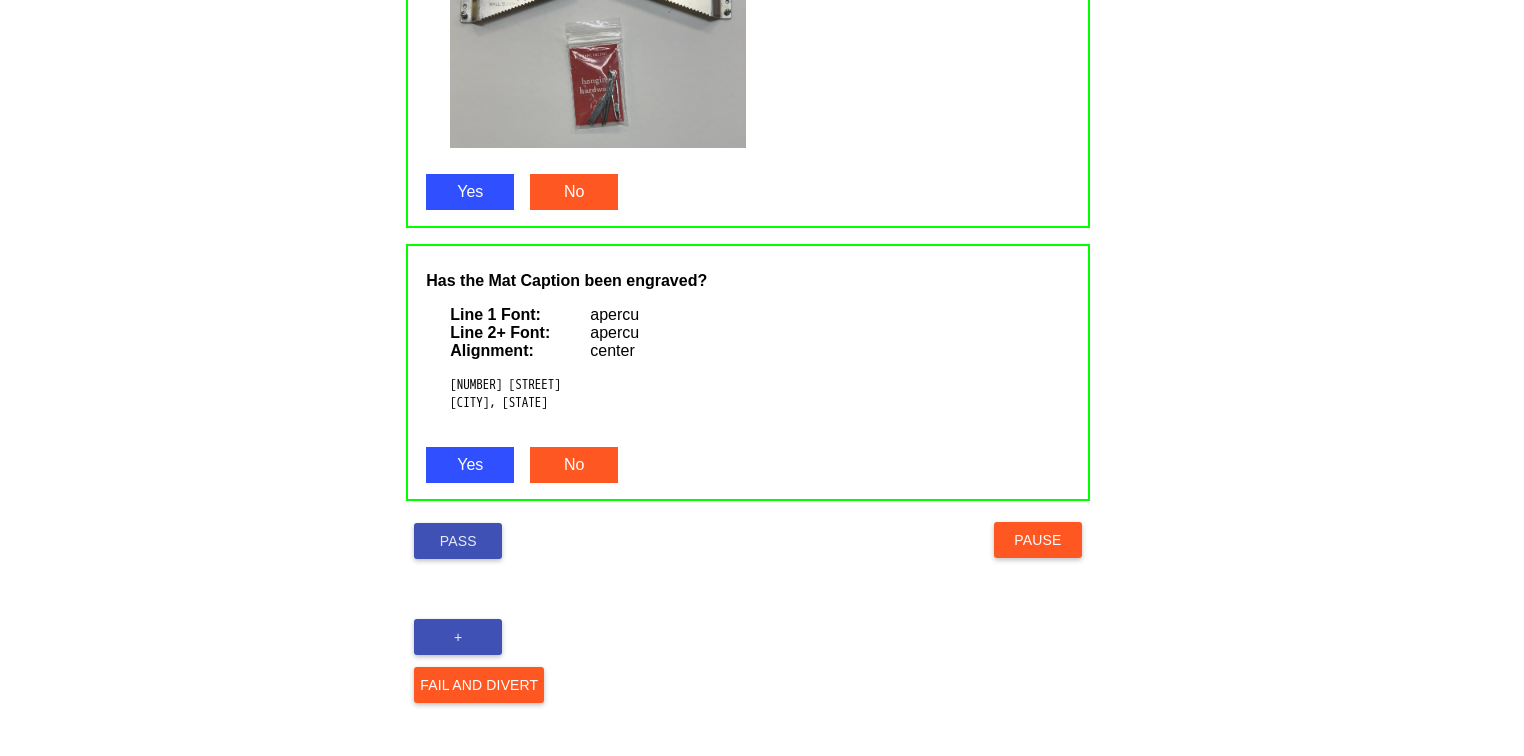 click on "Pass" at bounding box center [458, 541] 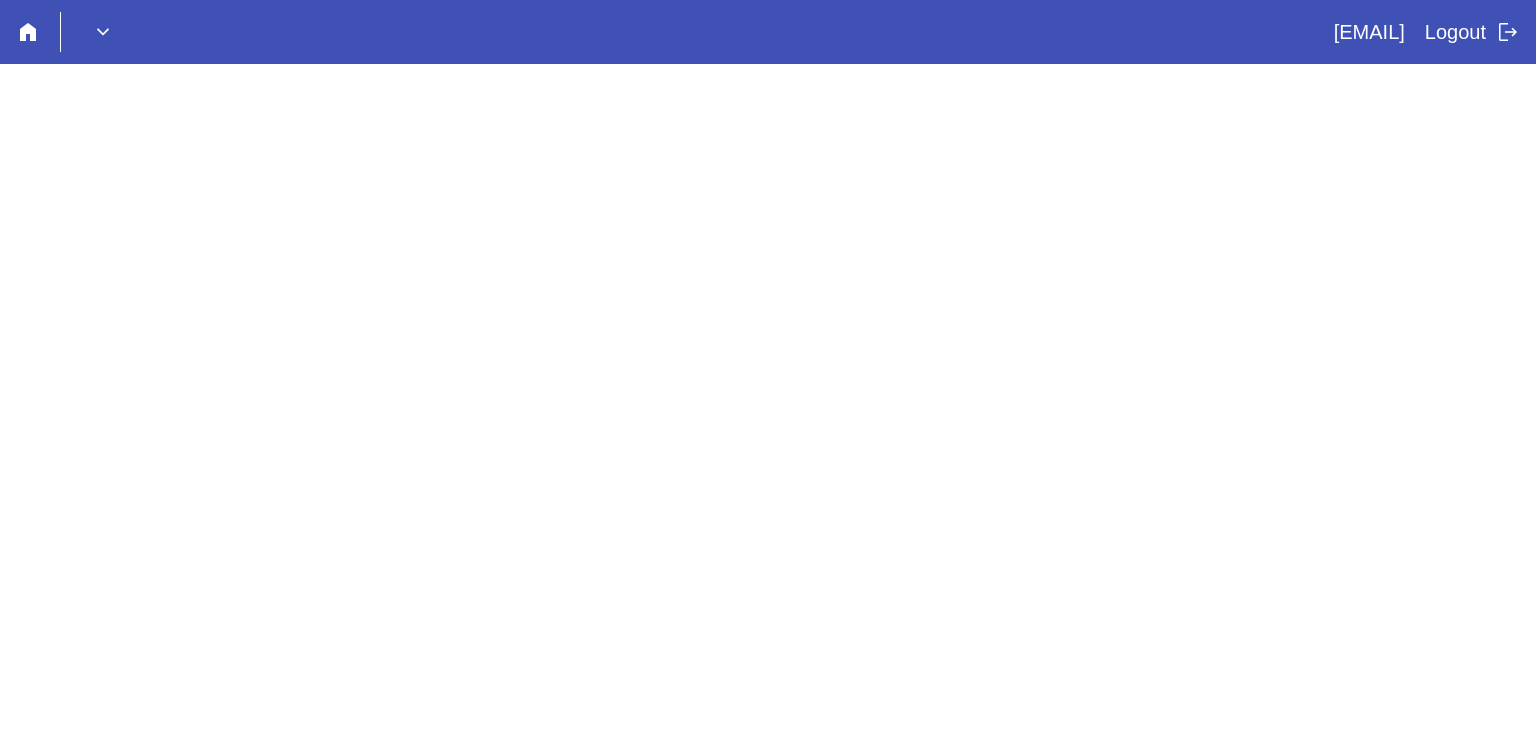 scroll, scrollTop: 0, scrollLeft: 0, axis: both 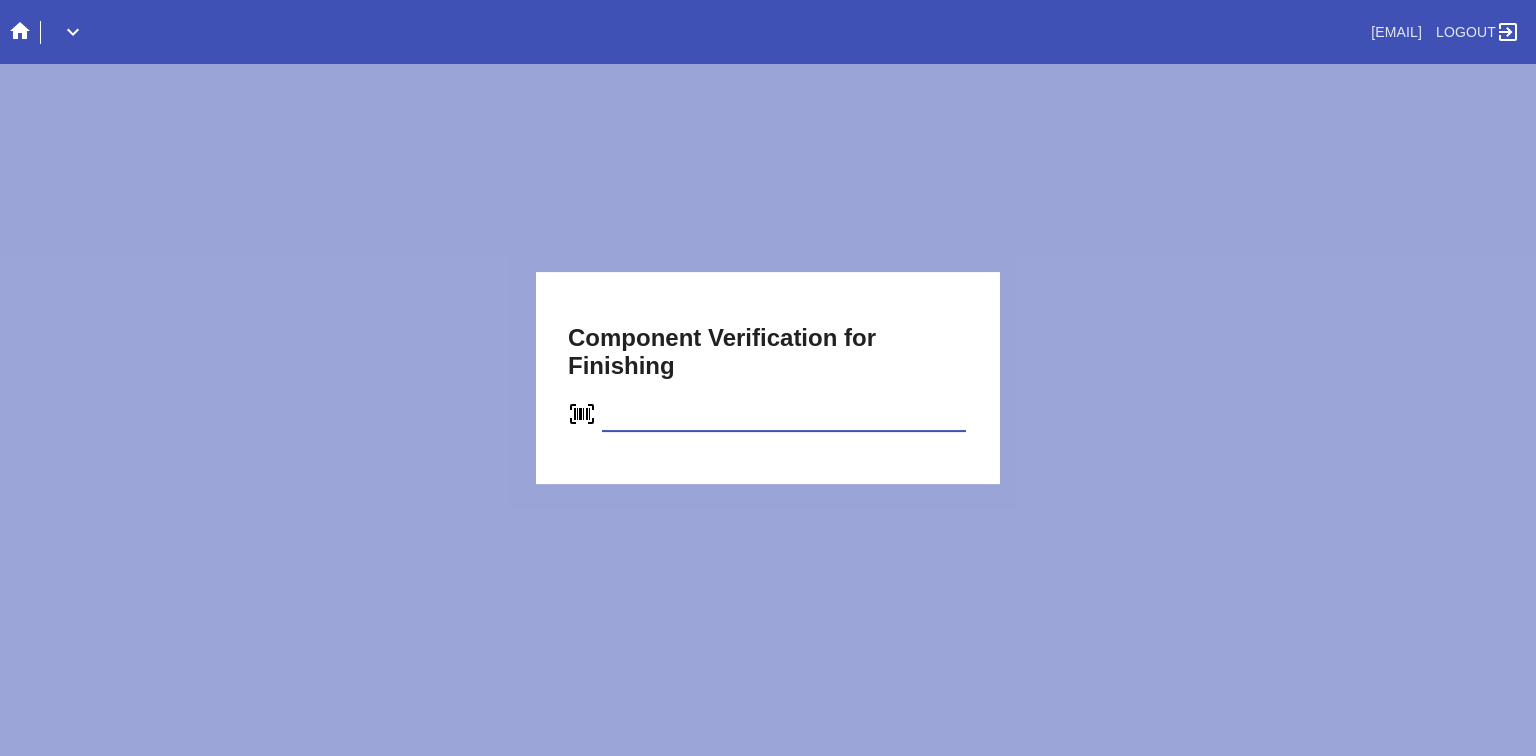 type on "C16759682795" 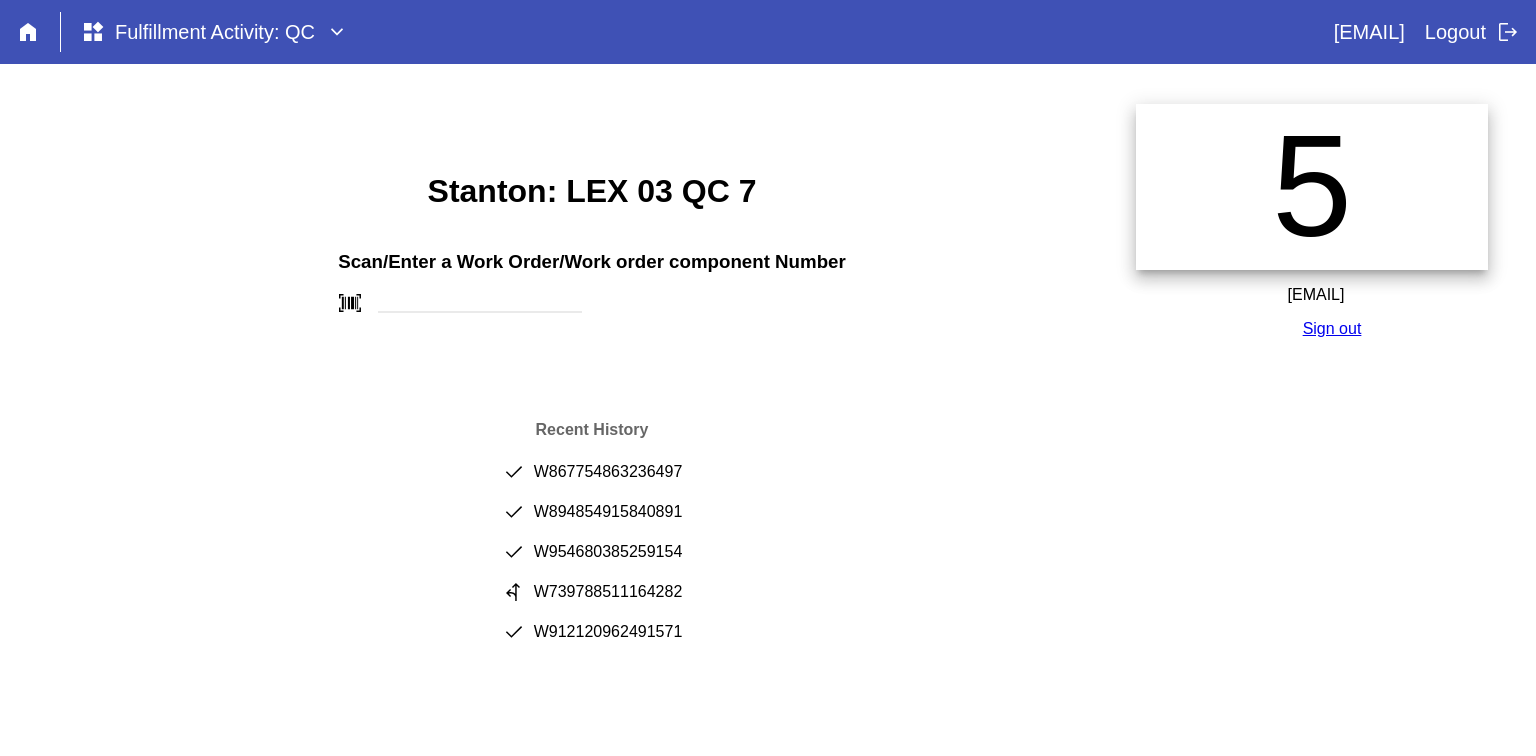 scroll, scrollTop: 0, scrollLeft: 0, axis: both 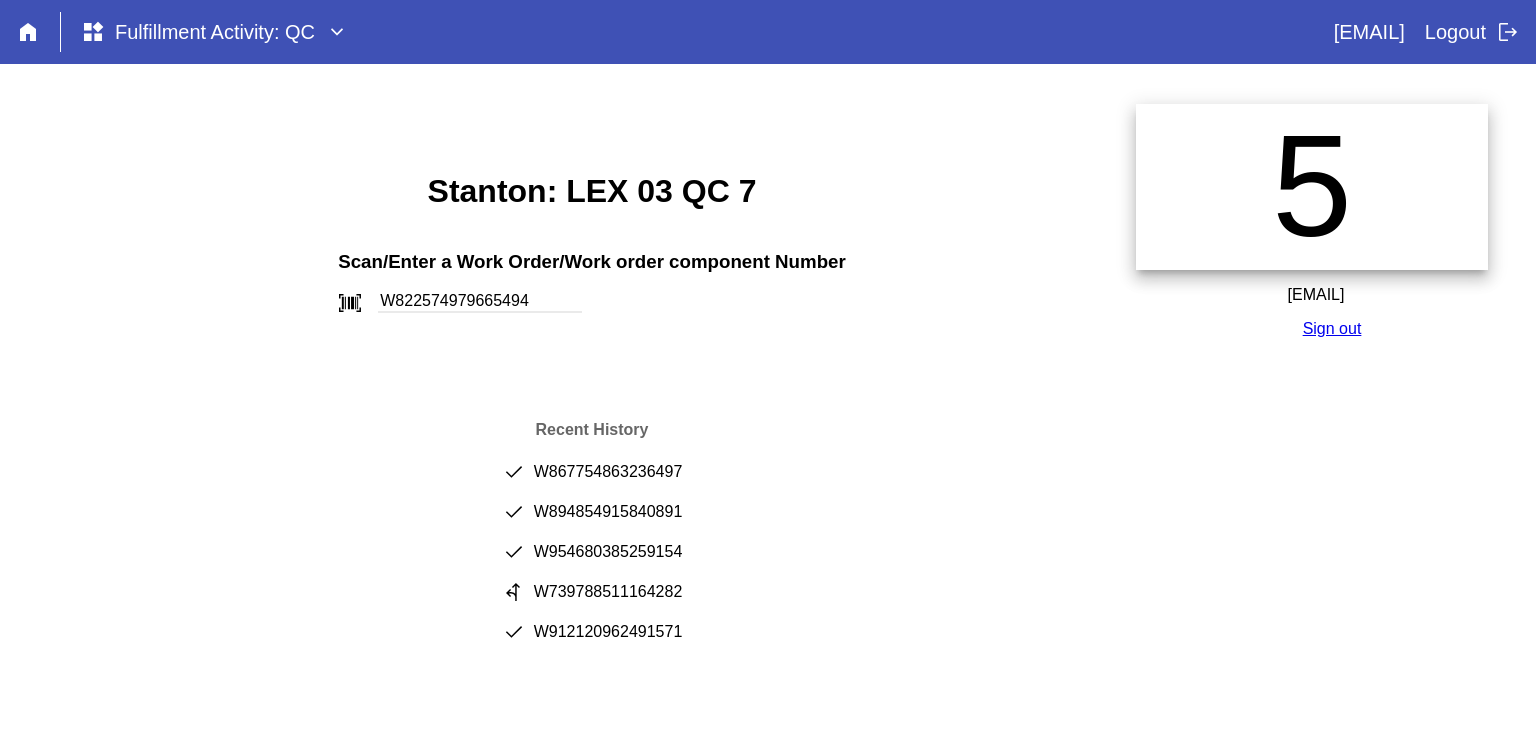 type on "W822574979665494" 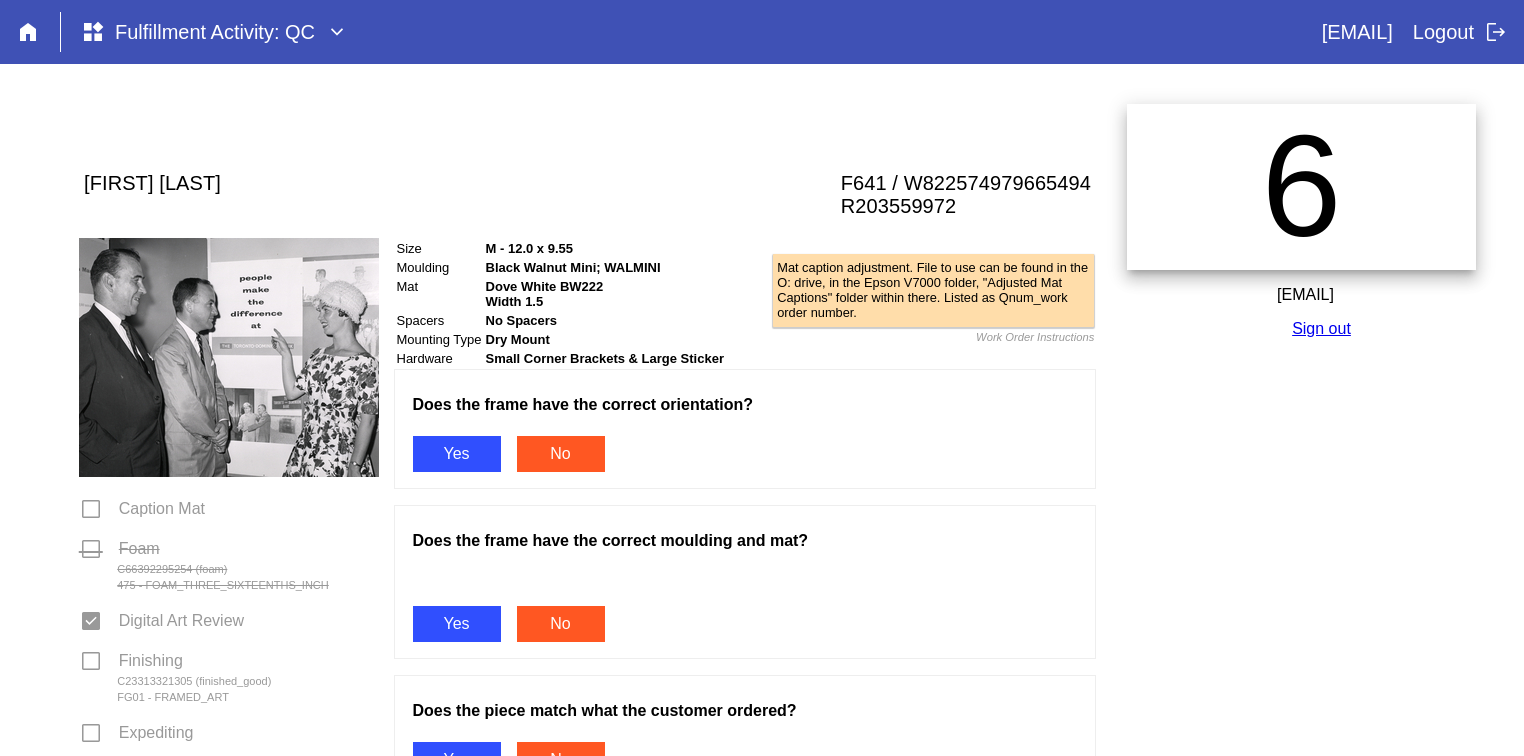 scroll, scrollTop: 0, scrollLeft: 0, axis: both 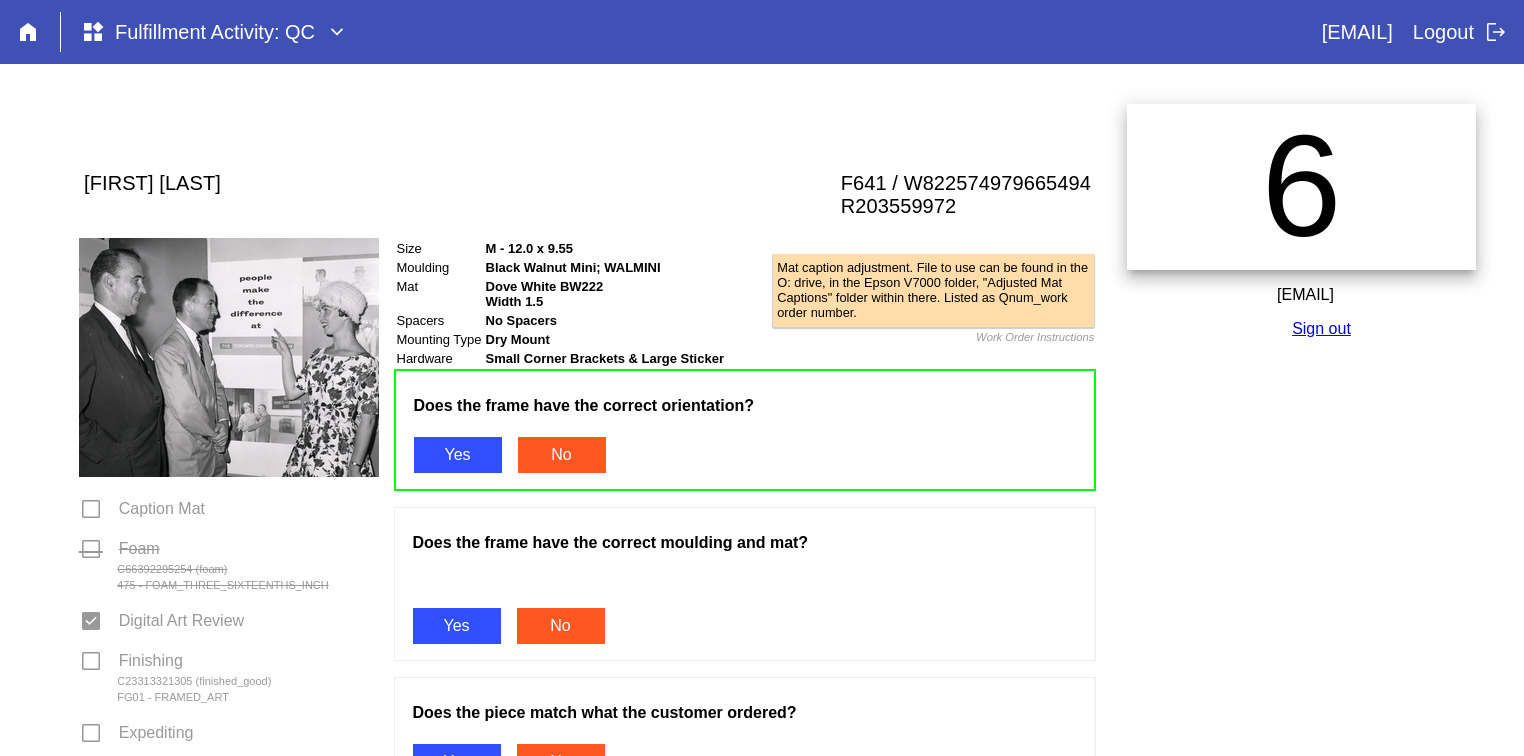 click on "Yes" at bounding box center (457, 626) 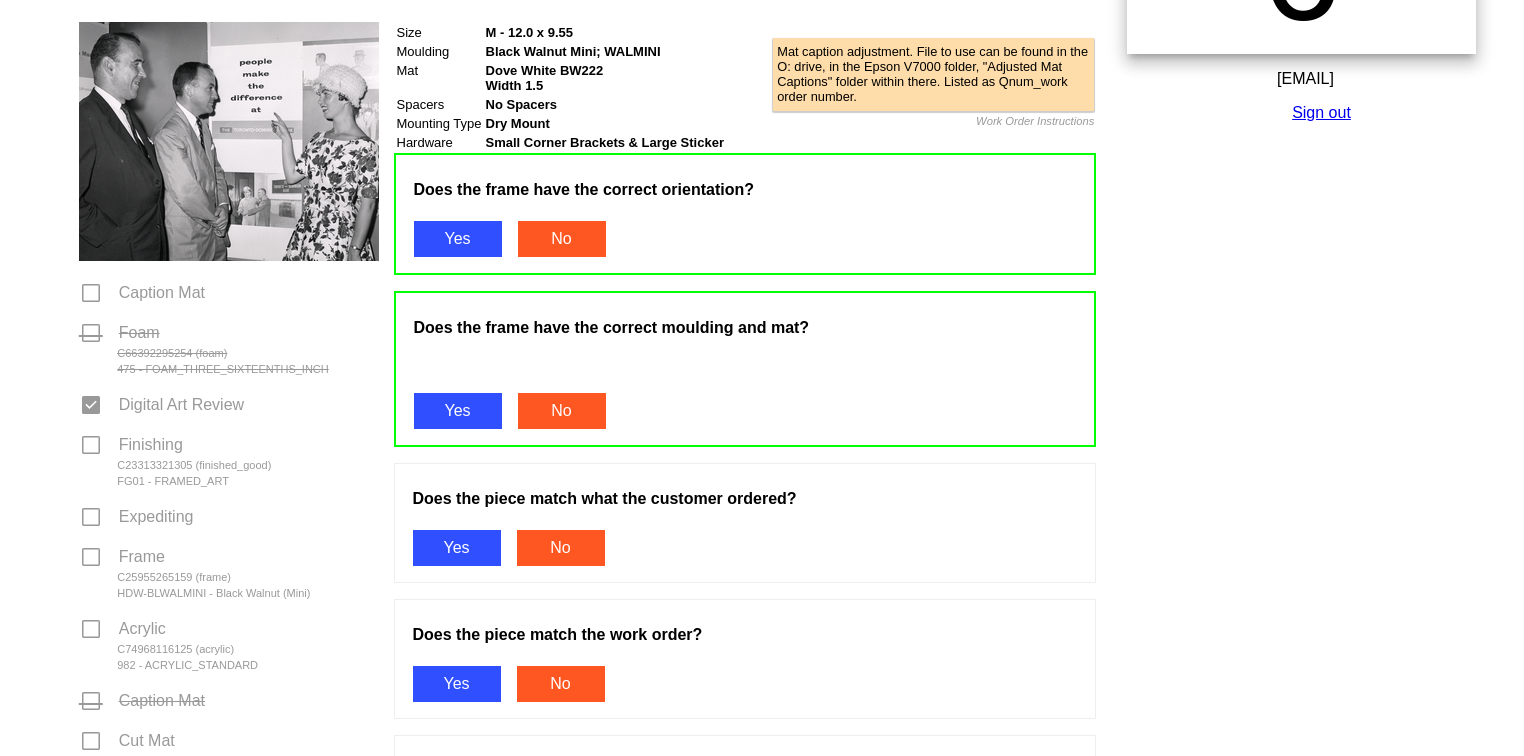 scroll, scrollTop: 486, scrollLeft: 0, axis: vertical 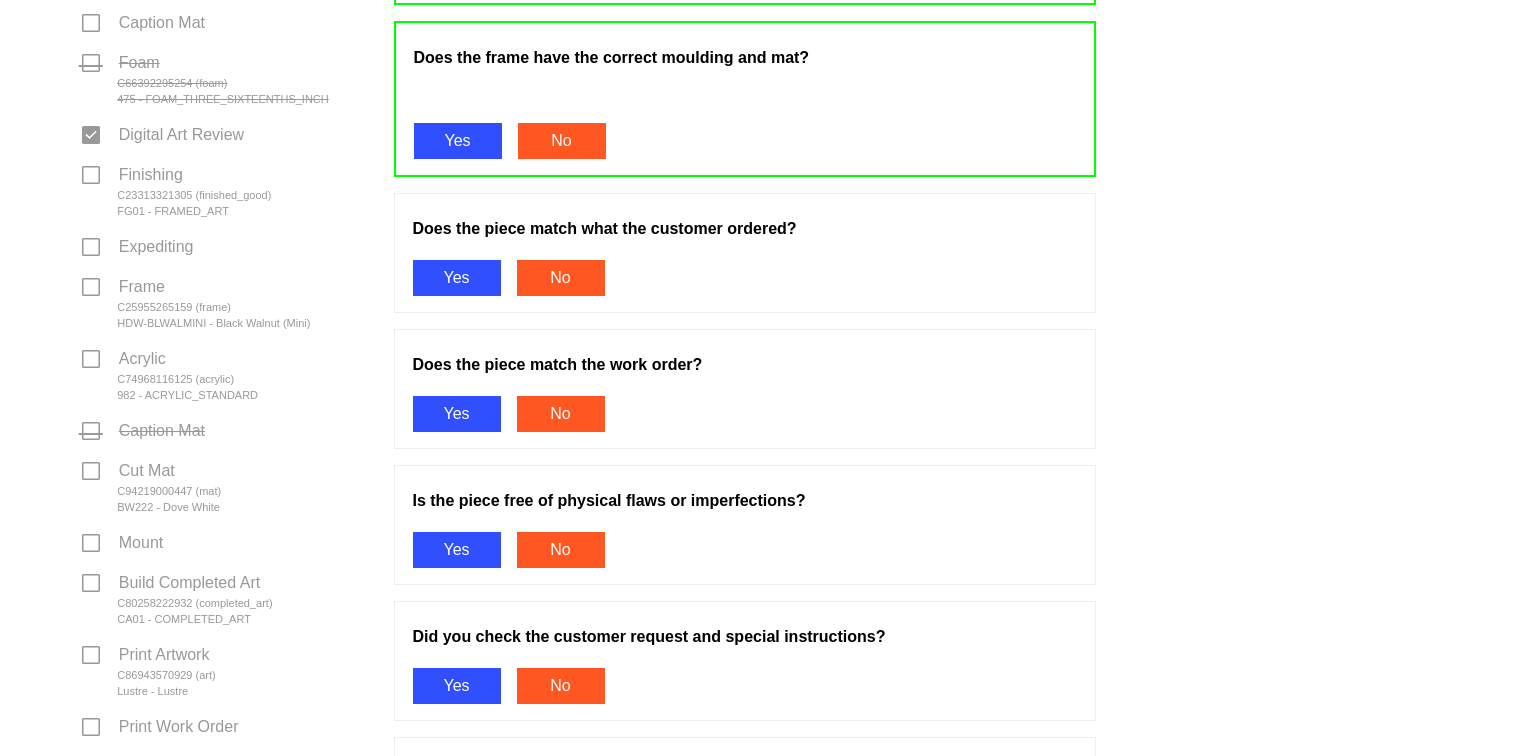 click on "Yes" at bounding box center [457, 278] 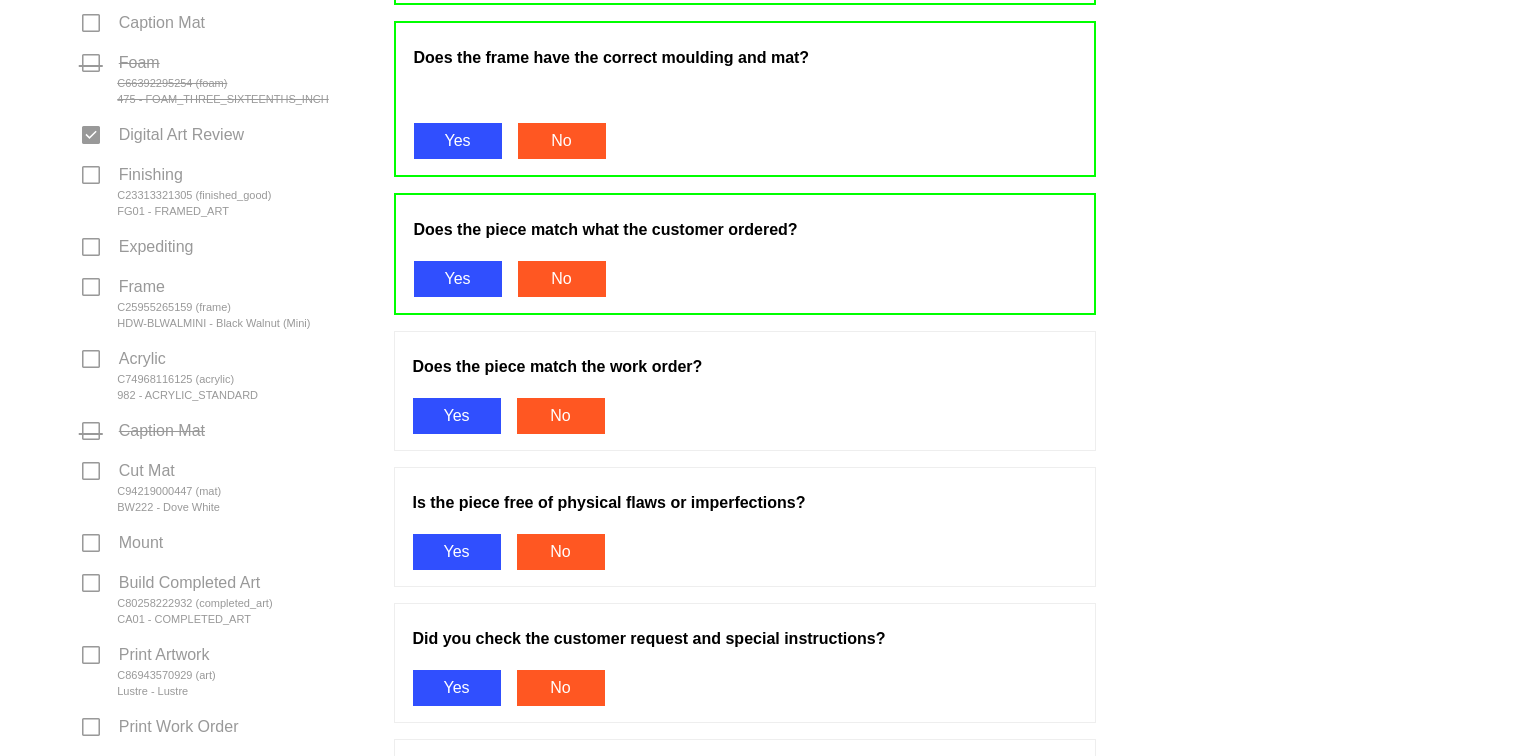 click on "Yes" at bounding box center (457, 416) 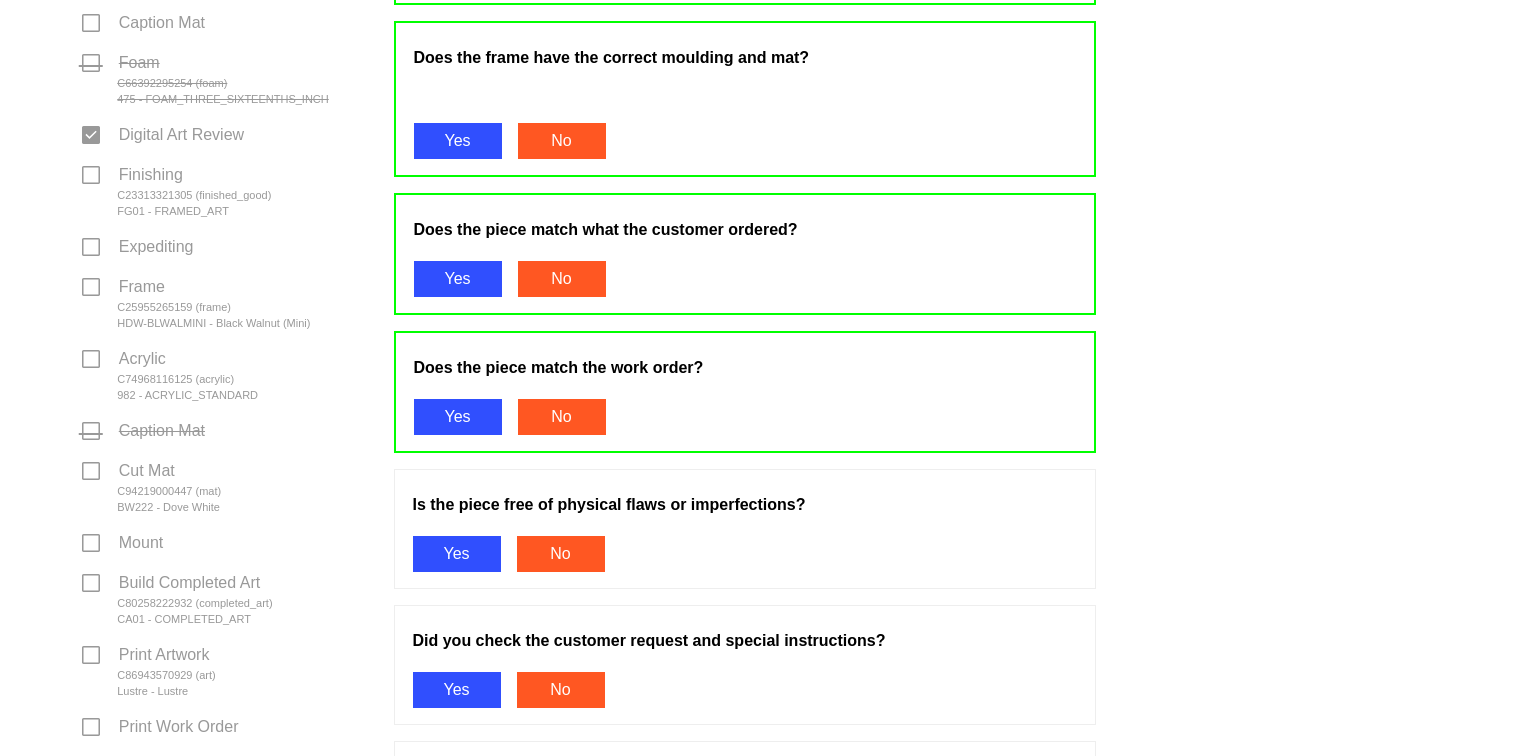click on "Yes" at bounding box center [457, 554] 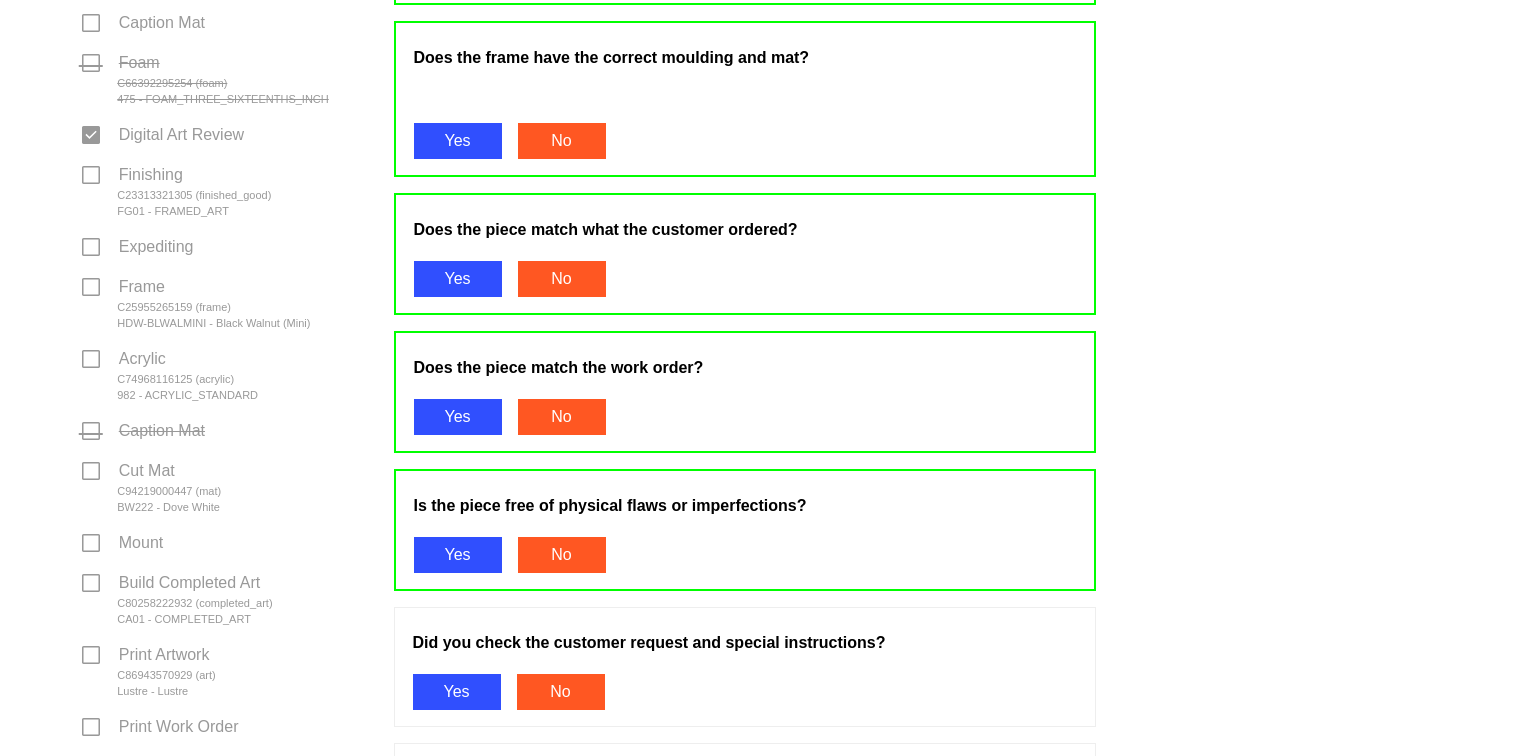 click on "Yes" at bounding box center (457, 692) 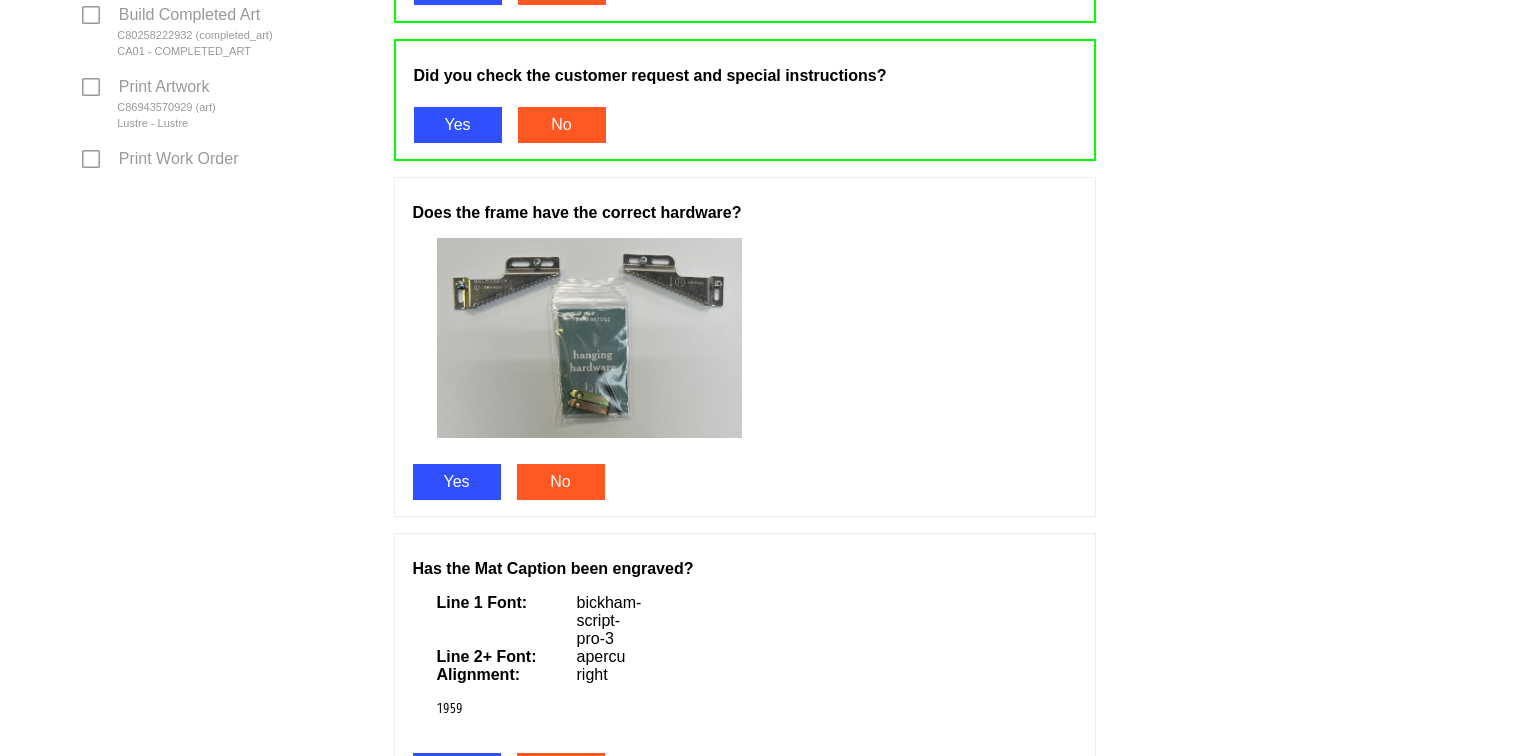 scroll, scrollTop: 1073, scrollLeft: 0, axis: vertical 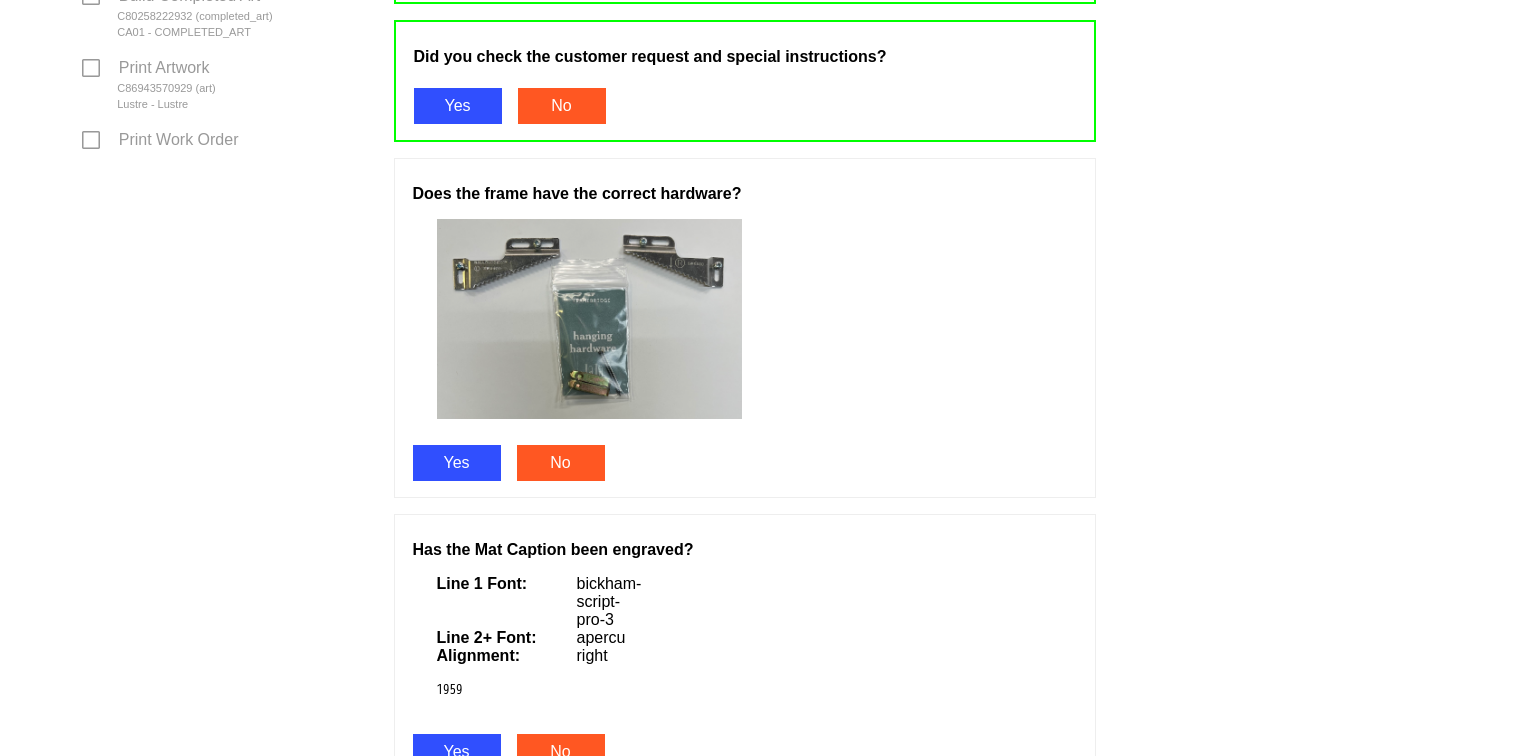 click on "Yes" at bounding box center (457, 463) 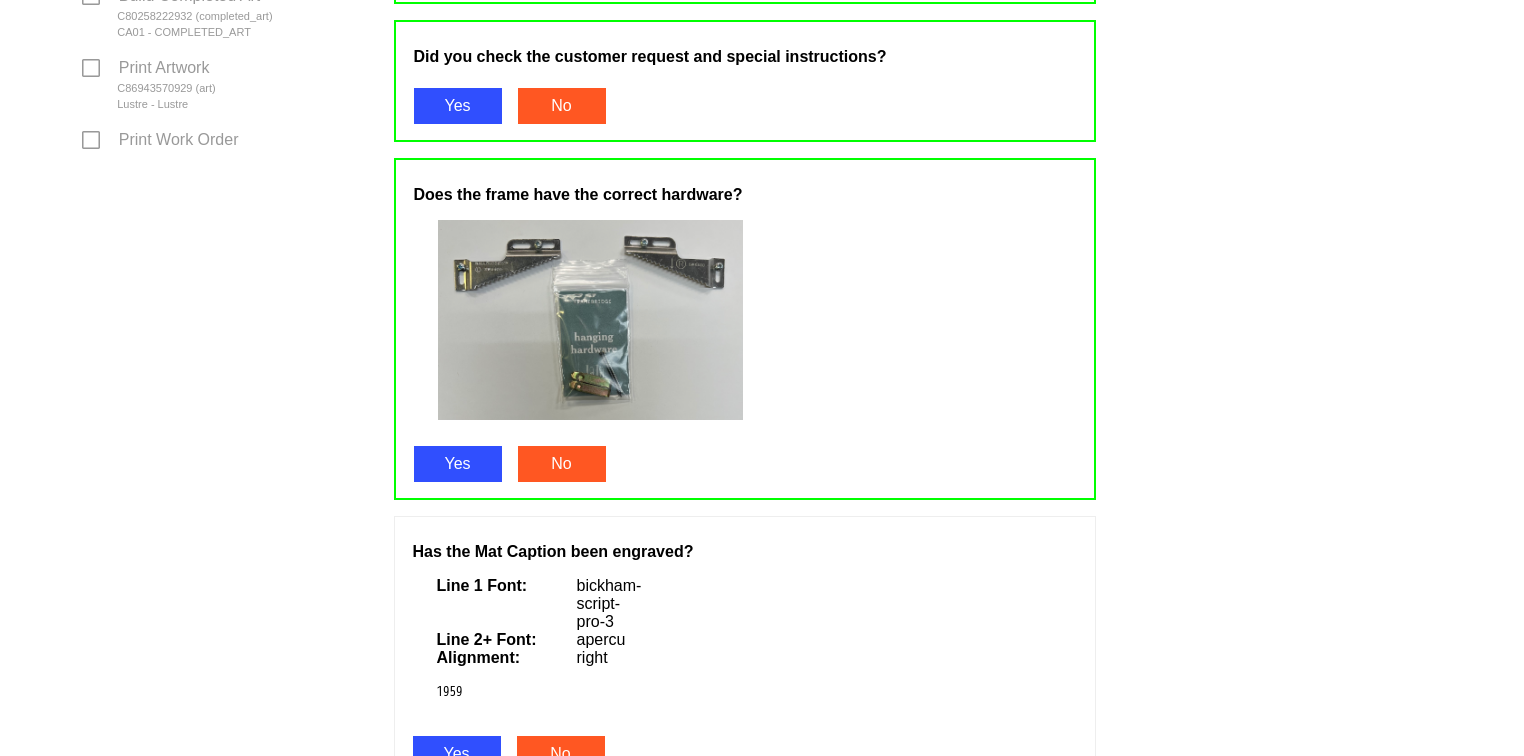 click on "Yes" at bounding box center (457, 754) 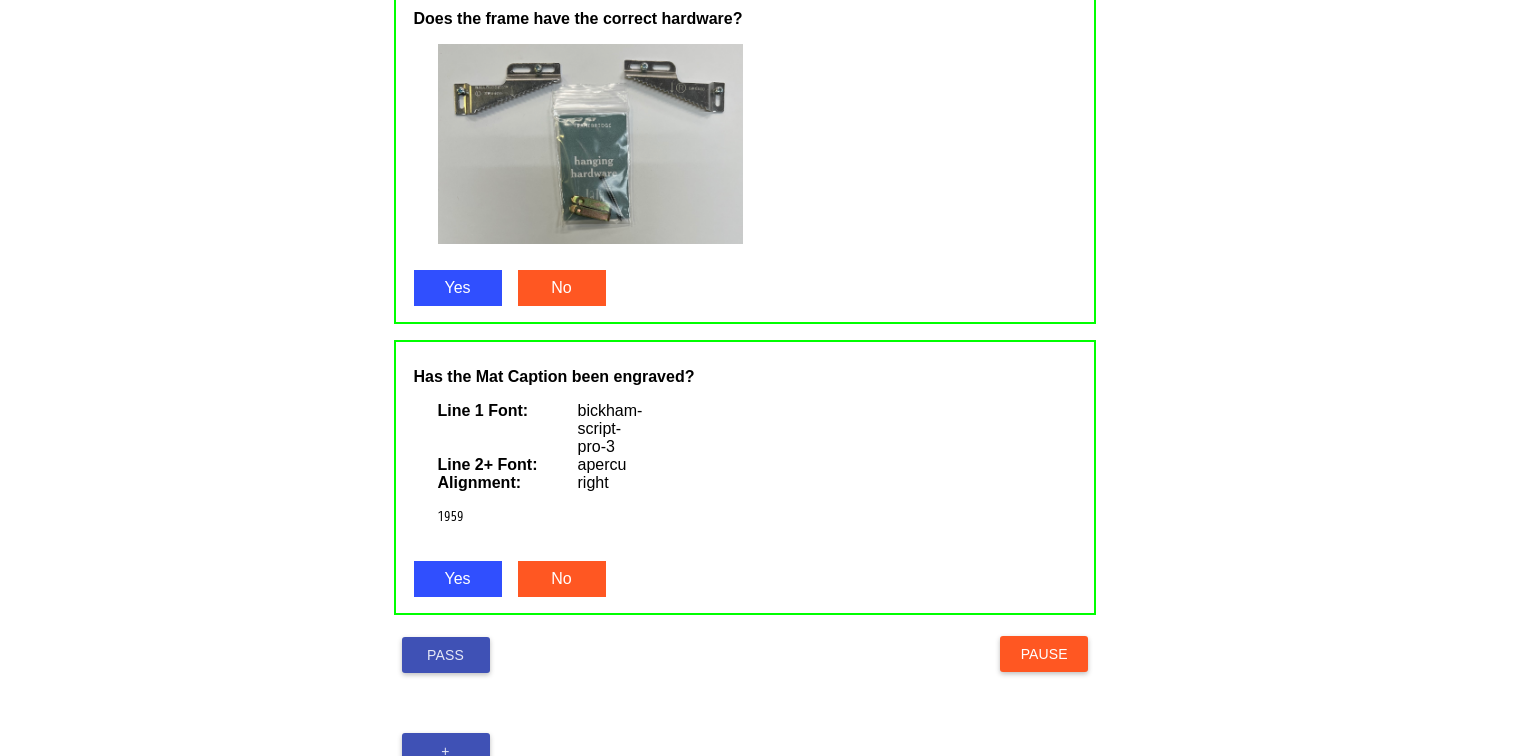 scroll, scrollTop: 1367, scrollLeft: 0, axis: vertical 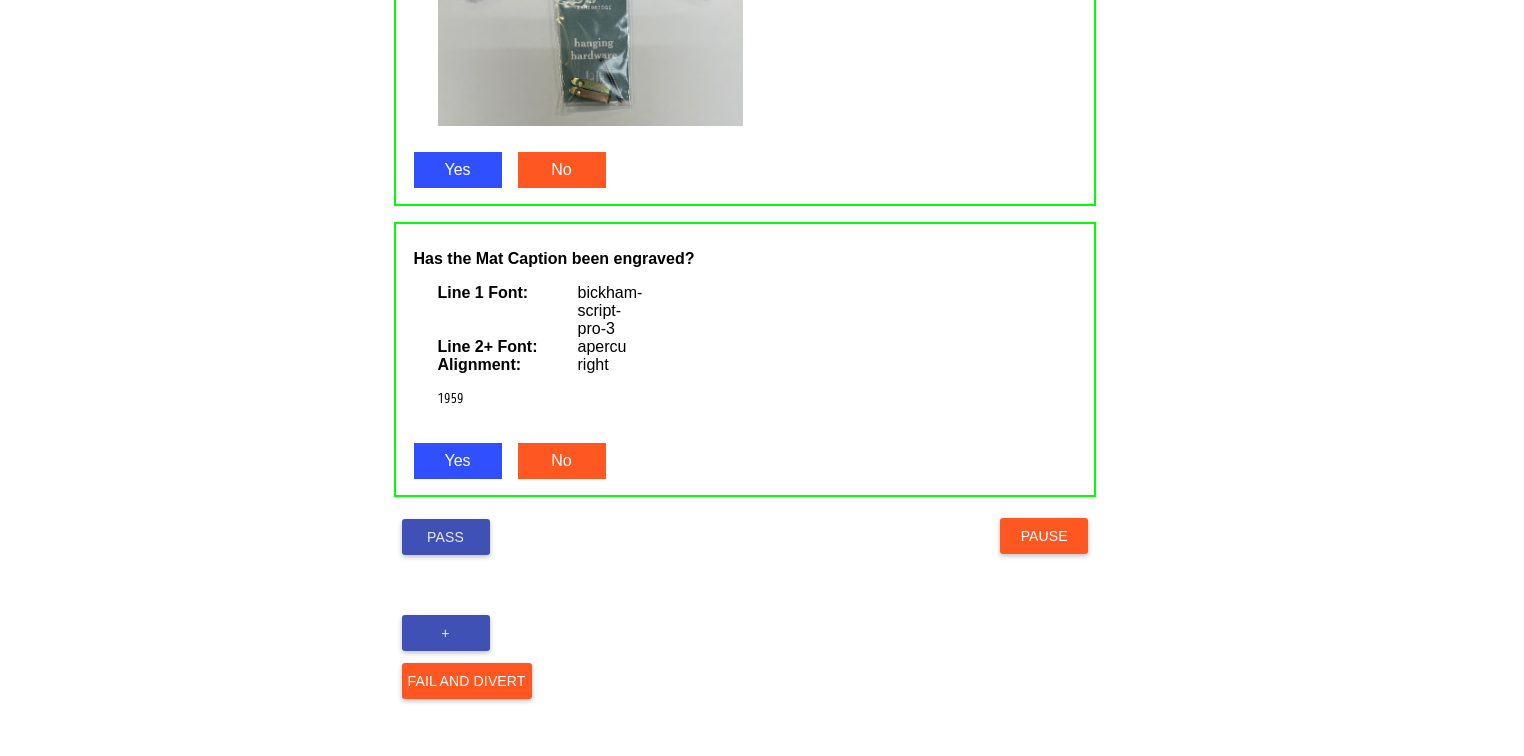 click on "Pass" at bounding box center (446, 537) 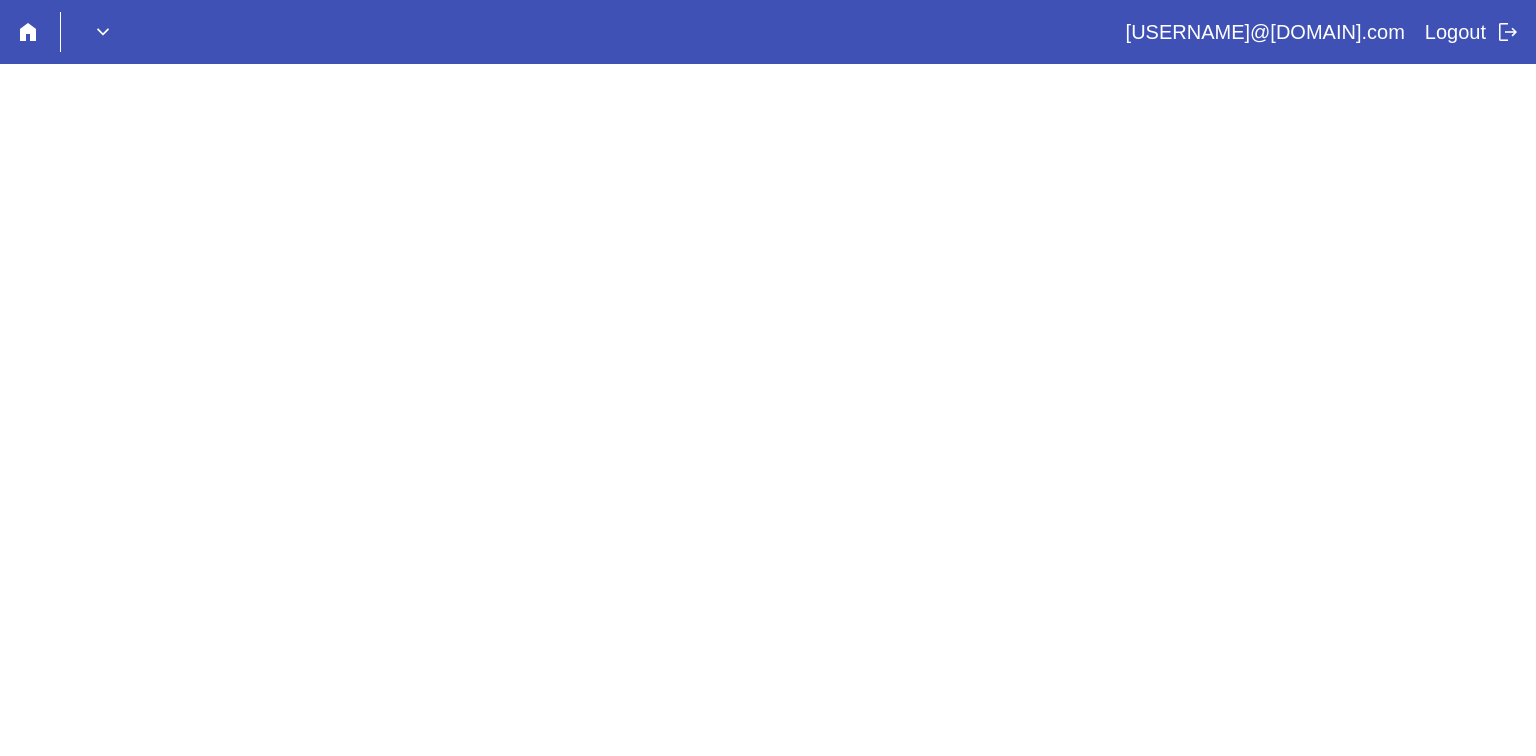 scroll, scrollTop: 0, scrollLeft: 0, axis: both 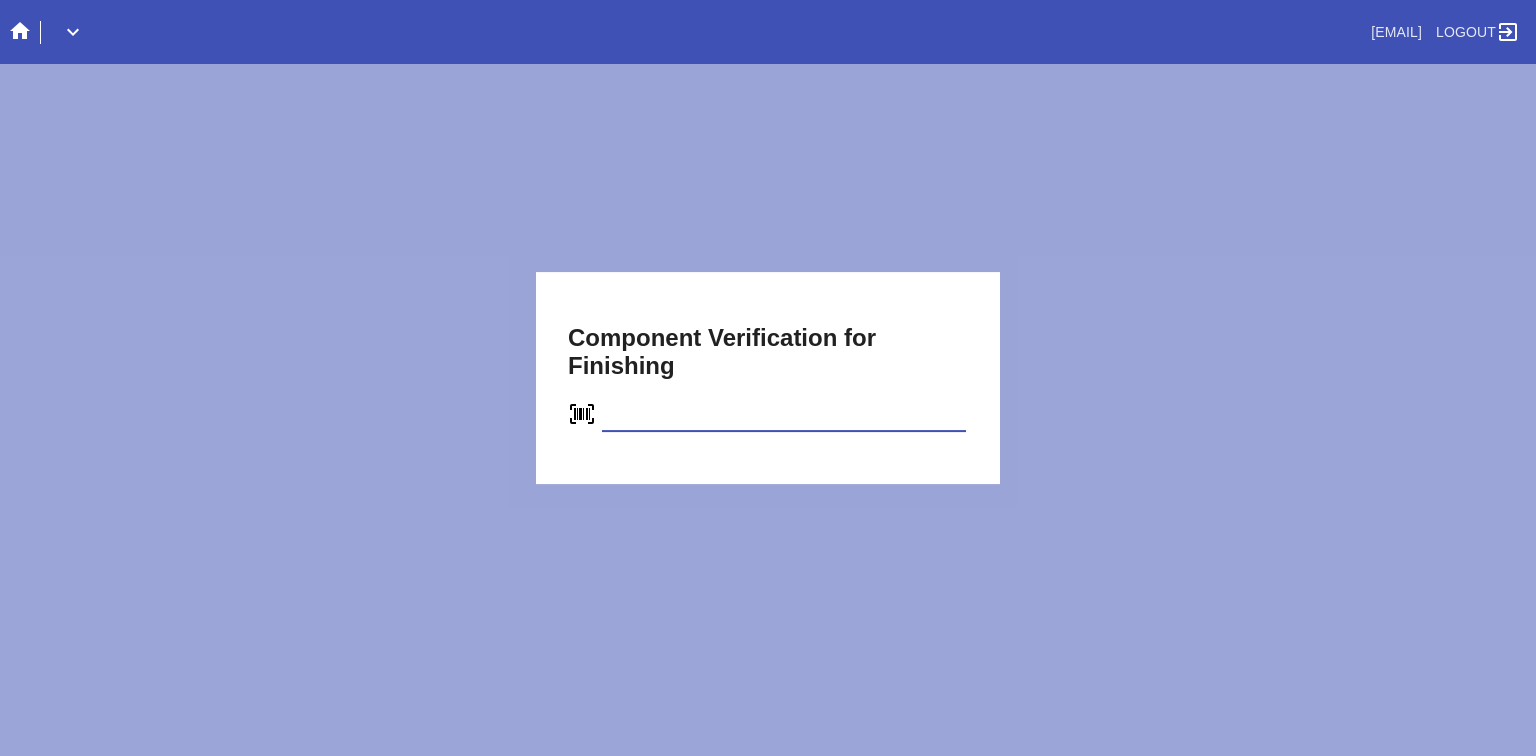 type on "C23313321305" 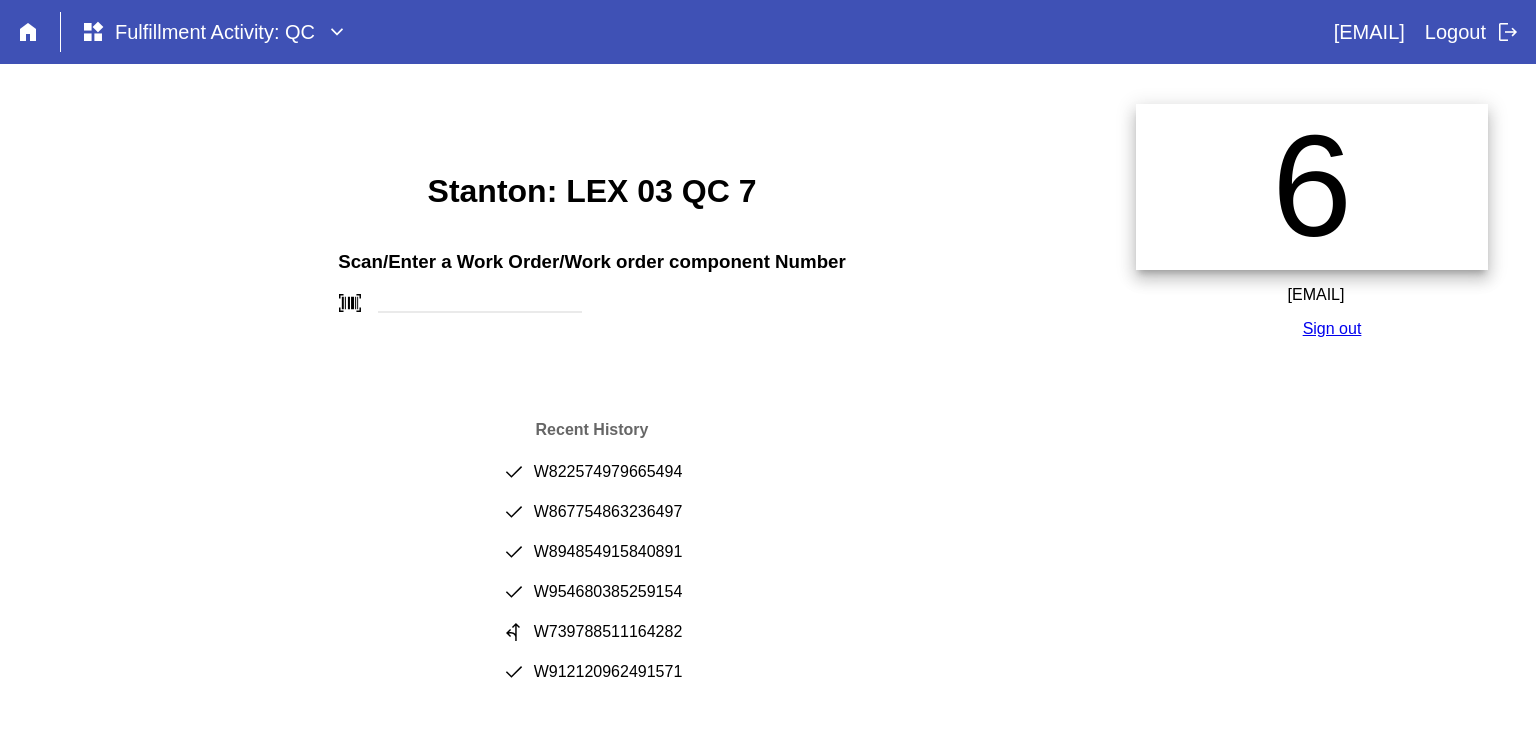 scroll, scrollTop: 0, scrollLeft: 0, axis: both 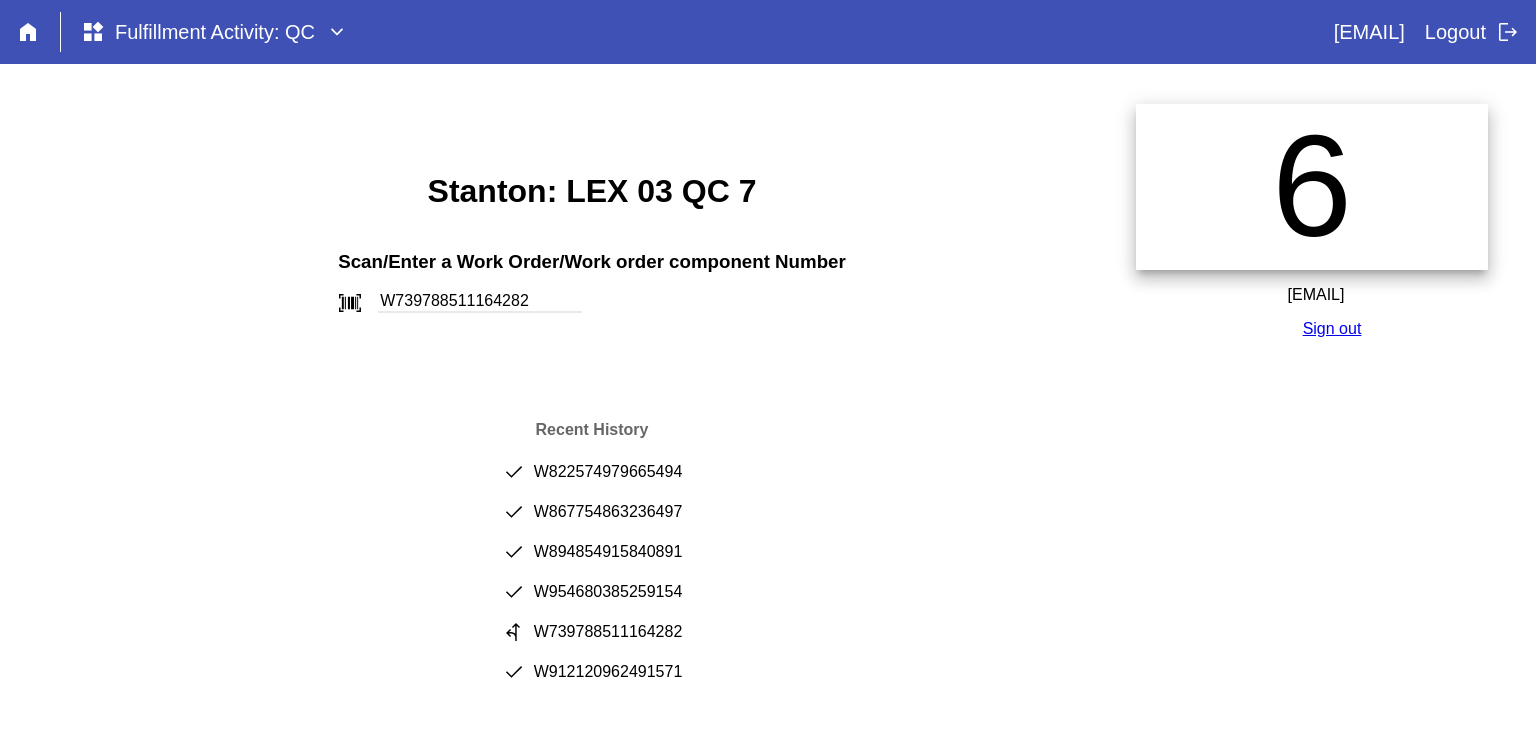 type on "W739788511164282" 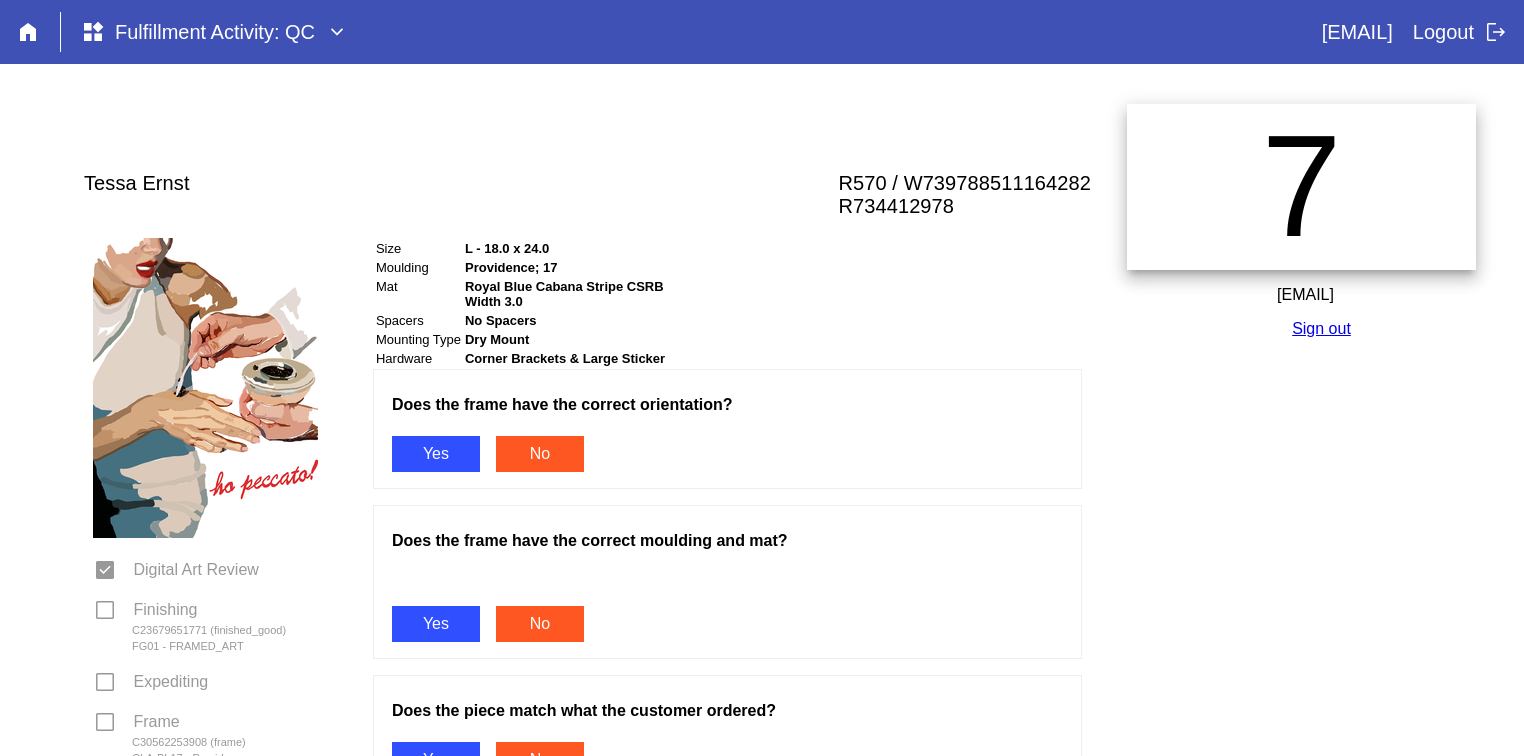 scroll, scrollTop: 0, scrollLeft: 0, axis: both 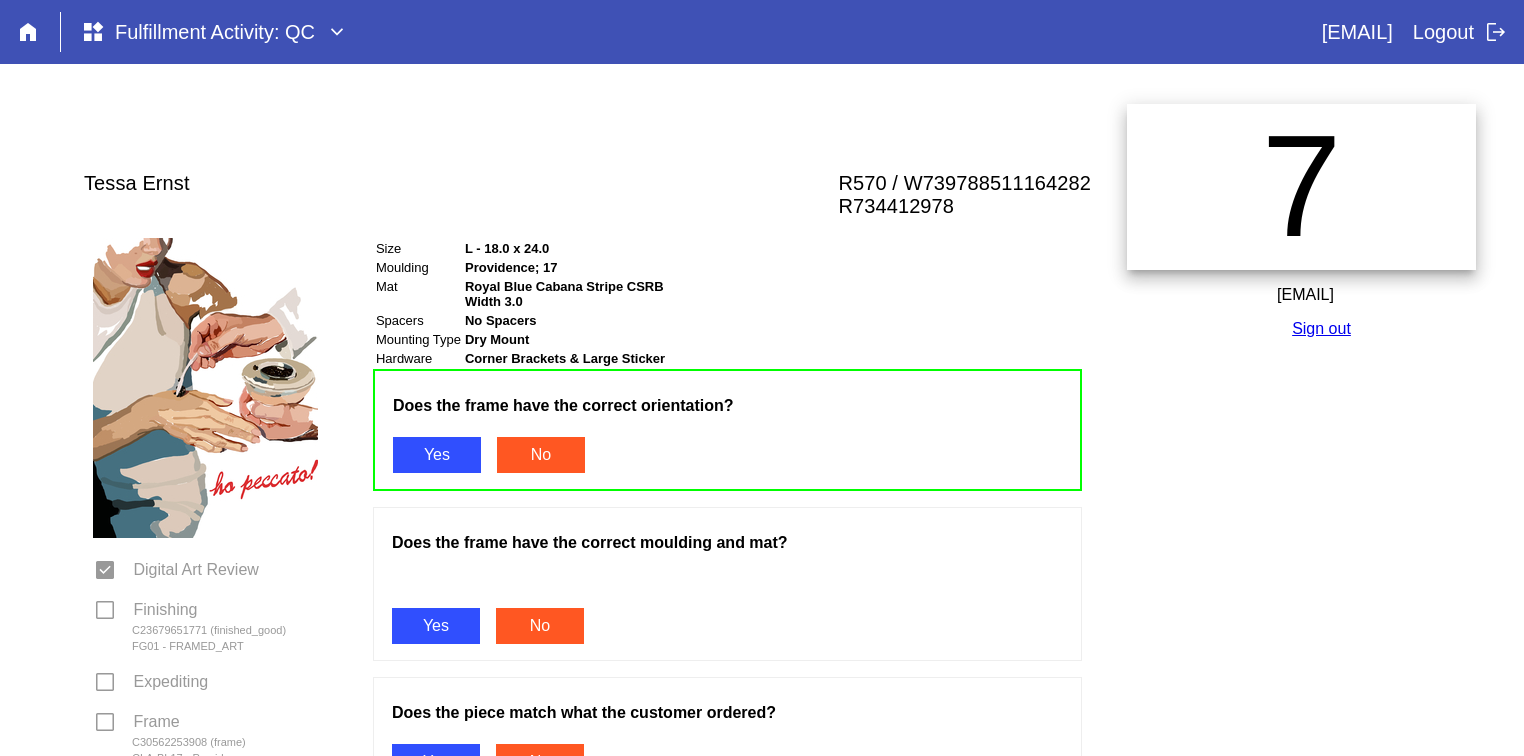 click on "Yes" at bounding box center (436, 626) 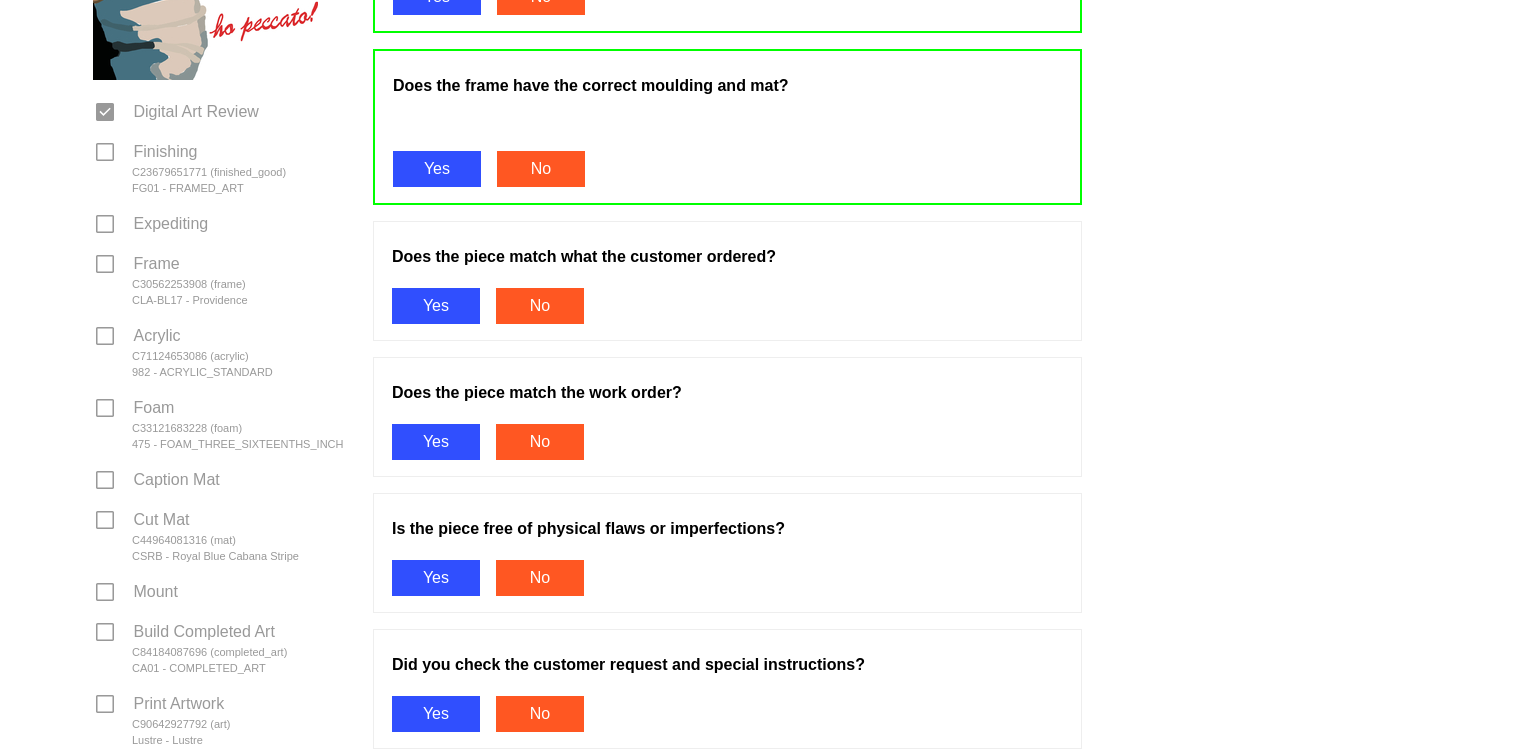 scroll, scrollTop: 459, scrollLeft: 0, axis: vertical 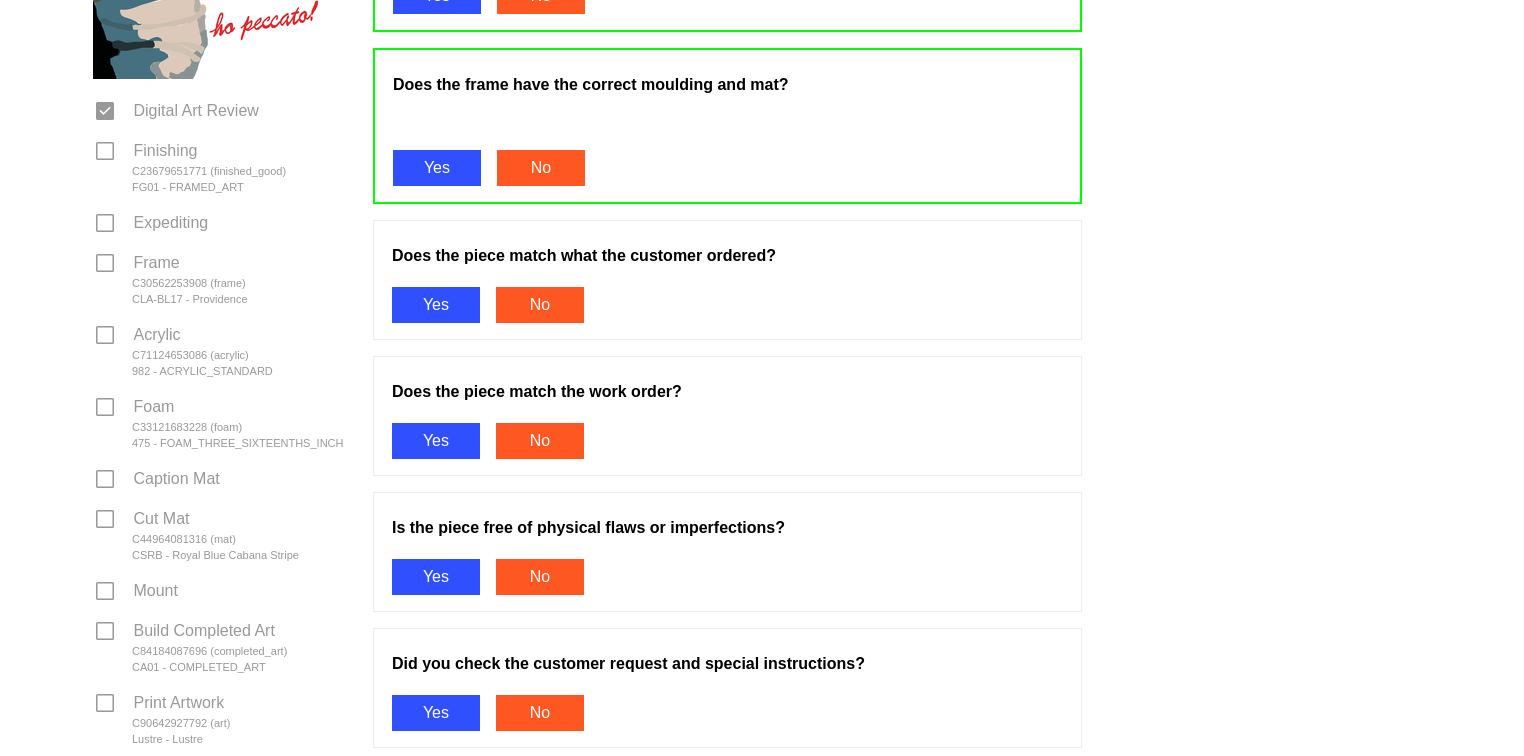 click on "Yes" at bounding box center [436, 305] 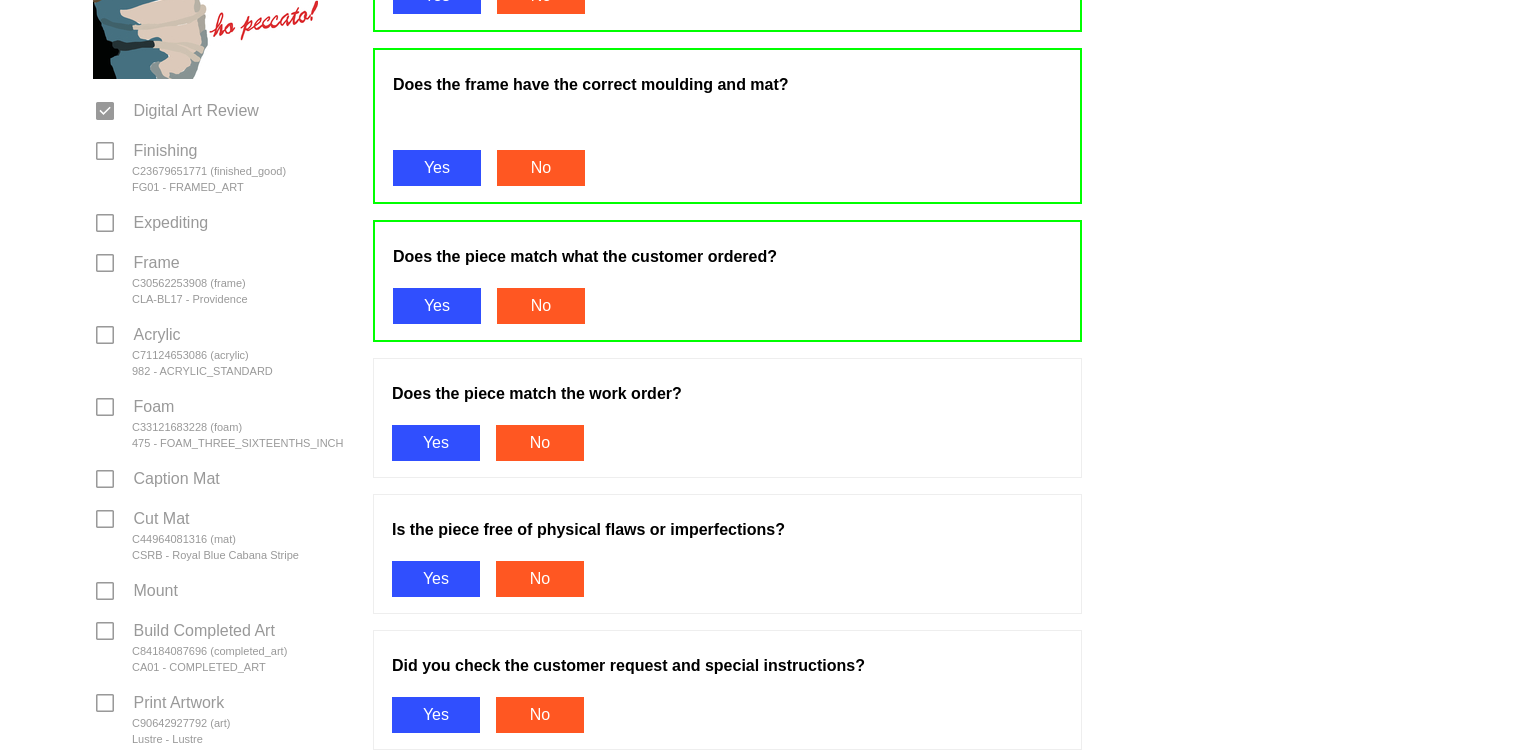 click on "Yes" at bounding box center (436, 443) 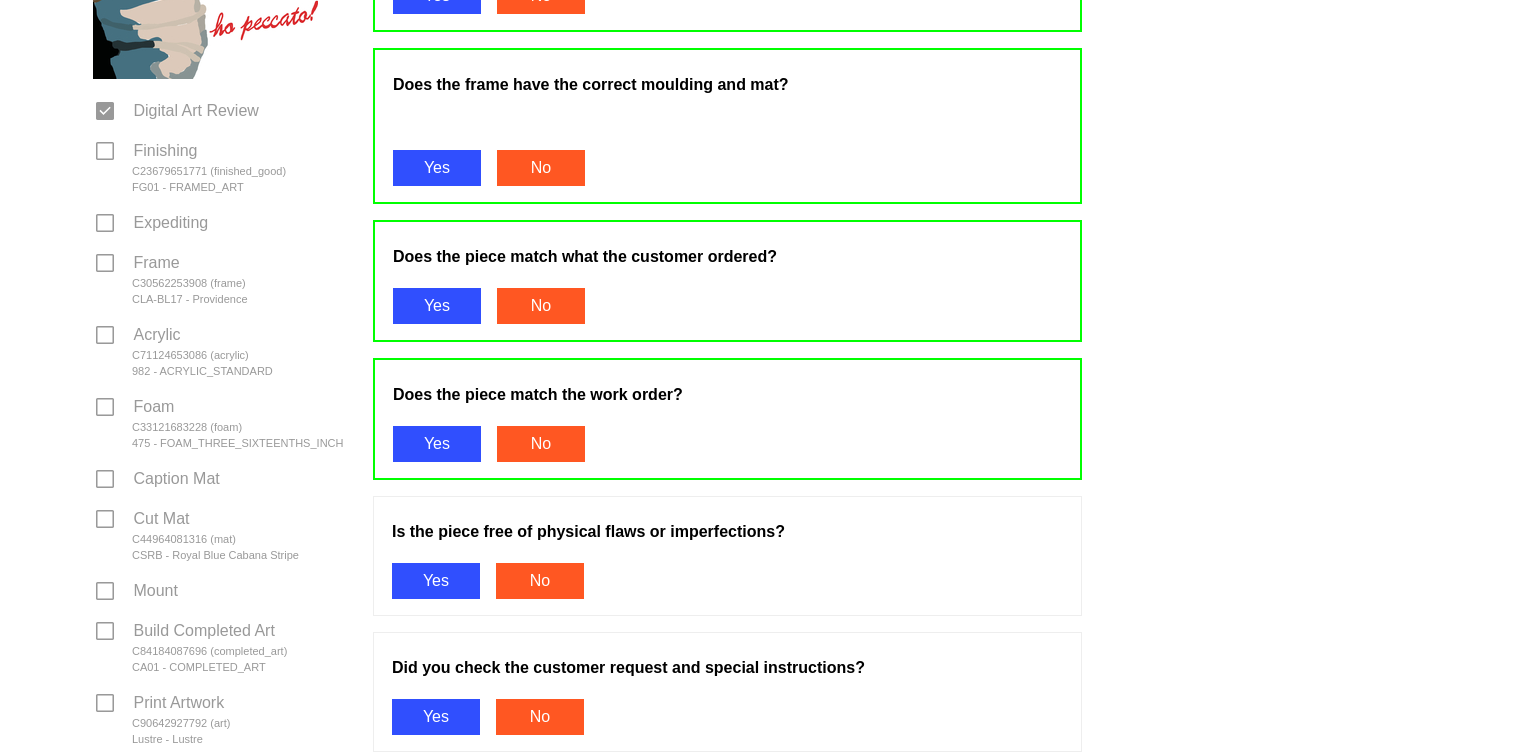 click on "Yes" at bounding box center (436, 581) 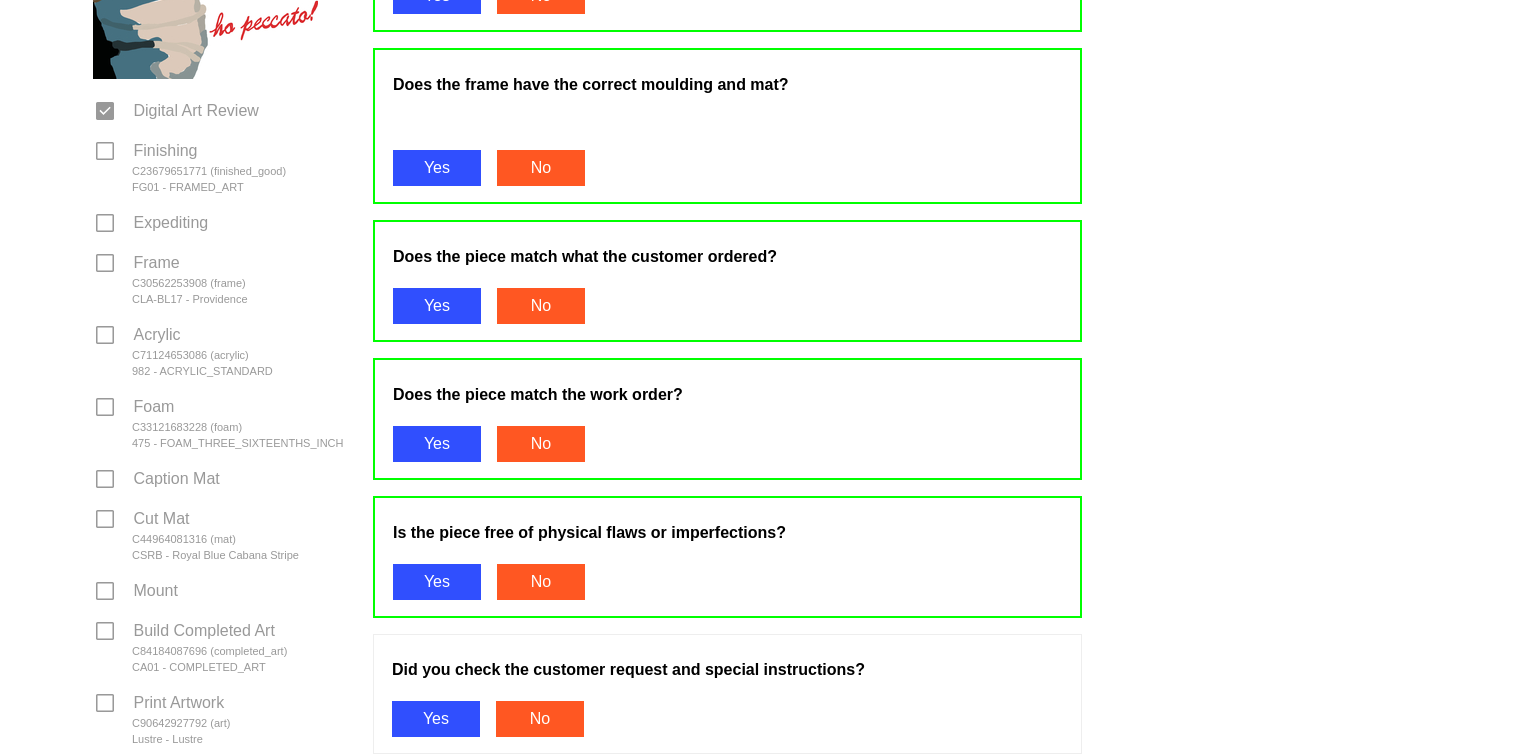 click on "Yes" at bounding box center [436, 719] 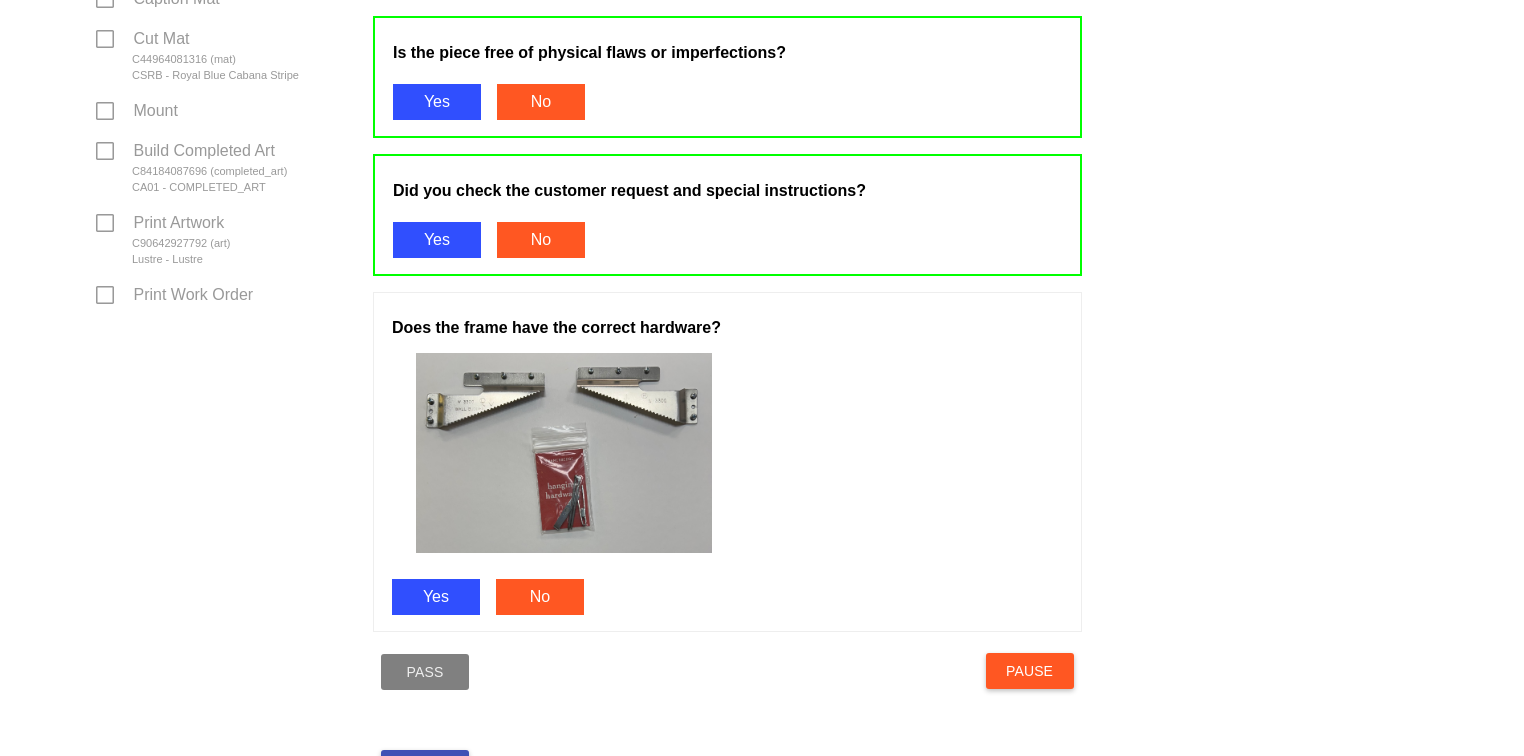 scroll, scrollTop: 1040, scrollLeft: 0, axis: vertical 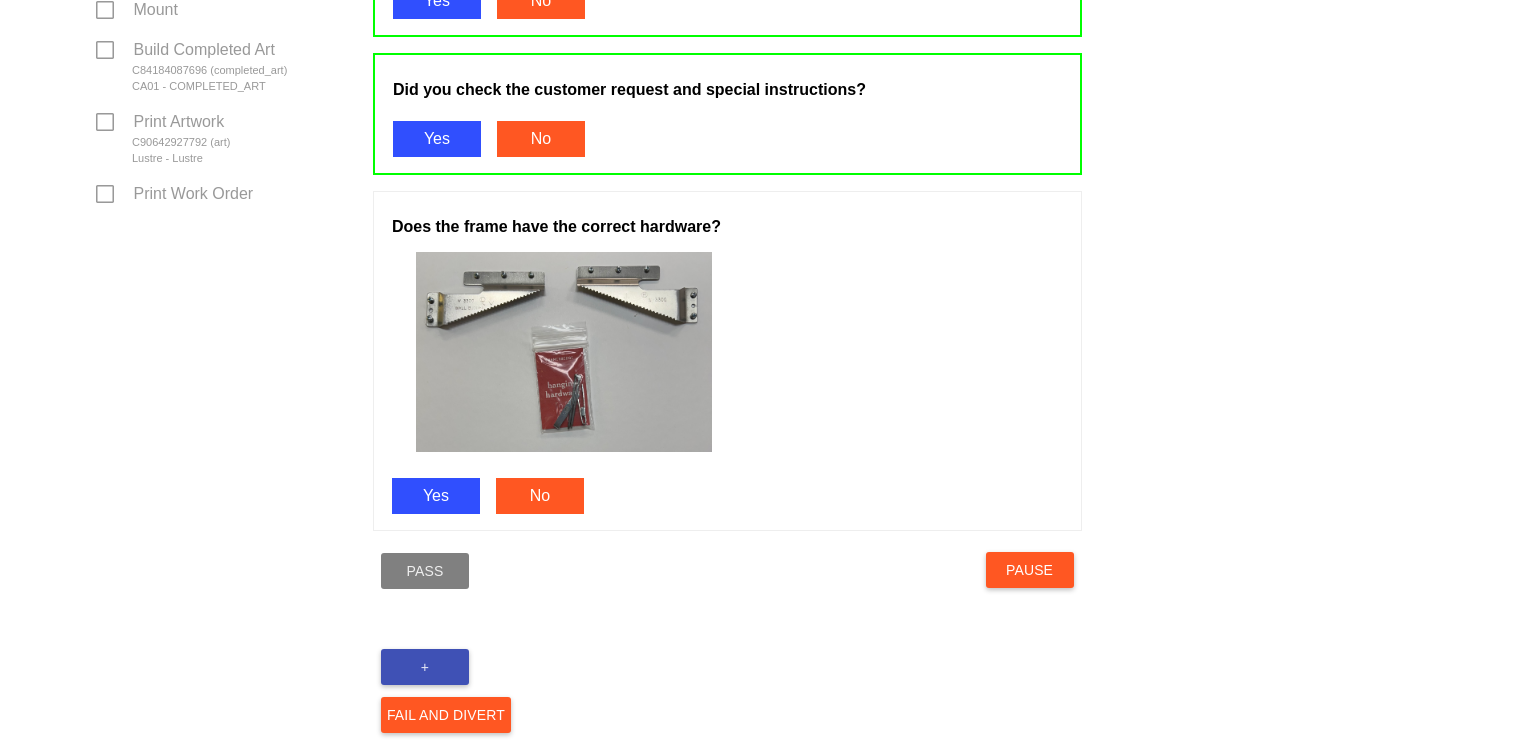 click on "Yes" at bounding box center (436, 496) 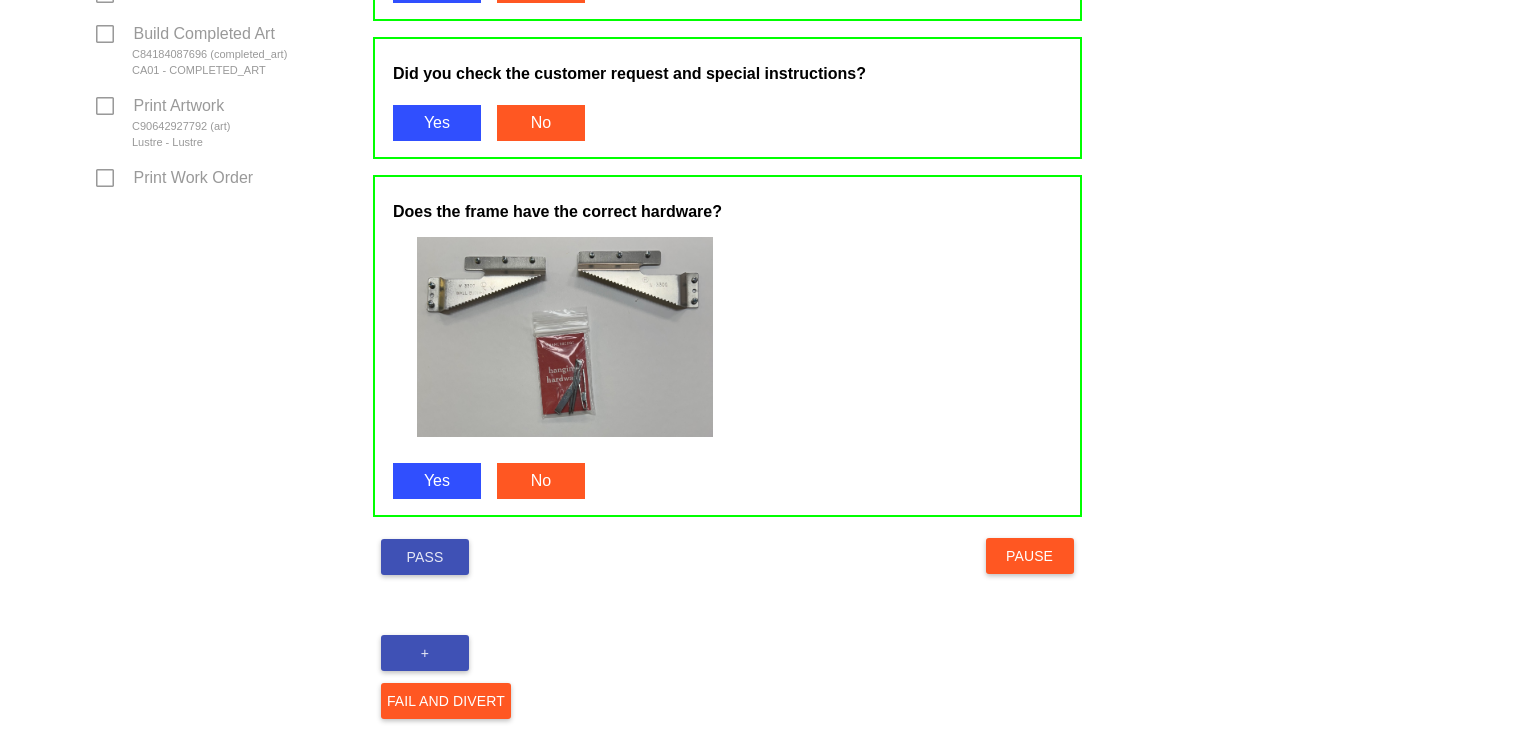 scroll, scrollTop: 1060, scrollLeft: 0, axis: vertical 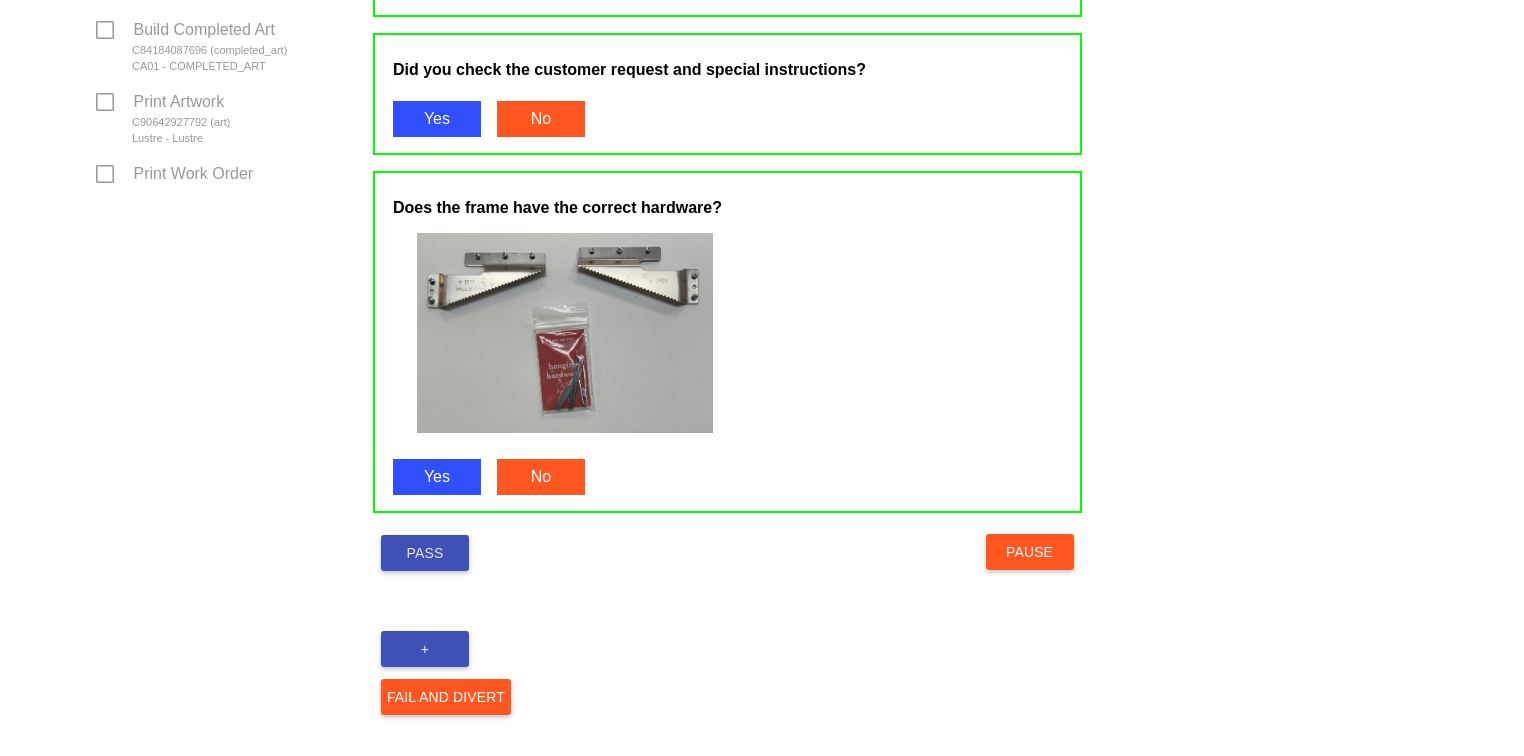 click on "Pass" at bounding box center (425, 553) 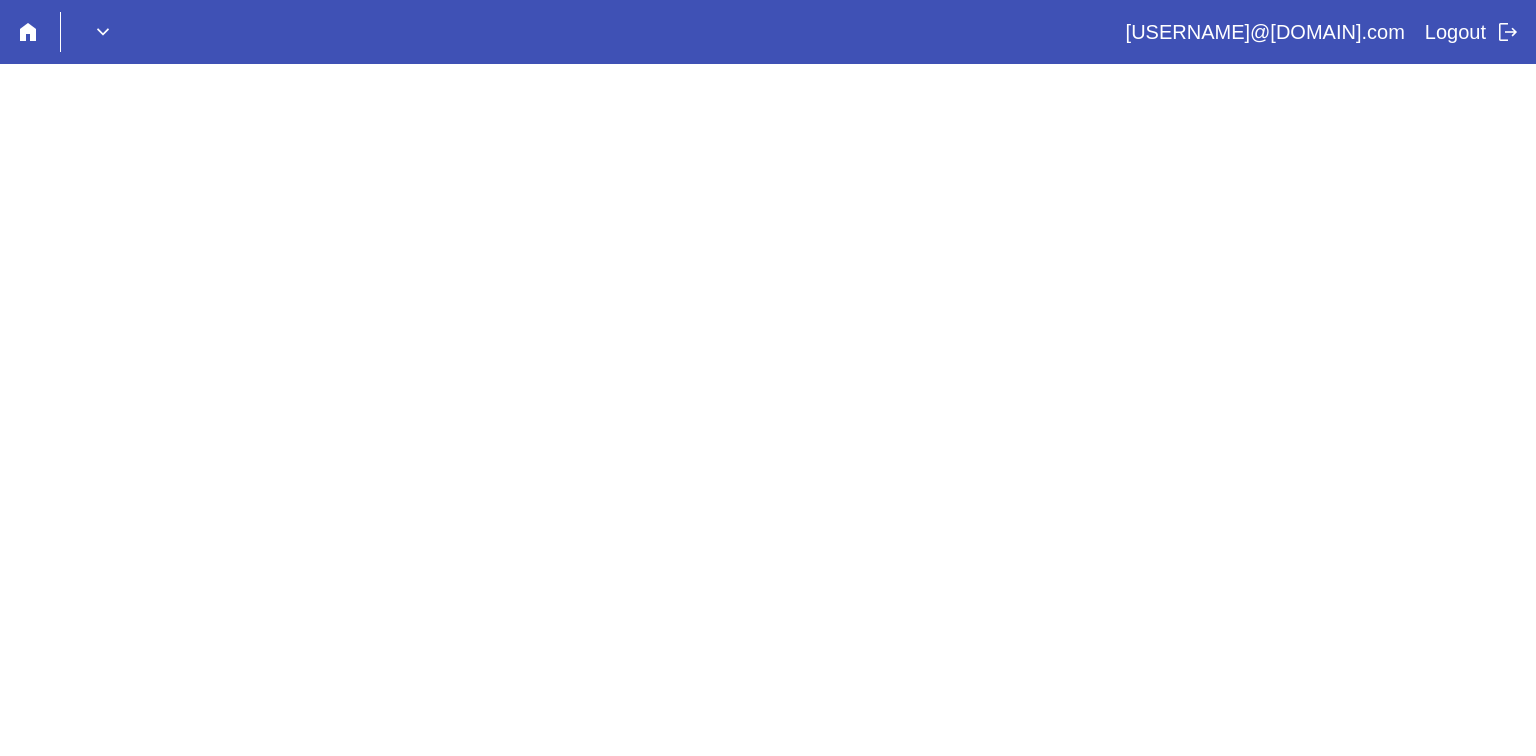 scroll, scrollTop: 0, scrollLeft: 0, axis: both 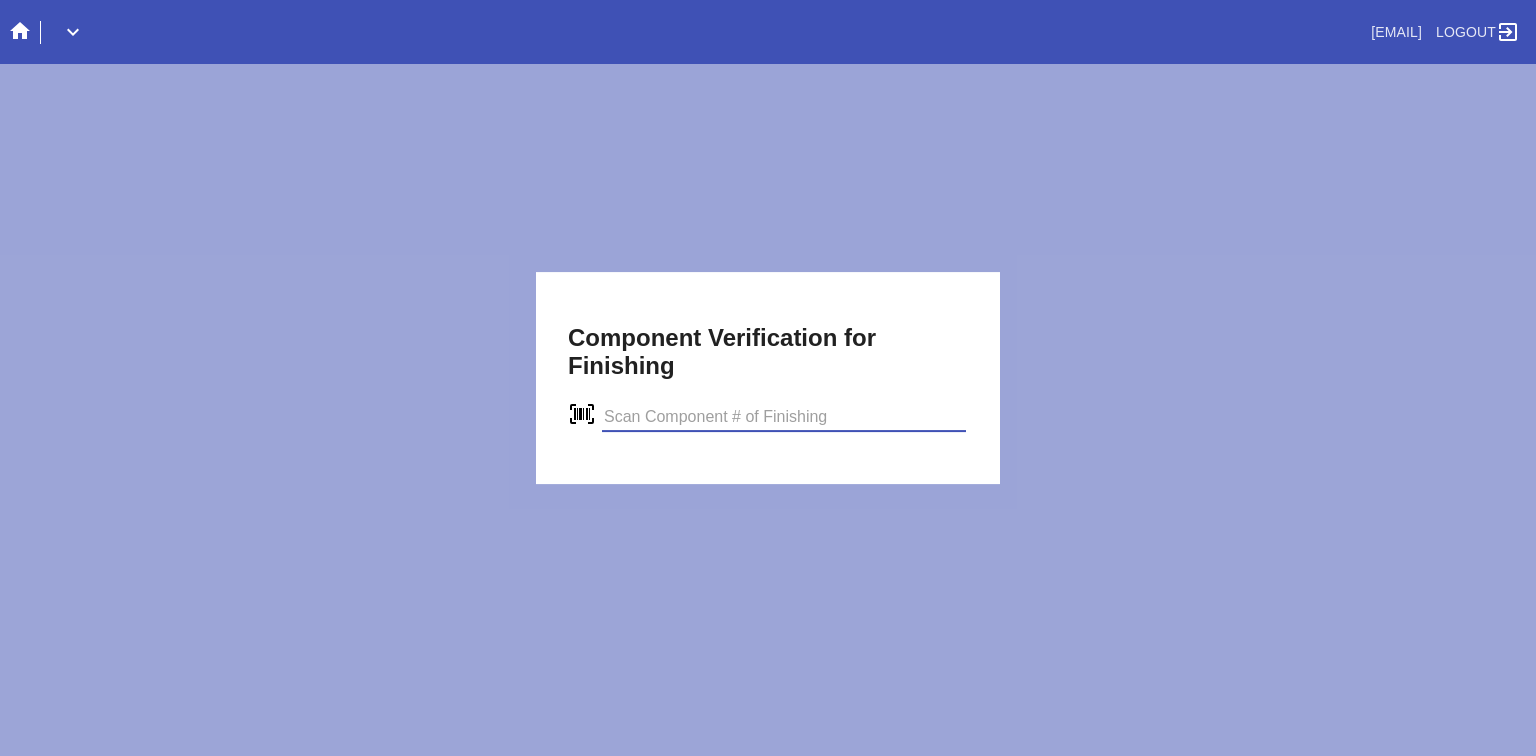 click on "Component Verification for Finishing verify" at bounding box center [768, 378] 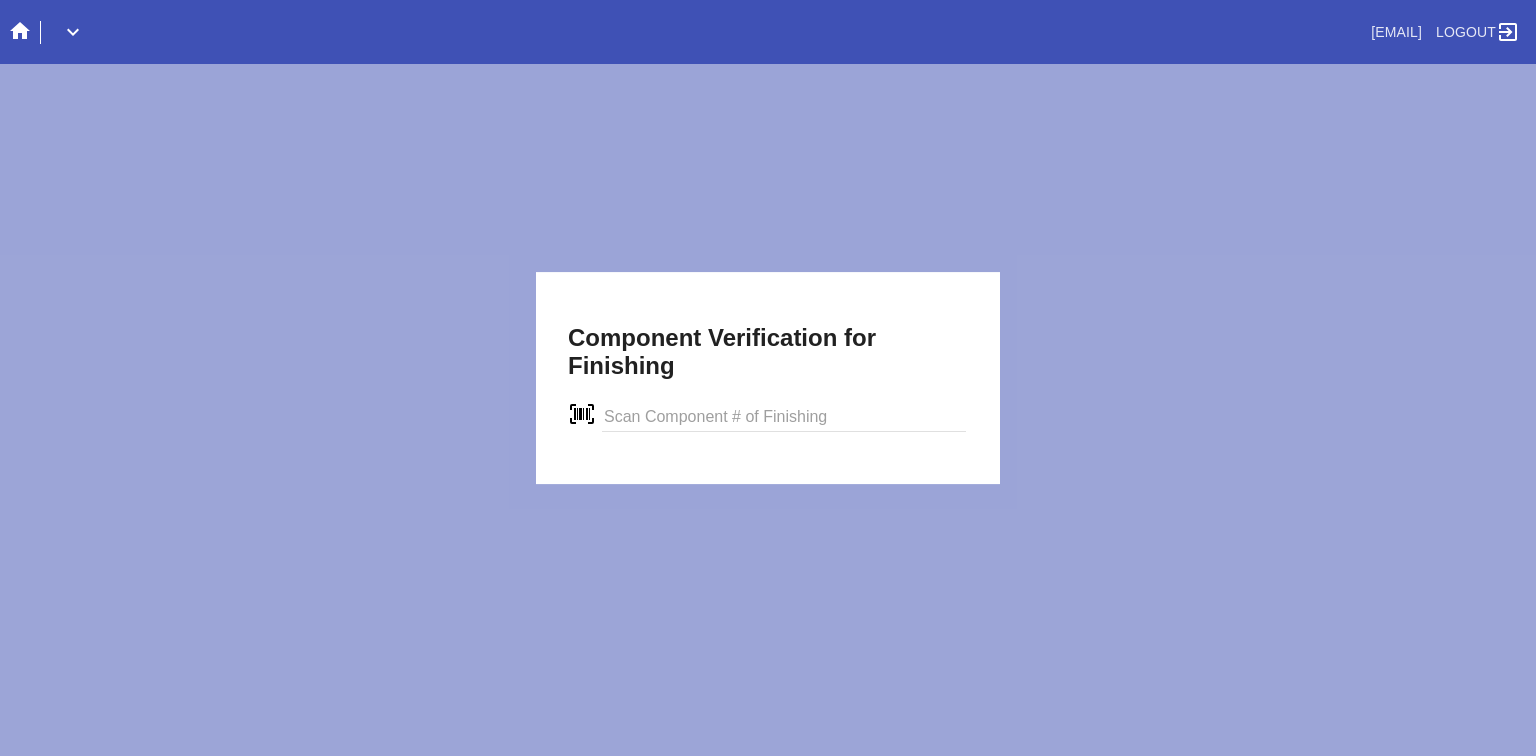 click at bounding box center (784, 417) 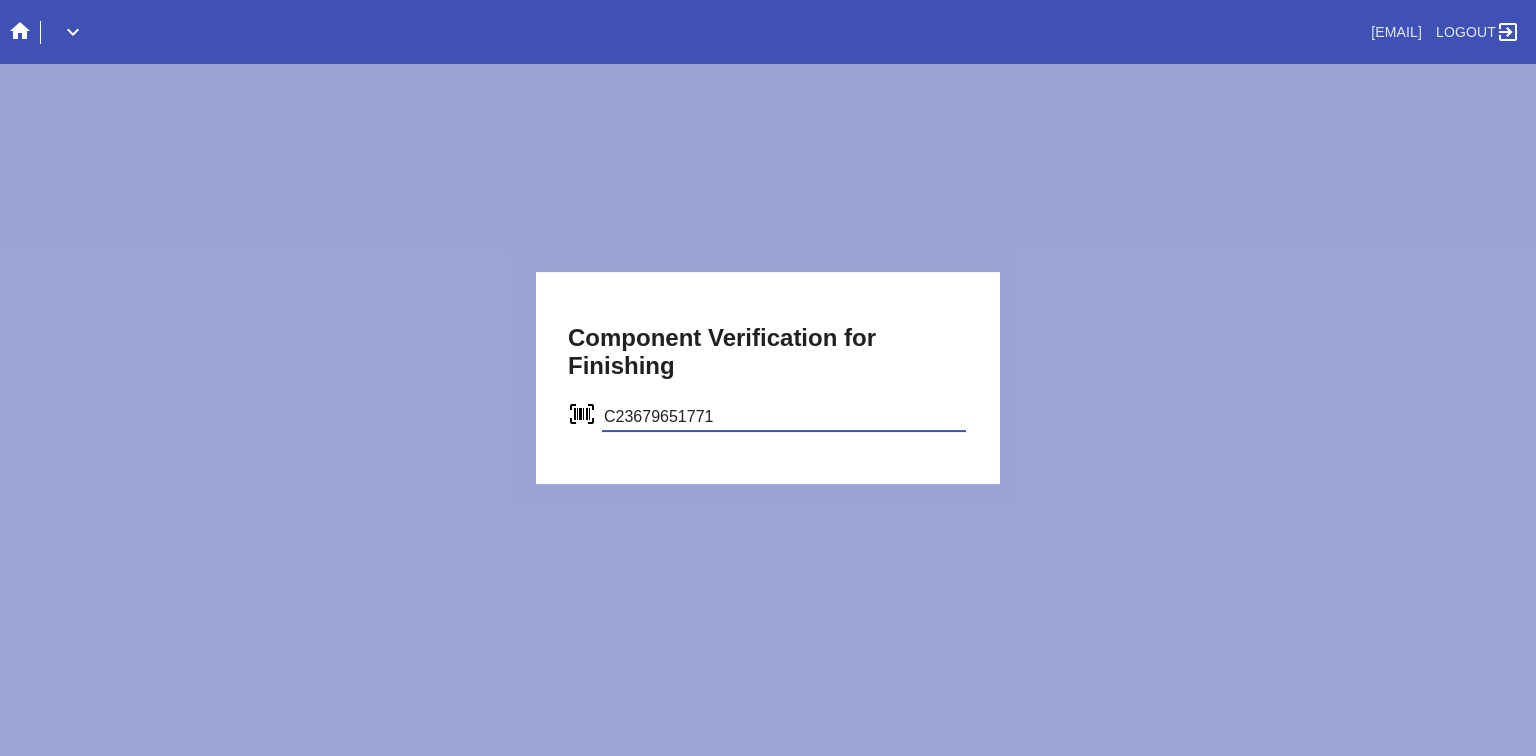type on "C23679651771" 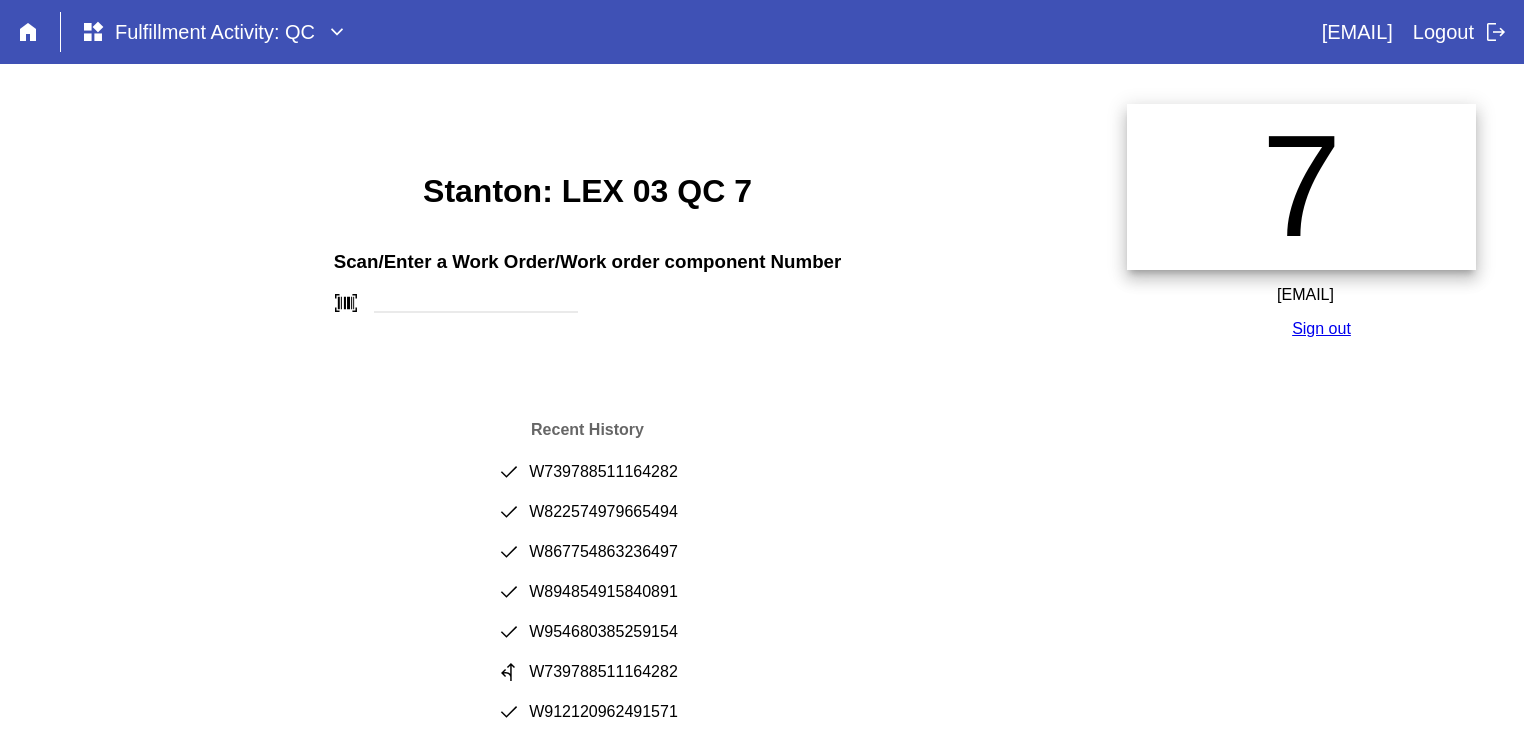 scroll, scrollTop: 0, scrollLeft: 0, axis: both 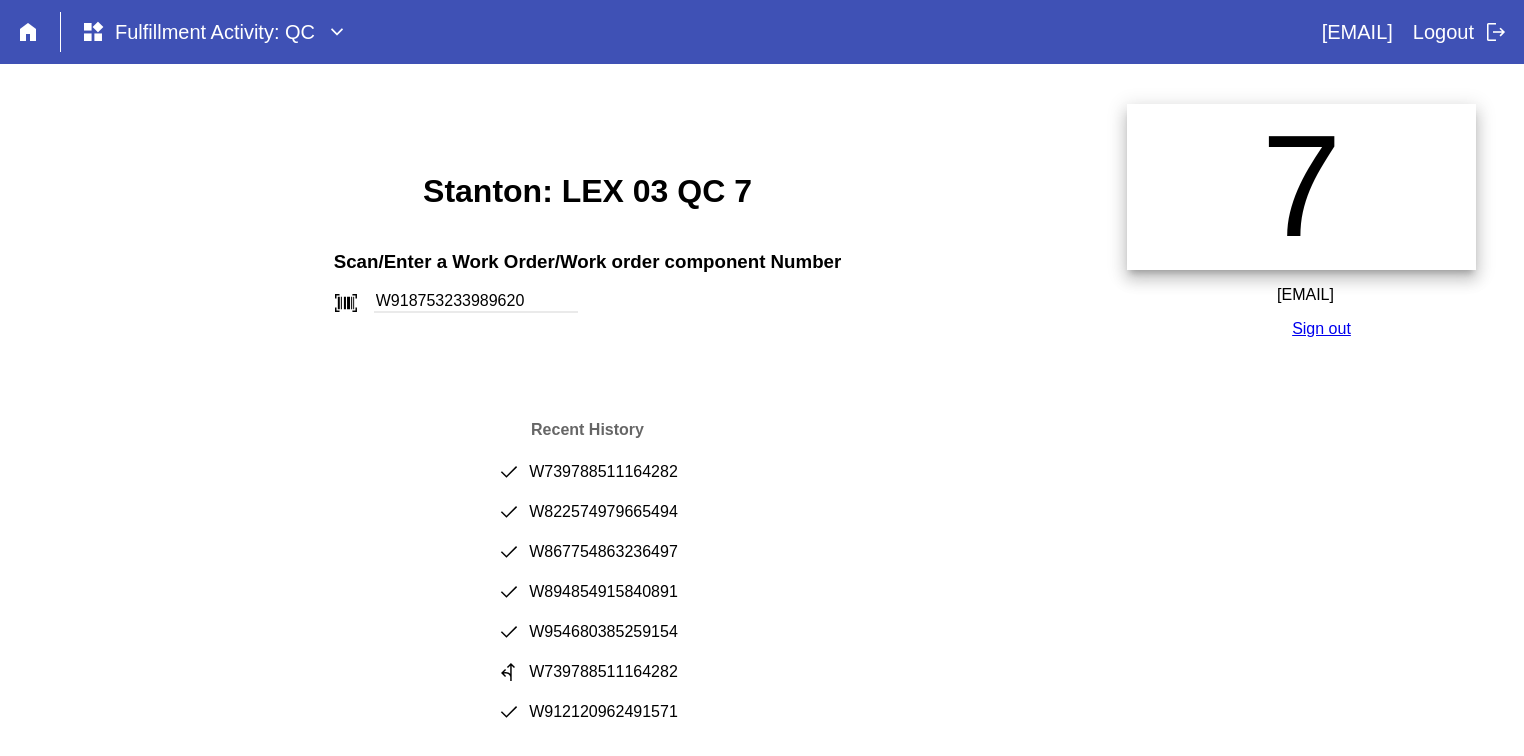 type on "W918753233989620" 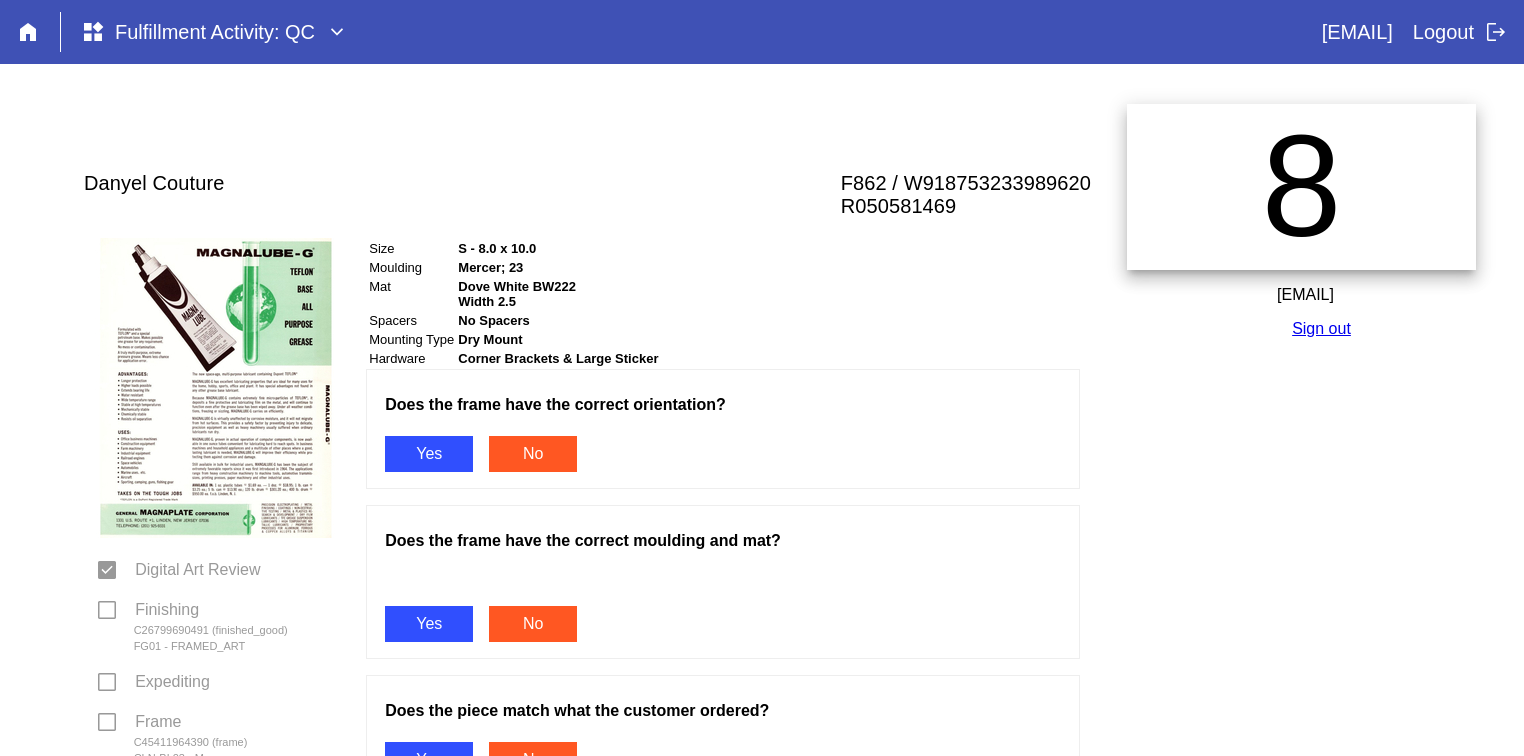 scroll, scrollTop: 0, scrollLeft: 0, axis: both 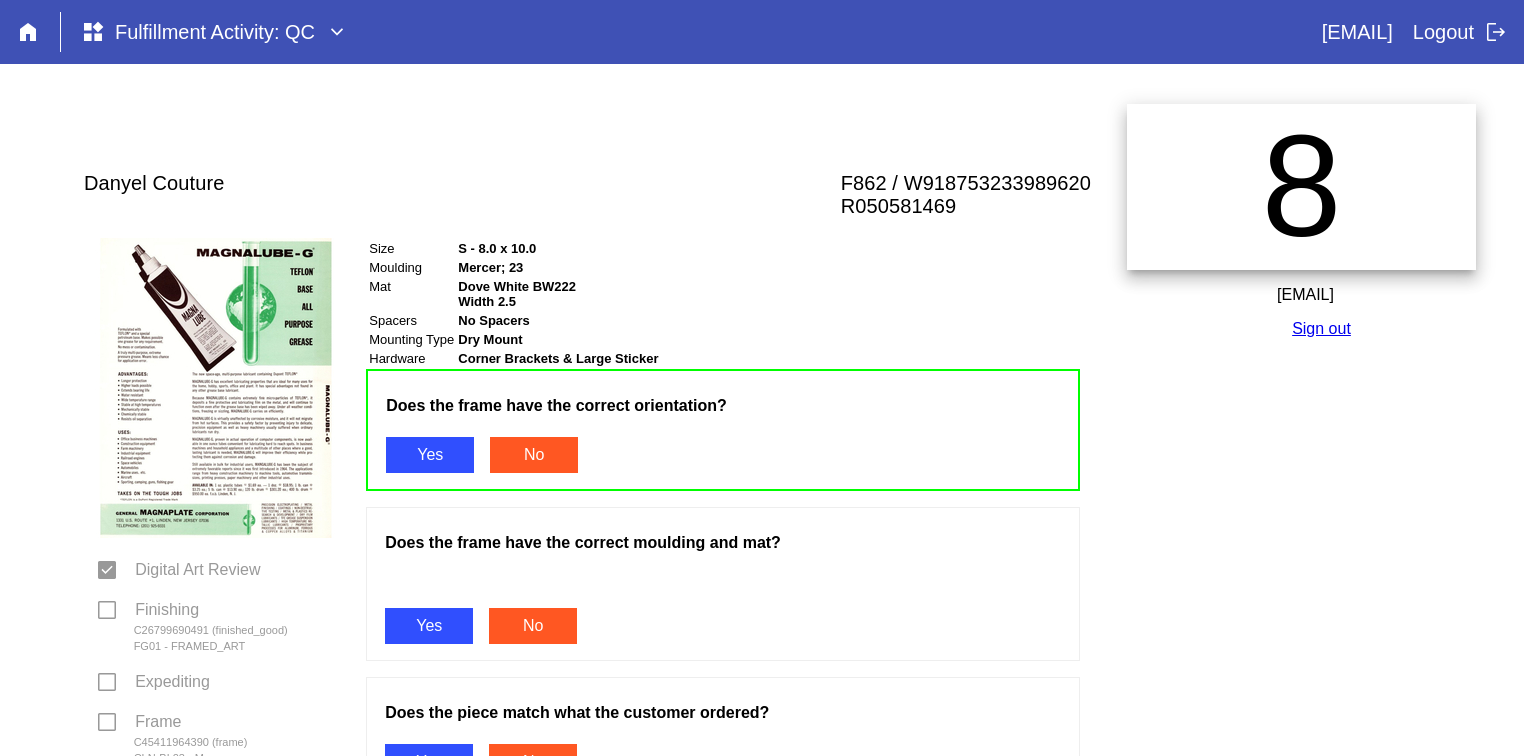 click on "Yes" at bounding box center [429, 626] 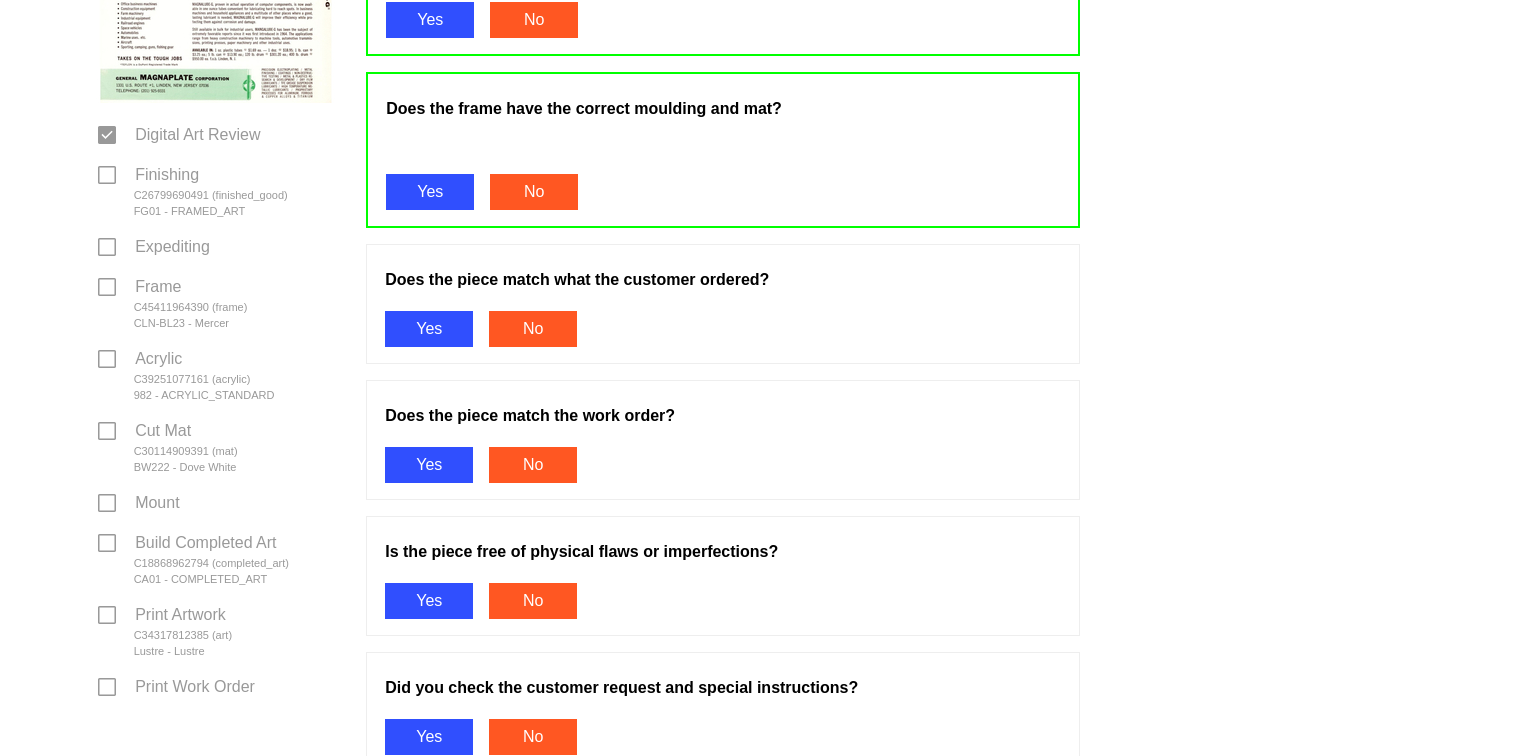 scroll, scrollTop: 442, scrollLeft: 0, axis: vertical 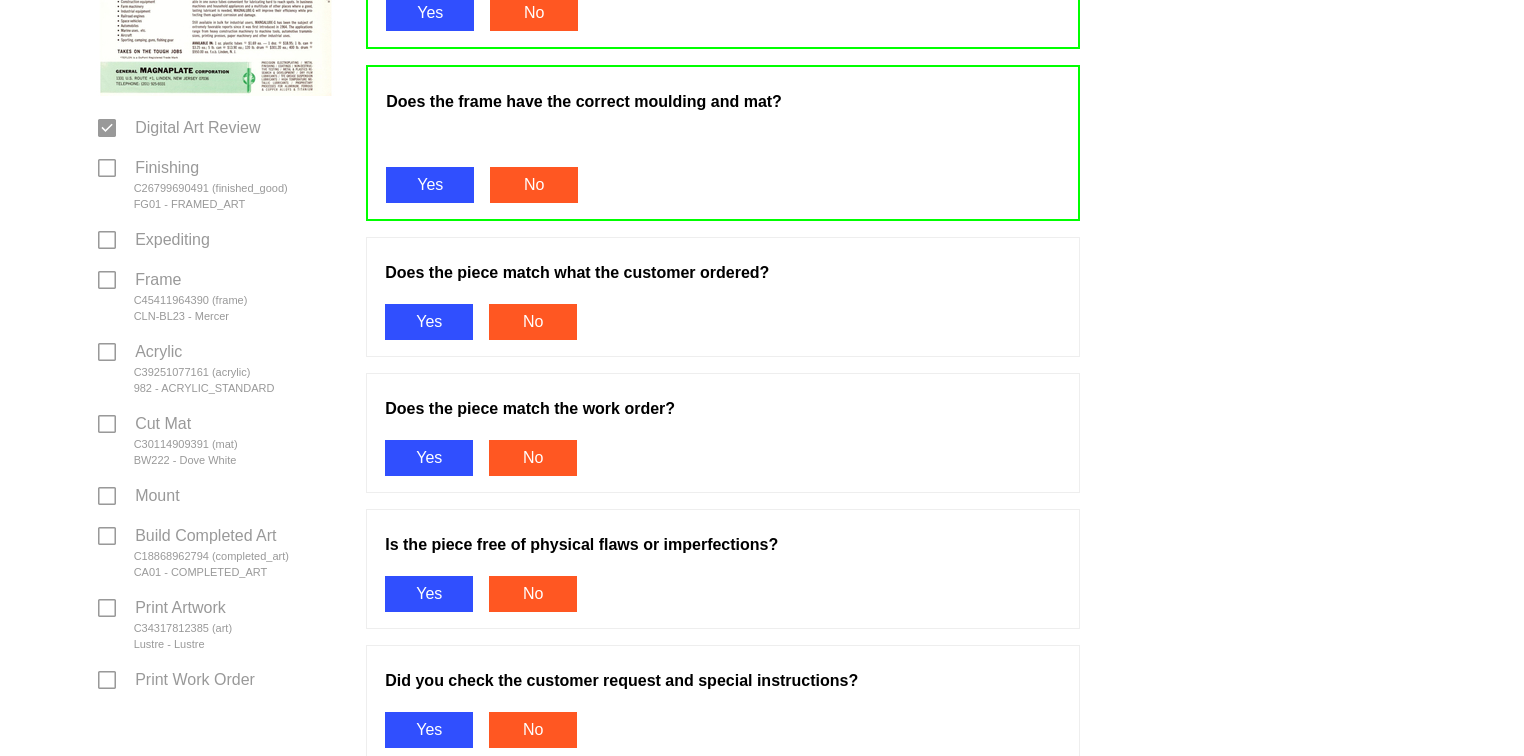 click on "Yes" at bounding box center (429, 322) 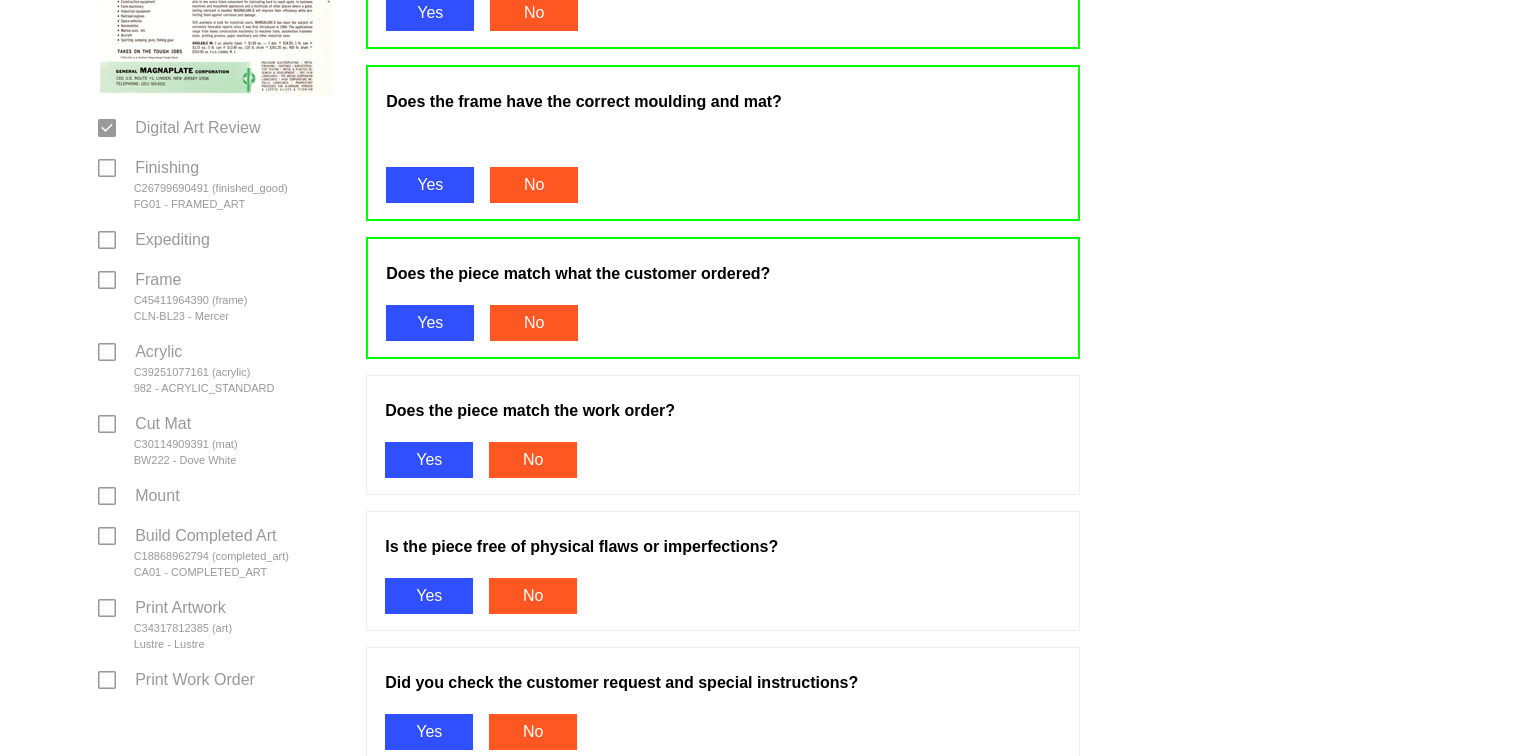 click on "Yes" at bounding box center (429, 460) 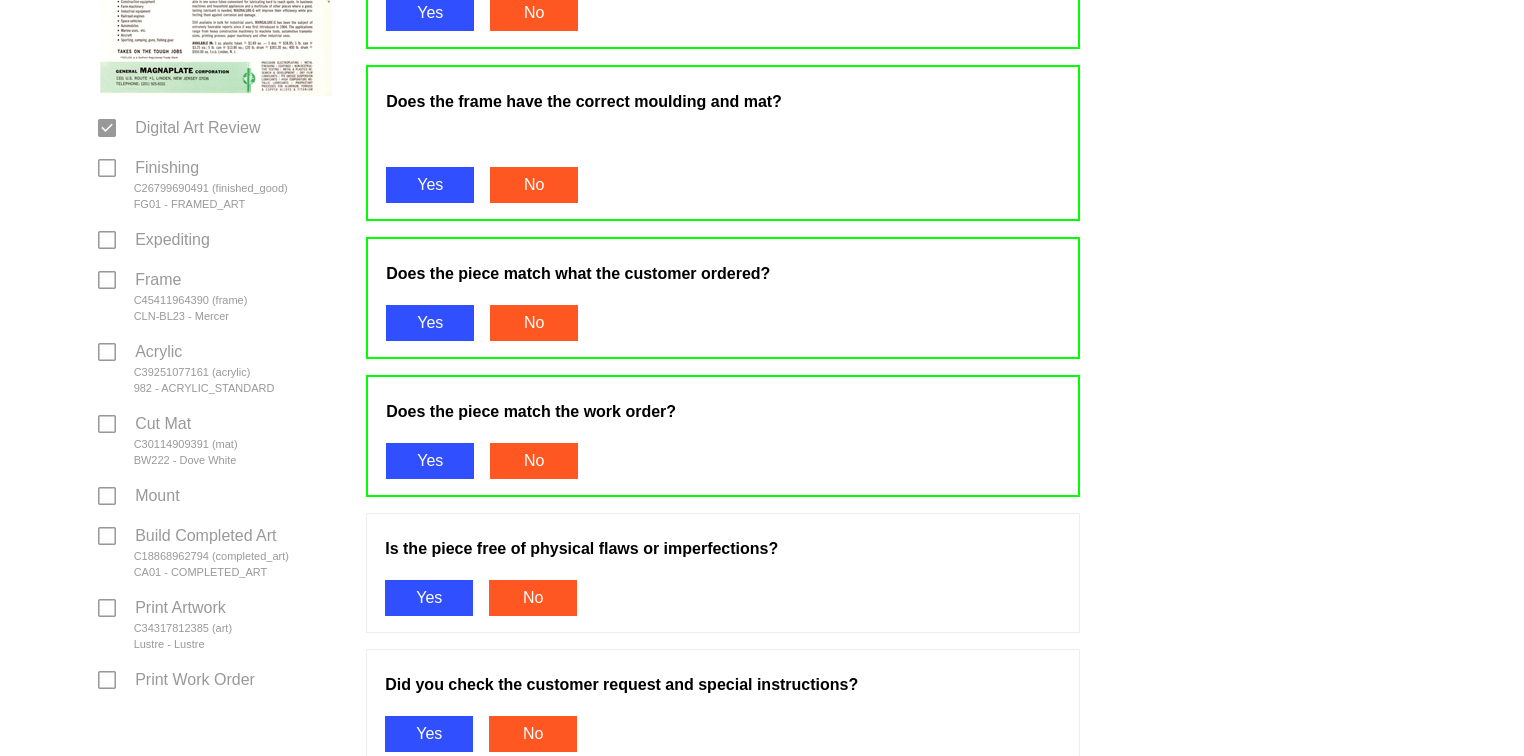 click on "Yes" at bounding box center (429, 598) 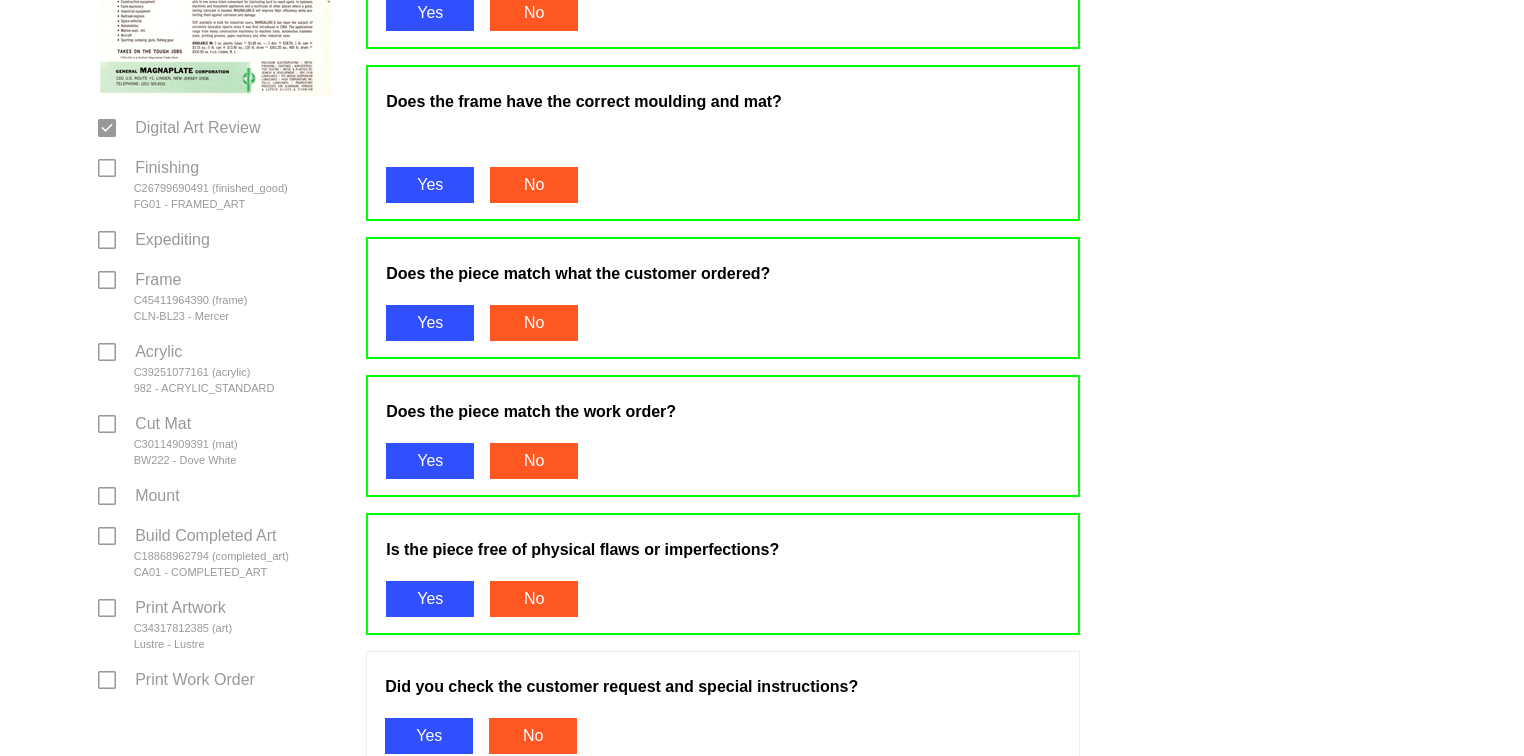 click on "Yes" at bounding box center (429, 736) 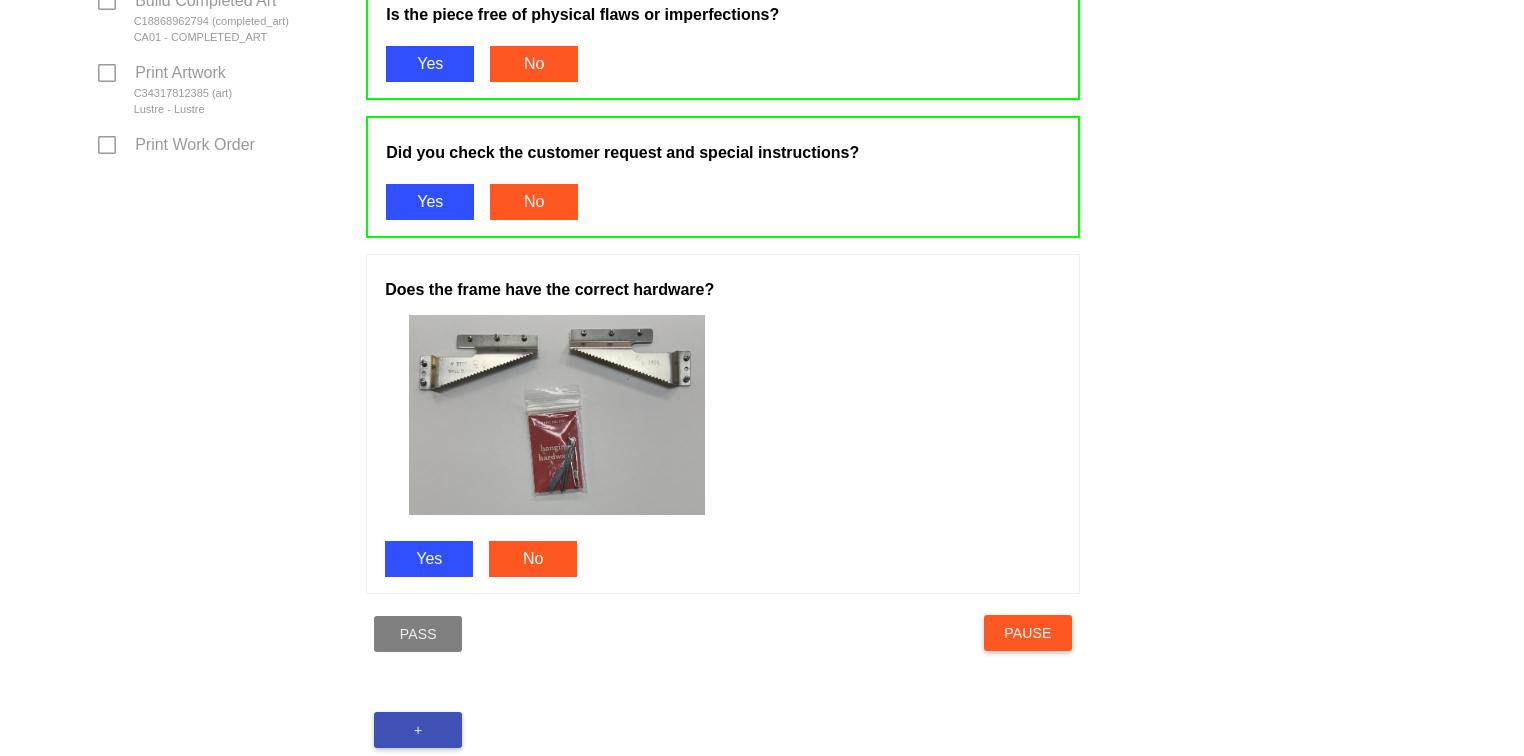 scroll, scrollTop: 1004, scrollLeft: 0, axis: vertical 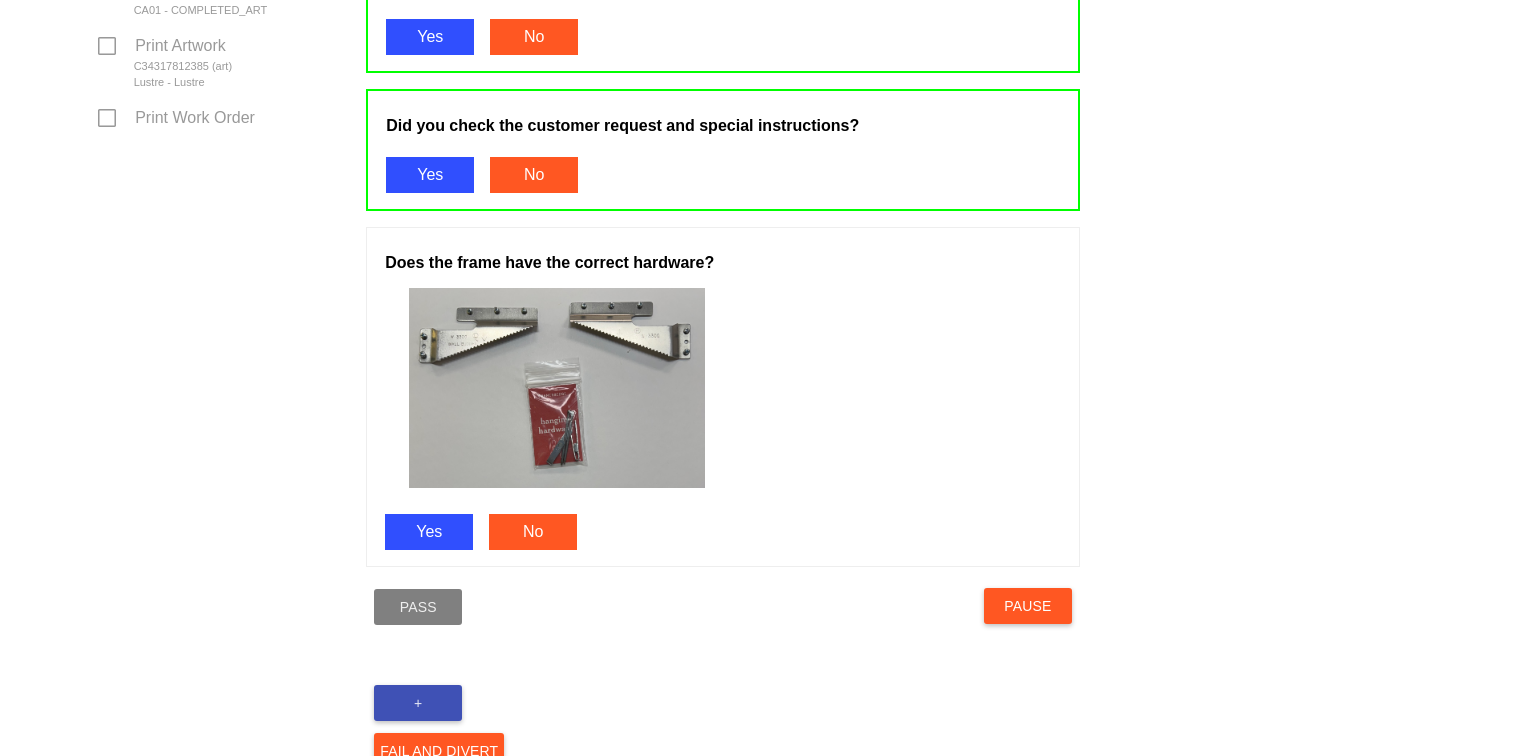click on "Yes" at bounding box center (429, 532) 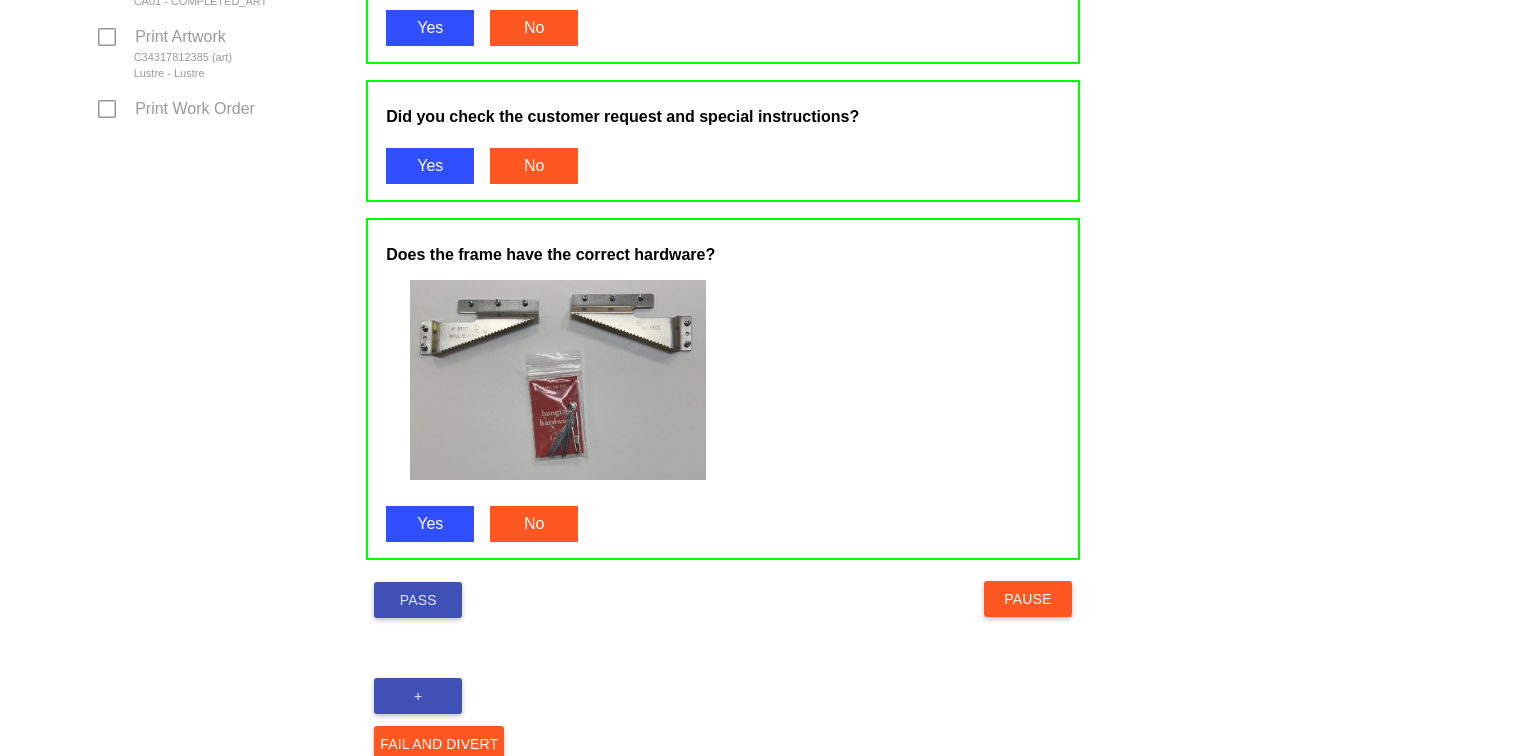 scroll, scrollTop: 1016, scrollLeft: 0, axis: vertical 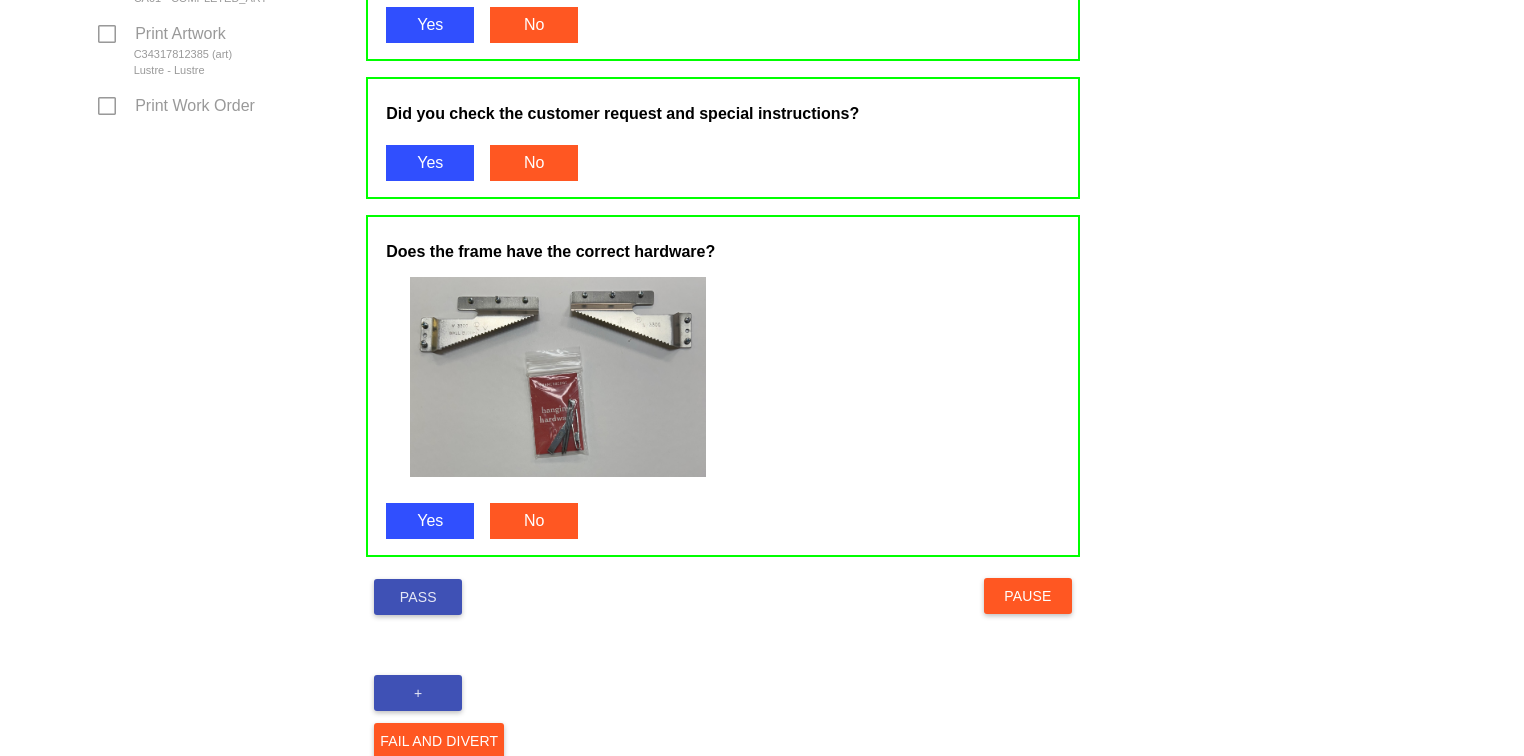 click on "Pass" at bounding box center [418, 597] 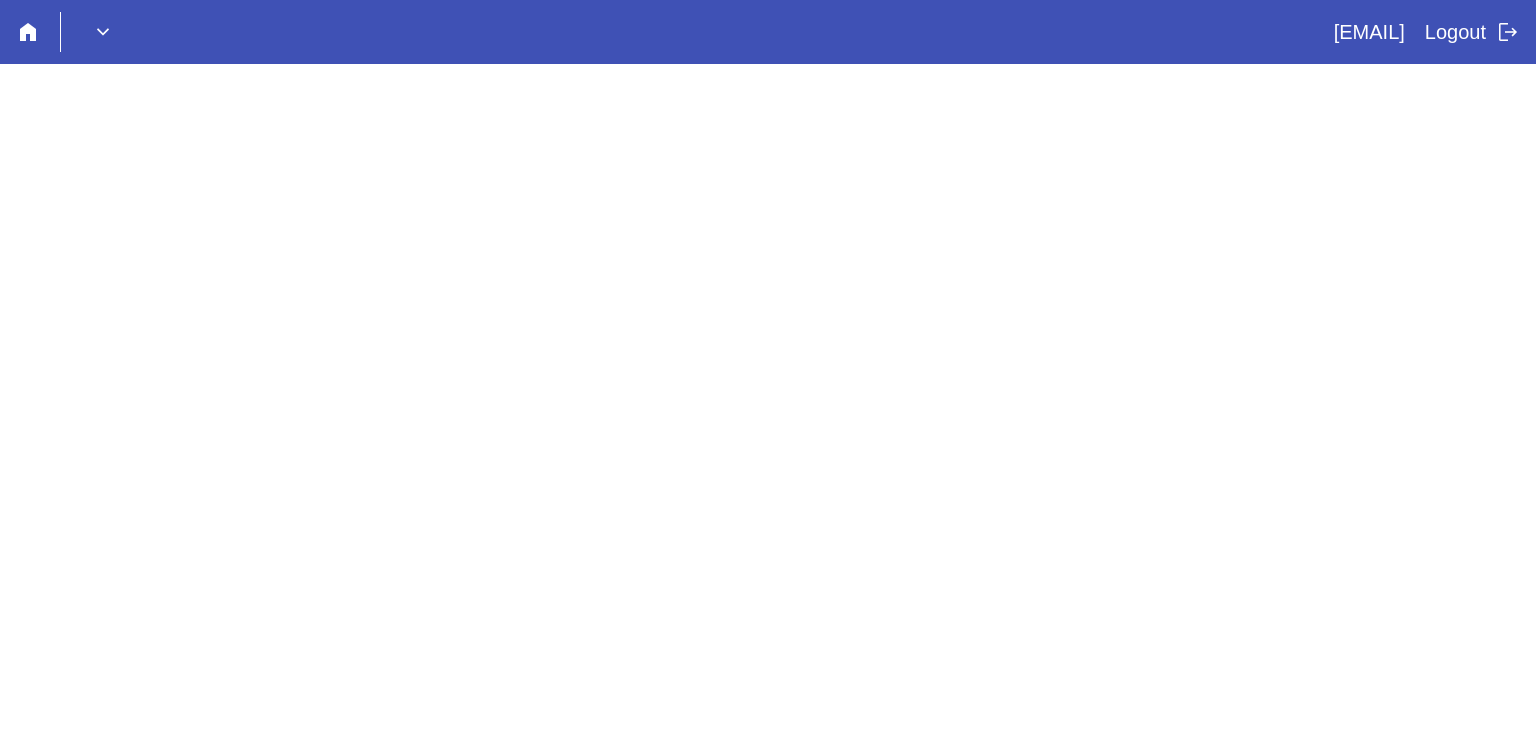 scroll, scrollTop: 0, scrollLeft: 0, axis: both 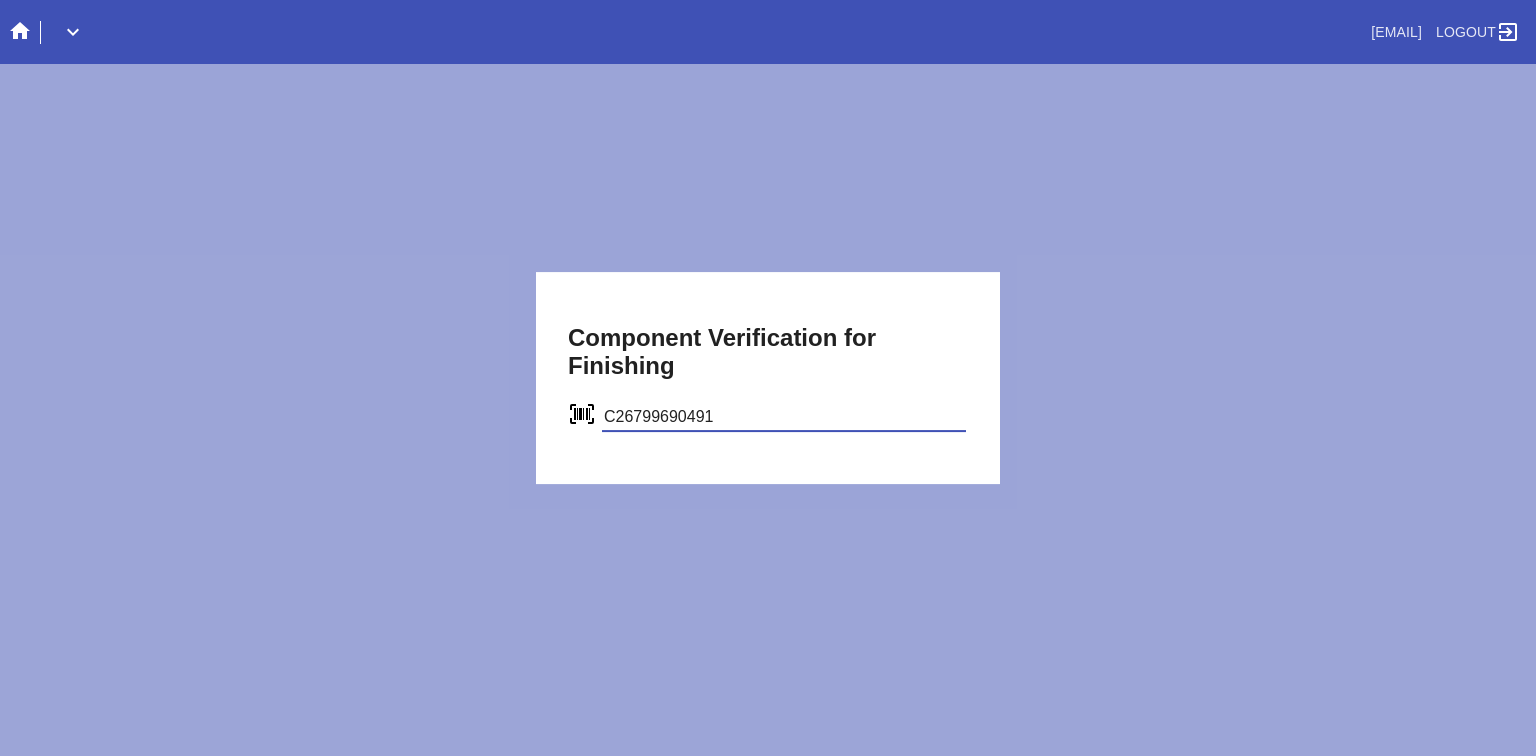 type on "C26799690491" 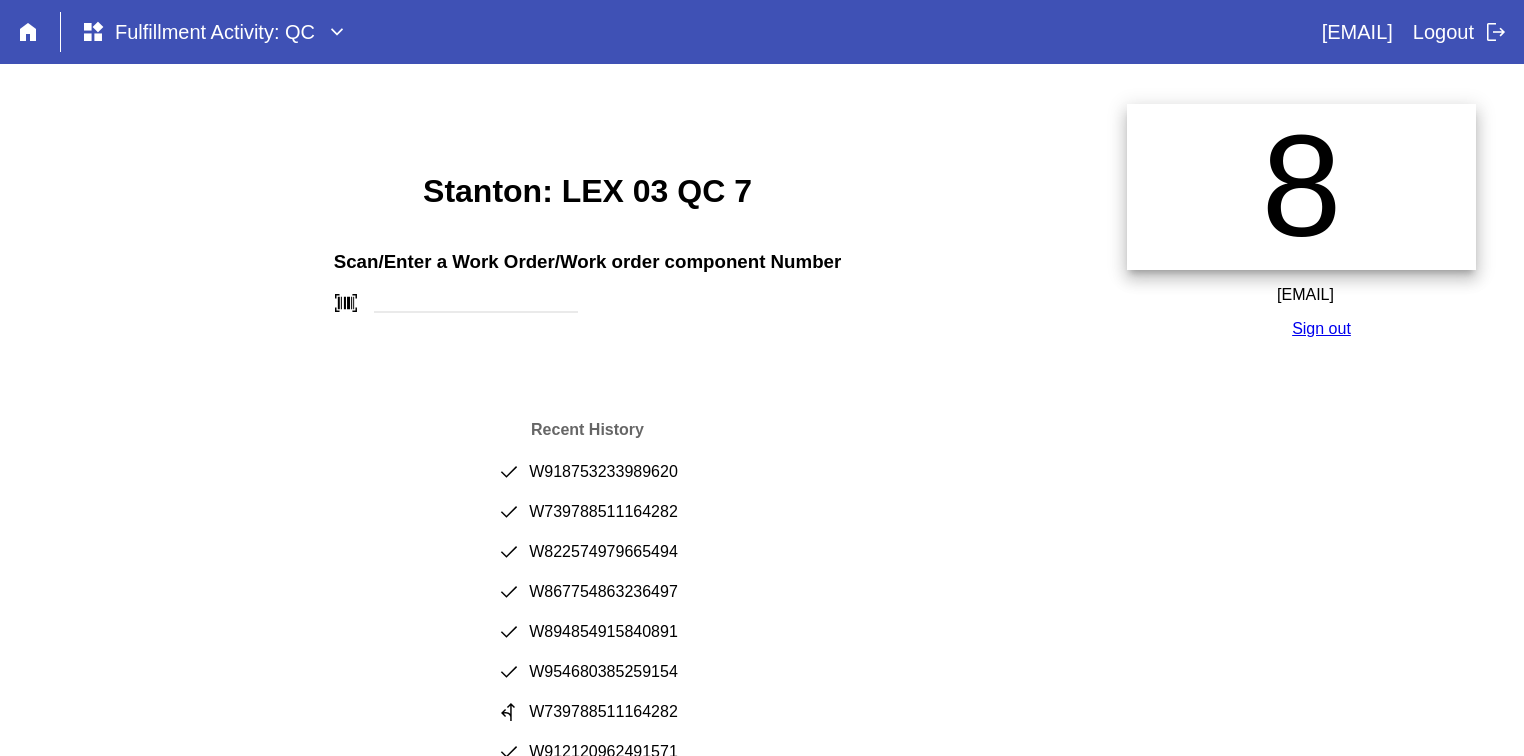scroll, scrollTop: 0, scrollLeft: 0, axis: both 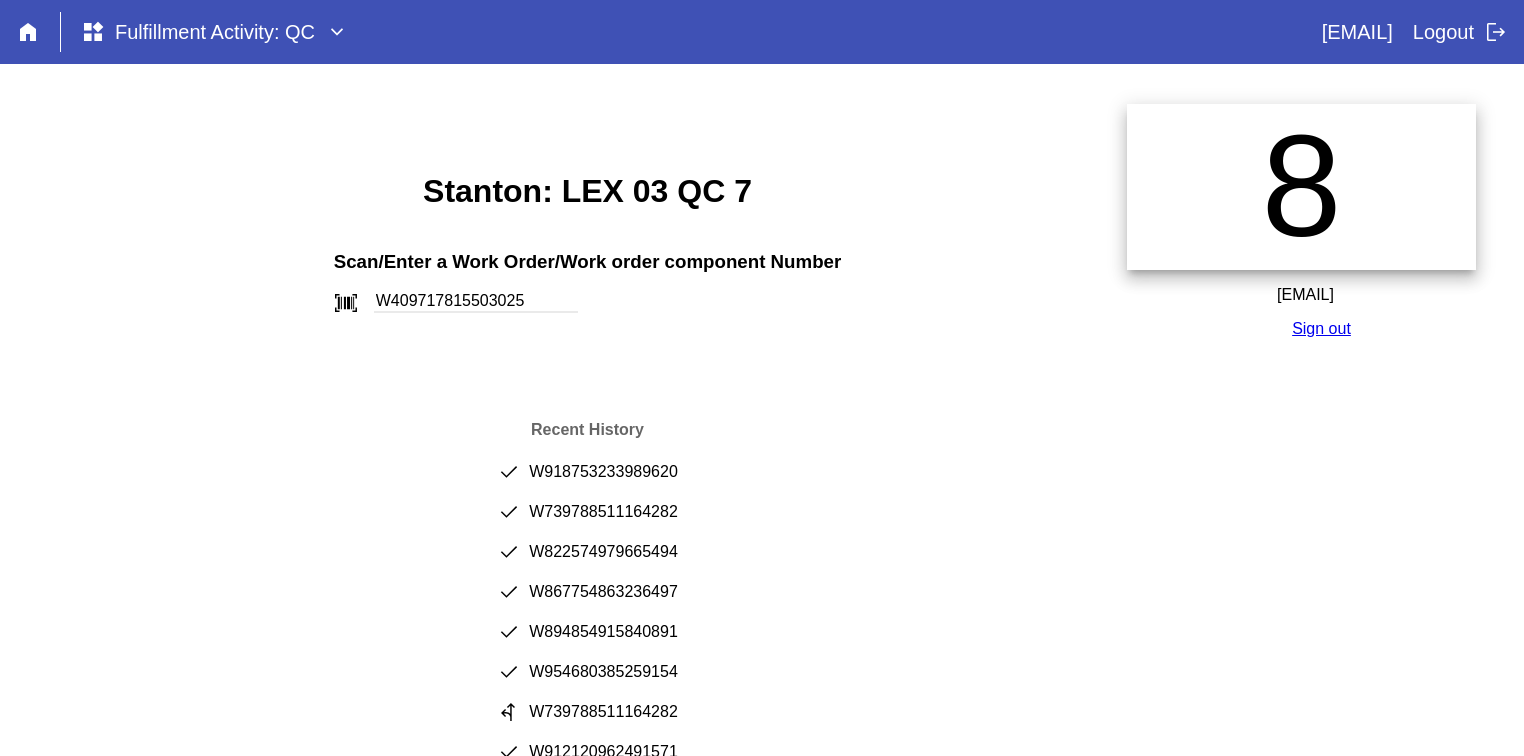 type on "W409717815503025" 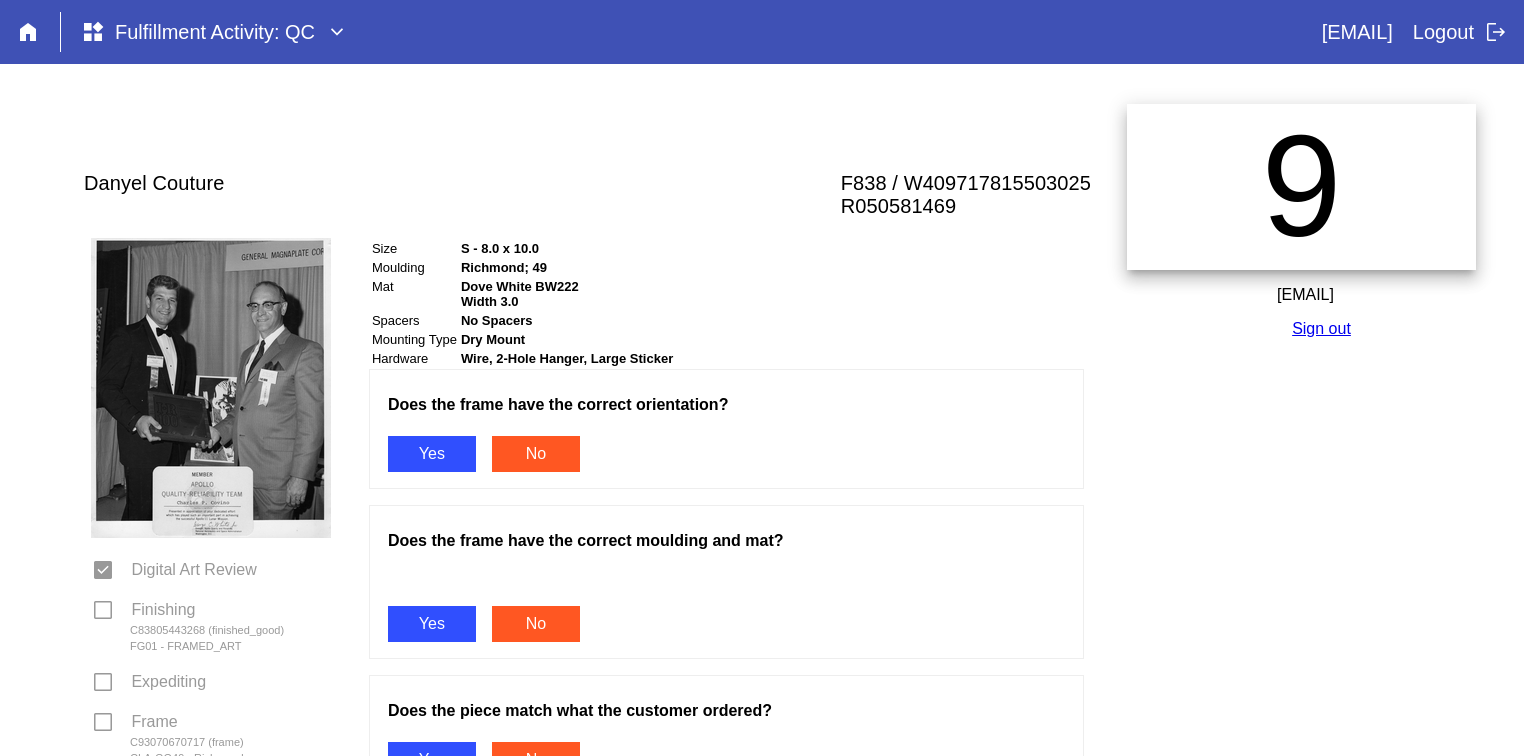 scroll, scrollTop: 0, scrollLeft: 0, axis: both 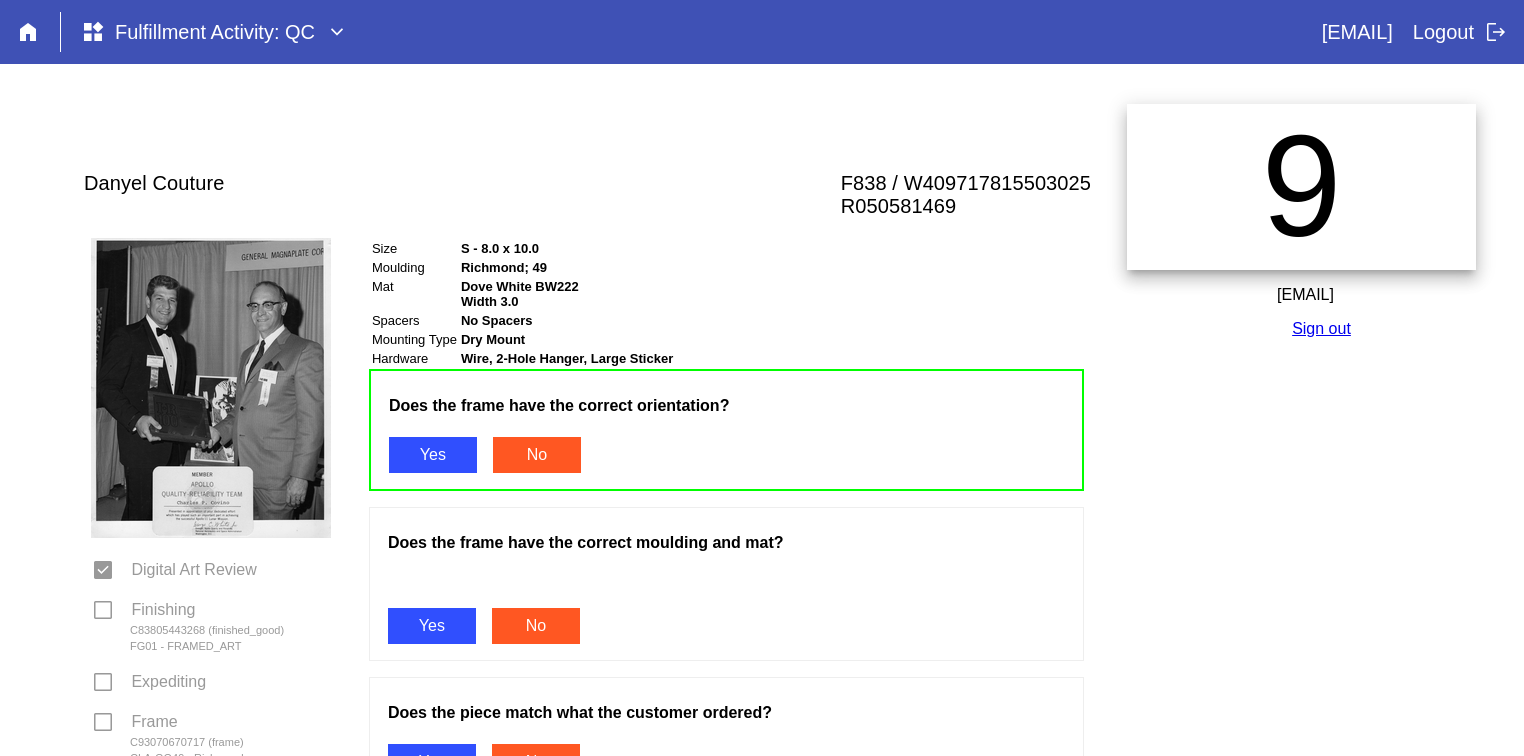 click on "Yes" at bounding box center [432, 626] 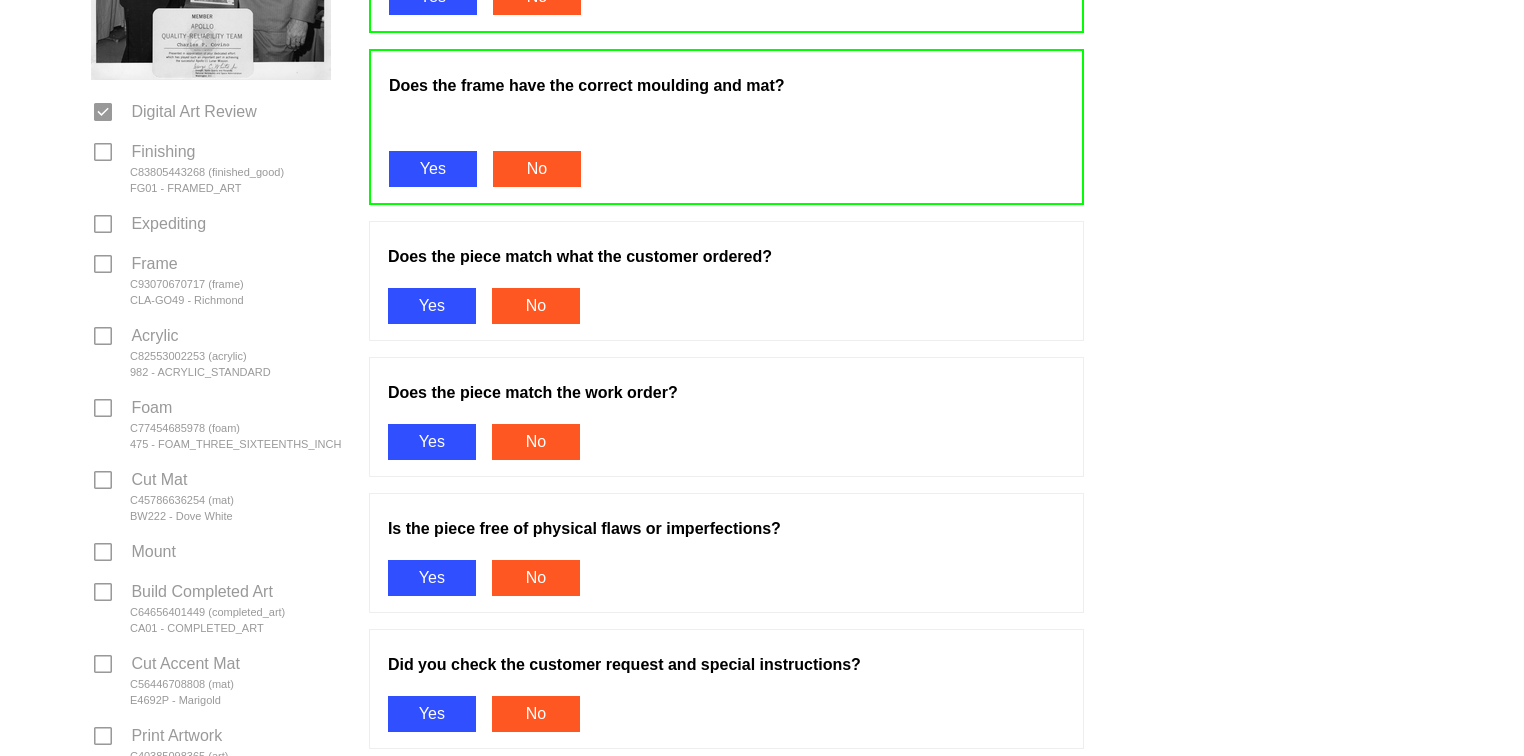 scroll, scrollTop: 505, scrollLeft: 0, axis: vertical 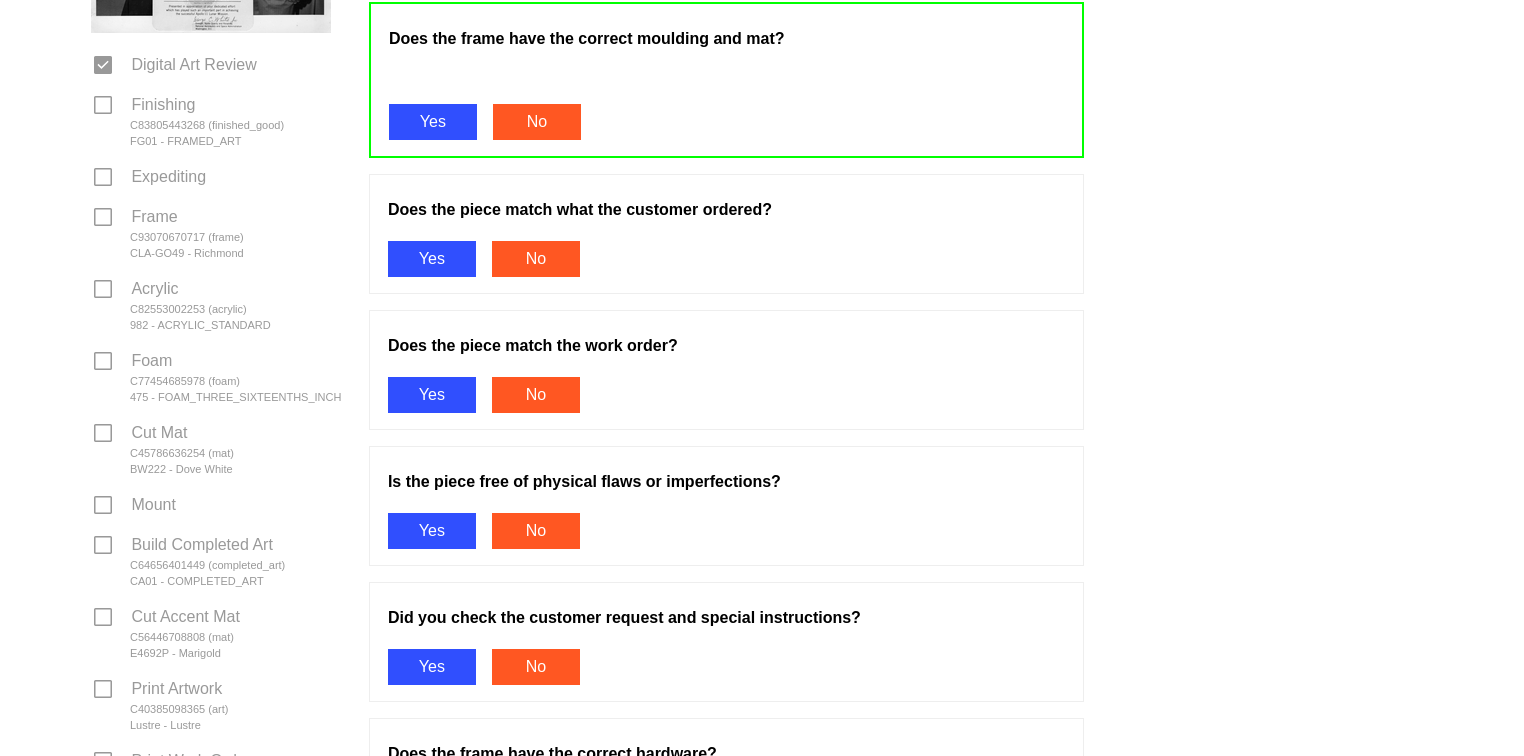click on "Yes" at bounding box center (432, 259) 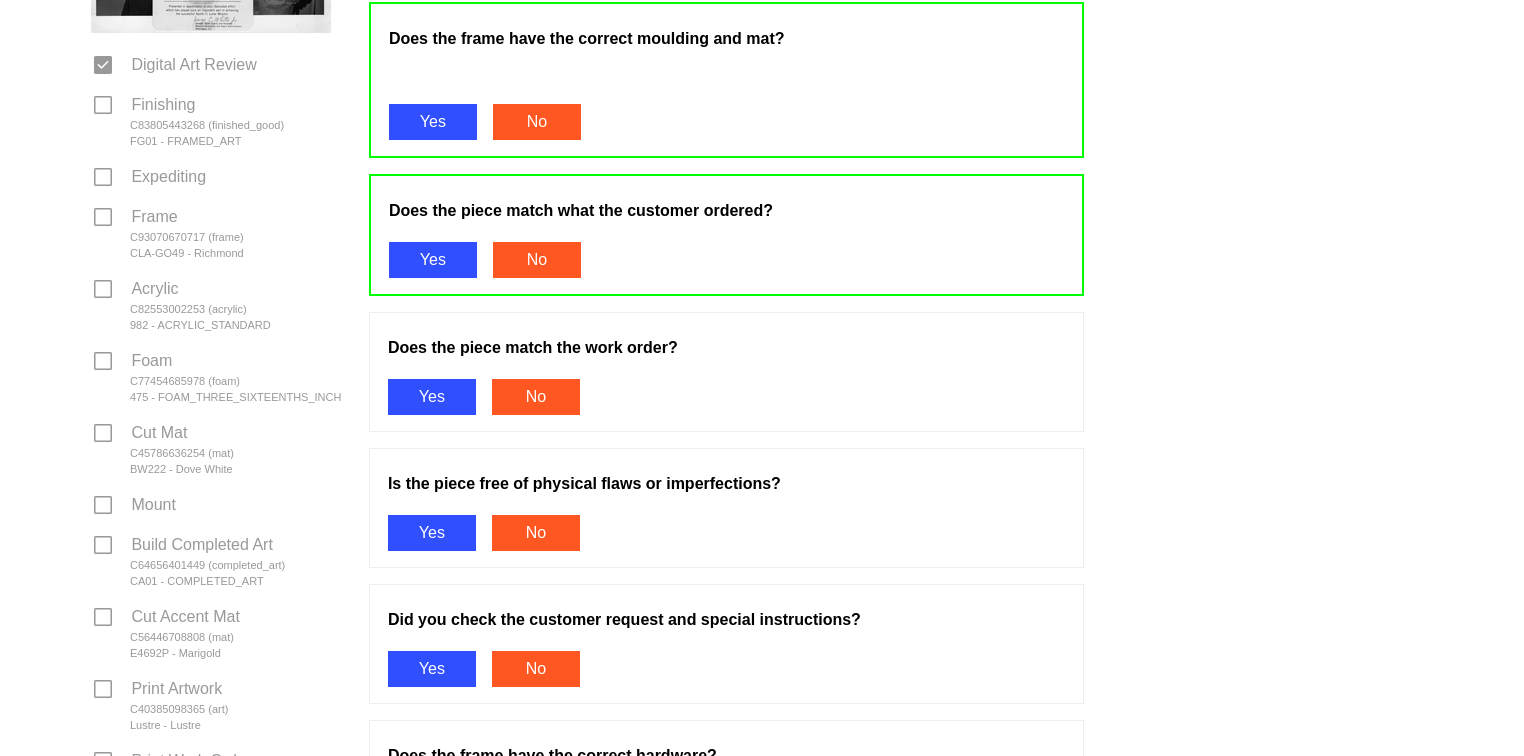 click on "Yes" at bounding box center [432, 397] 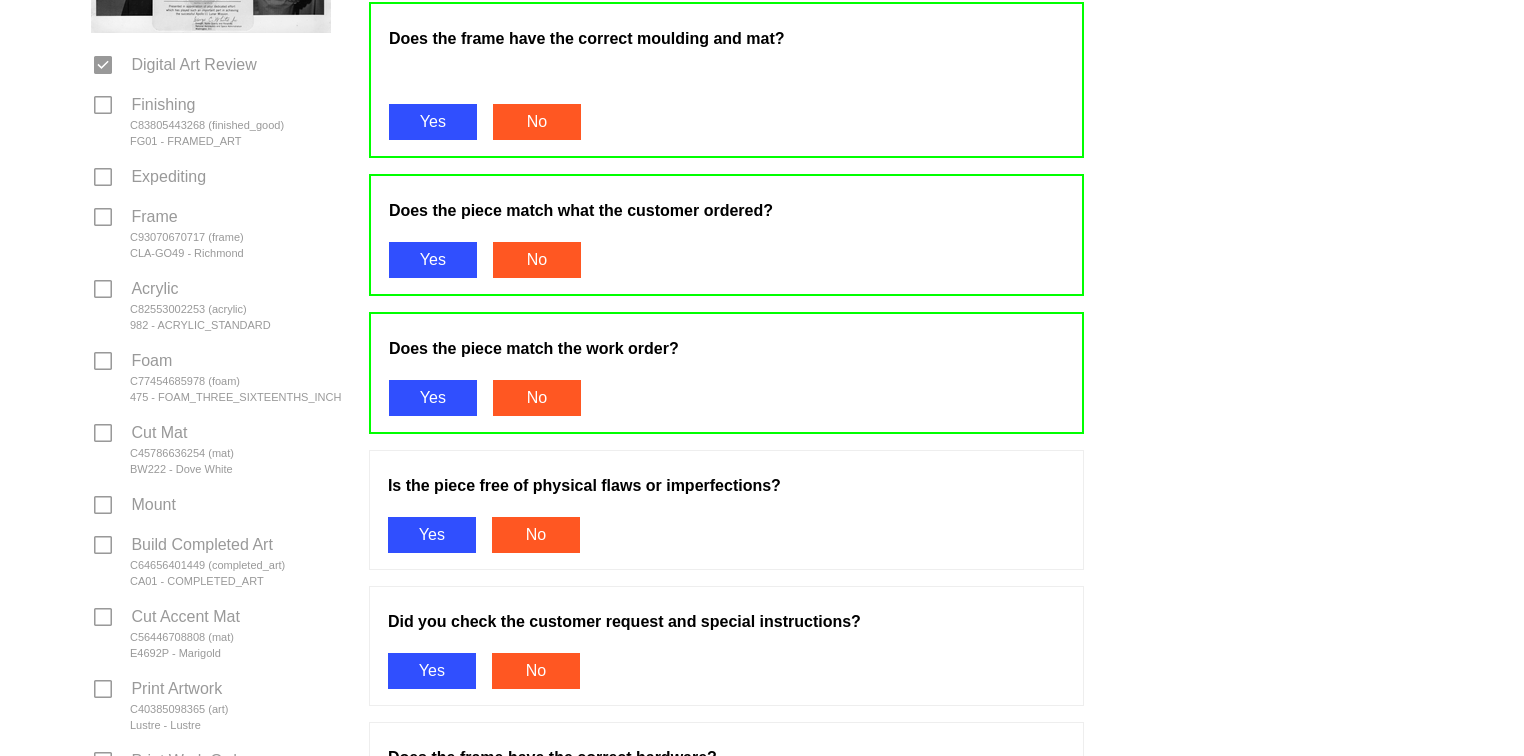 click on "Yes" at bounding box center (432, 535) 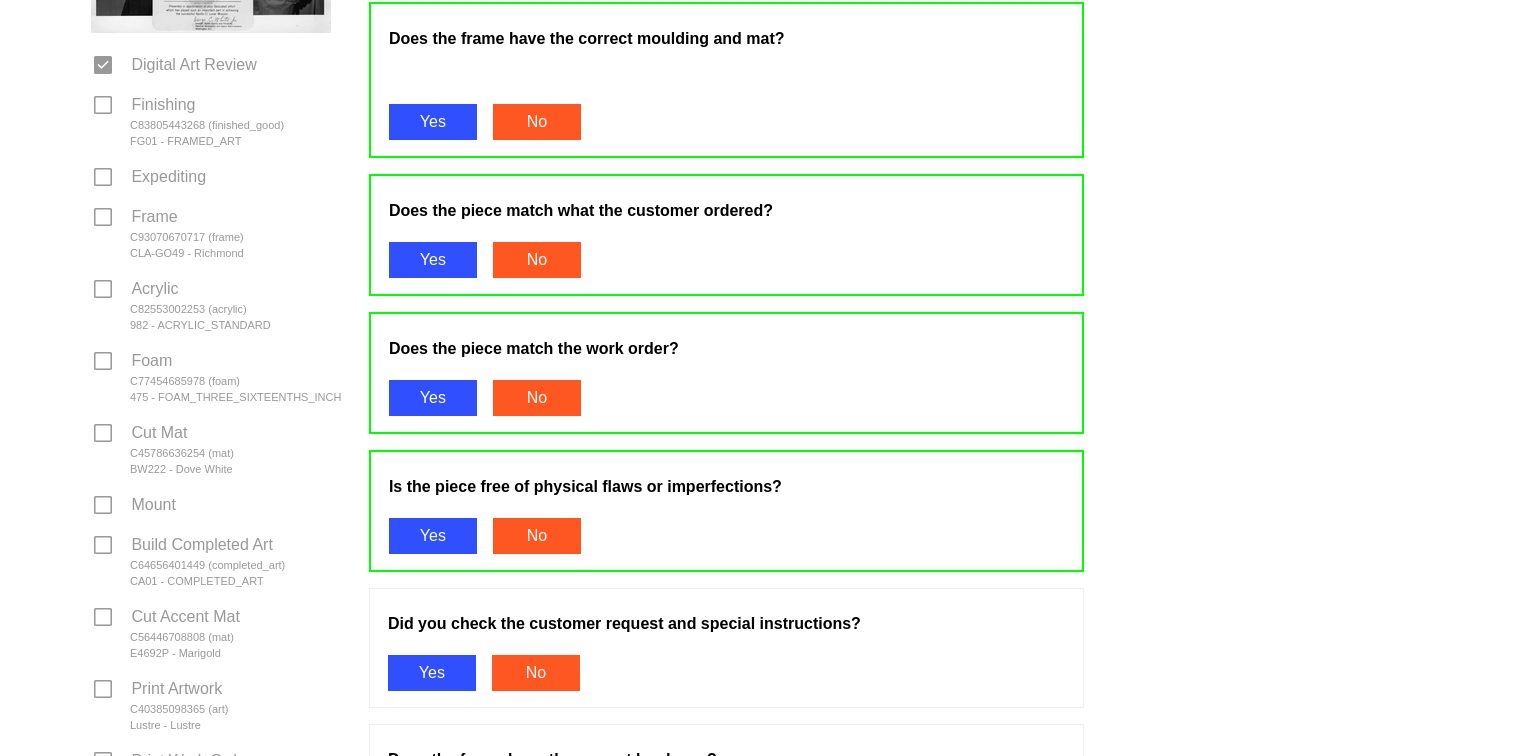click on "Yes" at bounding box center (432, 673) 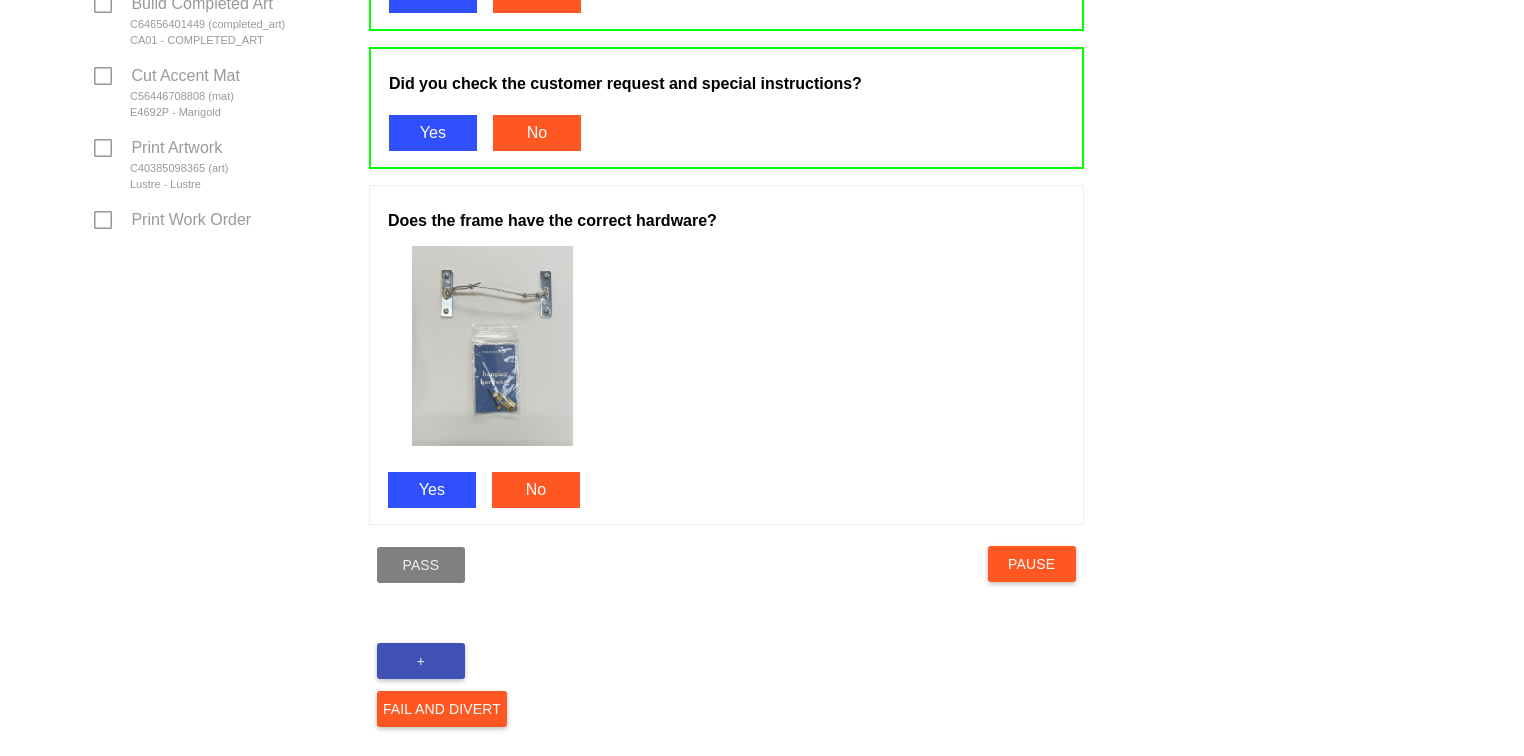 scroll, scrollTop: 1047, scrollLeft: 0, axis: vertical 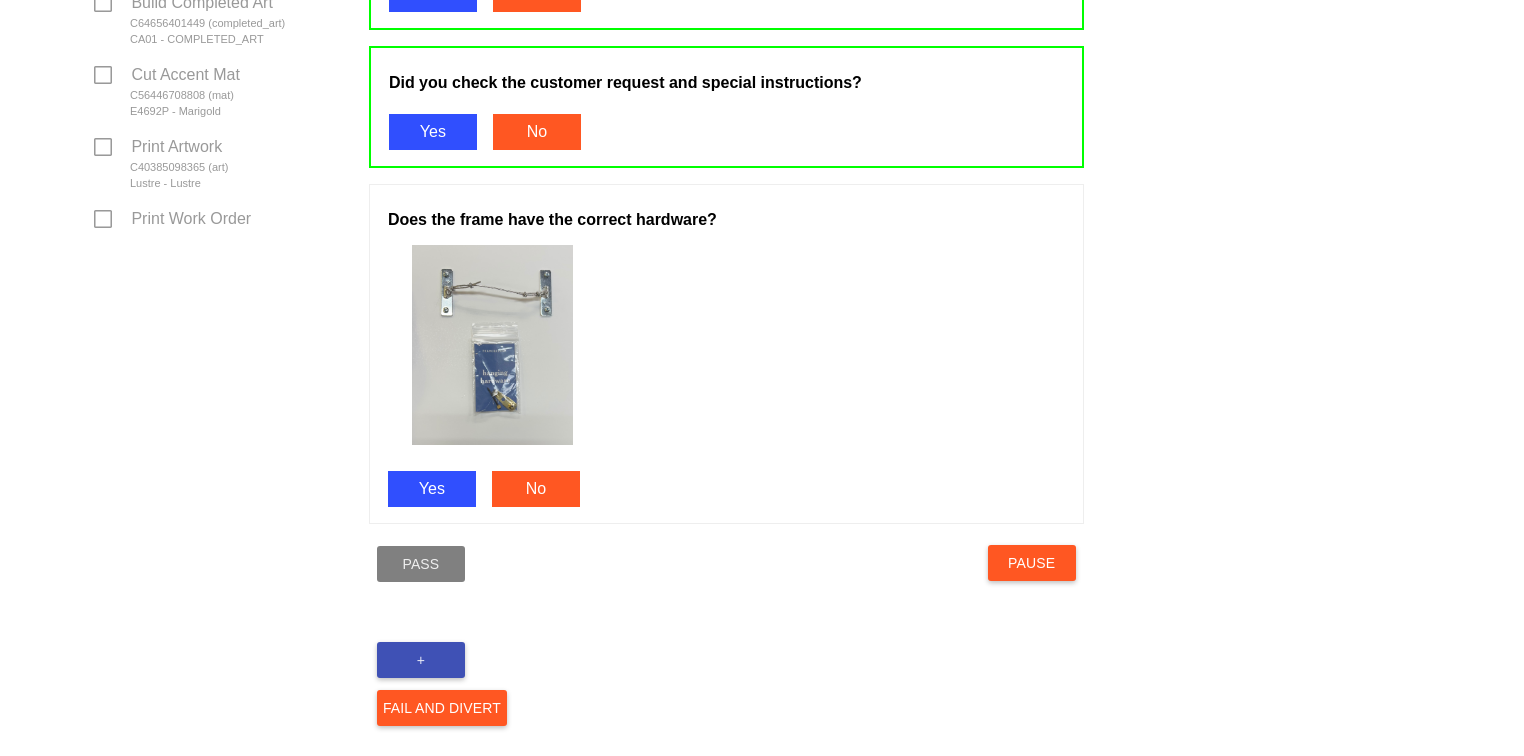 click on "Yes" at bounding box center (432, 489) 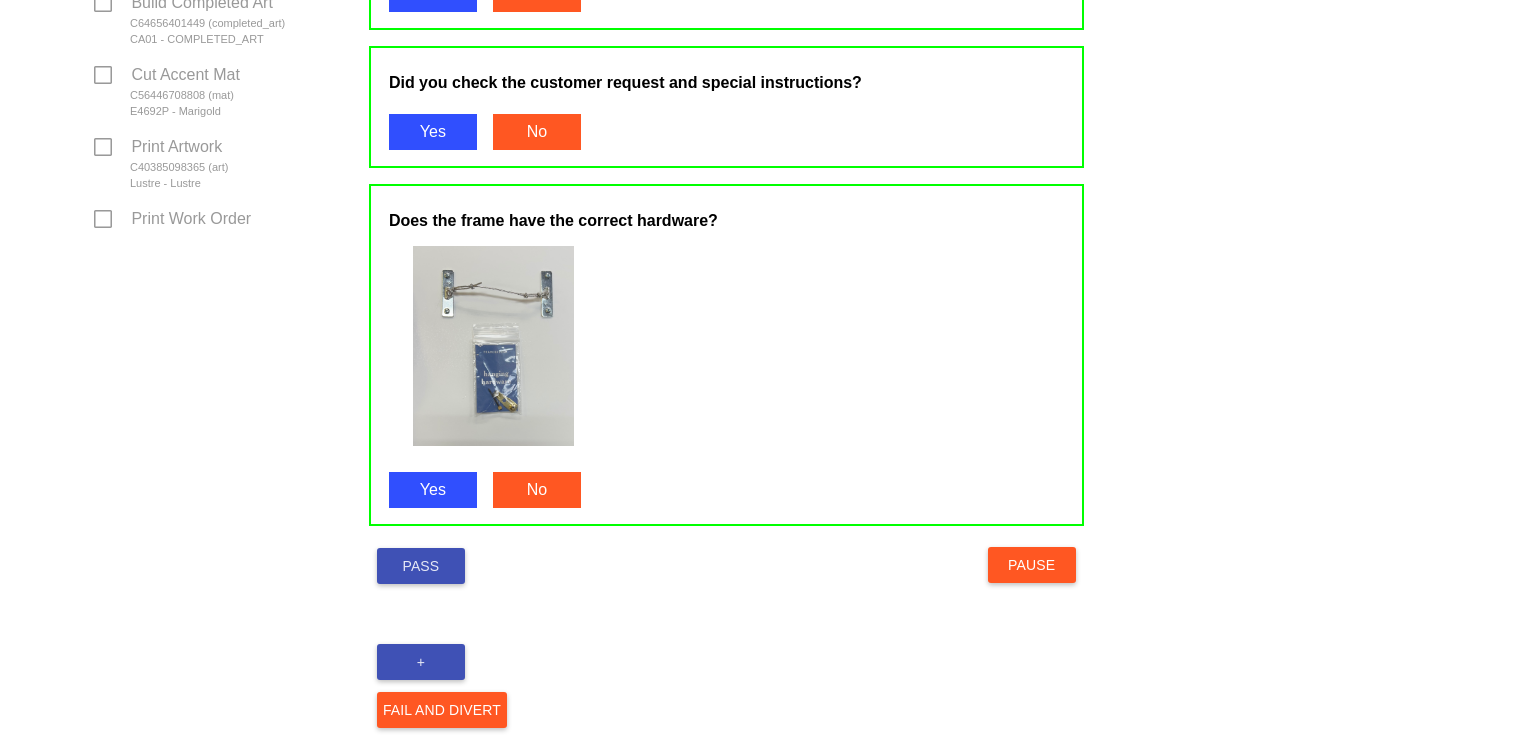 click on "Pass" at bounding box center [421, 566] 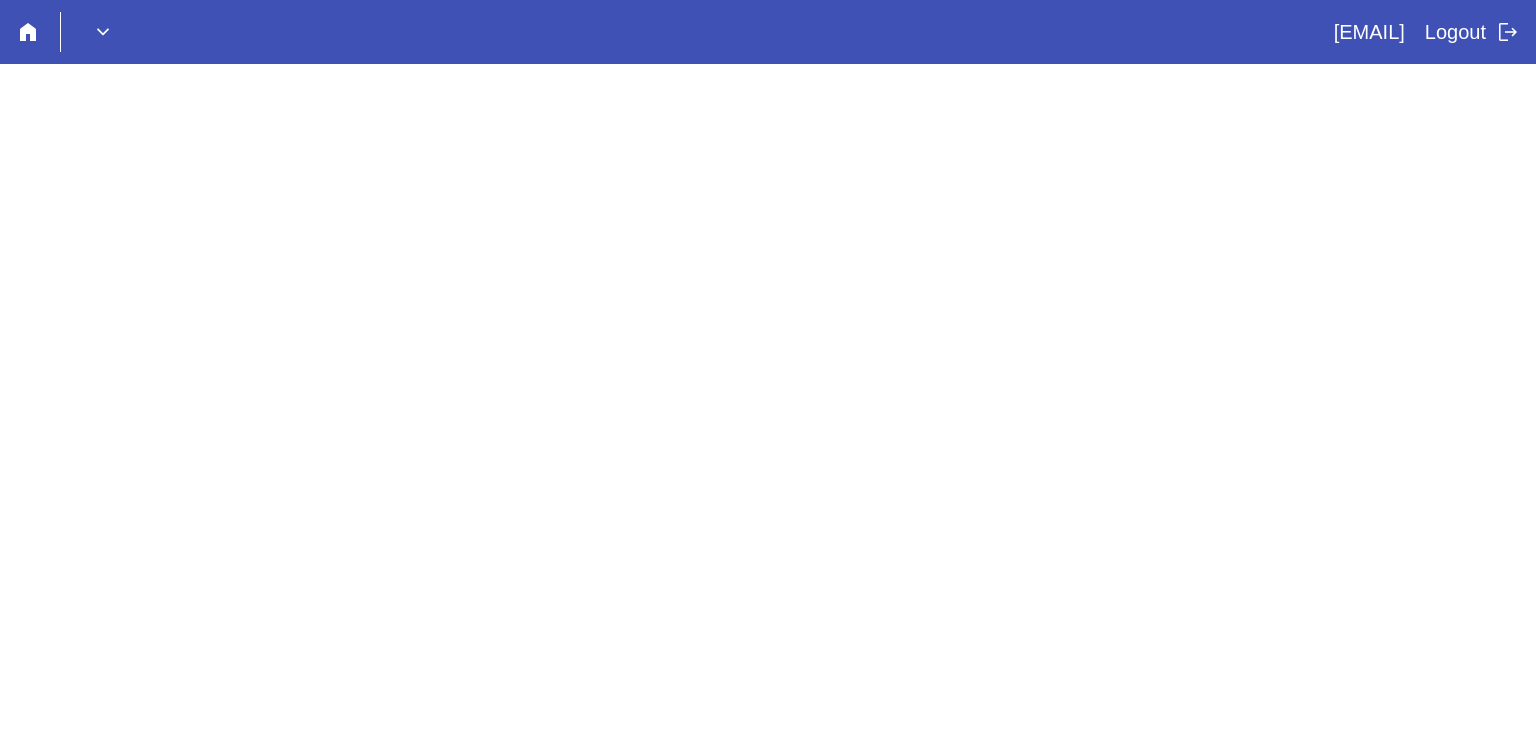 scroll, scrollTop: 0, scrollLeft: 0, axis: both 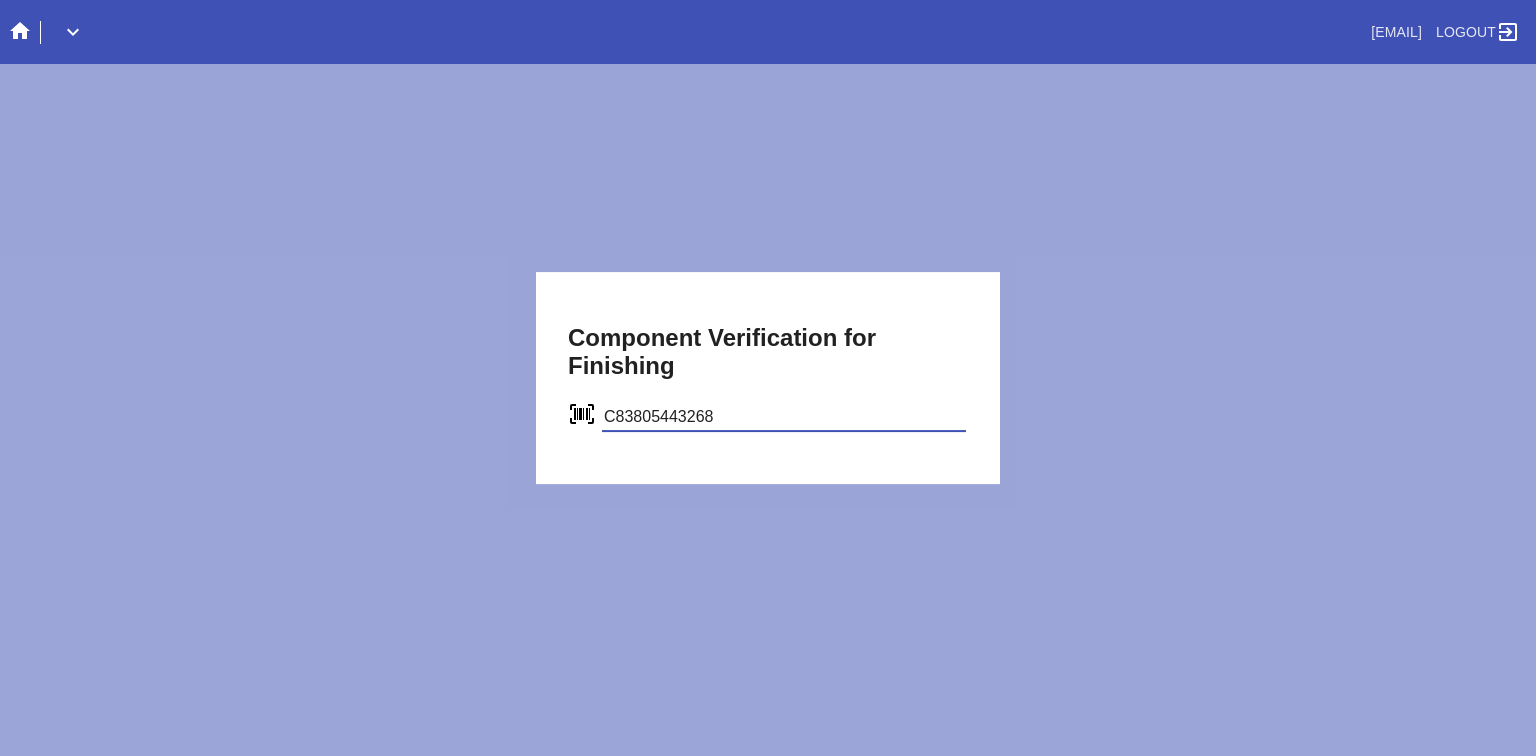 type on "C83805443268" 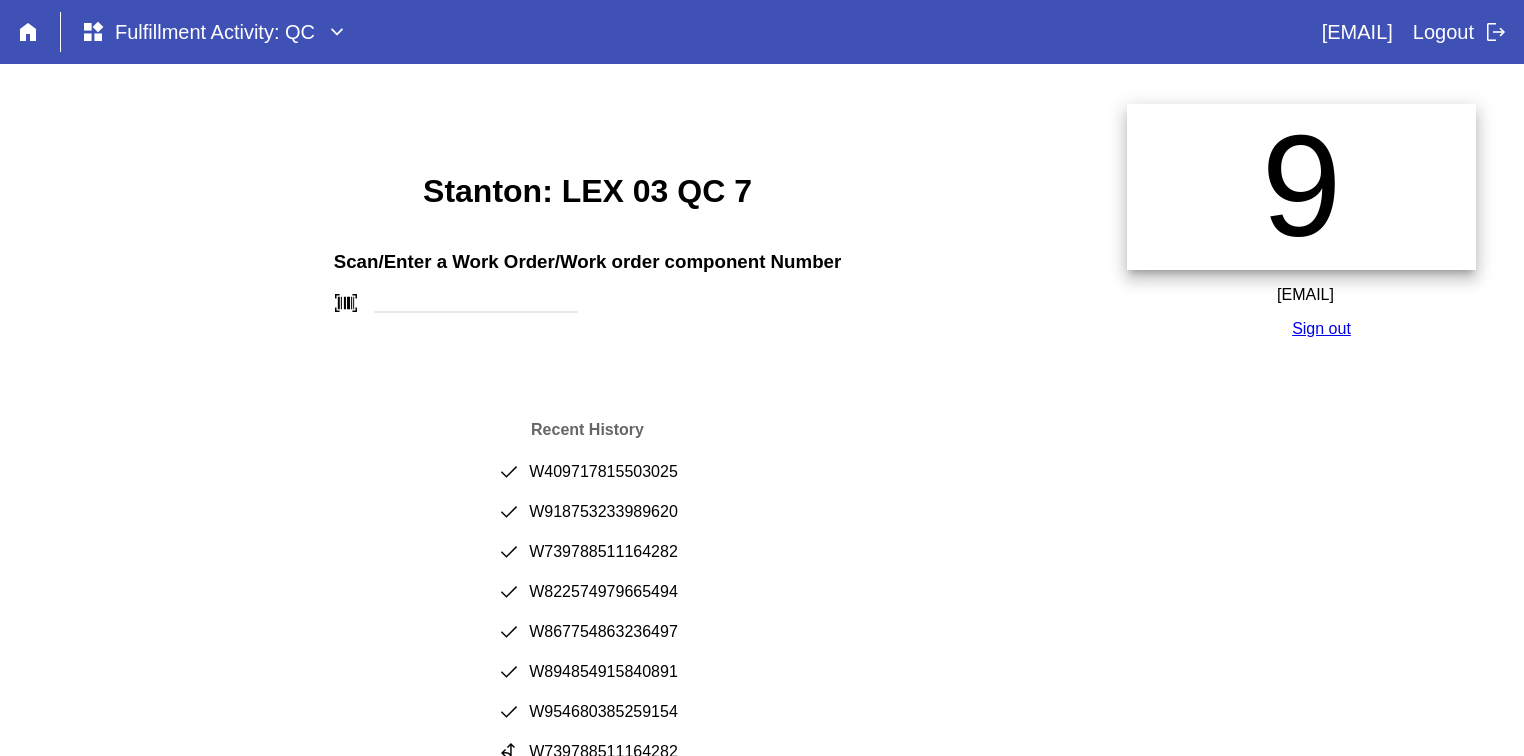 scroll, scrollTop: 0, scrollLeft: 0, axis: both 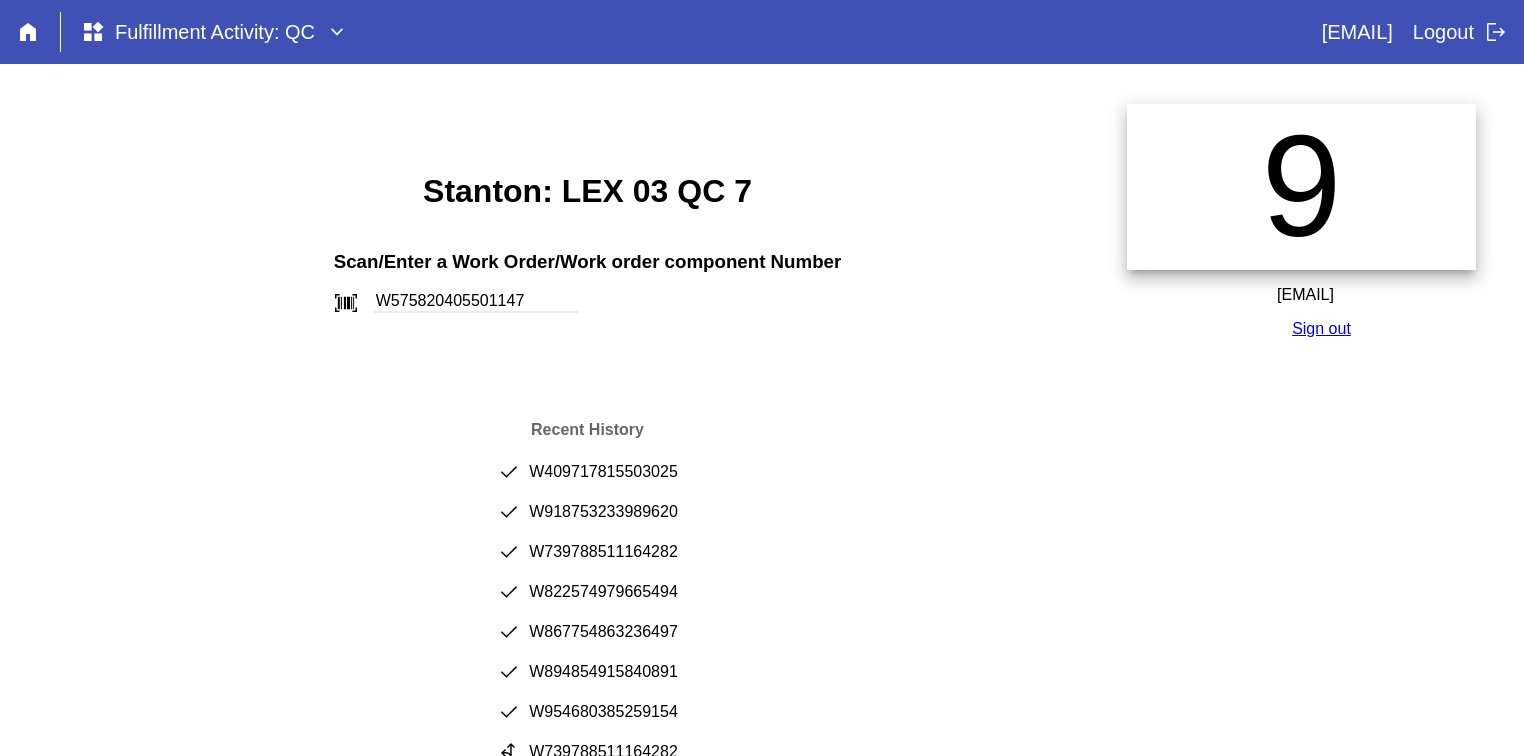 type on "W575820405501147" 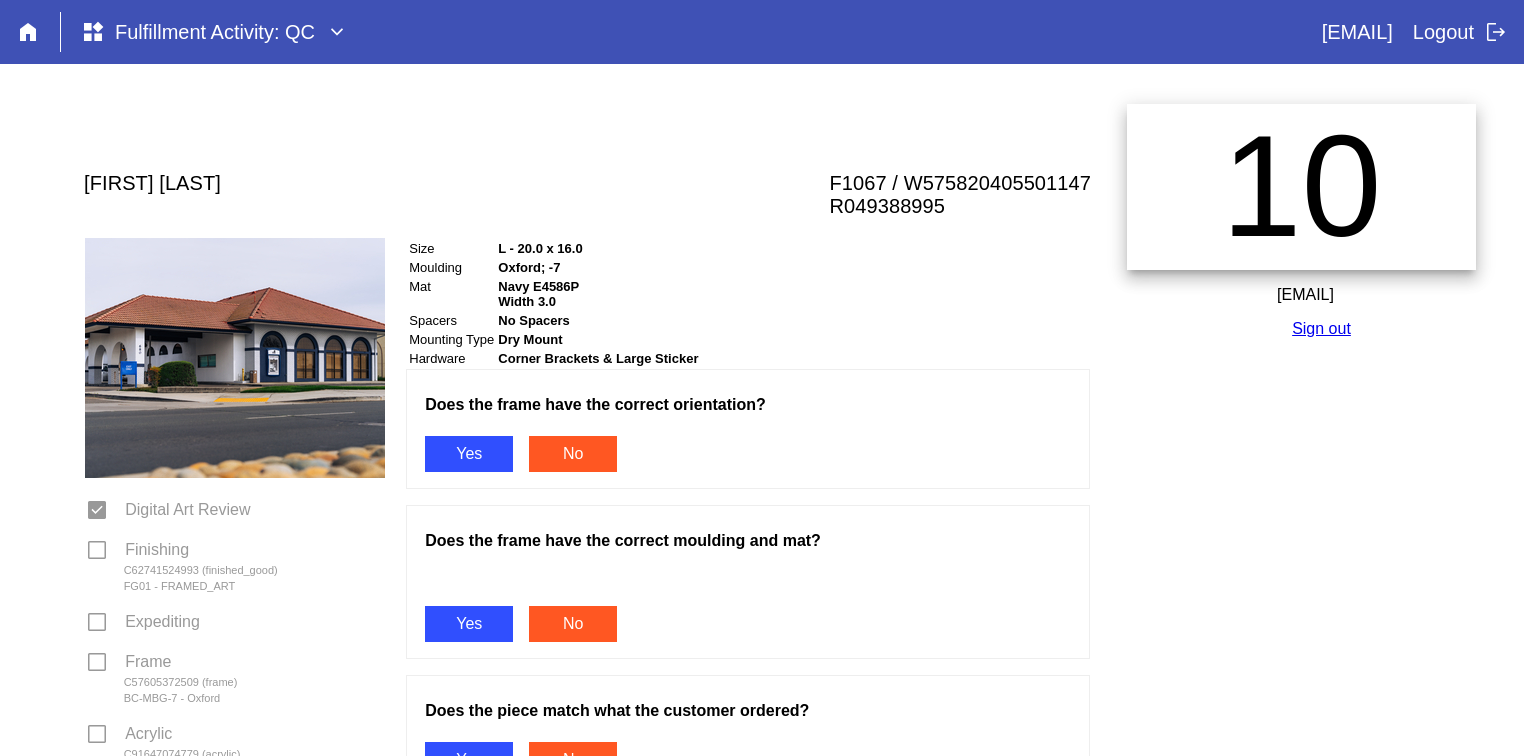 scroll, scrollTop: 0, scrollLeft: 0, axis: both 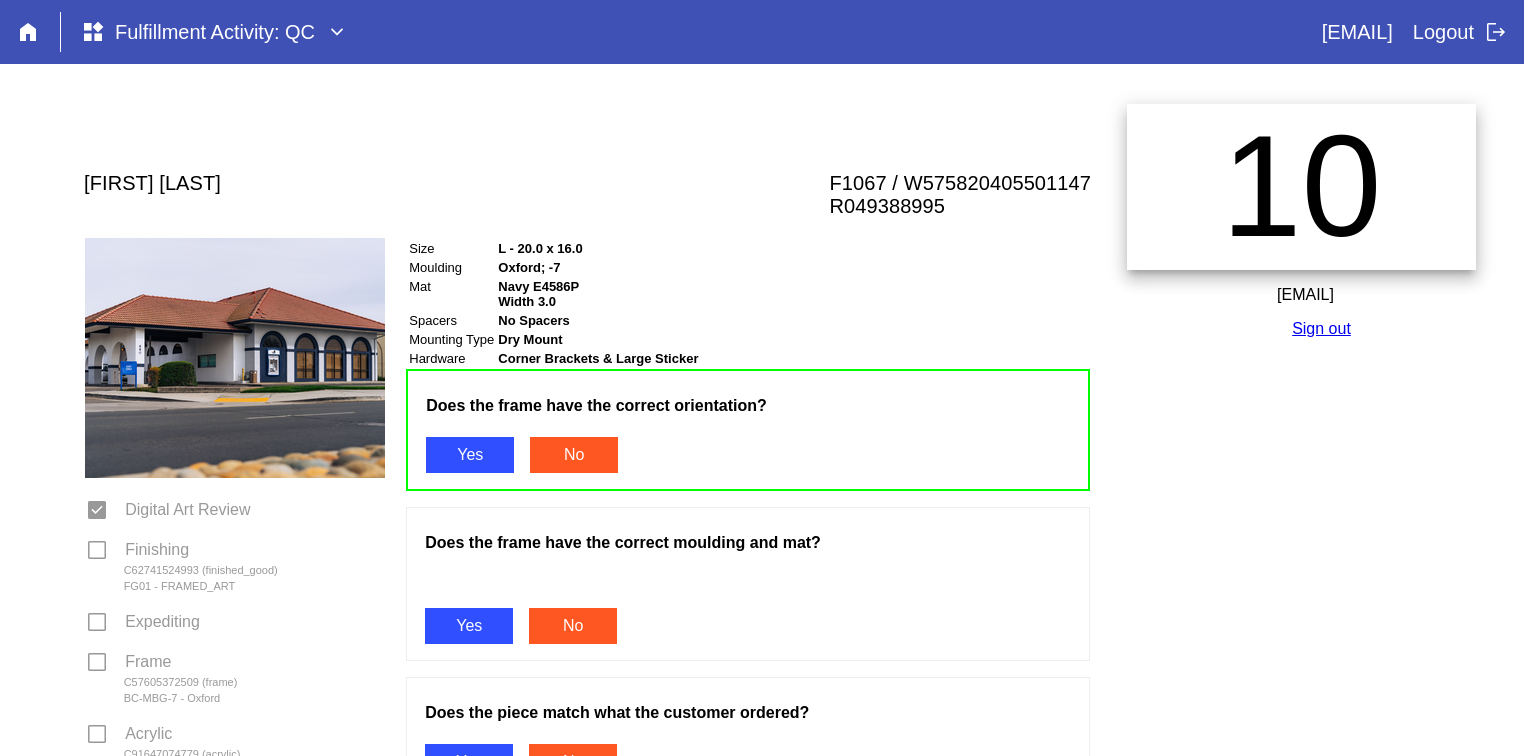click on "Yes" at bounding box center [469, 626] 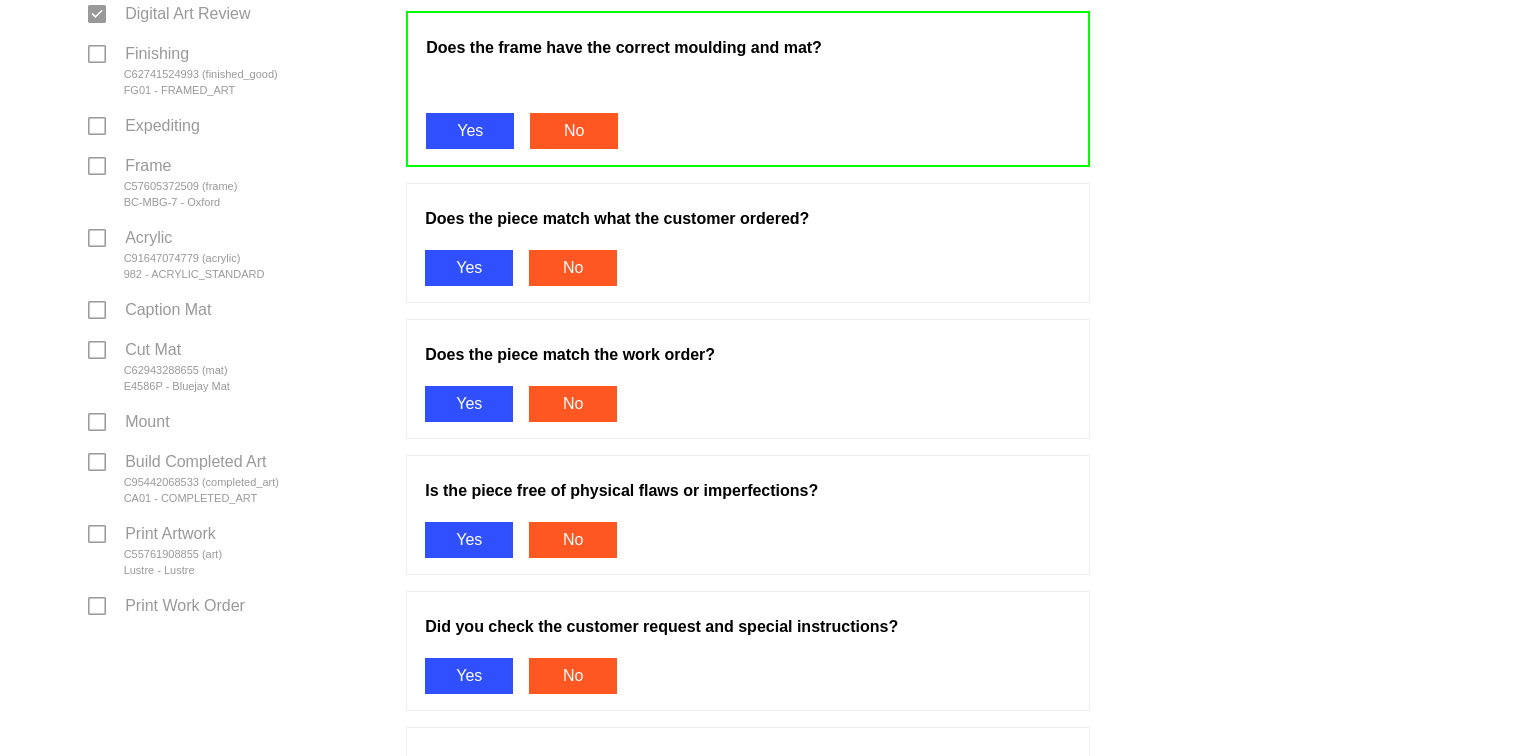 scroll, scrollTop: 500, scrollLeft: 0, axis: vertical 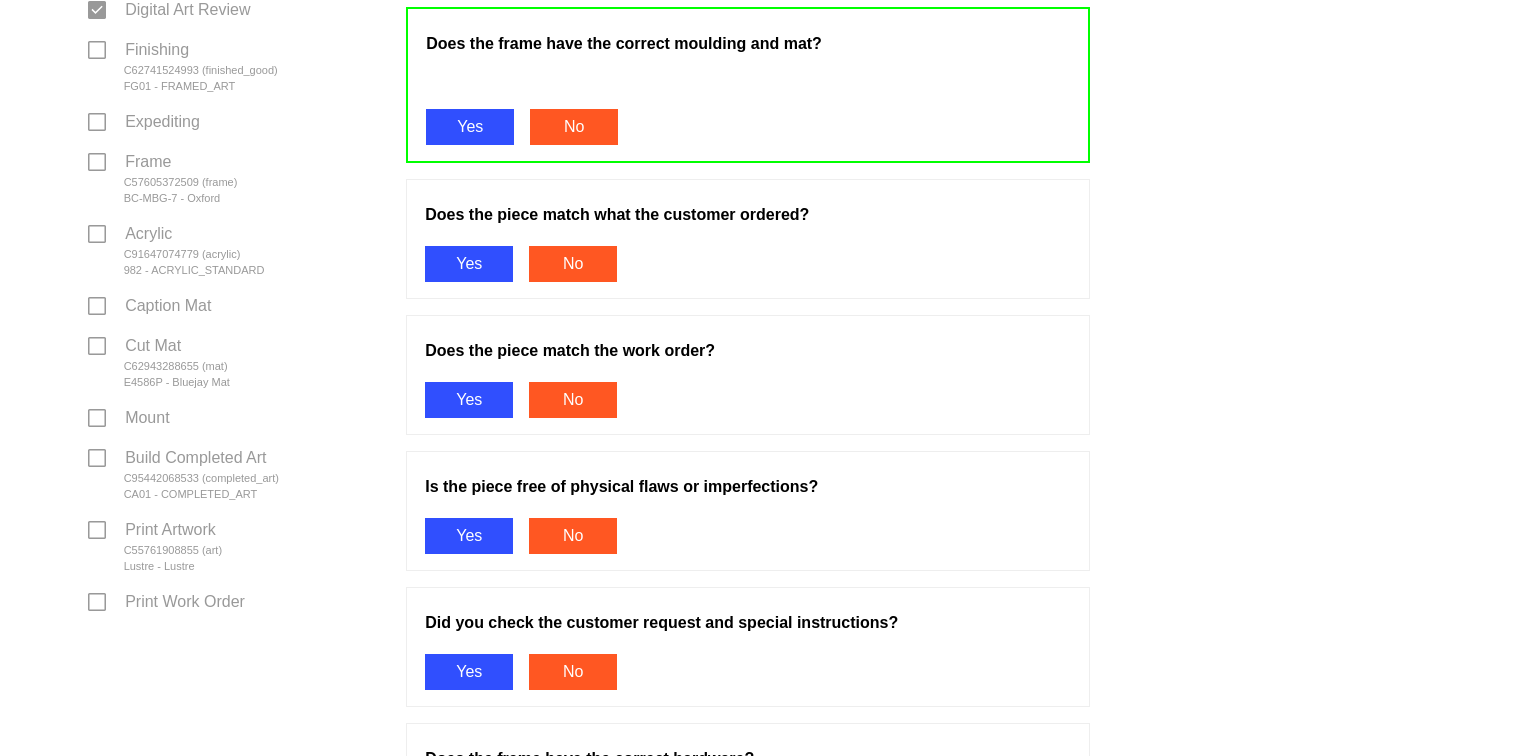 click on "Yes" at bounding box center (469, 264) 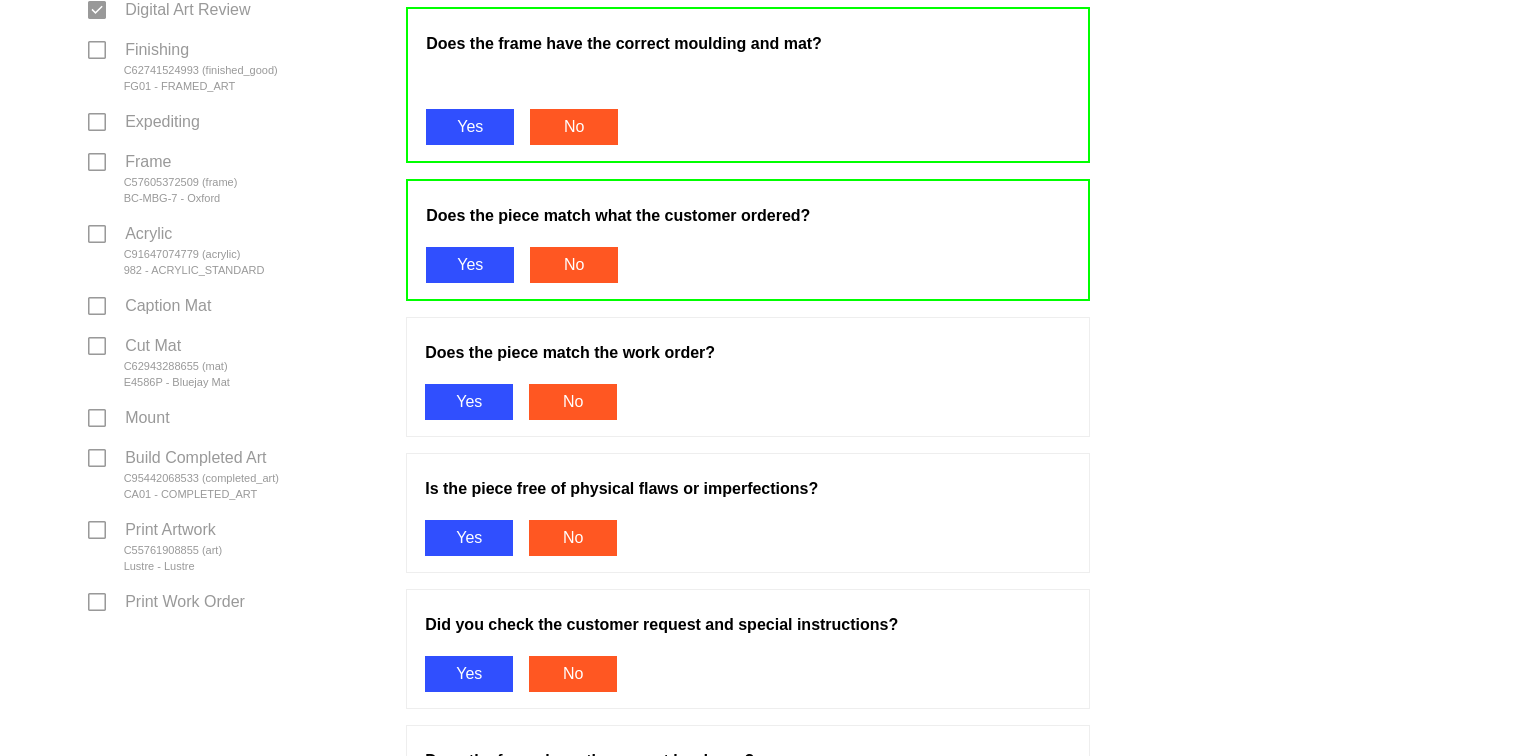 click on "Yes" at bounding box center [469, 402] 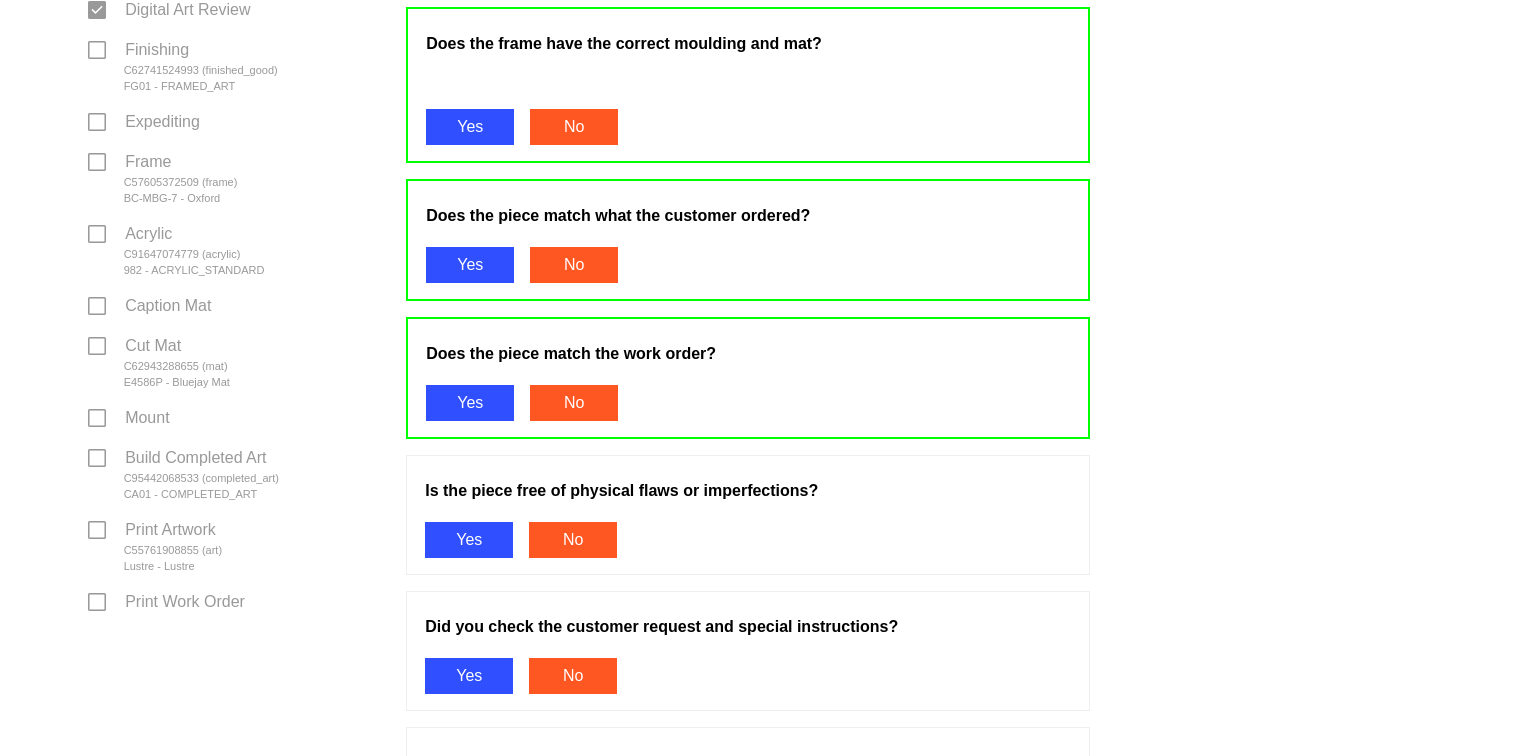 click on "Yes" at bounding box center [469, 540] 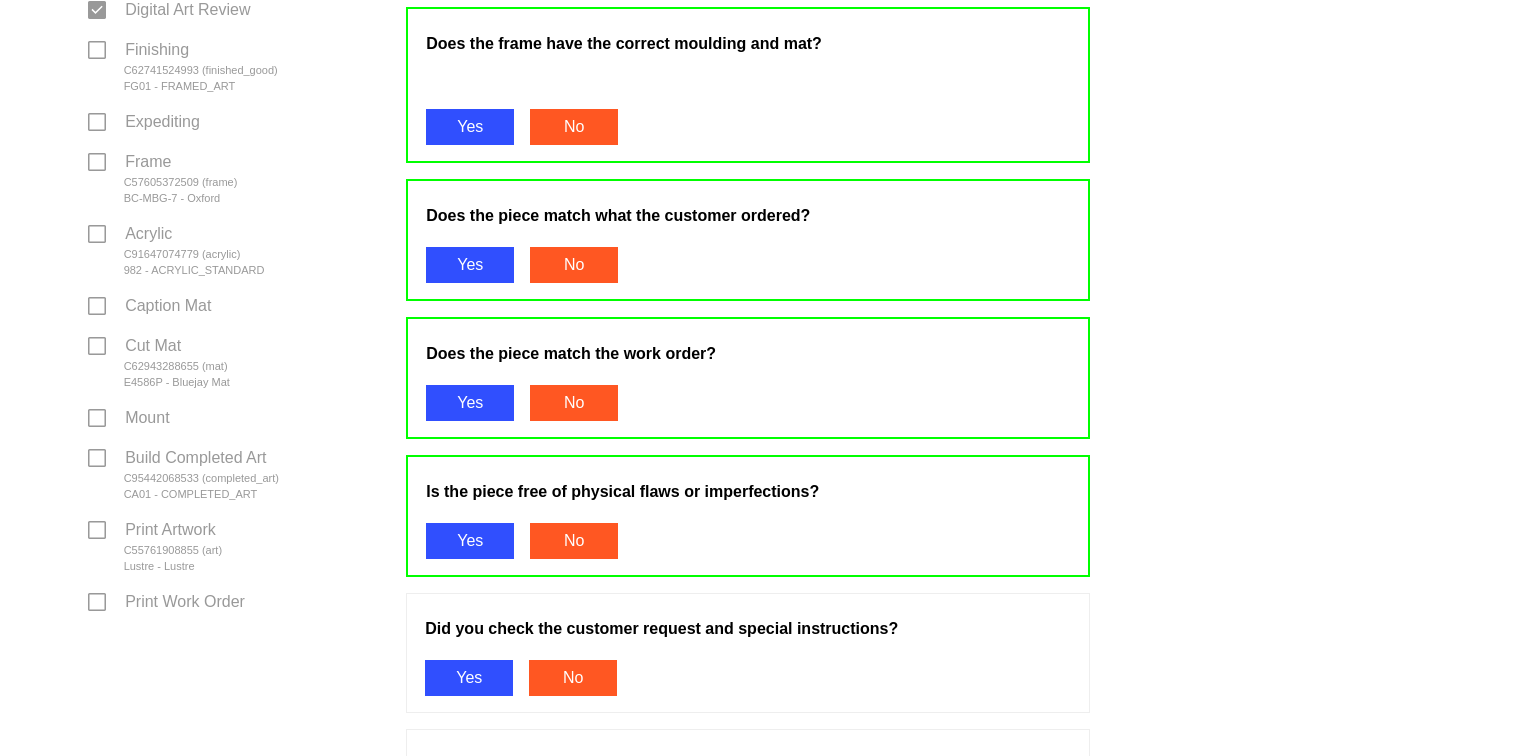 click on "Yes" at bounding box center [469, 678] 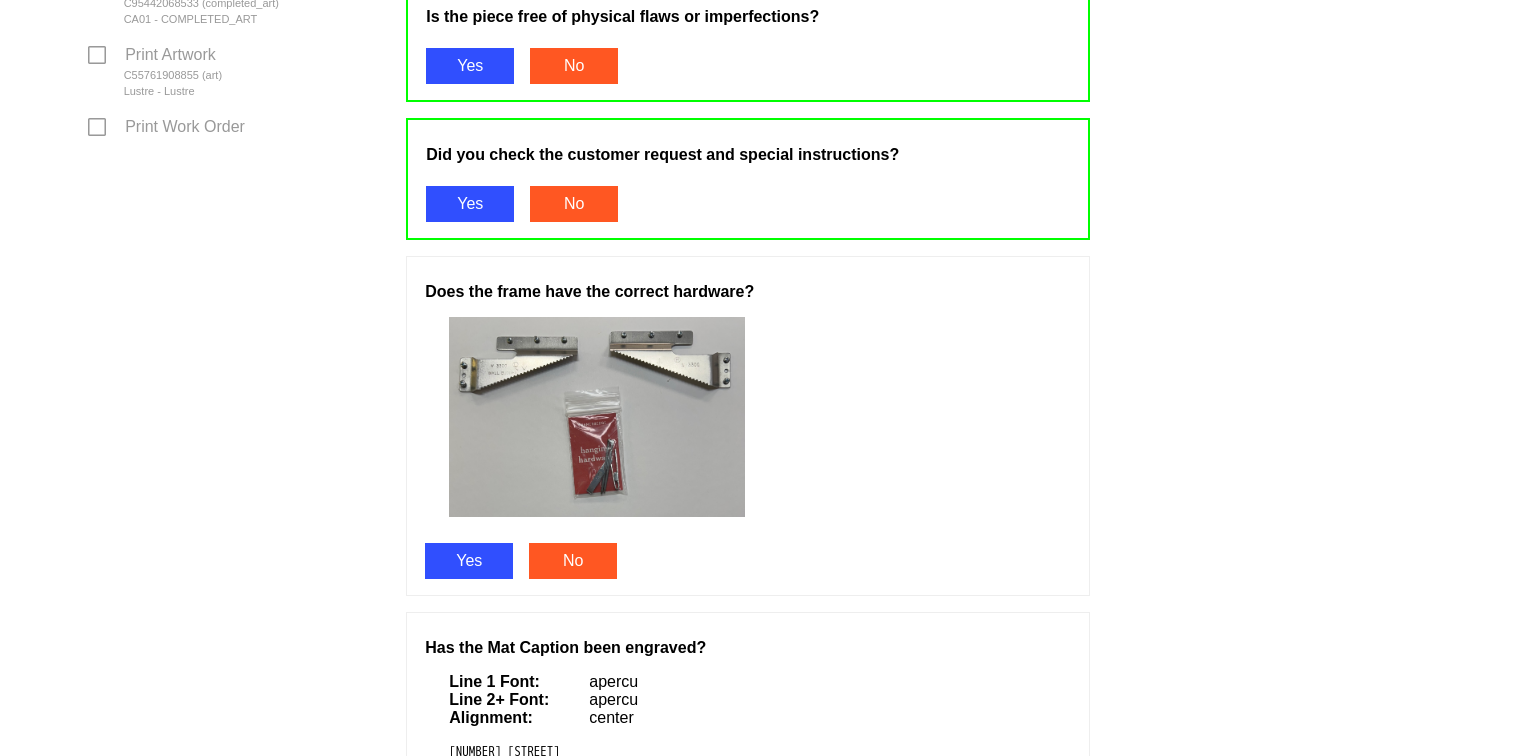 scroll, scrollTop: 980, scrollLeft: 0, axis: vertical 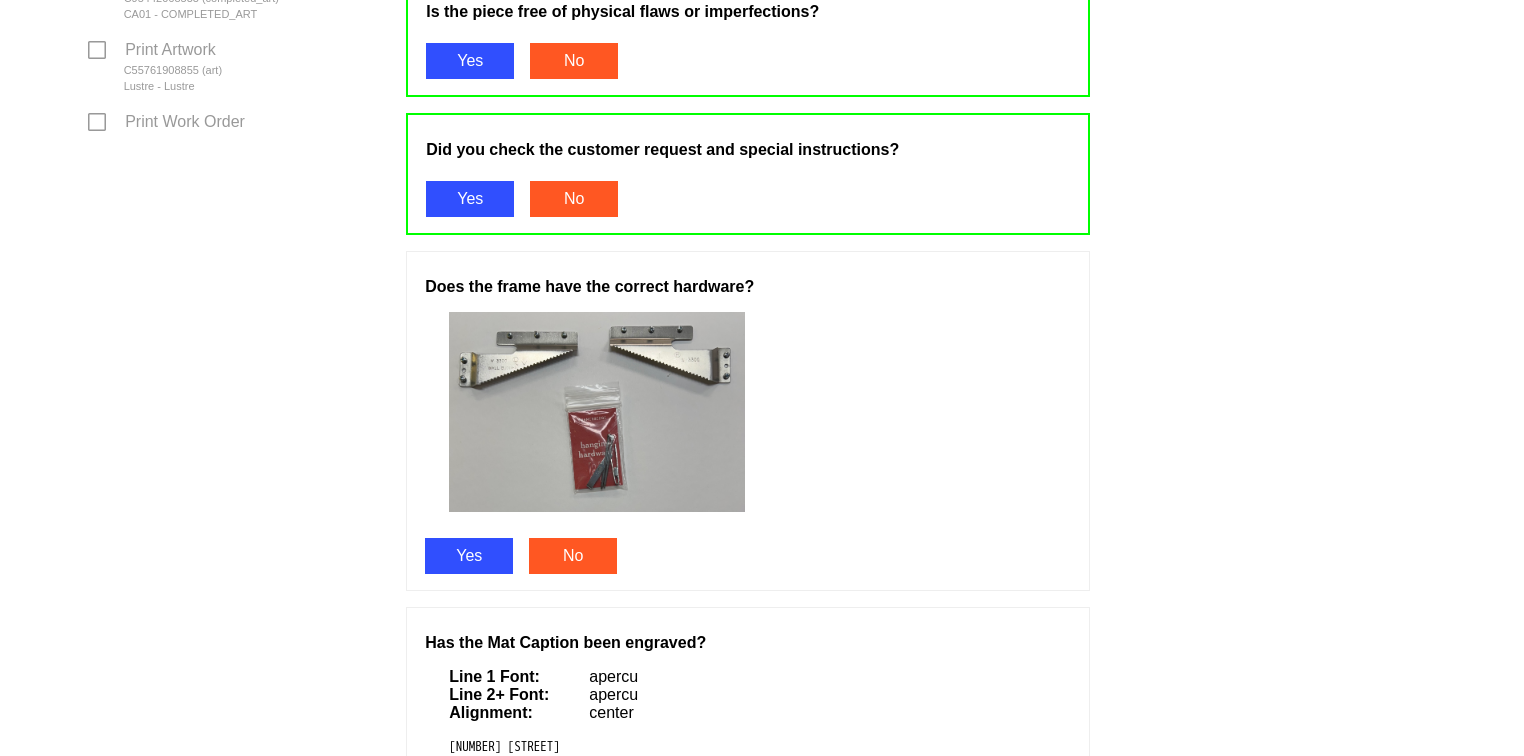 click on "Yes" at bounding box center (469, 556) 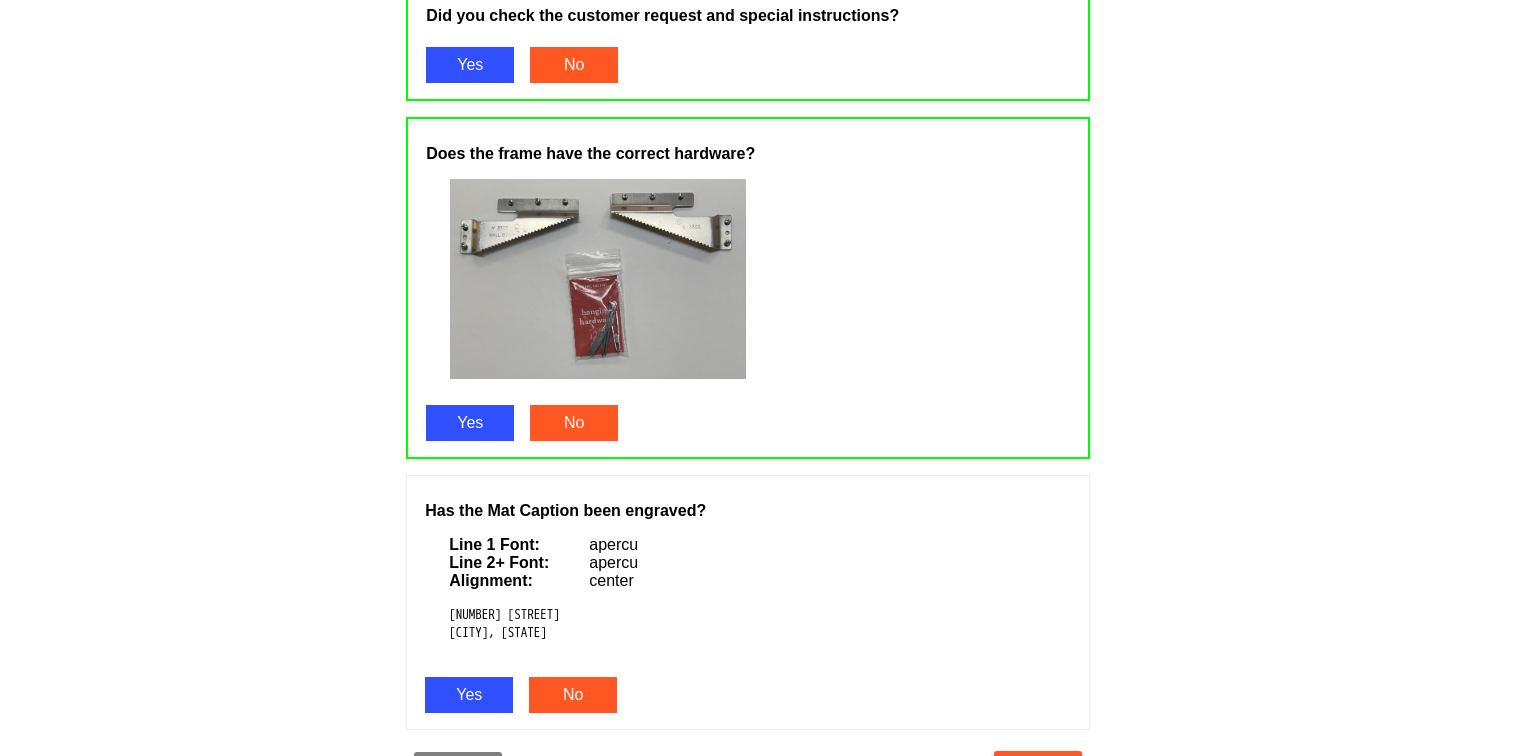 scroll, scrollTop: 1344, scrollLeft: 0, axis: vertical 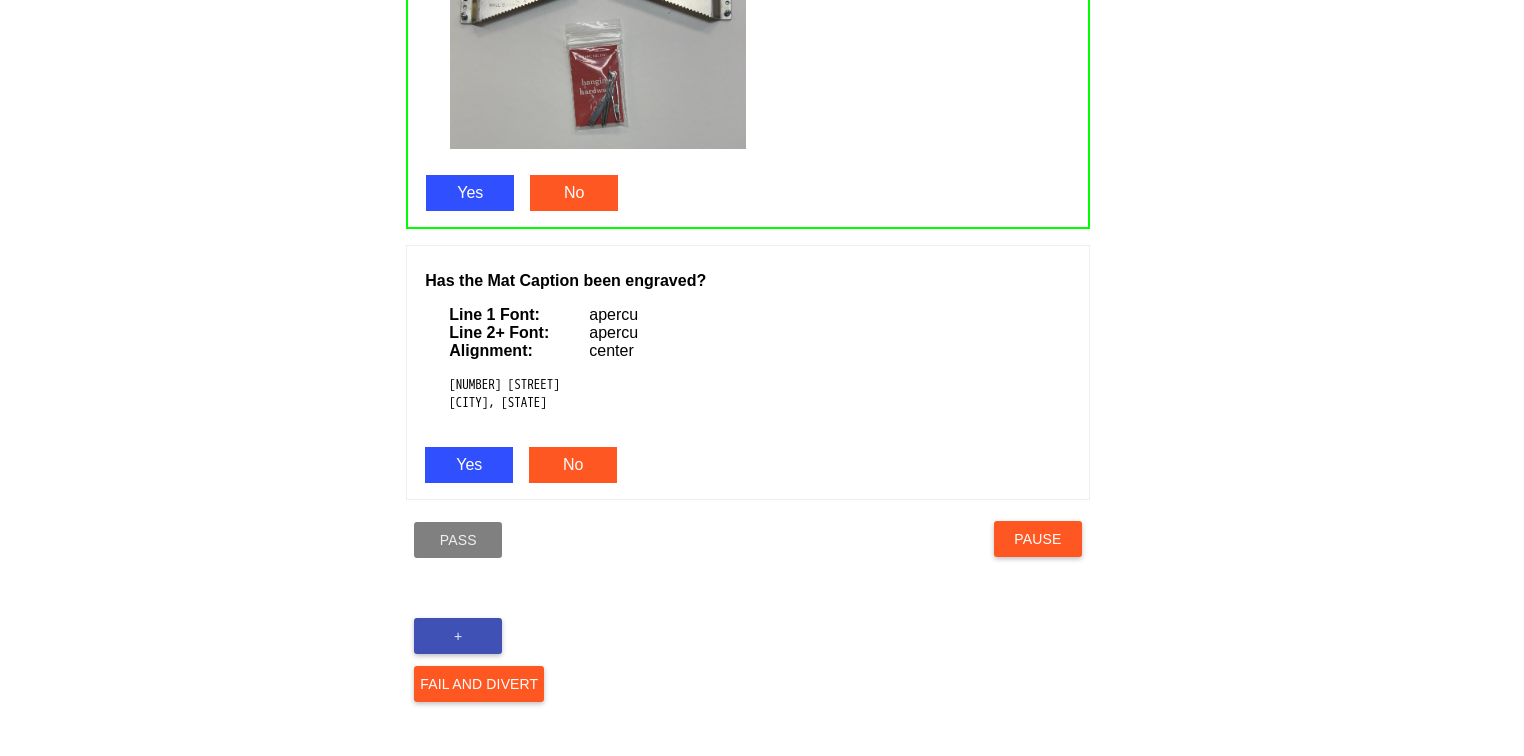 click on "Yes" at bounding box center [469, 465] 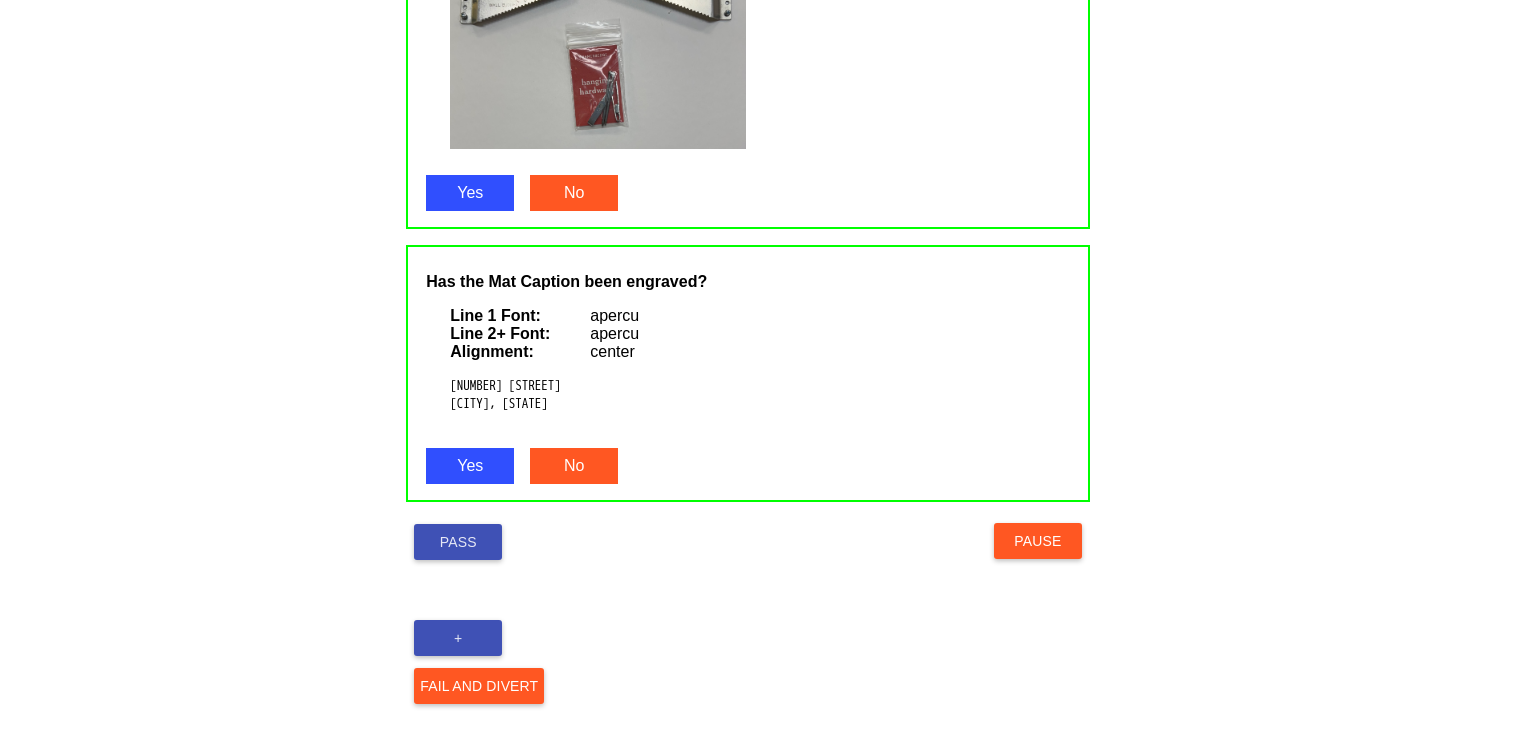 scroll, scrollTop: 1345, scrollLeft: 0, axis: vertical 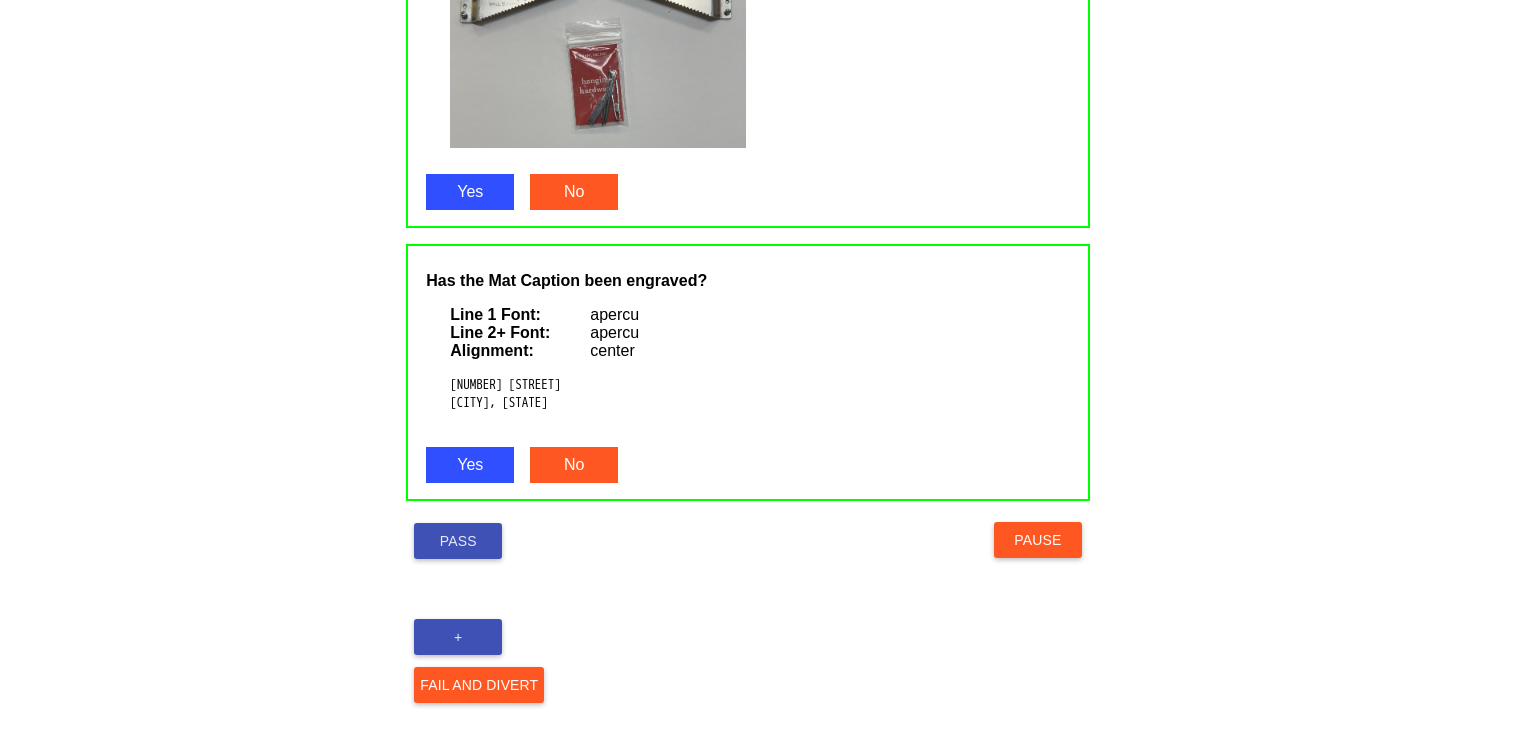 click on "Pass" at bounding box center (458, 541) 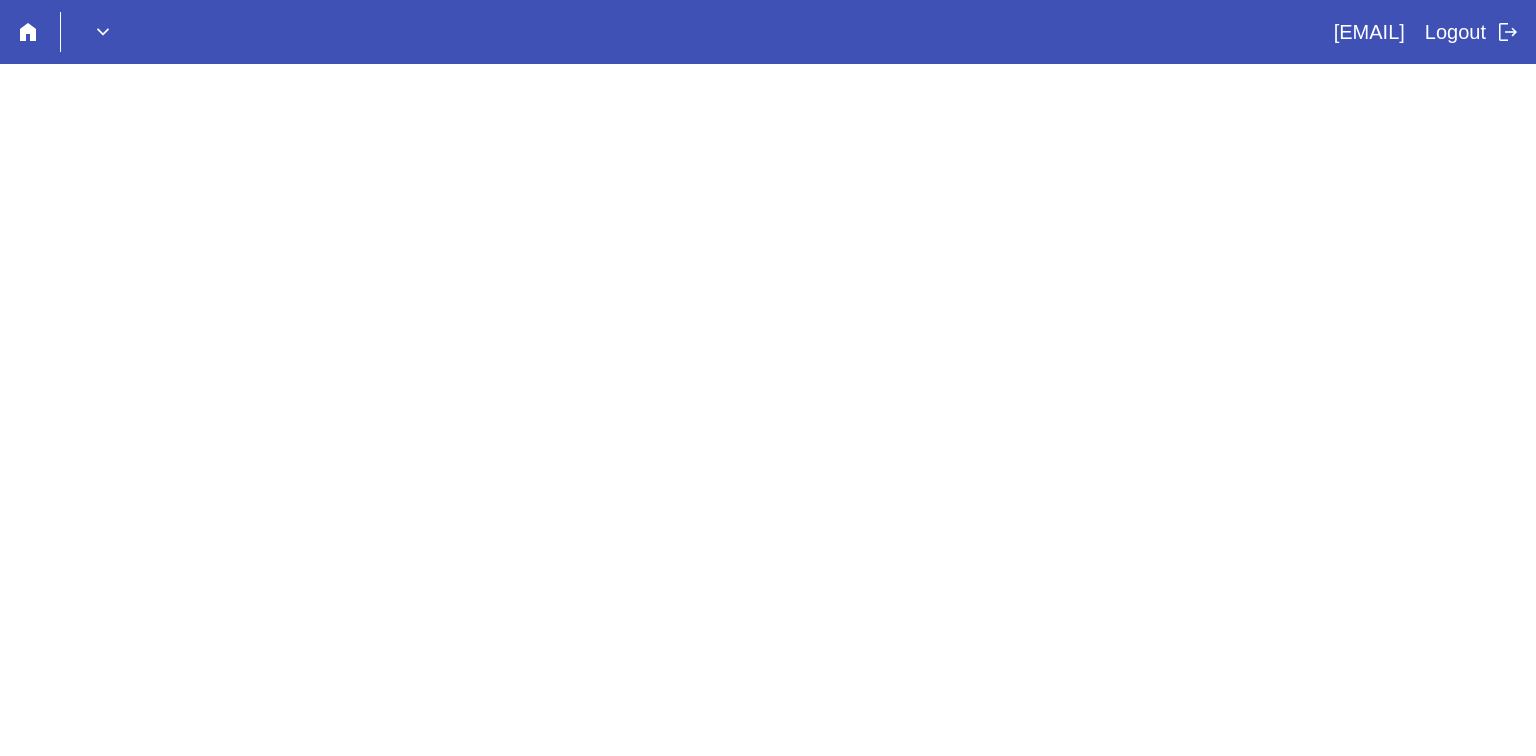 scroll, scrollTop: 0, scrollLeft: 0, axis: both 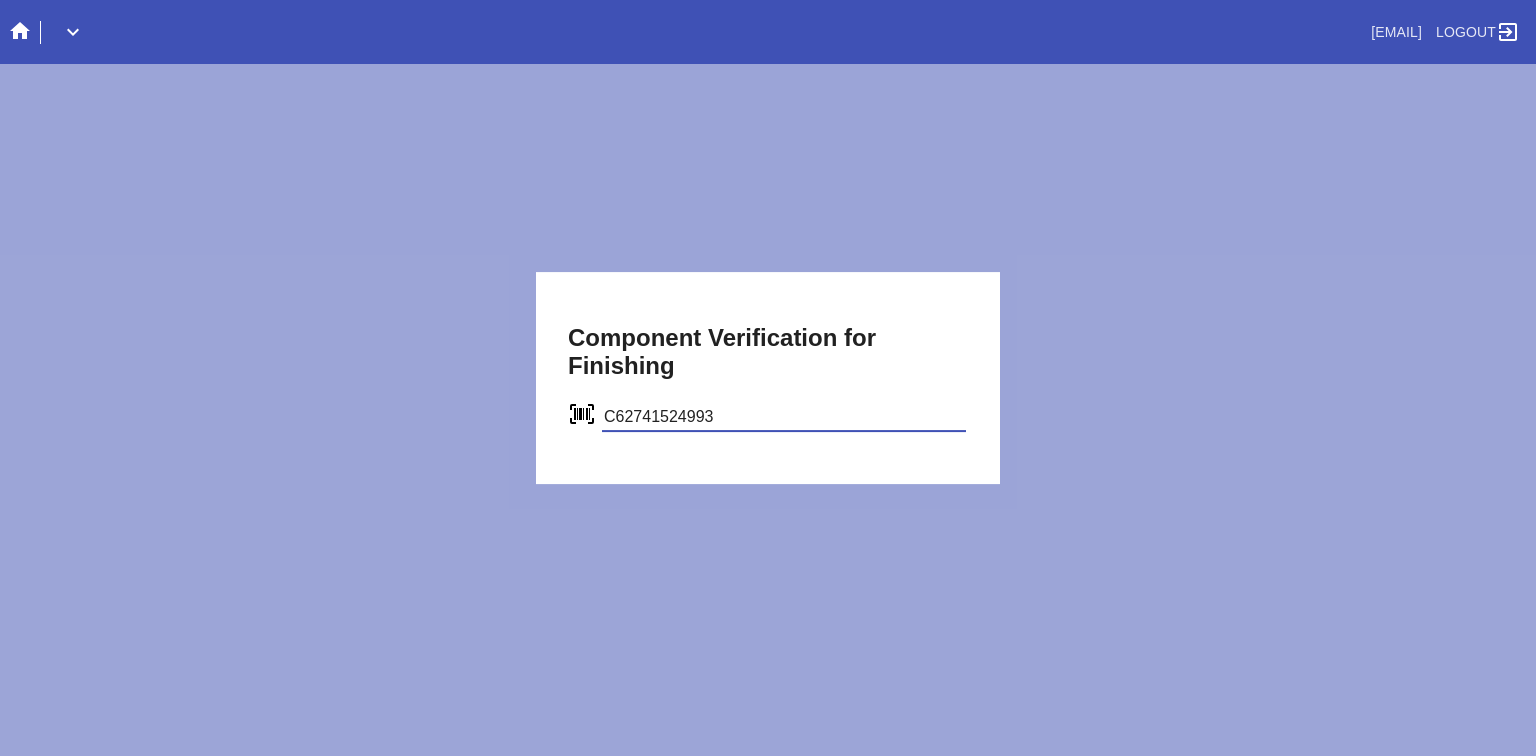 type on "C62741524993" 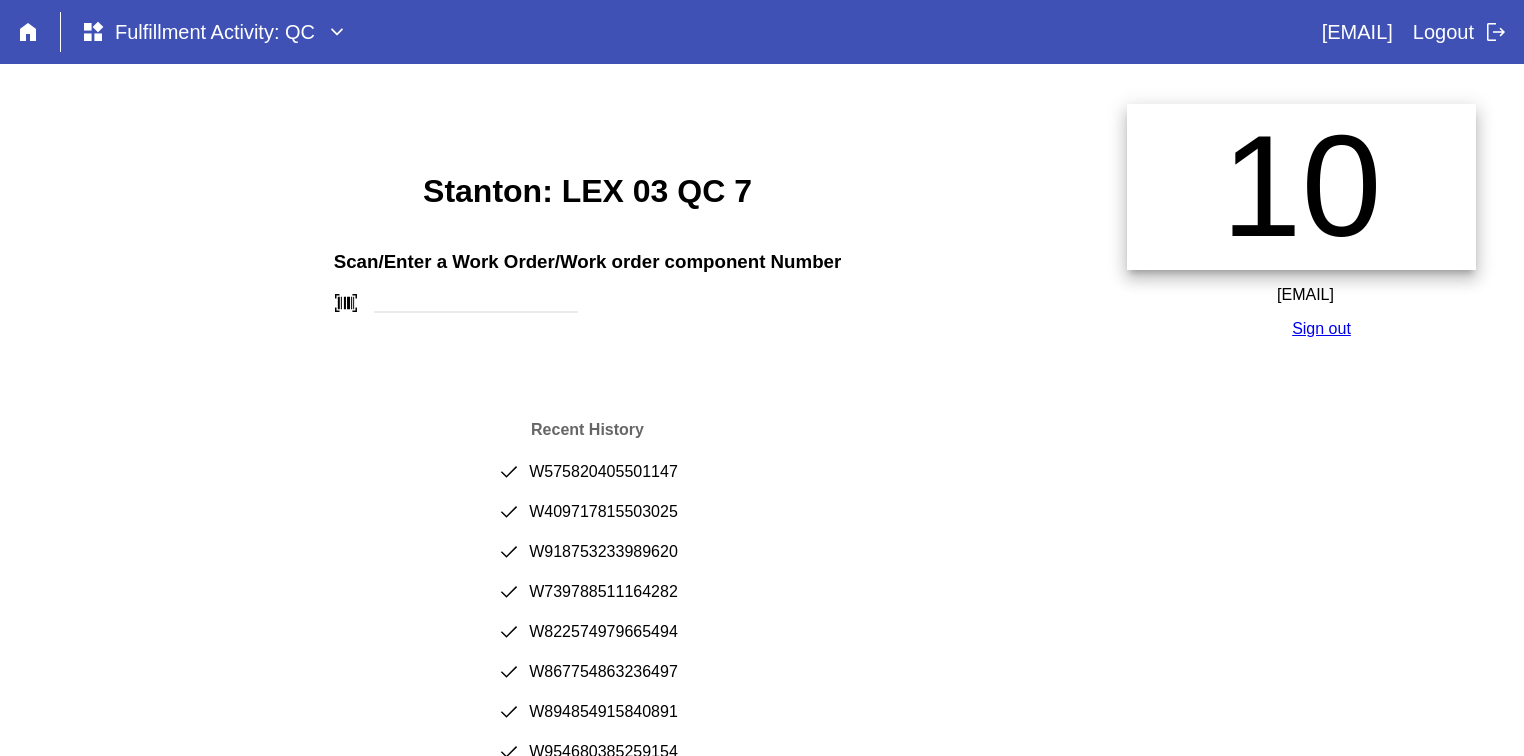 scroll, scrollTop: 0, scrollLeft: 0, axis: both 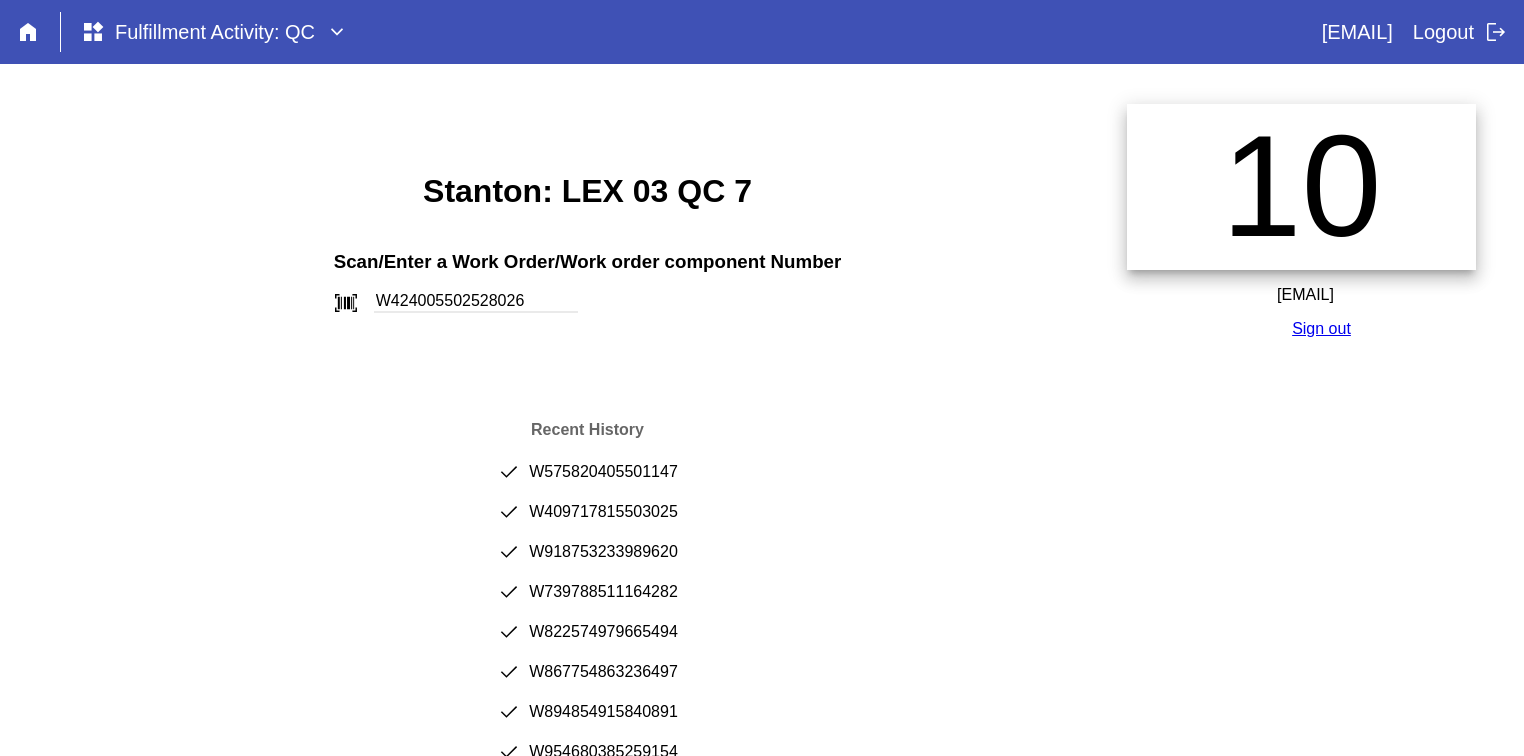 type on "W424005502528026" 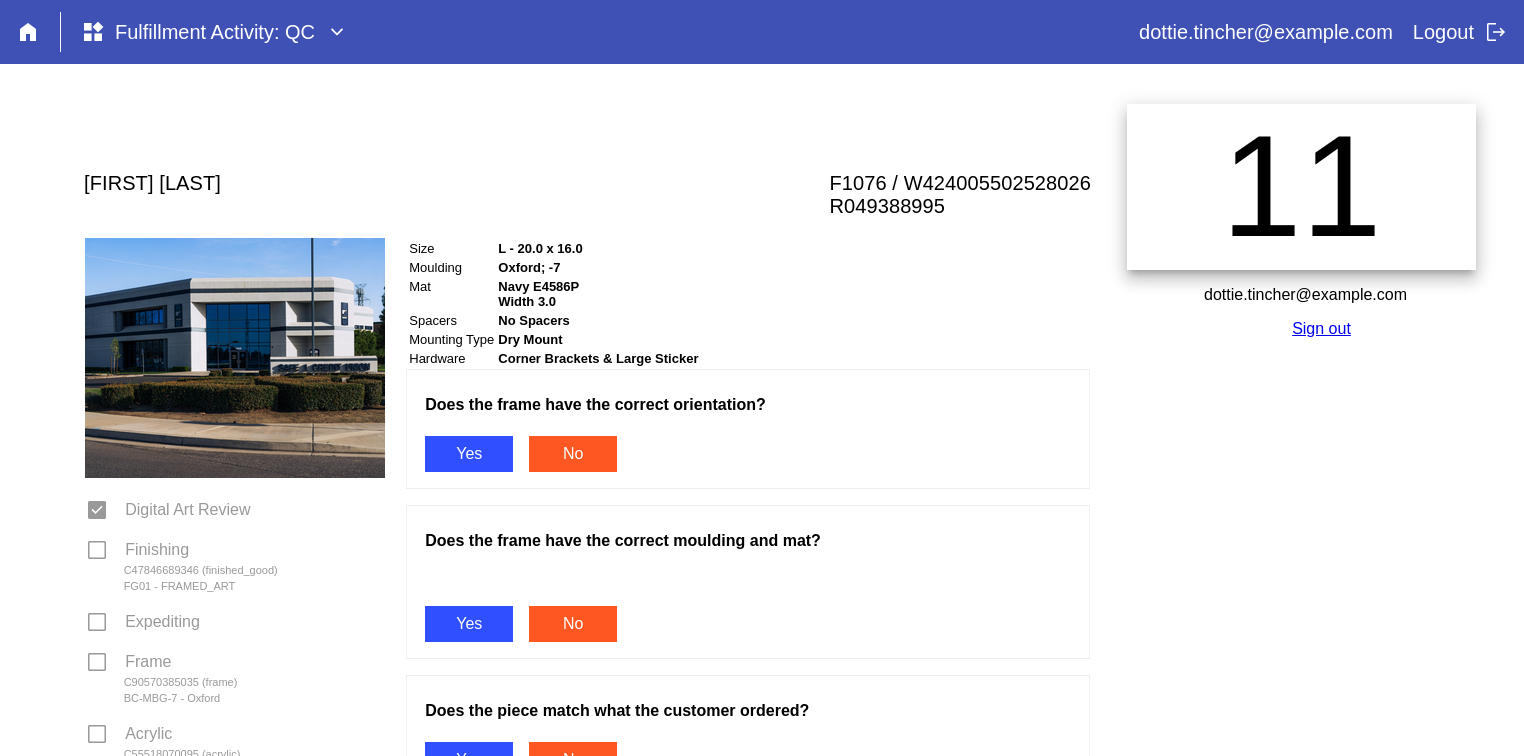 scroll, scrollTop: 0, scrollLeft: 0, axis: both 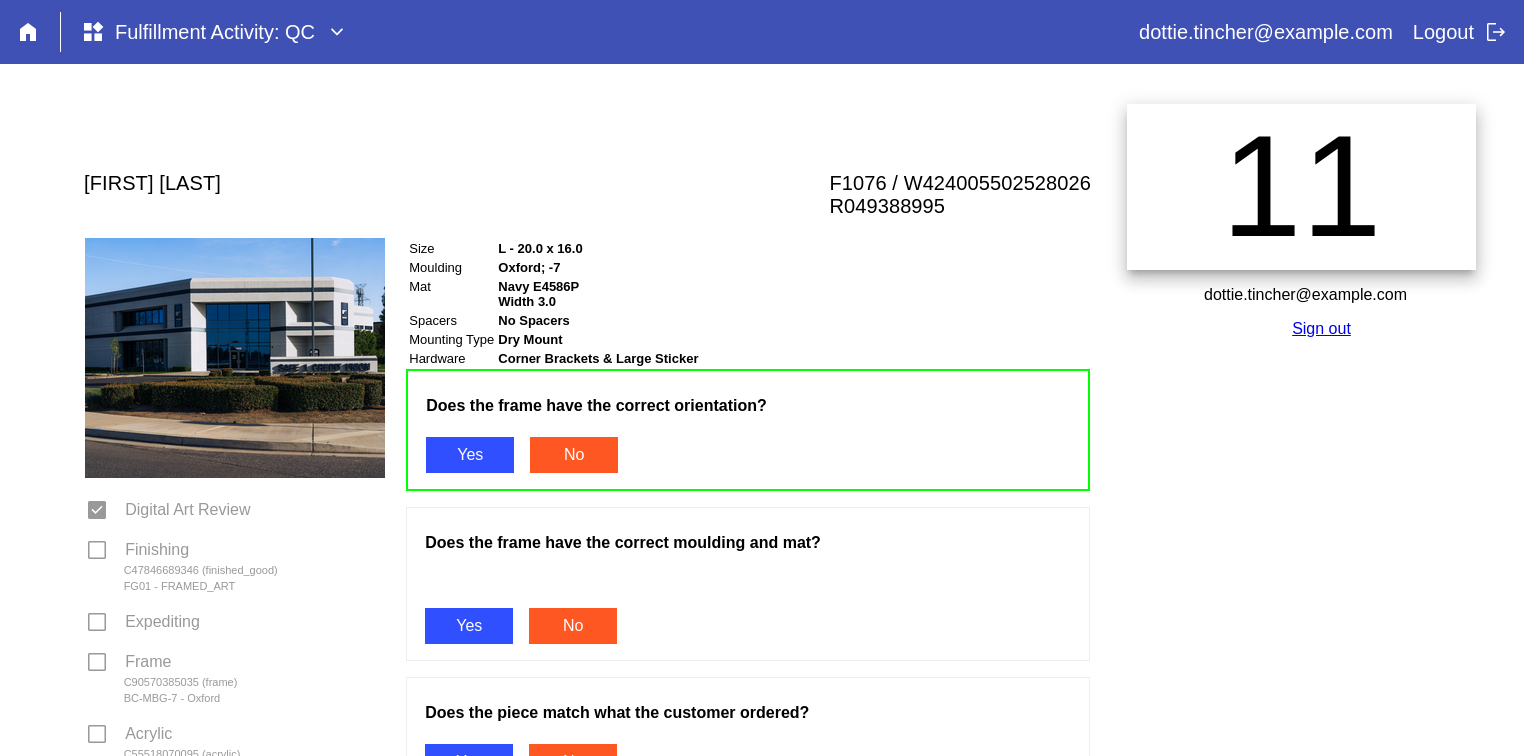 click on "Yes" at bounding box center [469, 626] 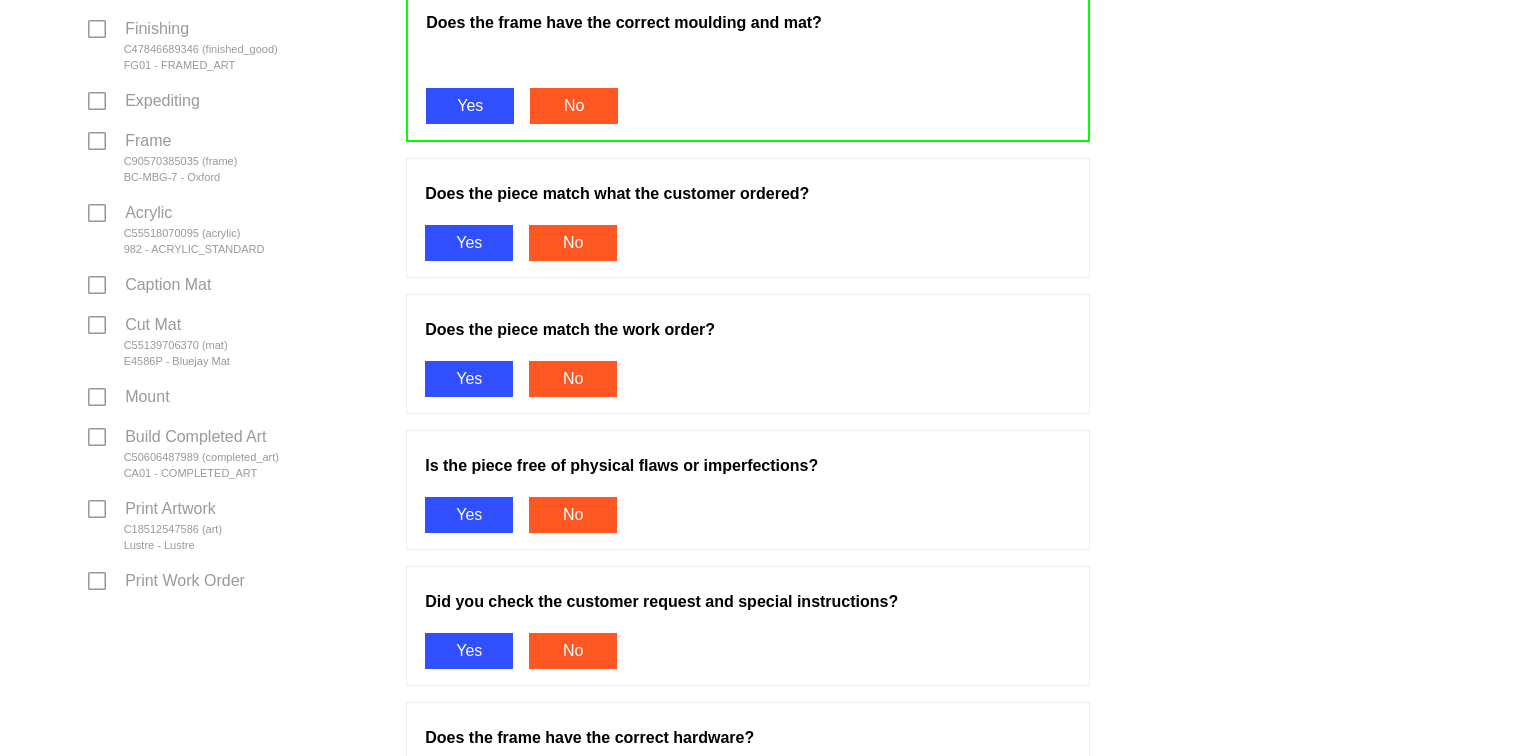 scroll, scrollTop: 574, scrollLeft: 0, axis: vertical 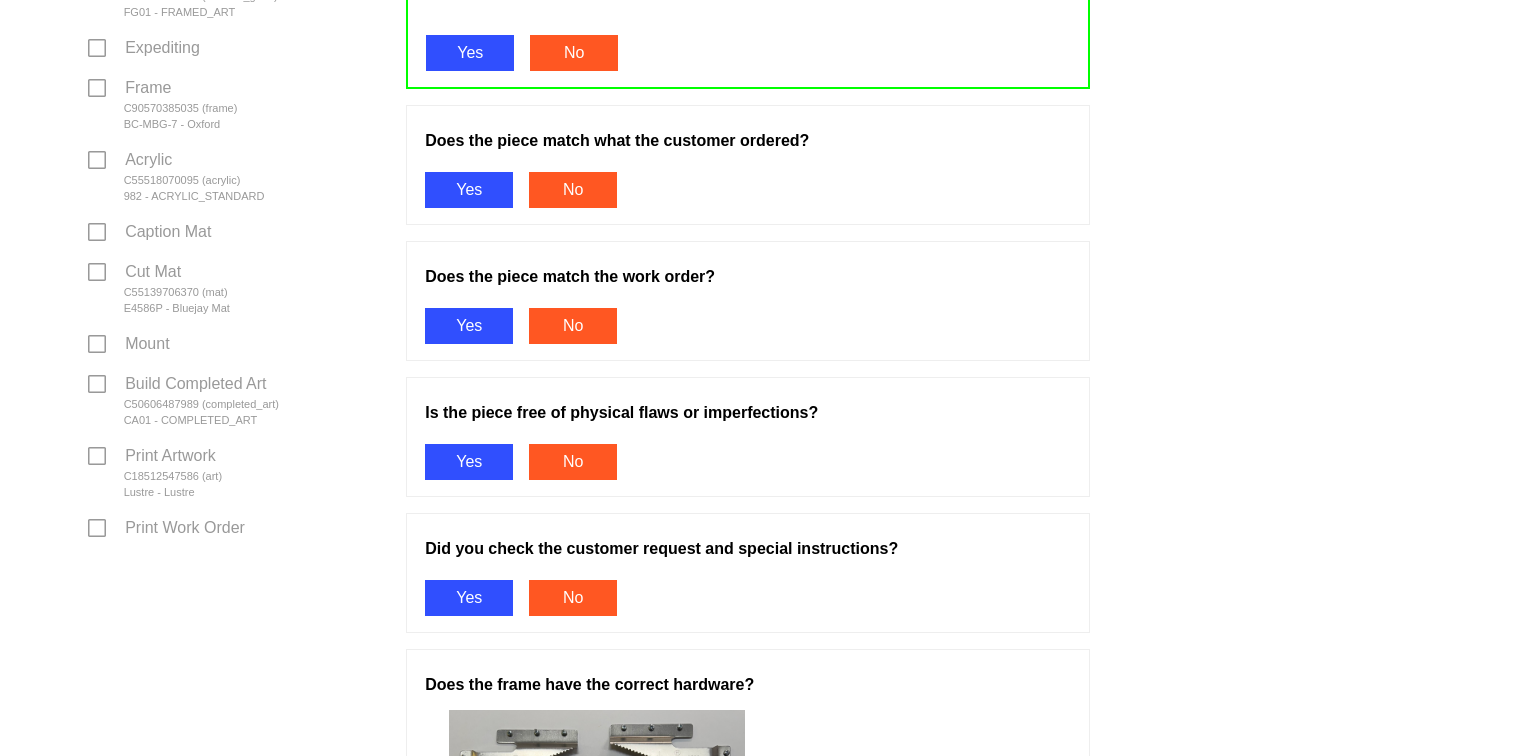 click on "Yes" at bounding box center [469, 190] 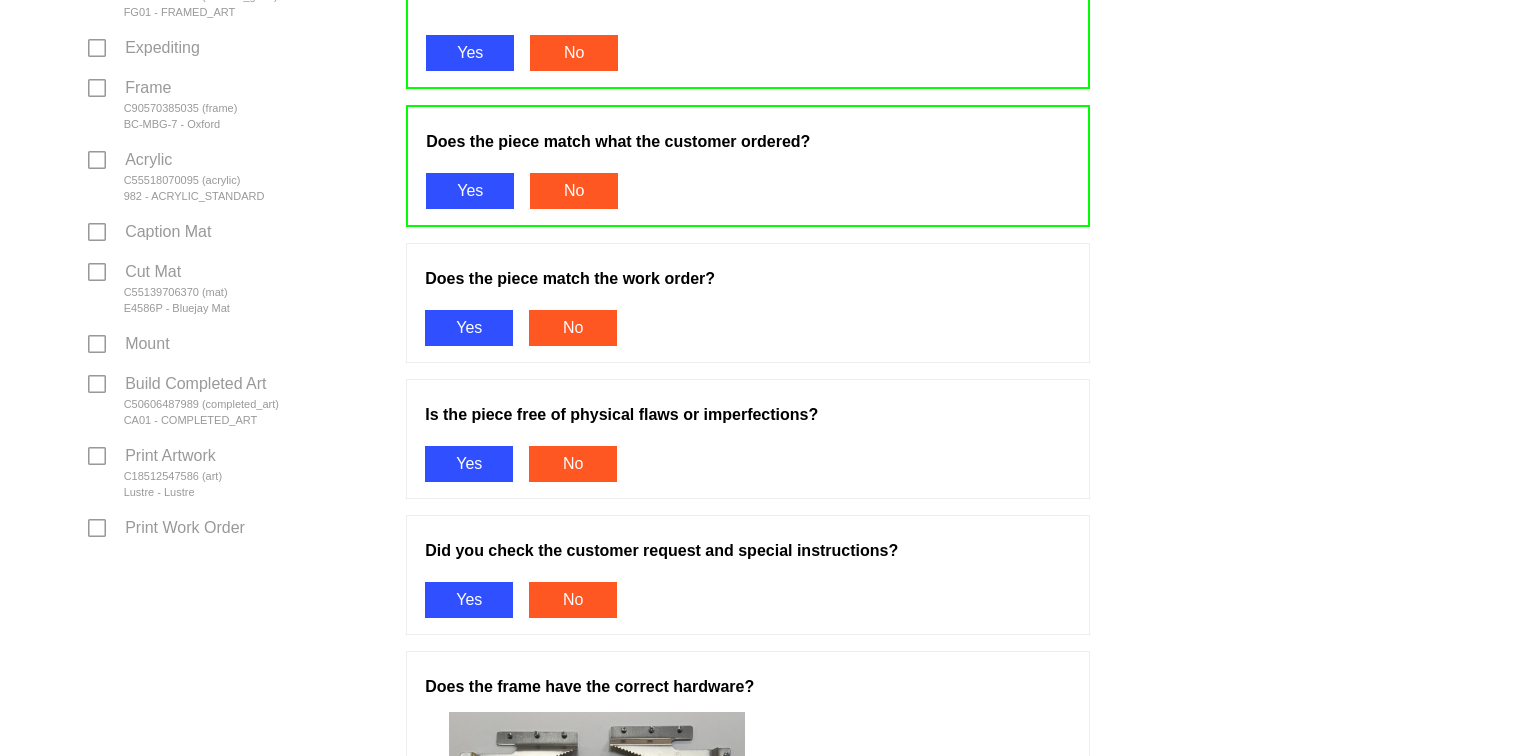 click on "Yes" at bounding box center [469, 328] 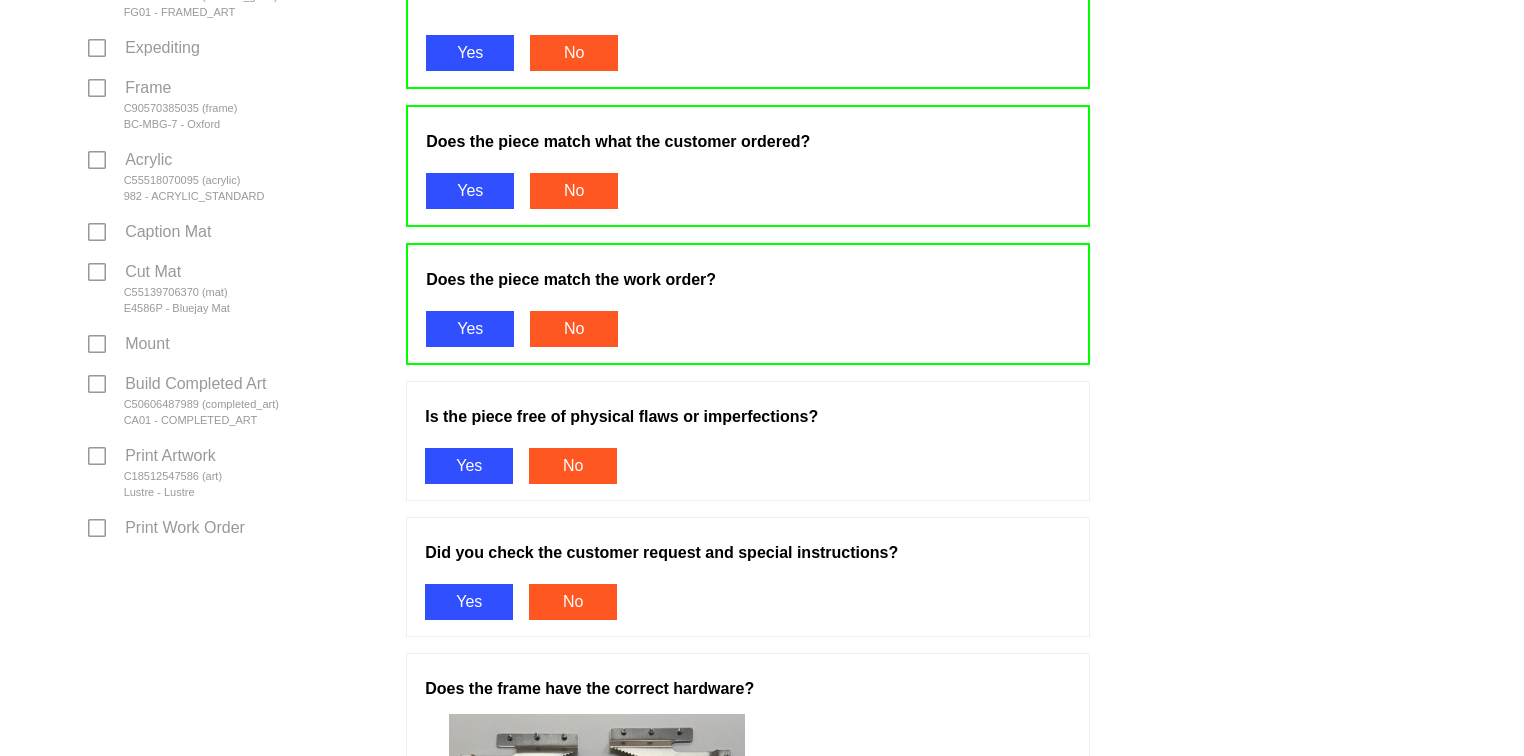 click on "Yes" at bounding box center [469, 466] 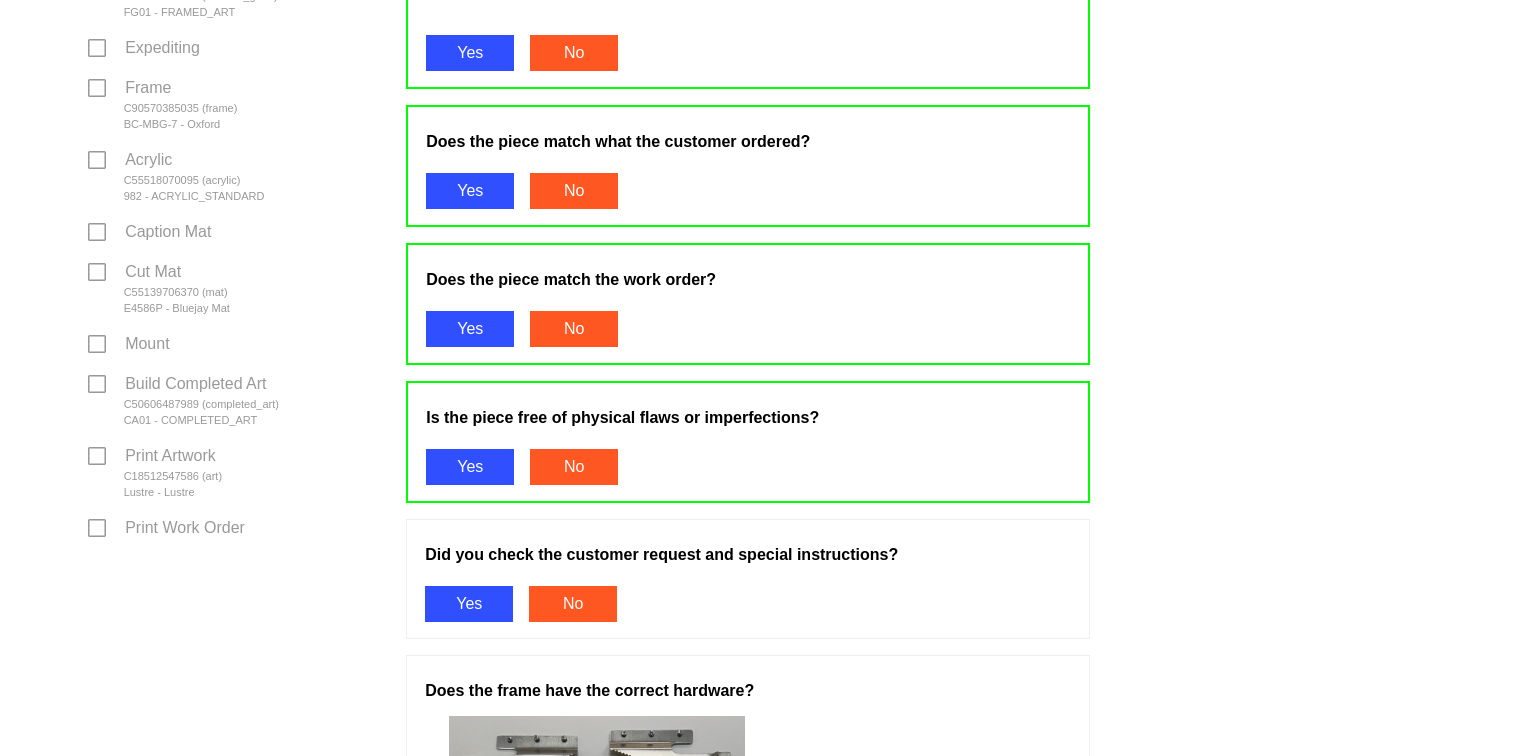 click on "Yes" at bounding box center (469, 604) 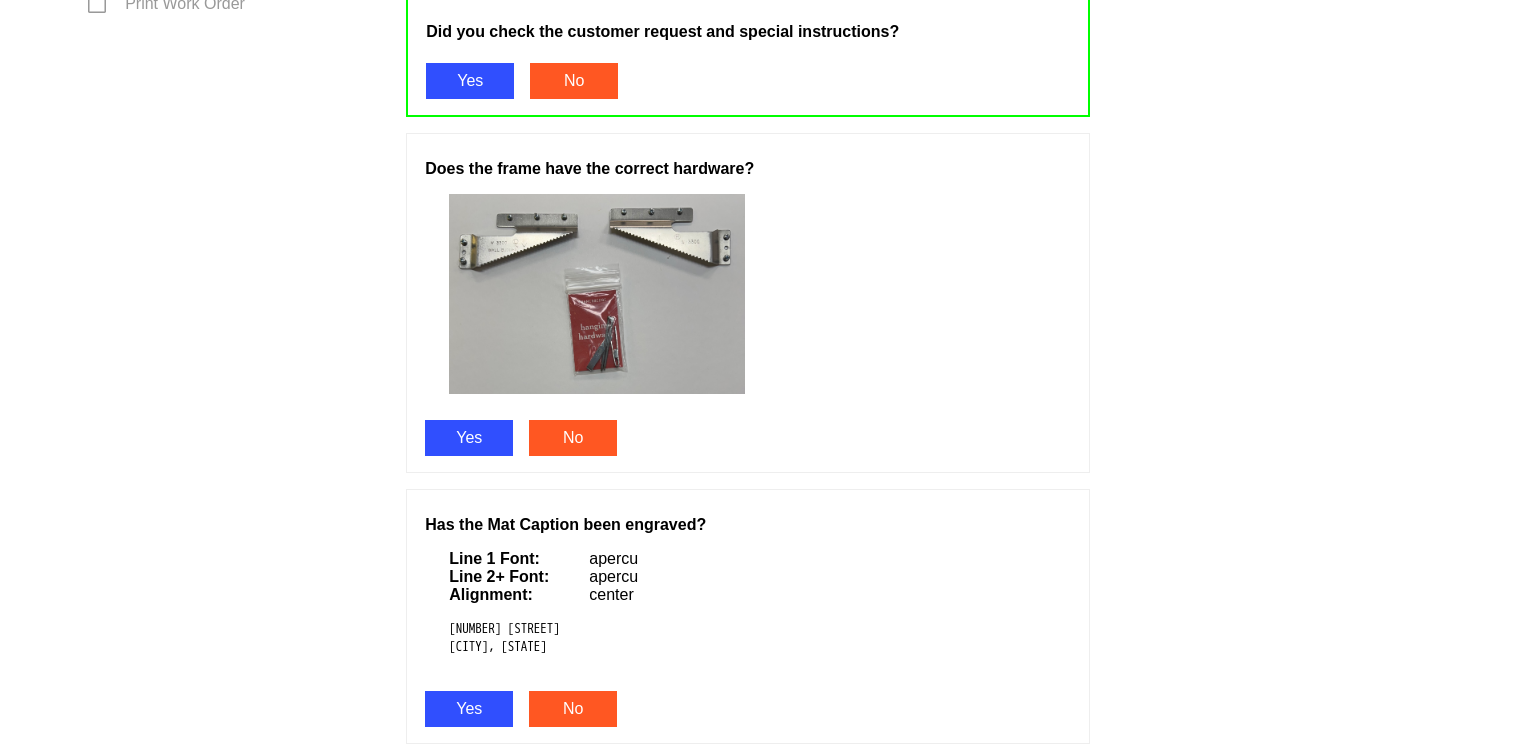 click on "Yes" at bounding box center (469, 438) 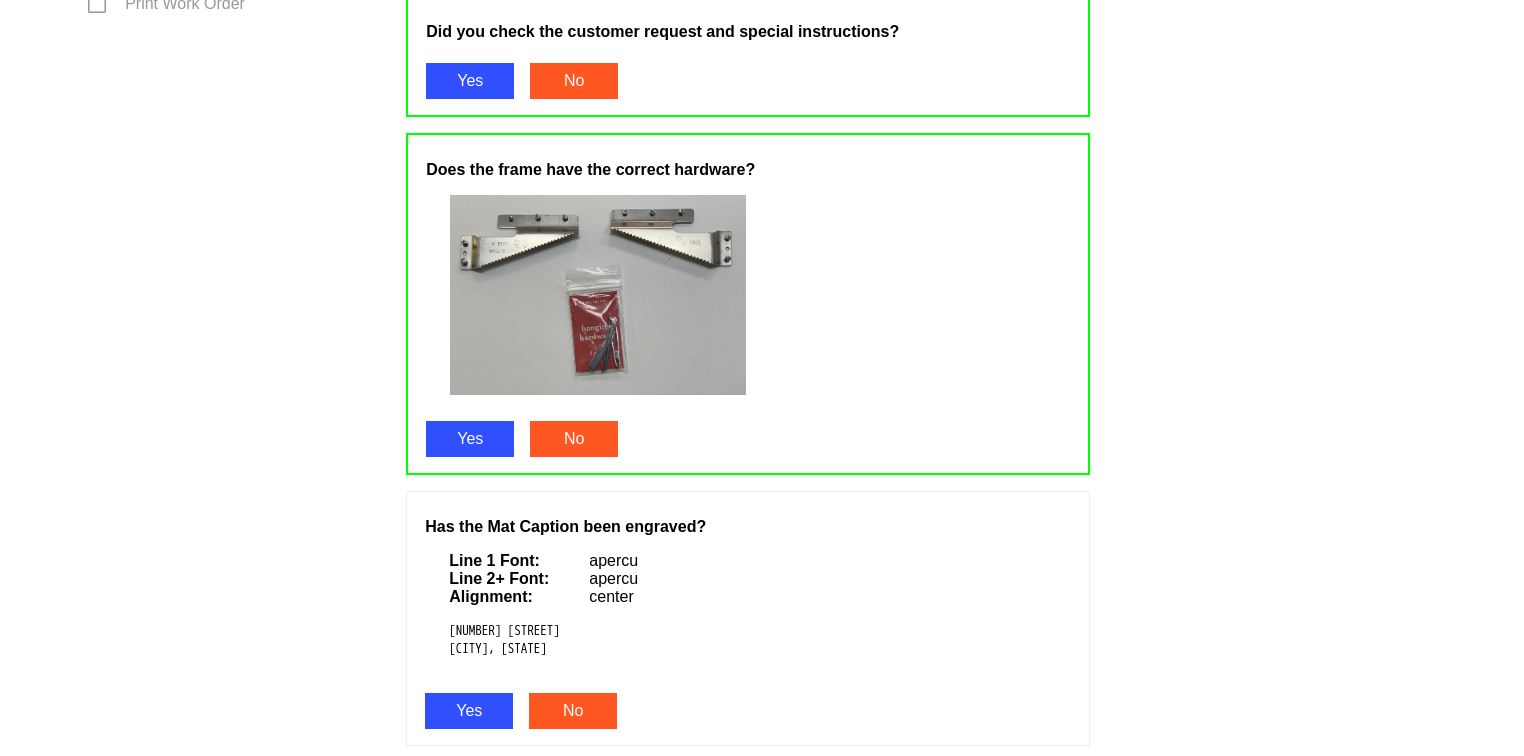 click on "Yes" at bounding box center (469, 711) 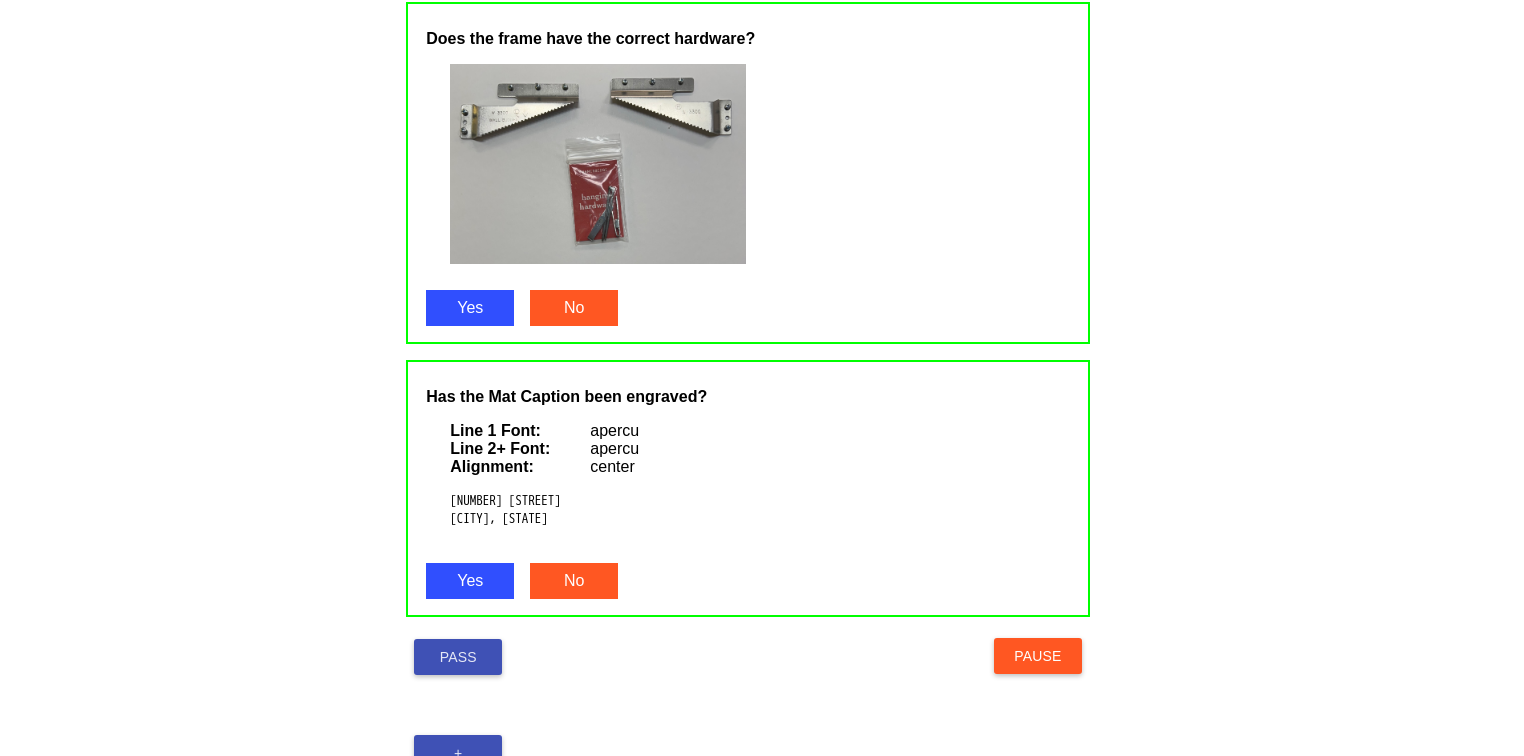 scroll, scrollTop: 1345, scrollLeft: 0, axis: vertical 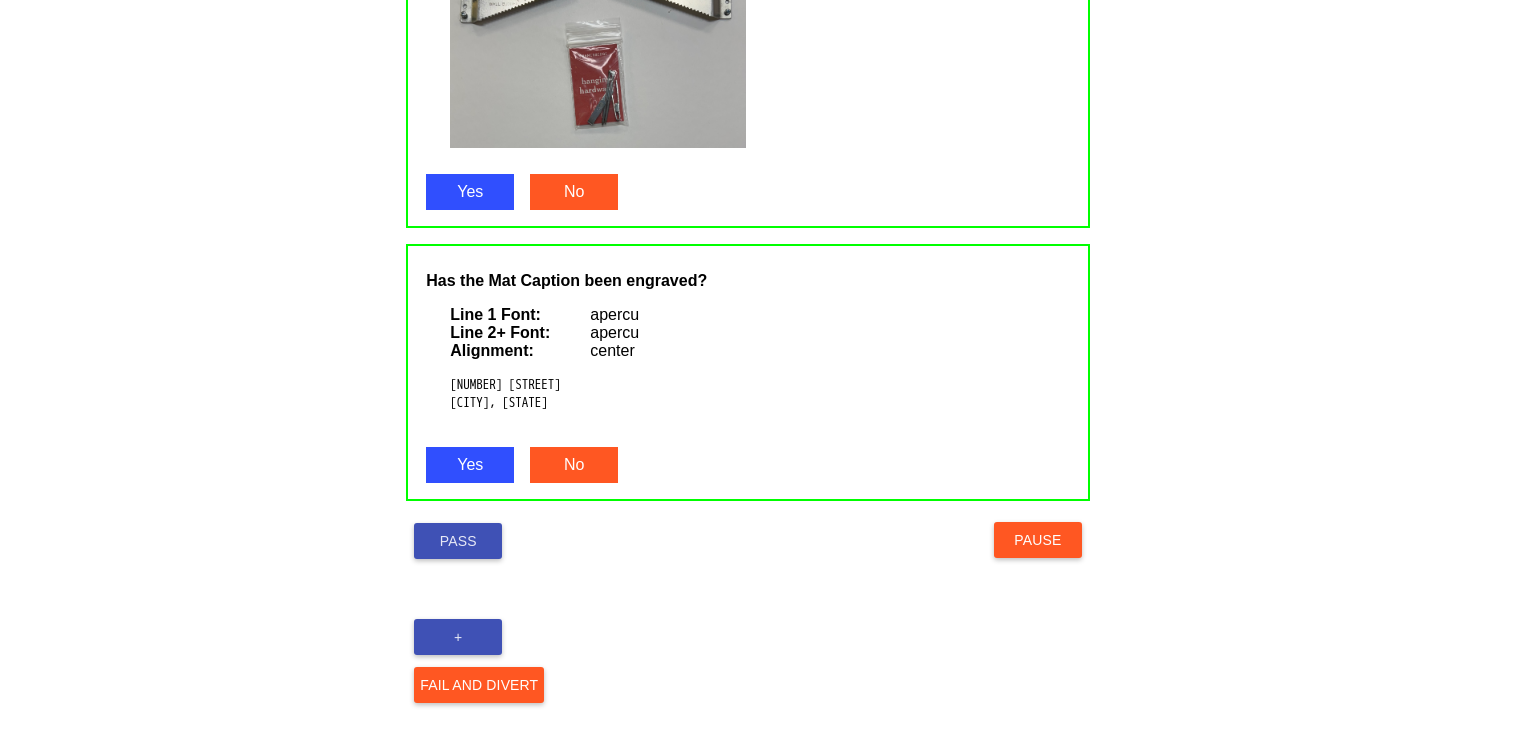 click on "Pass" at bounding box center (458, 541) 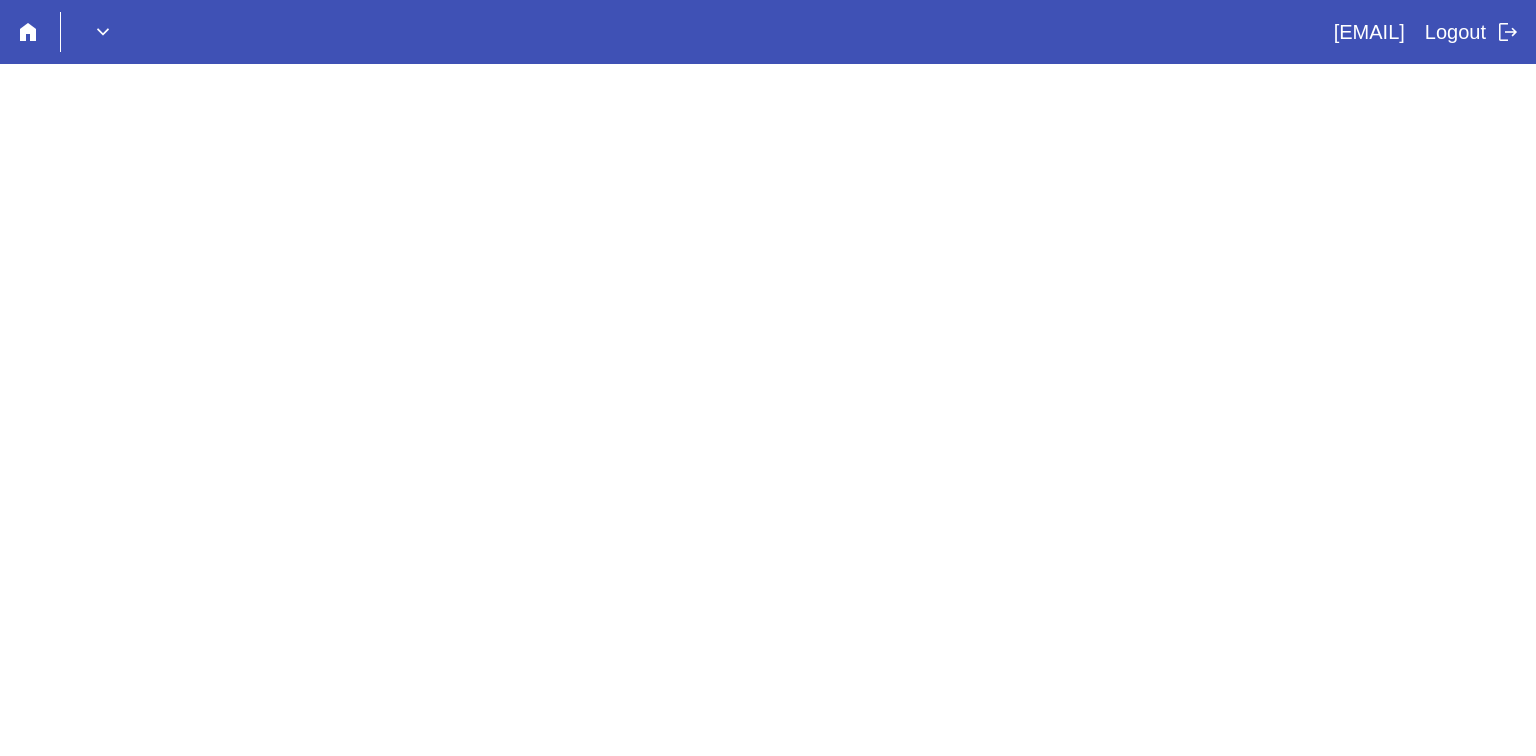 scroll, scrollTop: 0, scrollLeft: 0, axis: both 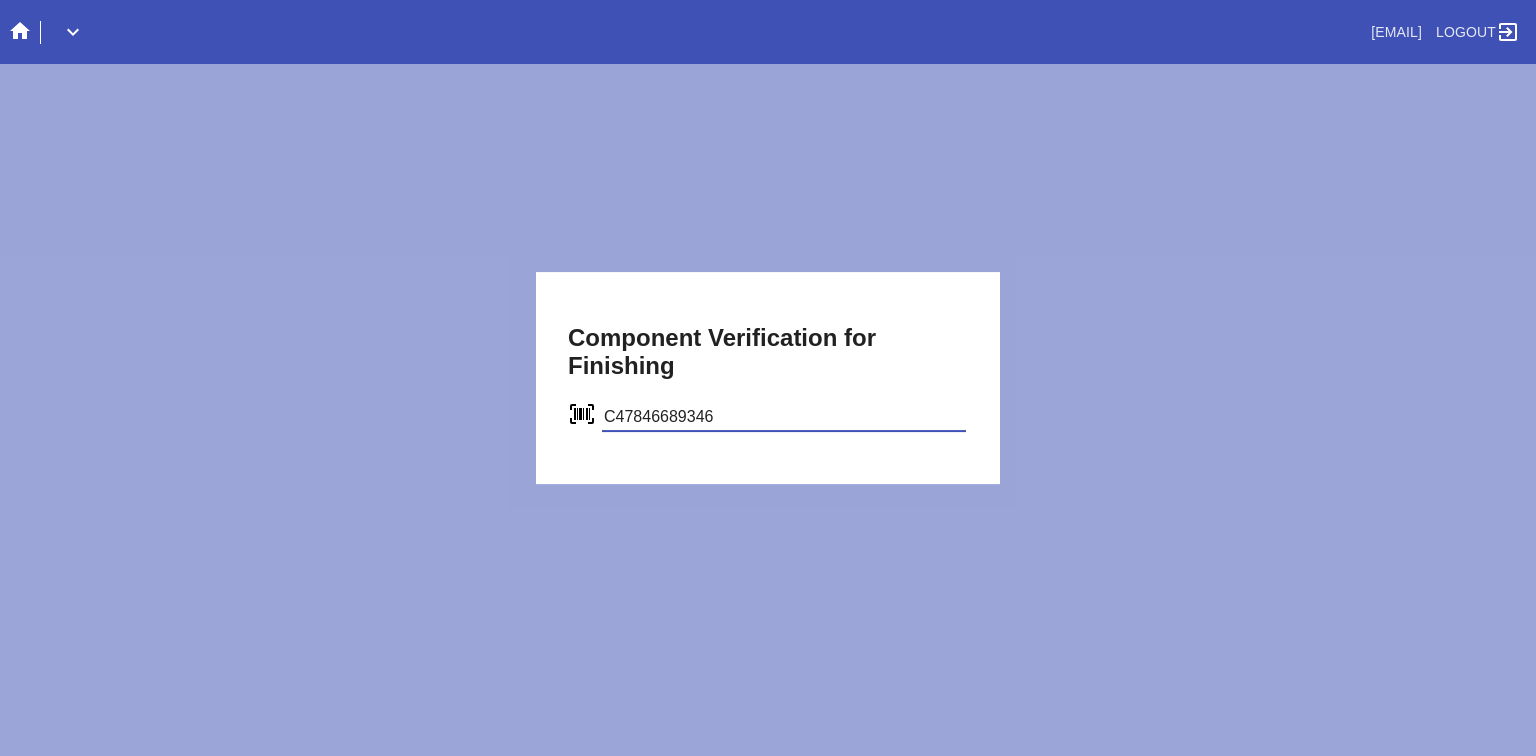 type on "C47846689346" 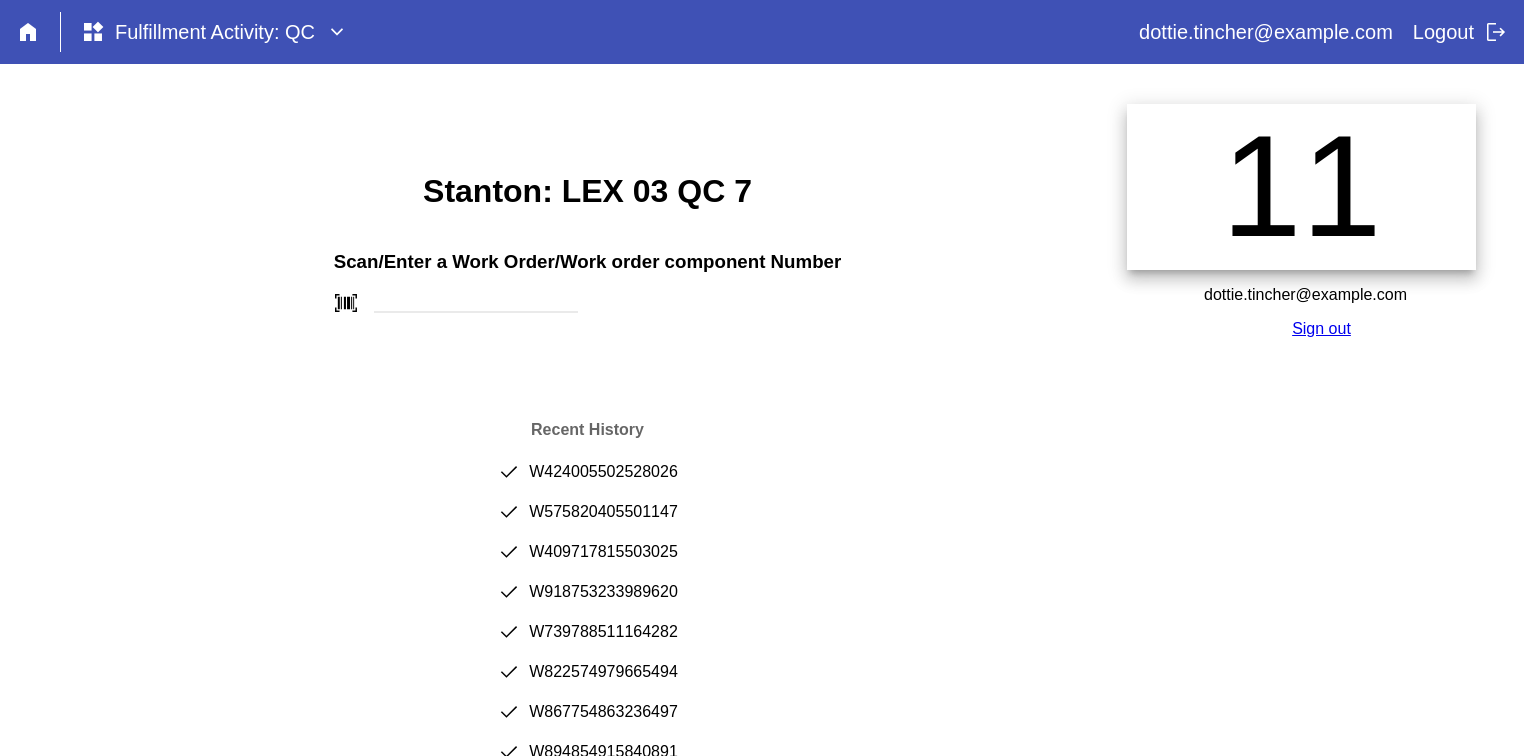 scroll, scrollTop: 0, scrollLeft: 0, axis: both 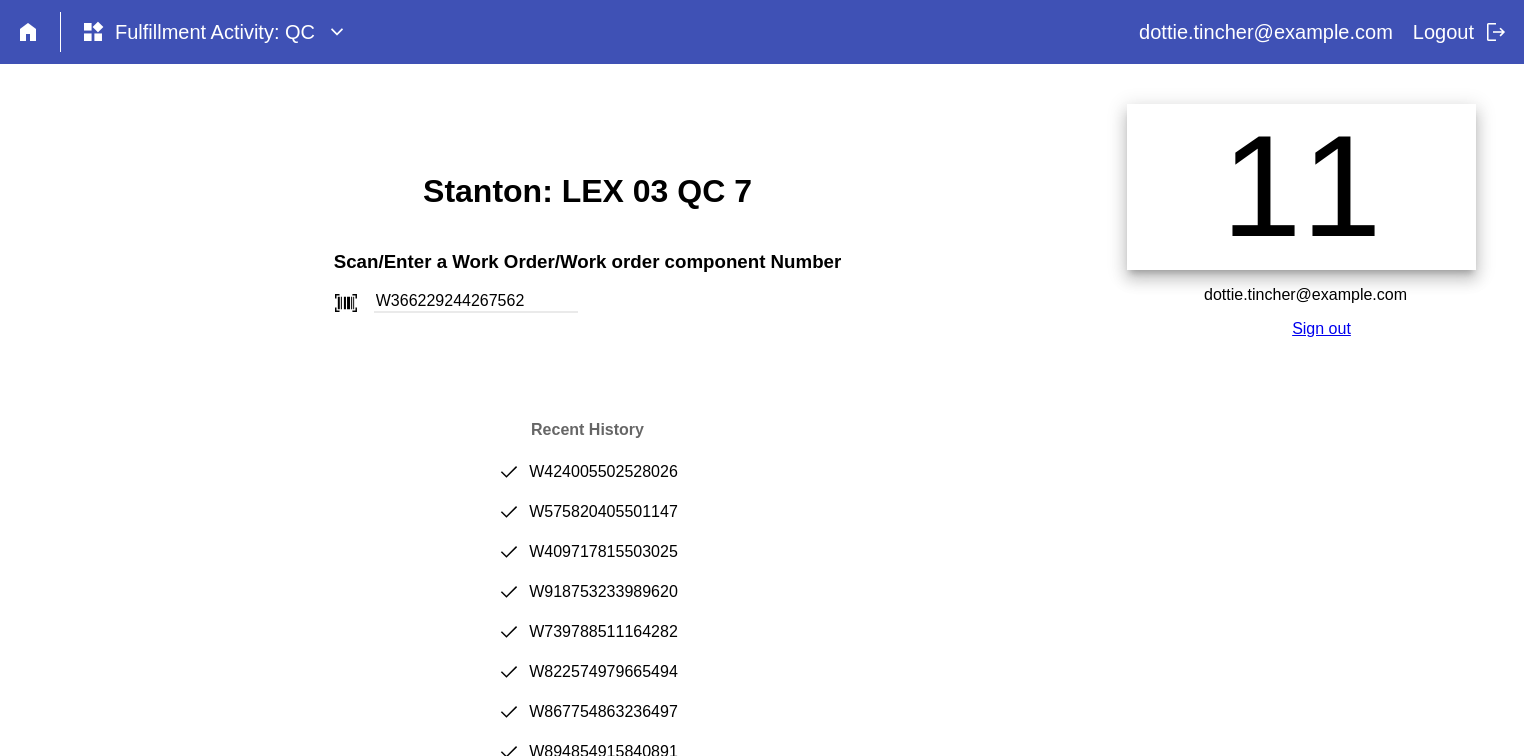 type on "W366229244267562" 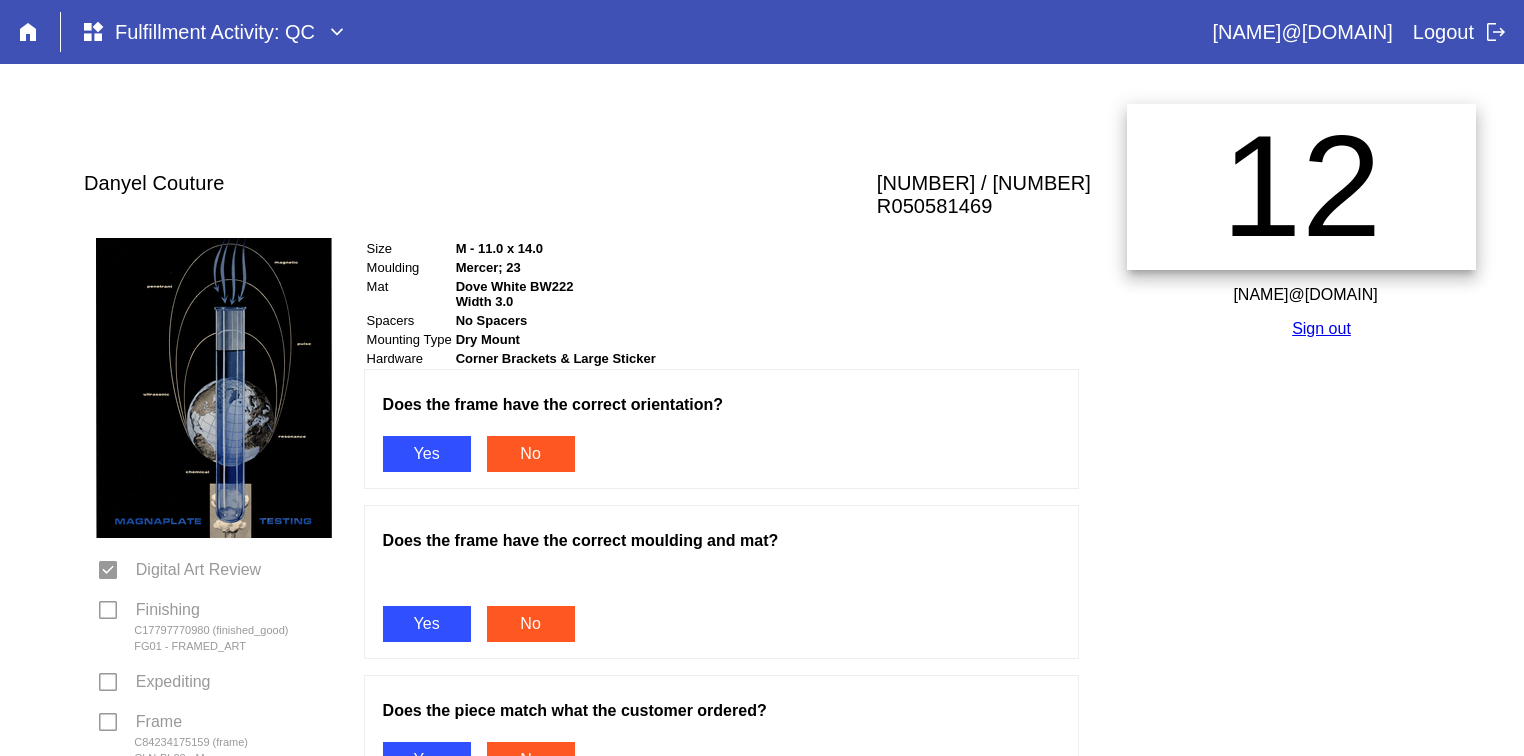 scroll, scrollTop: 0, scrollLeft: 0, axis: both 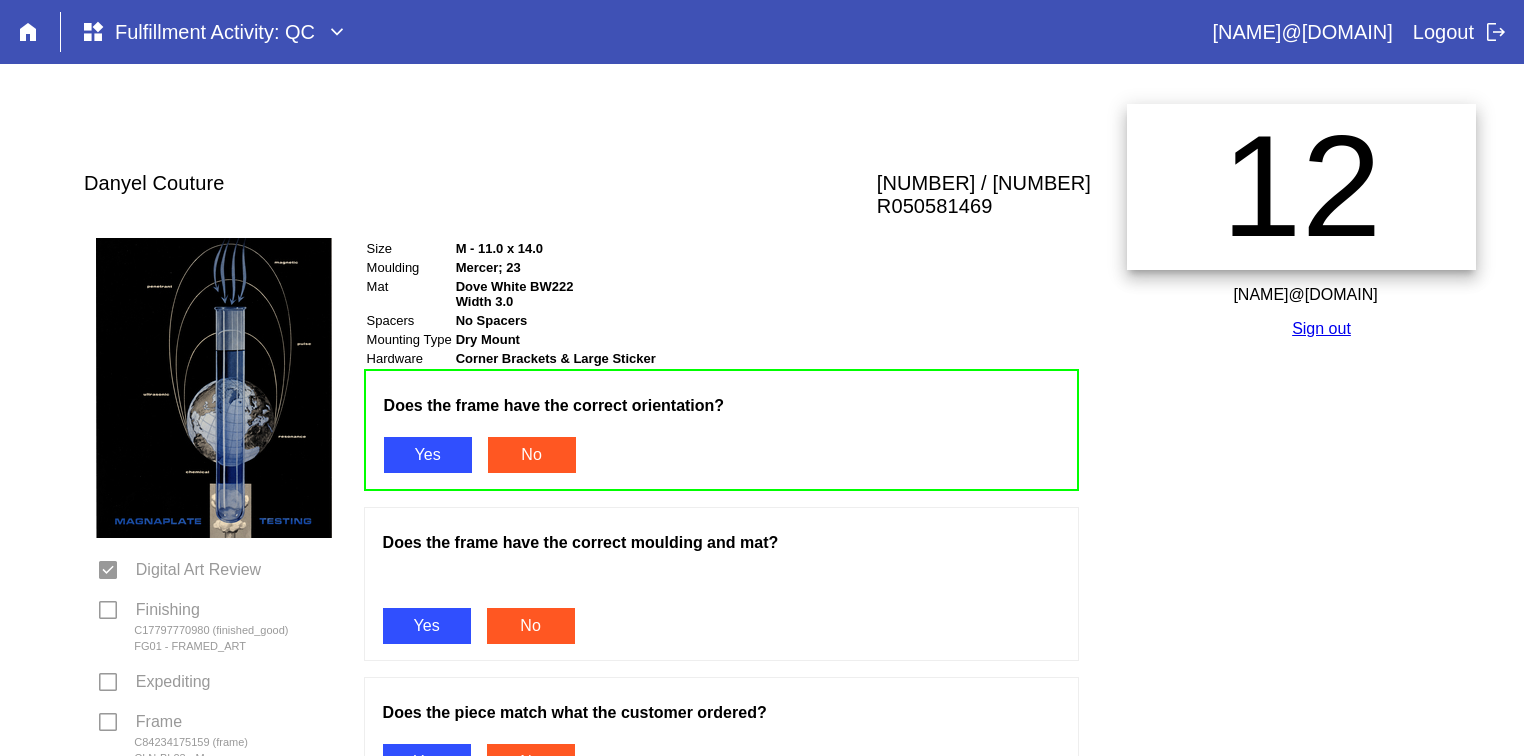 click on "Yes" at bounding box center [427, 626] 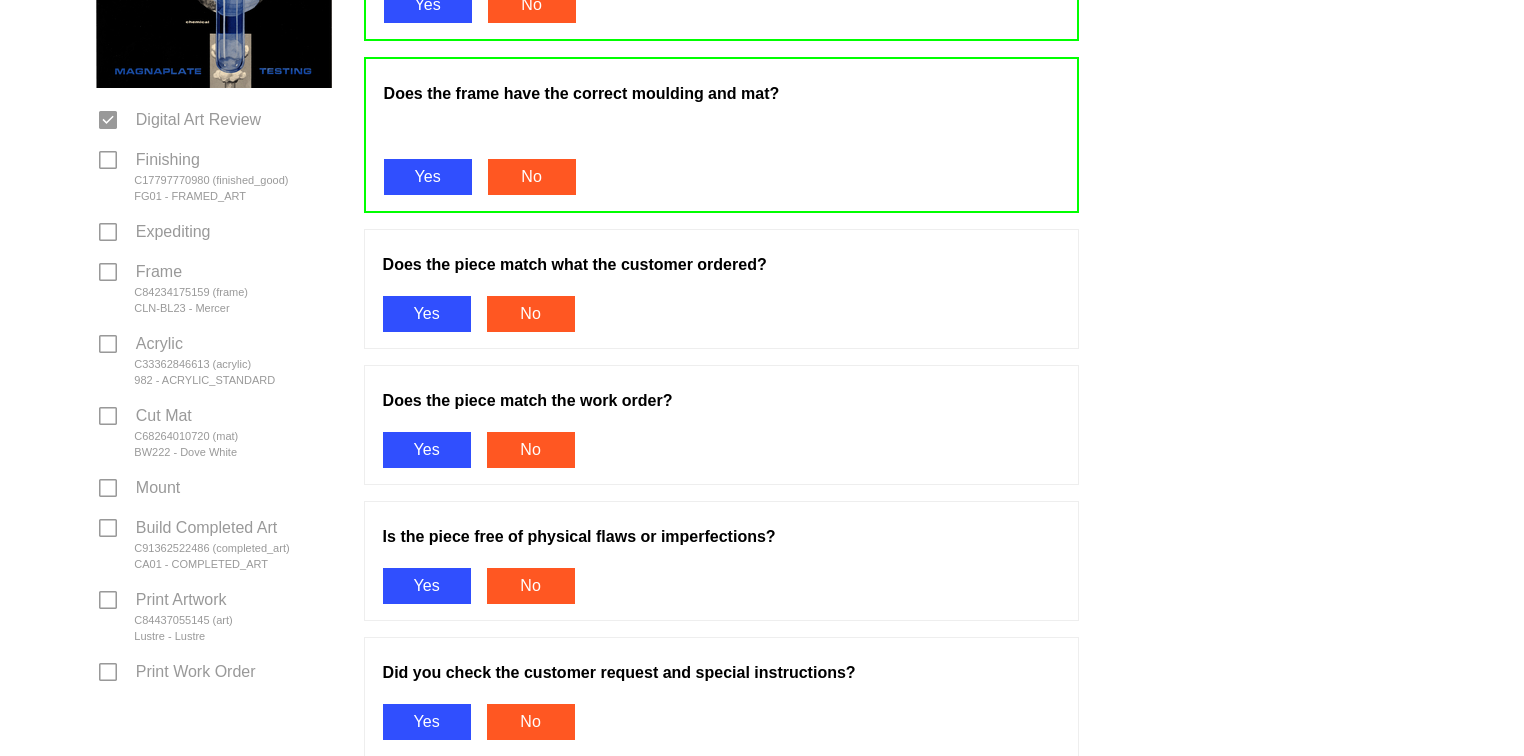 scroll, scrollTop: 460, scrollLeft: 0, axis: vertical 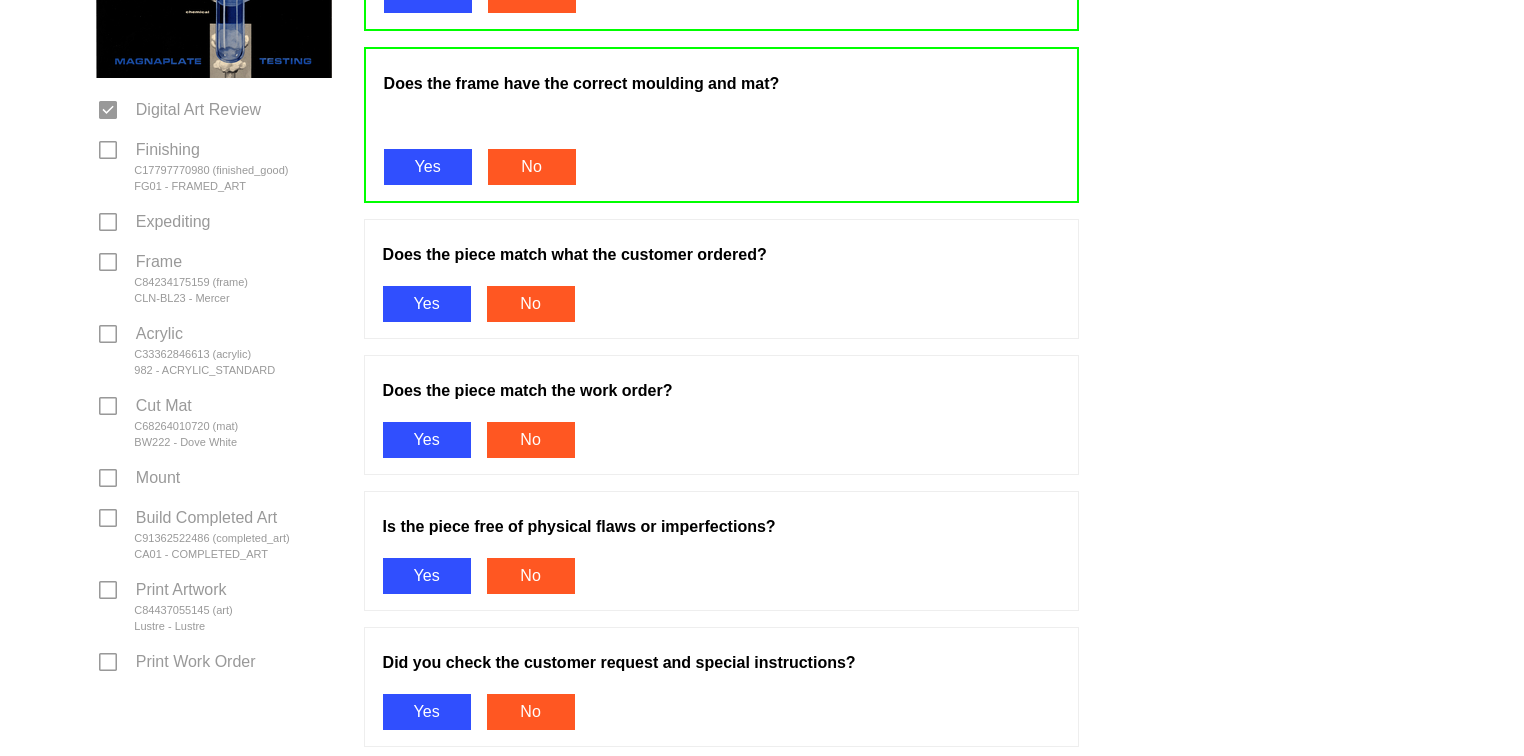 click on "Yes" at bounding box center [427, 304] 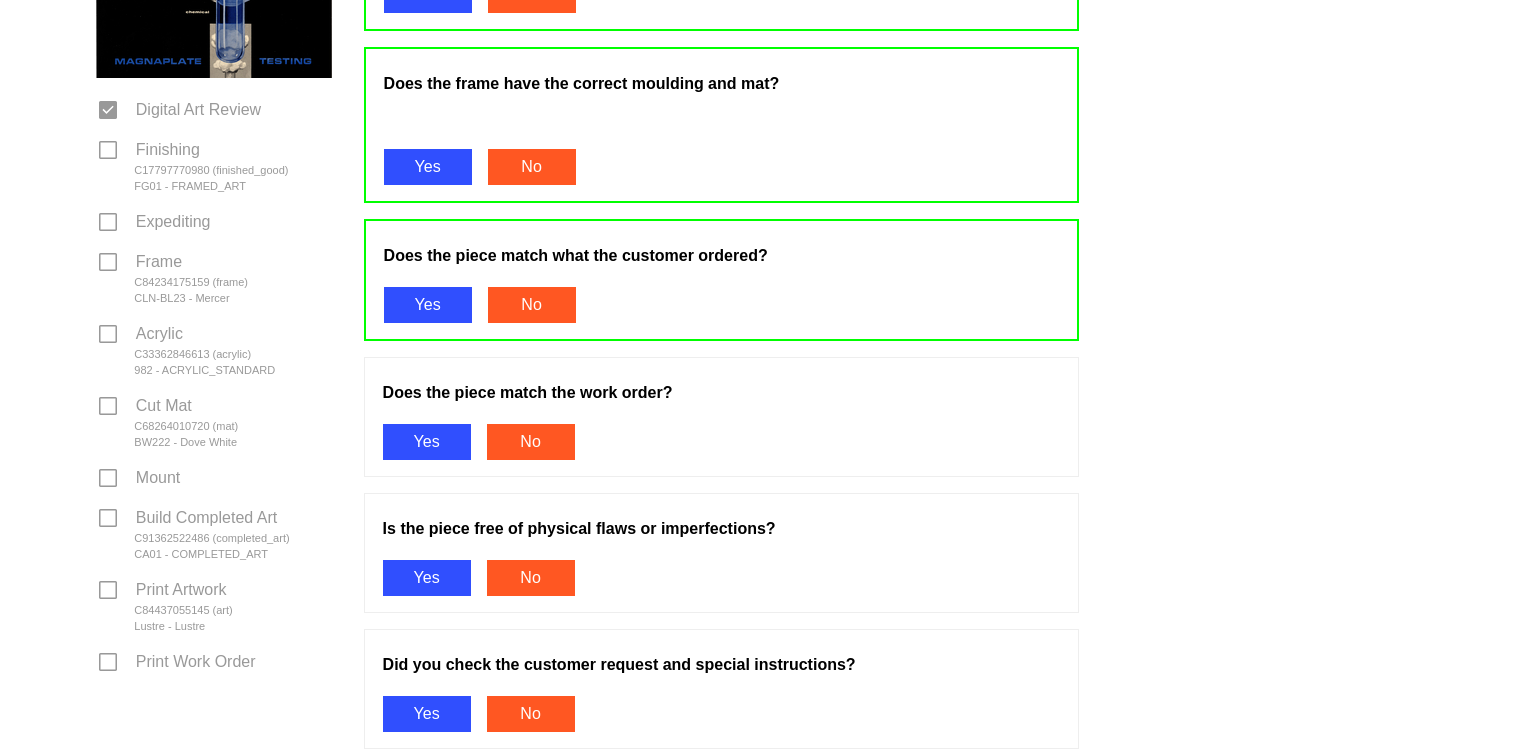 click on "Yes" at bounding box center [427, 442] 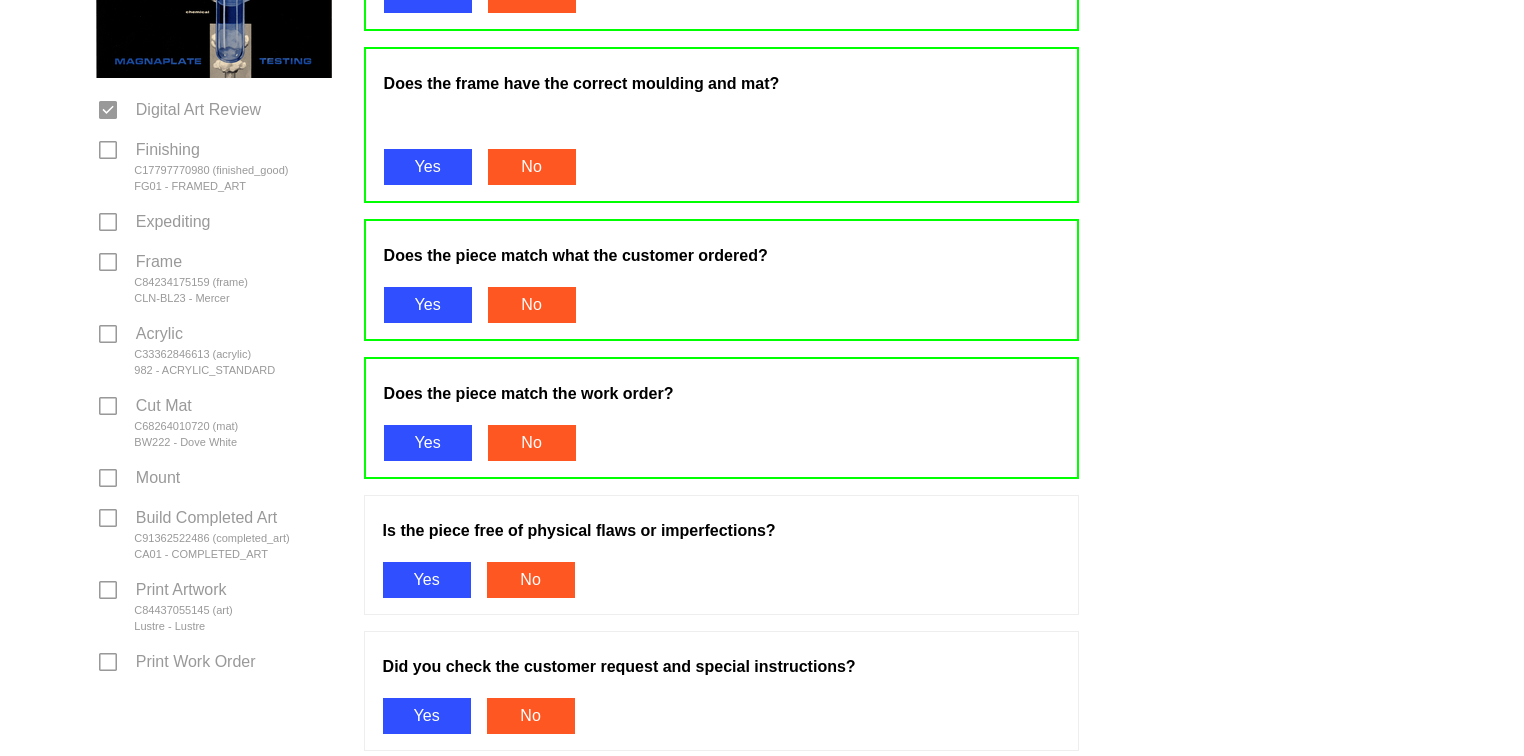 click on "Yes" at bounding box center [427, 580] 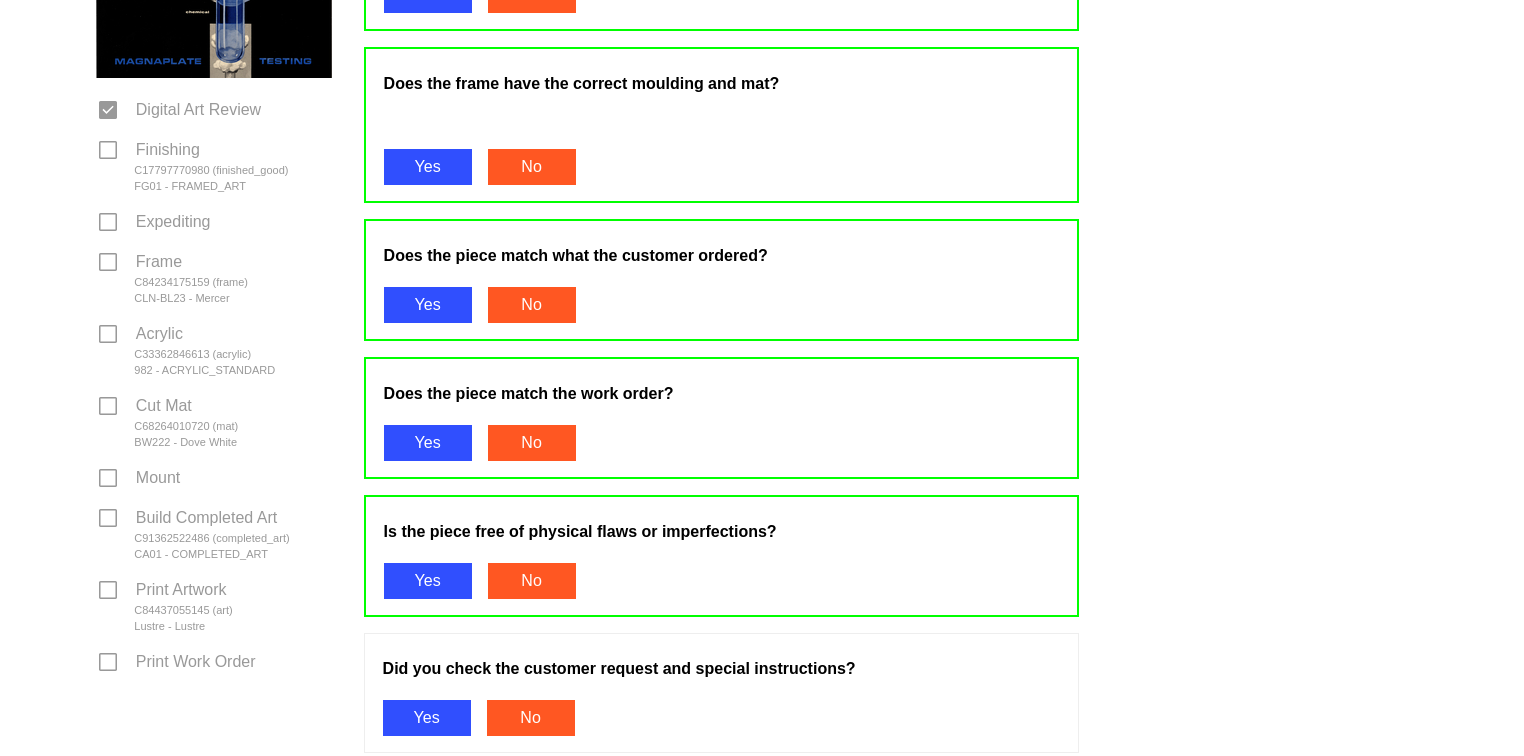 click on "Yes" at bounding box center (427, 718) 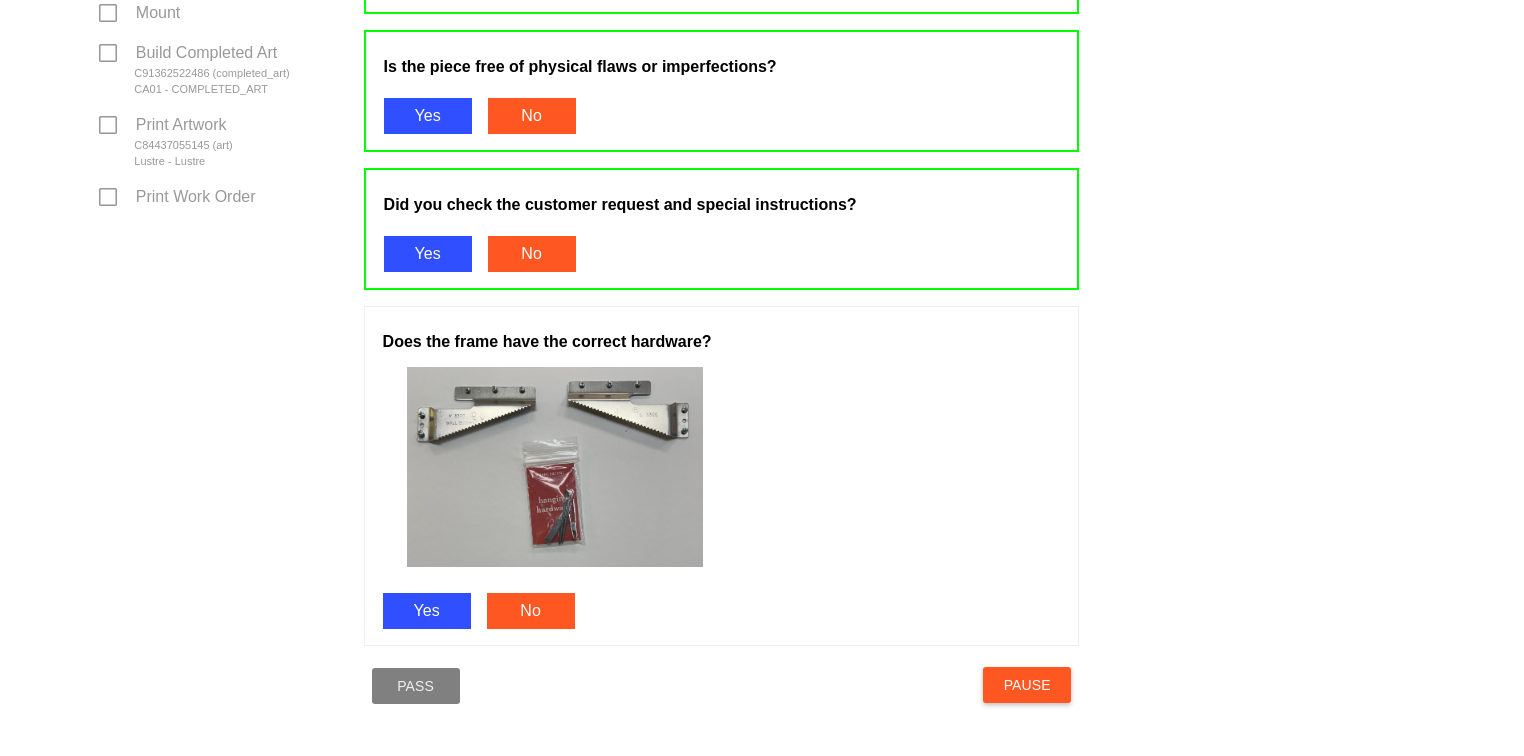 scroll, scrollTop: 987, scrollLeft: 0, axis: vertical 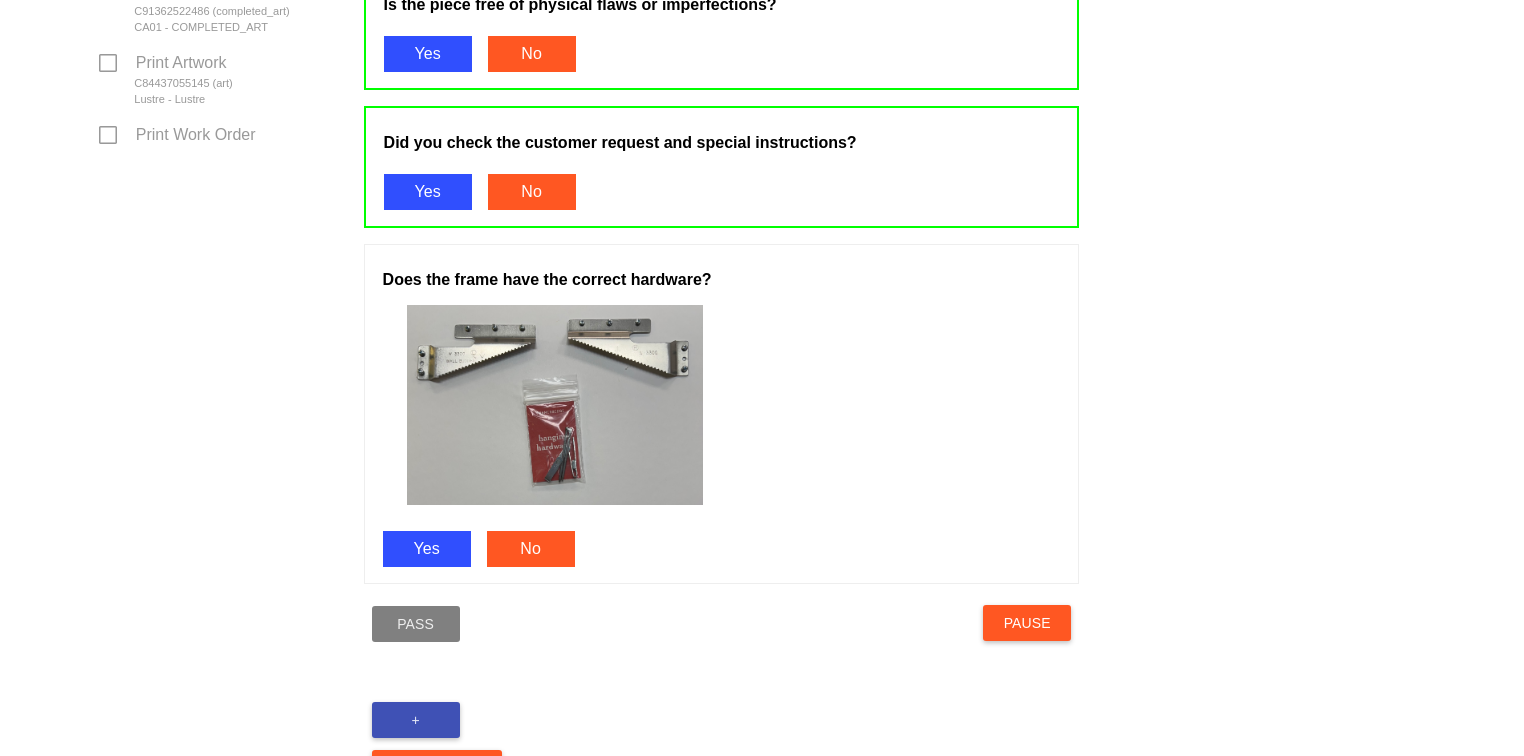 click on "Yes" at bounding box center [427, 549] 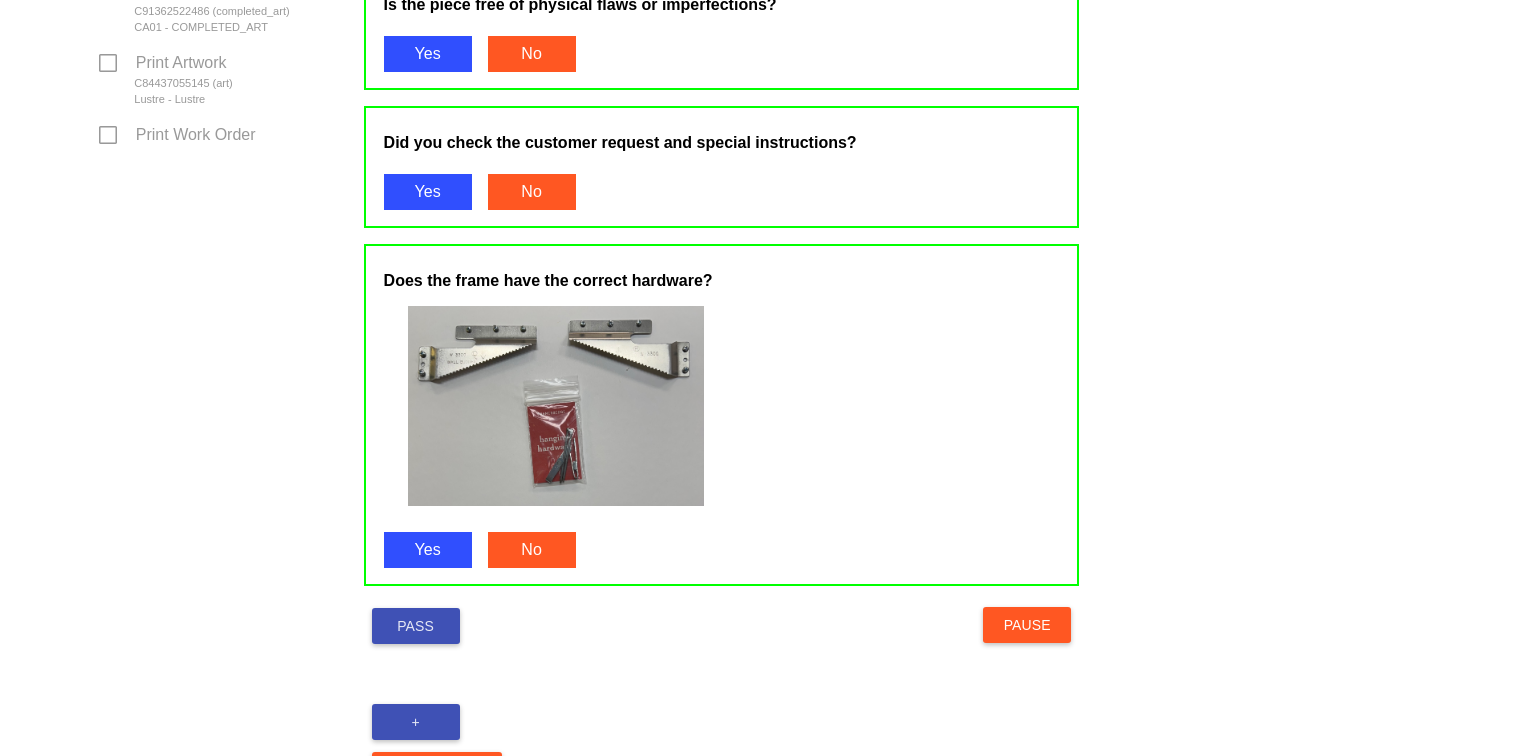 scroll, scrollTop: 990, scrollLeft: 0, axis: vertical 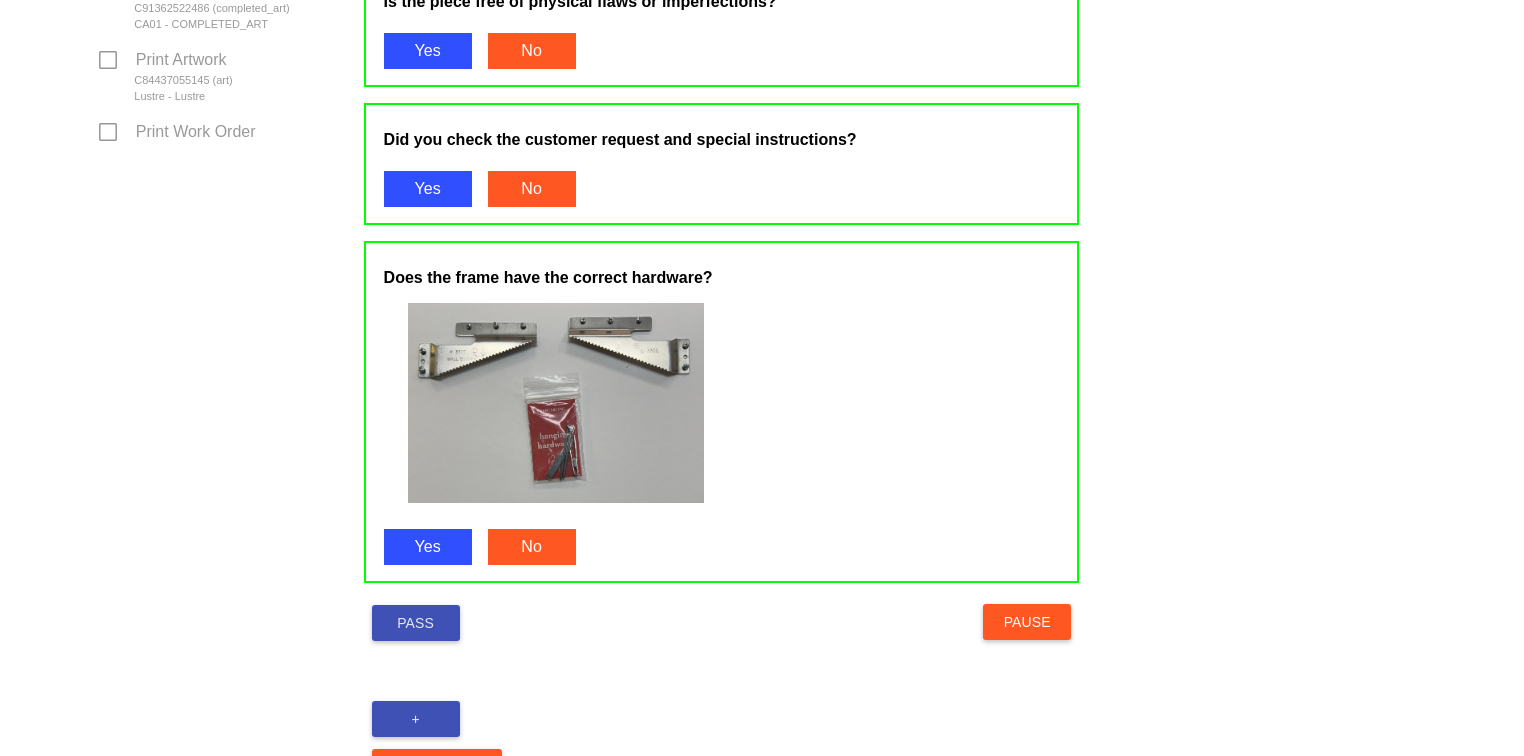 click on "Pass" at bounding box center [416, 623] 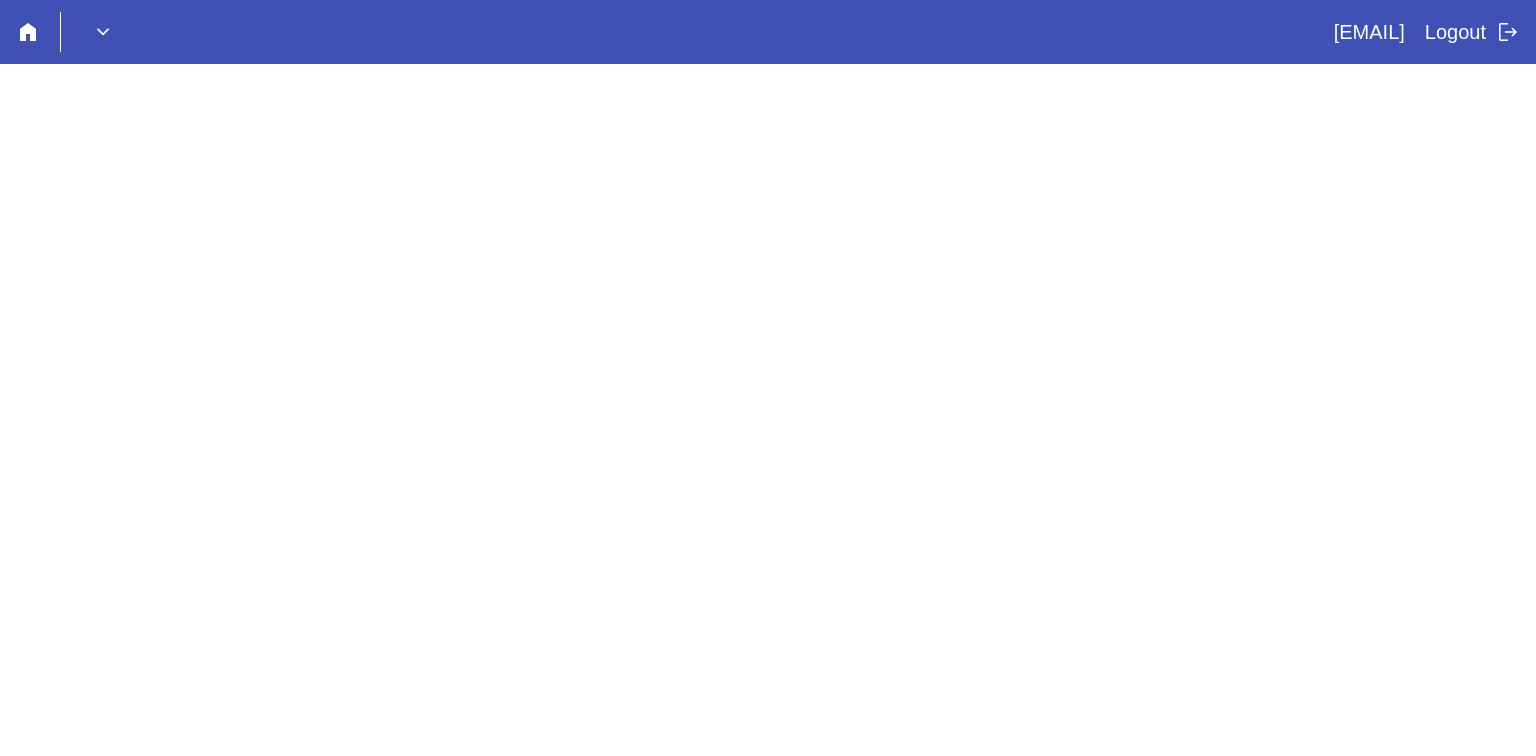 scroll, scrollTop: 0, scrollLeft: 0, axis: both 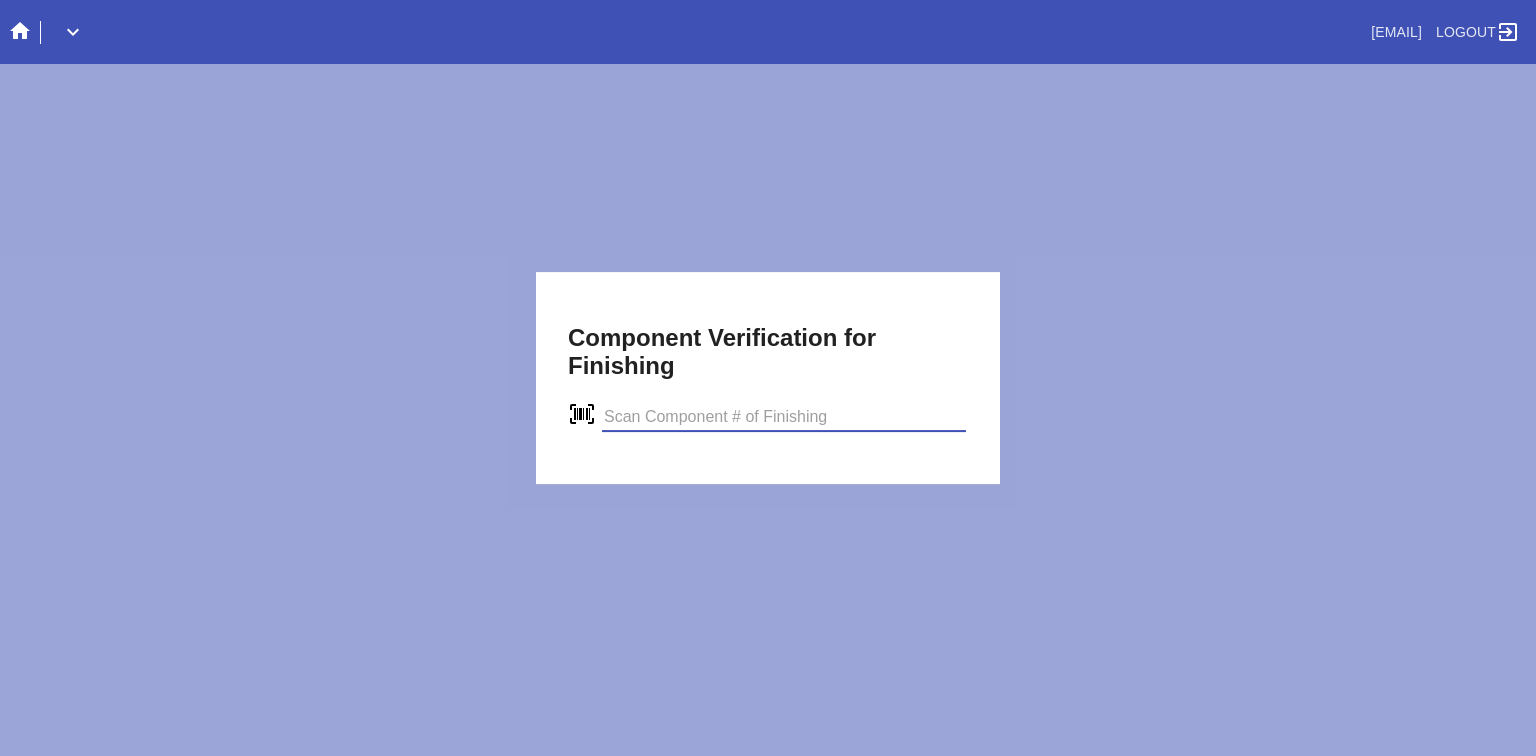 click on "Component Verification for Finishing verify" at bounding box center [768, 378] 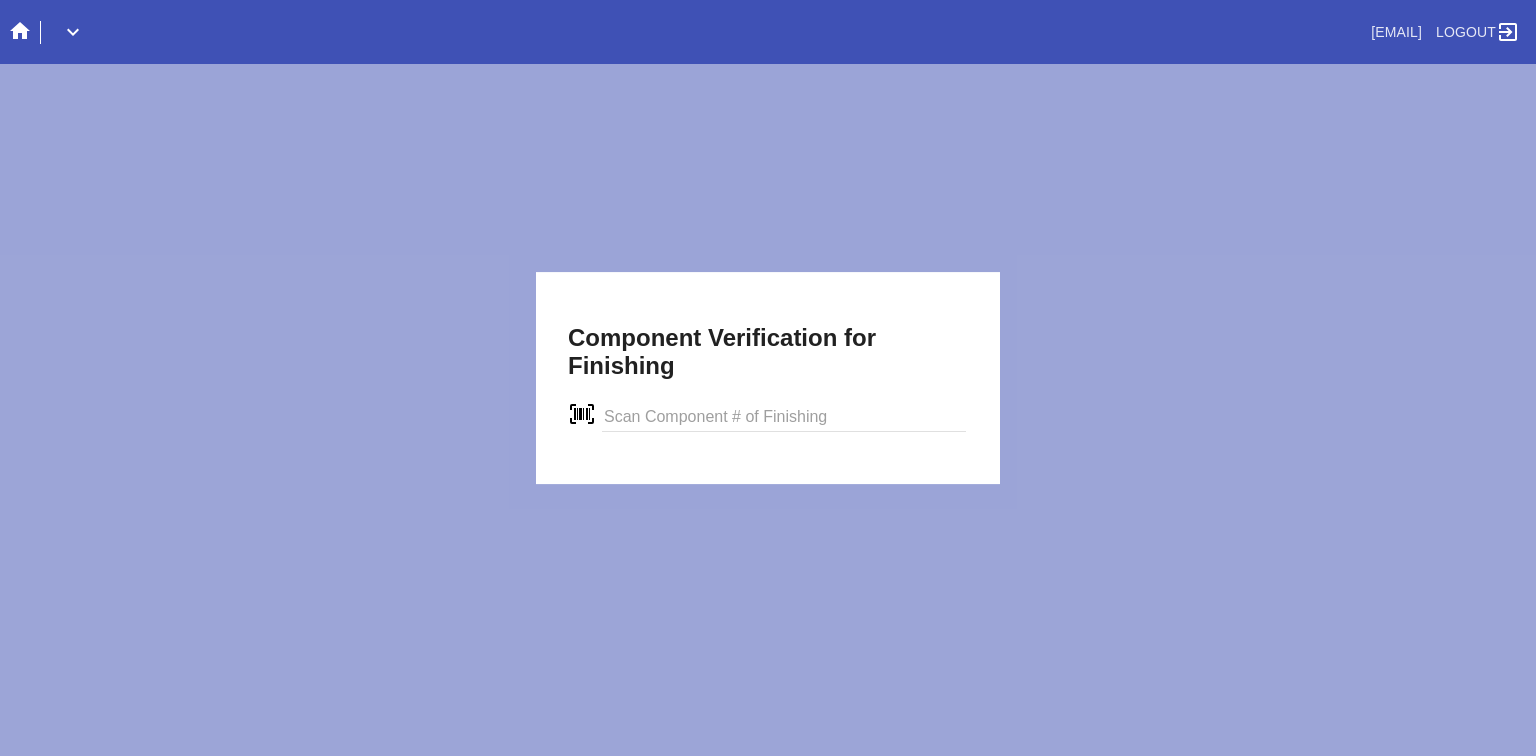 click at bounding box center (784, 417) 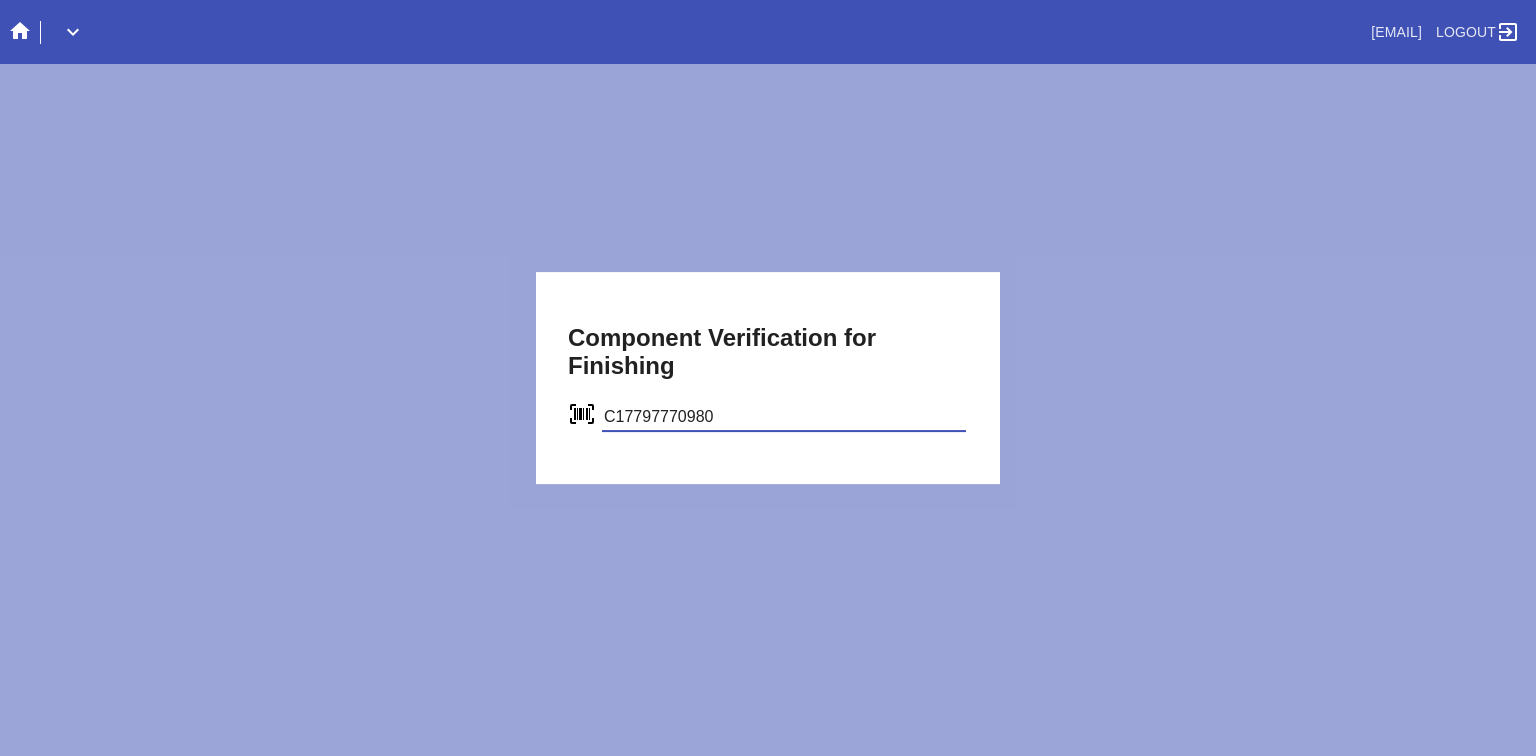 type on "C17797770980" 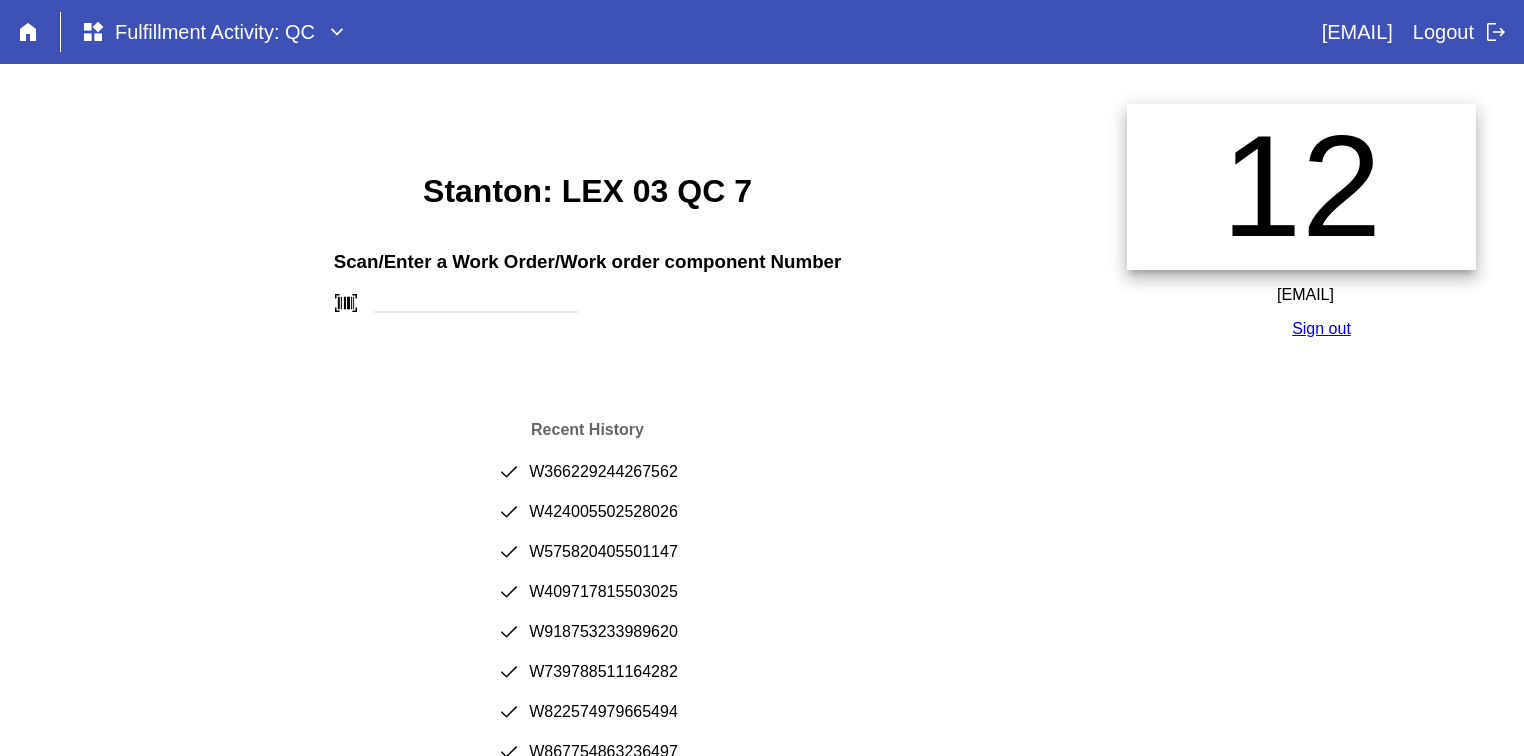 scroll, scrollTop: 0, scrollLeft: 0, axis: both 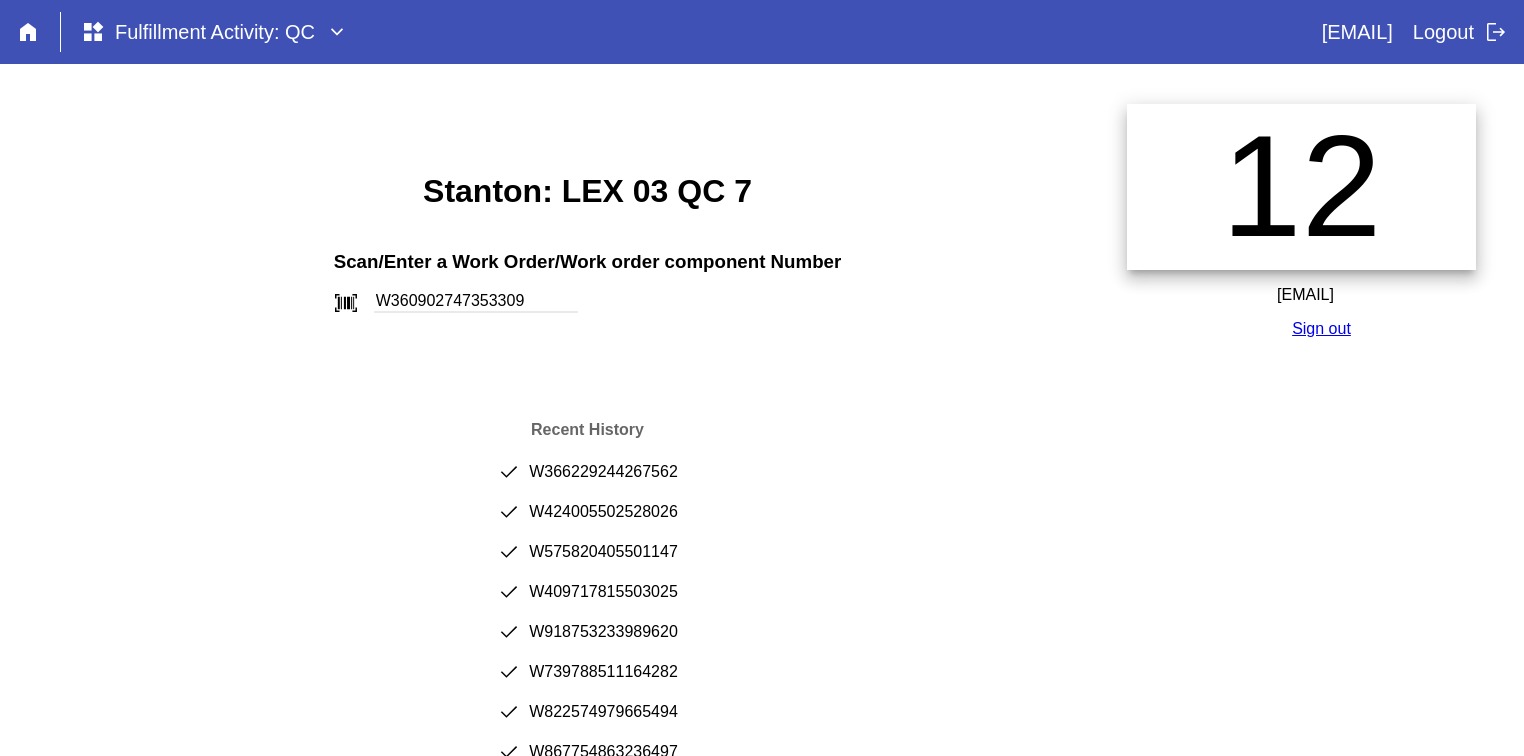 type on "W360902747353309" 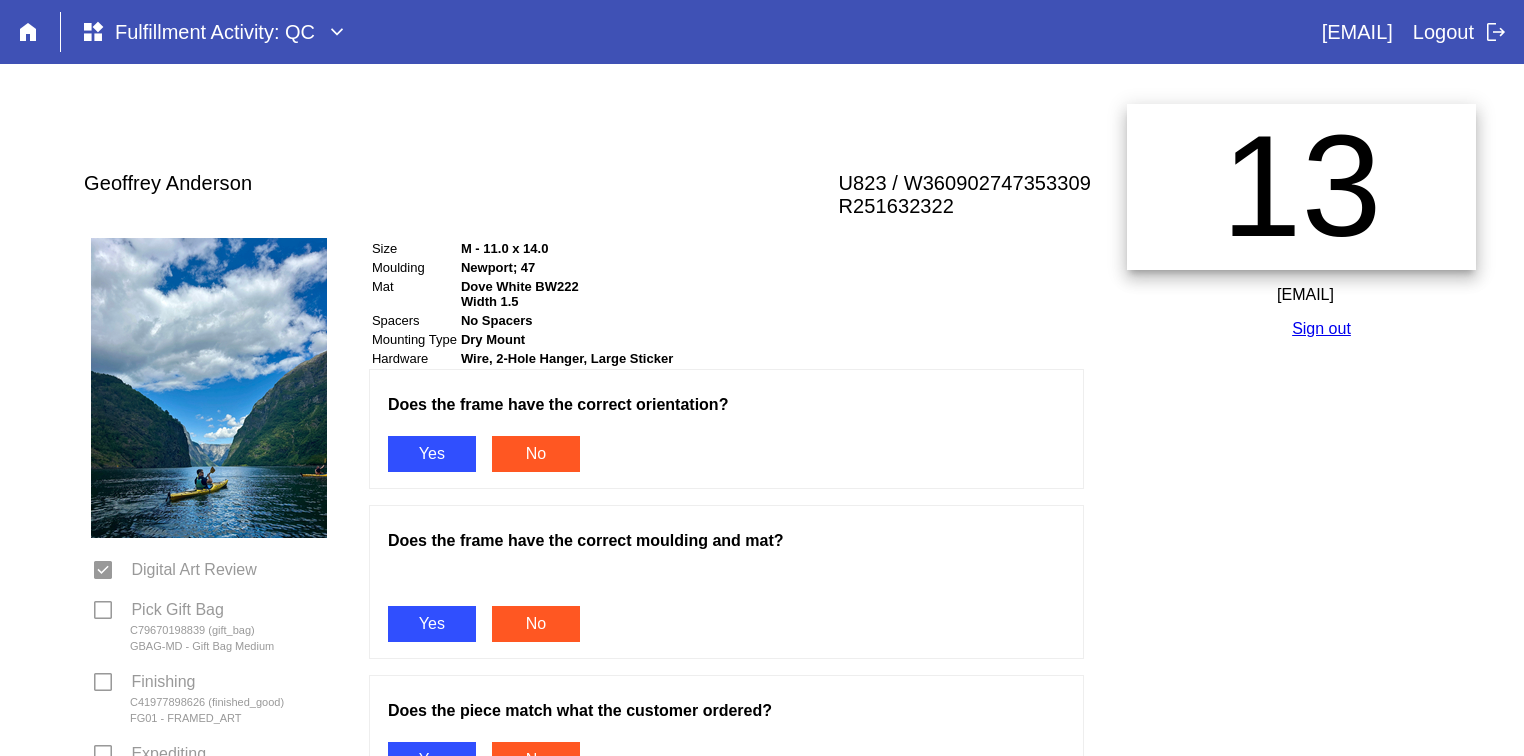 scroll, scrollTop: 0, scrollLeft: 0, axis: both 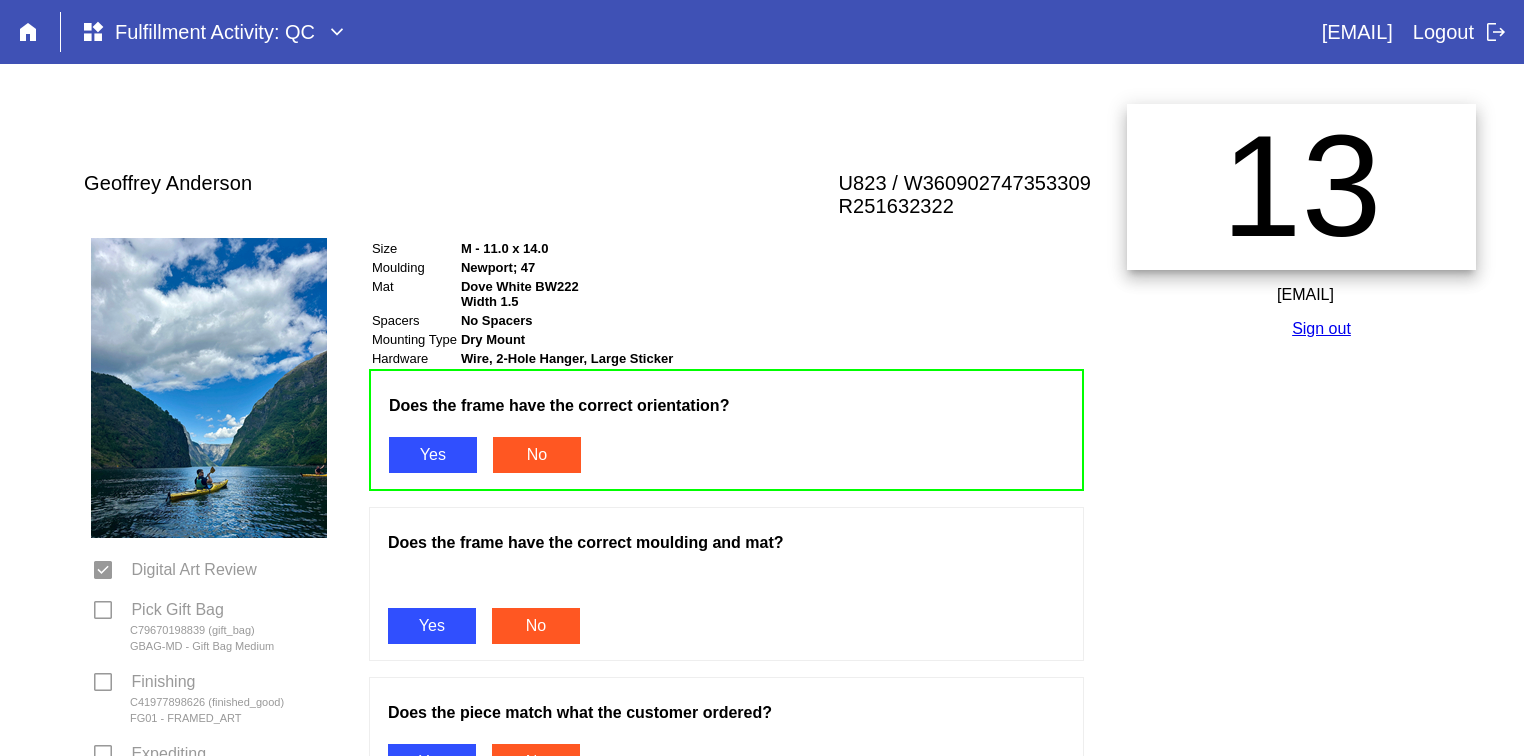 click on "Yes" at bounding box center [432, 626] 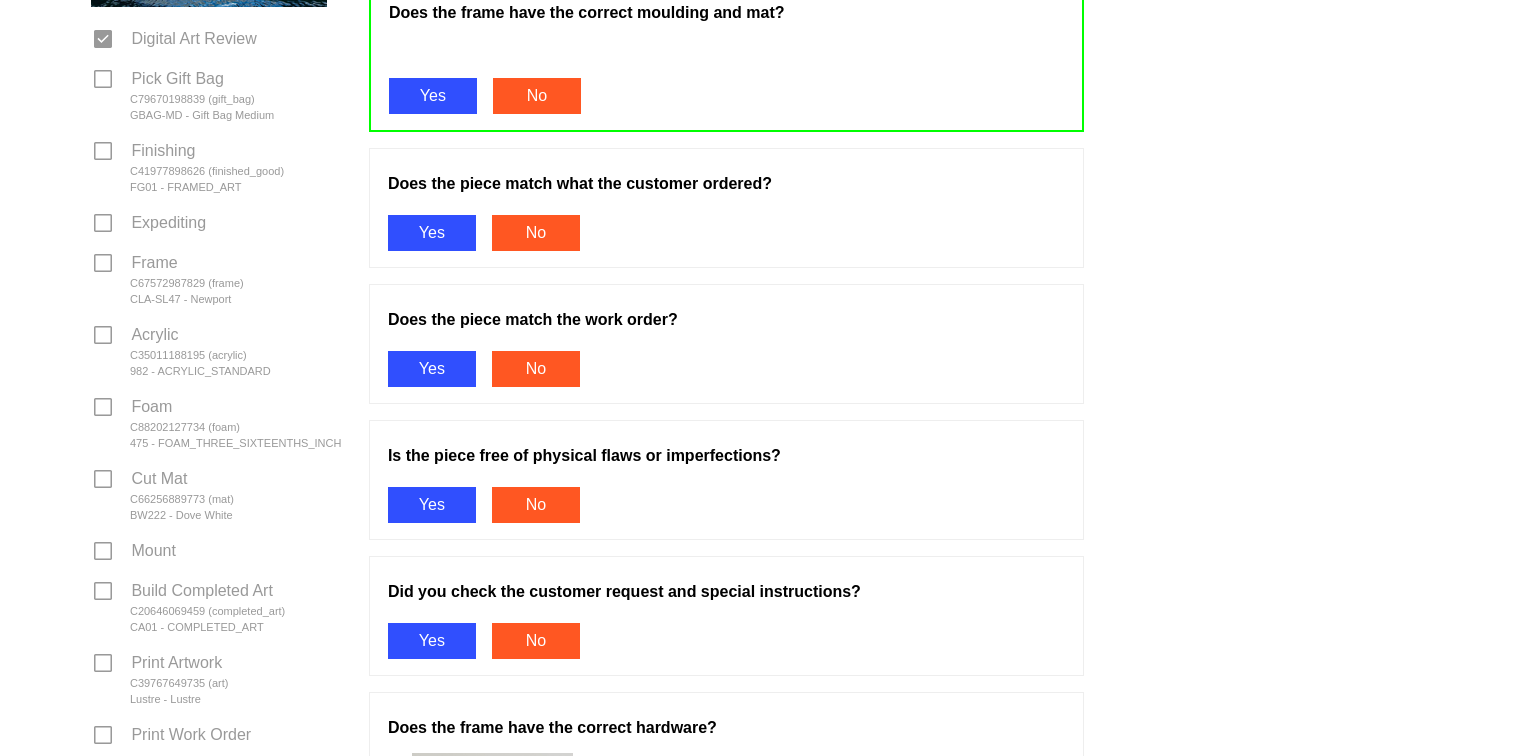 scroll, scrollTop: 532, scrollLeft: 0, axis: vertical 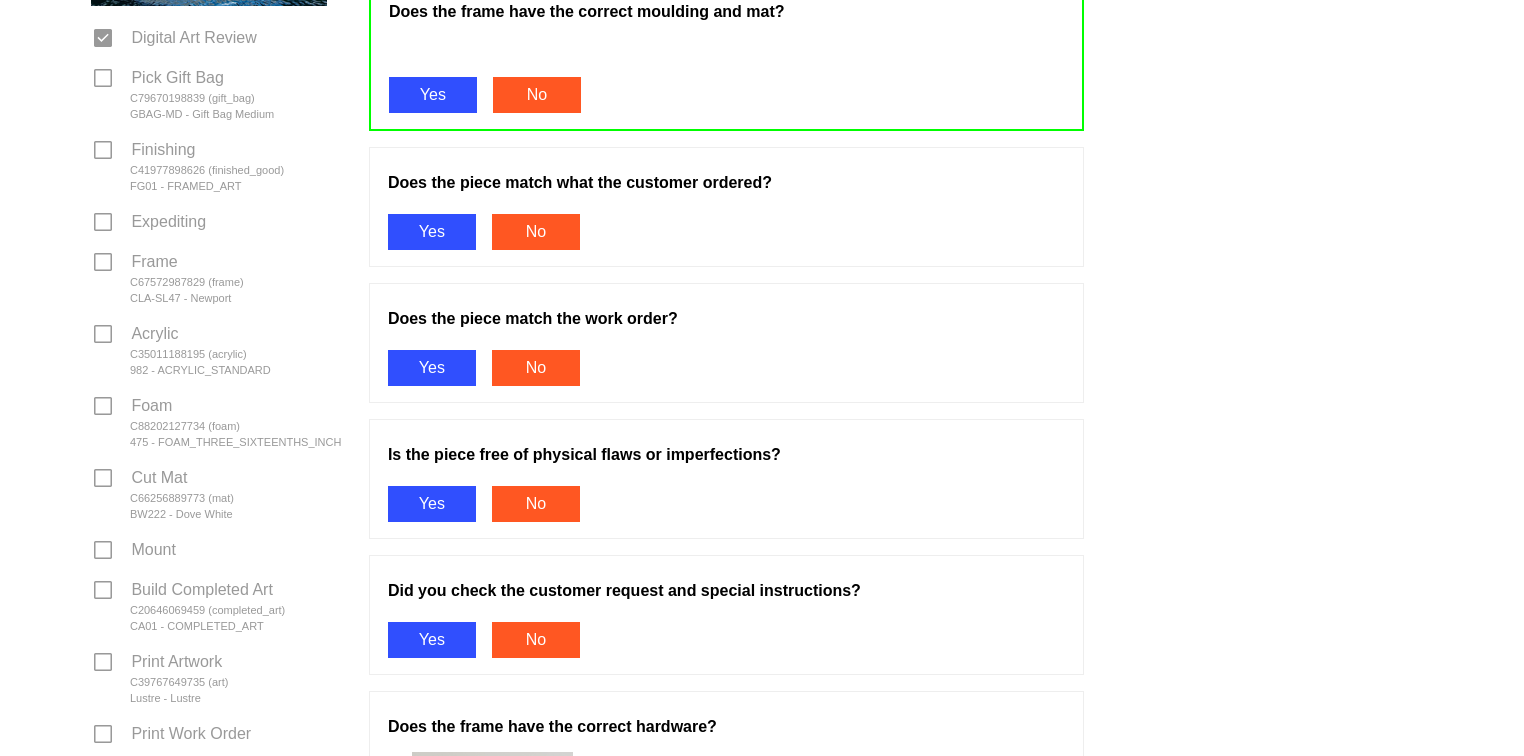 click on "Yes" at bounding box center [432, 232] 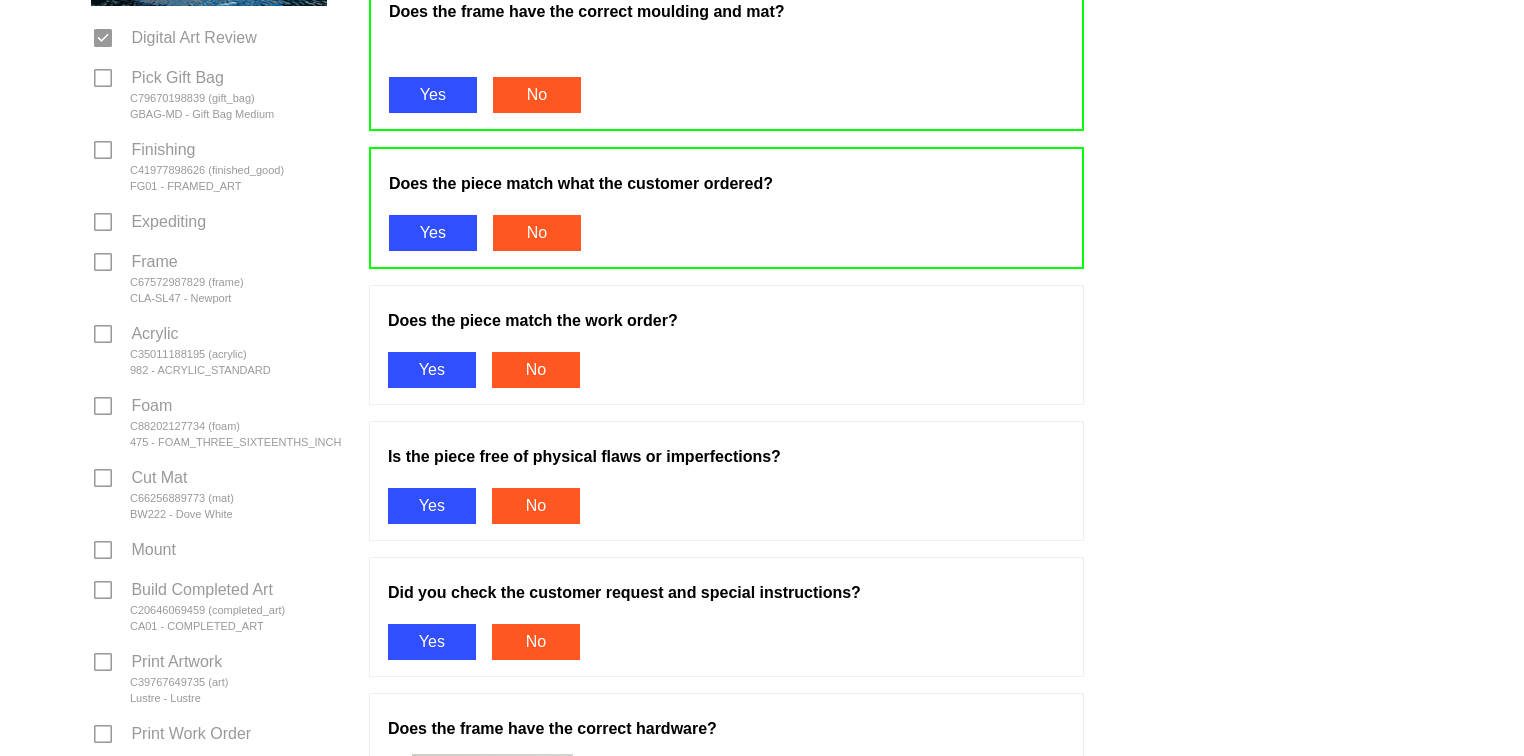 click on "Yes" at bounding box center (432, 370) 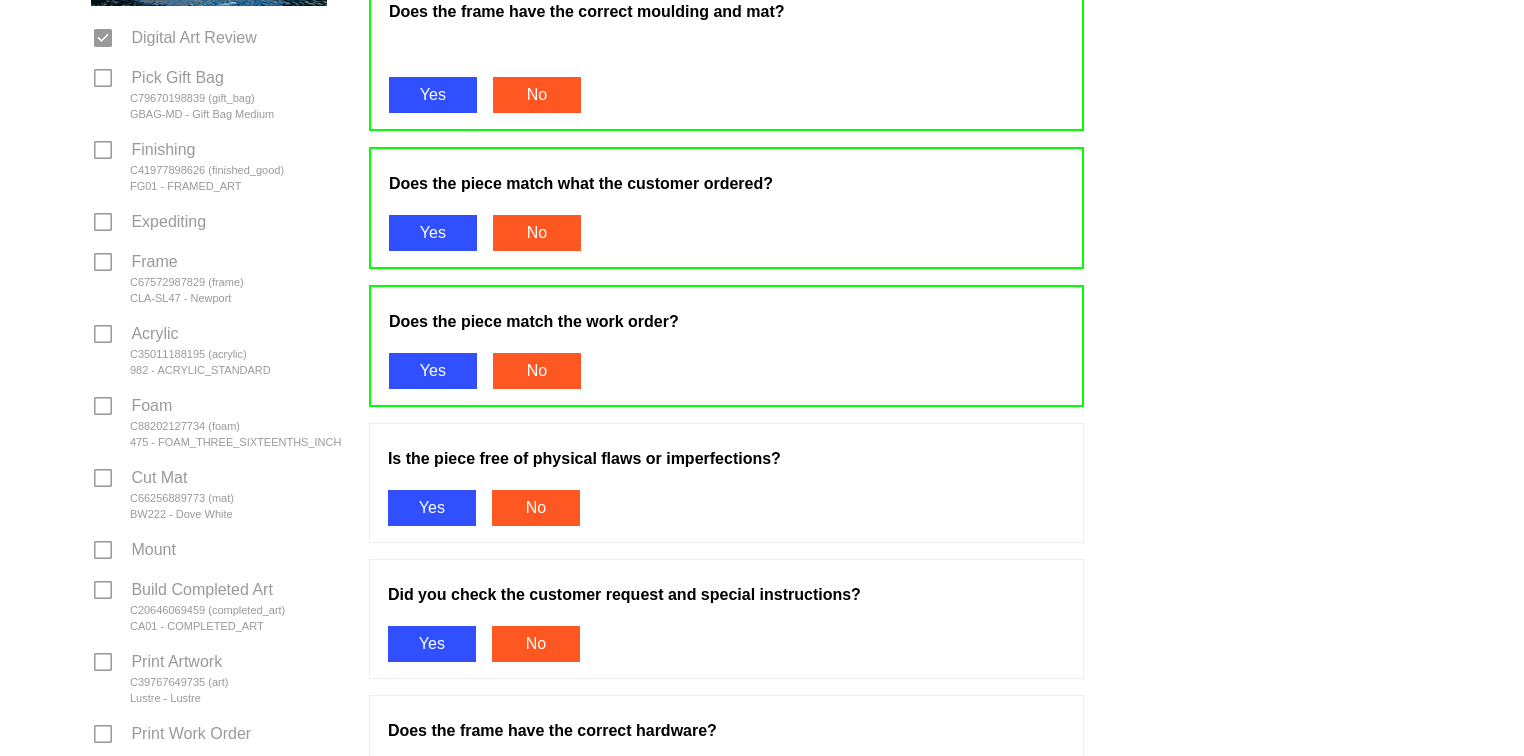 click on "Yes" at bounding box center (432, 508) 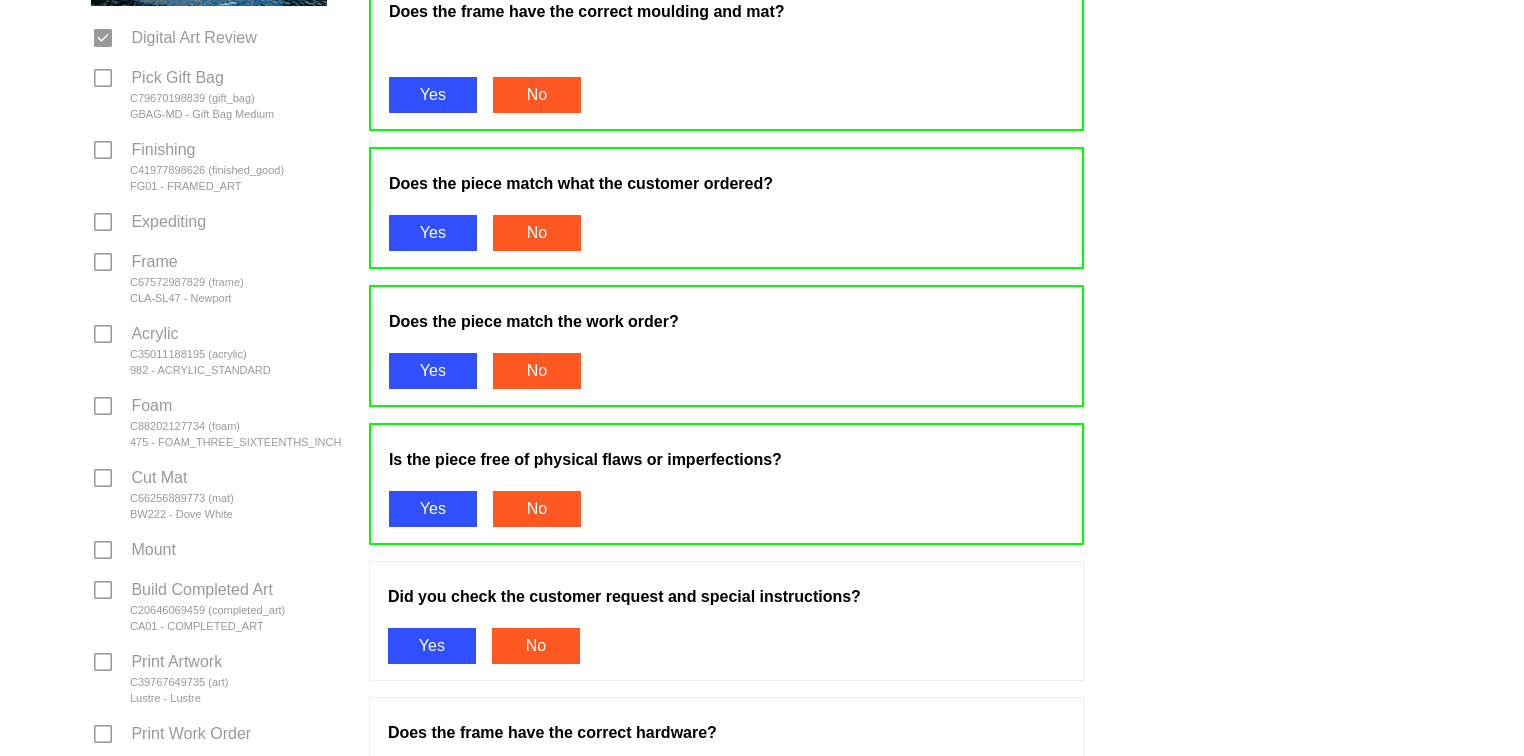 click on "Yes" at bounding box center [432, 646] 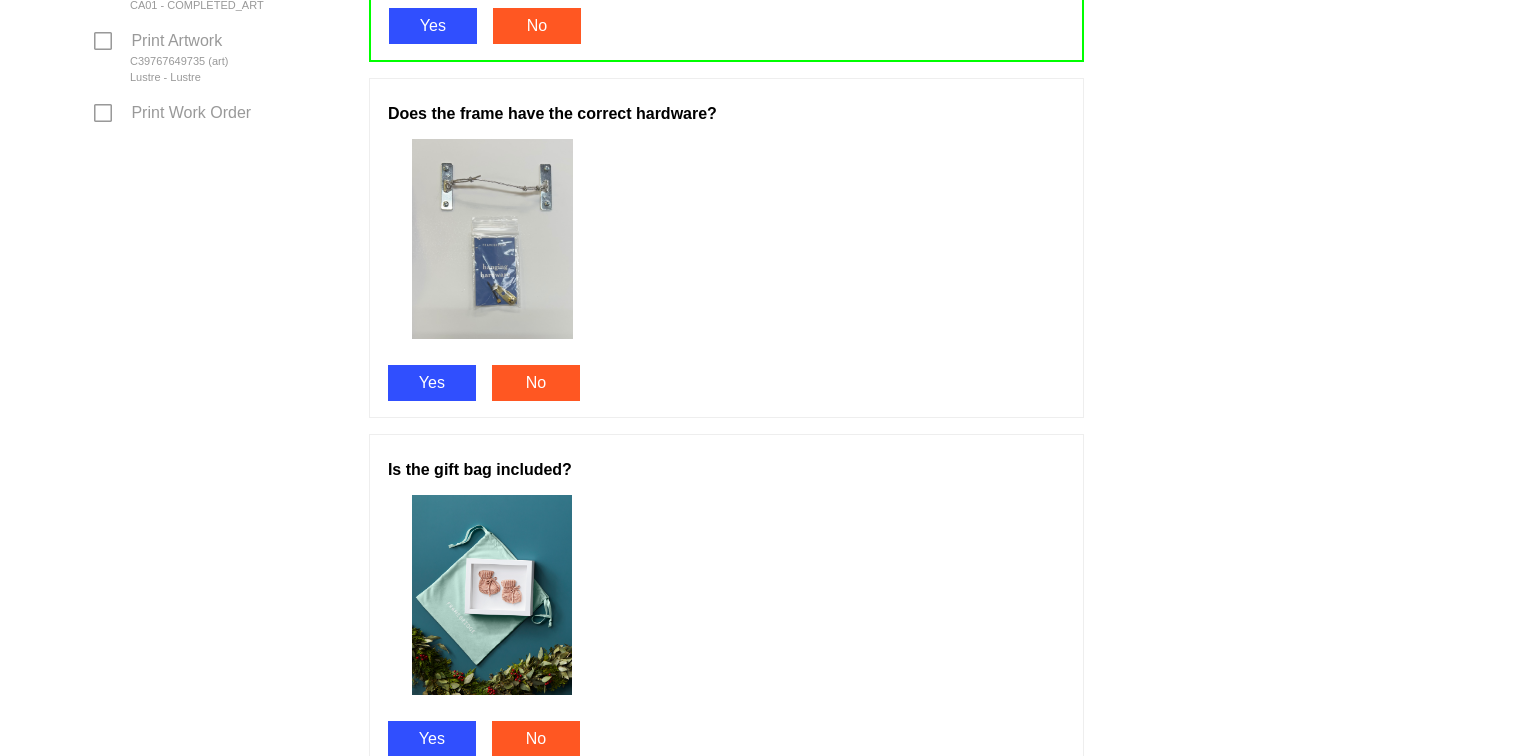click on "Yes" at bounding box center [432, 383] 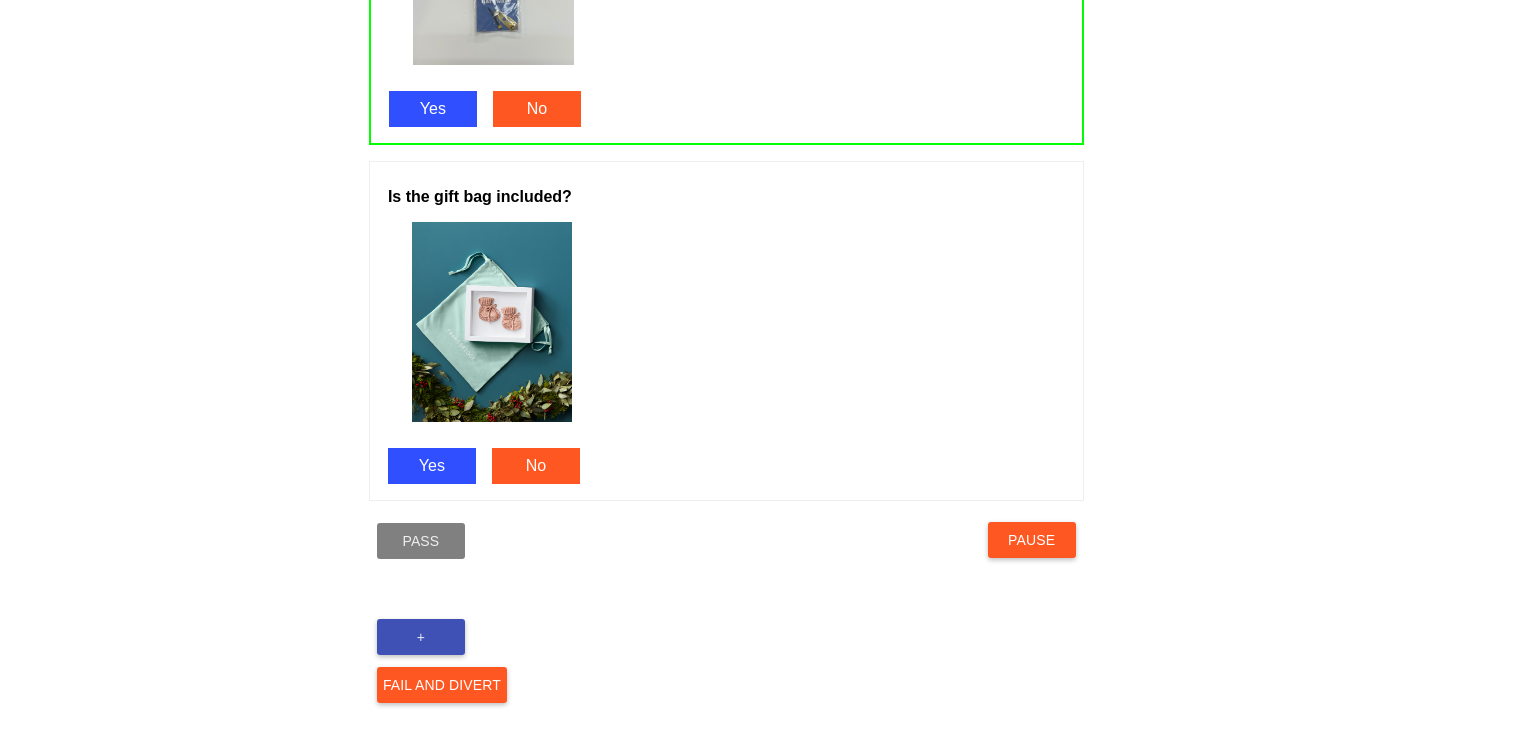 scroll, scrollTop: 1433, scrollLeft: 0, axis: vertical 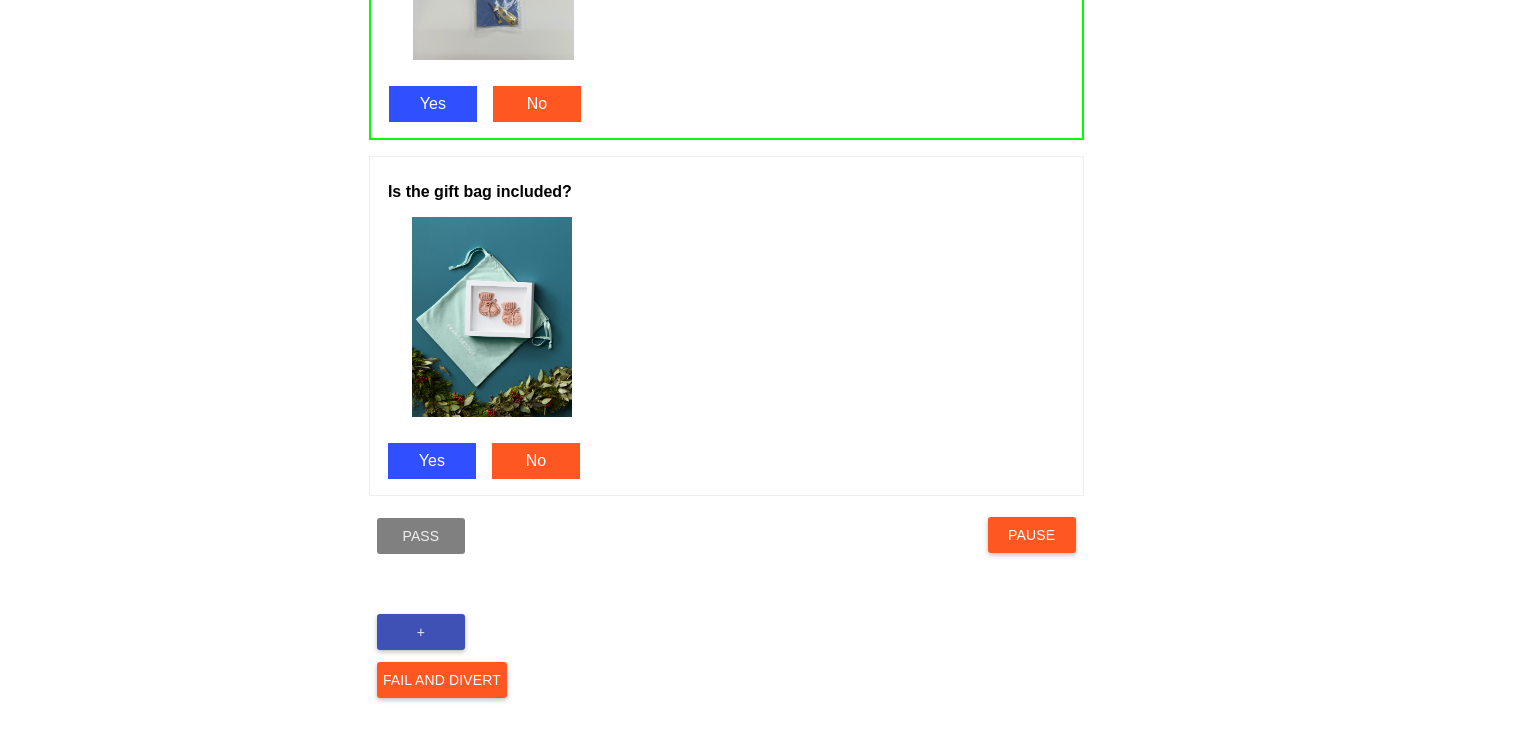 click on "Yes" at bounding box center [432, 461] 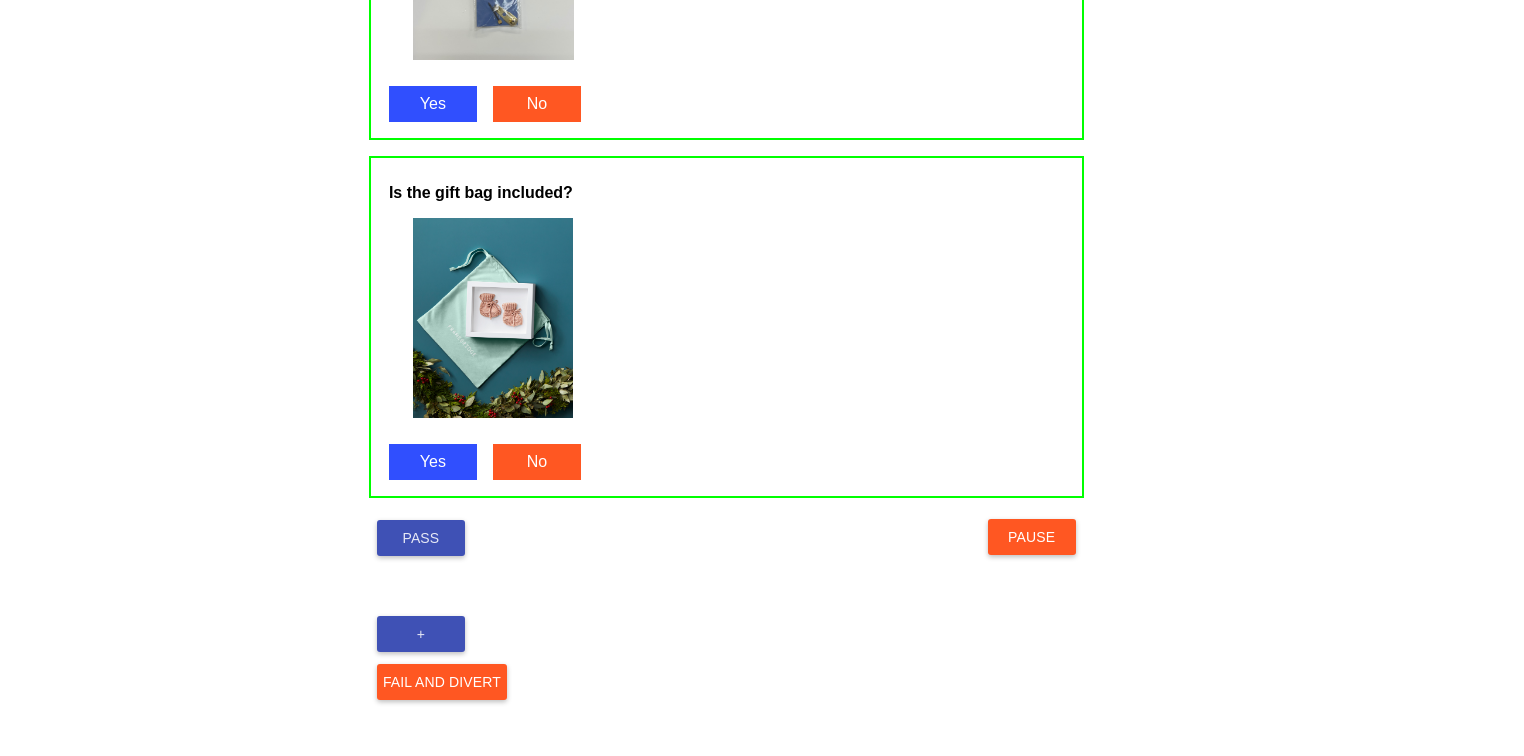 scroll, scrollTop: 1435, scrollLeft: 0, axis: vertical 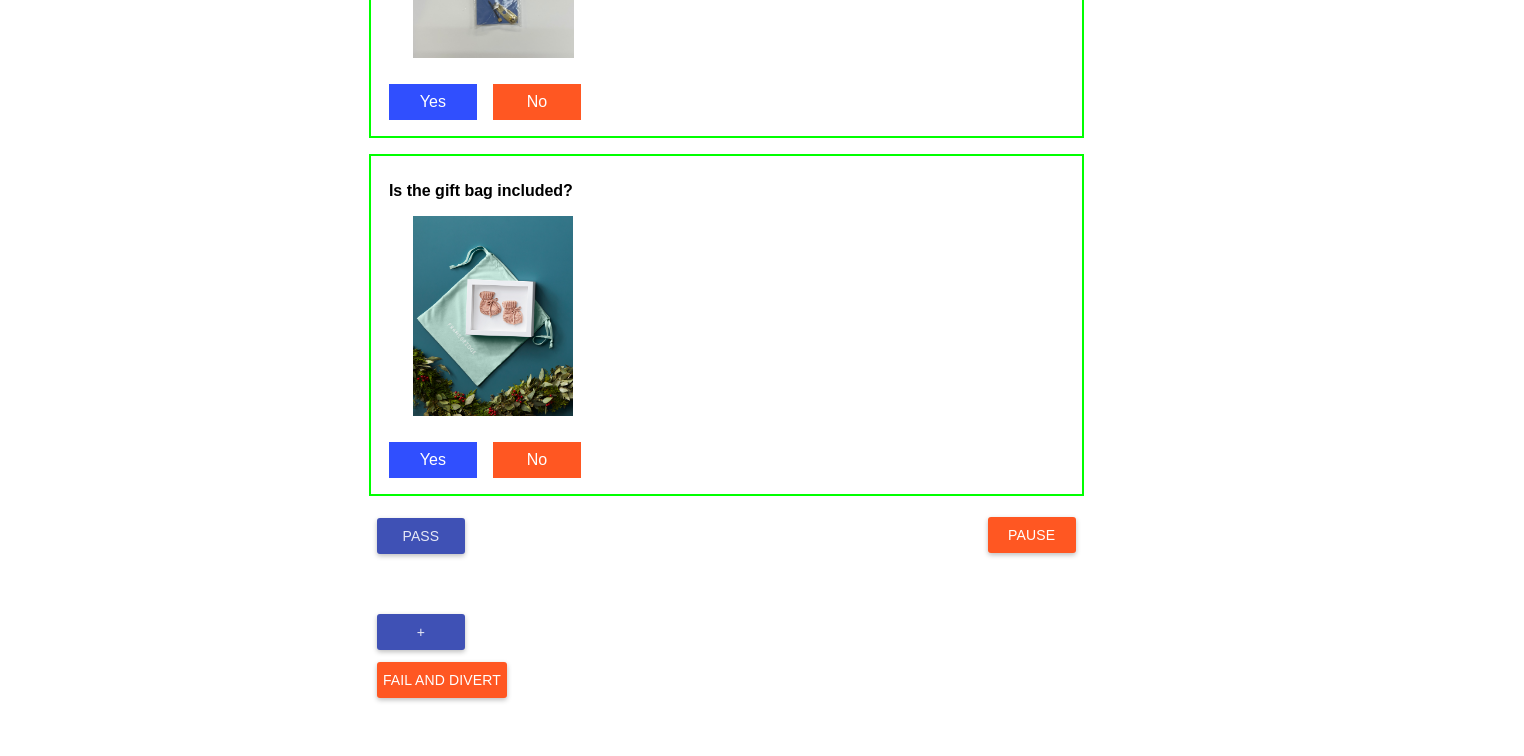 click on "Pass" at bounding box center (421, 536) 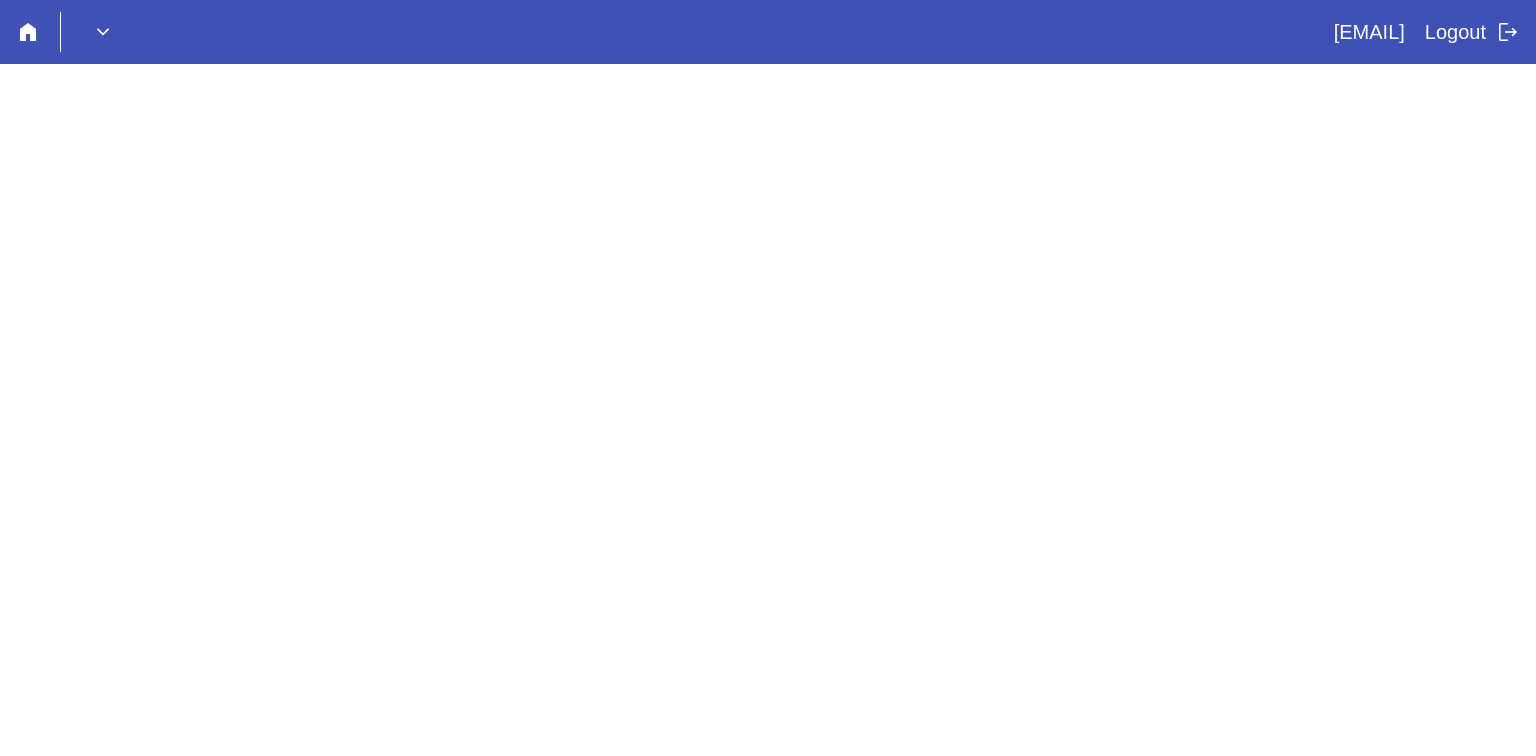 scroll, scrollTop: 0, scrollLeft: 0, axis: both 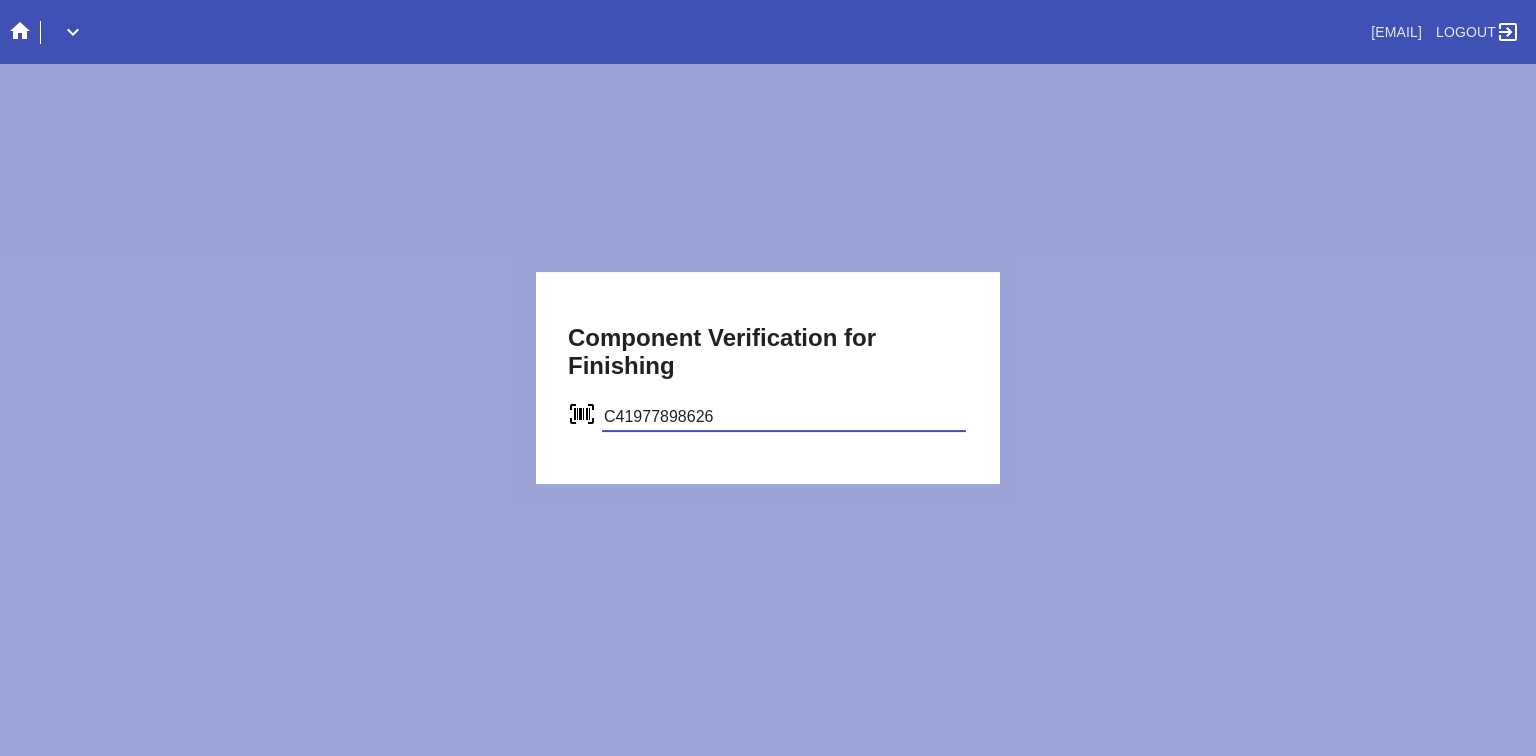 type on "C41977898626" 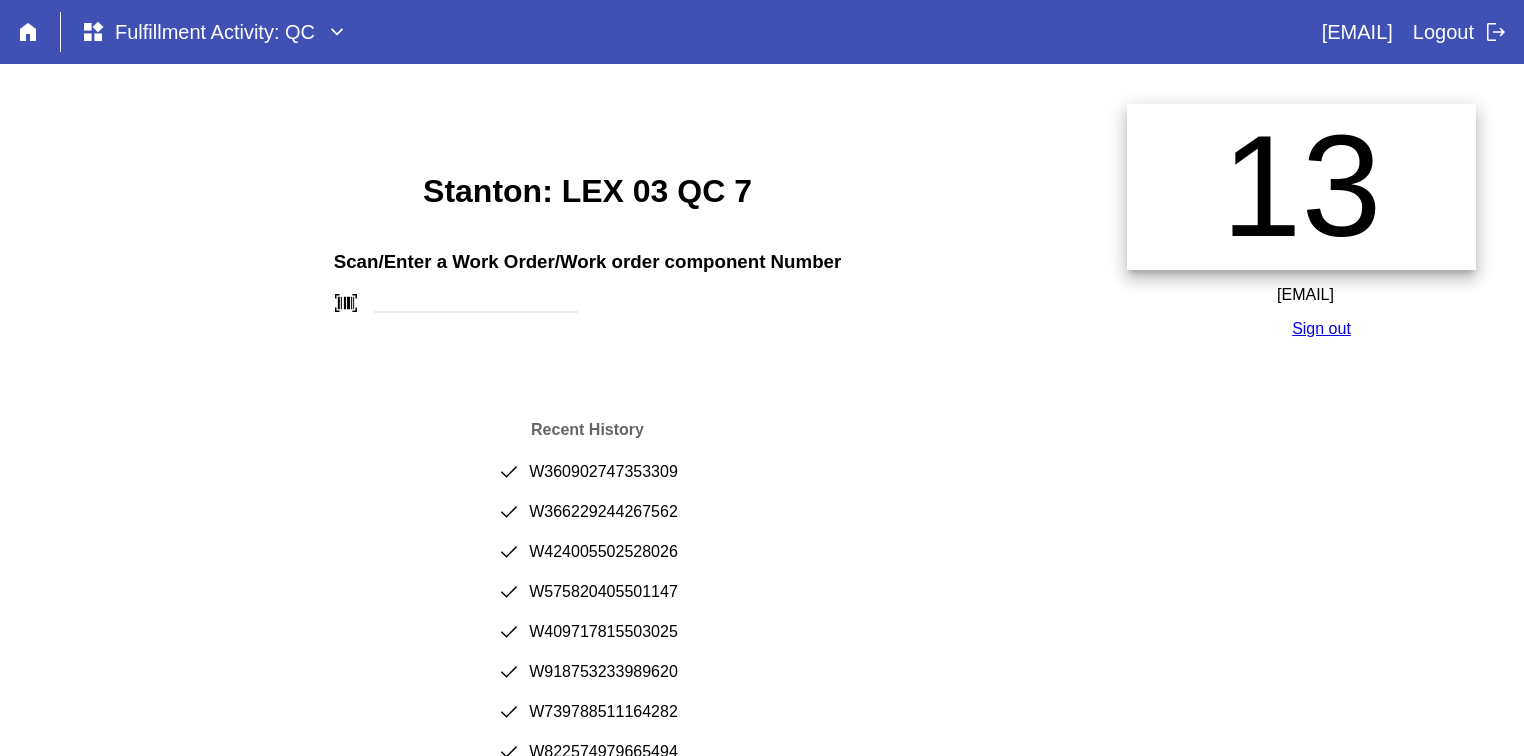 scroll, scrollTop: 0, scrollLeft: 0, axis: both 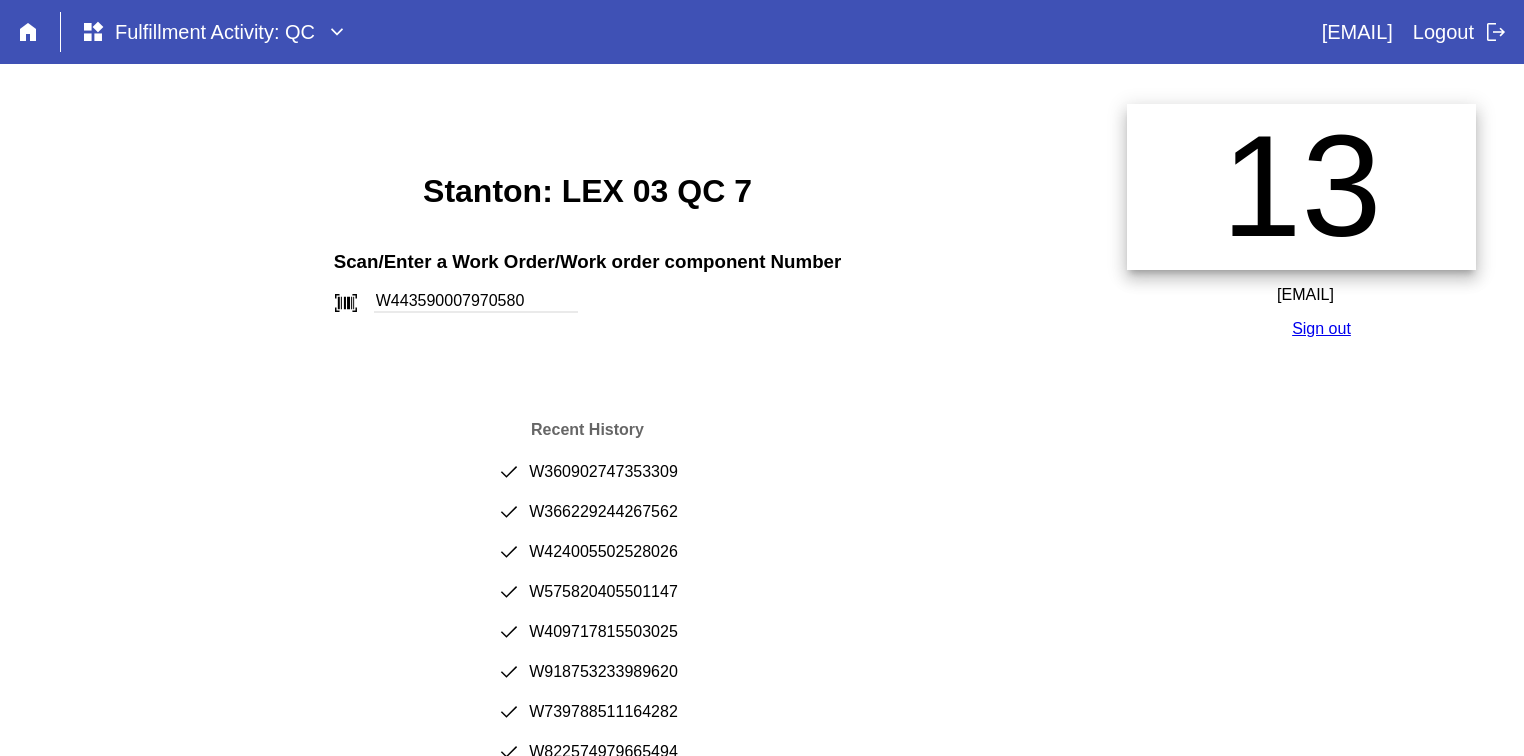 type on "W443590007970580" 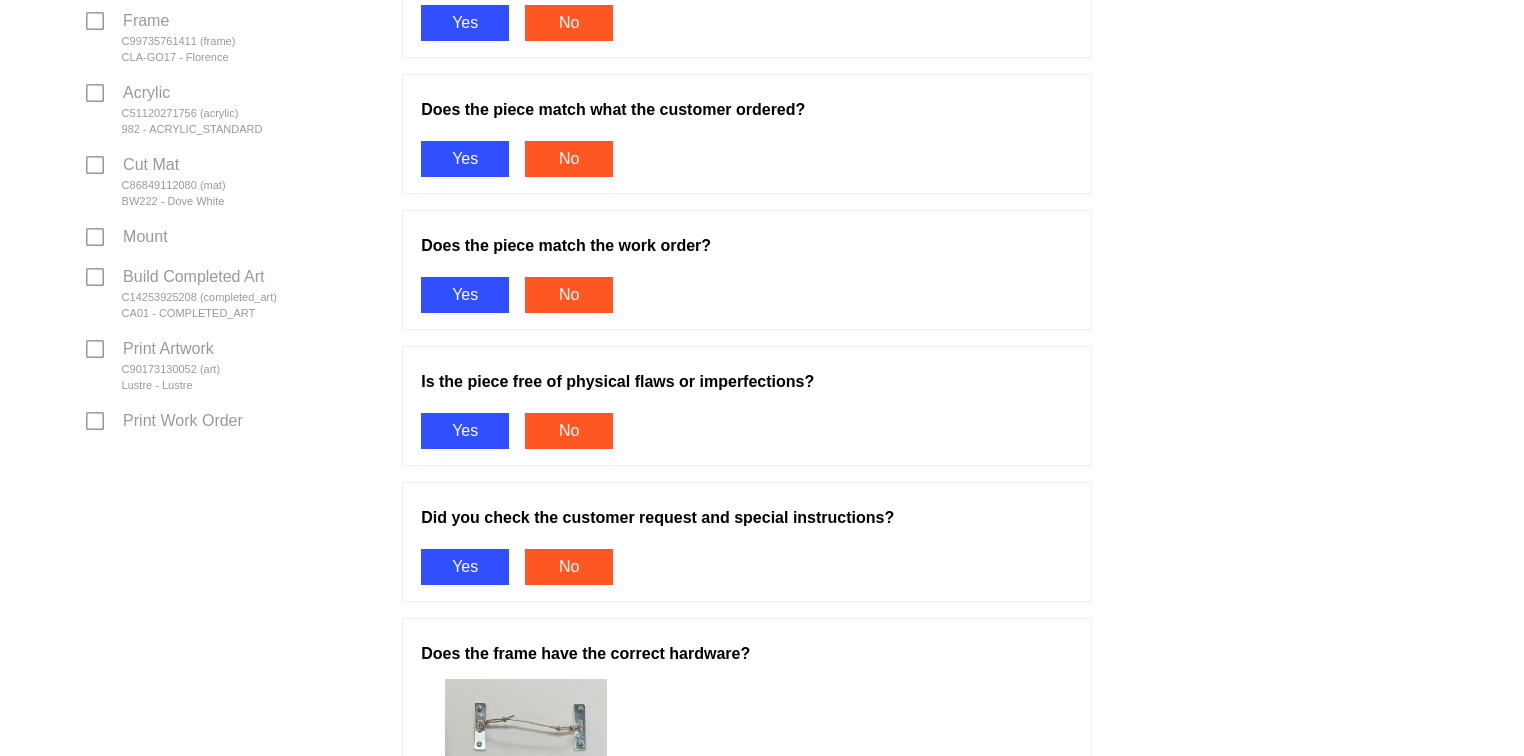 scroll, scrollTop: 1066, scrollLeft: 0, axis: vertical 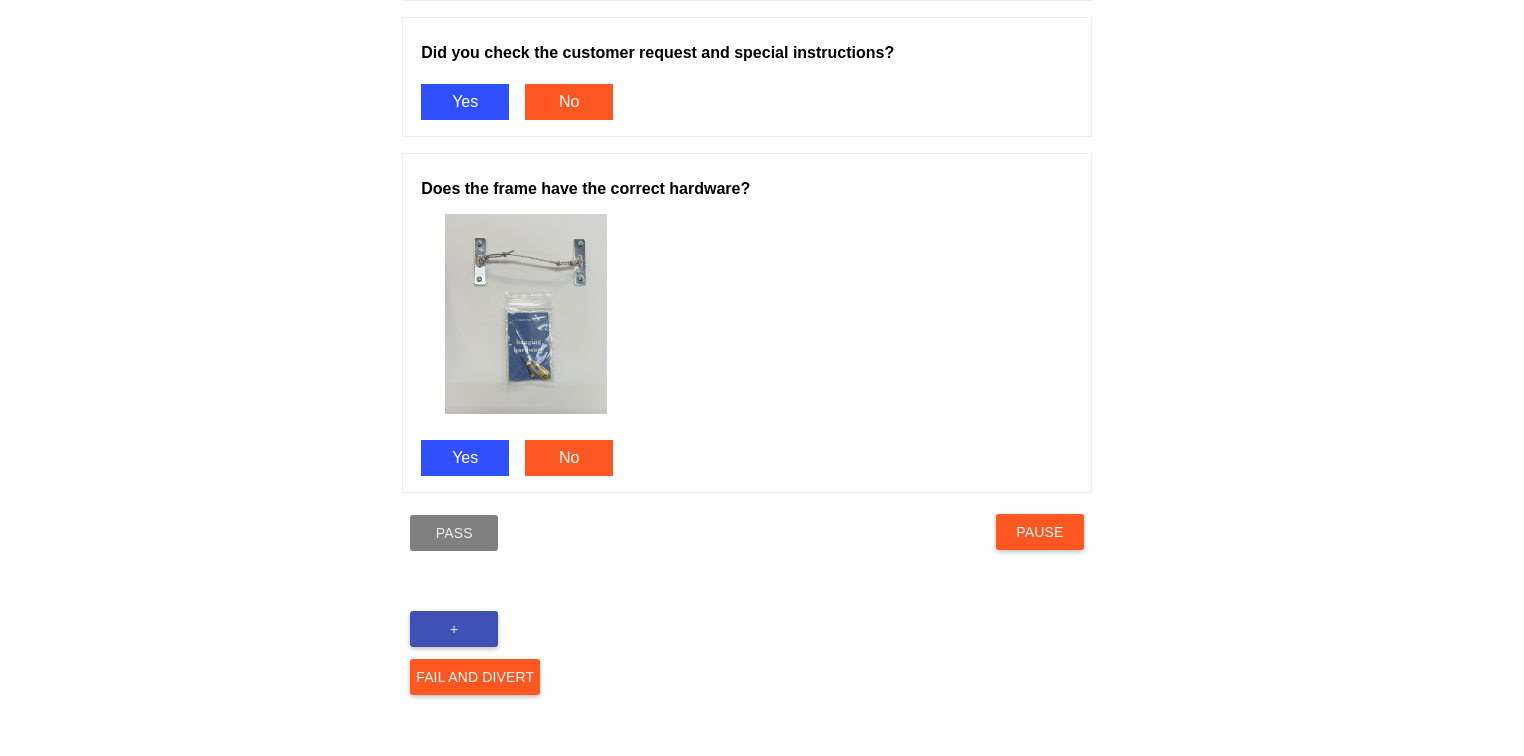 click on "+" at bounding box center (454, 629) 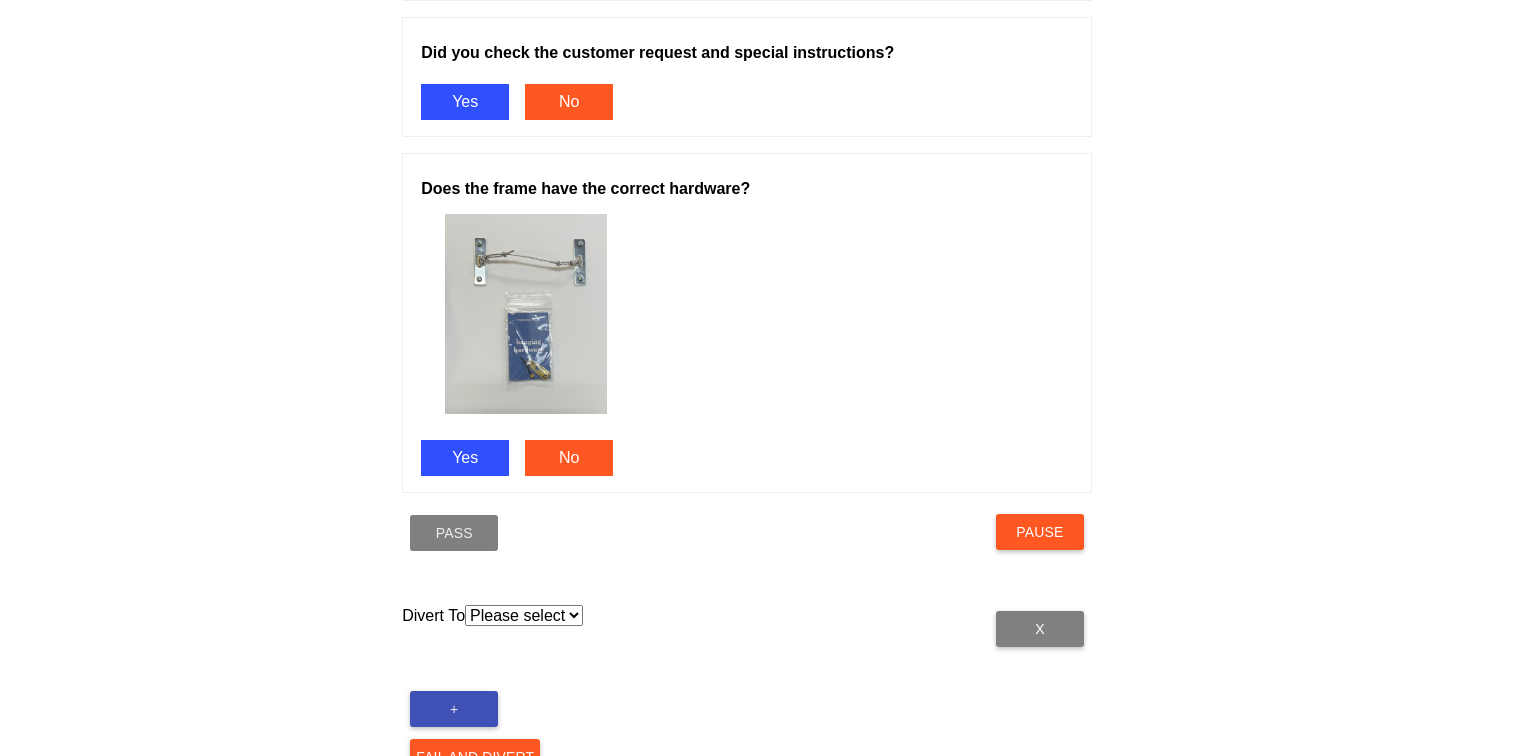 click on "Please select
Acrylic
Art Care
Foam
Hold
Mats
Saws
Receiving
Print Room
Mounting
Hardware
Assembly" at bounding box center [524, 615] 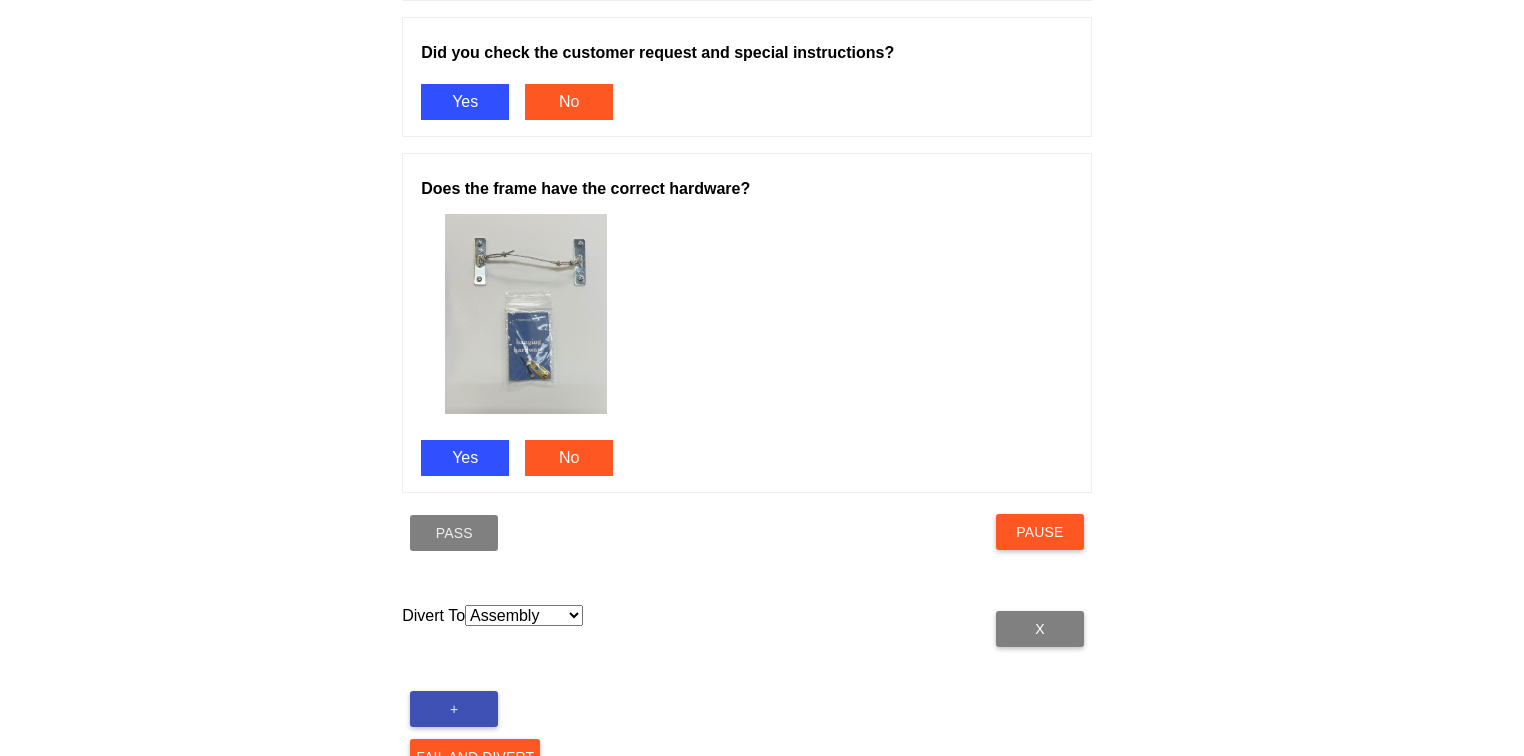 click on "Please select
Acrylic
Art Care
Foam
Hold
Mats
Saws
Receiving
Print Room
Mounting
Hardware
Assembly" at bounding box center (524, 615) 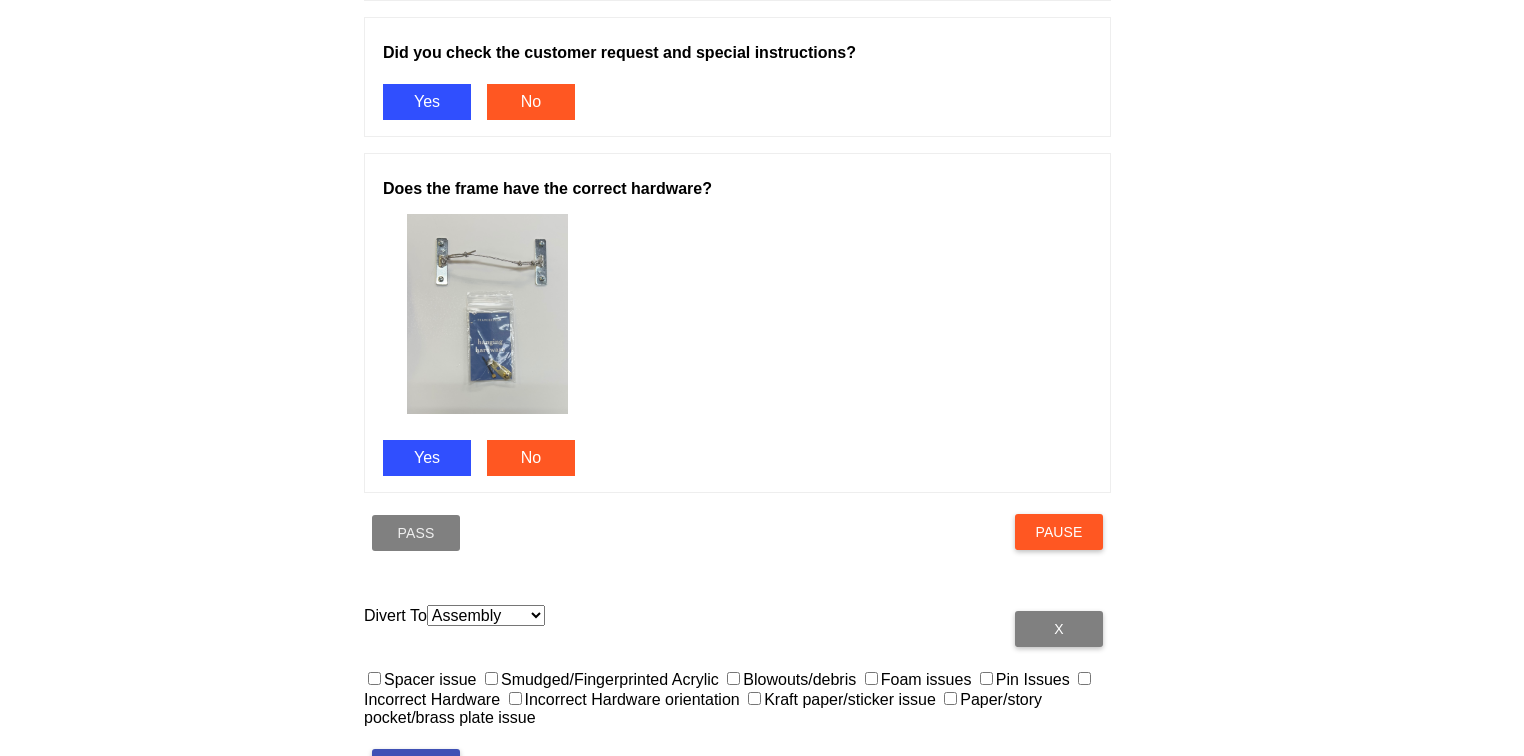 click on "Foam issues" at bounding box center (871, 678) 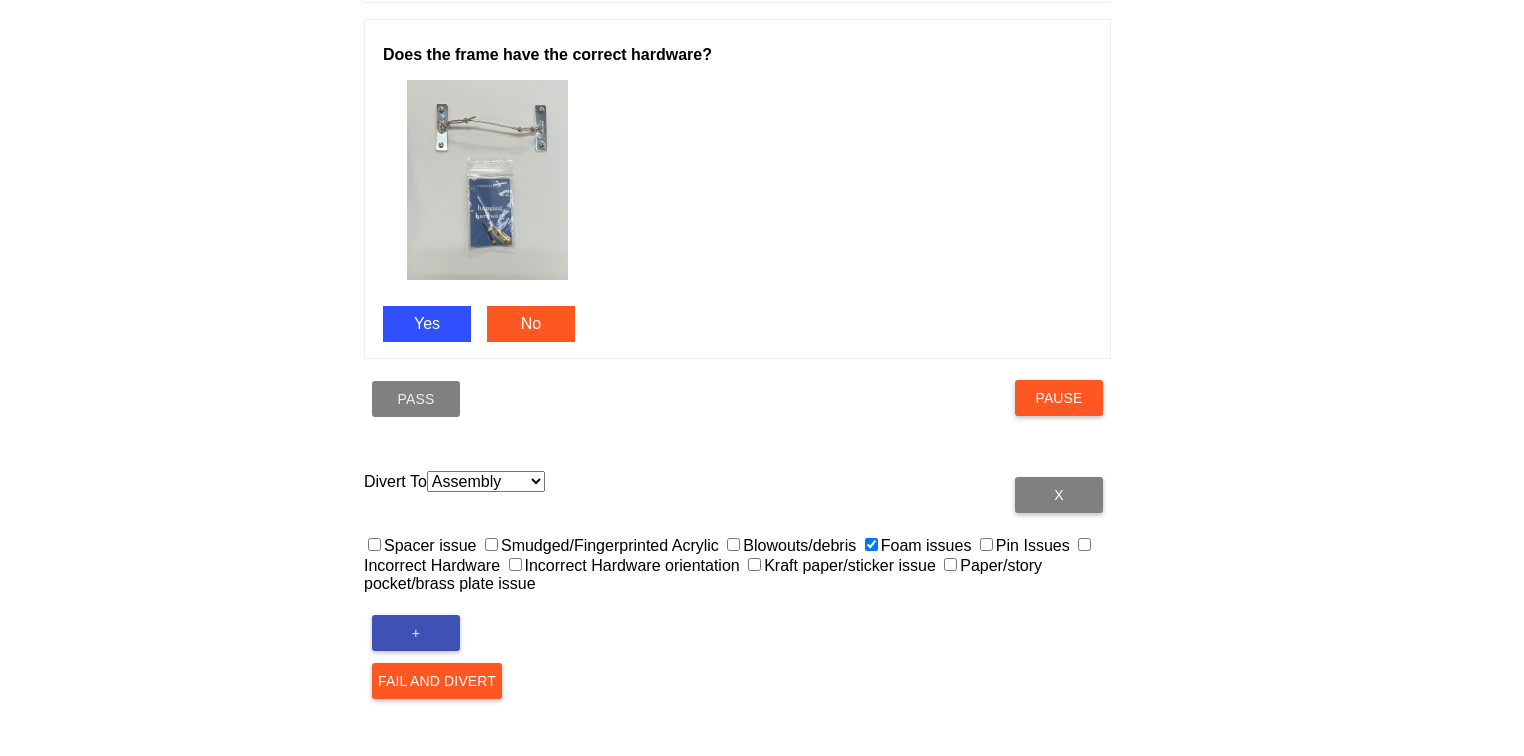 scroll, scrollTop: 1204, scrollLeft: 0, axis: vertical 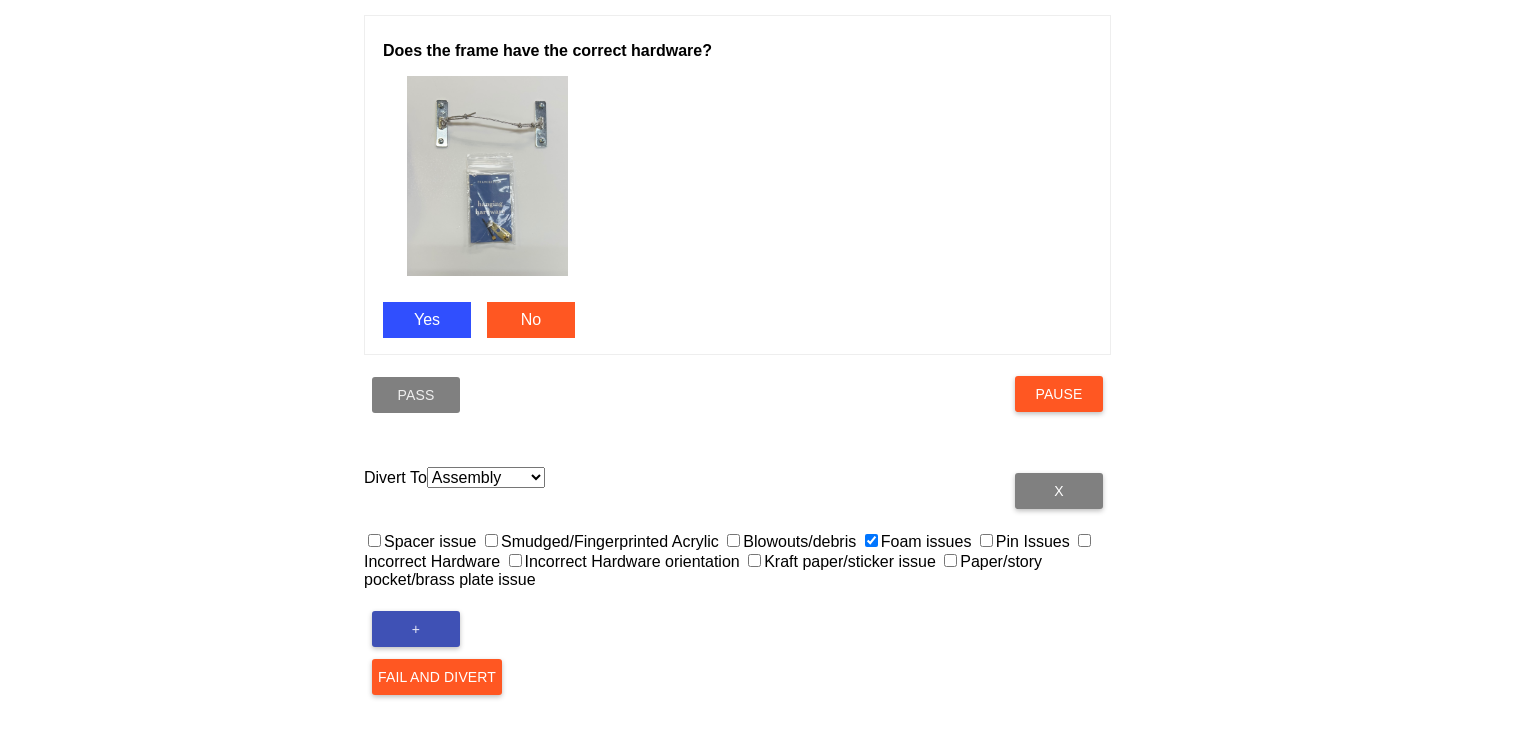 click on "Fail and Divert" at bounding box center [437, 677] 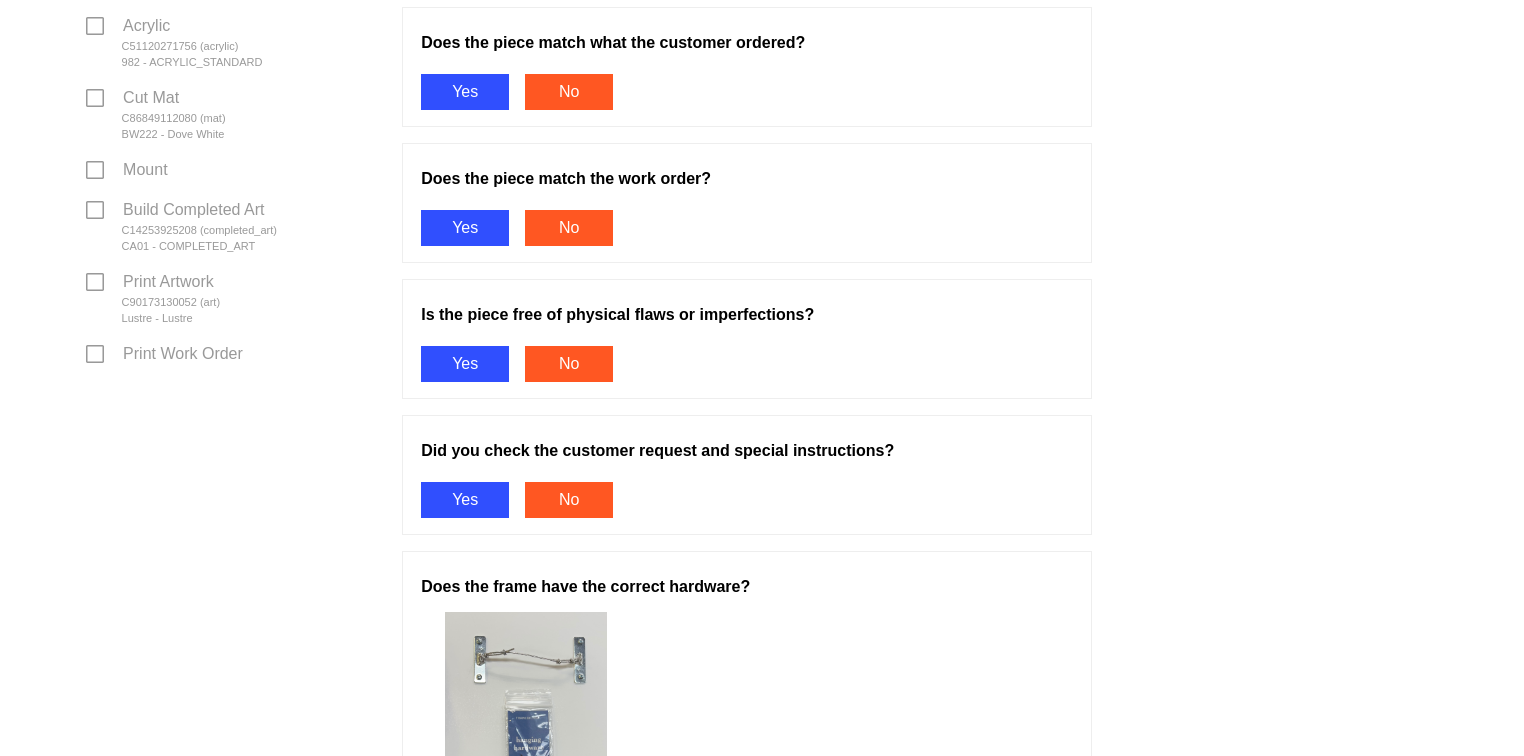 scroll, scrollTop: 1084, scrollLeft: 0, axis: vertical 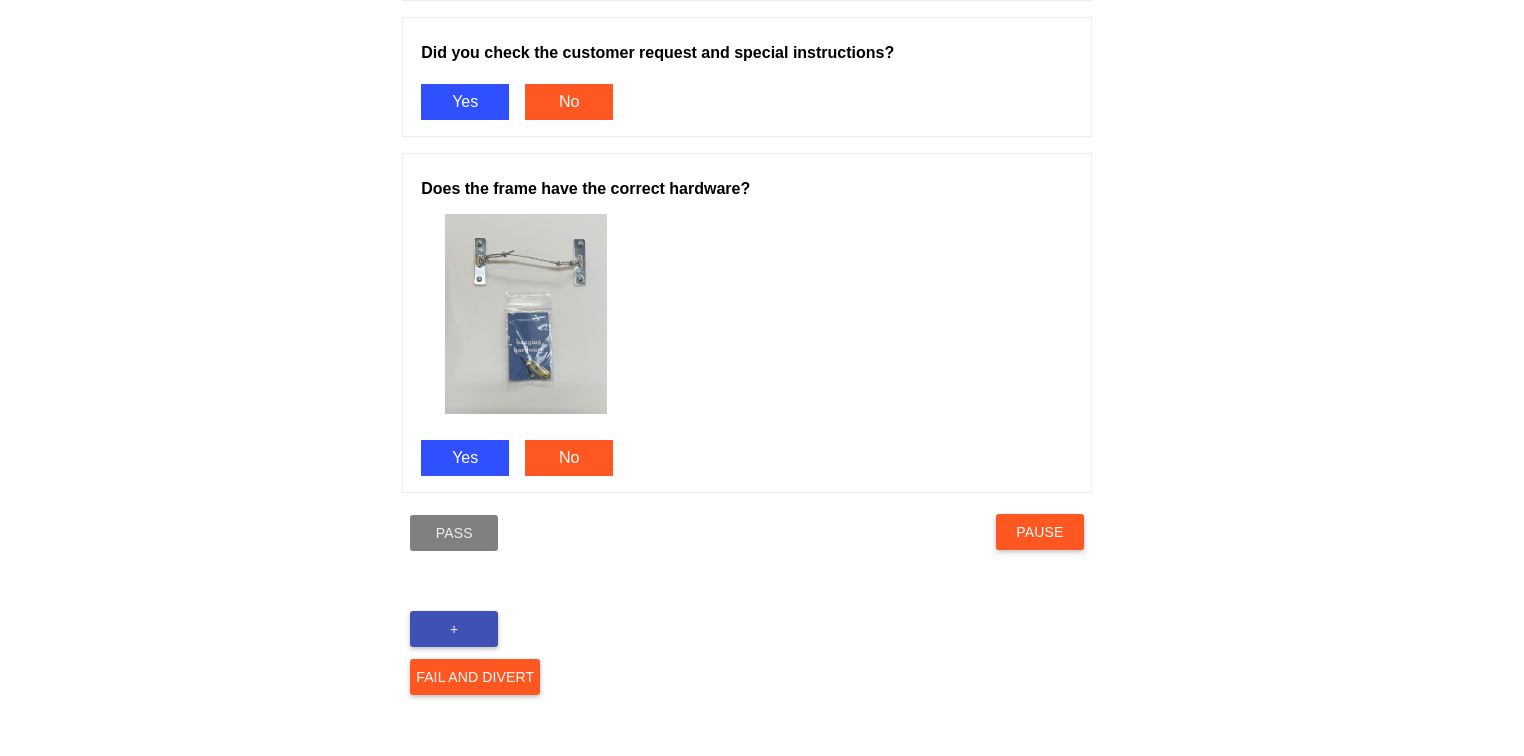click on "+" at bounding box center [454, 629] 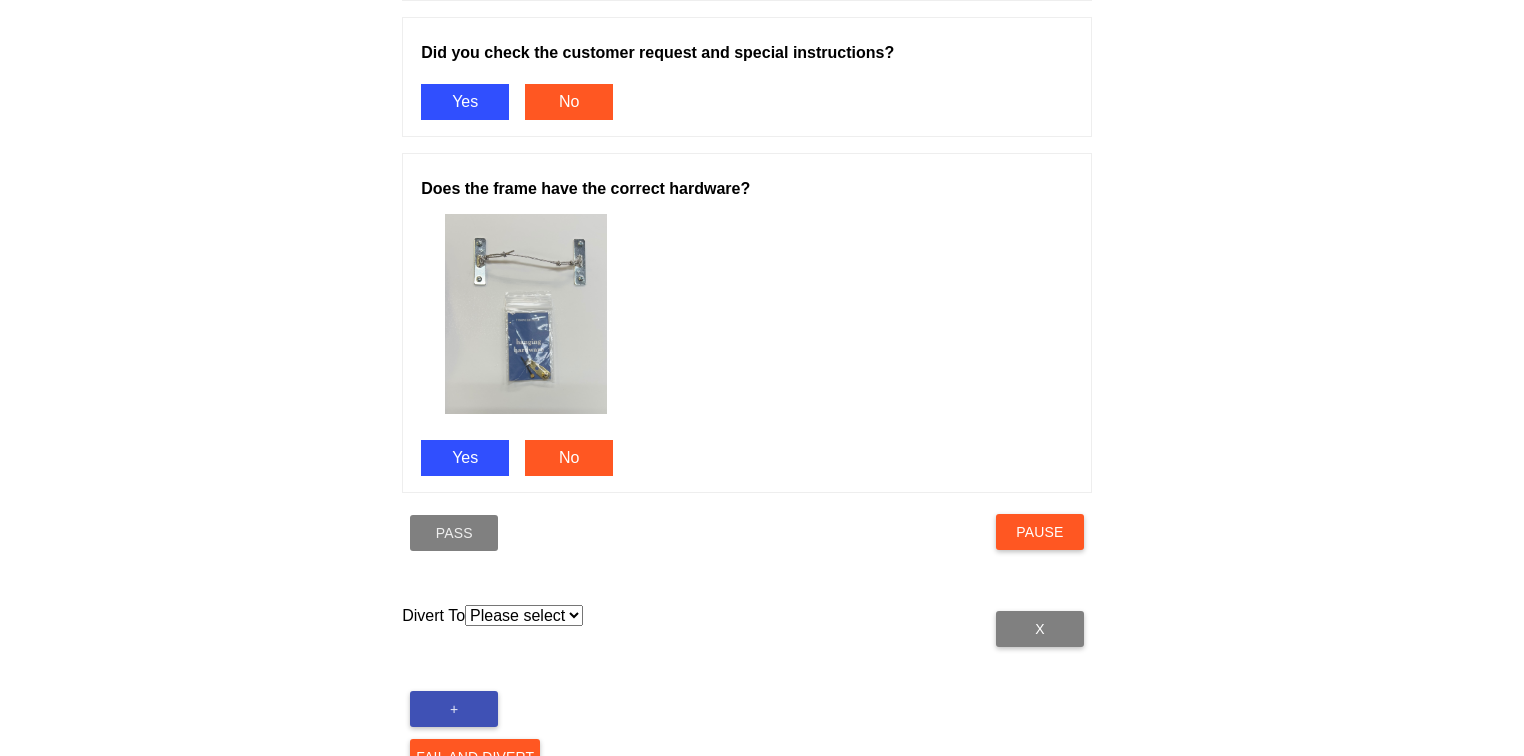 click on "Please select
Acrylic
Art Care
Foam
Hold
Mats
Saws
Receiving
Print Room
Mounting
Hardware
Assembly" at bounding box center [524, 615] 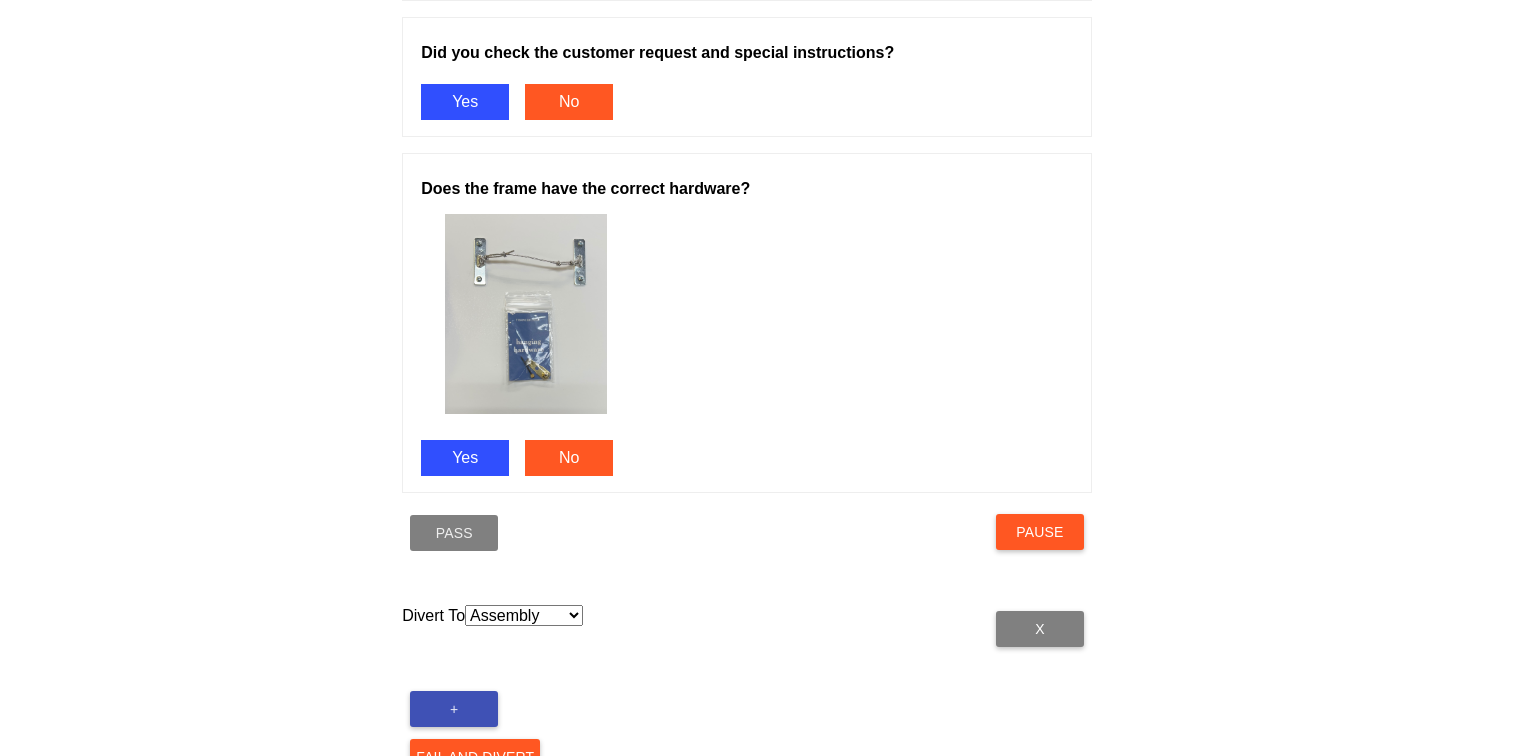 click on "Please select
Acrylic
Art Care
Foam
Hold
Mats
Saws
Receiving
Print Room
Mounting
Hardware
Assembly" at bounding box center [524, 615] 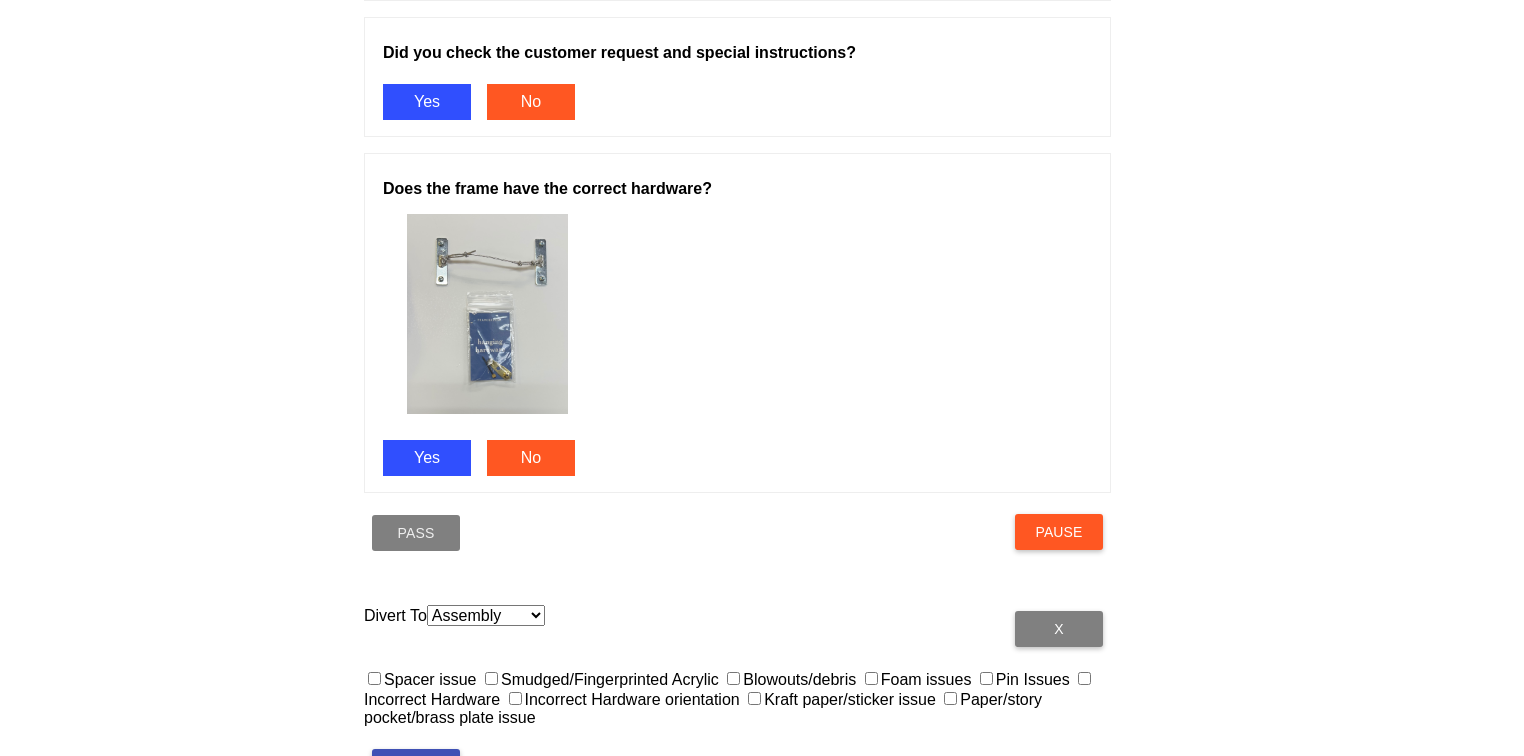 click on "Foam issues" at bounding box center [871, 678] 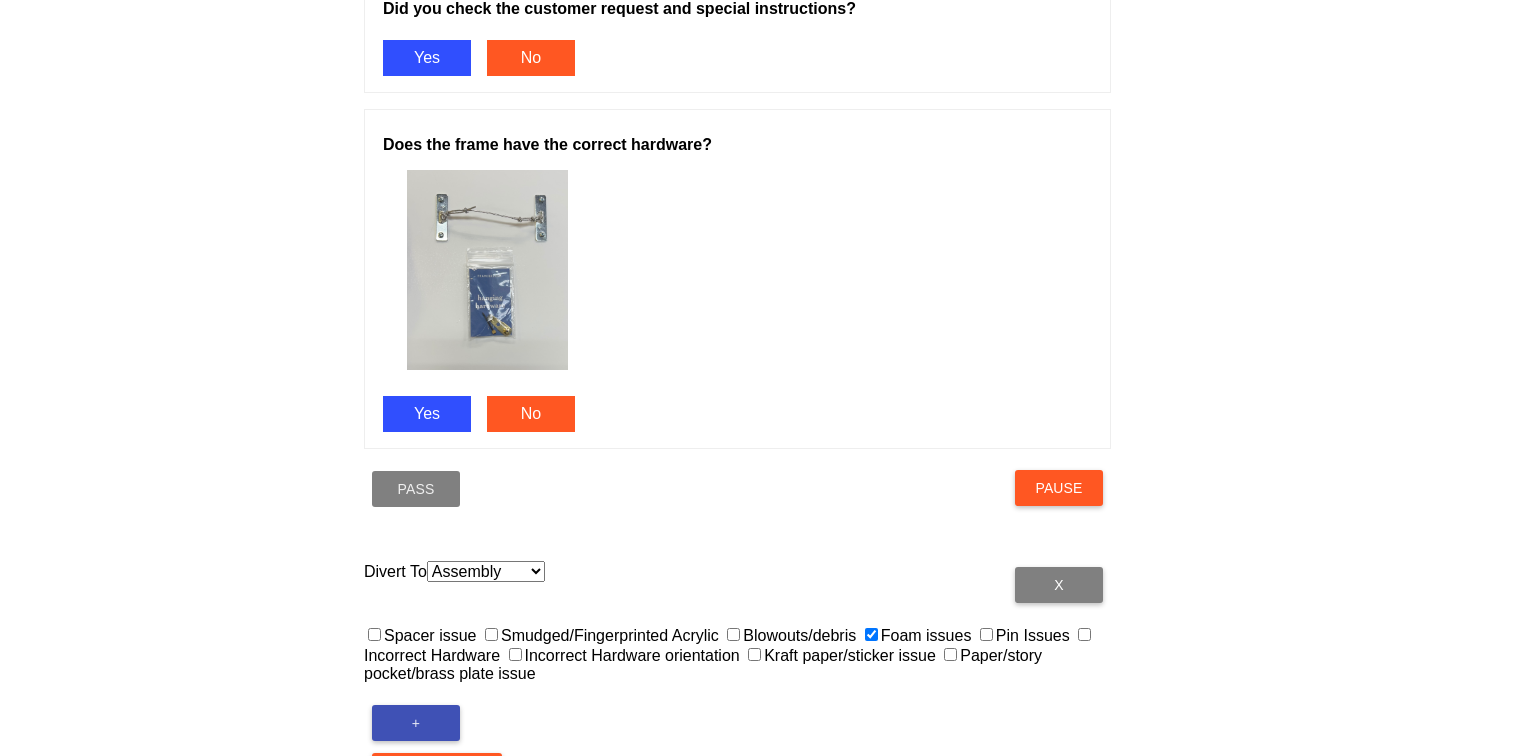 scroll, scrollTop: 1223, scrollLeft: 0, axis: vertical 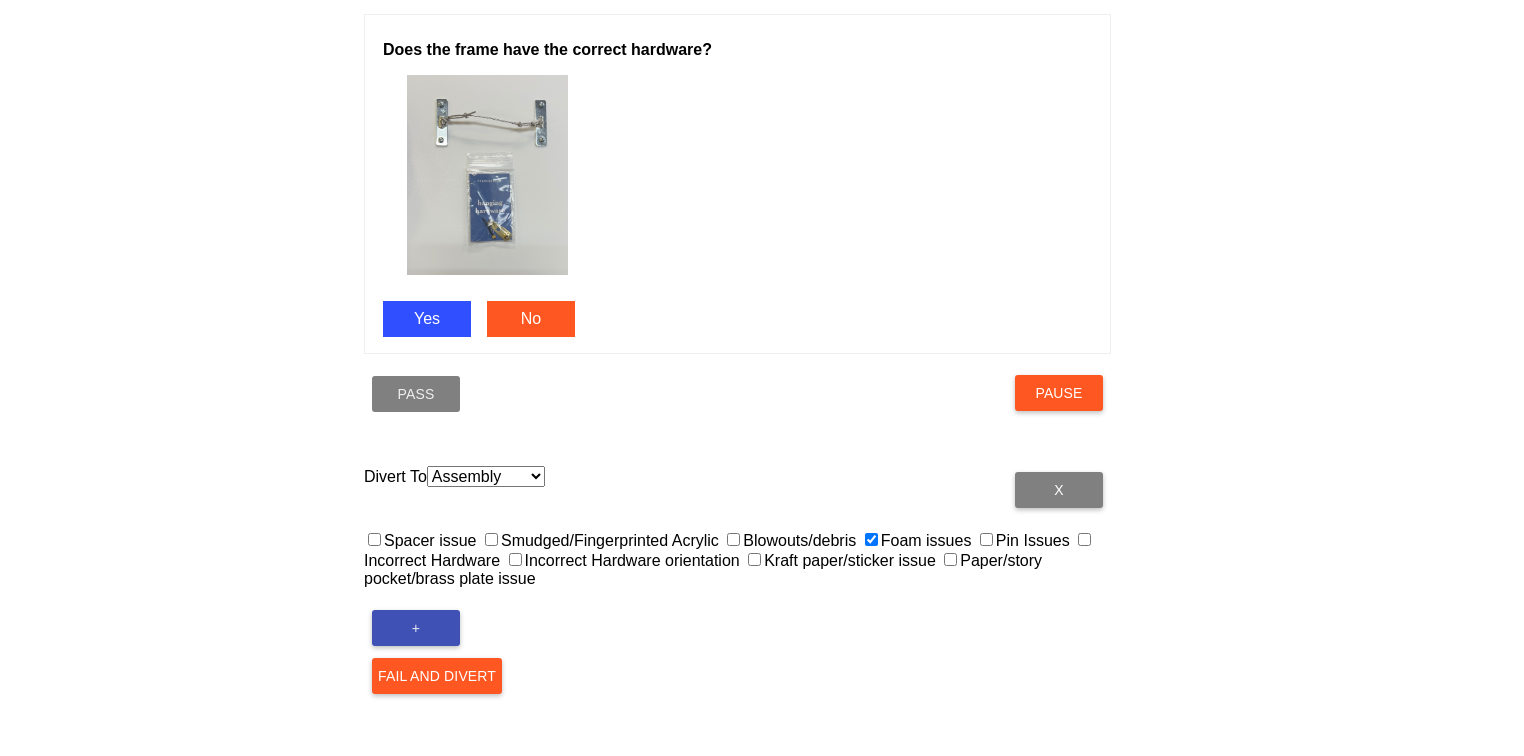 click on "Fail and Divert" at bounding box center [437, 676] 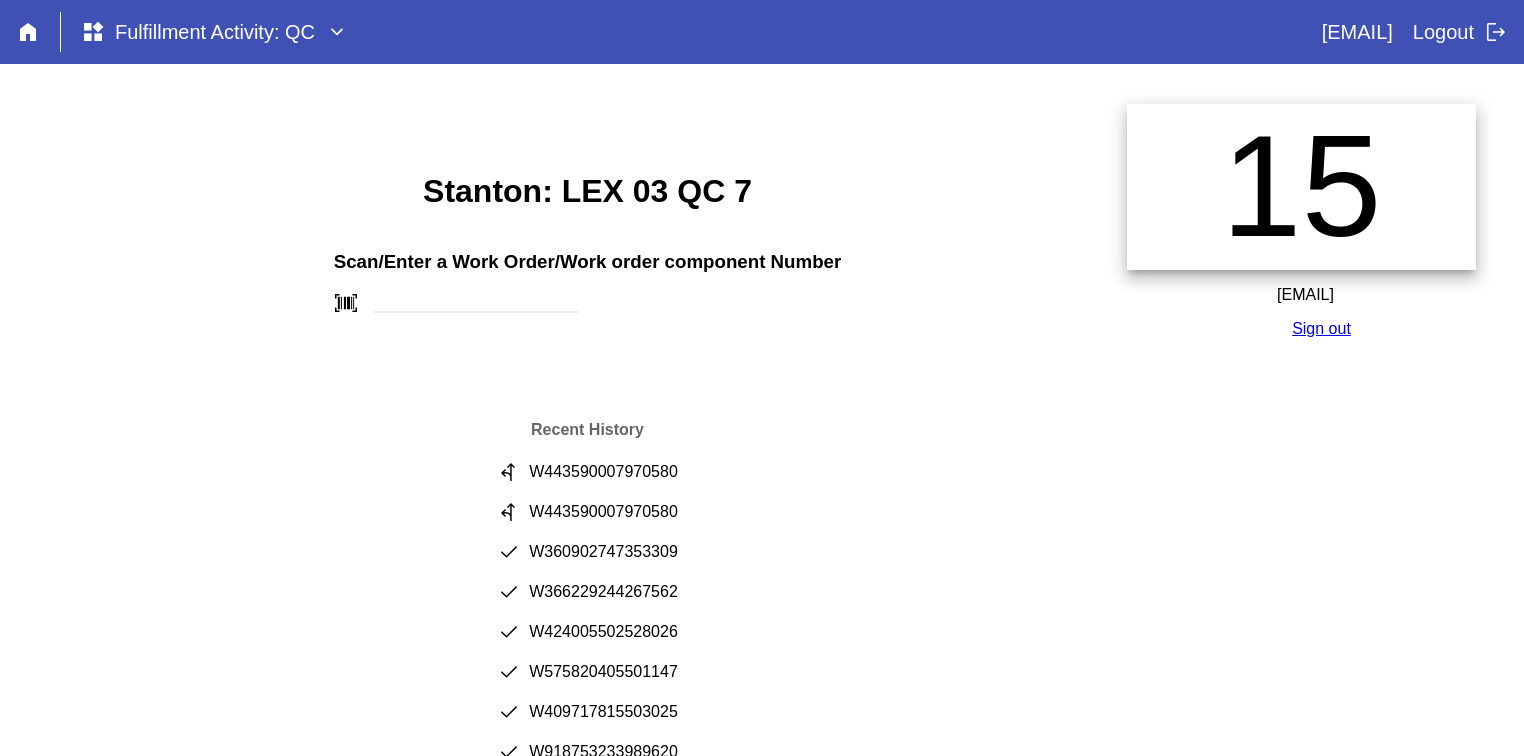 scroll, scrollTop: 0, scrollLeft: 0, axis: both 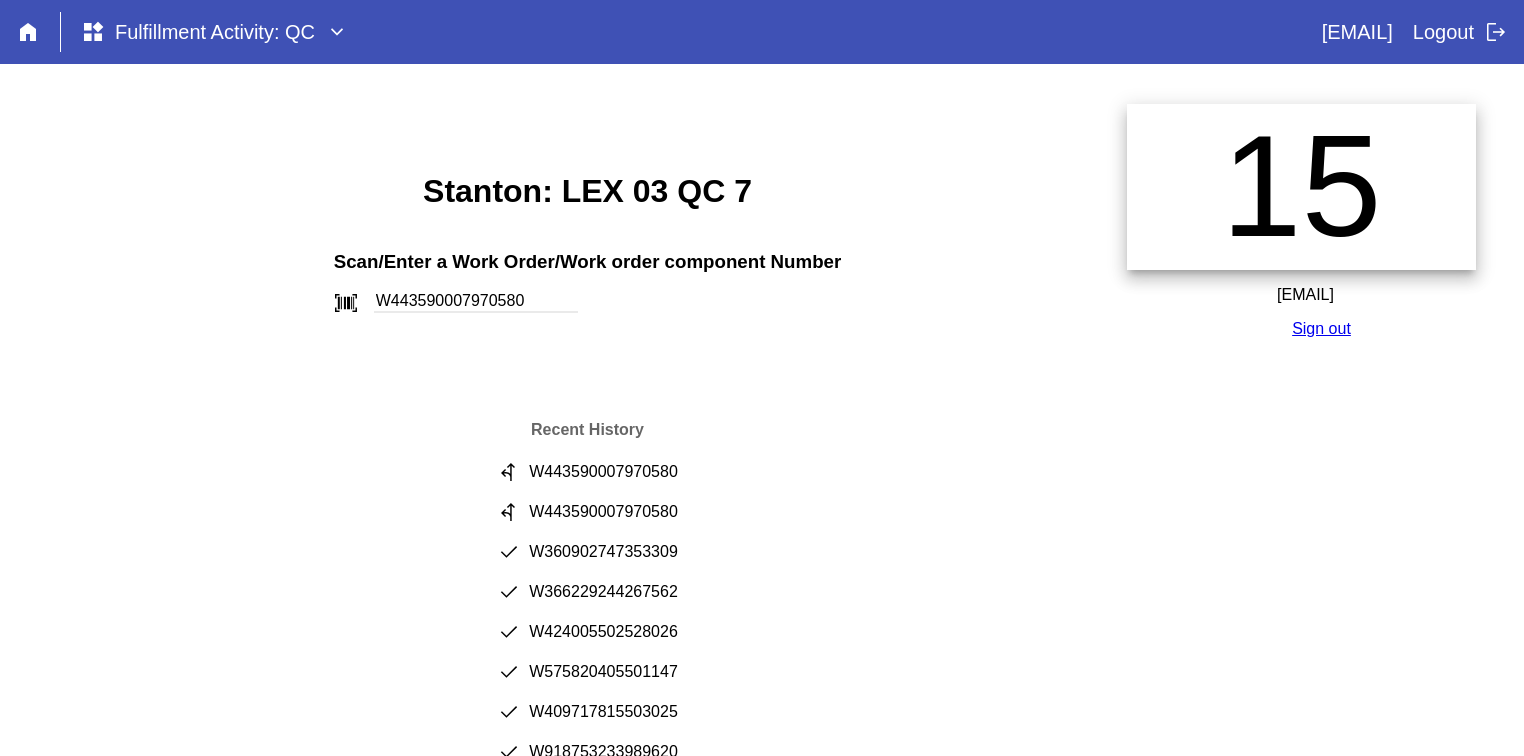 type on "W443590007970580" 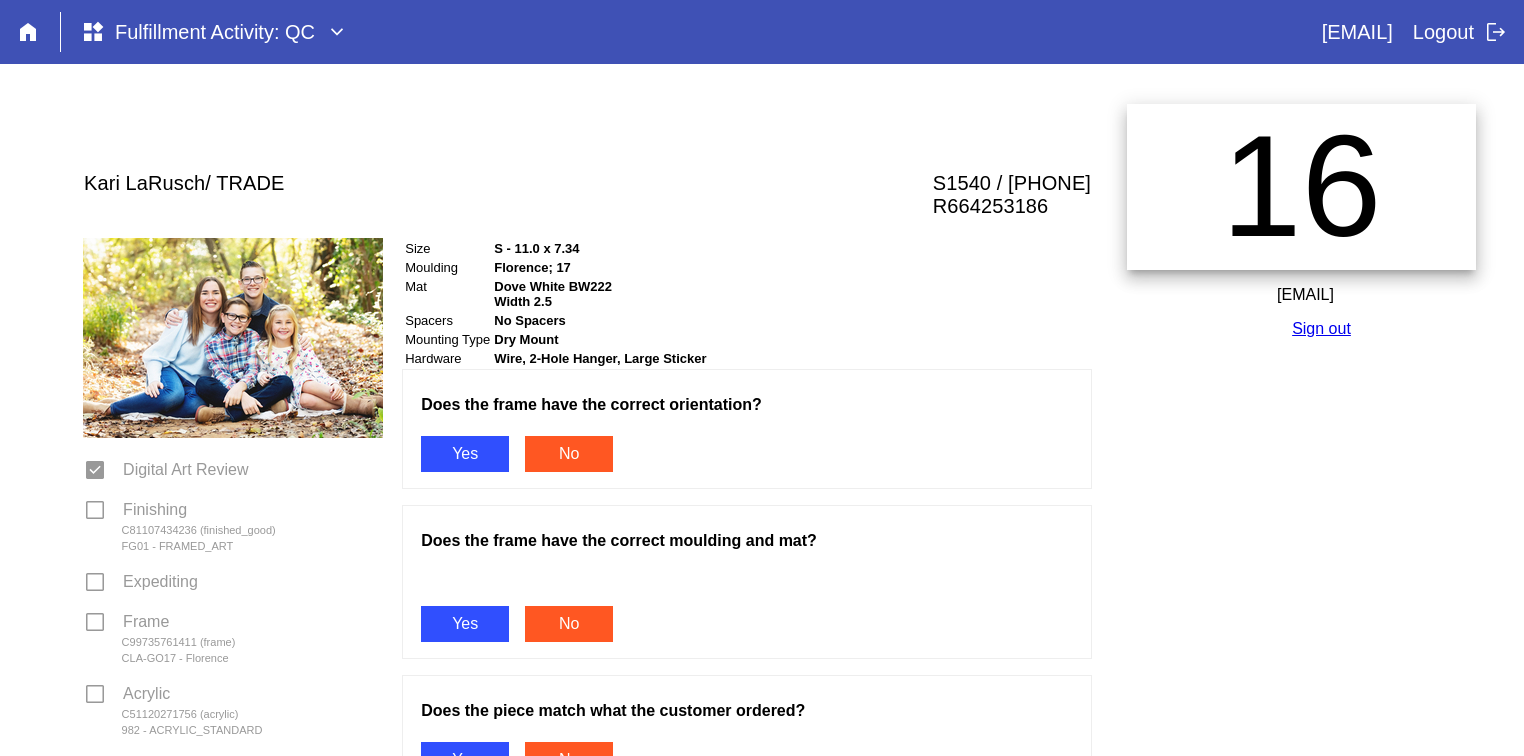 scroll, scrollTop: 0, scrollLeft: 0, axis: both 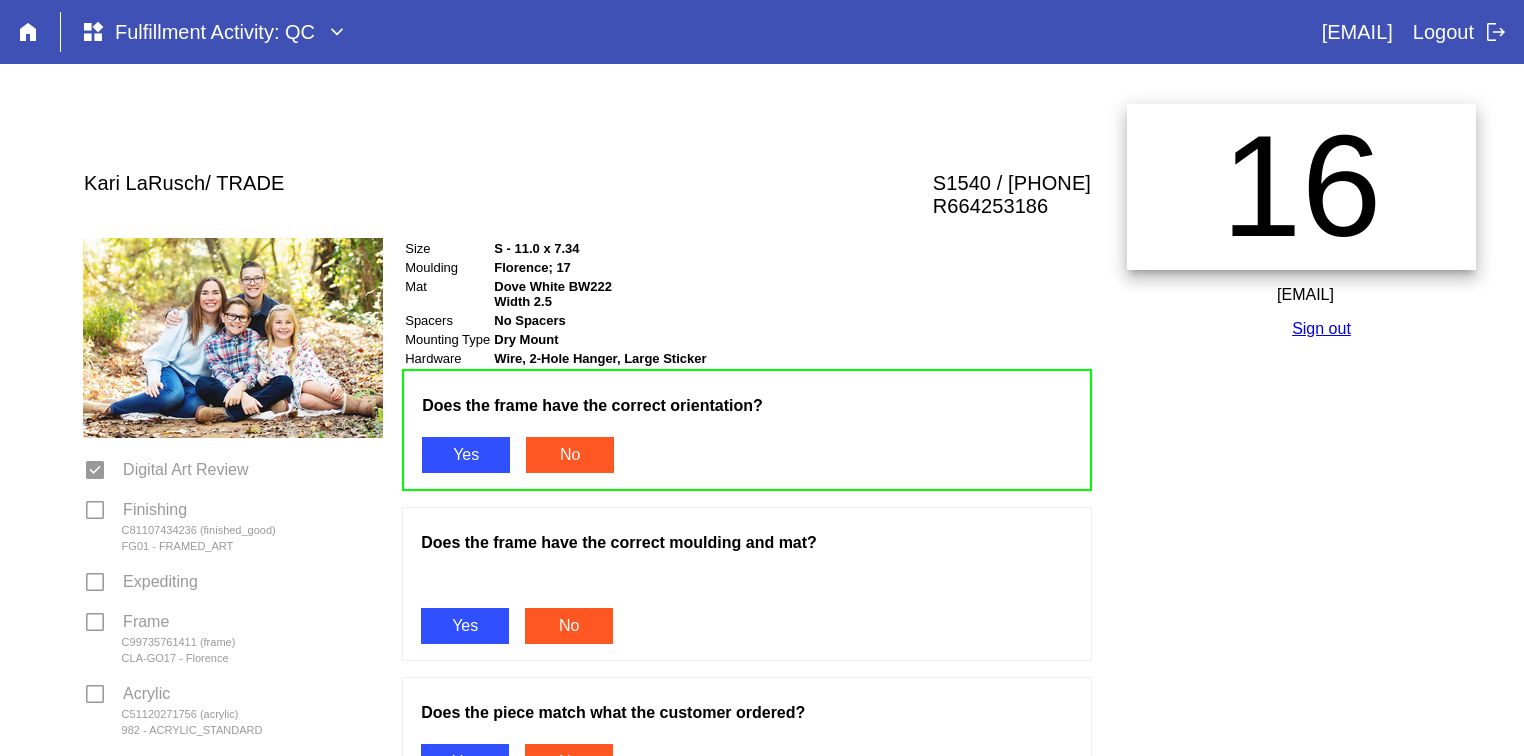 click on "Yes" at bounding box center [465, 626] 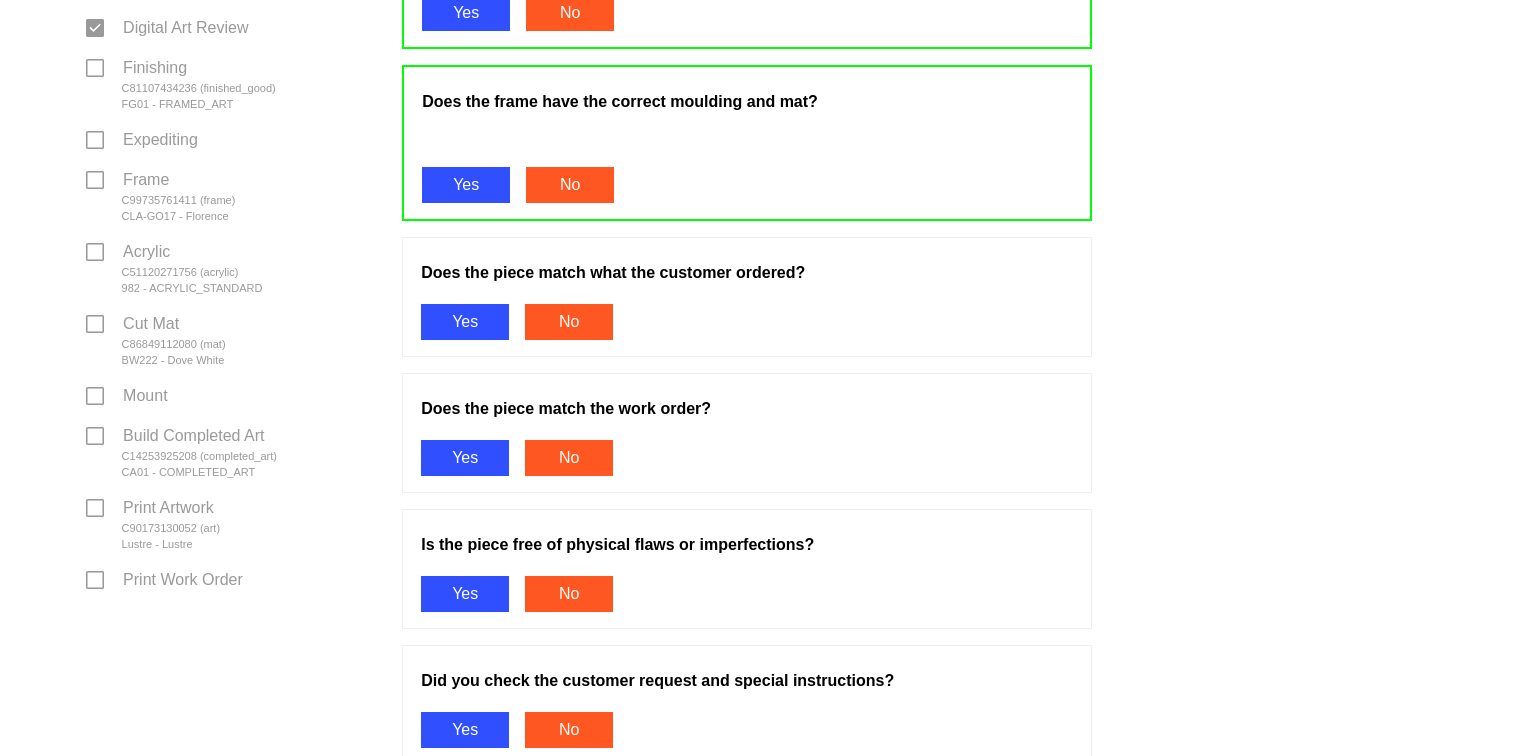 scroll, scrollTop: 448, scrollLeft: 0, axis: vertical 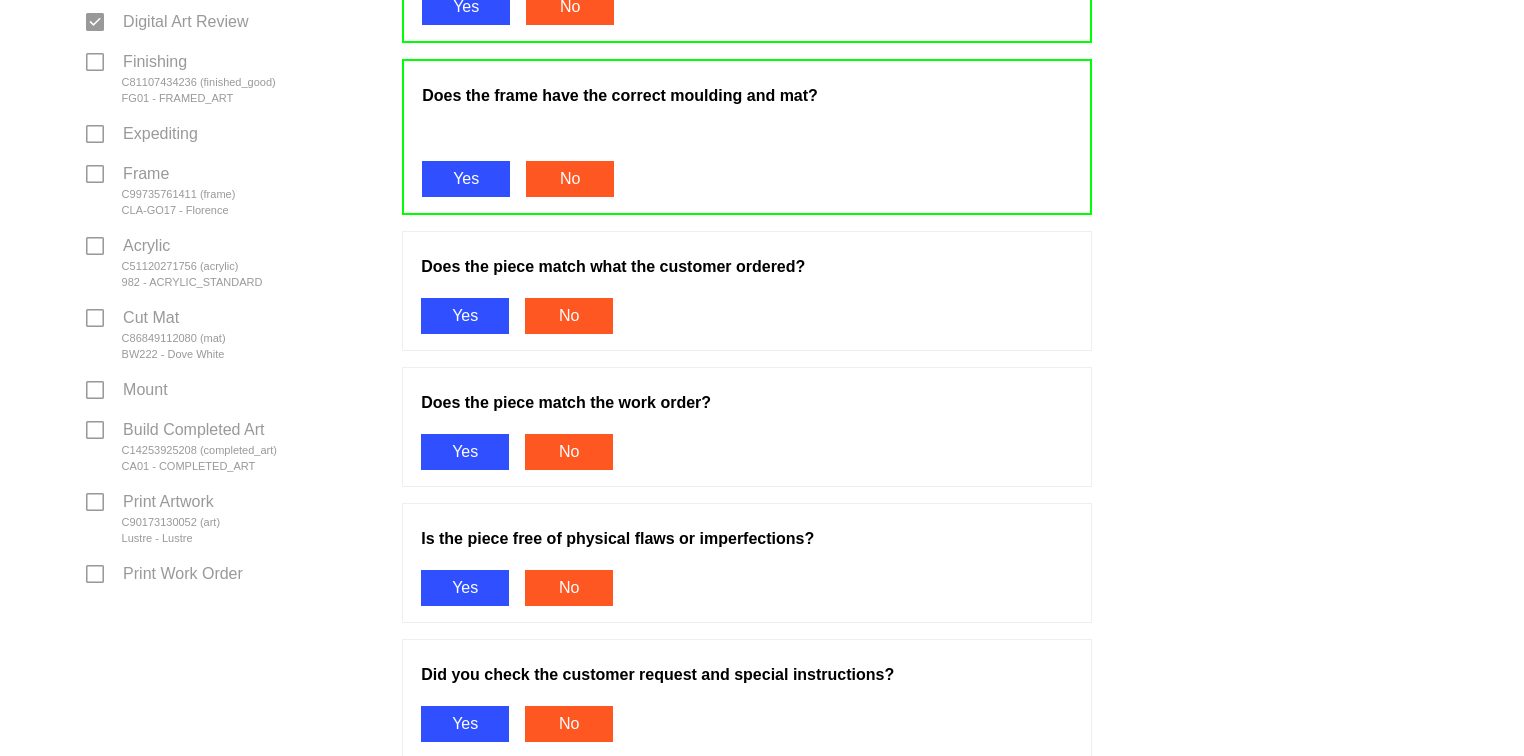 click on "Yes" at bounding box center [465, 316] 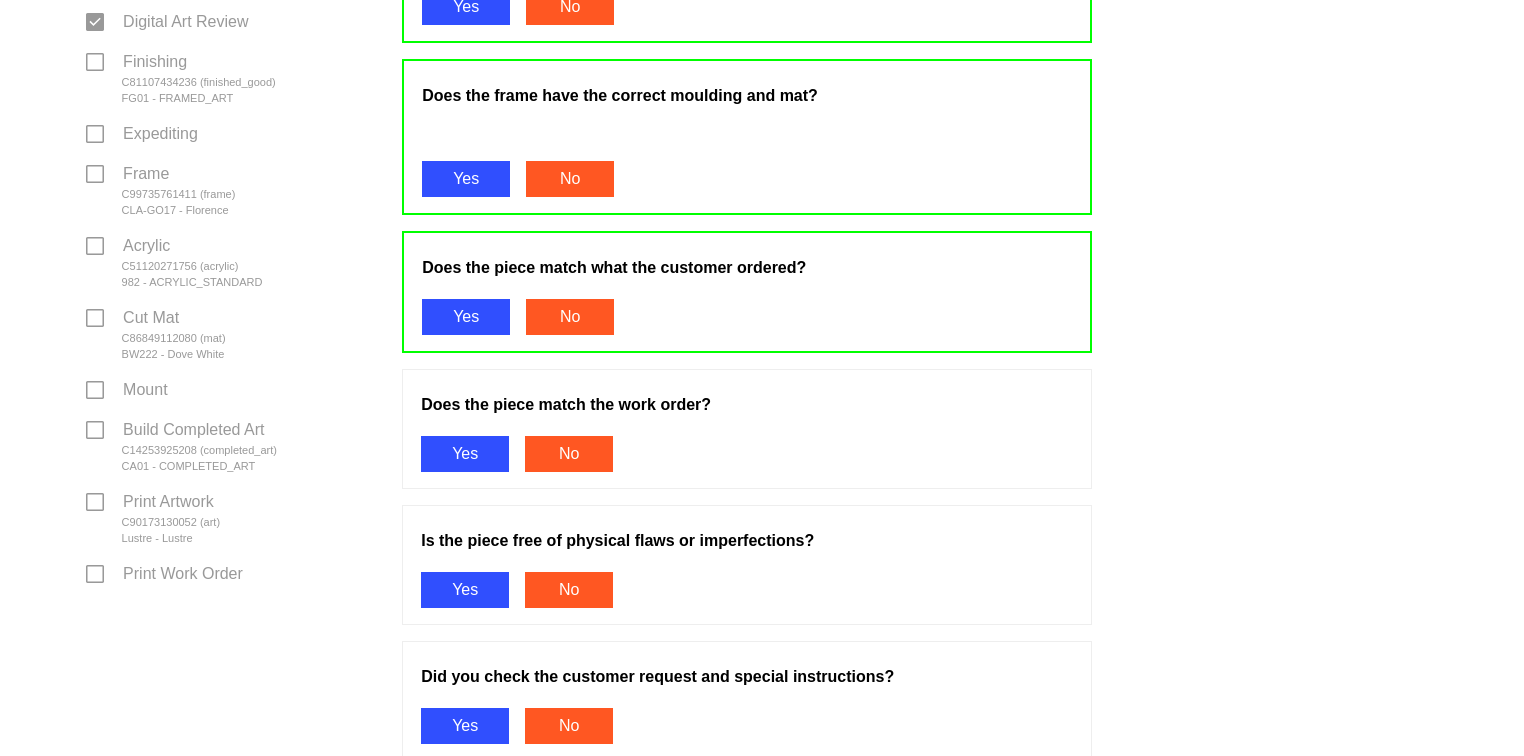 click on "Yes" at bounding box center (465, 454) 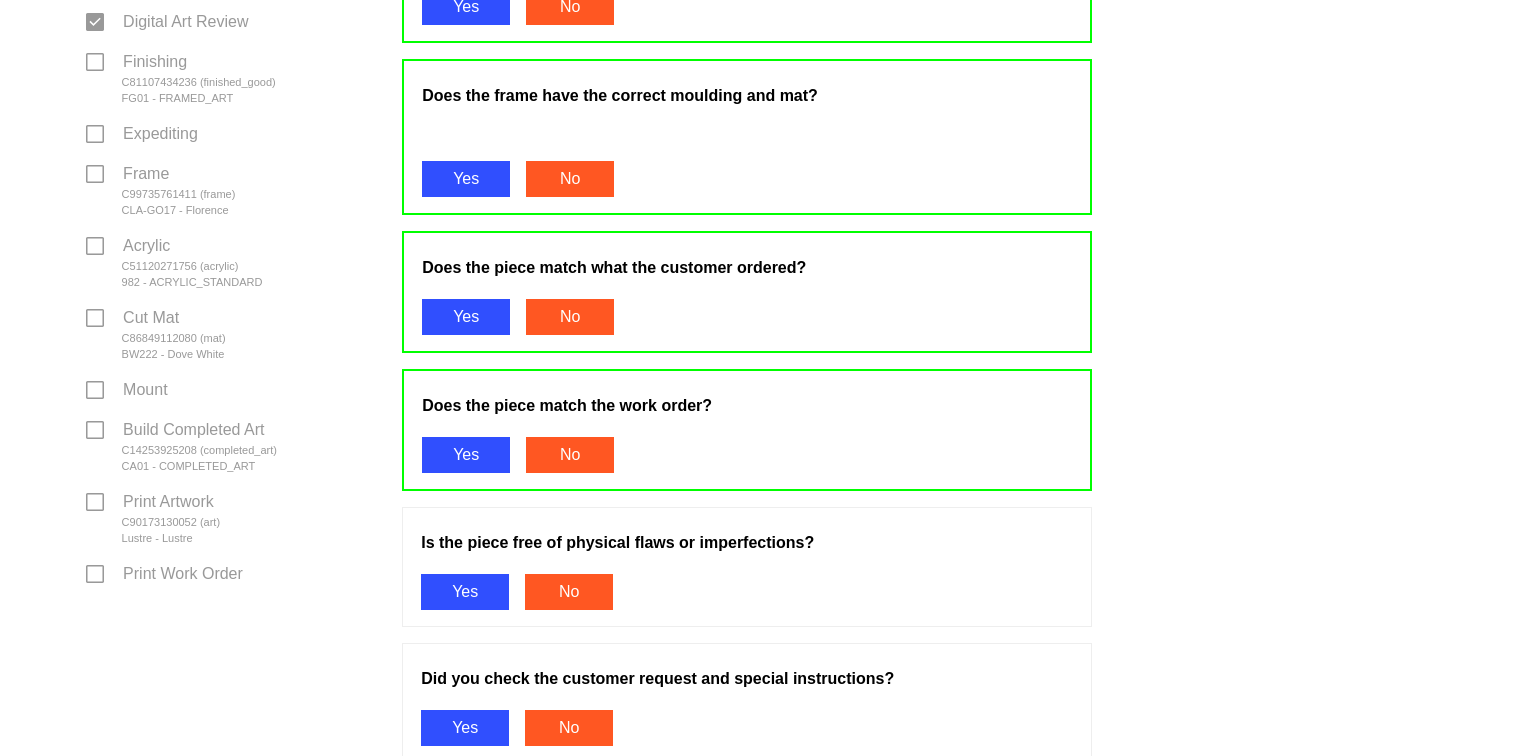 click on "Yes" at bounding box center [465, 592] 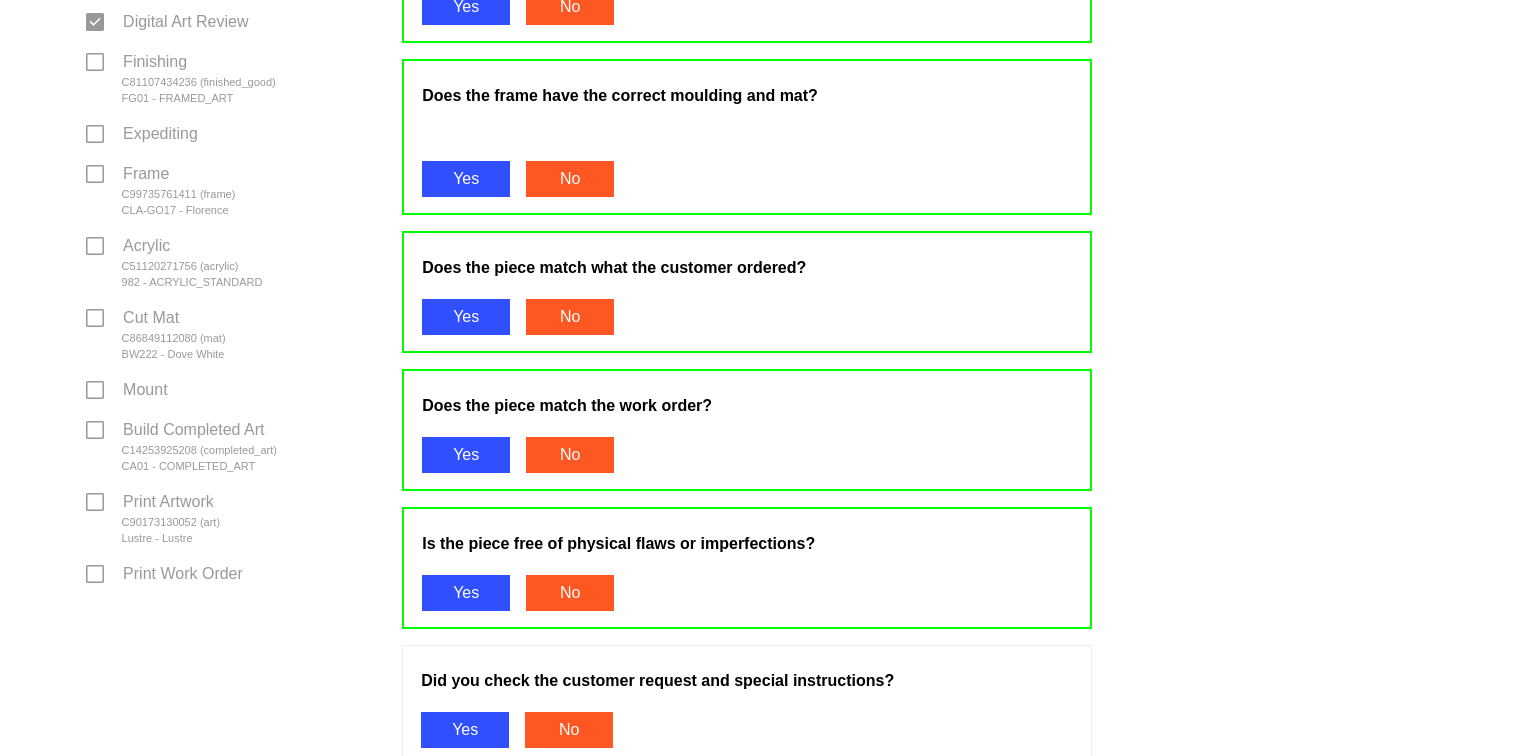 click on "Yes" at bounding box center [465, 730] 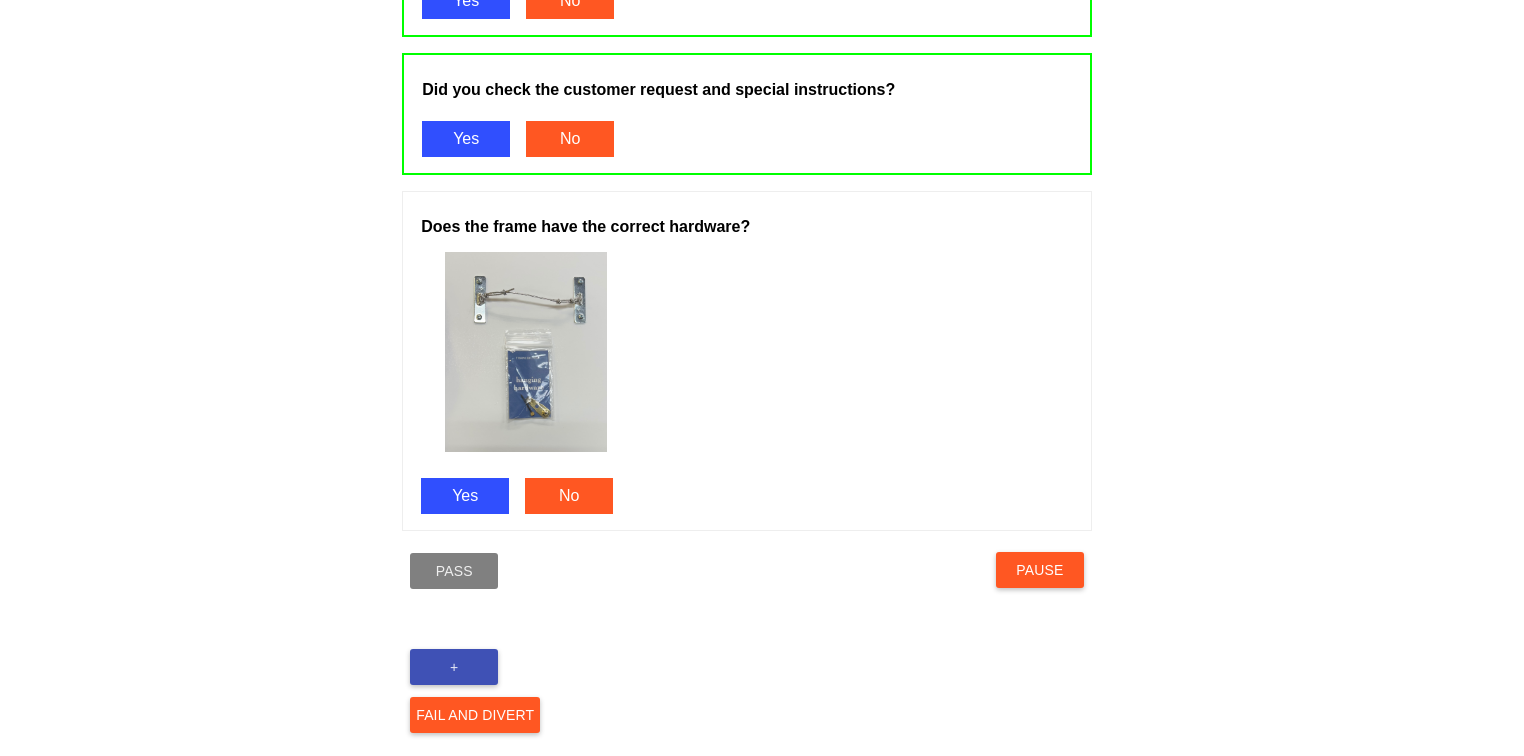scroll, scrollTop: 1048, scrollLeft: 0, axis: vertical 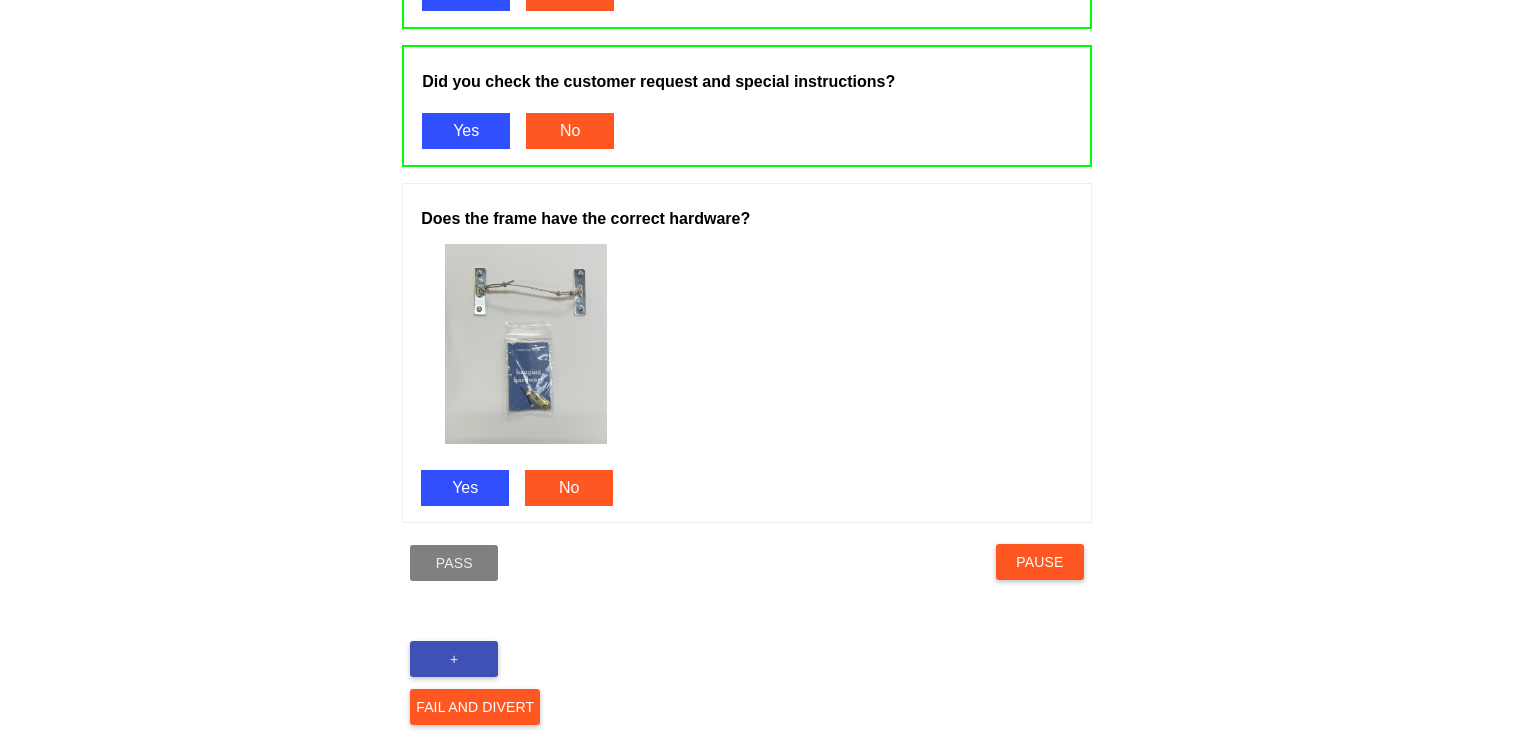 click on "Yes" at bounding box center (465, 488) 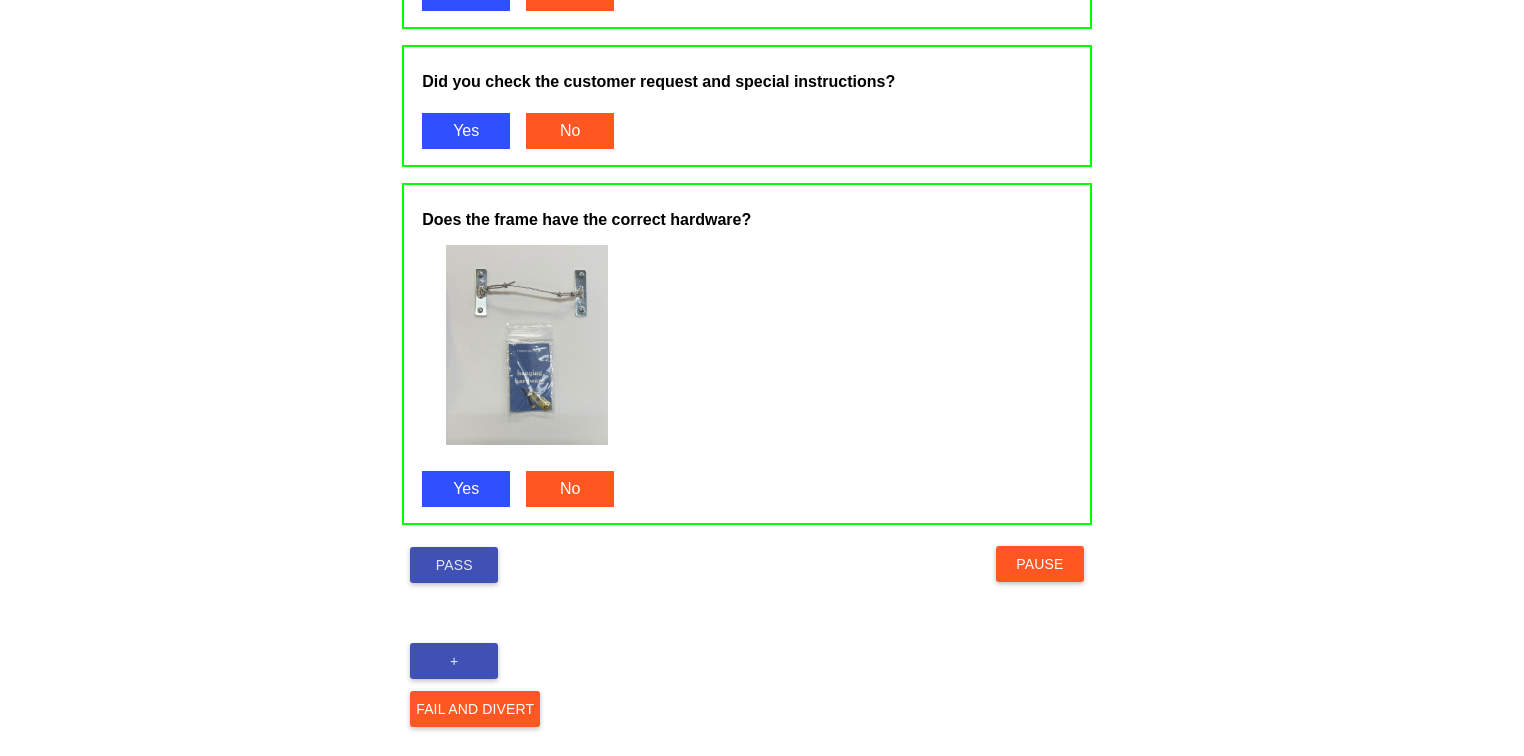 click on "Pass" at bounding box center [454, 565] 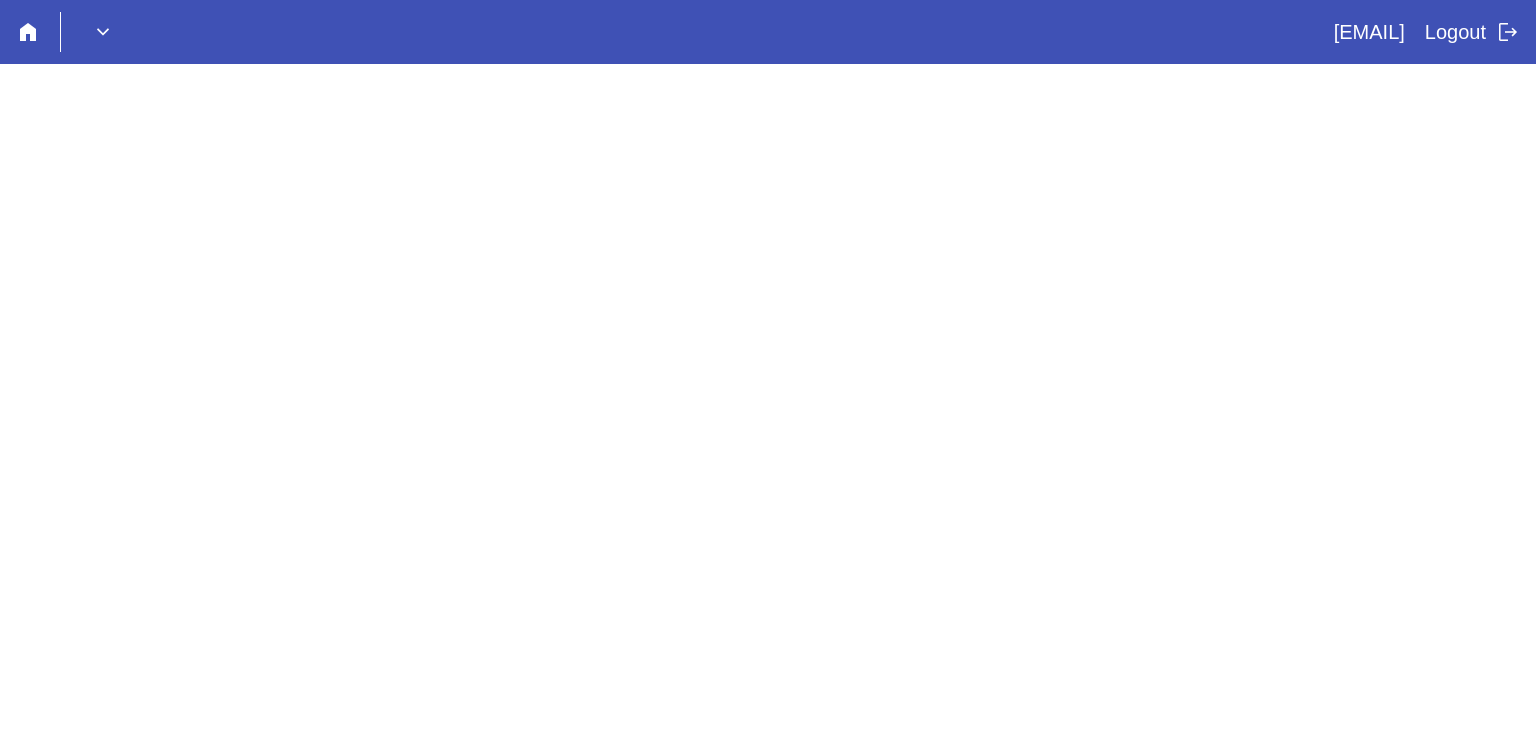 scroll, scrollTop: 0, scrollLeft: 0, axis: both 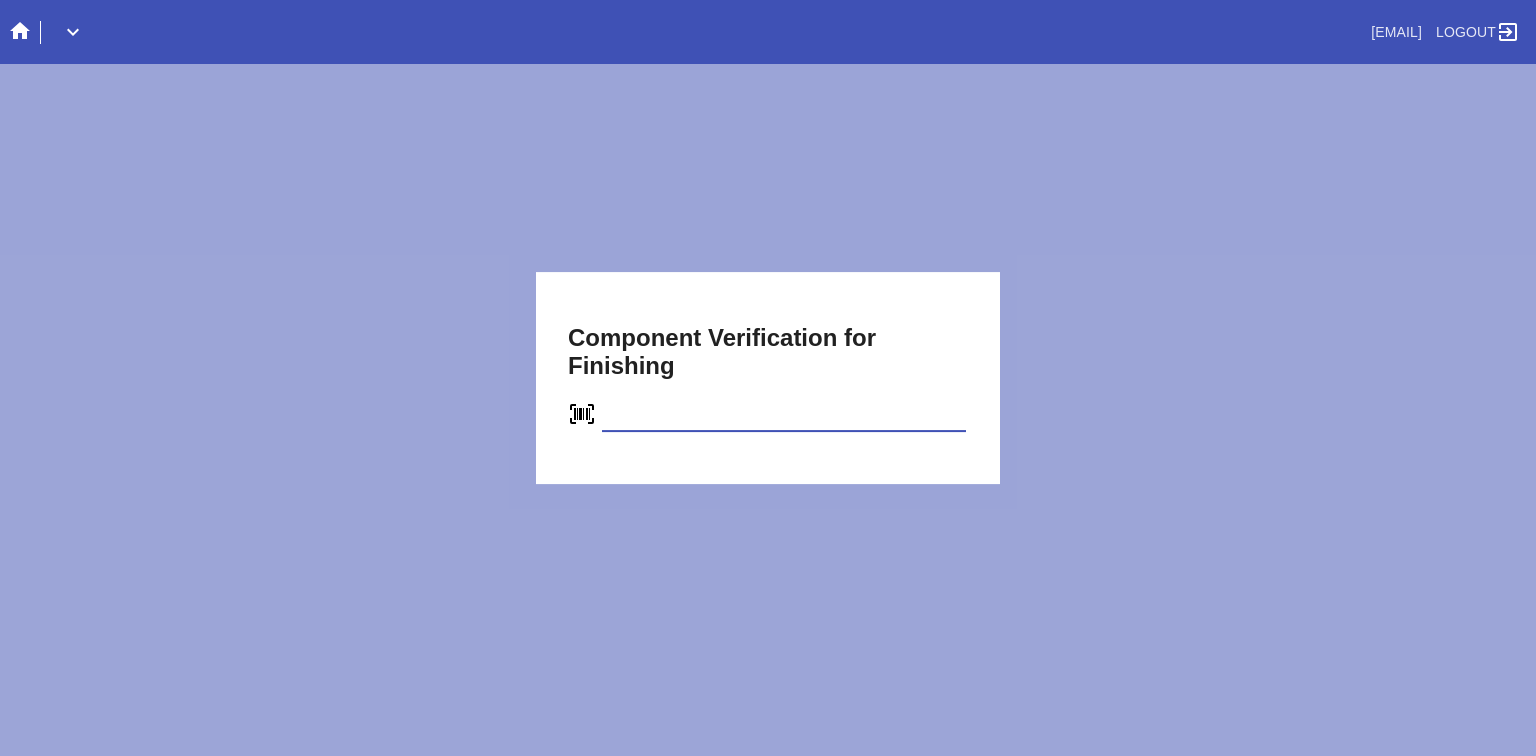type on "C81107434236" 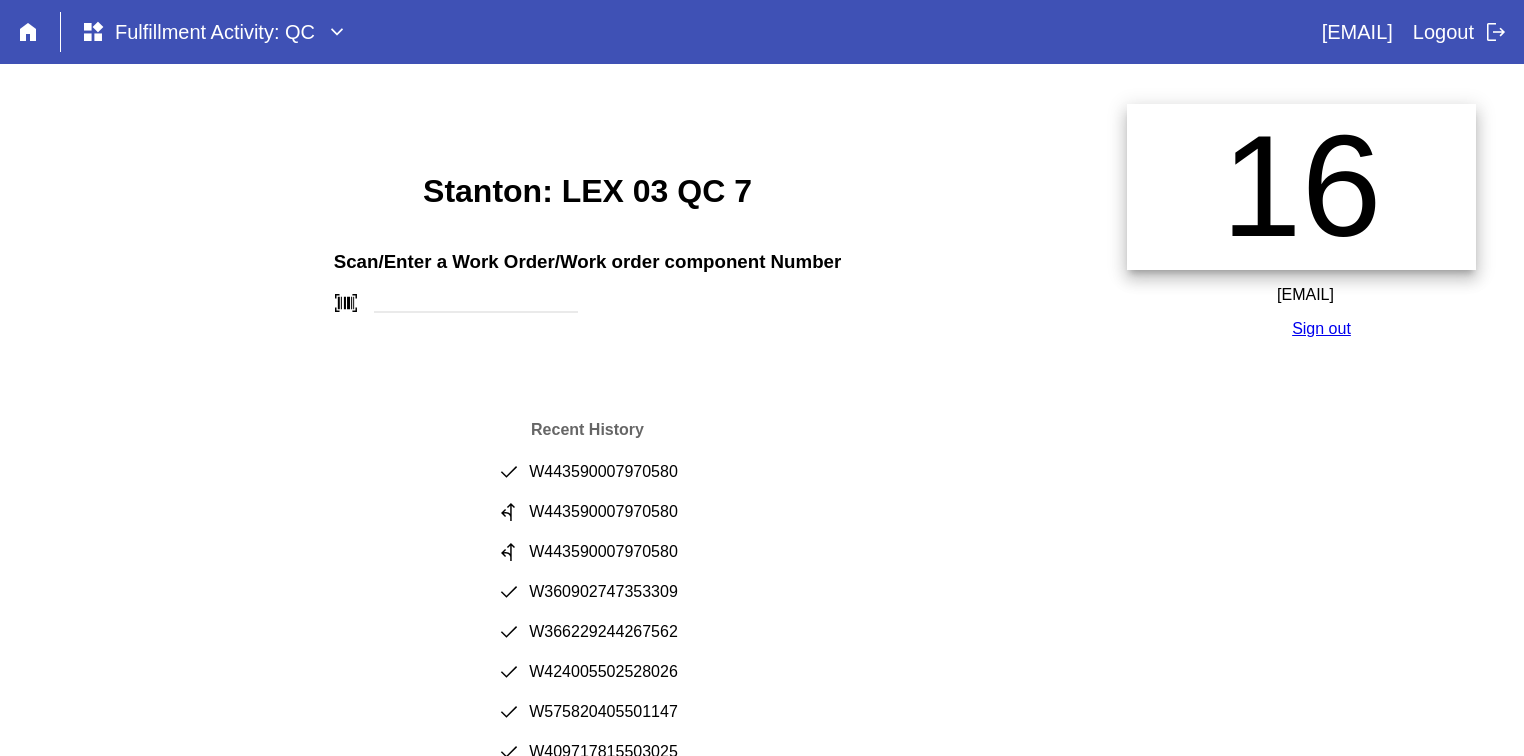 scroll, scrollTop: 0, scrollLeft: 0, axis: both 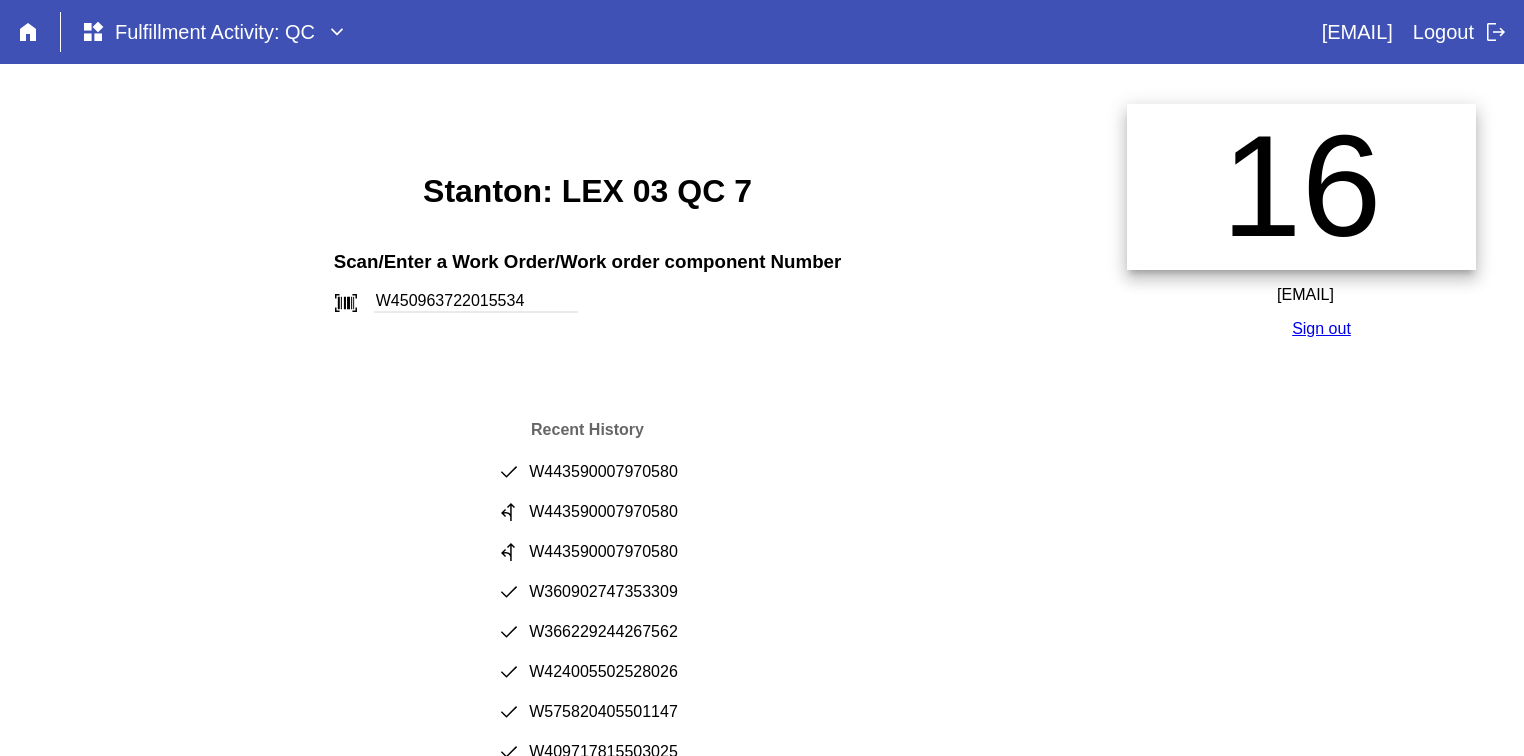 type on "W450963722015534" 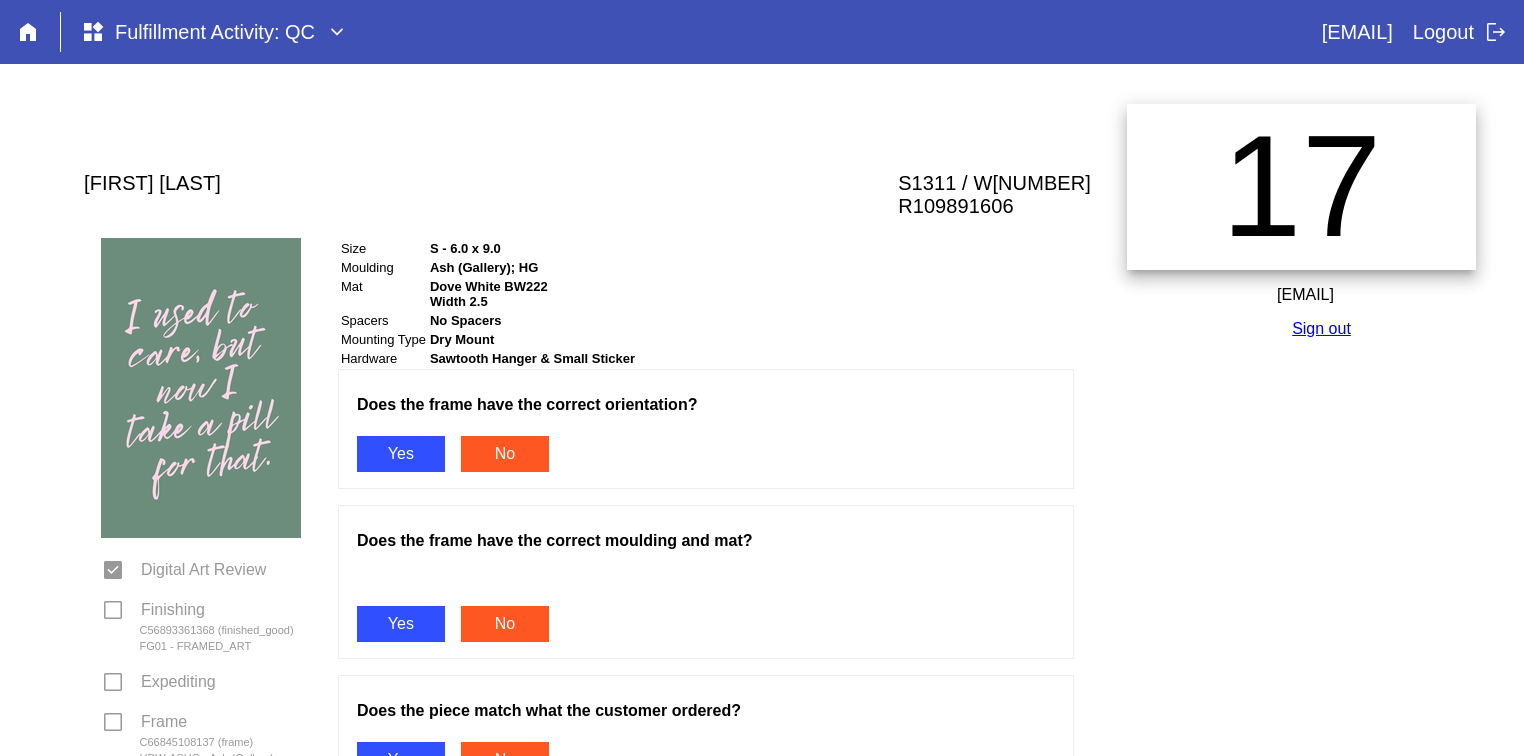 scroll, scrollTop: 0, scrollLeft: 0, axis: both 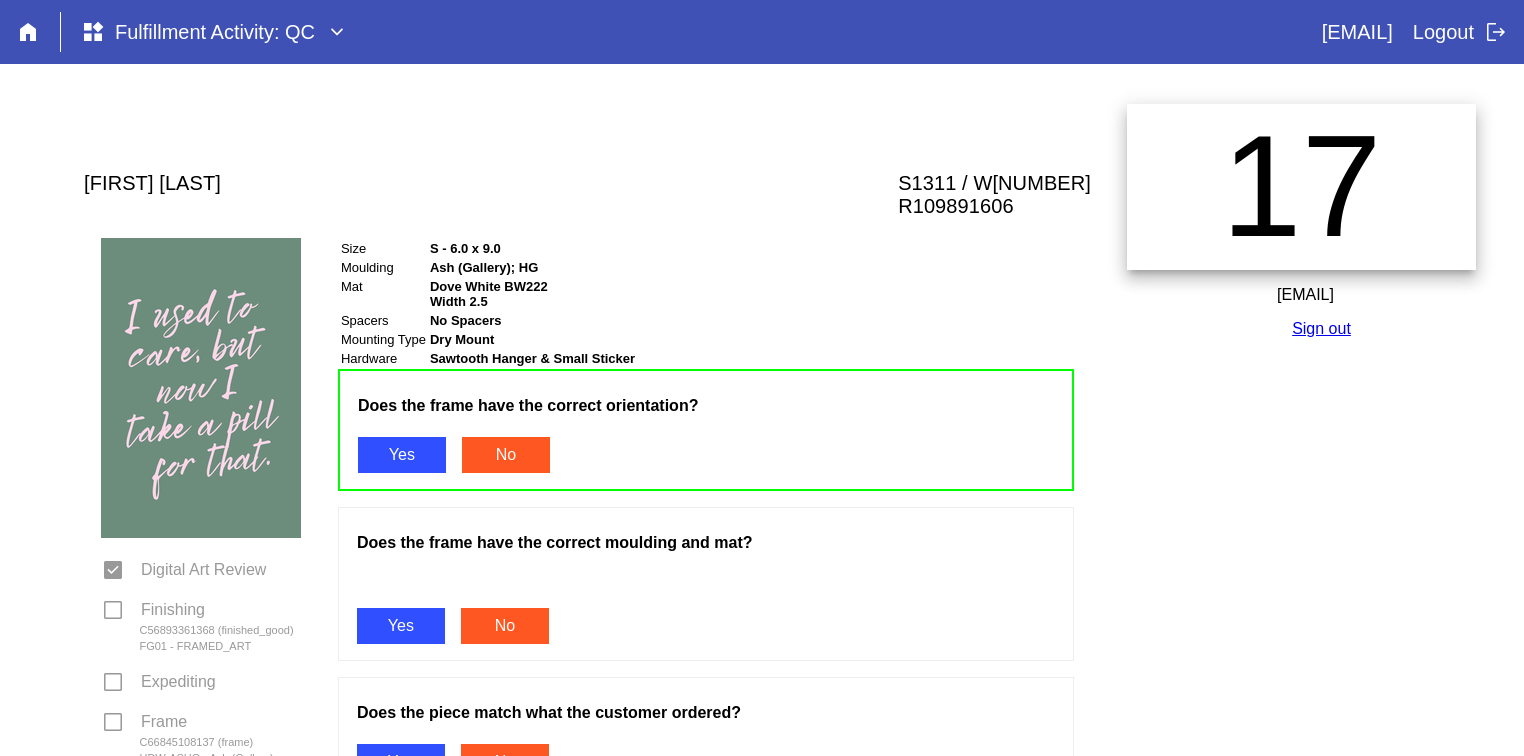 click on "Yes" at bounding box center [401, 626] 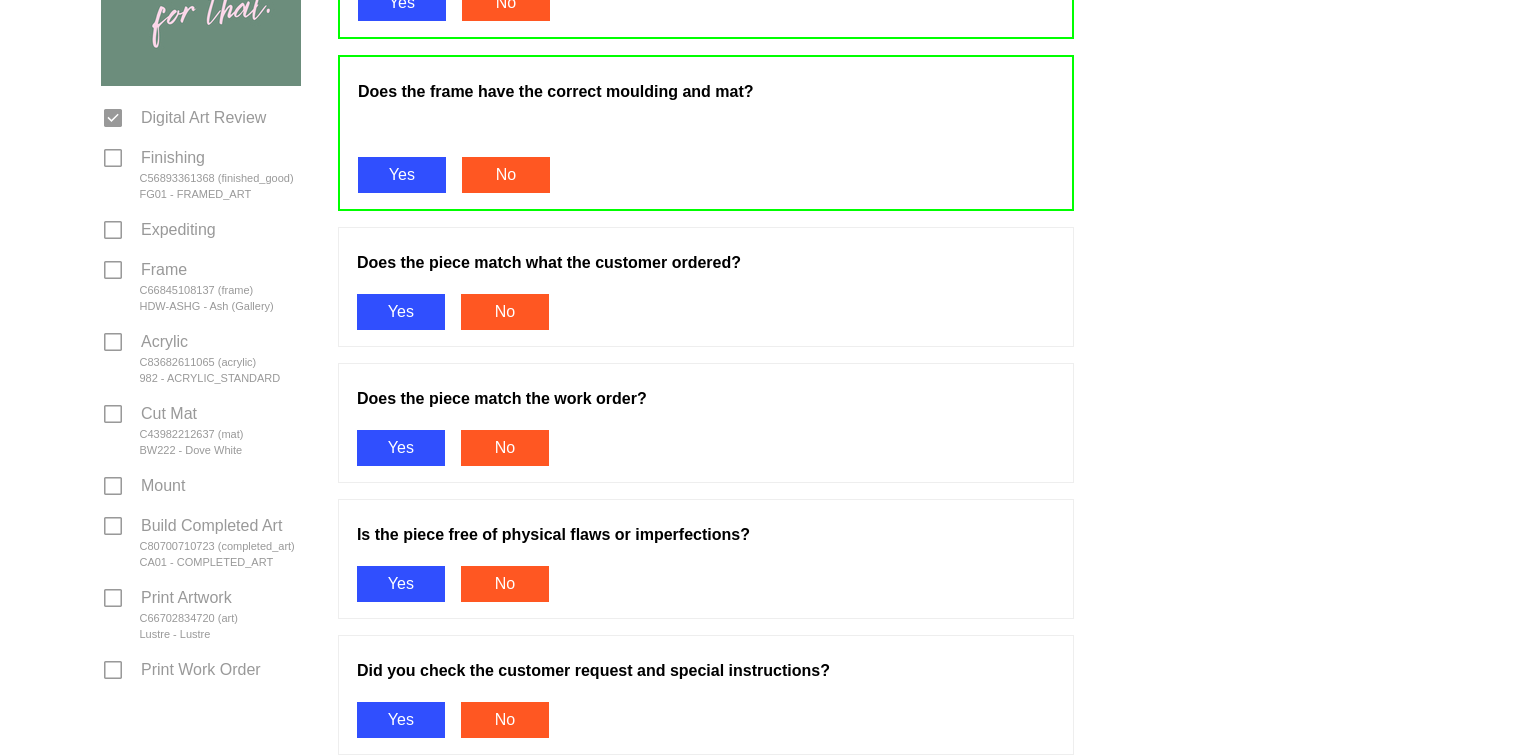 scroll, scrollTop: 461, scrollLeft: 0, axis: vertical 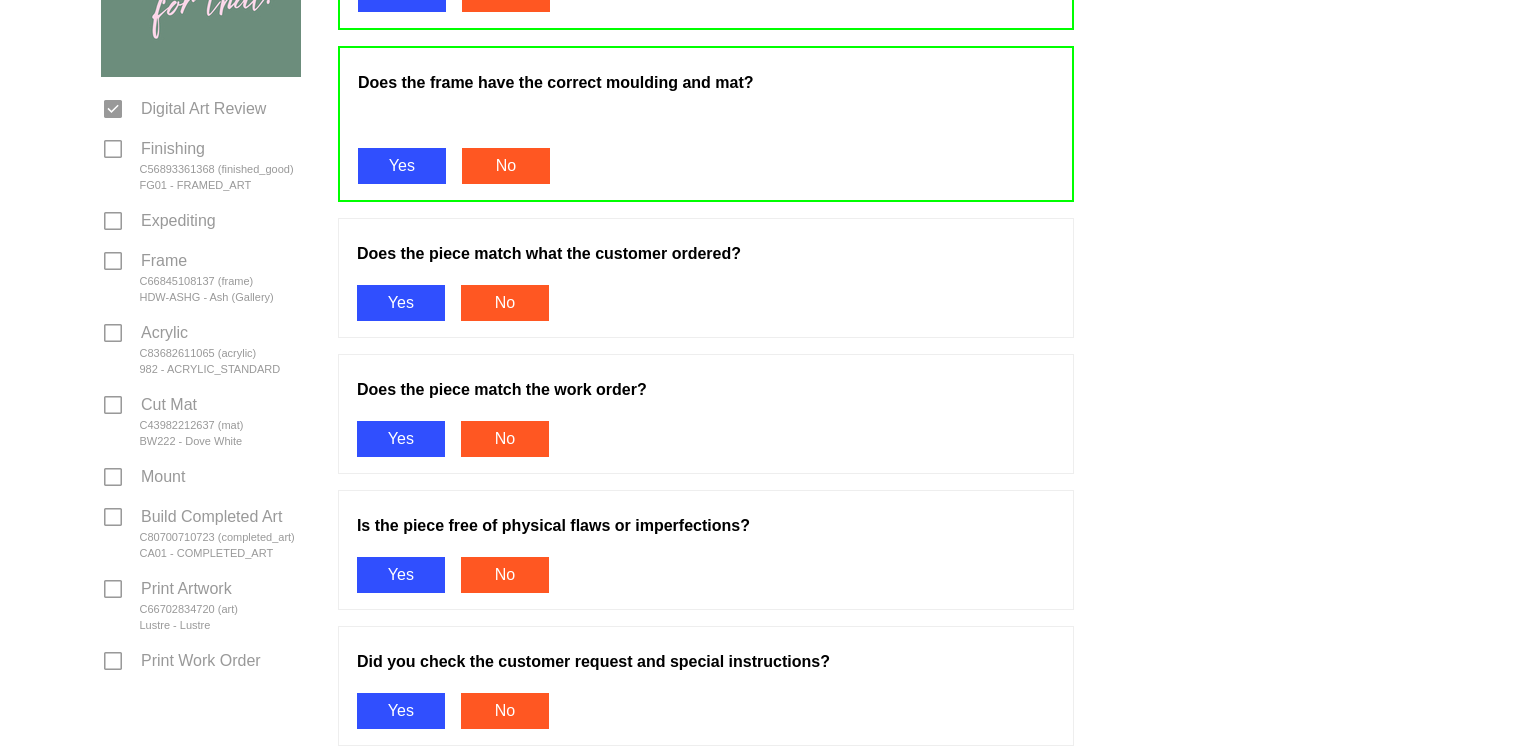 click on "Yes" at bounding box center (401, 303) 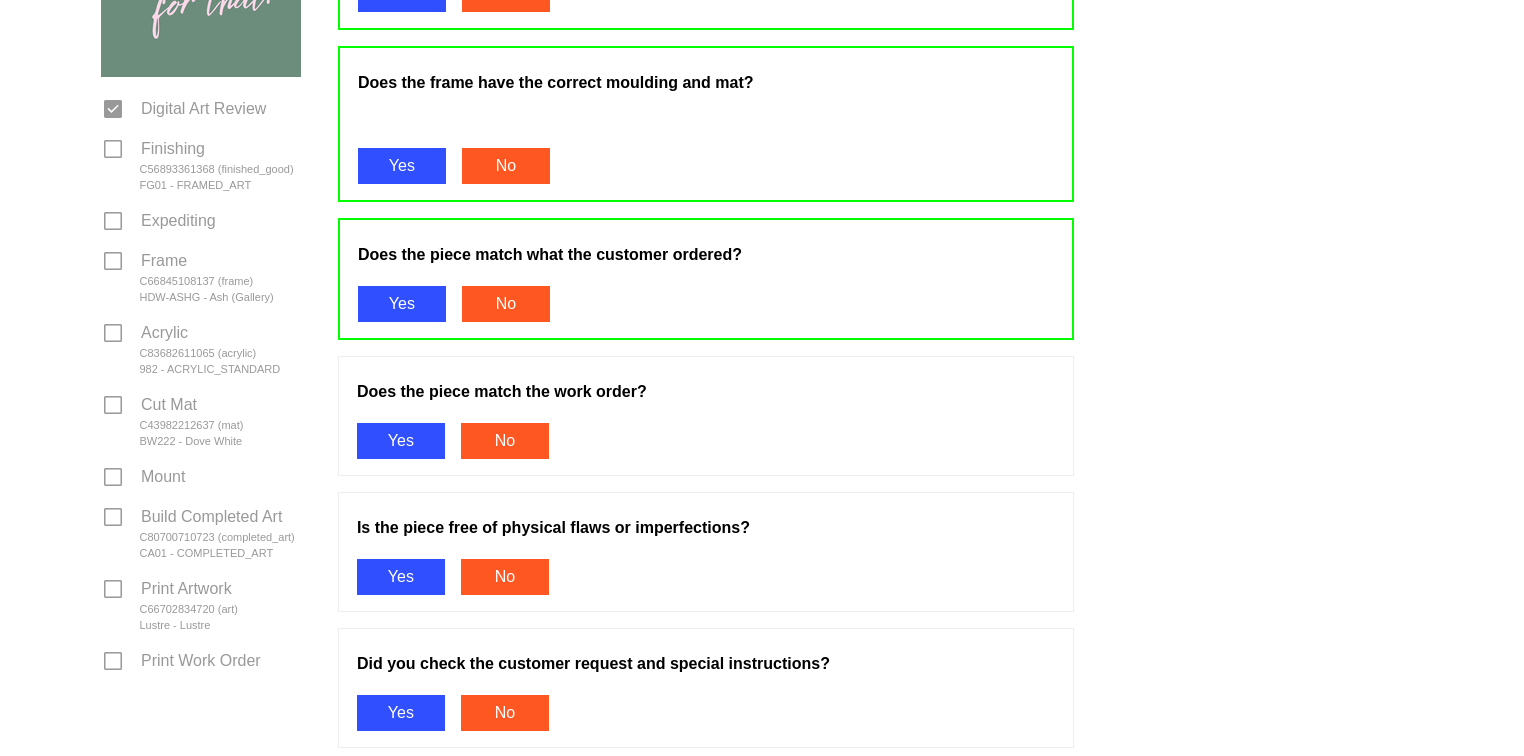 click on "Yes" at bounding box center [401, 441] 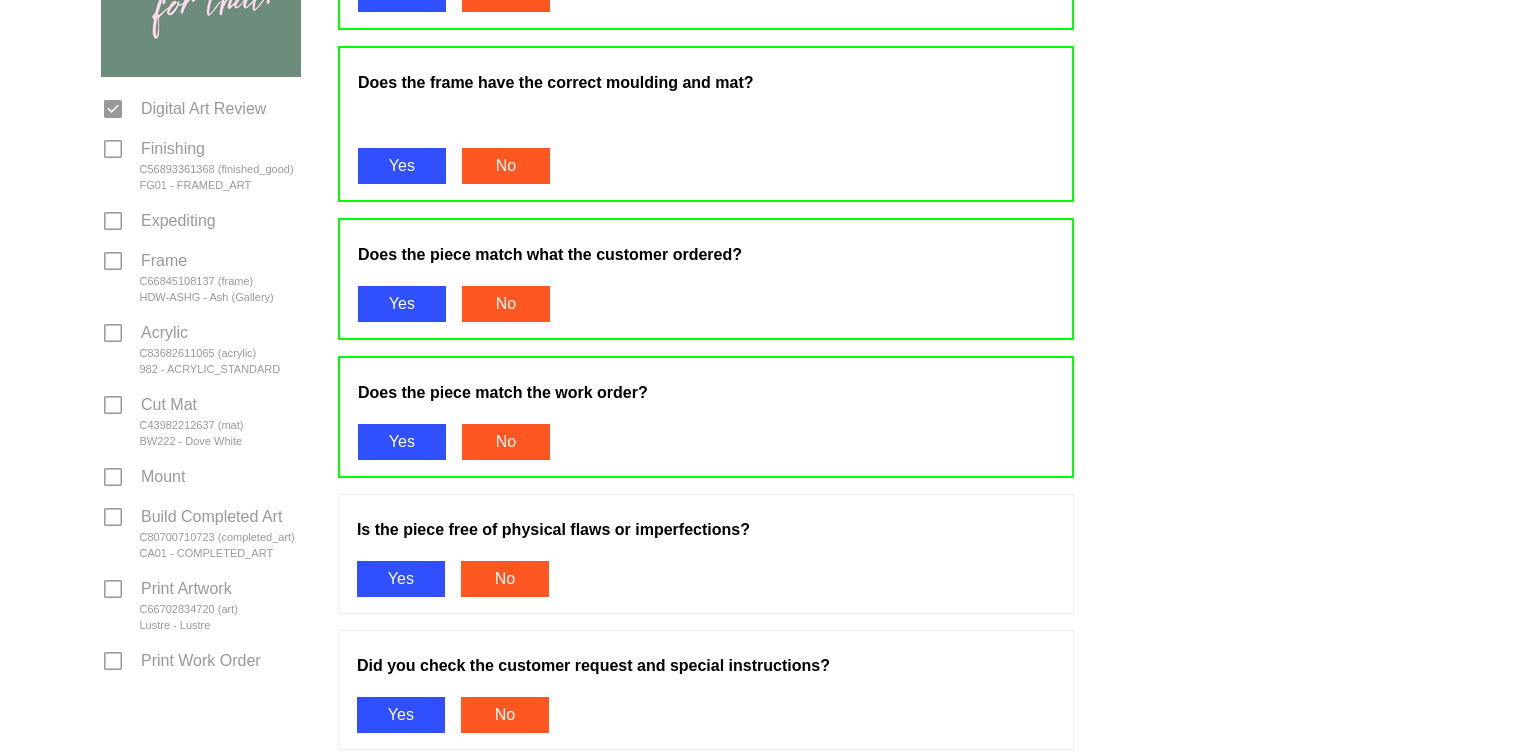 click on "Yes" at bounding box center (401, 579) 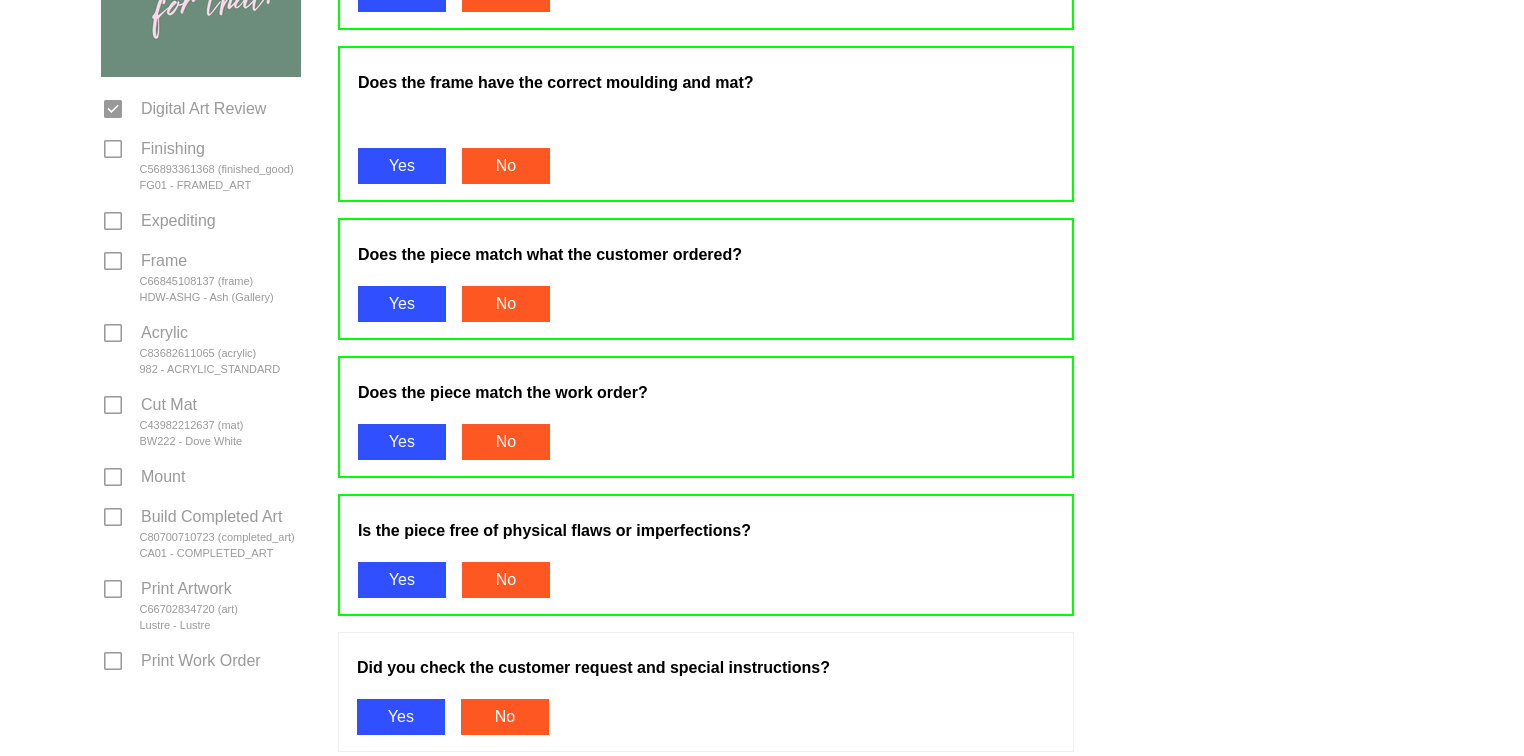 click on "Yes" at bounding box center [401, 717] 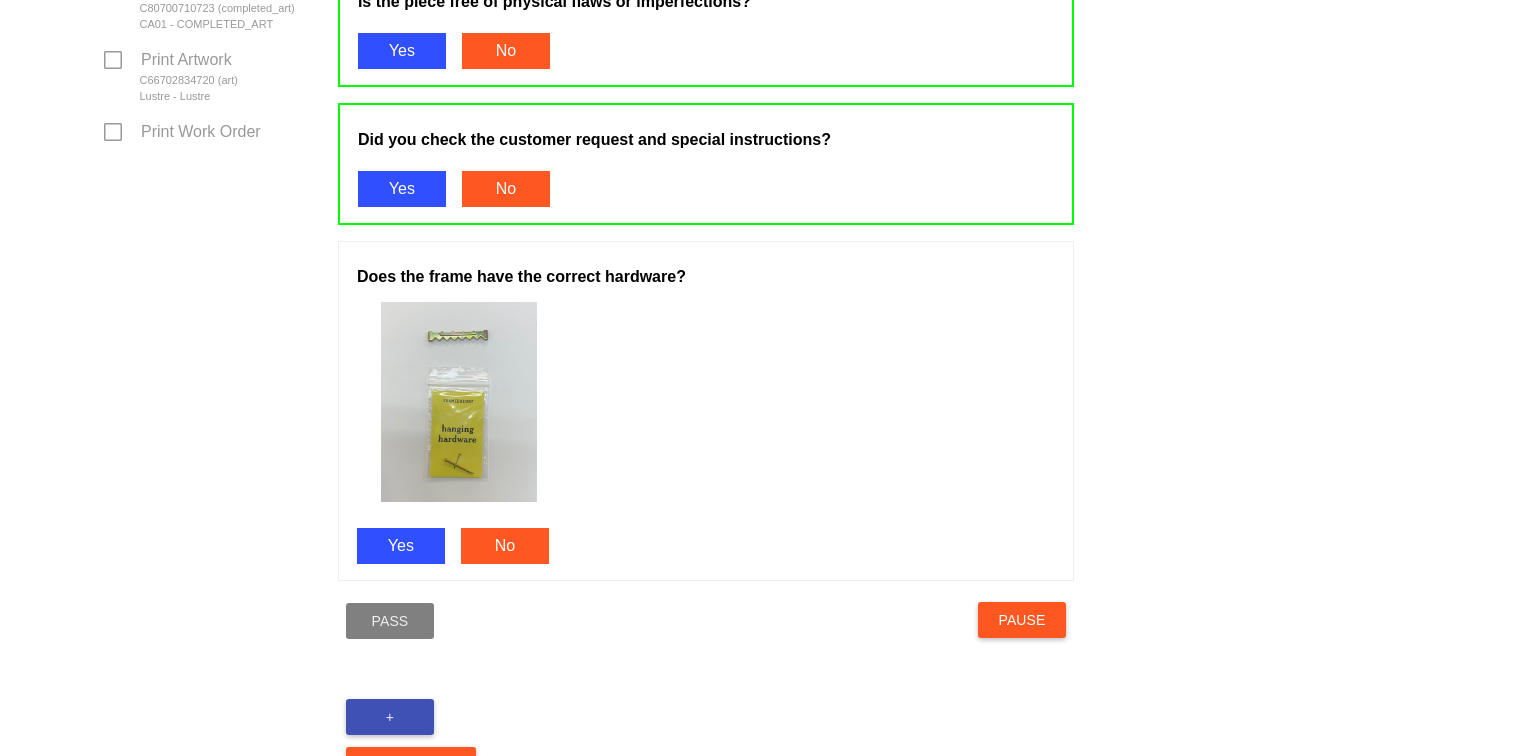 scroll, scrollTop: 995, scrollLeft: 0, axis: vertical 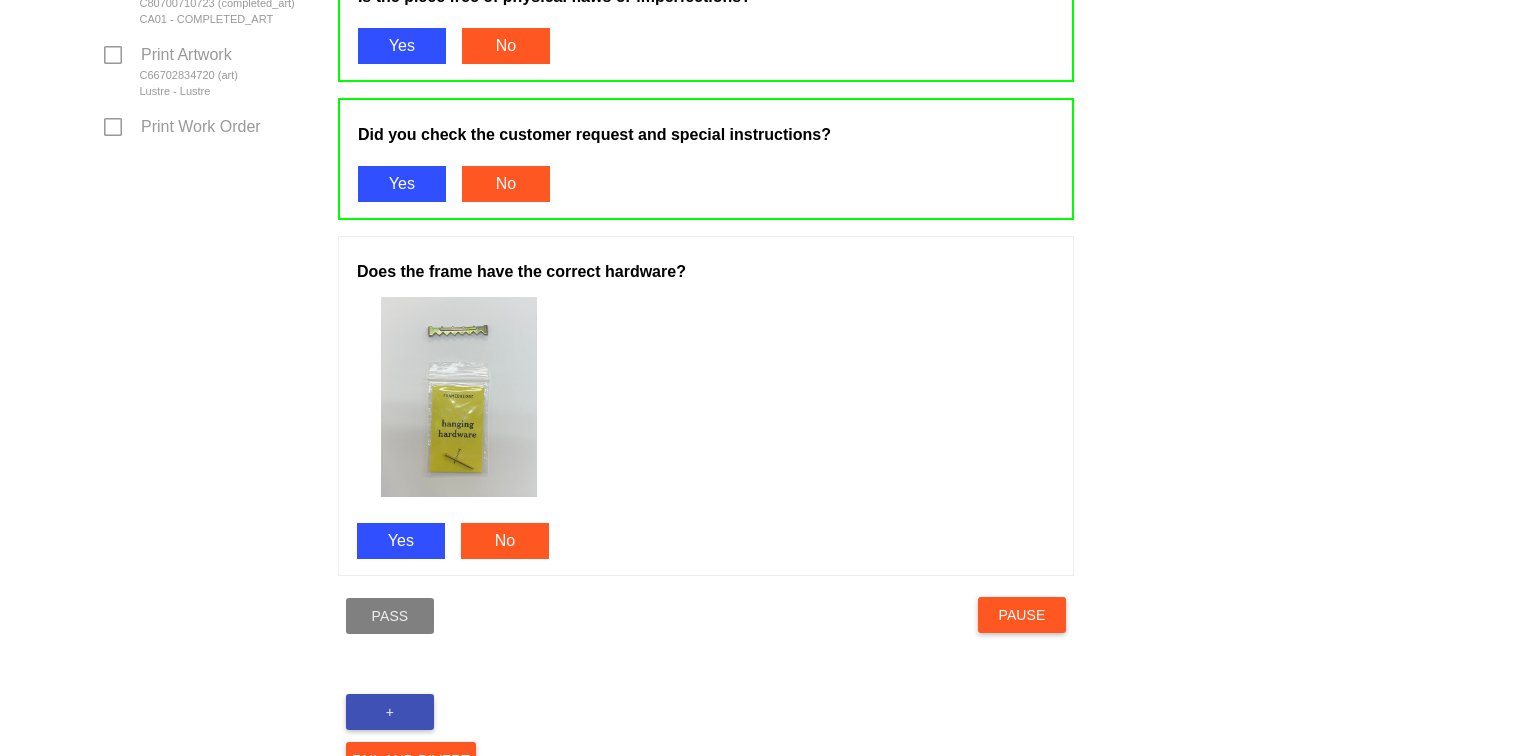 click on "Yes" at bounding box center (401, 541) 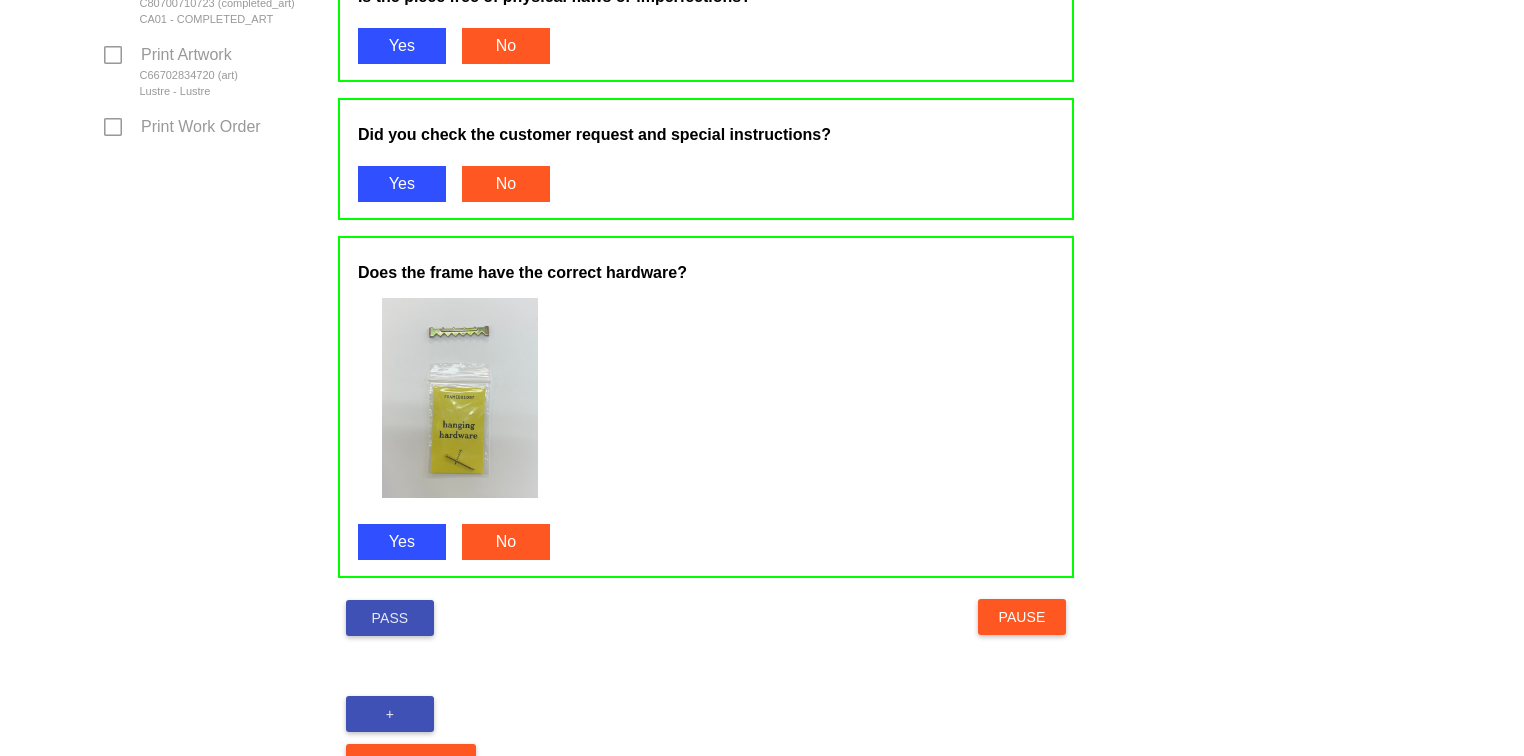 click on "Pass" at bounding box center [390, 618] 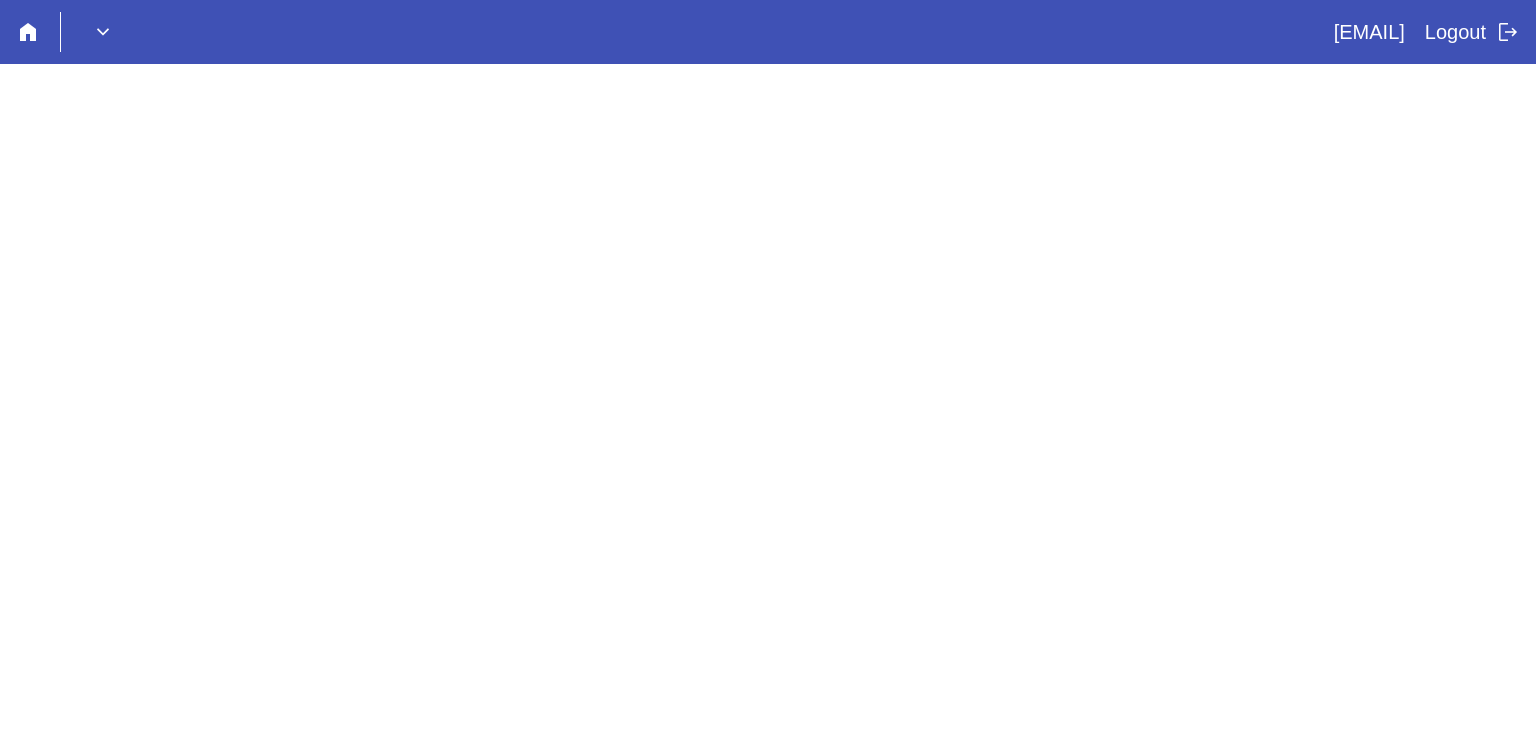 scroll, scrollTop: 0, scrollLeft: 0, axis: both 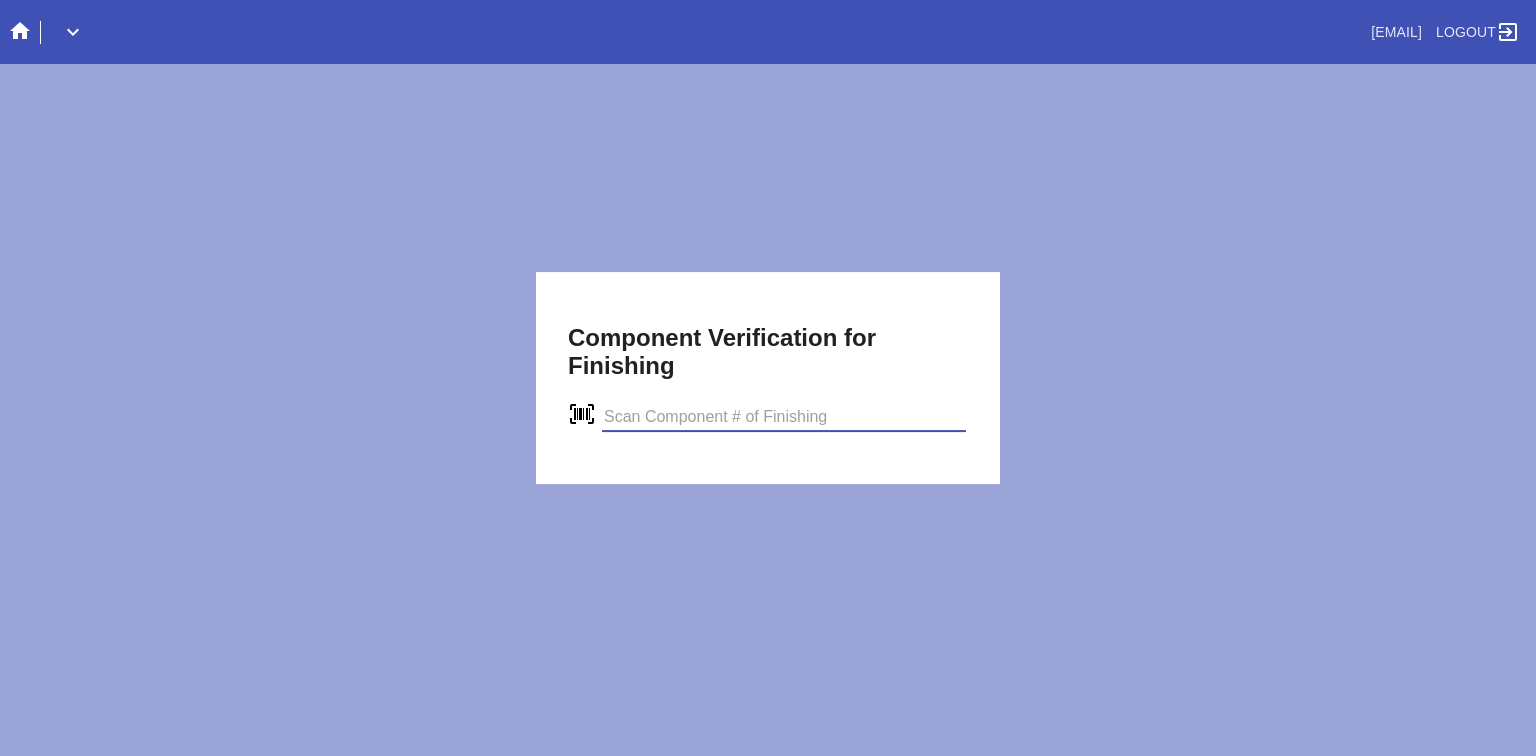 click on "Component Verification for Finishing verify" at bounding box center (768, 378) 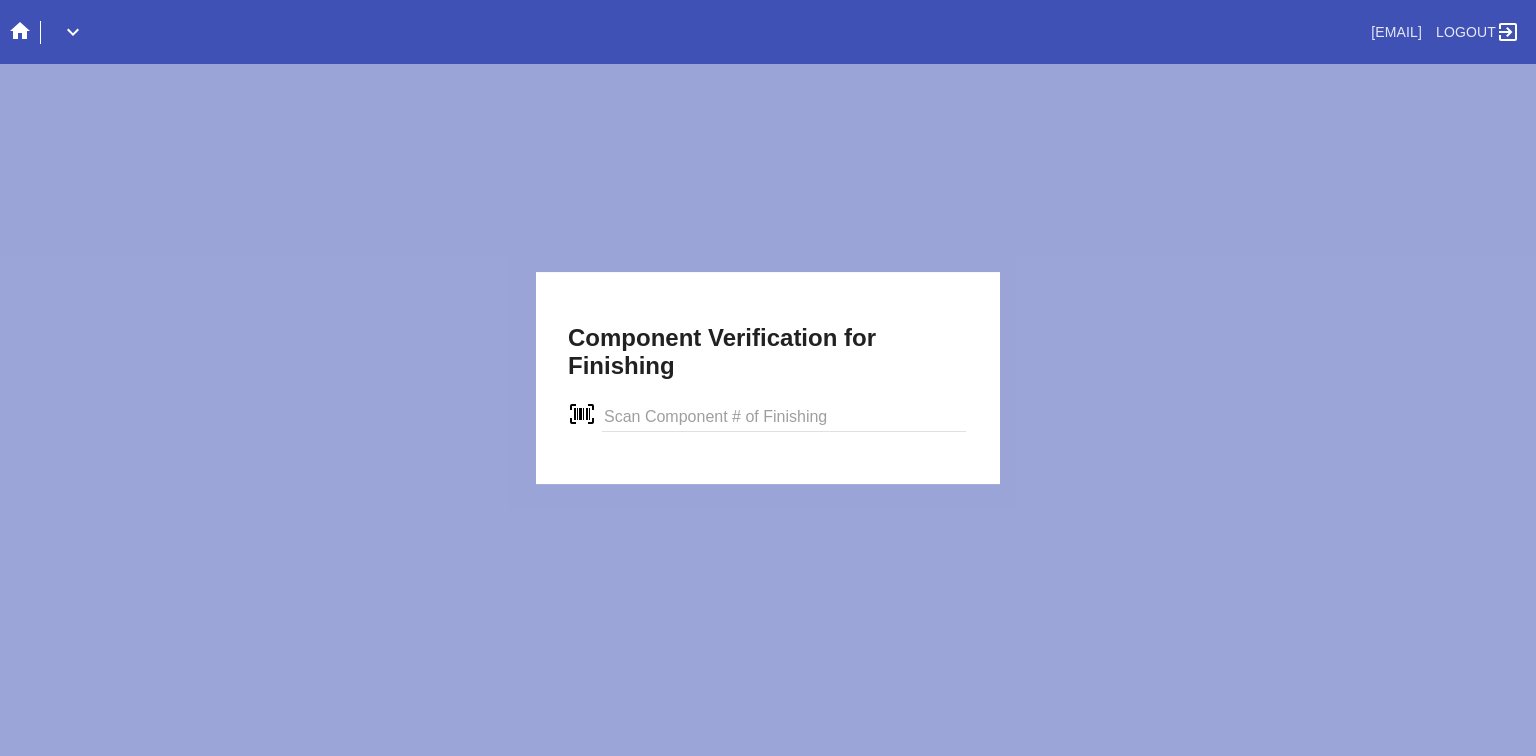 click on "Component Verification for Finishing verify" at bounding box center [768, 378] 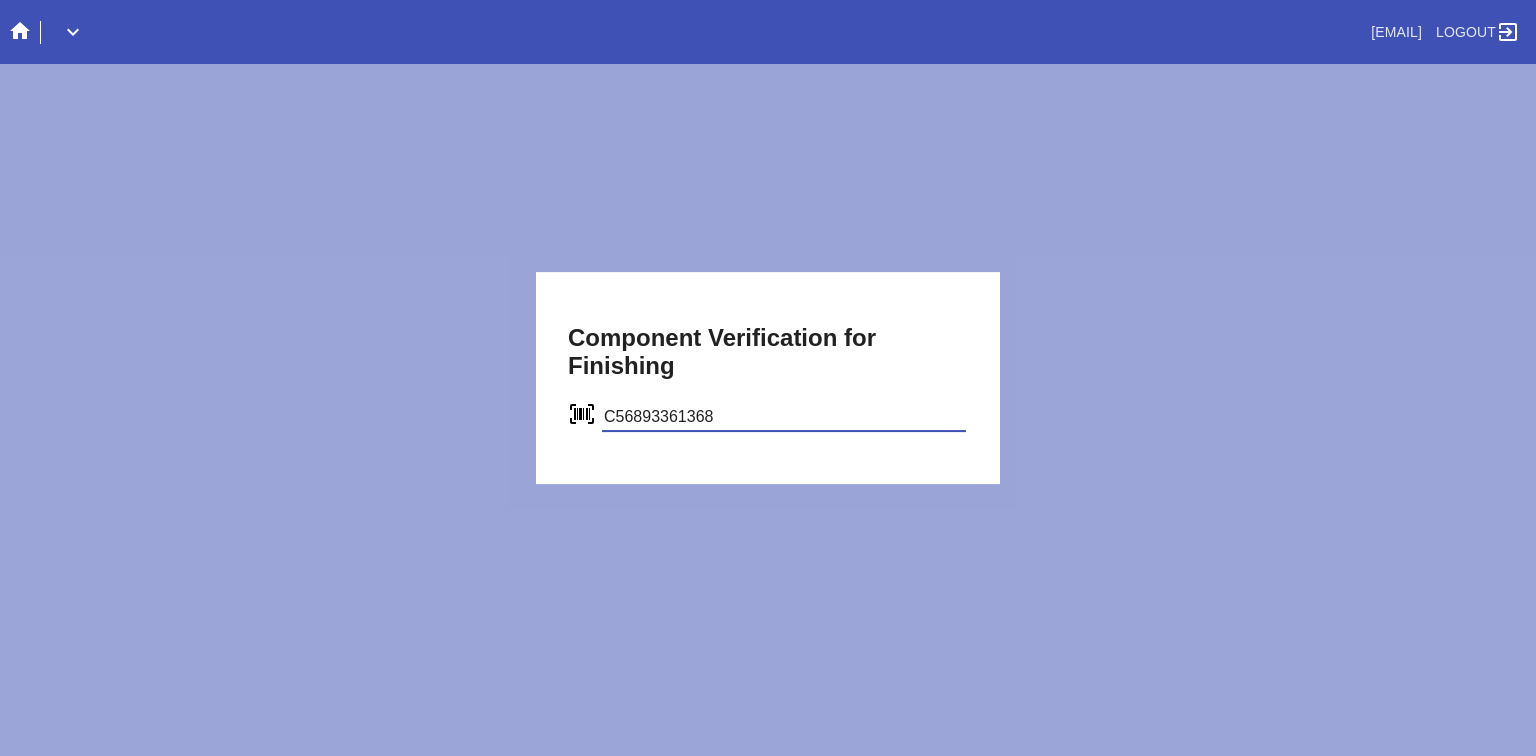 type on "C56893361368" 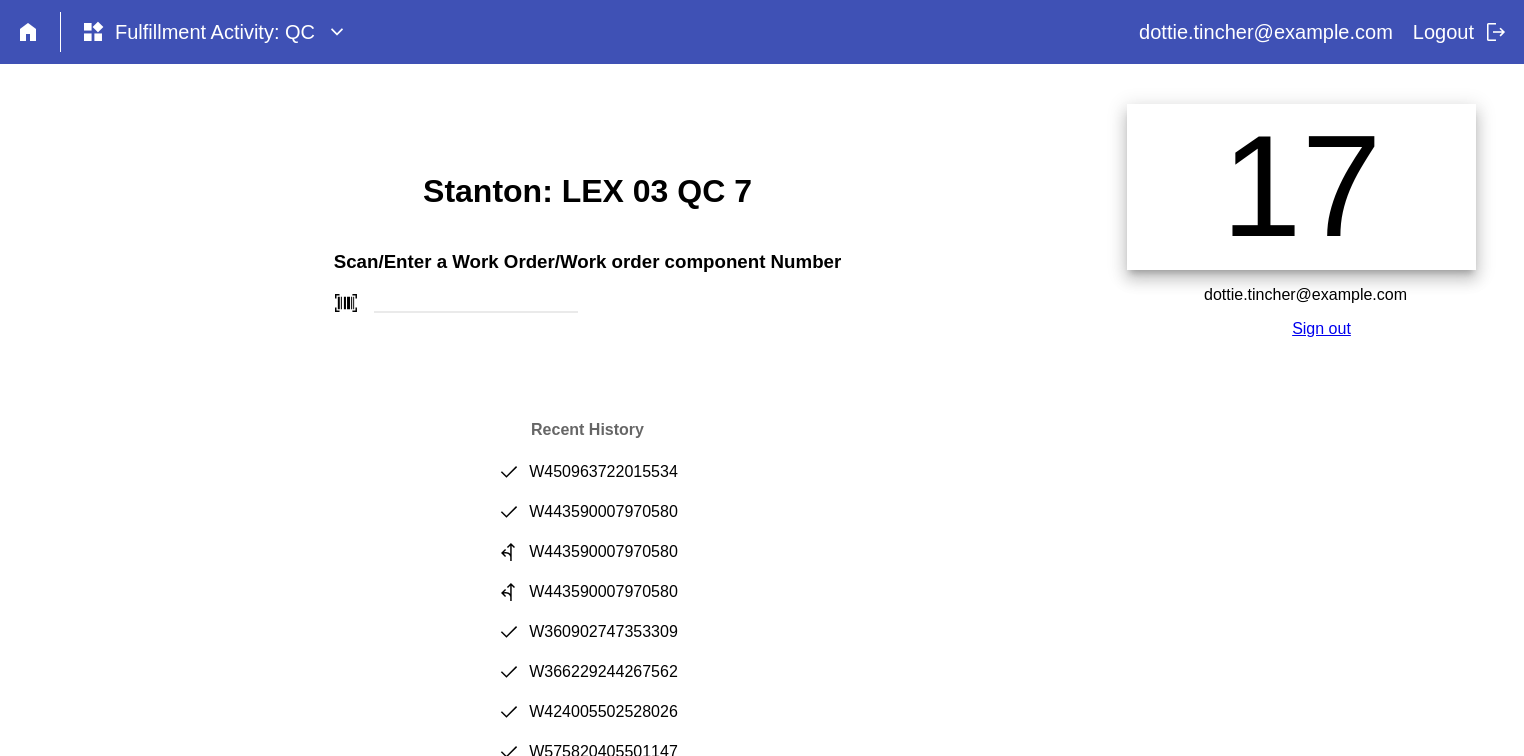 scroll, scrollTop: 0, scrollLeft: 0, axis: both 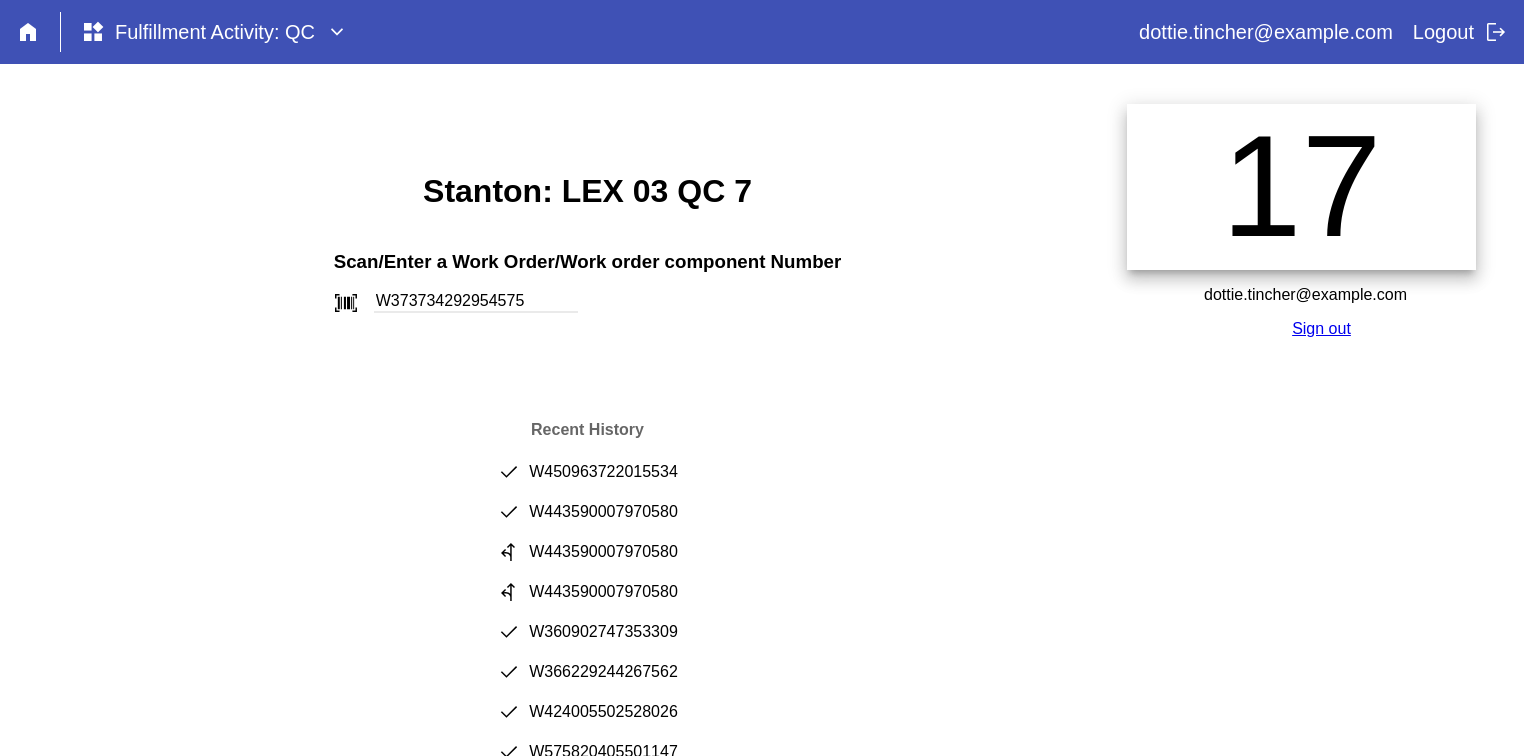 type on "W373734292954575" 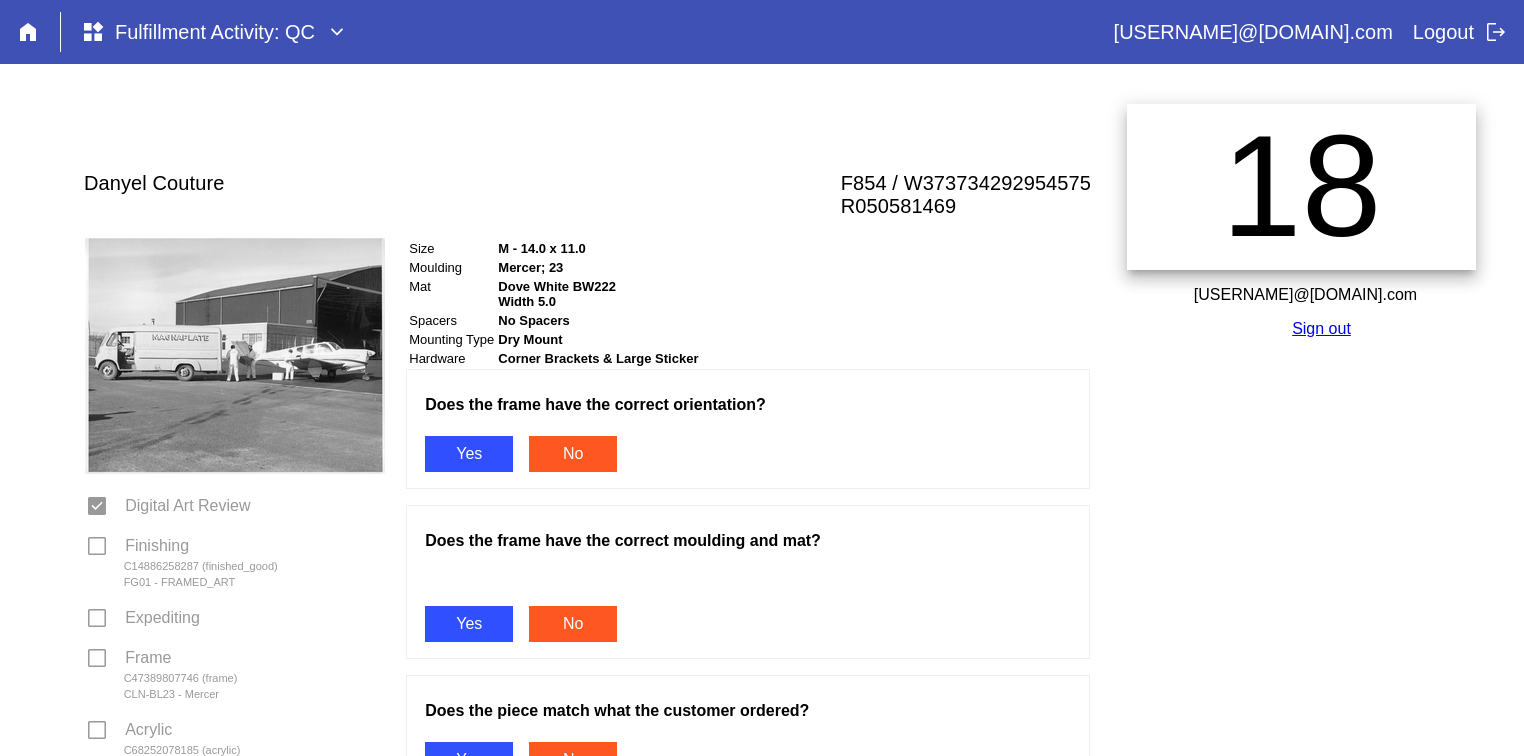 scroll, scrollTop: 0, scrollLeft: 0, axis: both 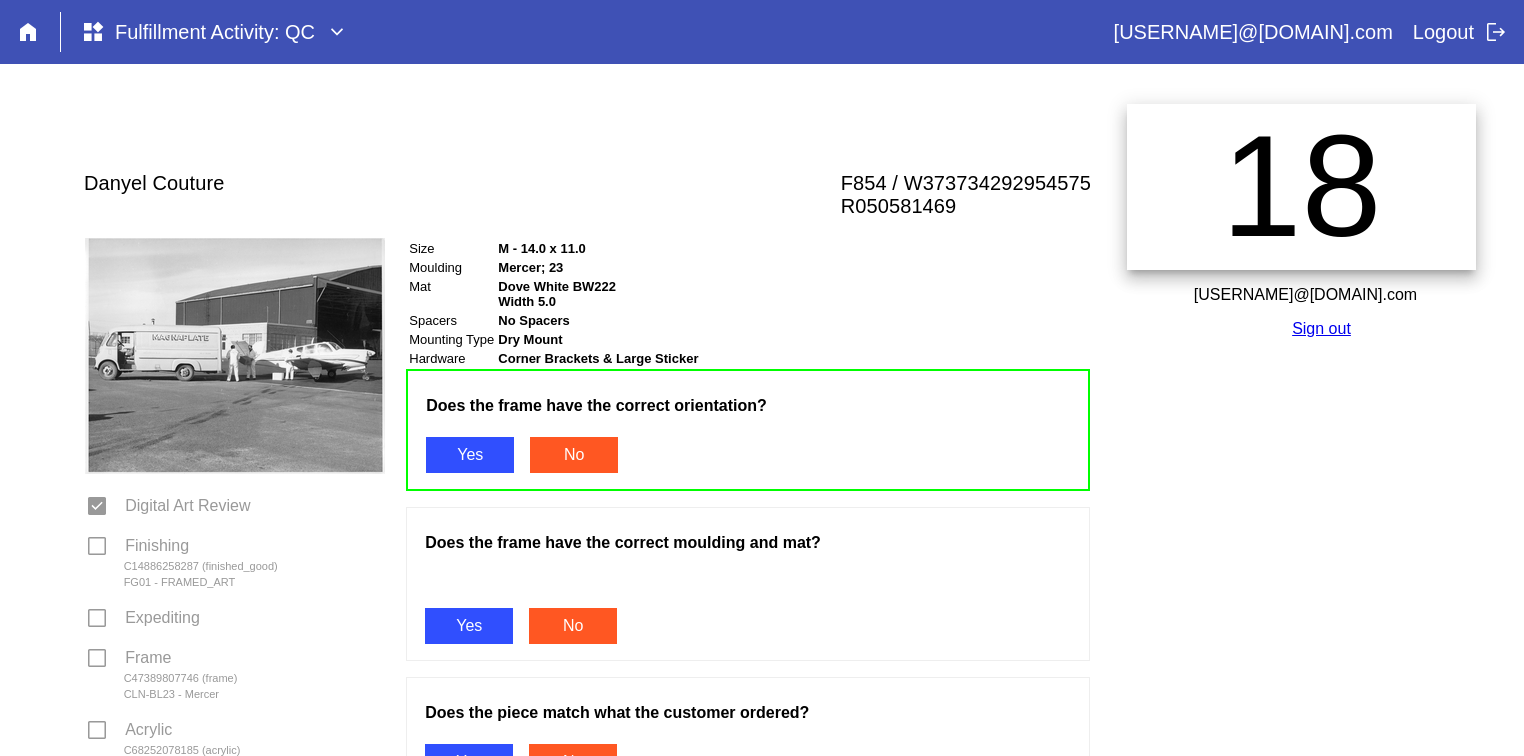 click on "Yes" at bounding box center [469, 626] 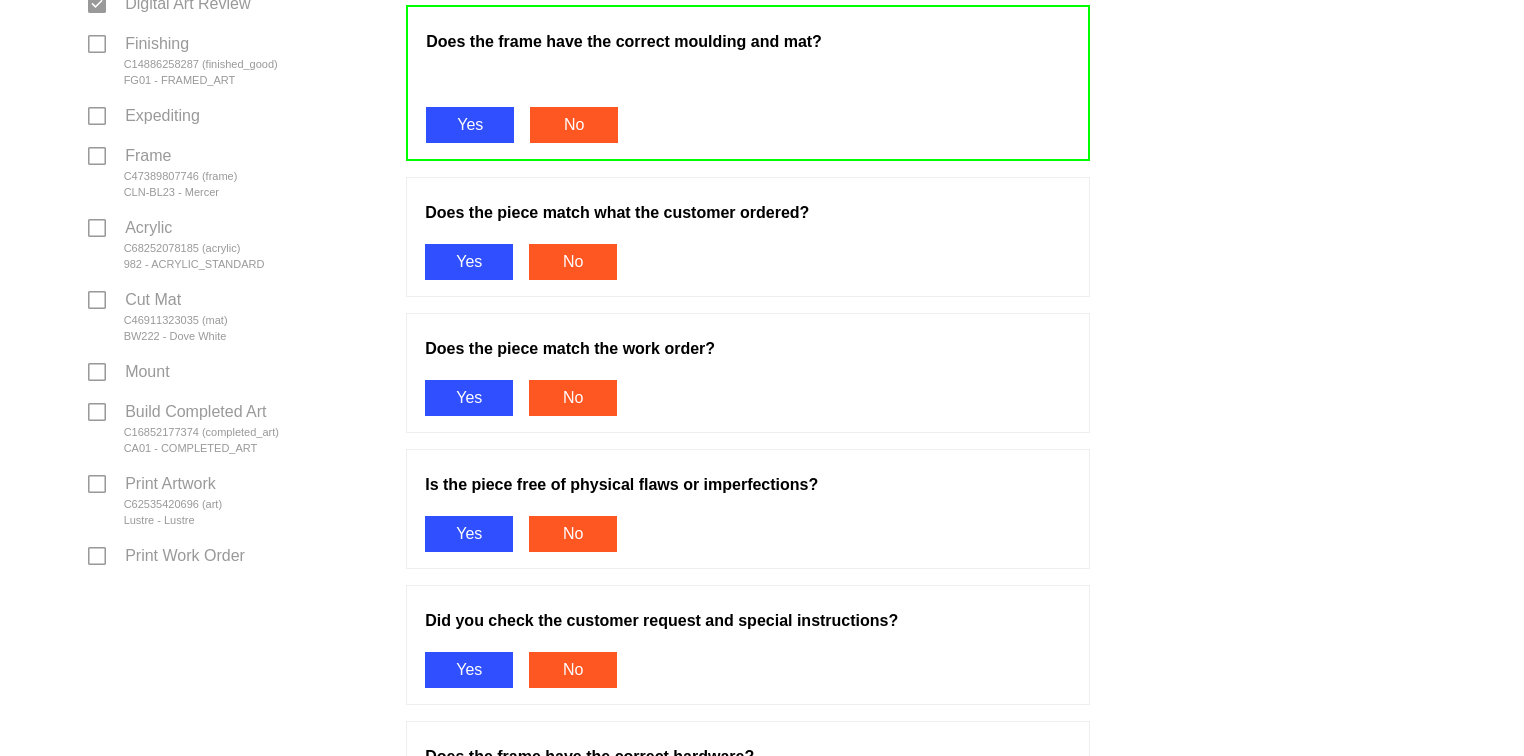 scroll, scrollTop: 505, scrollLeft: 0, axis: vertical 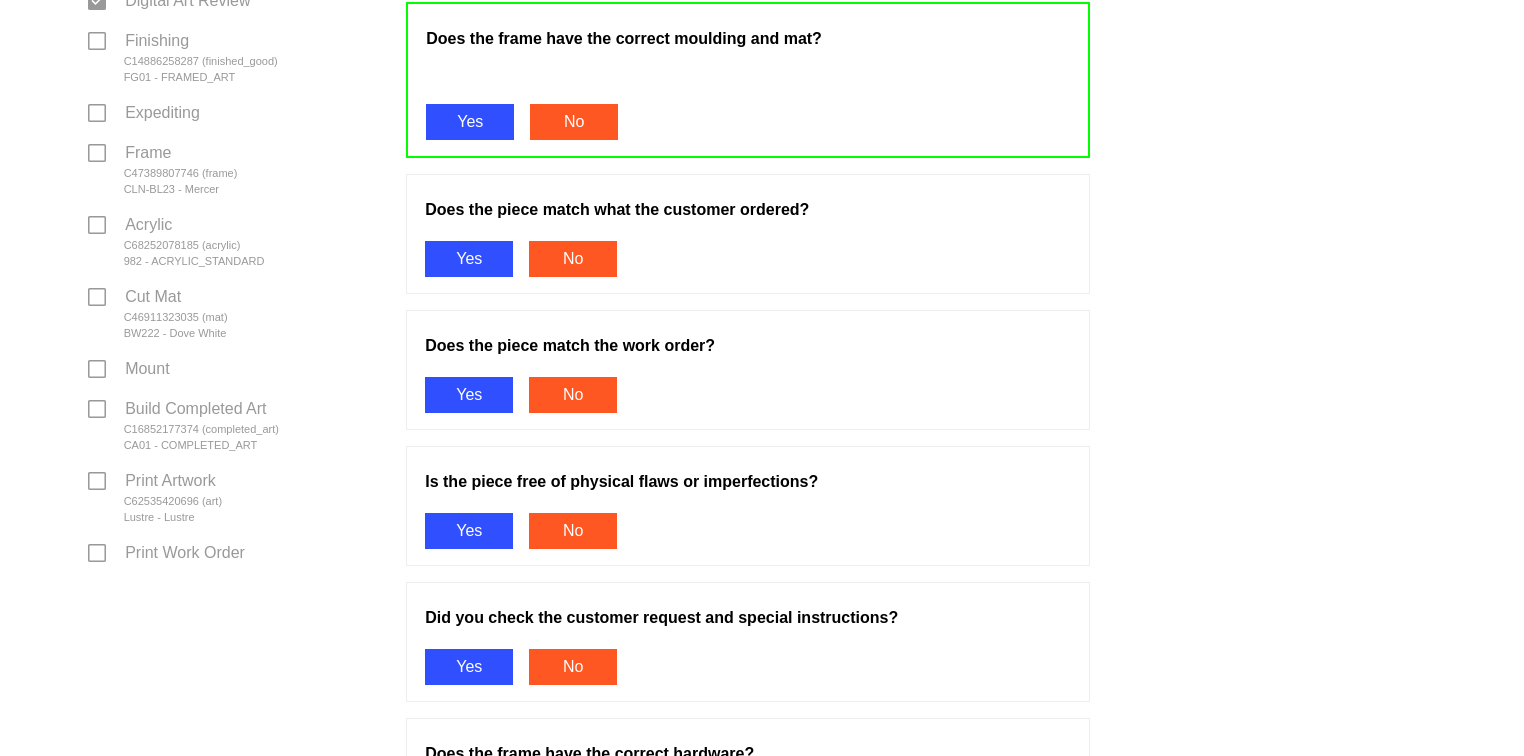 click on "Yes" at bounding box center [469, 259] 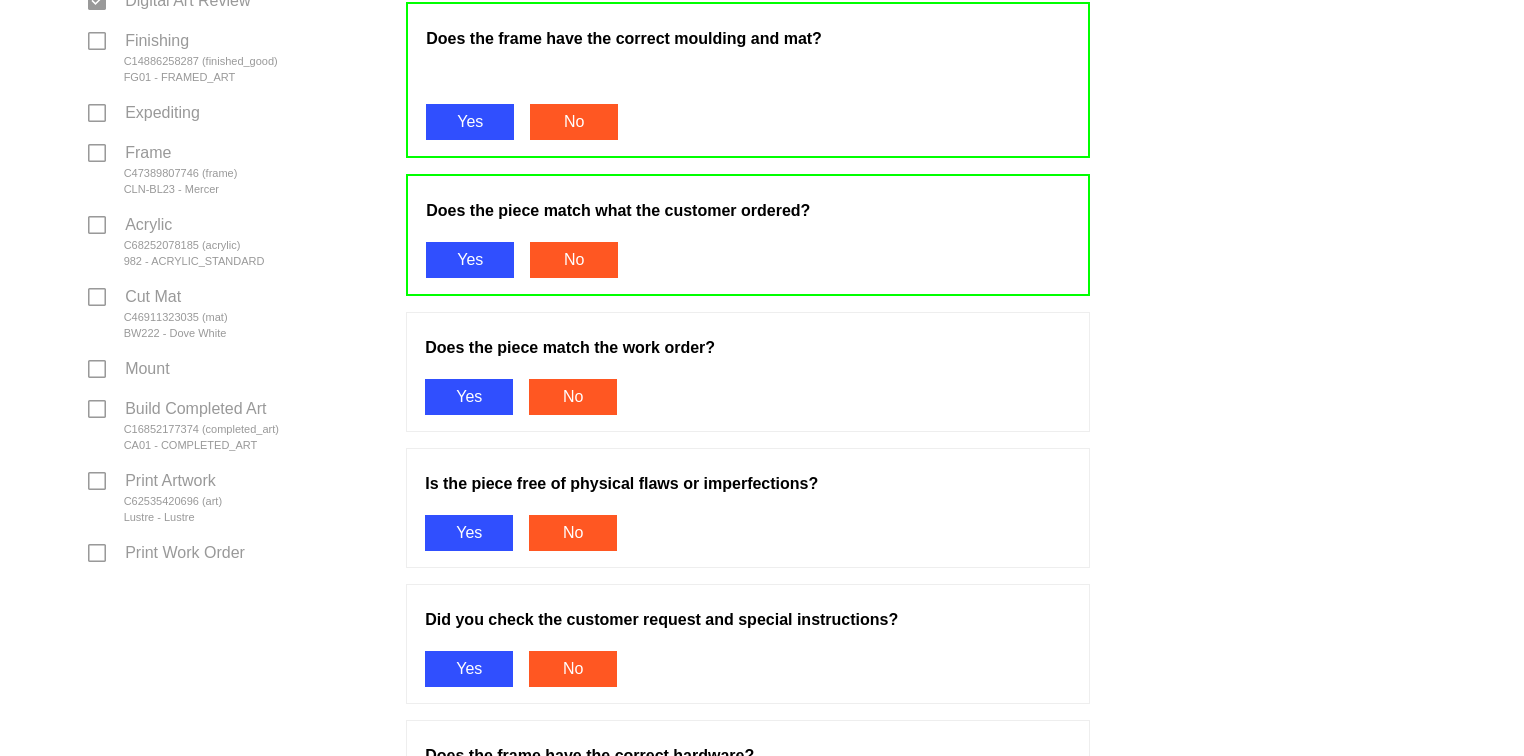 click on "Yes" at bounding box center (469, 397) 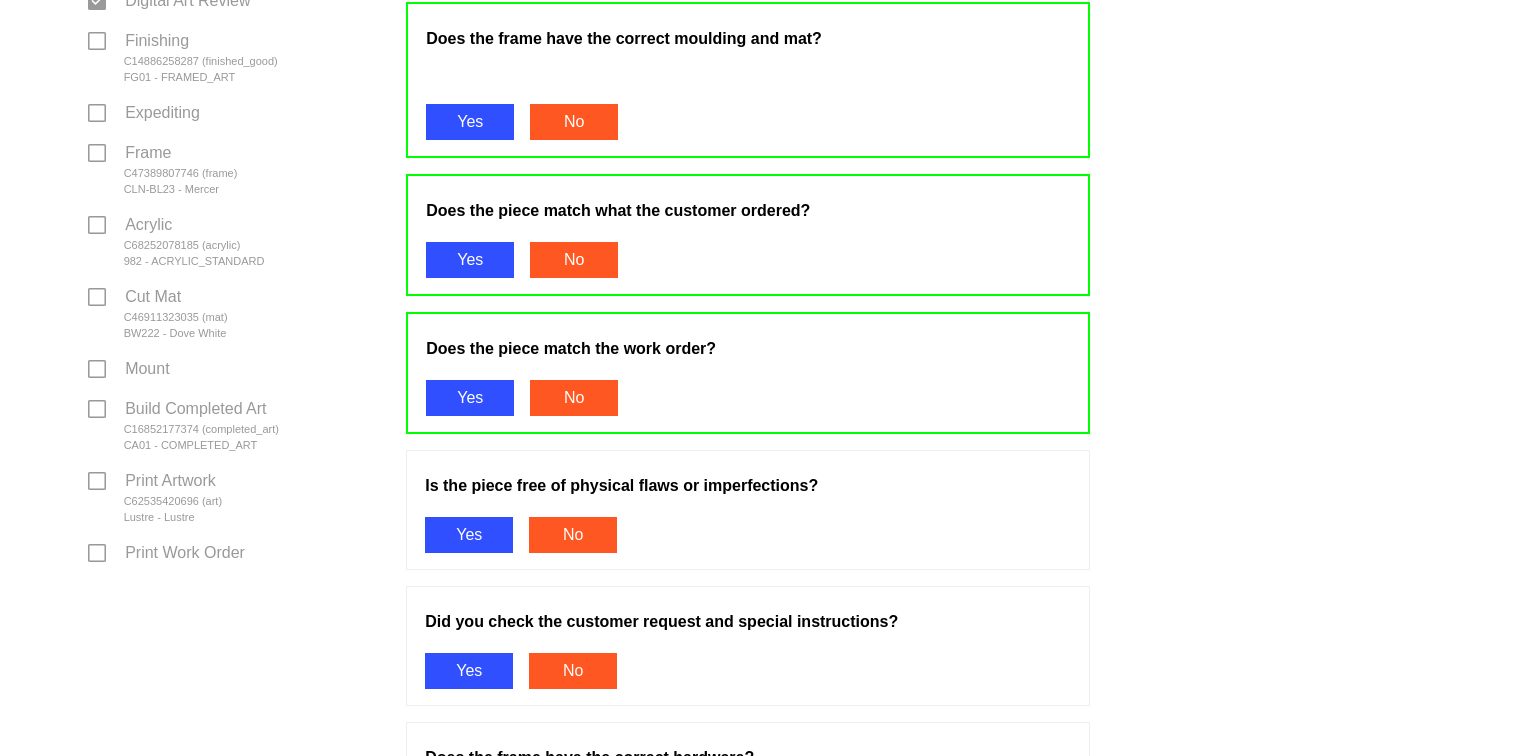 click on "Yes" at bounding box center (469, 535) 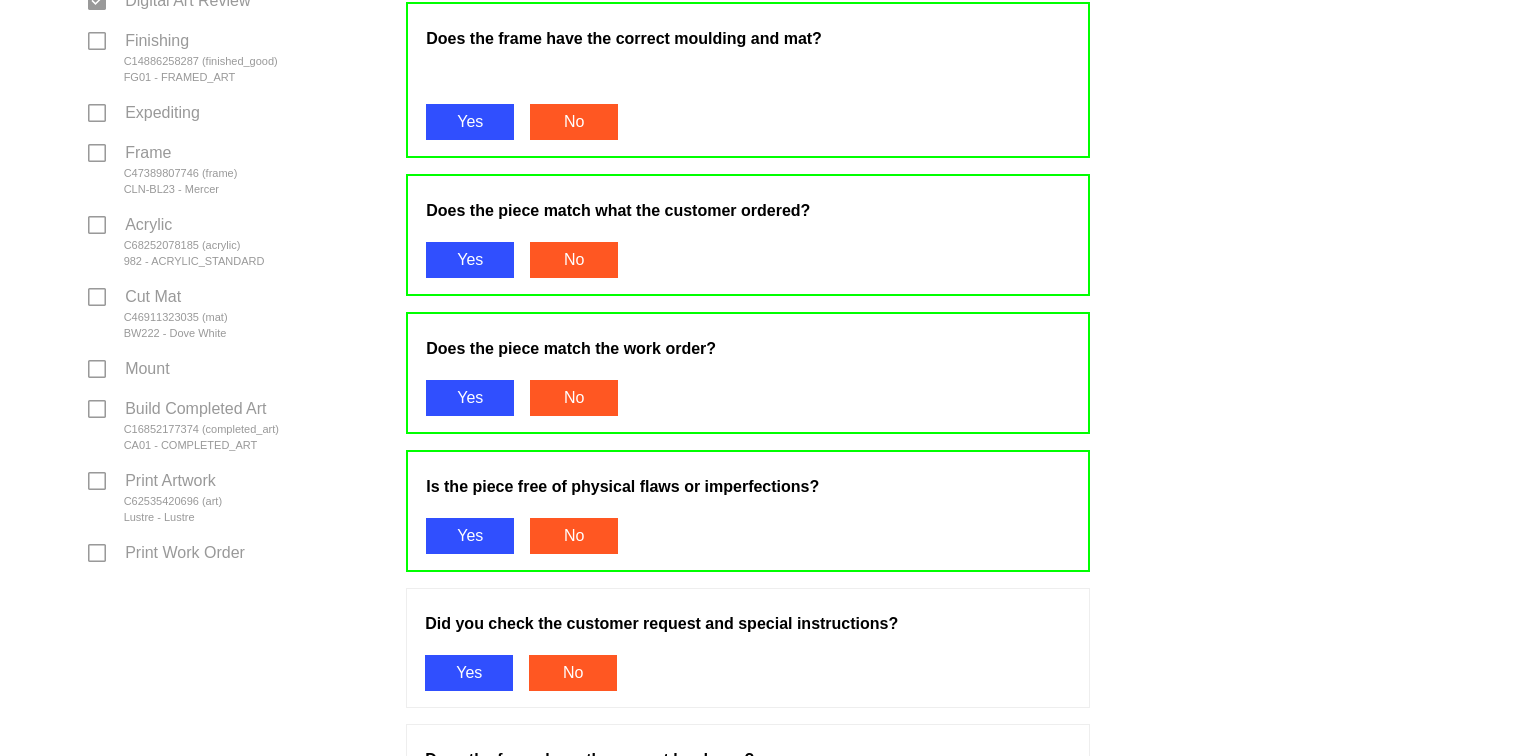 click on "Yes" at bounding box center (469, 673) 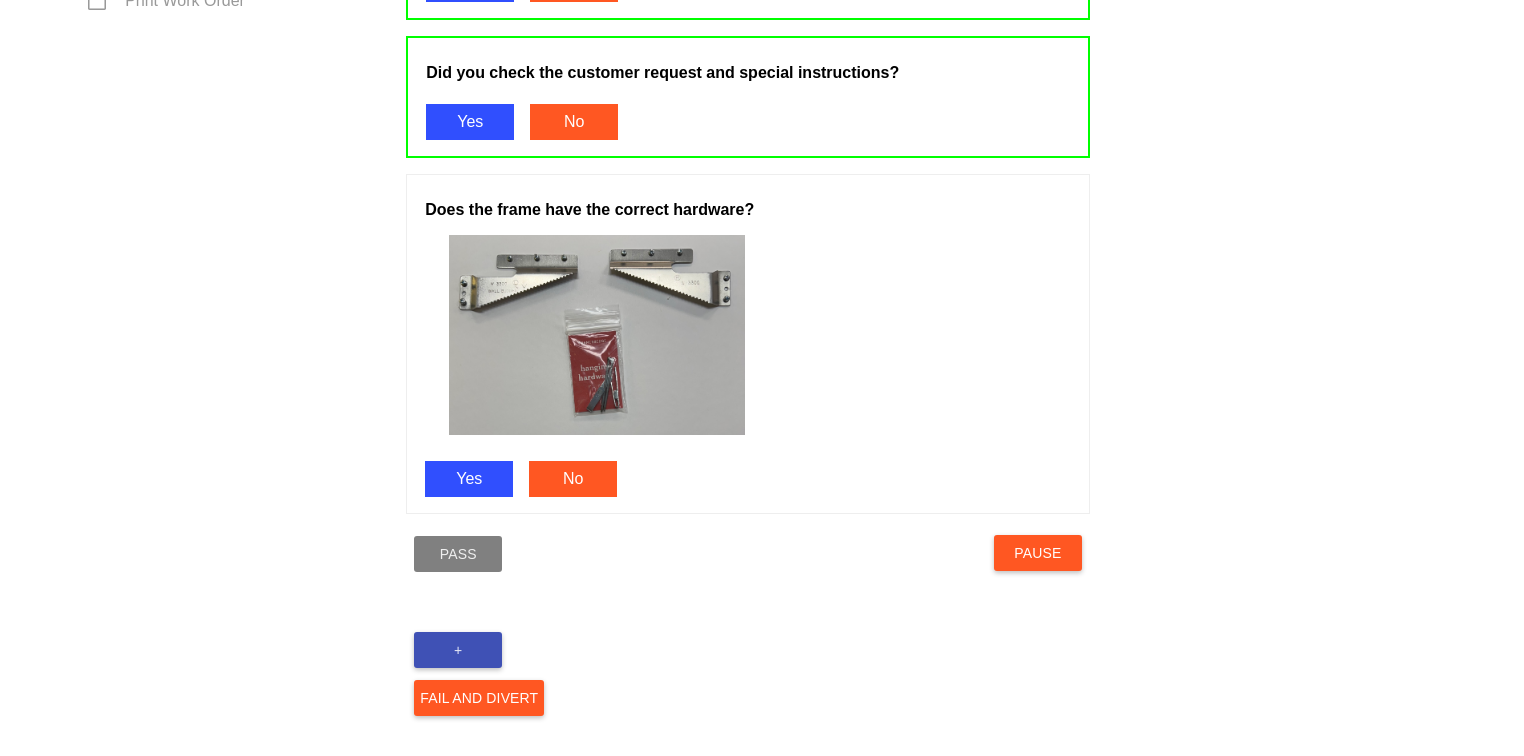 scroll, scrollTop: 1058, scrollLeft: 0, axis: vertical 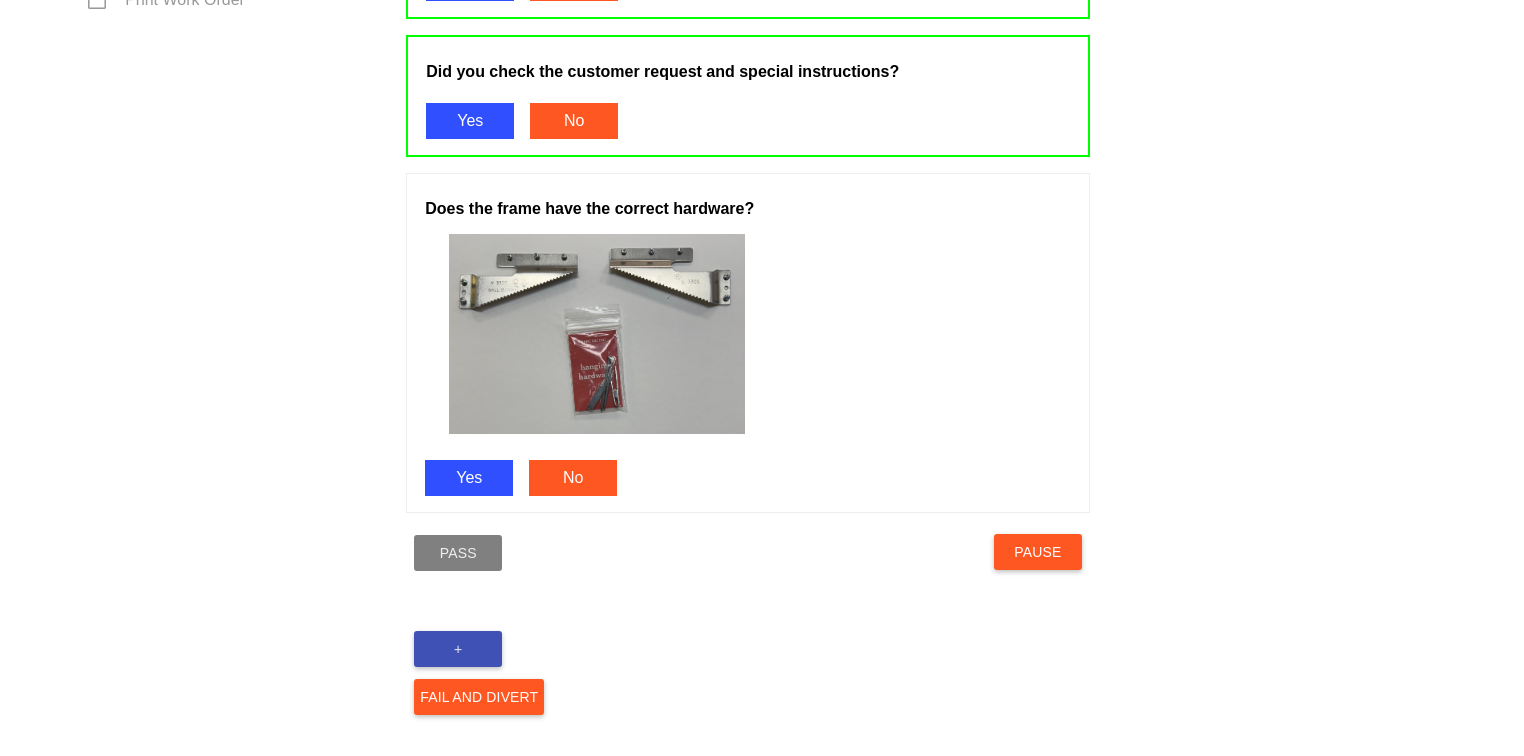 click on "Yes" at bounding box center [469, 478] 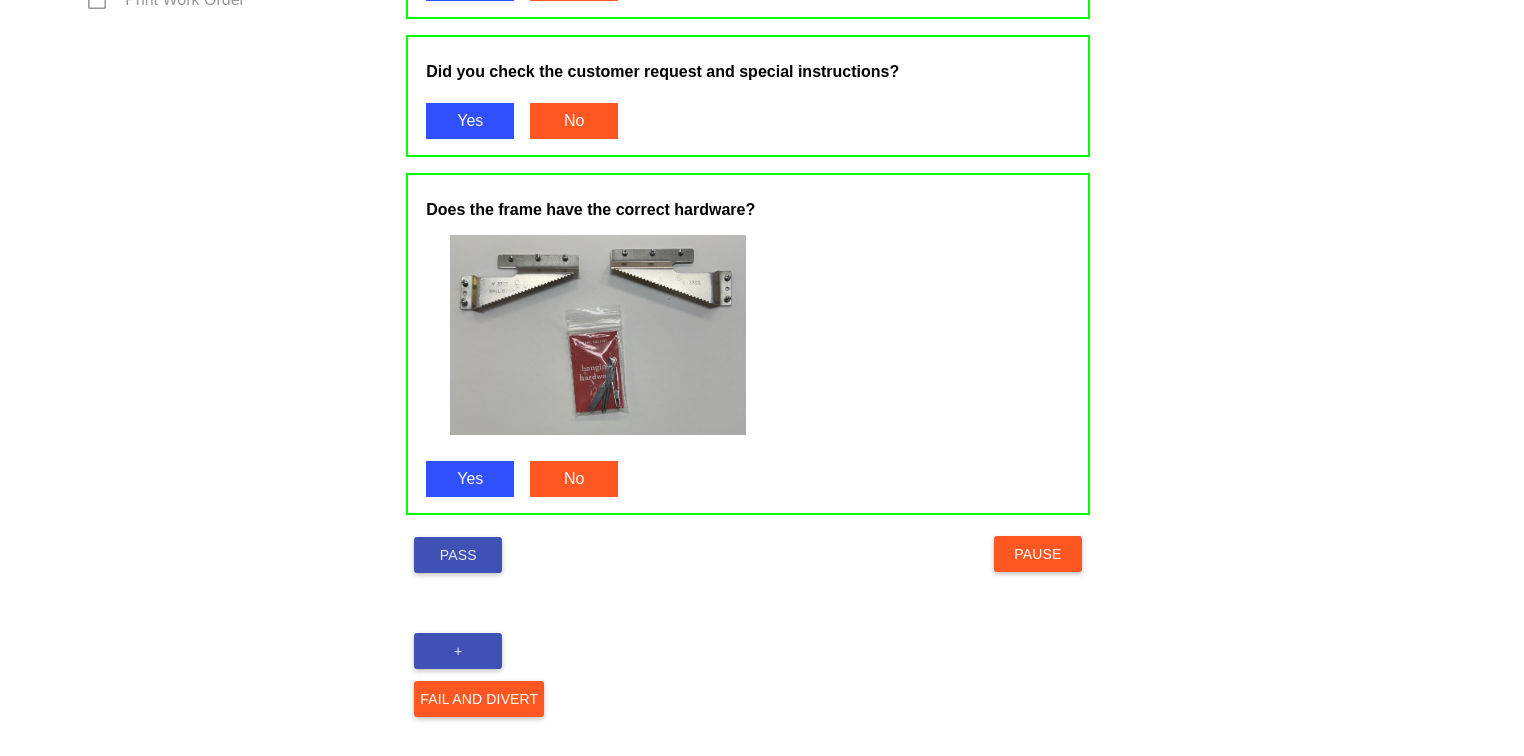 click on "Pass" at bounding box center [458, 555] 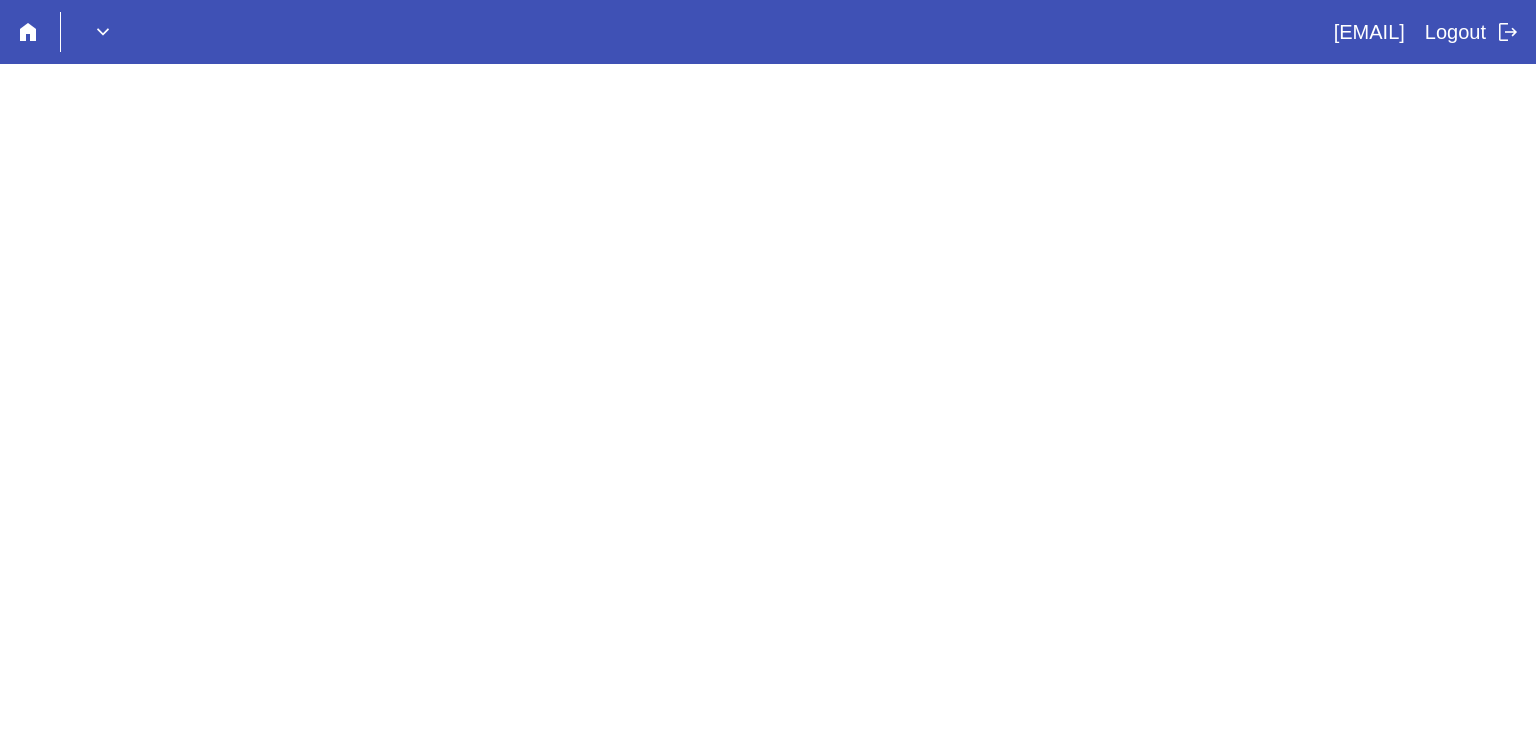 scroll, scrollTop: 0, scrollLeft: 0, axis: both 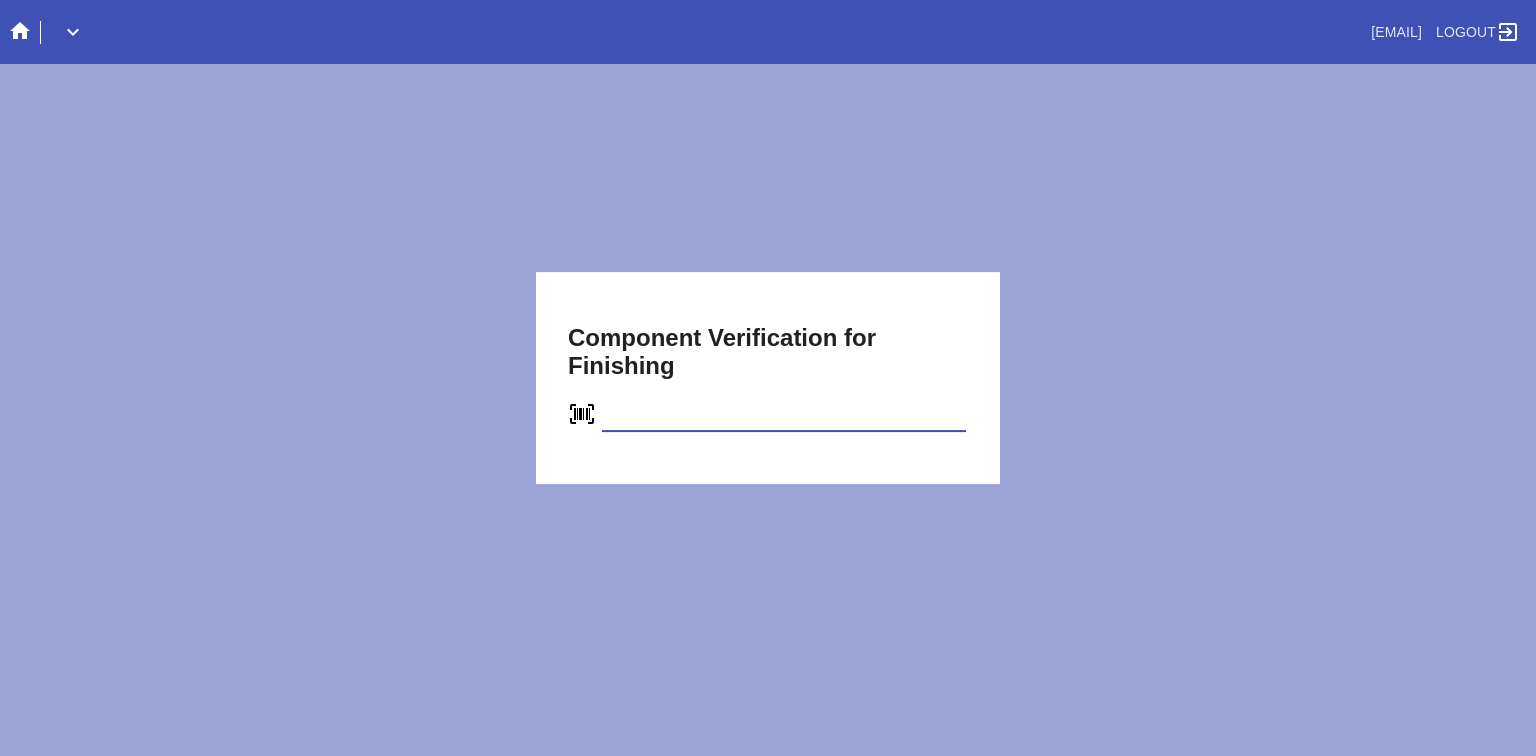 type on "C14886258287" 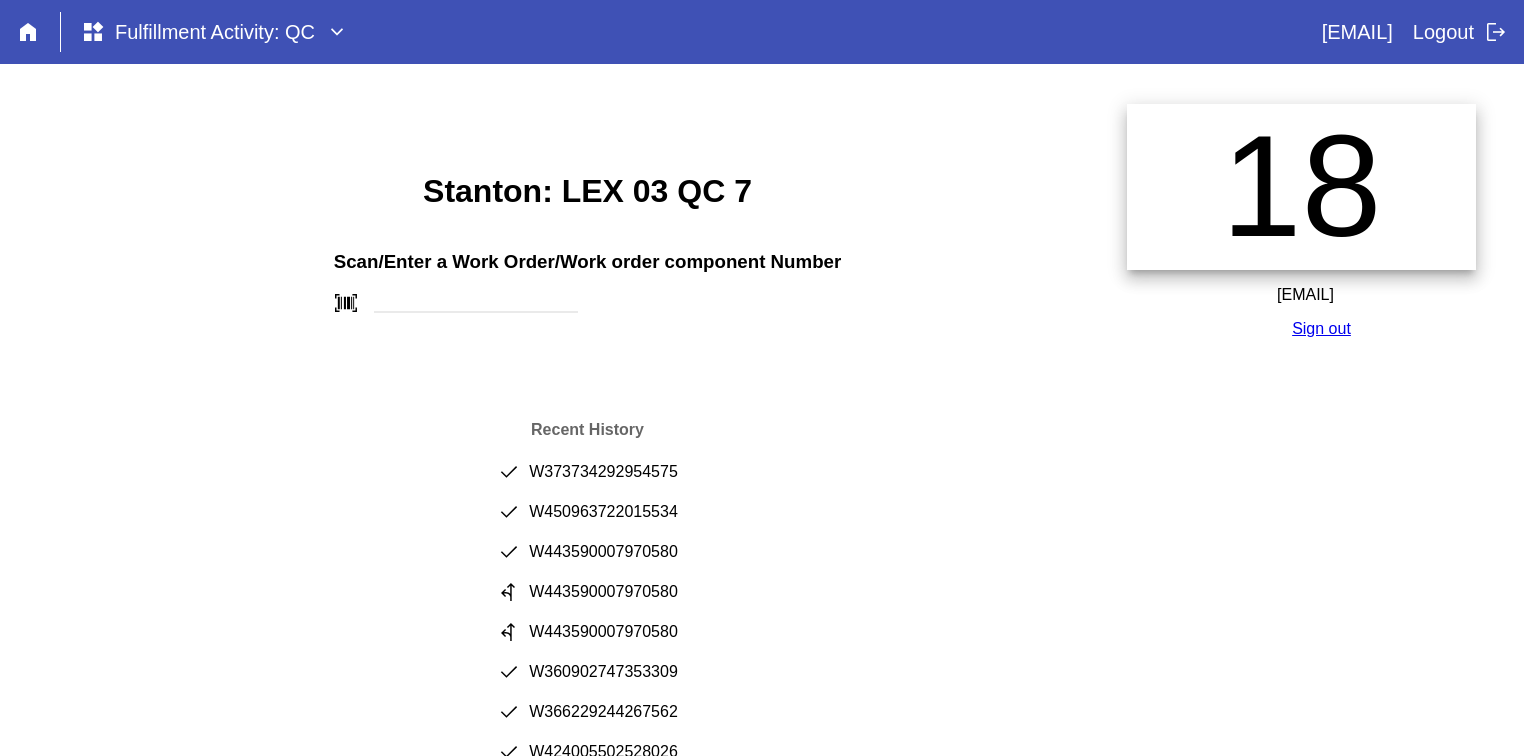 scroll, scrollTop: 0, scrollLeft: 0, axis: both 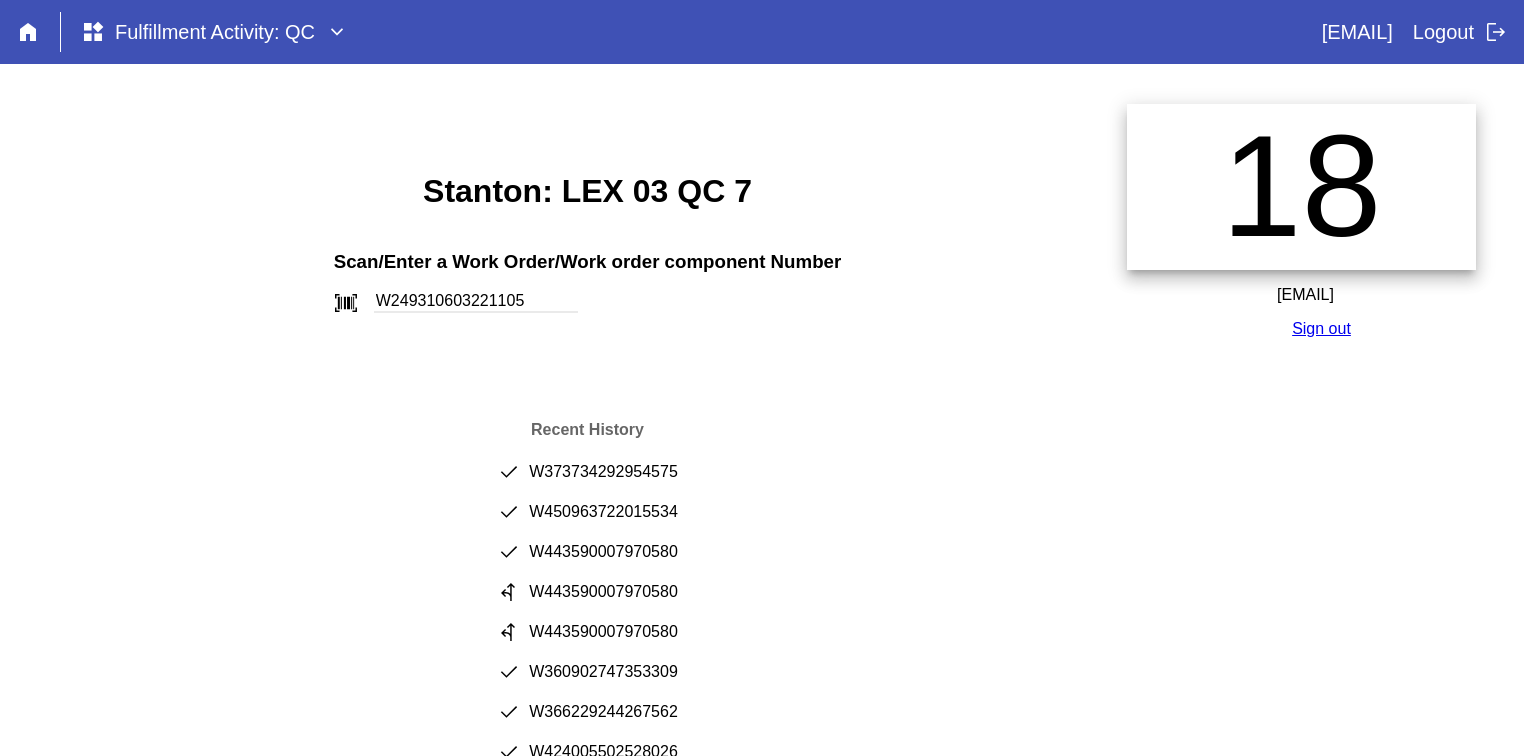 type on "W249310603221105" 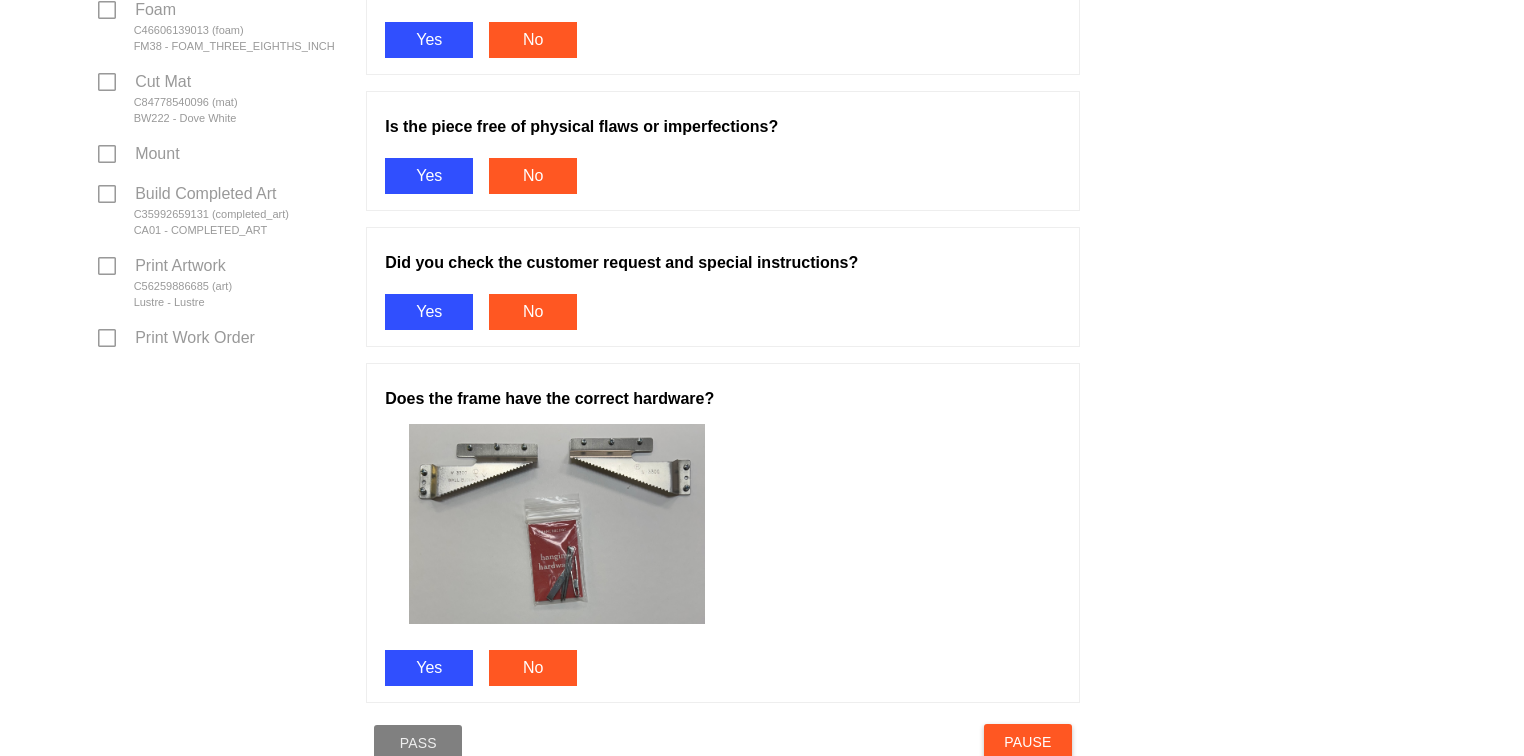 scroll, scrollTop: 1066, scrollLeft: 0, axis: vertical 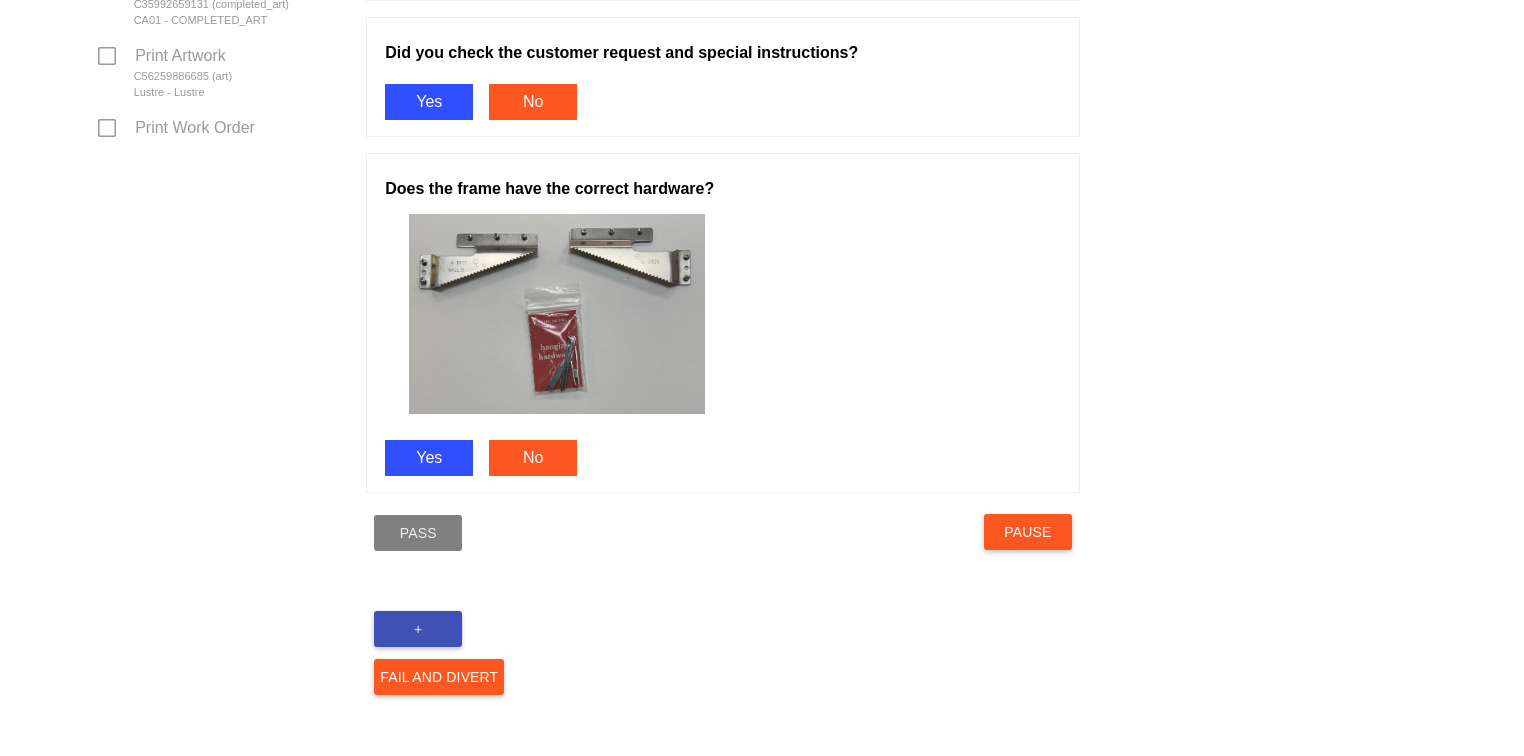 click on "+" at bounding box center (418, 629) 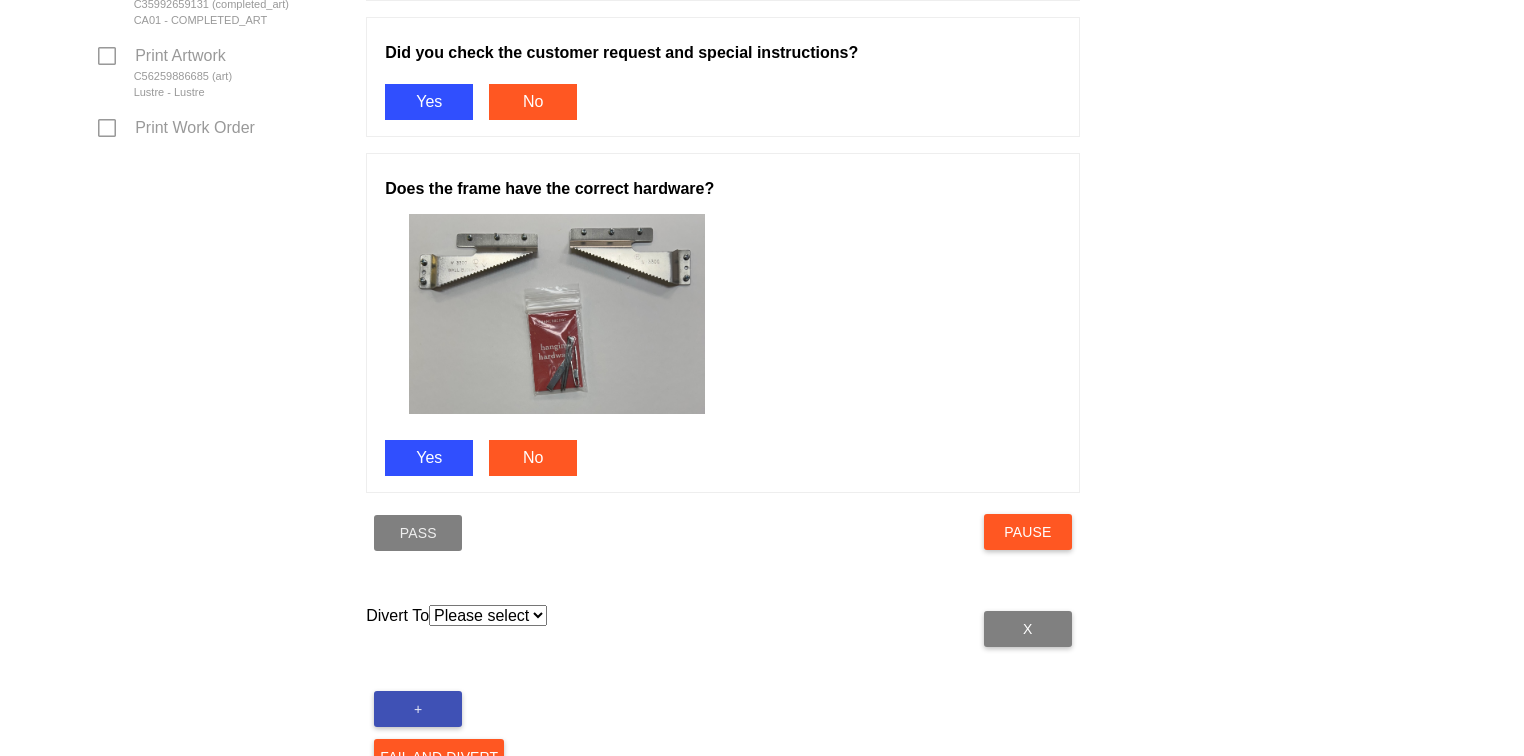 click on "Please select
Acrylic
Art Care
Foam
Hold
Mats
Saws
Receiving
Print Room
Mounting
Hardware
Assembly" at bounding box center [488, 615] 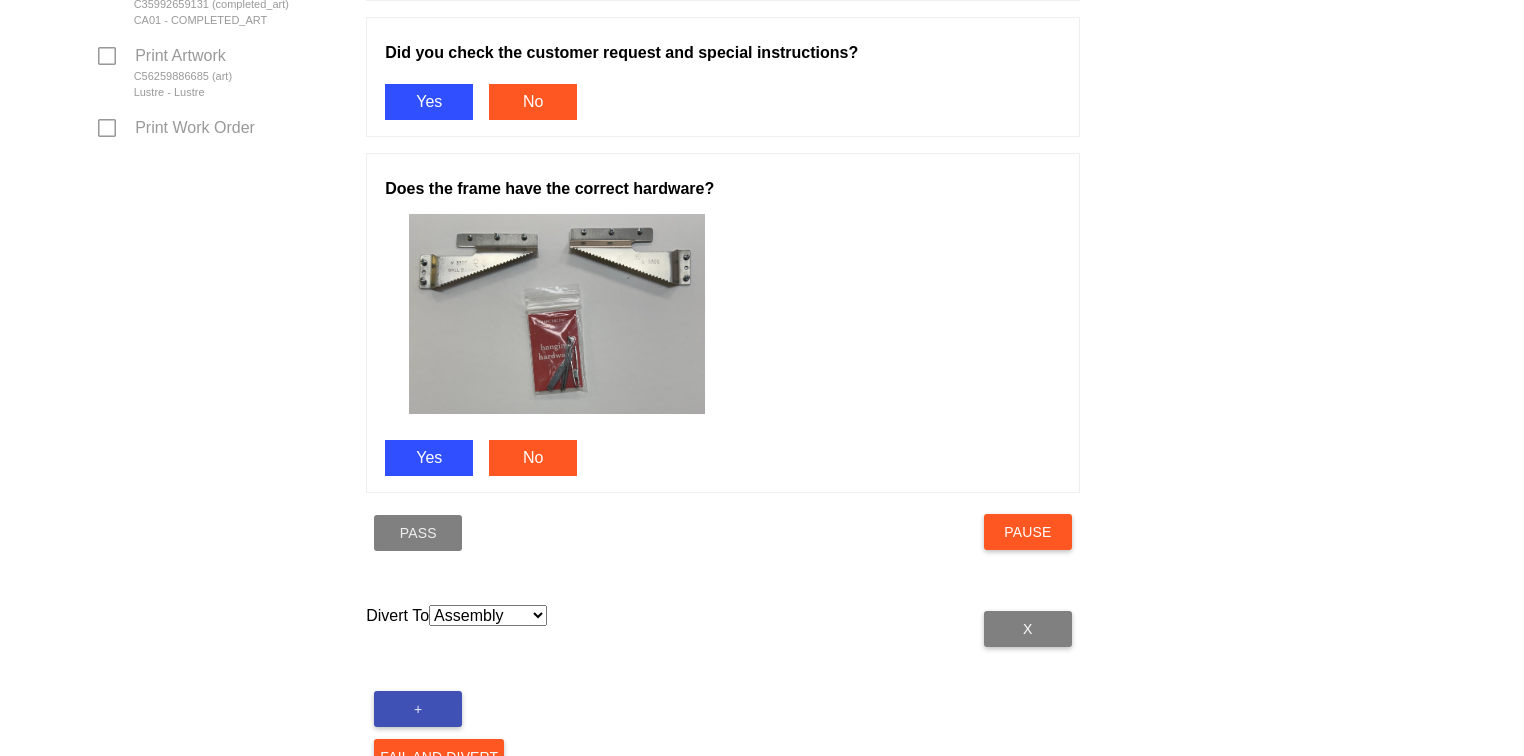 click on "Please select
Acrylic
Art Care
Foam
Hold
Mats
Saws
Receiving
Print Room
Mounting
Hardware
Assembly" at bounding box center [488, 615] 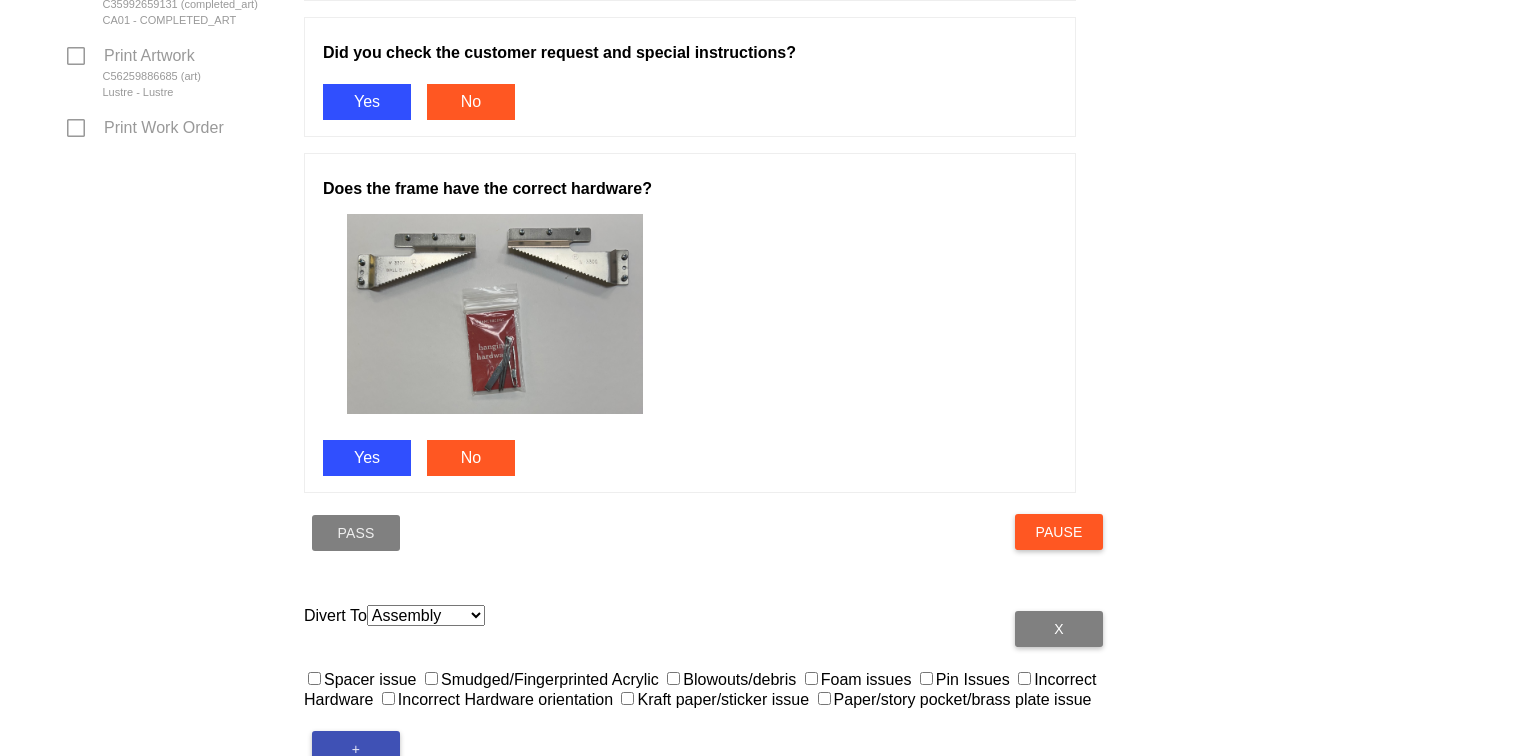 click on "Blowouts/debris" at bounding box center (673, 678) 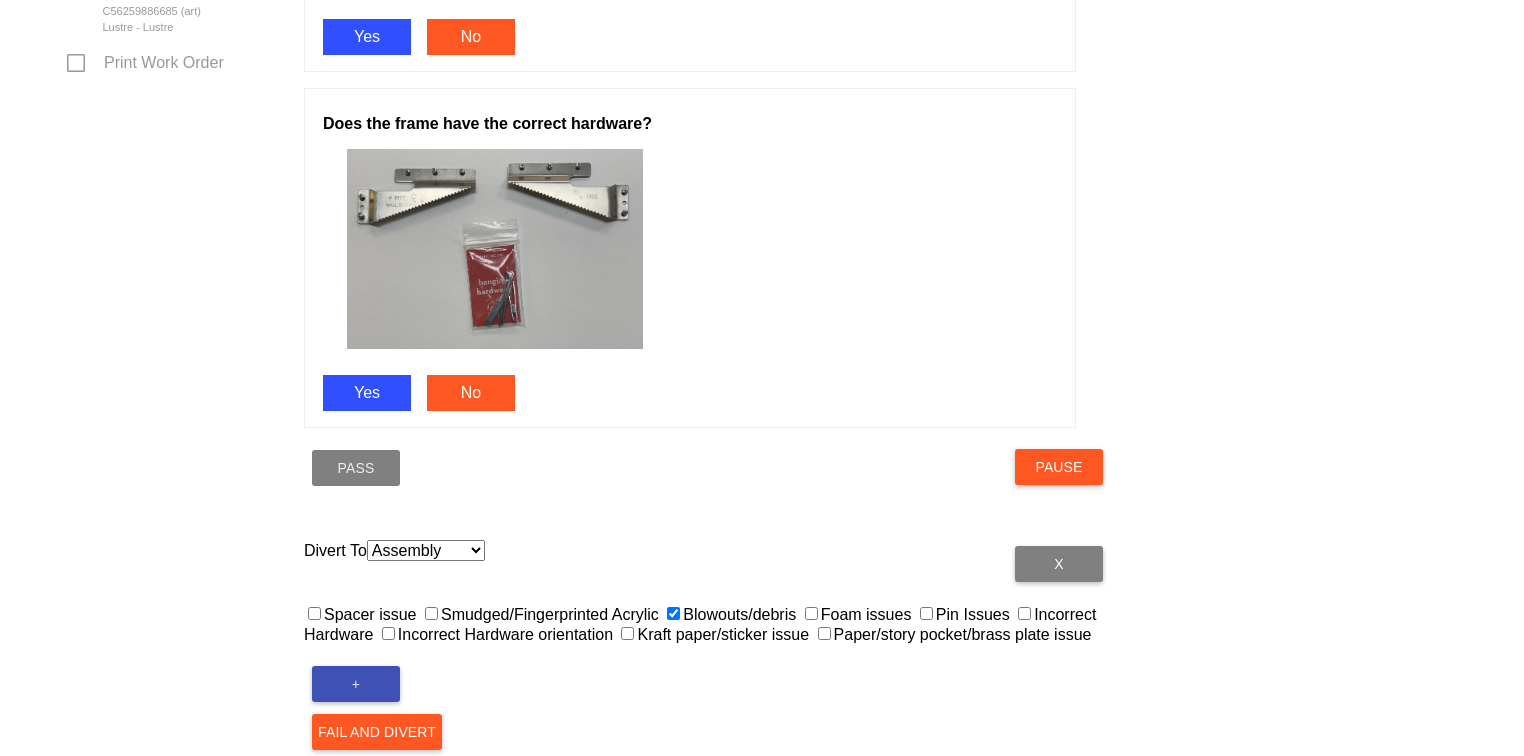 scroll, scrollTop: 1204, scrollLeft: 0, axis: vertical 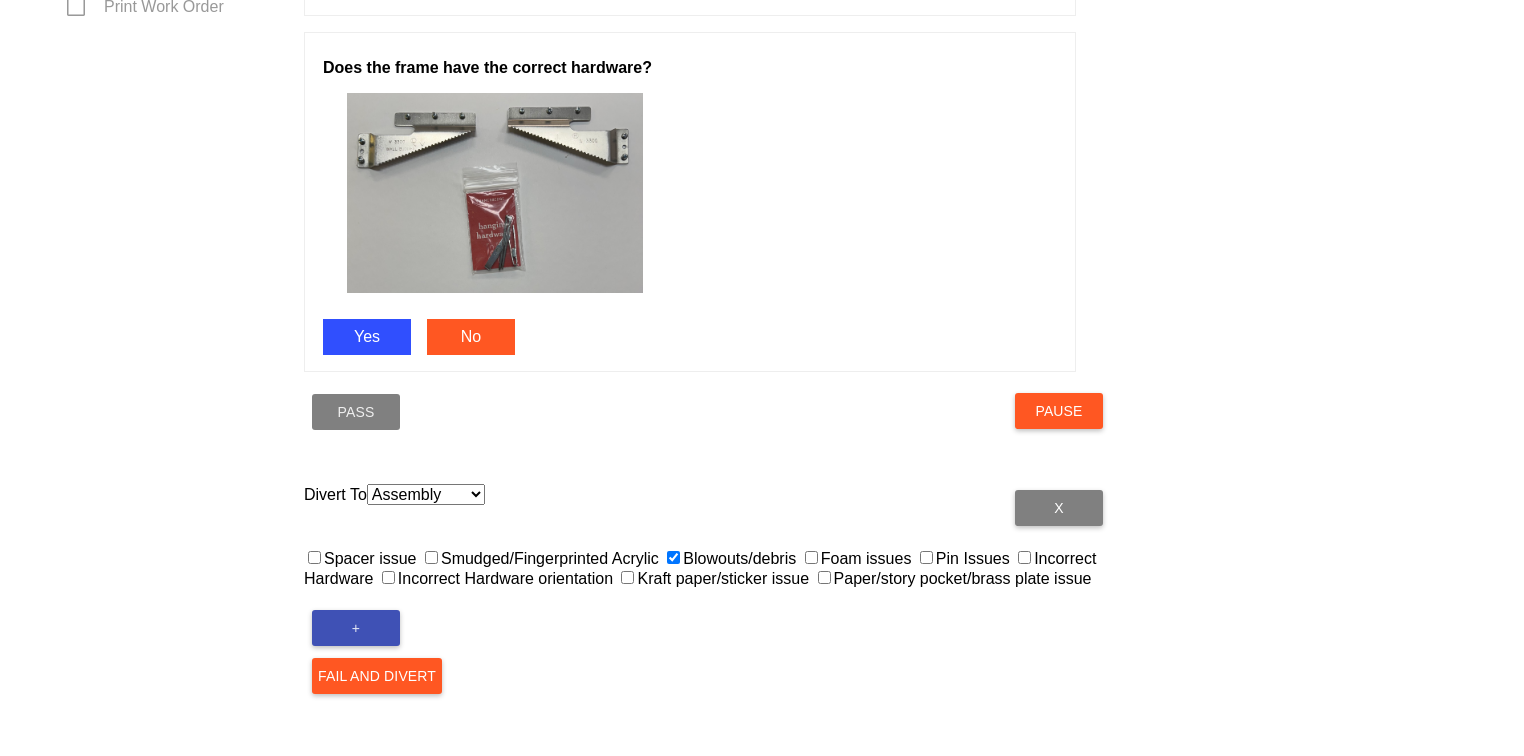 click on "Fail and Divert" at bounding box center [377, 676] 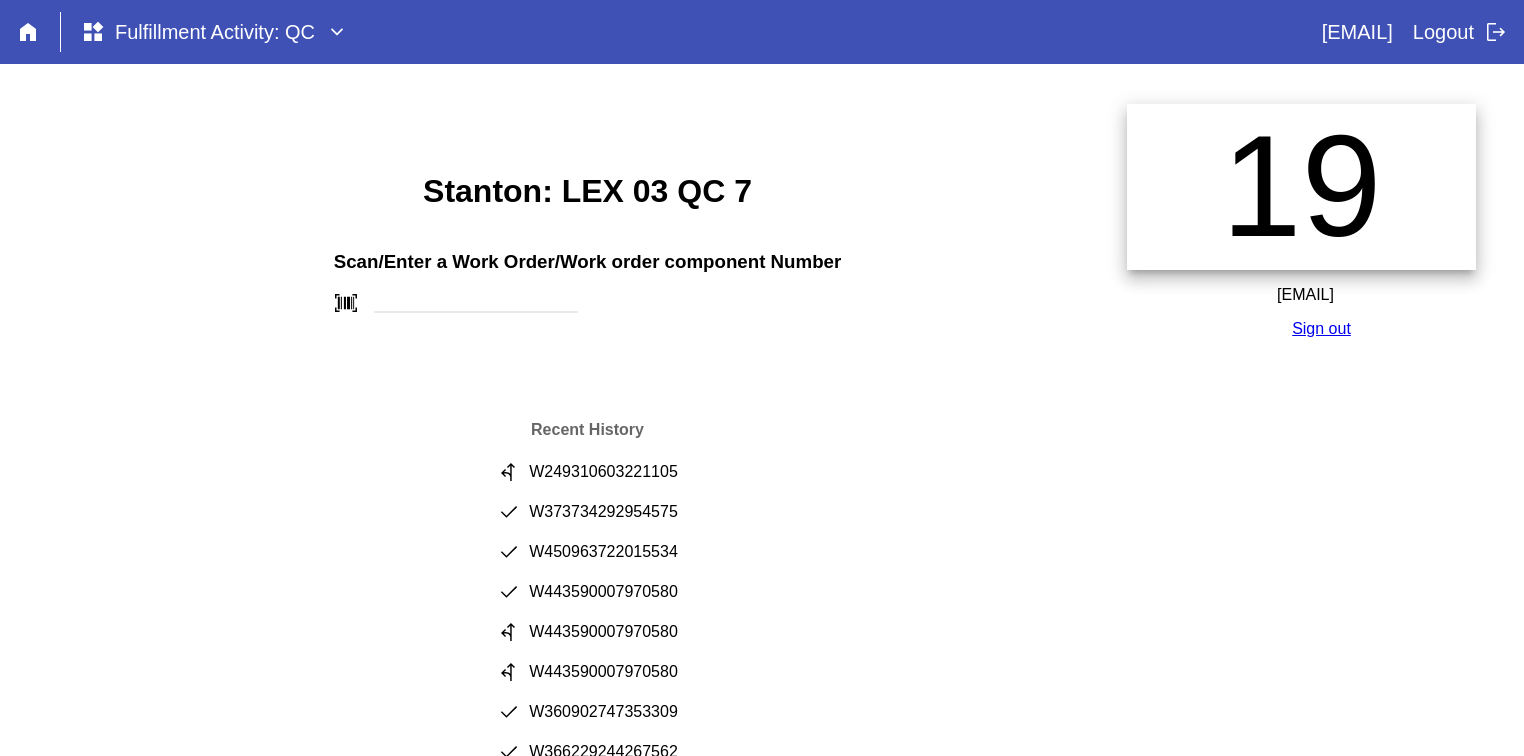 scroll, scrollTop: 0, scrollLeft: 0, axis: both 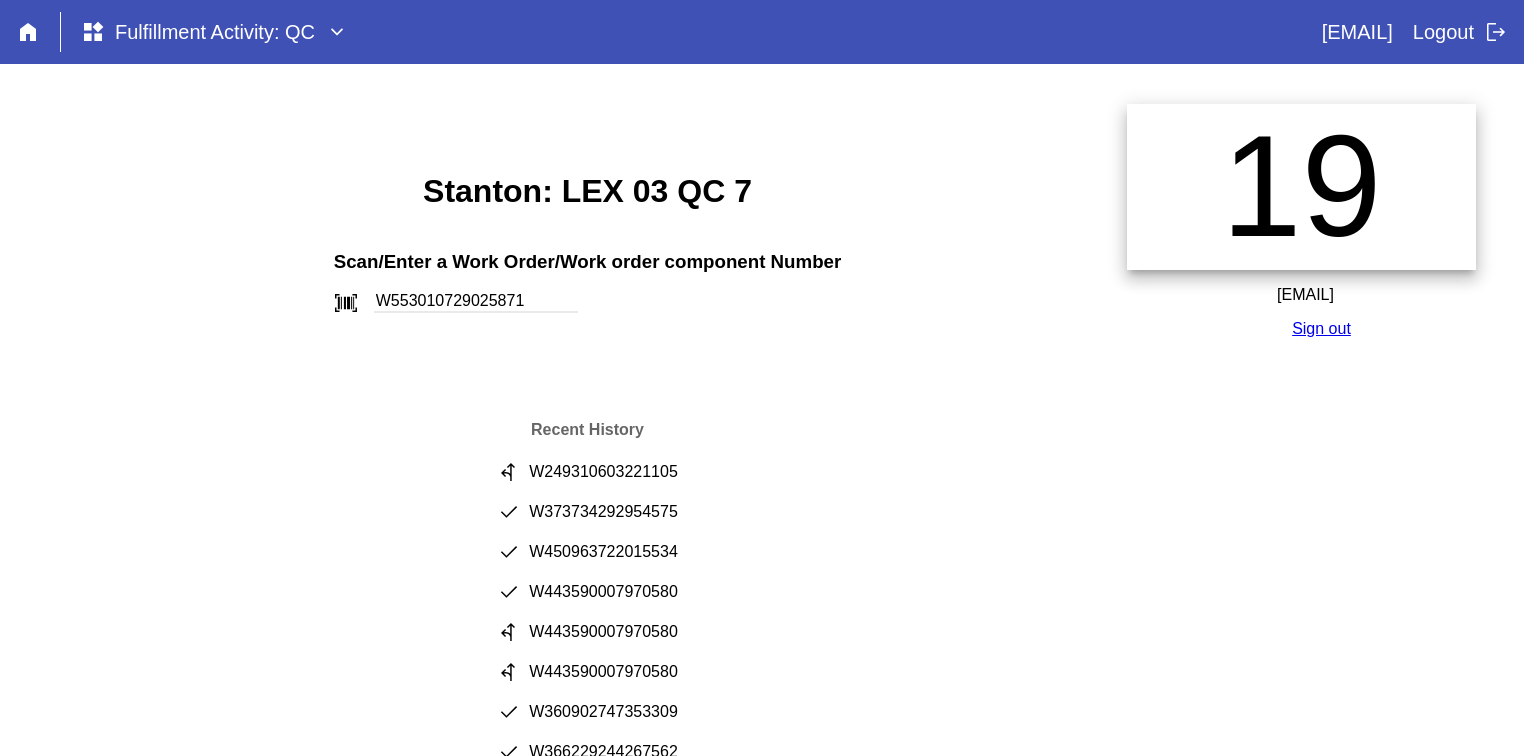 type on "W553010729025871" 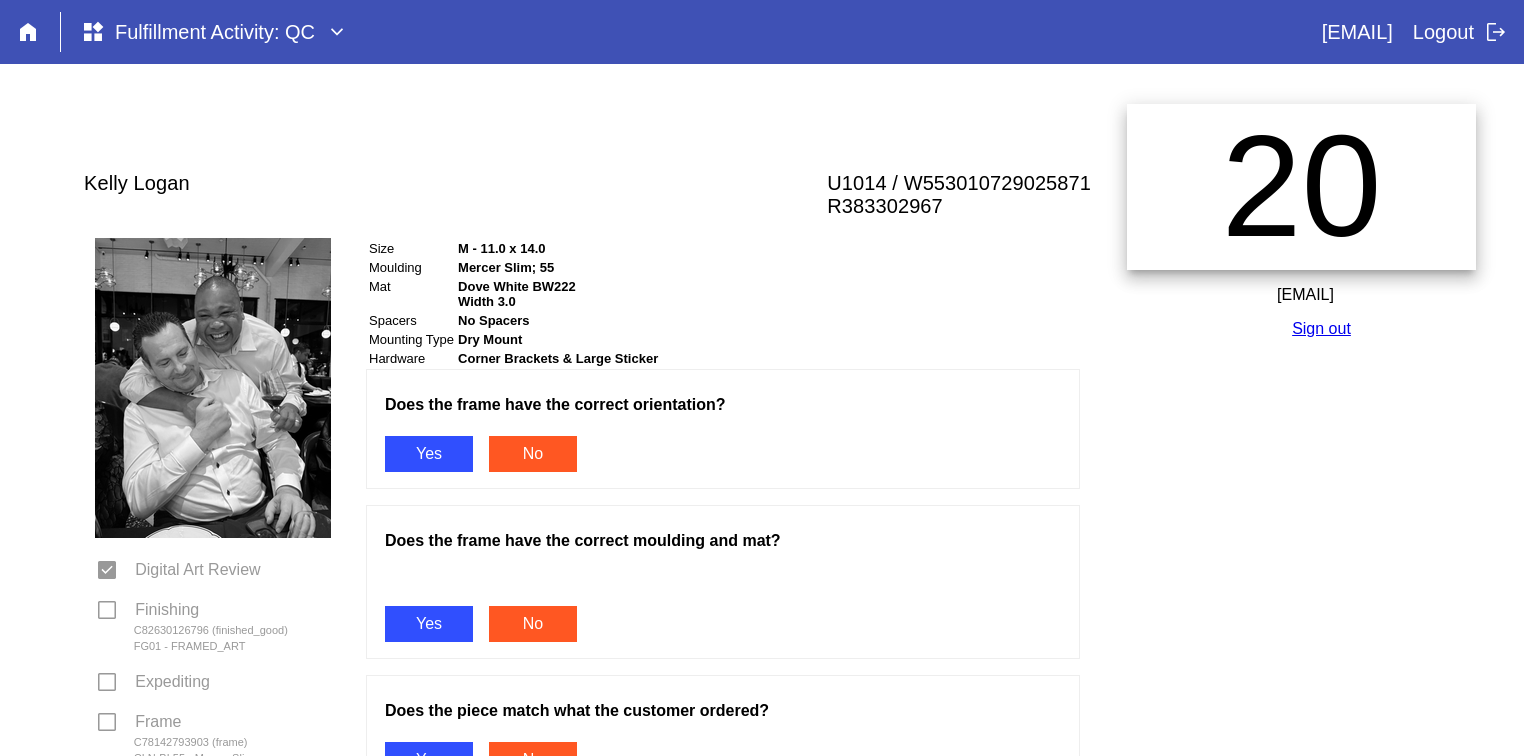 scroll, scrollTop: 0, scrollLeft: 0, axis: both 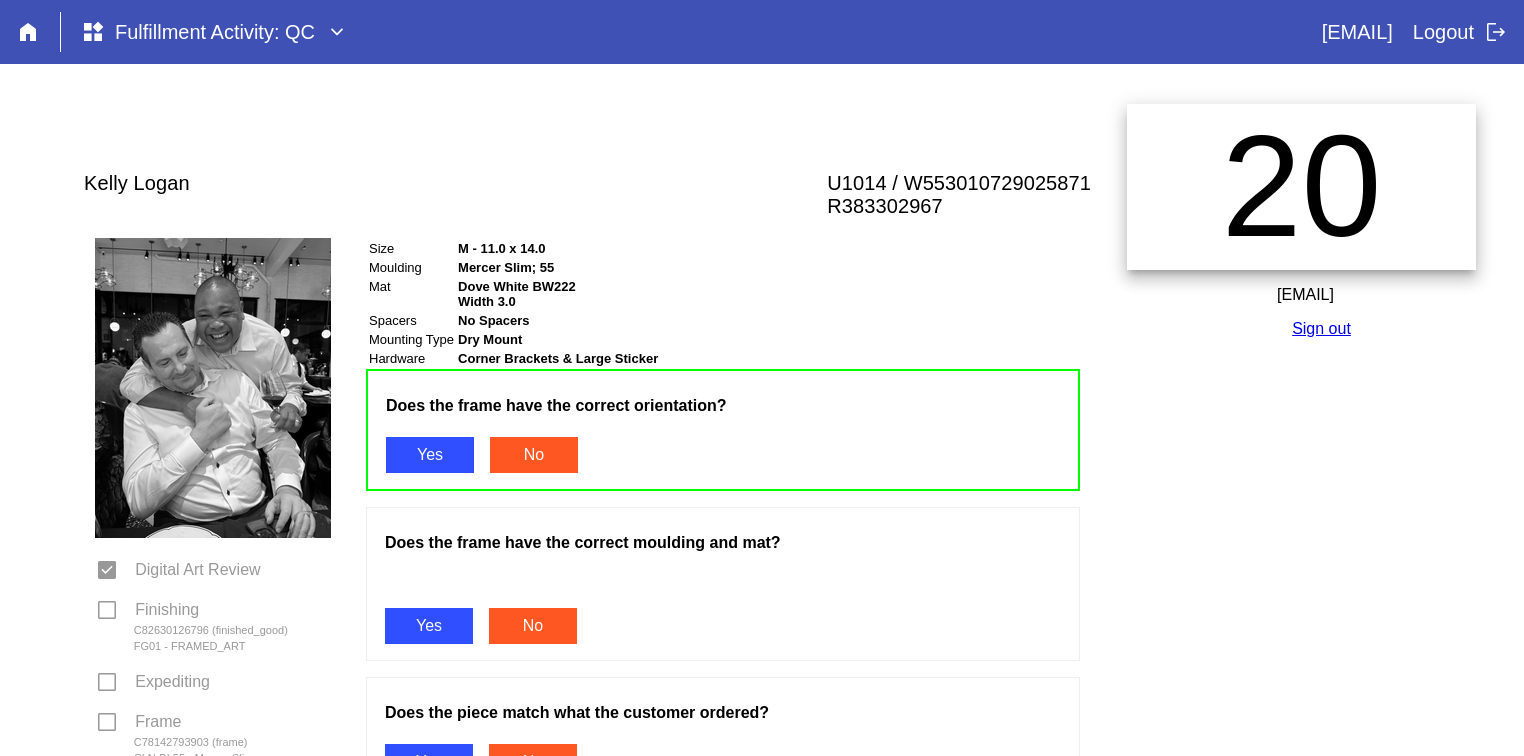 click on "Yes" at bounding box center (429, 626) 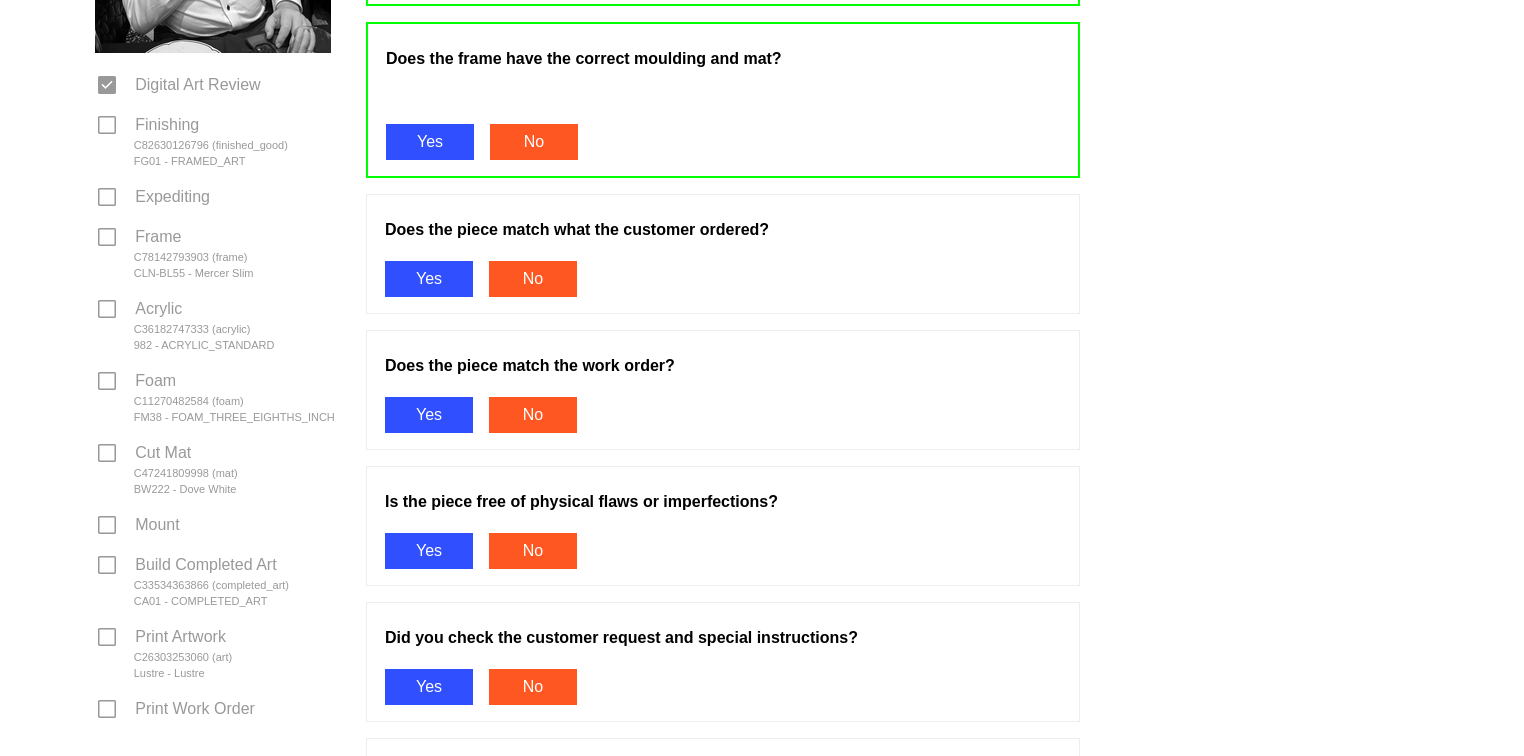 scroll, scrollTop: 508, scrollLeft: 0, axis: vertical 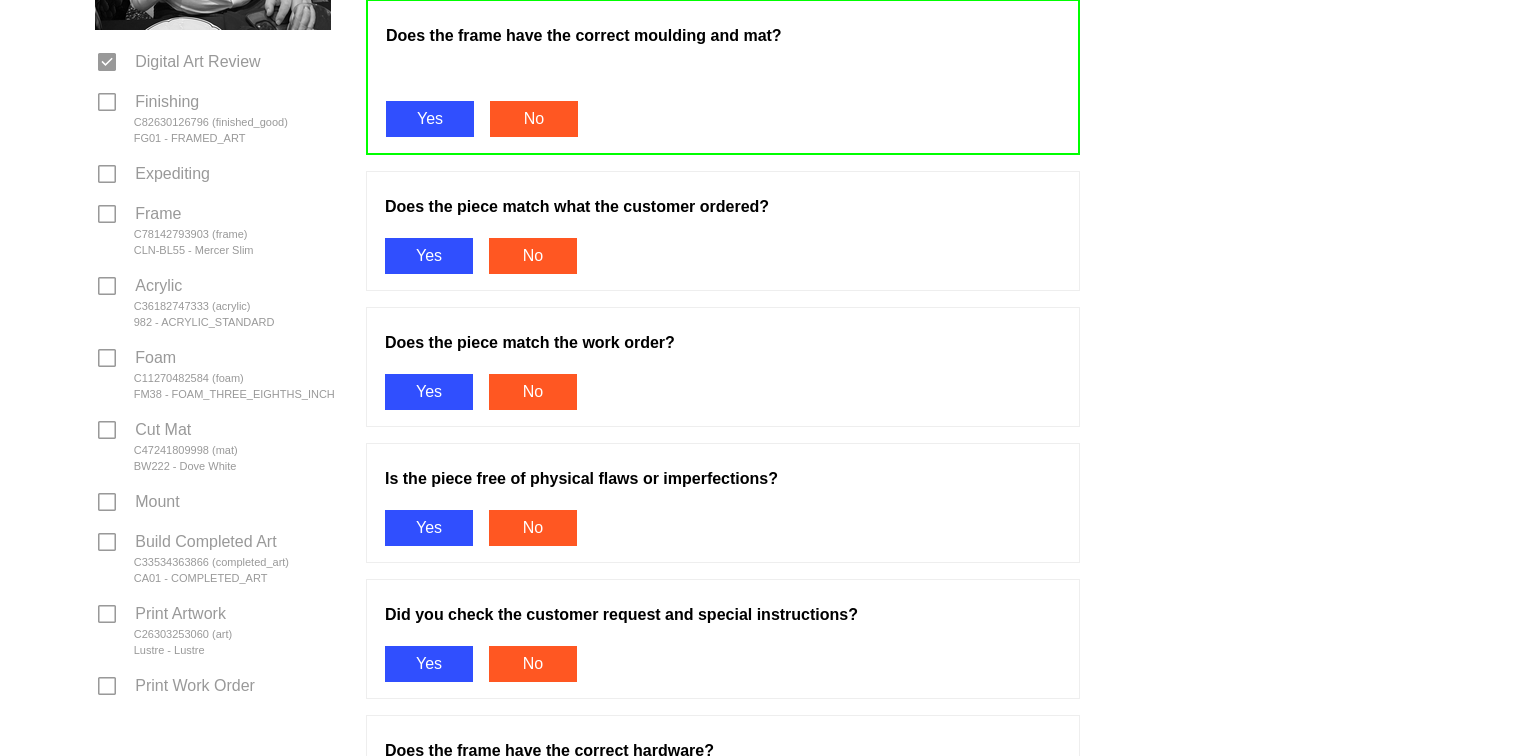 click on "Yes" at bounding box center (429, 256) 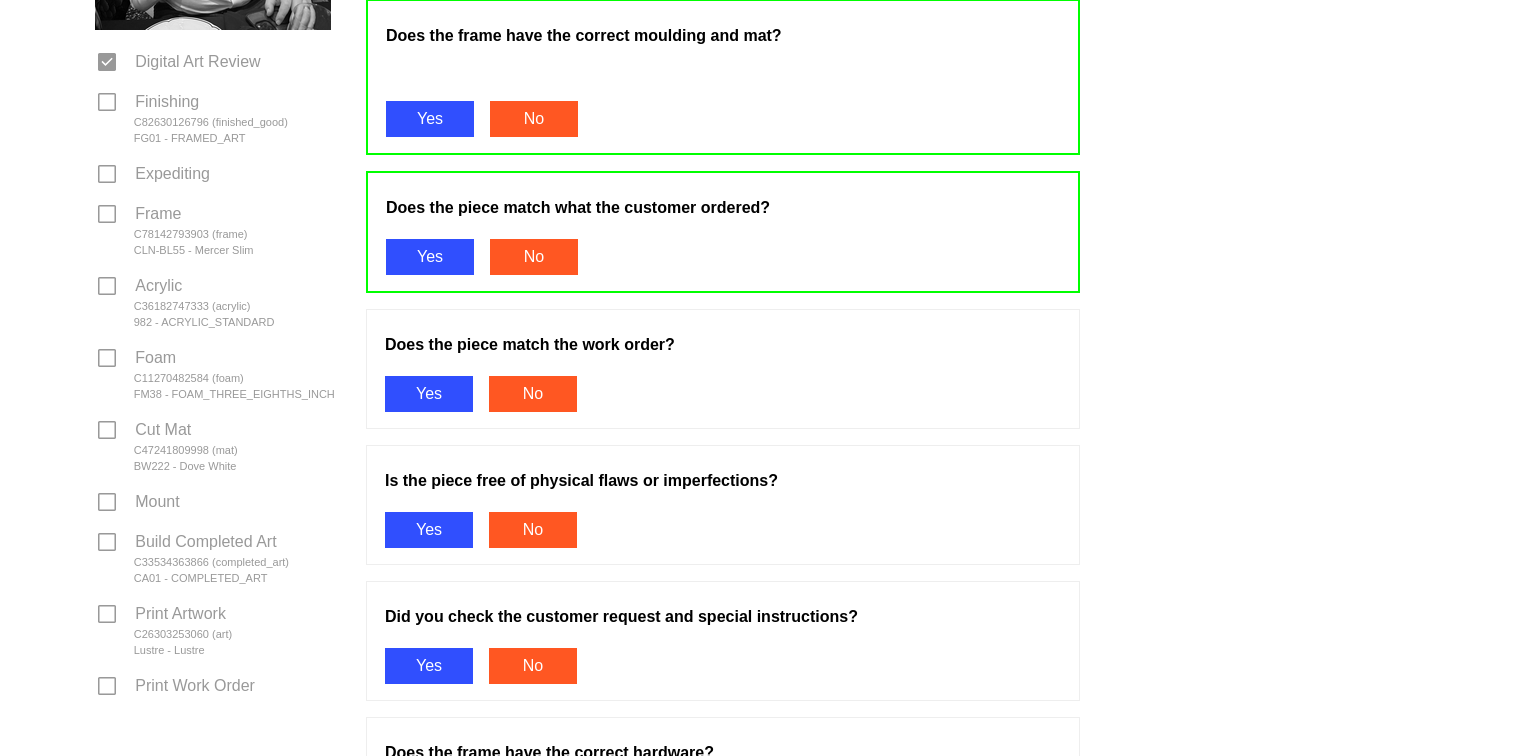 click on "Yes" at bounding box center (429, 394) 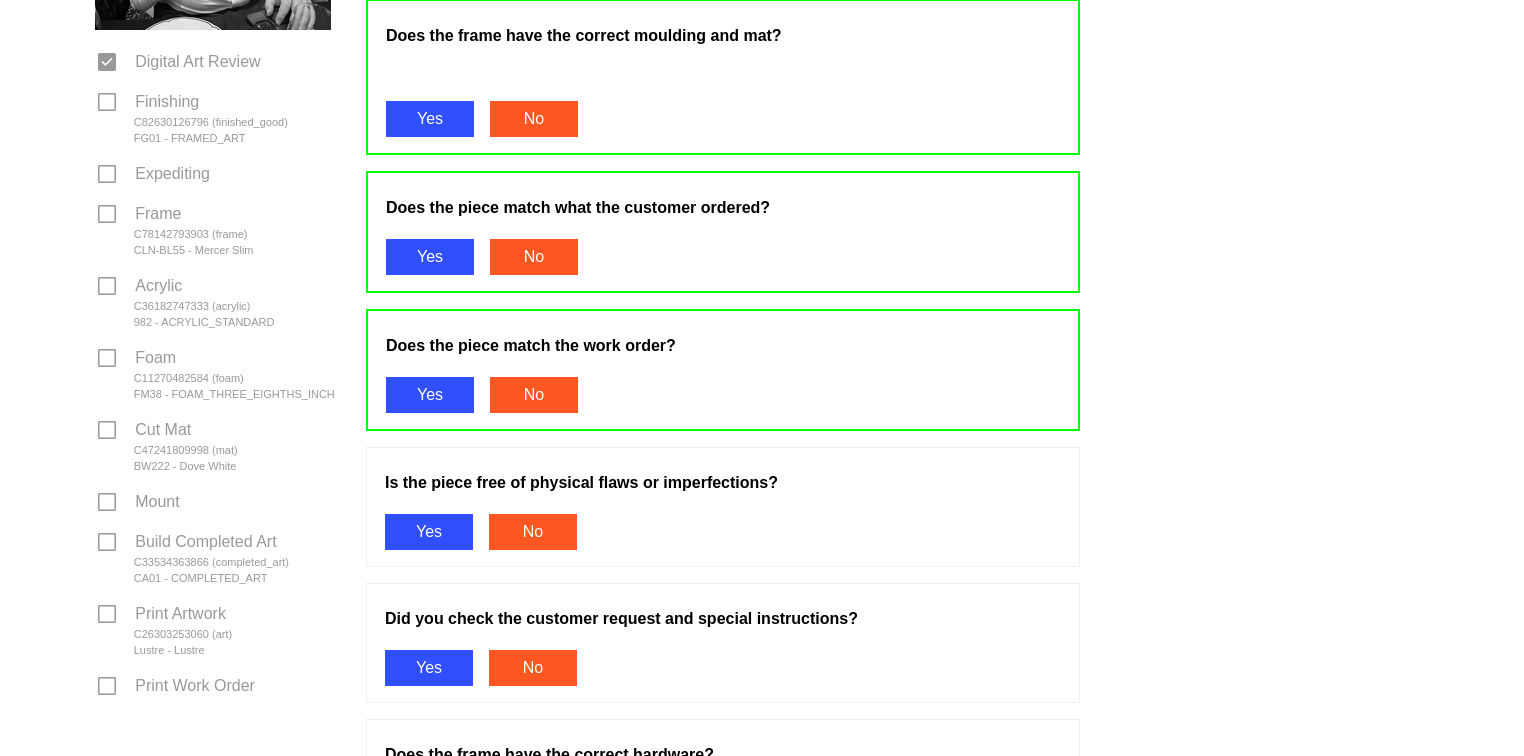 click on "Yes" at bounding box center (429, 532) 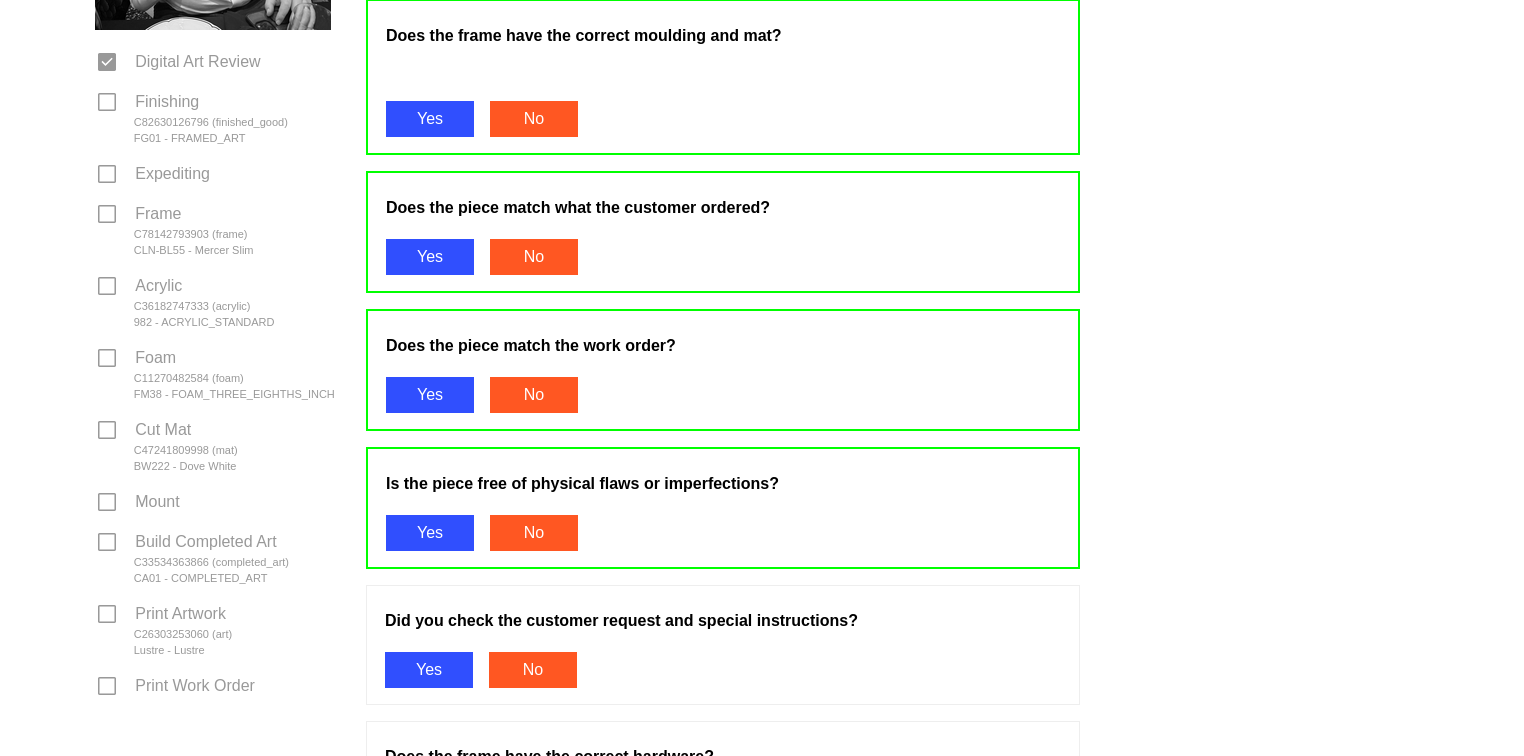 click on "Yes" at bounding box center [429, 670] 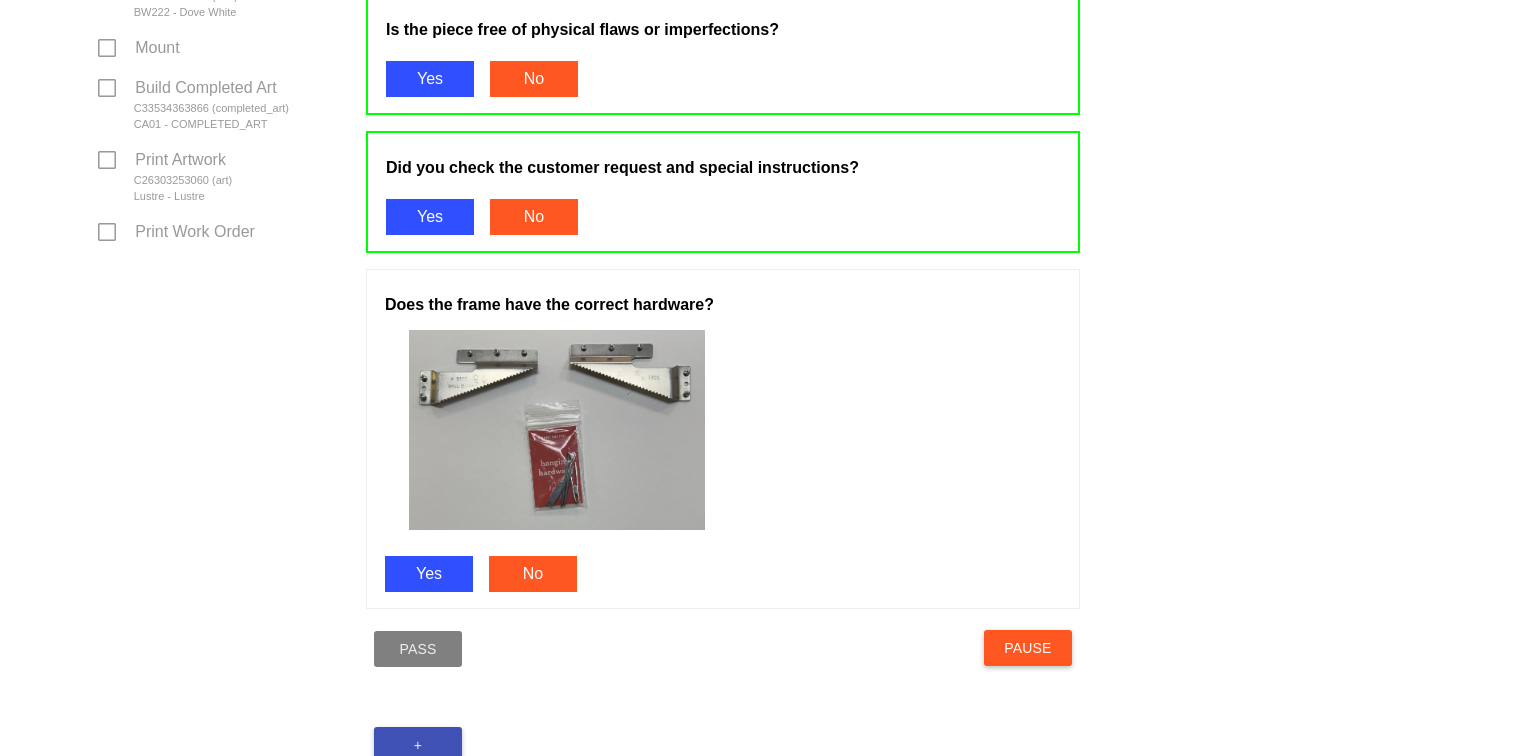 scroll, scrollTop: 1076, scrollLeft: 0, axis: vertical 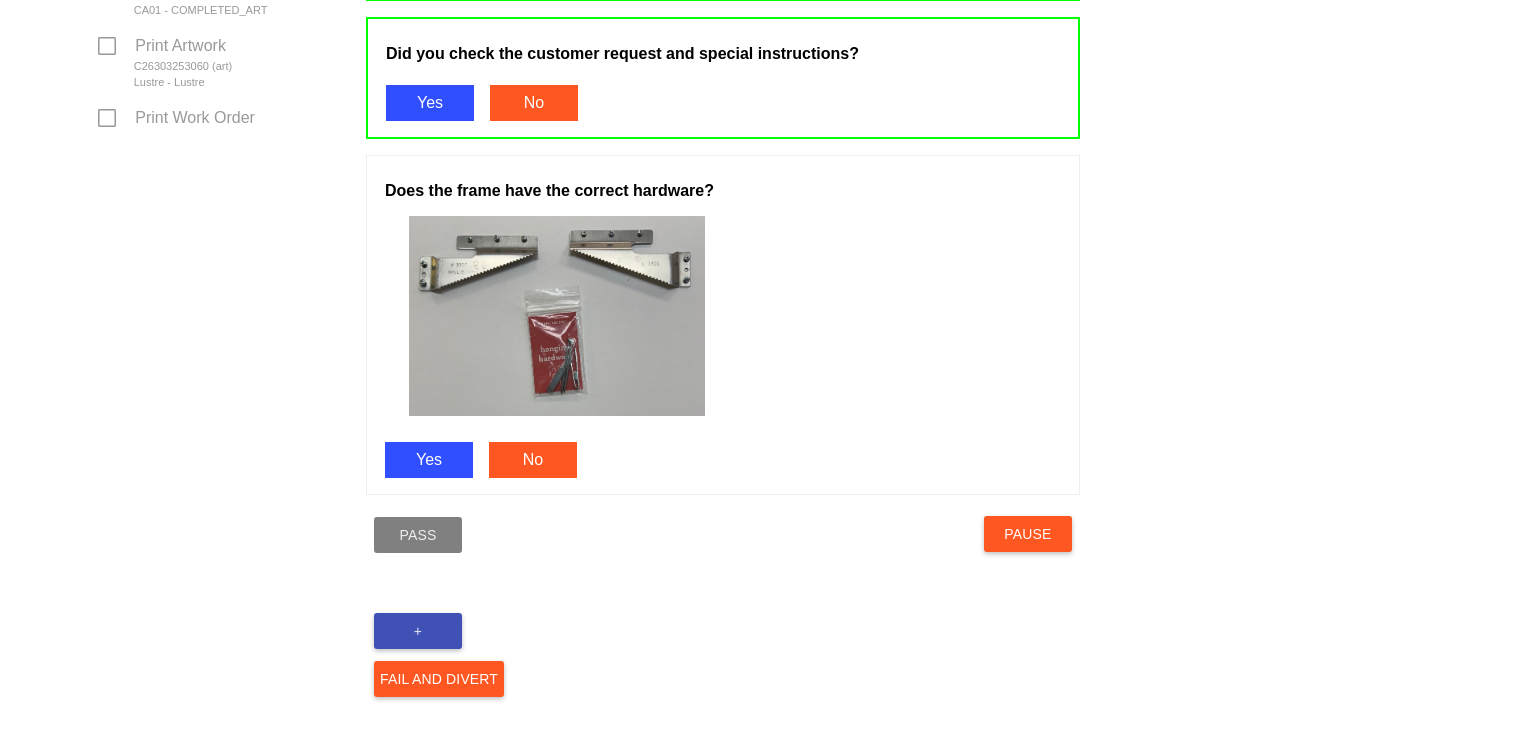click on "Yes" at bounding box center [429, 460] 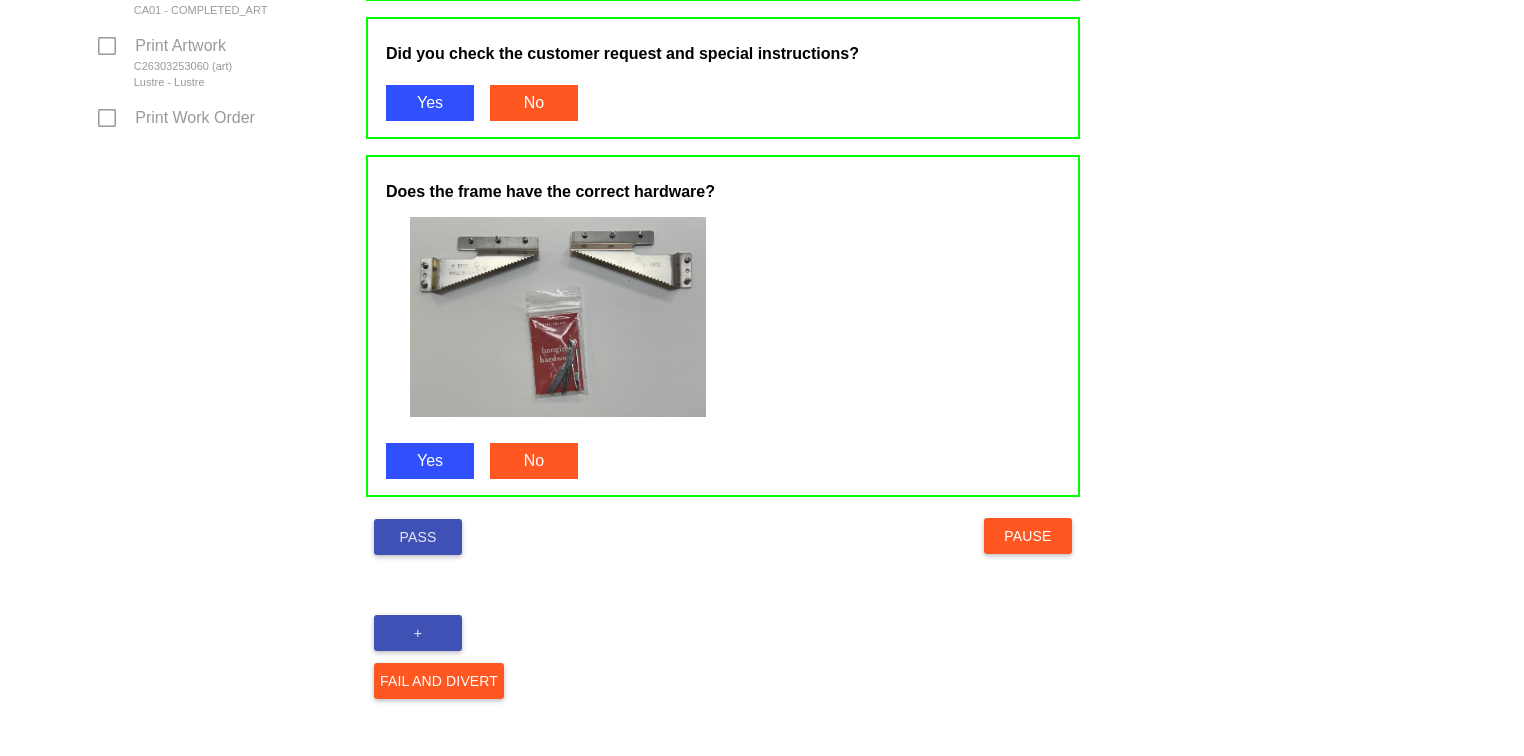 scroll, scrollTop: 1077, scrollLeft: 0, axis: vertical 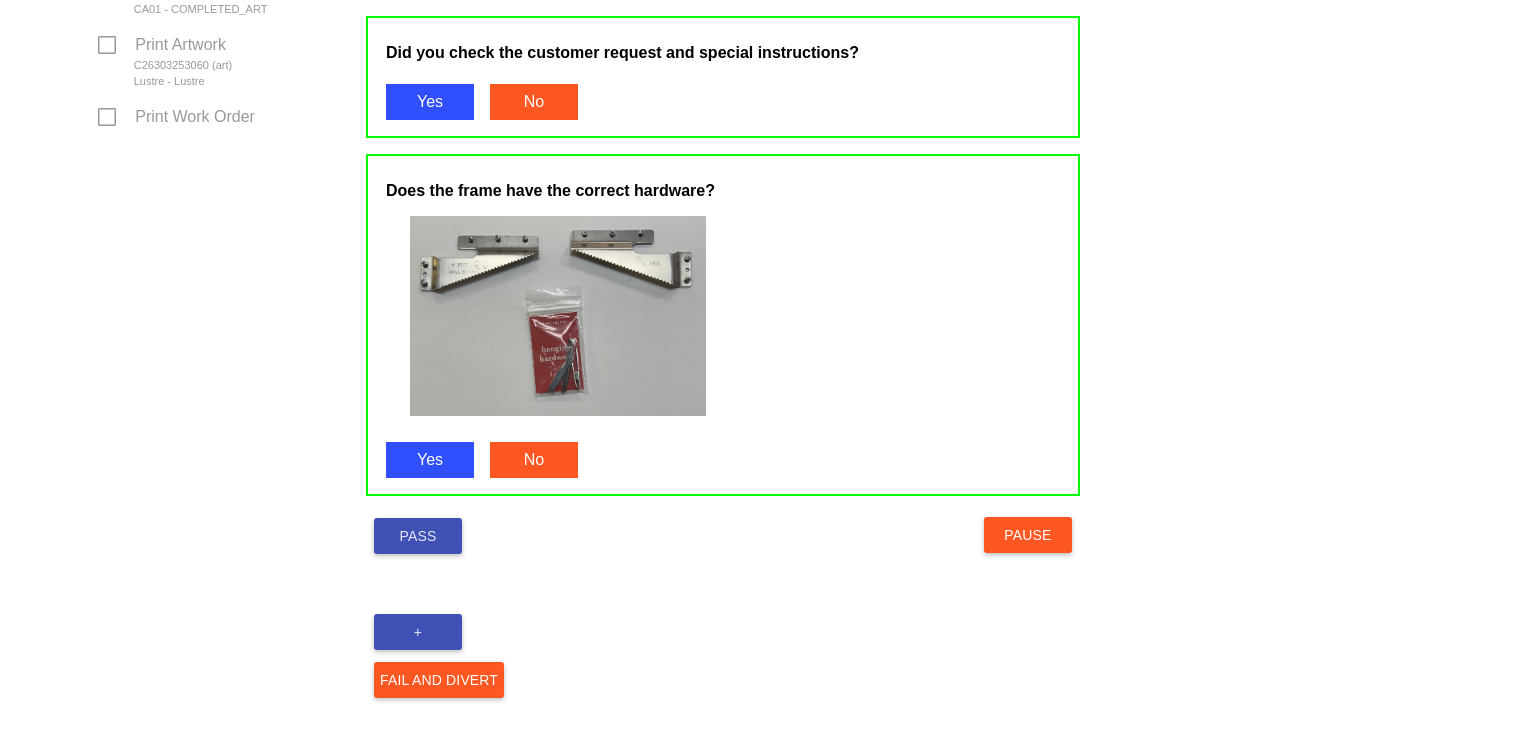 click on "Pass" at bounding box center (418, 536) 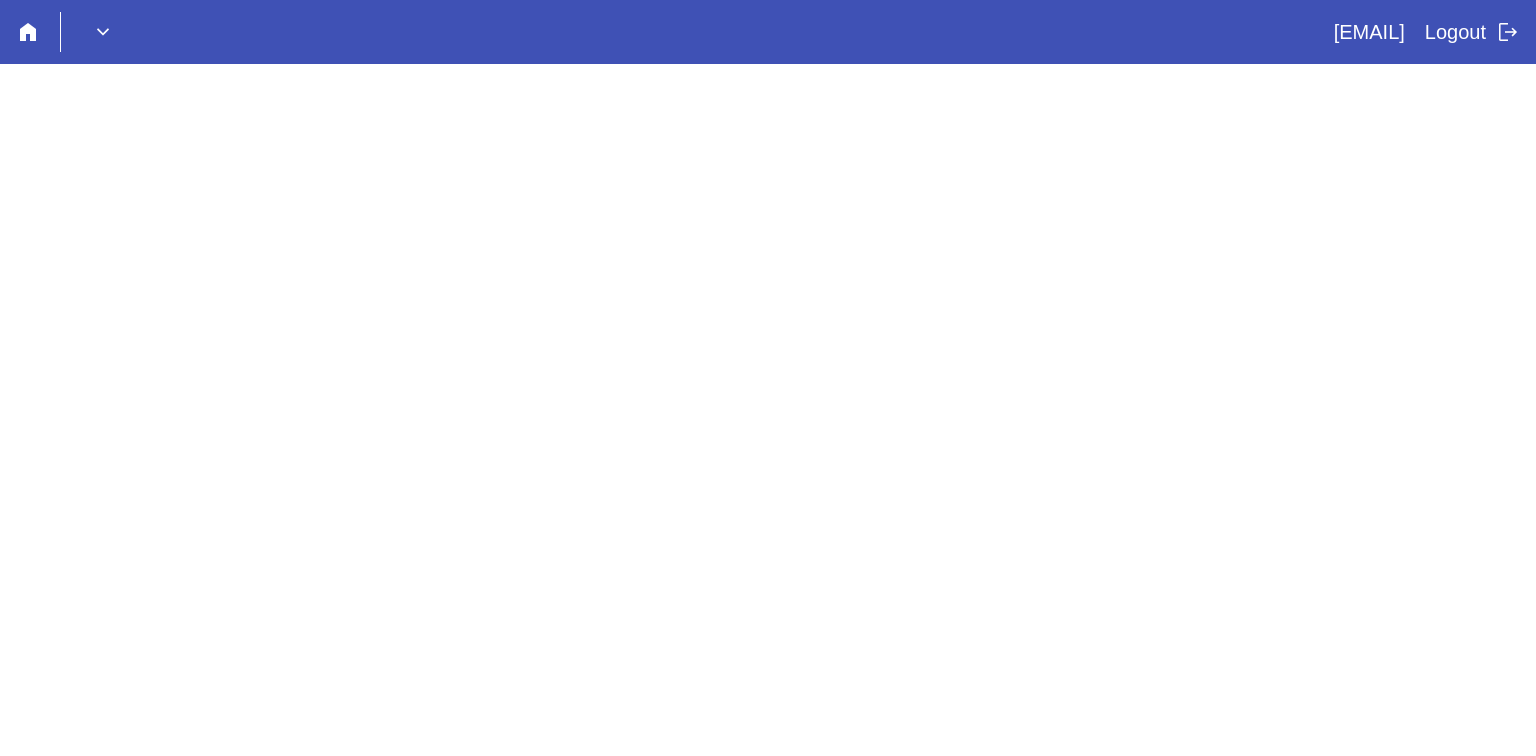 scroll, scrollTop: 0, scrollLeft: 0, axis: both 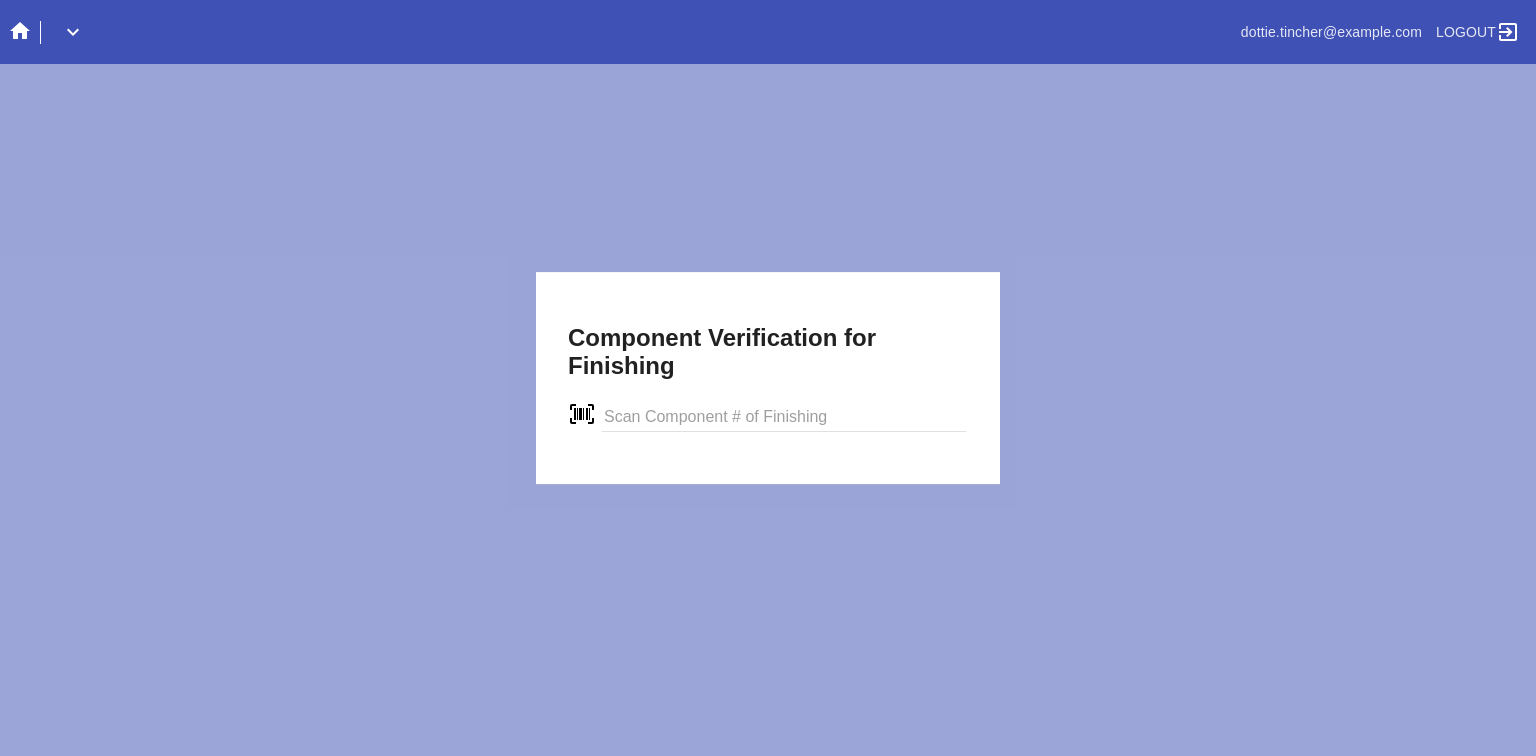 click at bounding box center [784, 417] 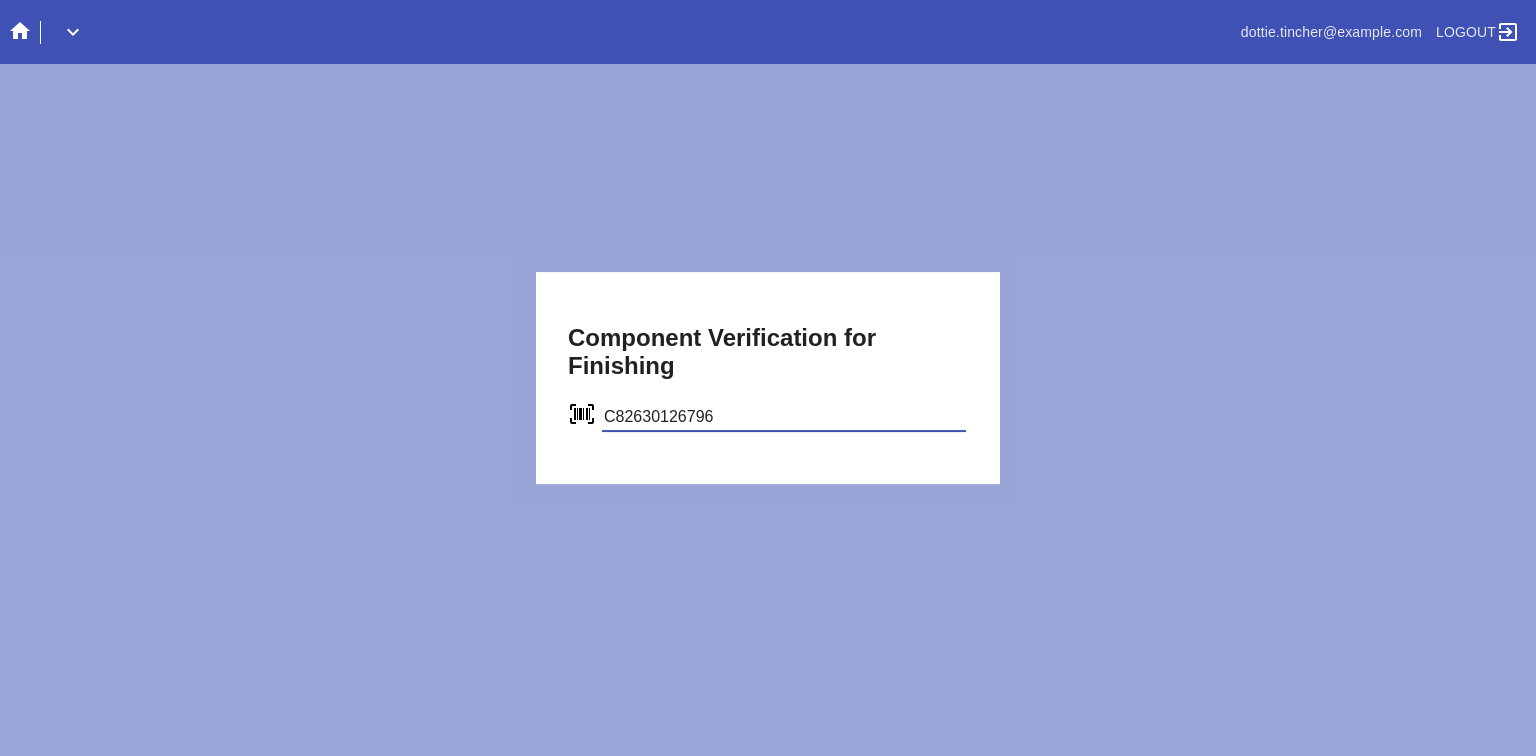 type on "C82630126796" 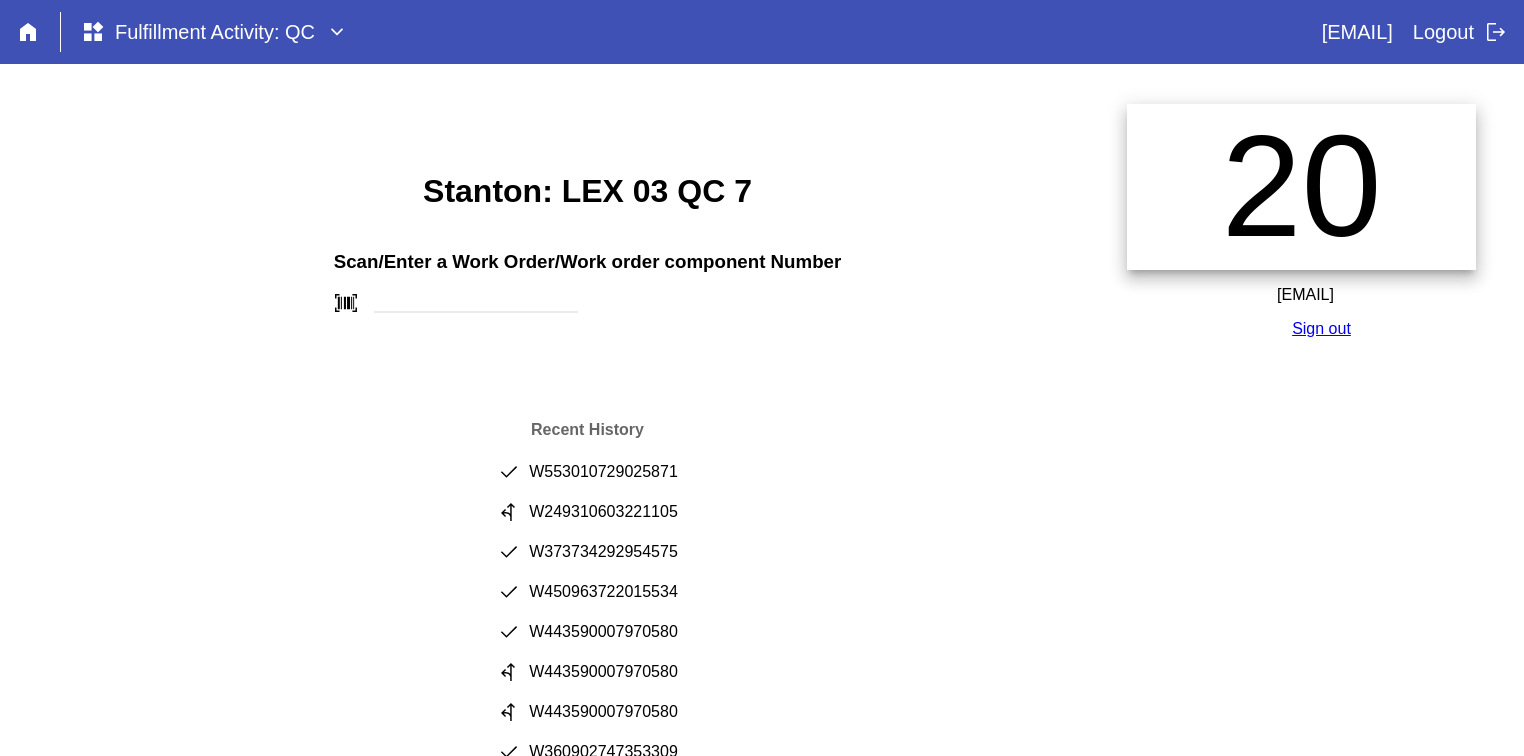 scroll, scrollTop: 0, scrollLeft: 0, axis: both 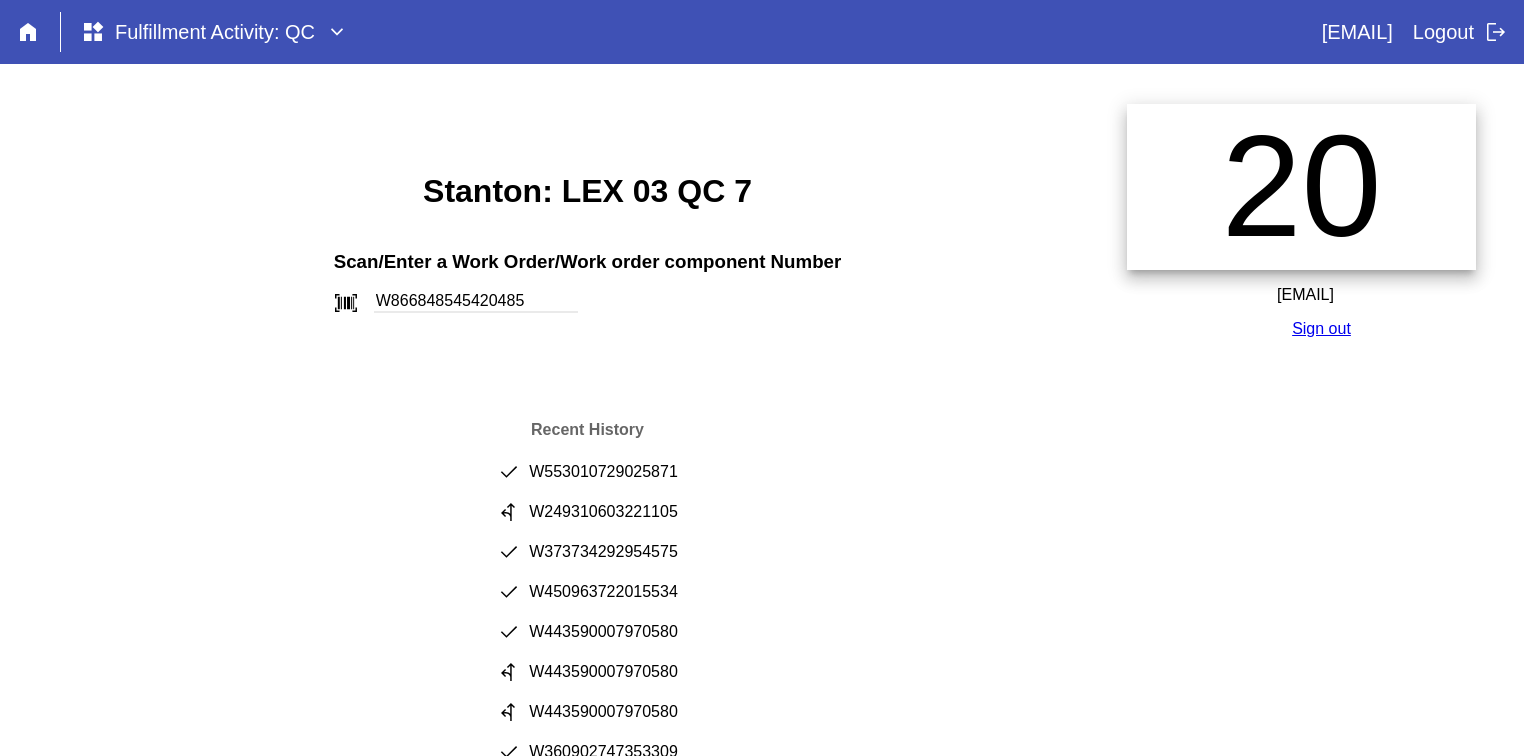 type on "W866848545420485" 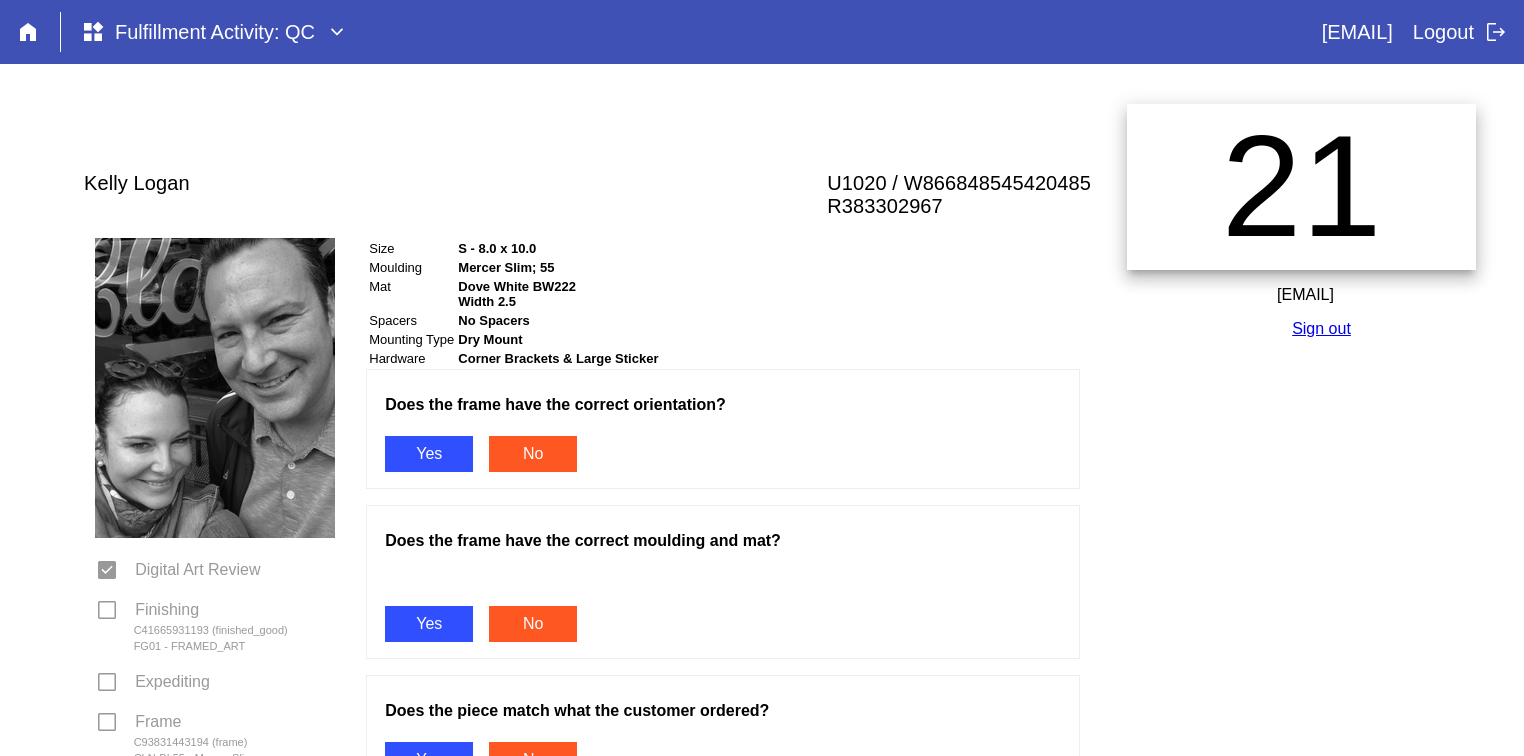 scroll, scrollTop: 0, scrollLeft: 0, axis: both 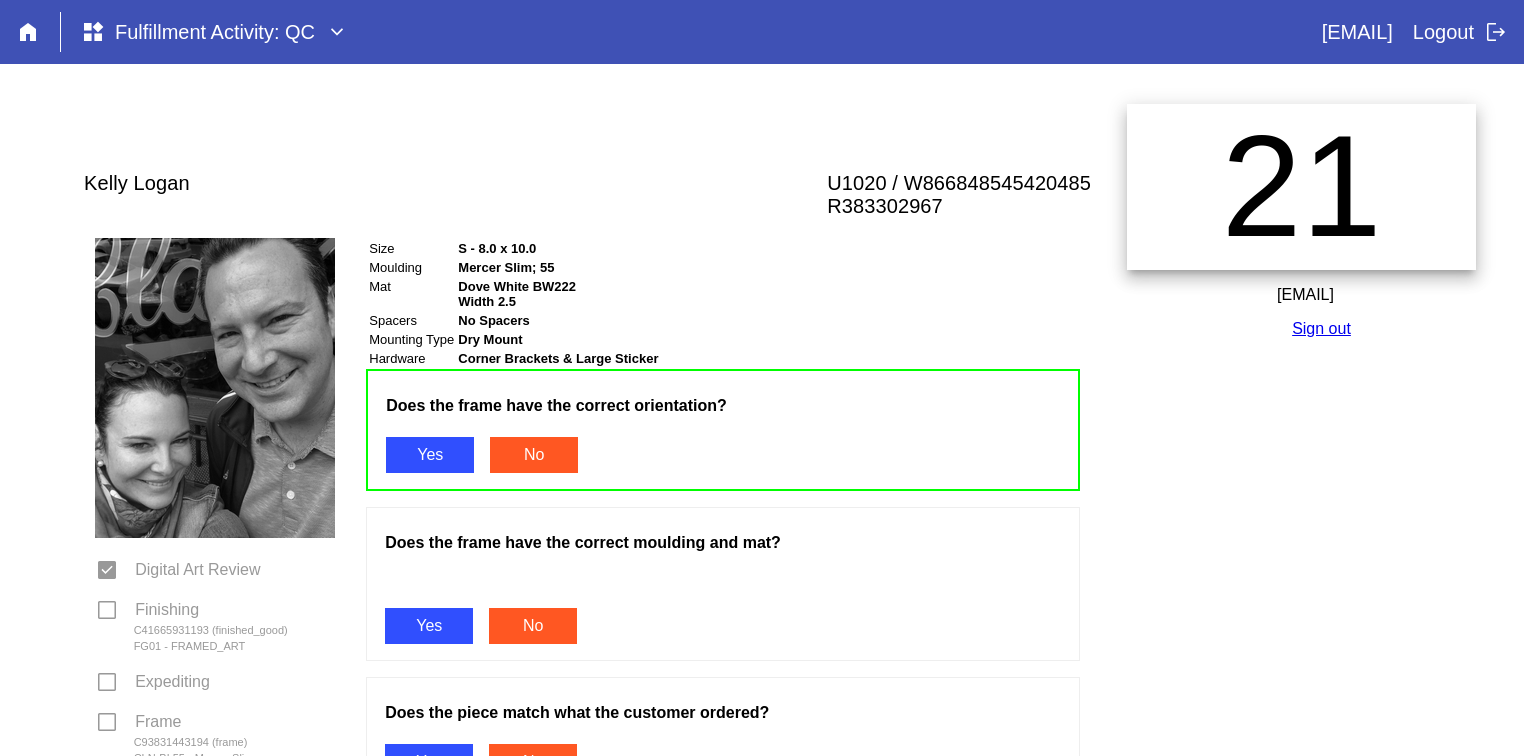 click on "Yes" at bounding box center [429, 626] 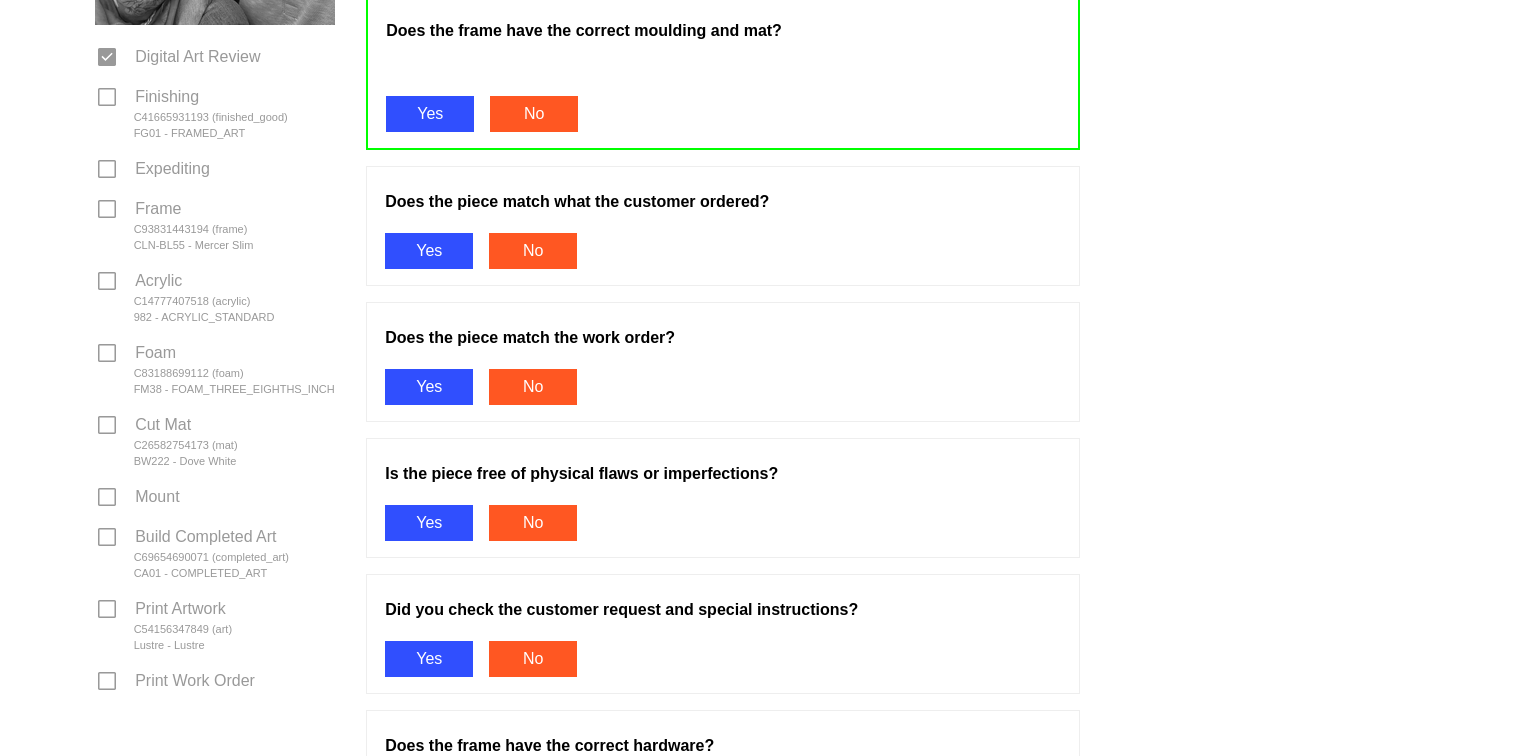 scroll, scrollTop: 523, scrollLeft: 0, axis: vertical 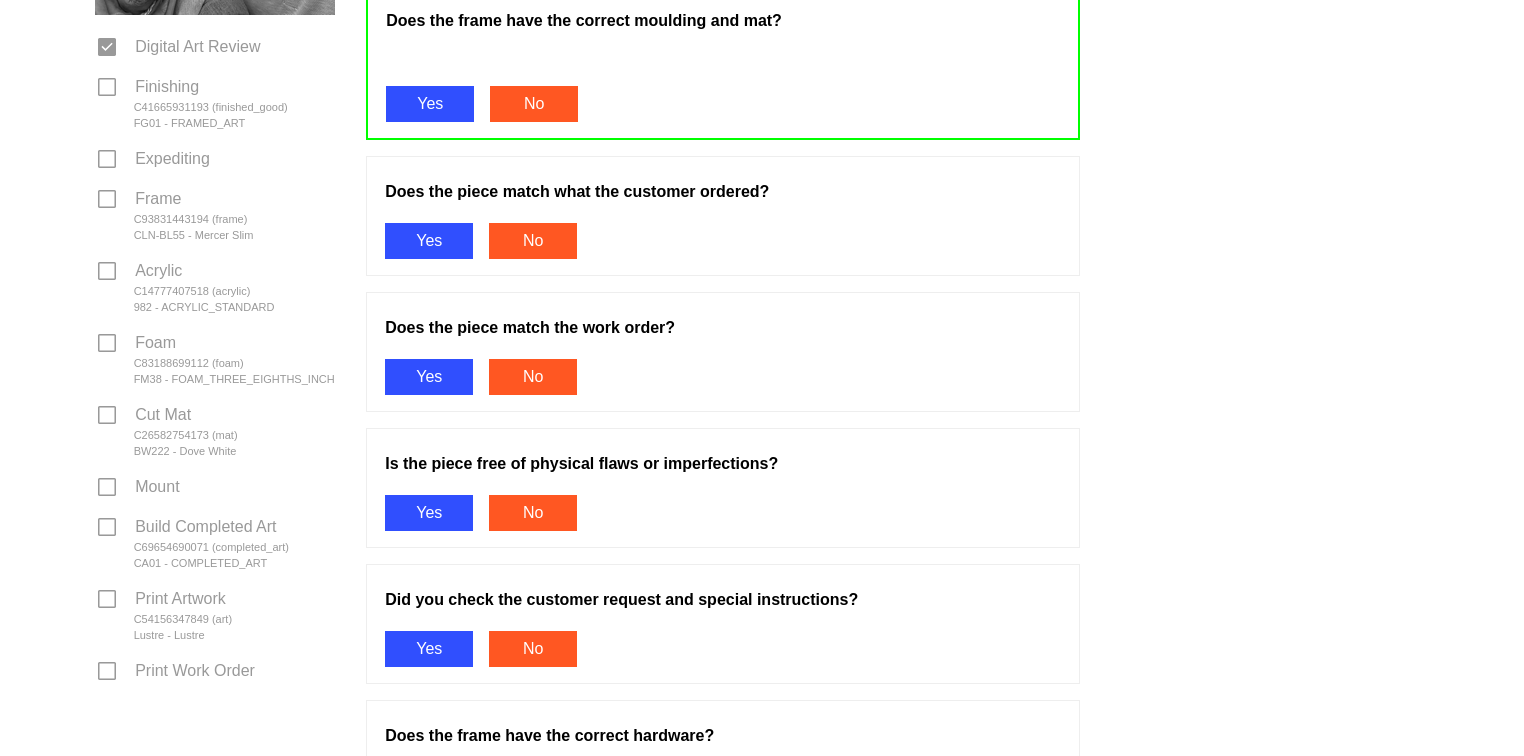 click on "Yes" at bounding box center (429, 241) 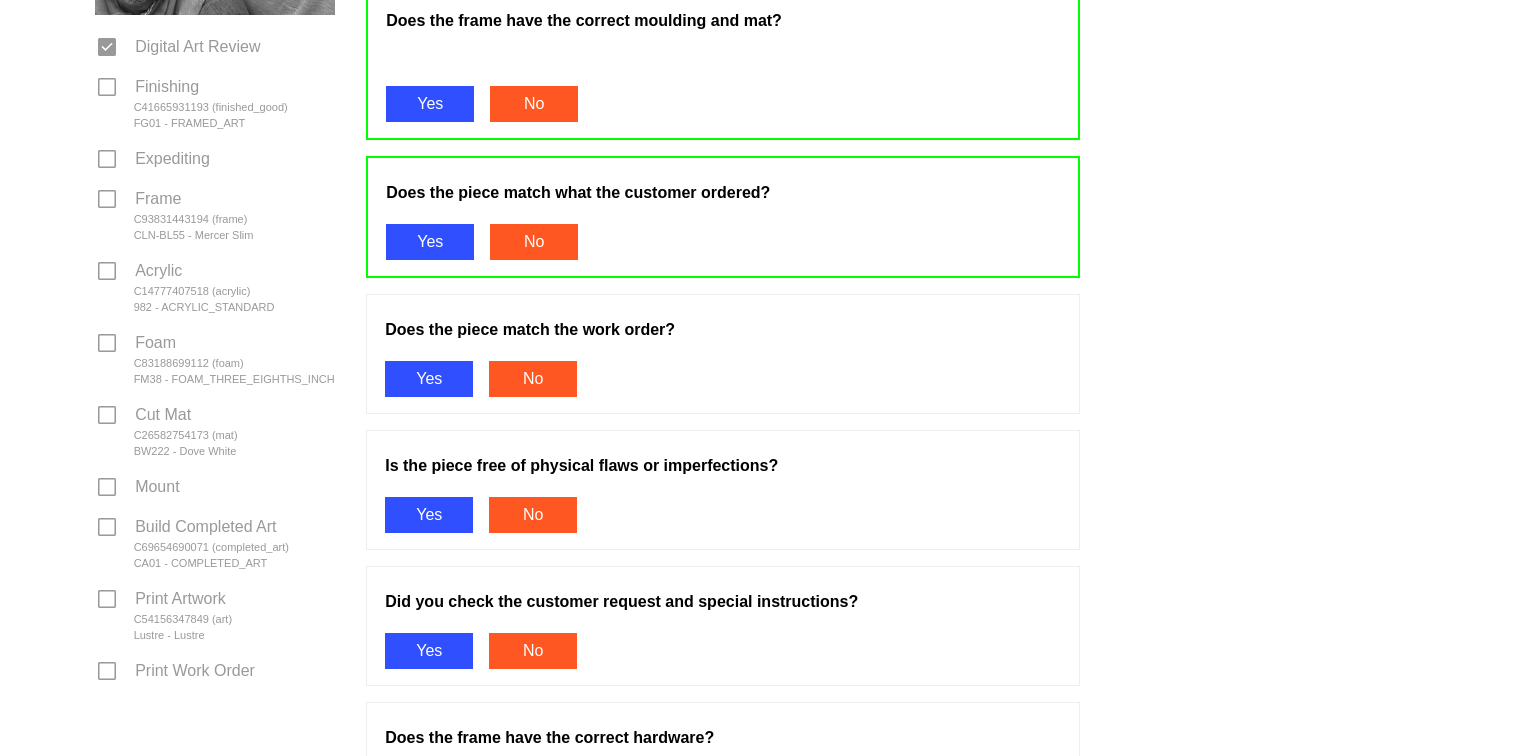 click on "Yes" at bounding box center (429, 379) 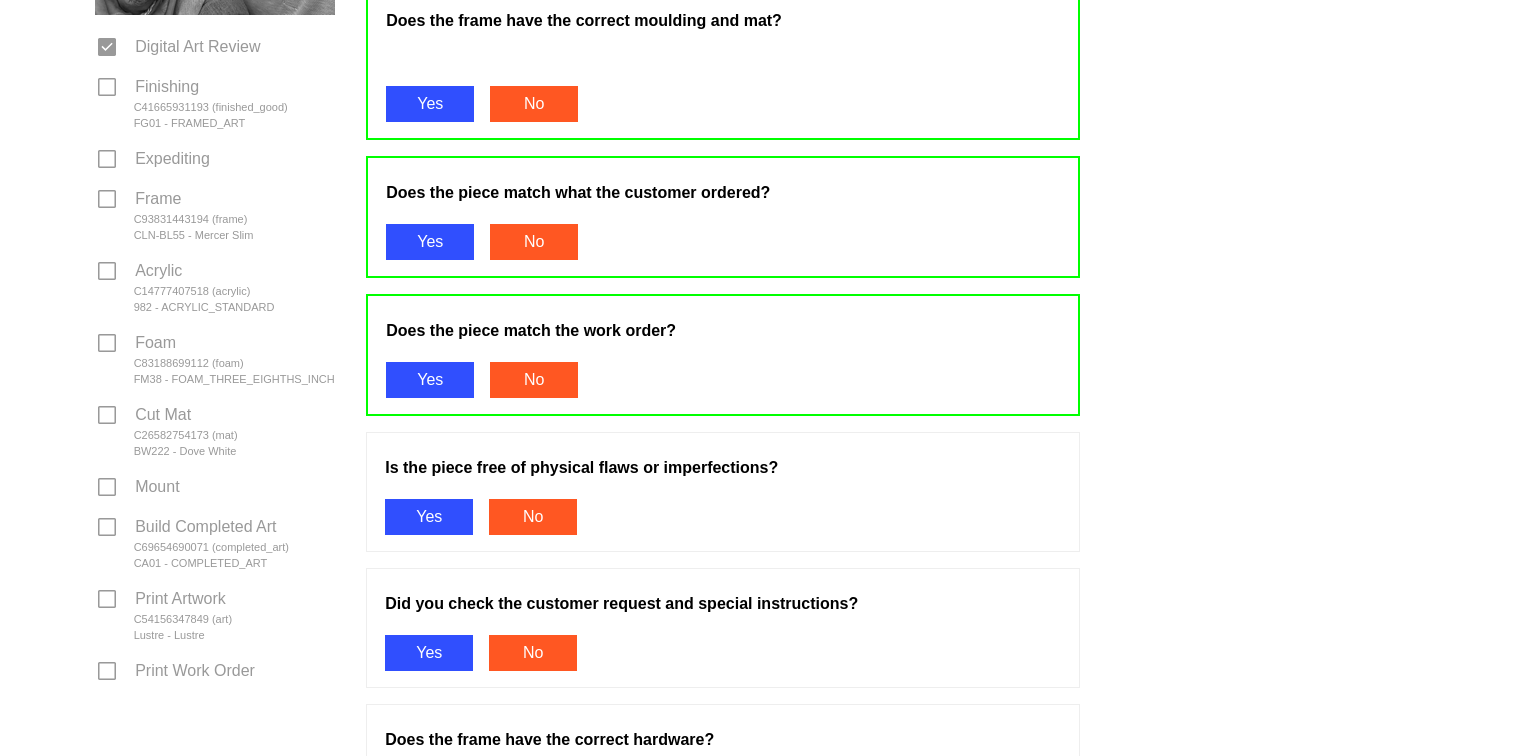 click on "Yes" at bounding box center [429, 517] 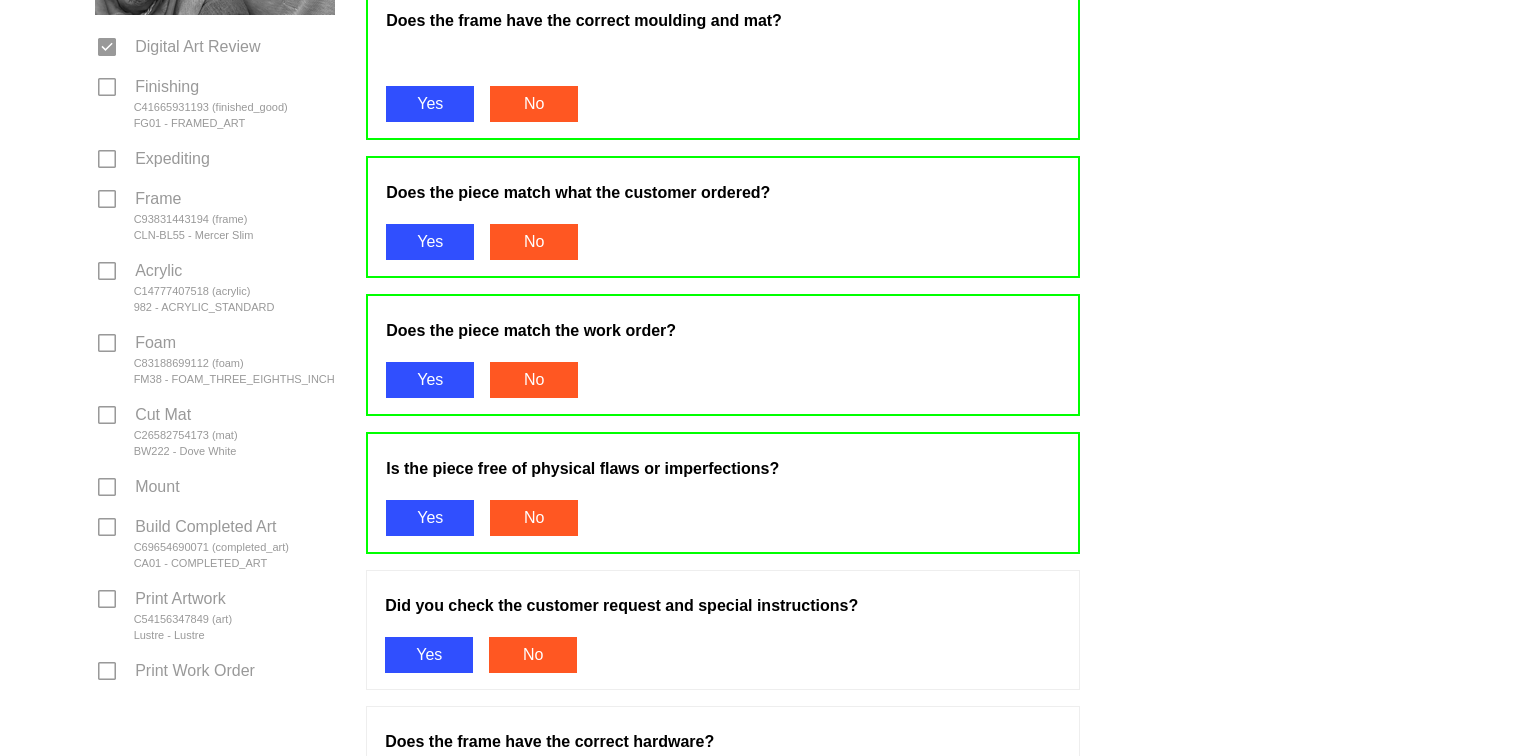 click on "Yes" at bounding box center (429, 655) 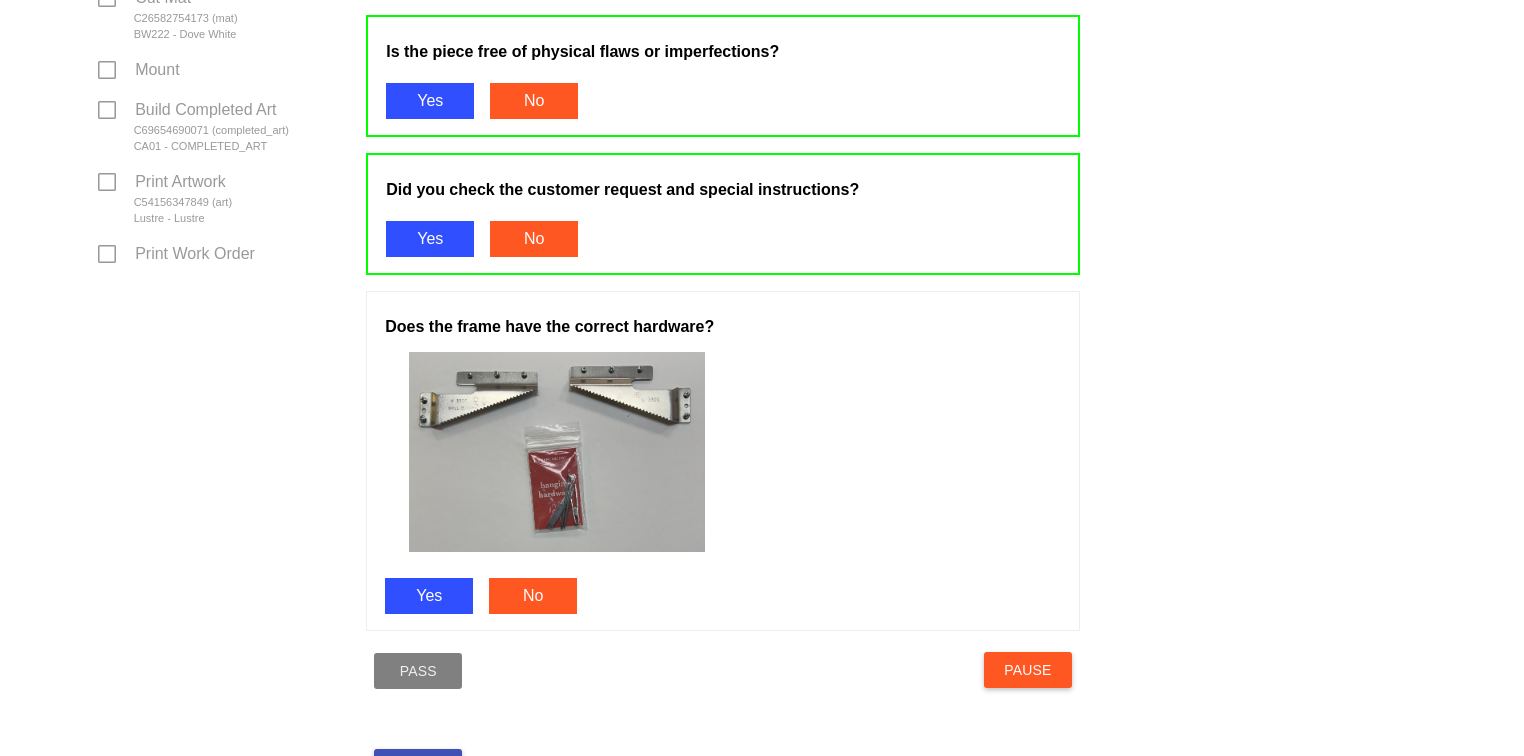 scroll, scrollTop: 1076, scrollLeft: 0, axis: vertical 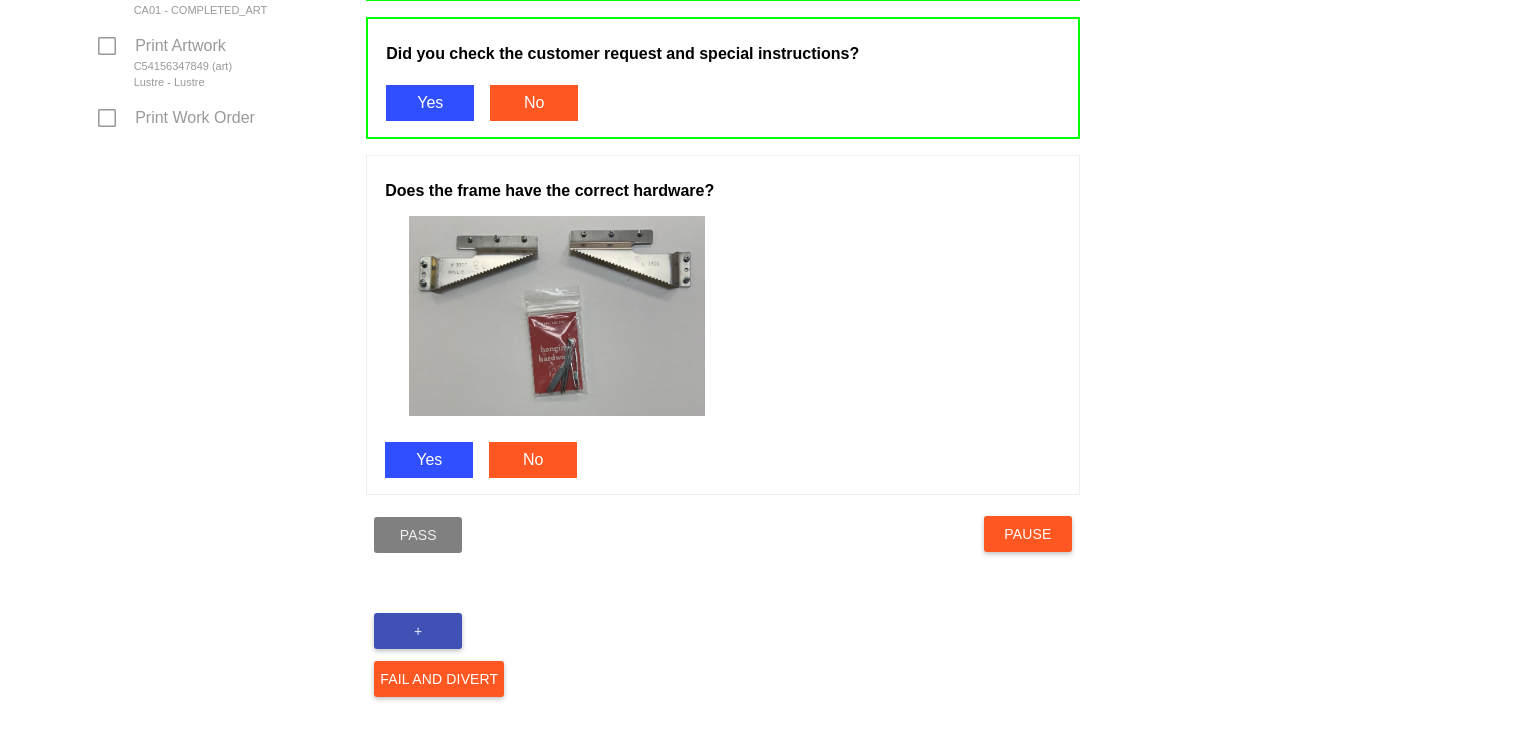click on "Yes" at bounding box center (429, 460) 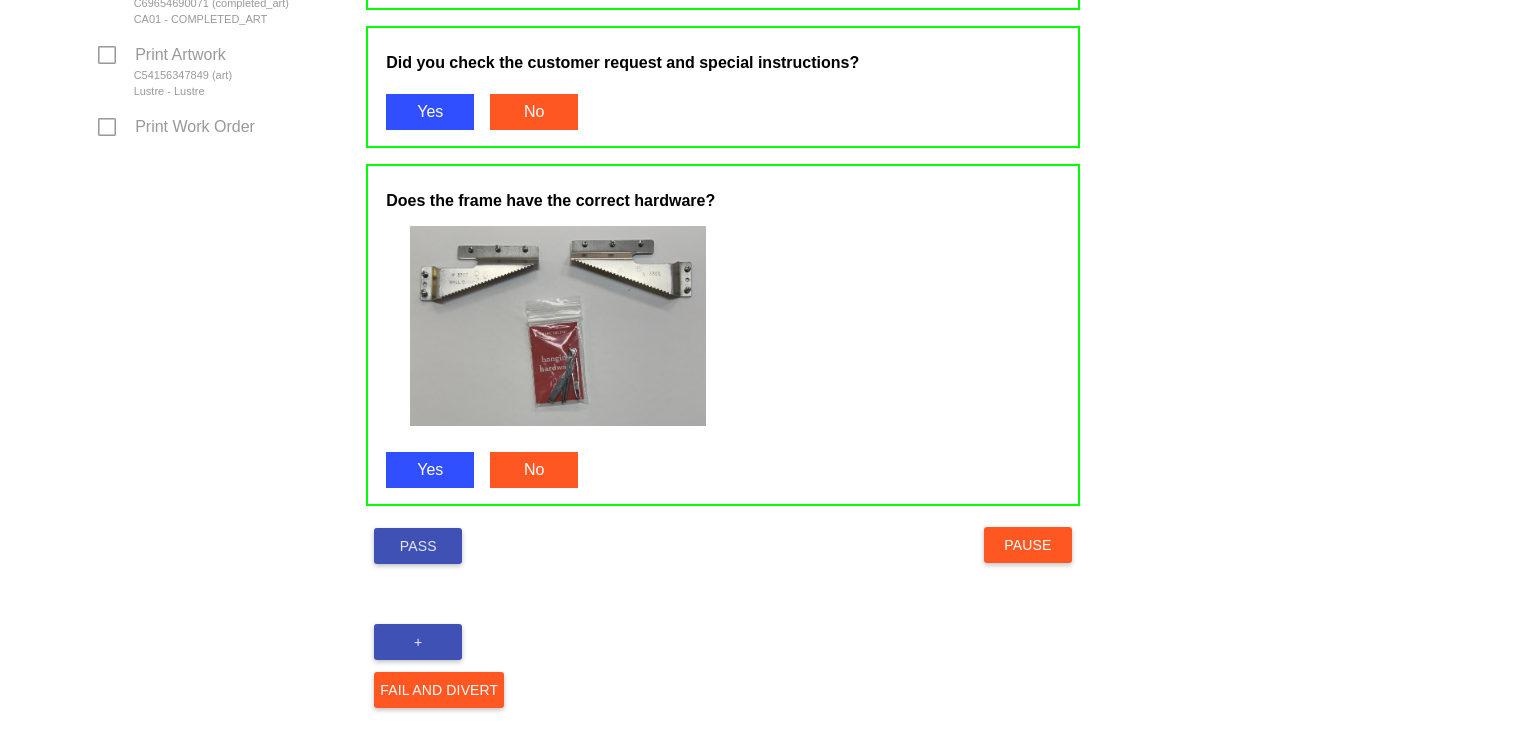 scroll, scrollTop: 1077, scrollLeft: 0, axis: vertical 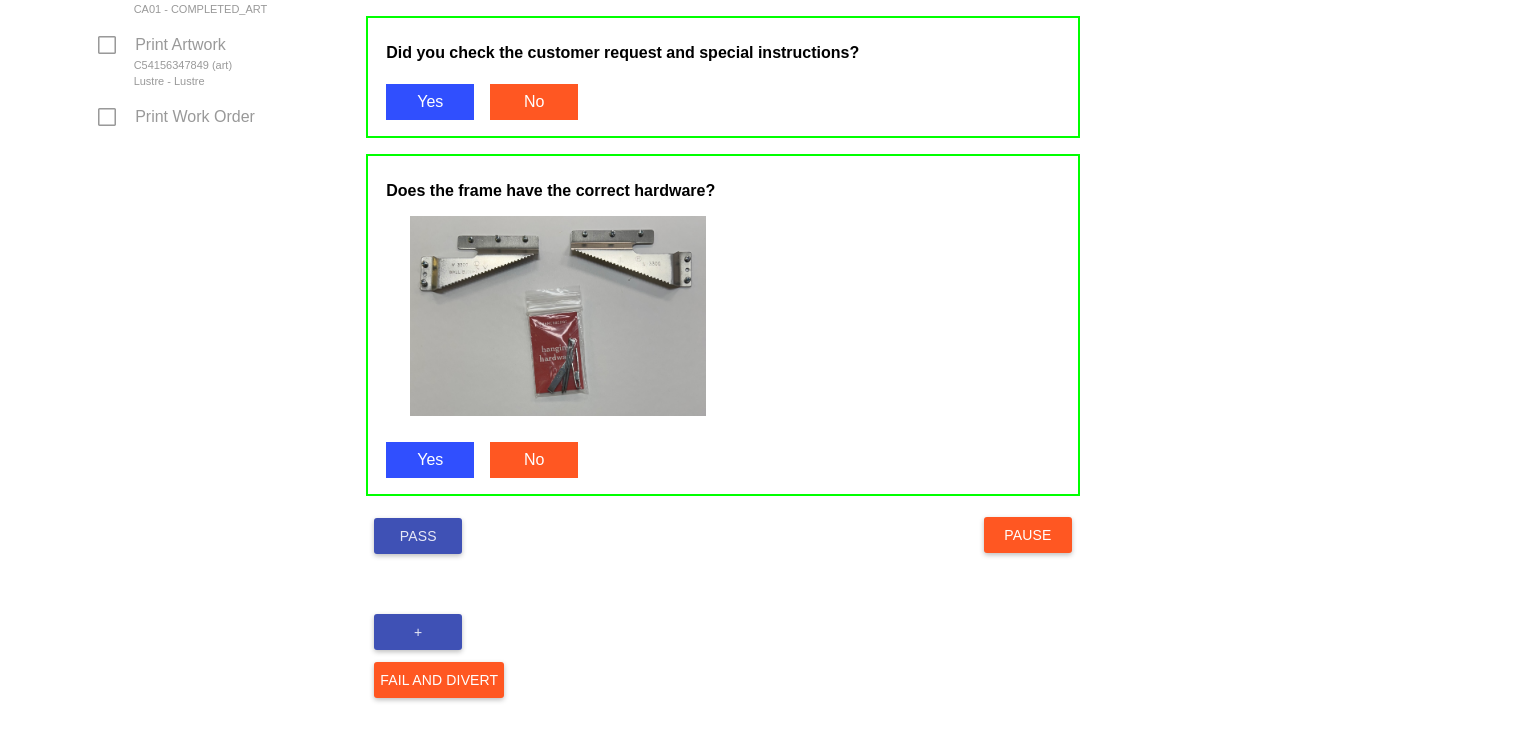 click on "Pass" at bounding box center [418, 536] 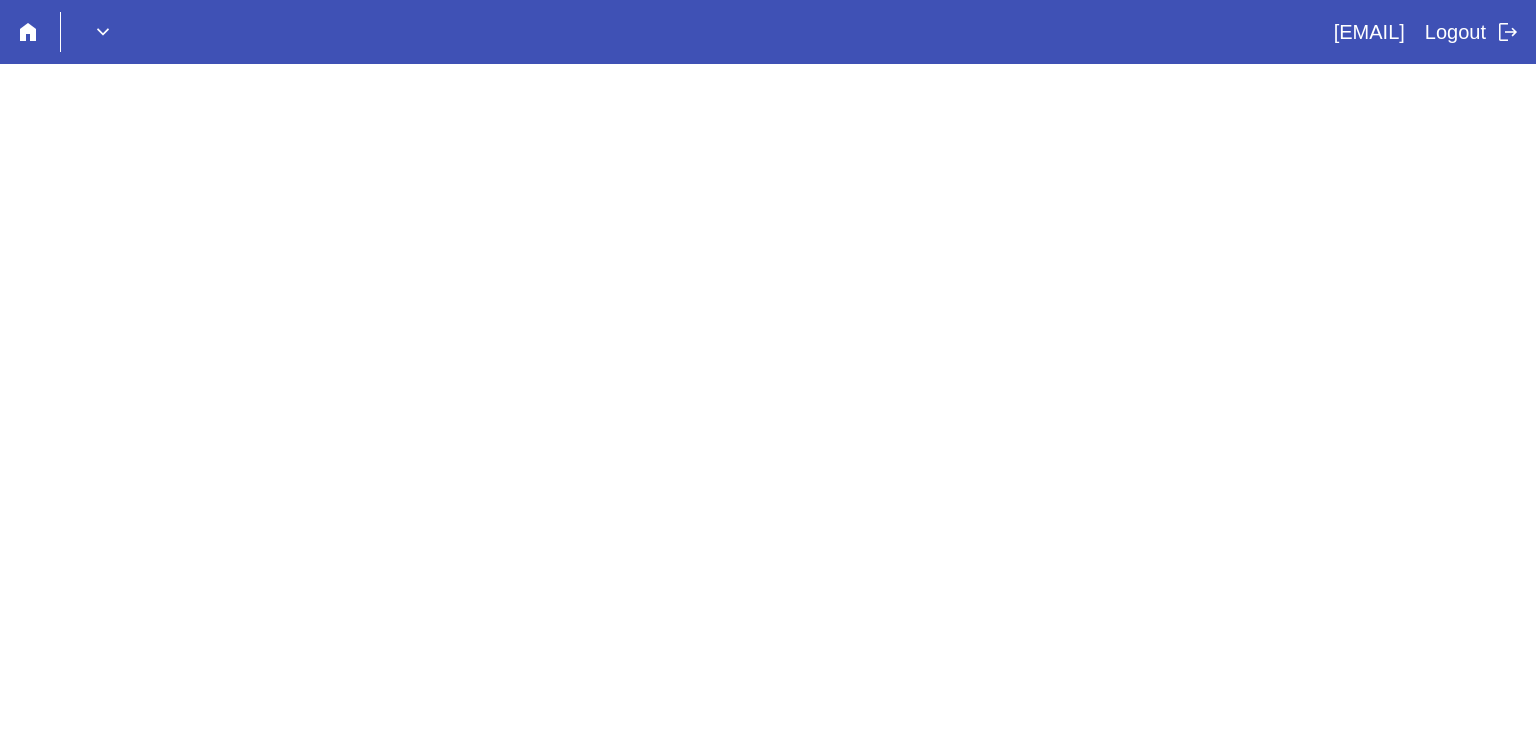 scroll, scrollTop: 0, scrollLeft: 0, axis: both 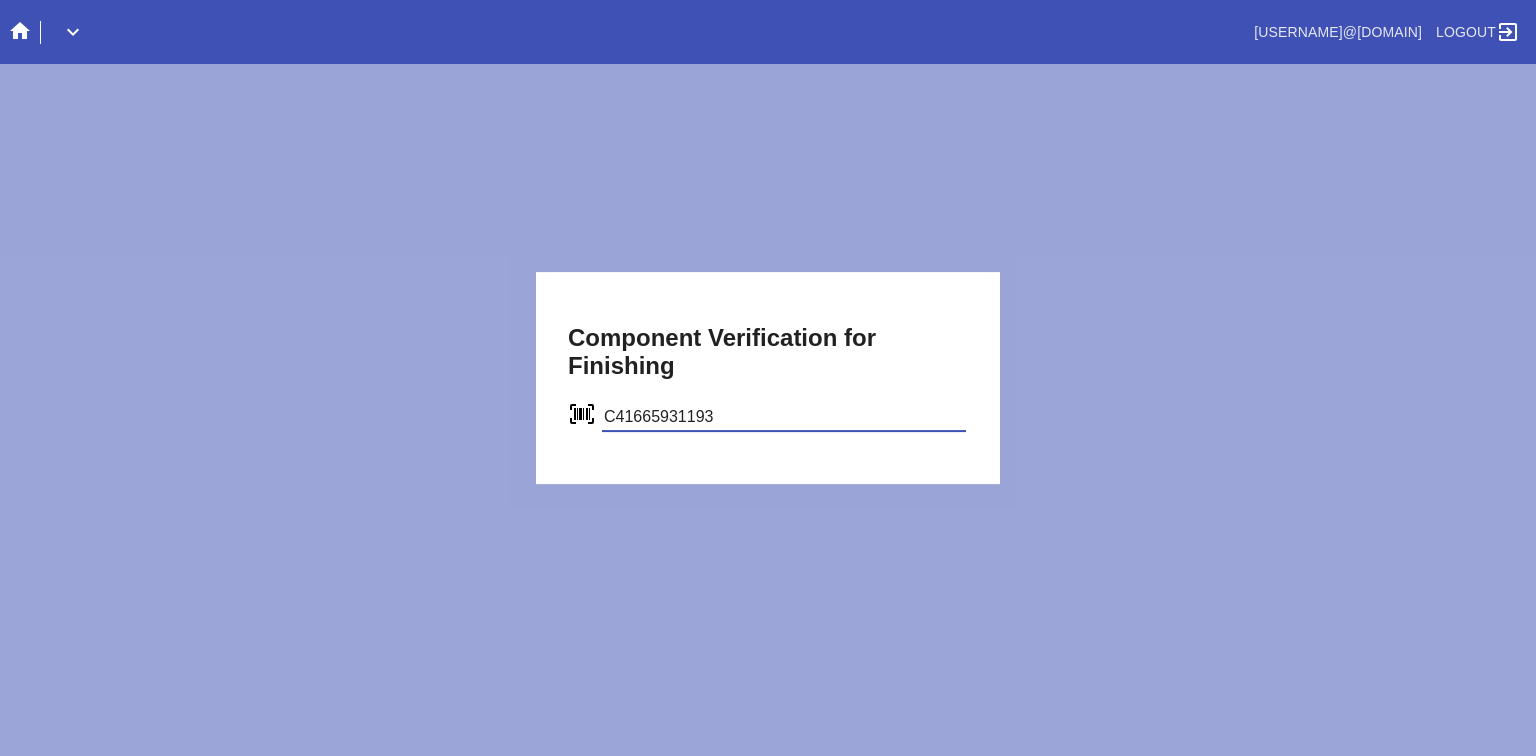 type on "C41665931193" 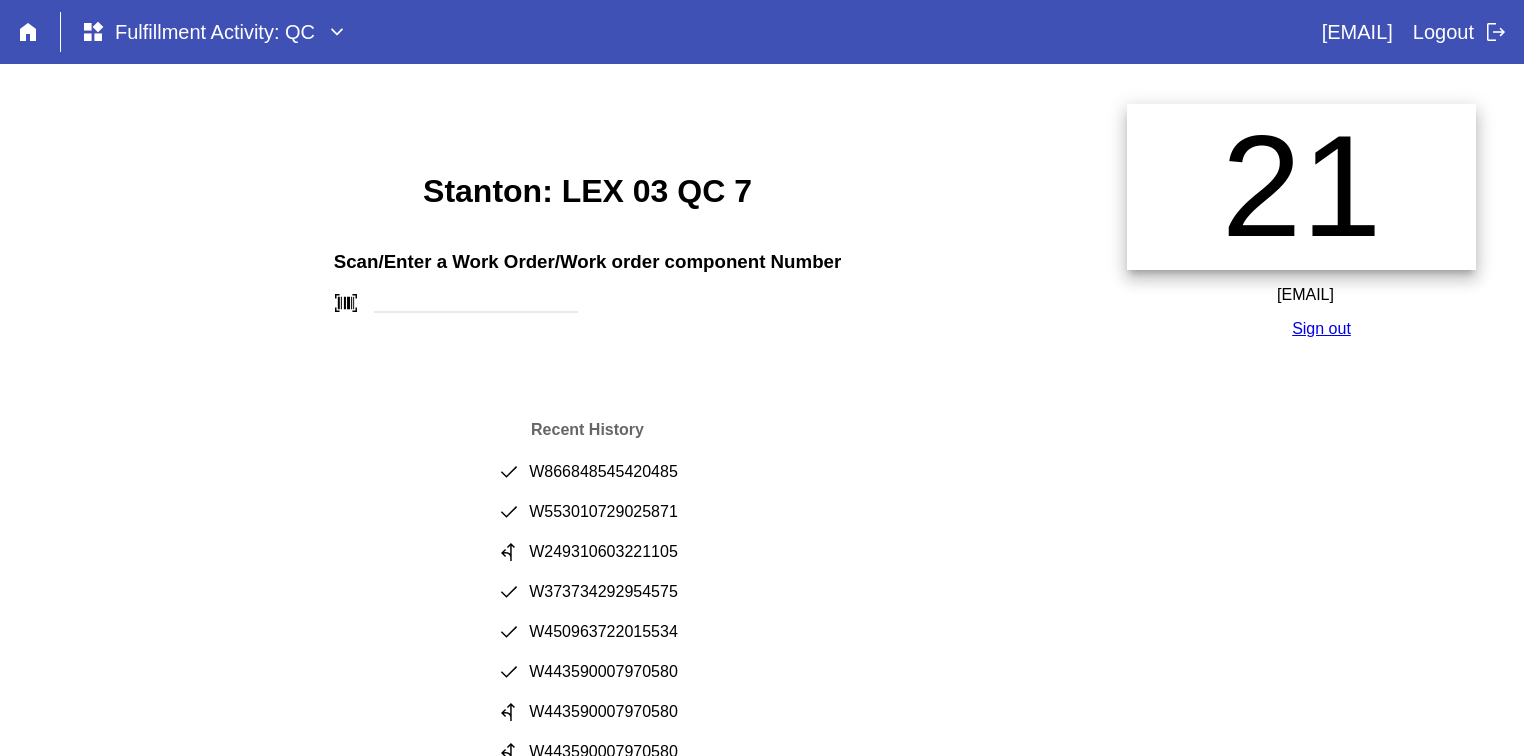 scroll, scrollTop: 0, scrollLeft: 0, axis: both 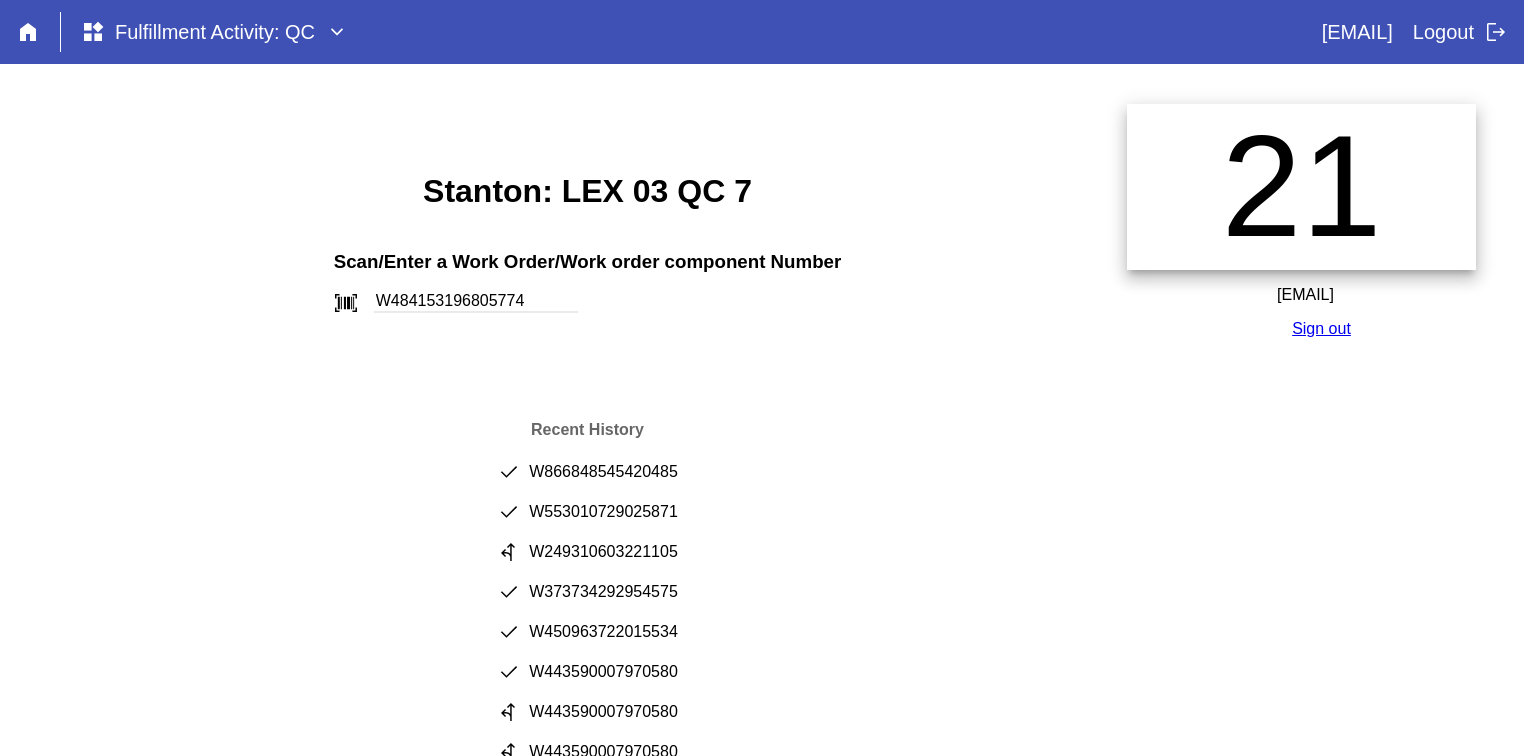 type on "W484153196805774" 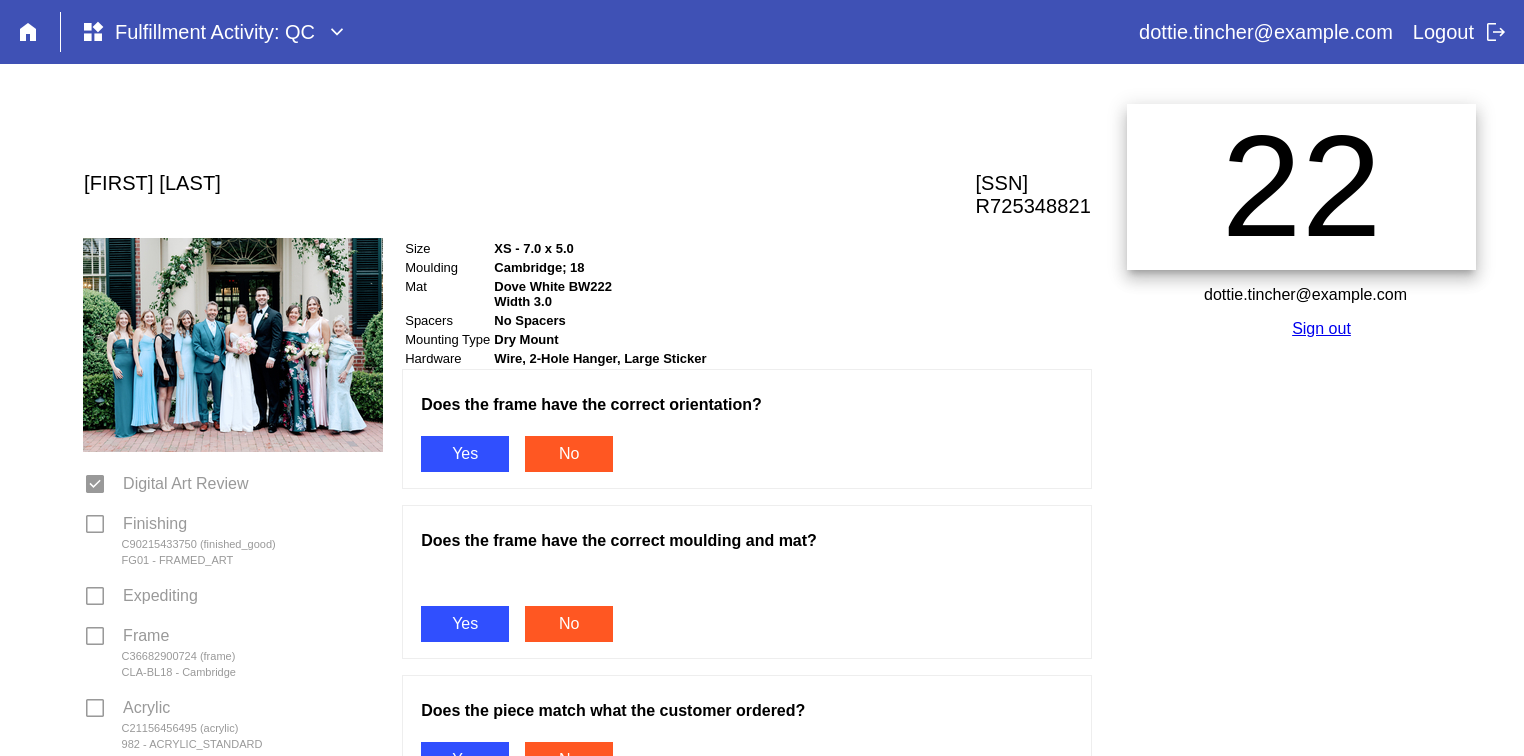 scroll, scrollTop: 0, scrollLeft: 0, axis: both 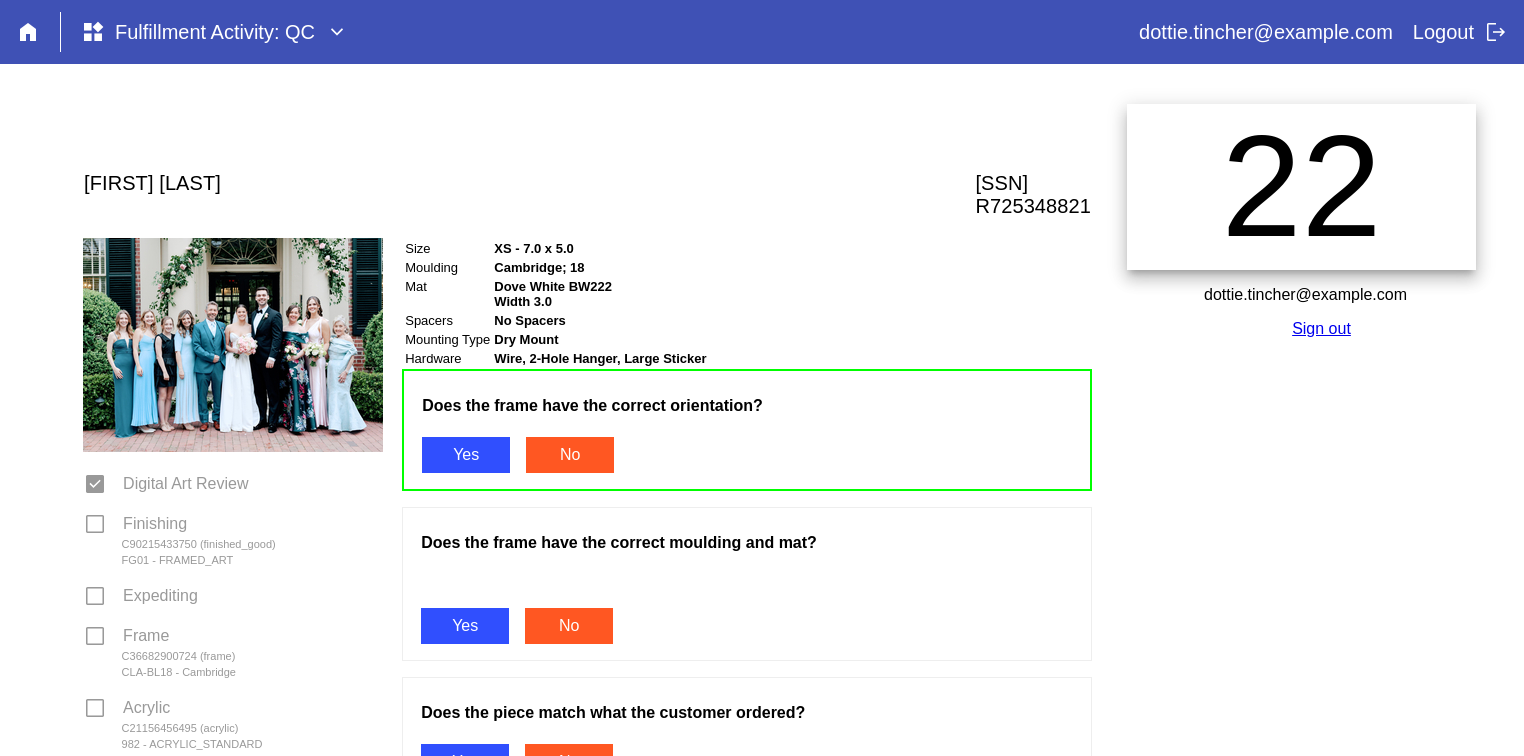 click on "Yes" at bounding box center (465, 626) 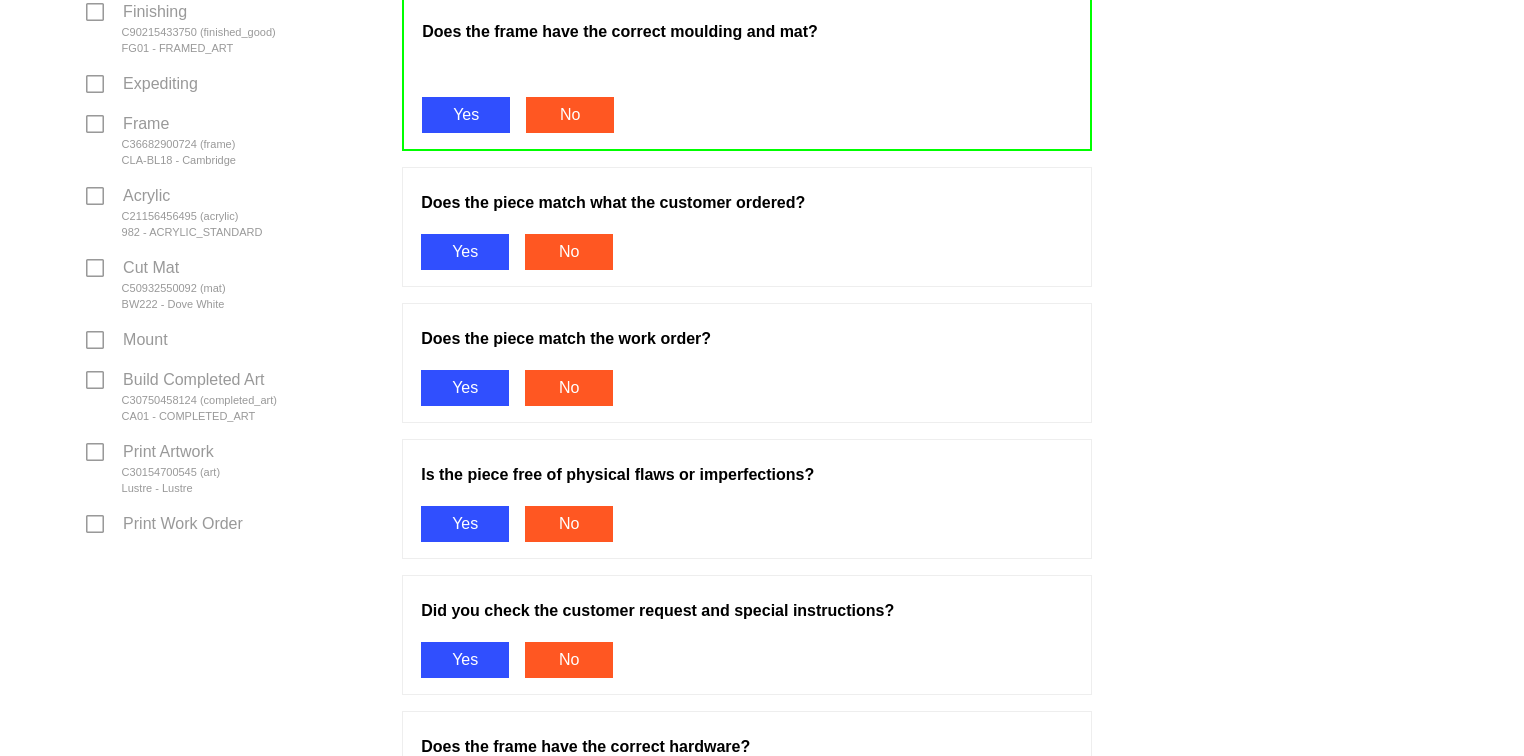 scroll, scrollTop: 512, scrollLeft: 0, axis: vertical 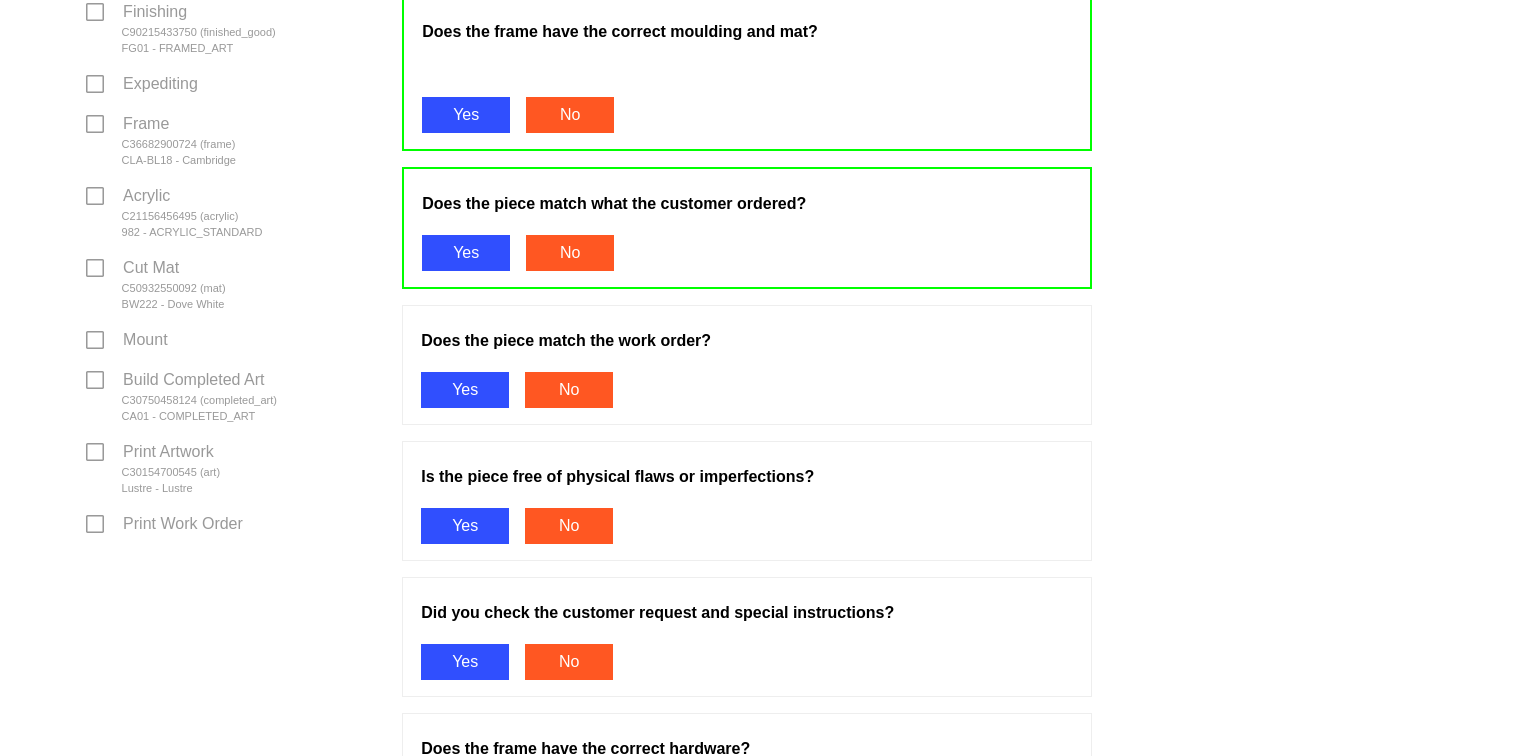 click on "Yes" at bounding box center [465, 390] 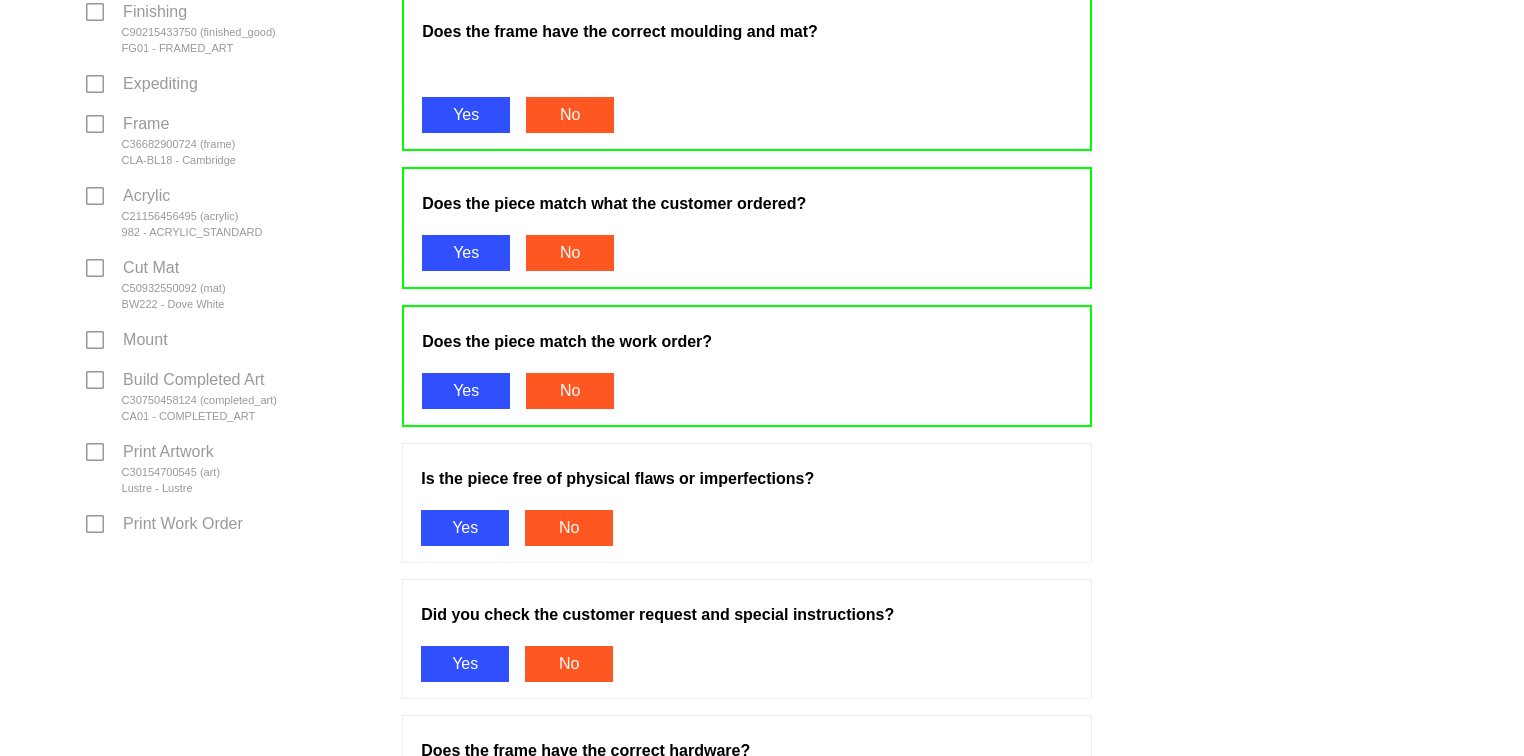 click on "Yes" at bounding box center (465, 528) 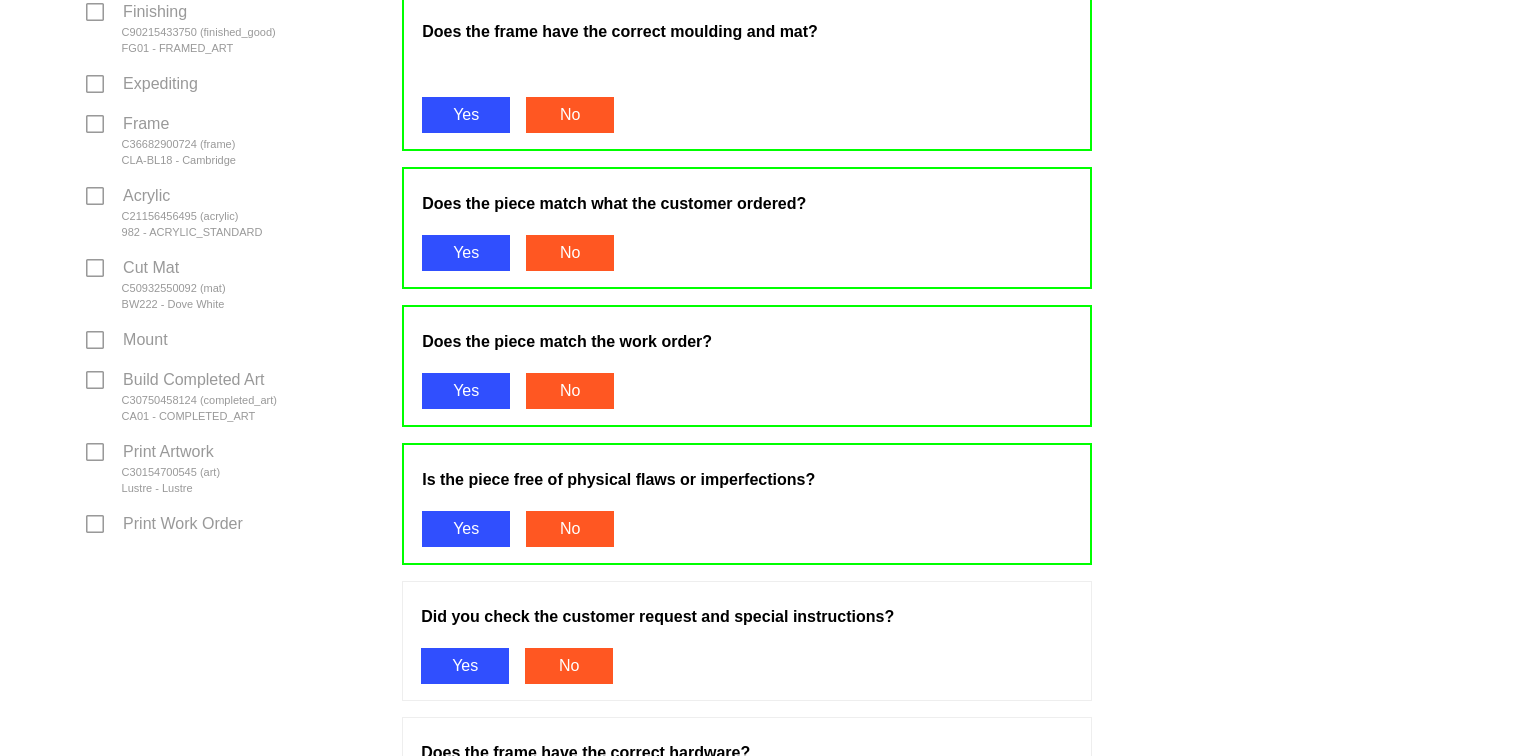 click on "Yes" at bounding box center (465, 666) 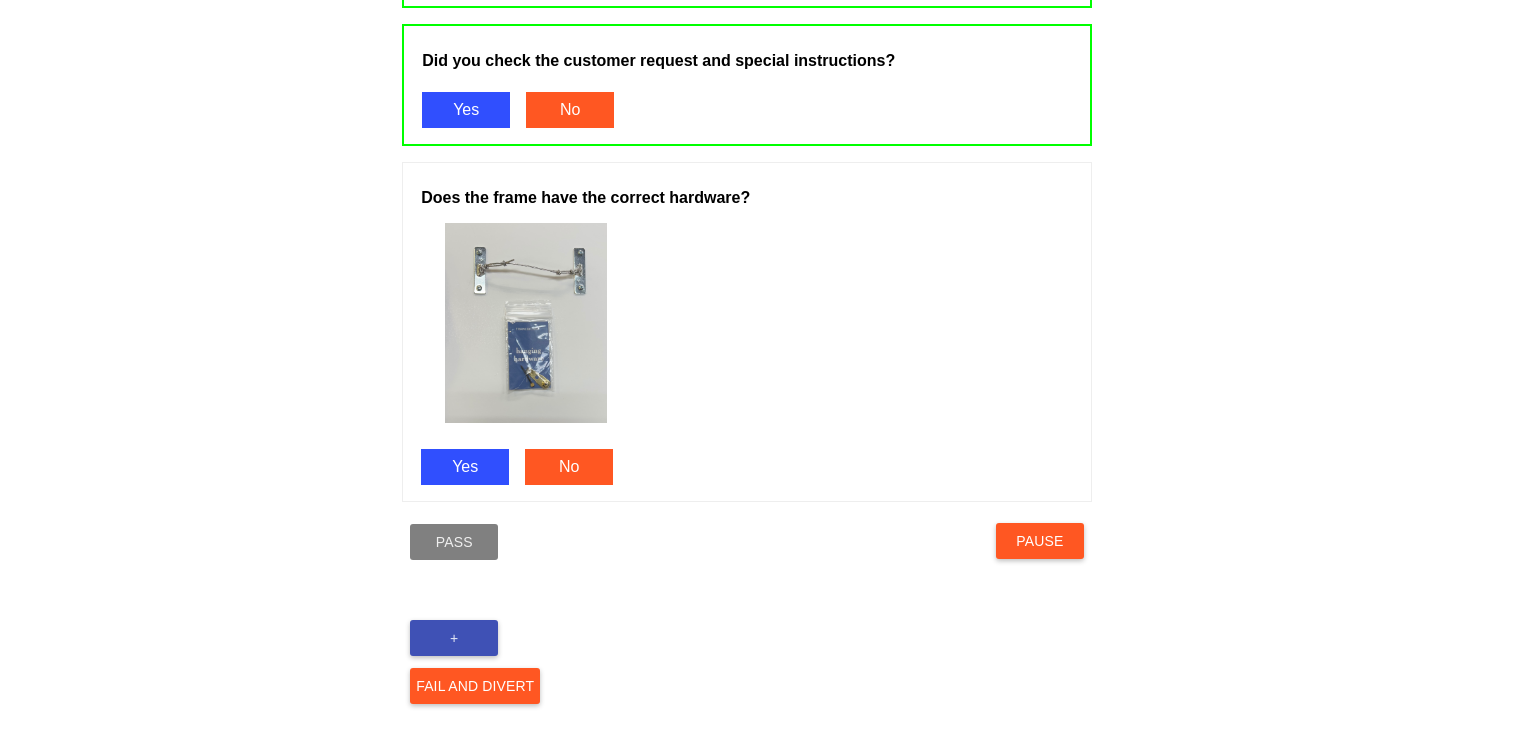 scroll, scrollTop: 1072, scrollLeft: 0, axis: vertical 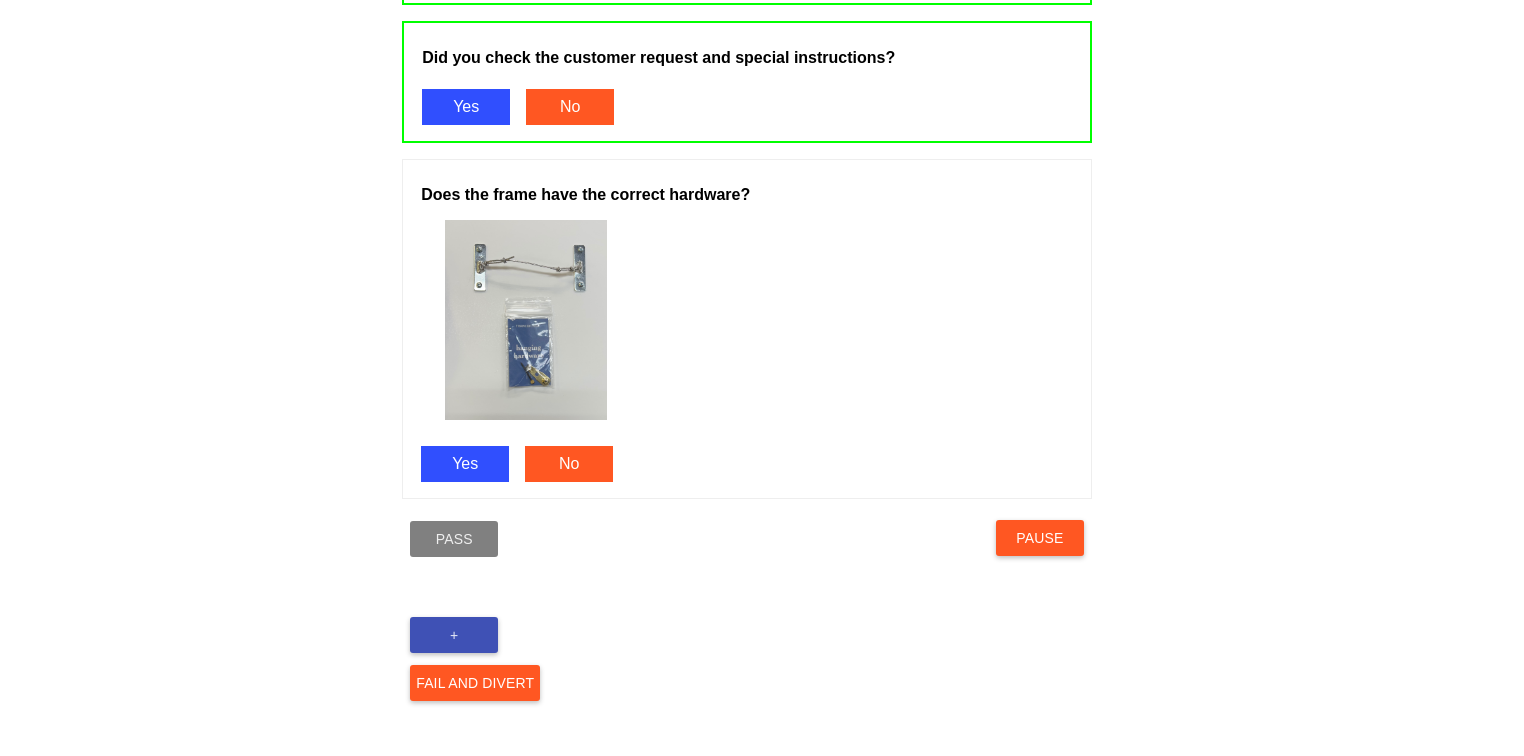 click on "Yes" at bounding box center [465, 464] 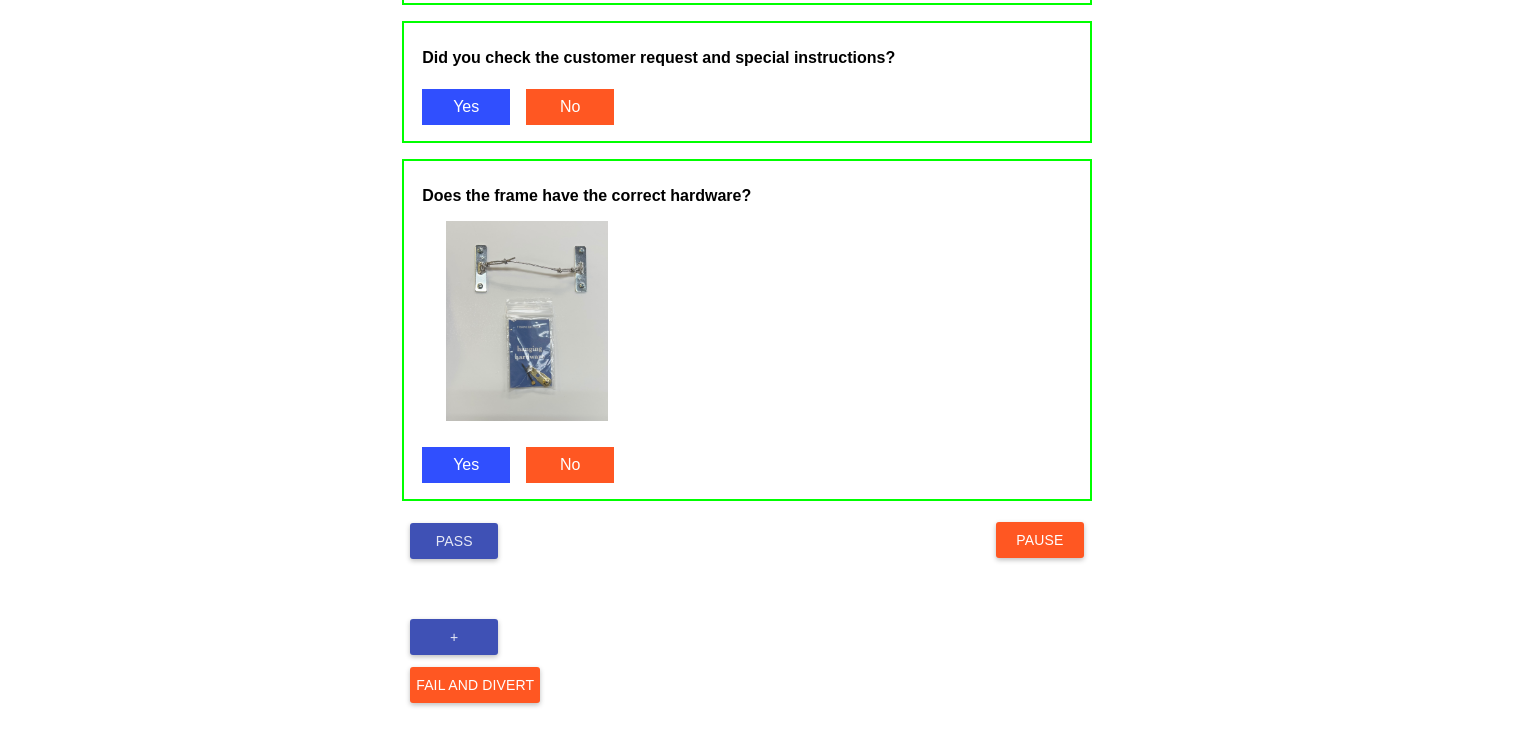 click on "Pass" at bounding box center (454, 541) 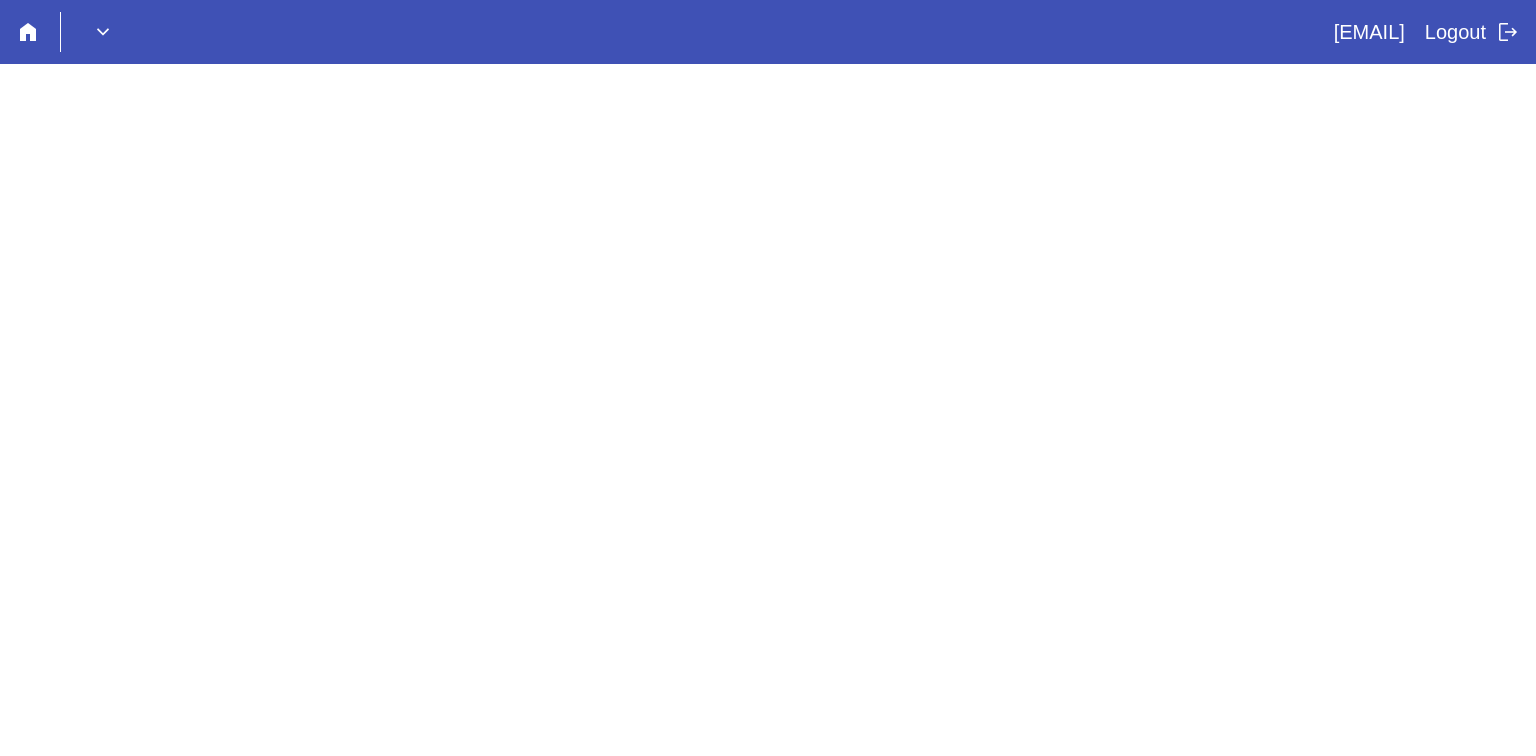 scroll, scrollTop: 0, scrollLeft: 0, axis: both 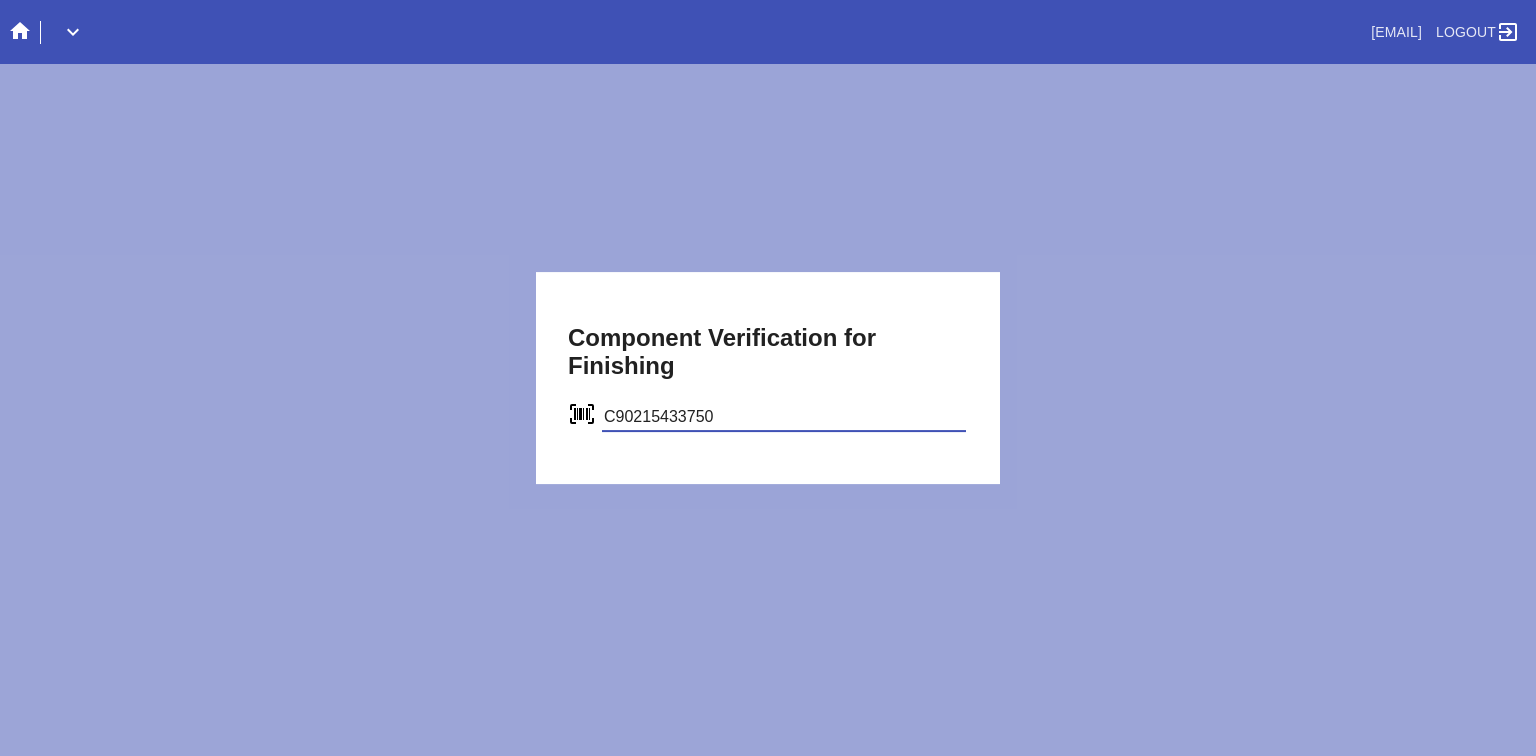 type on "C90215433750" 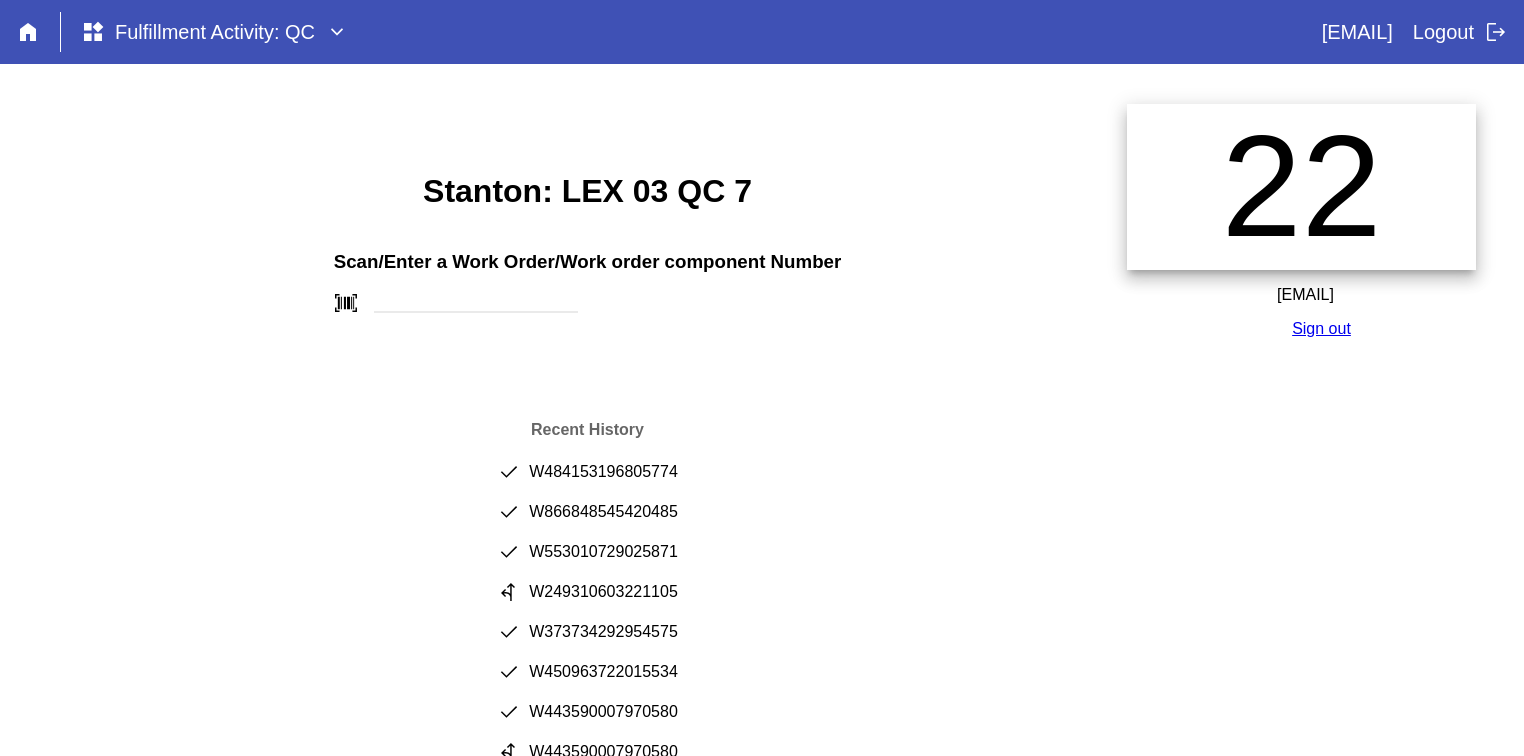 scroll, scrollTop: 0, scrollLeft: 0, axis: both 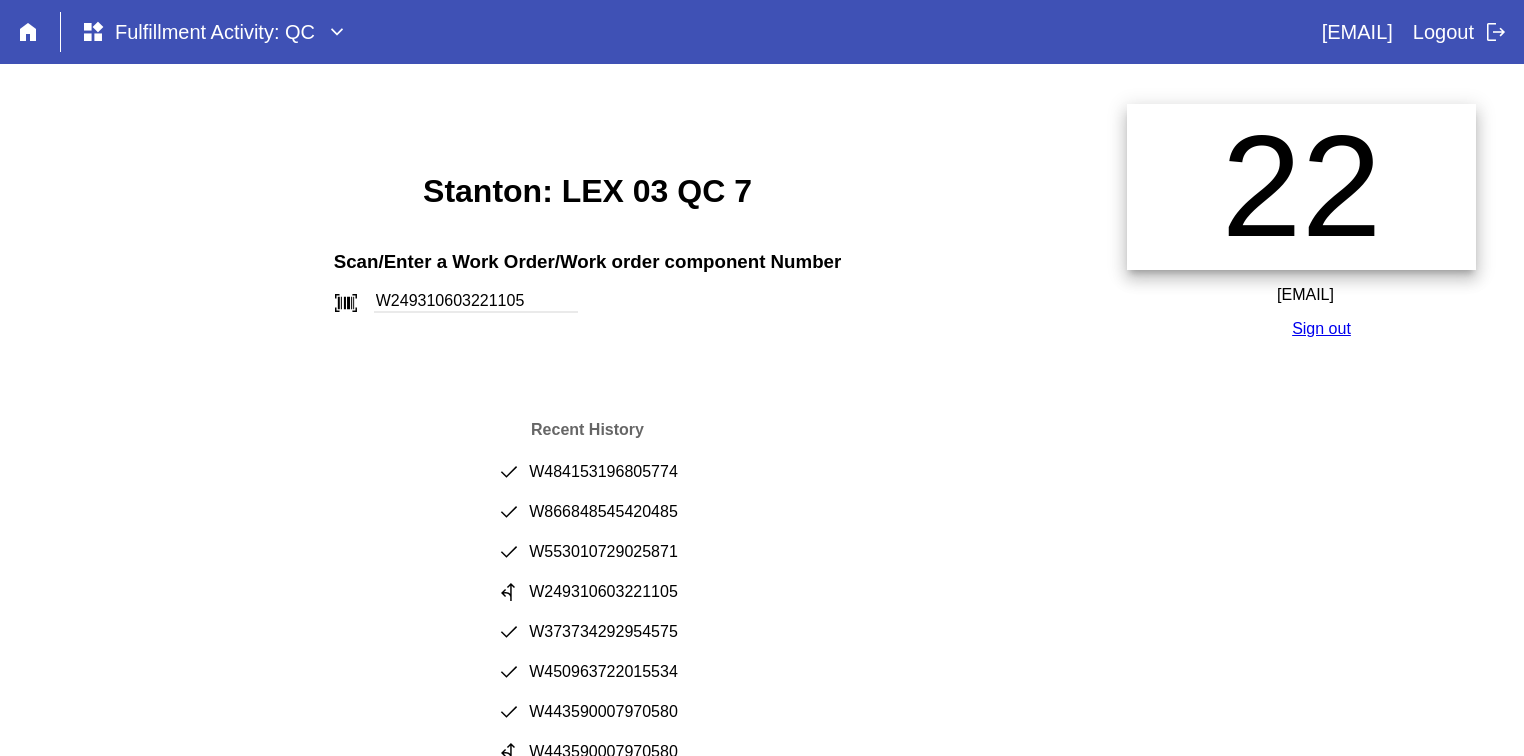 type on "W249310603221105" 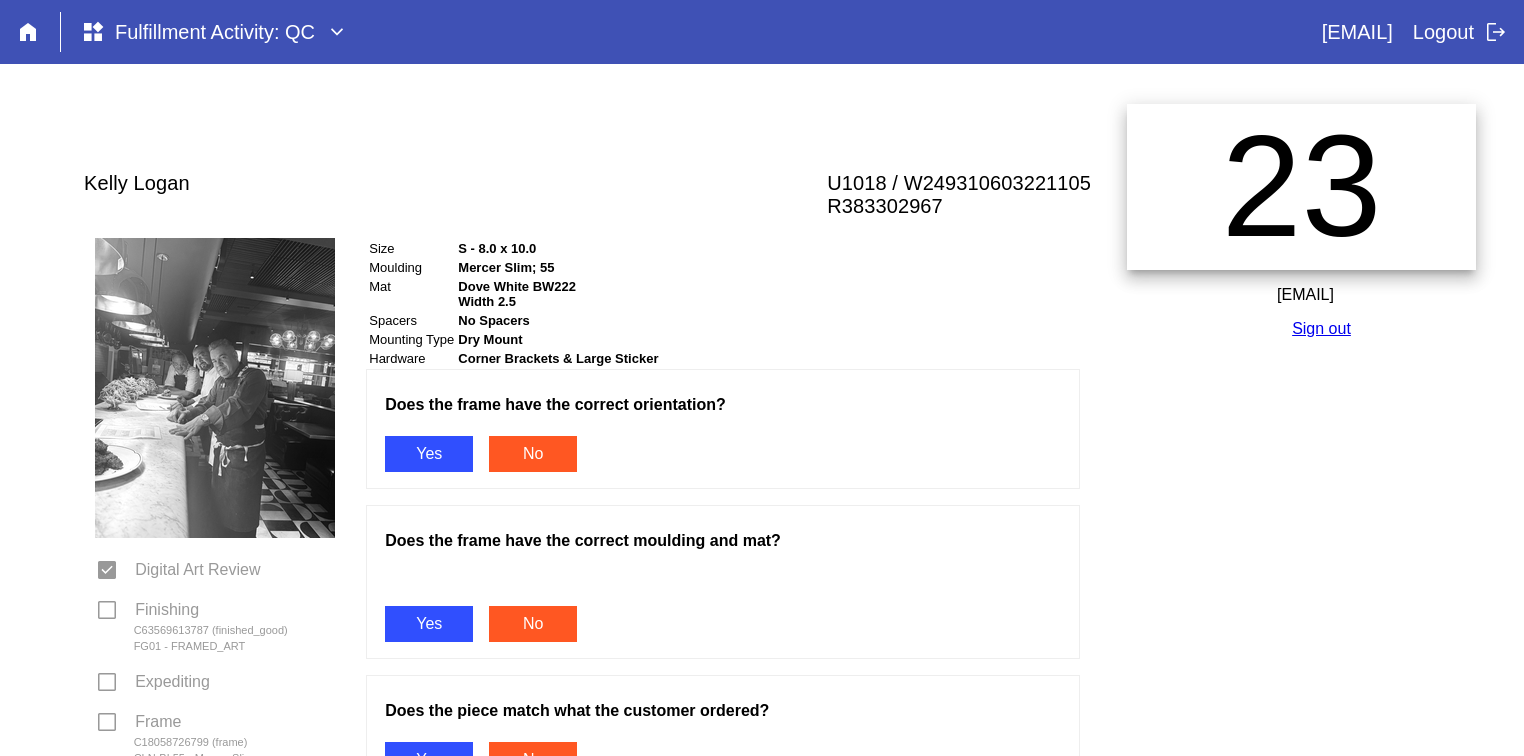 scroll, scrollTop: 0, scrollLeft: 0, axis: both 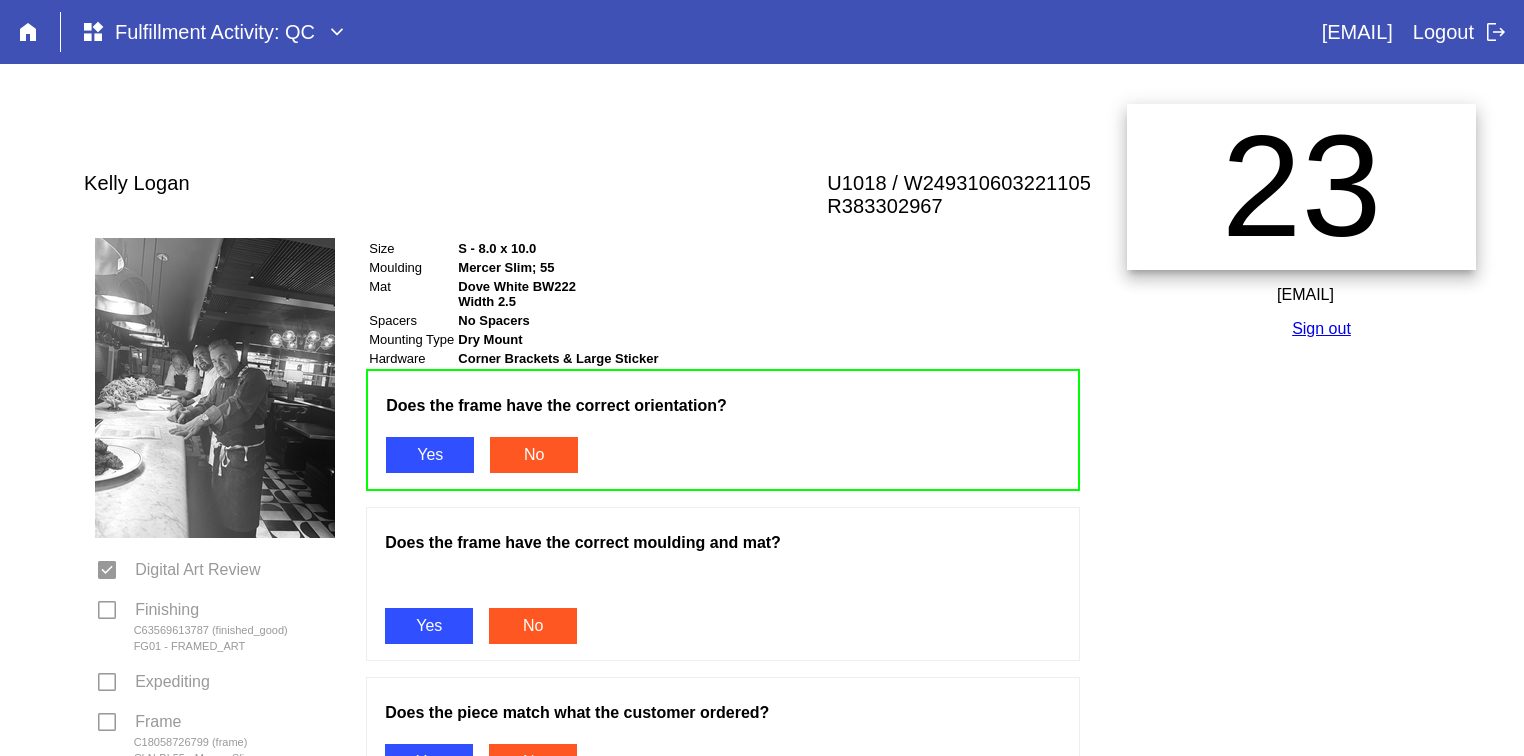 click on "Yes" at bounding box center [429, 626] 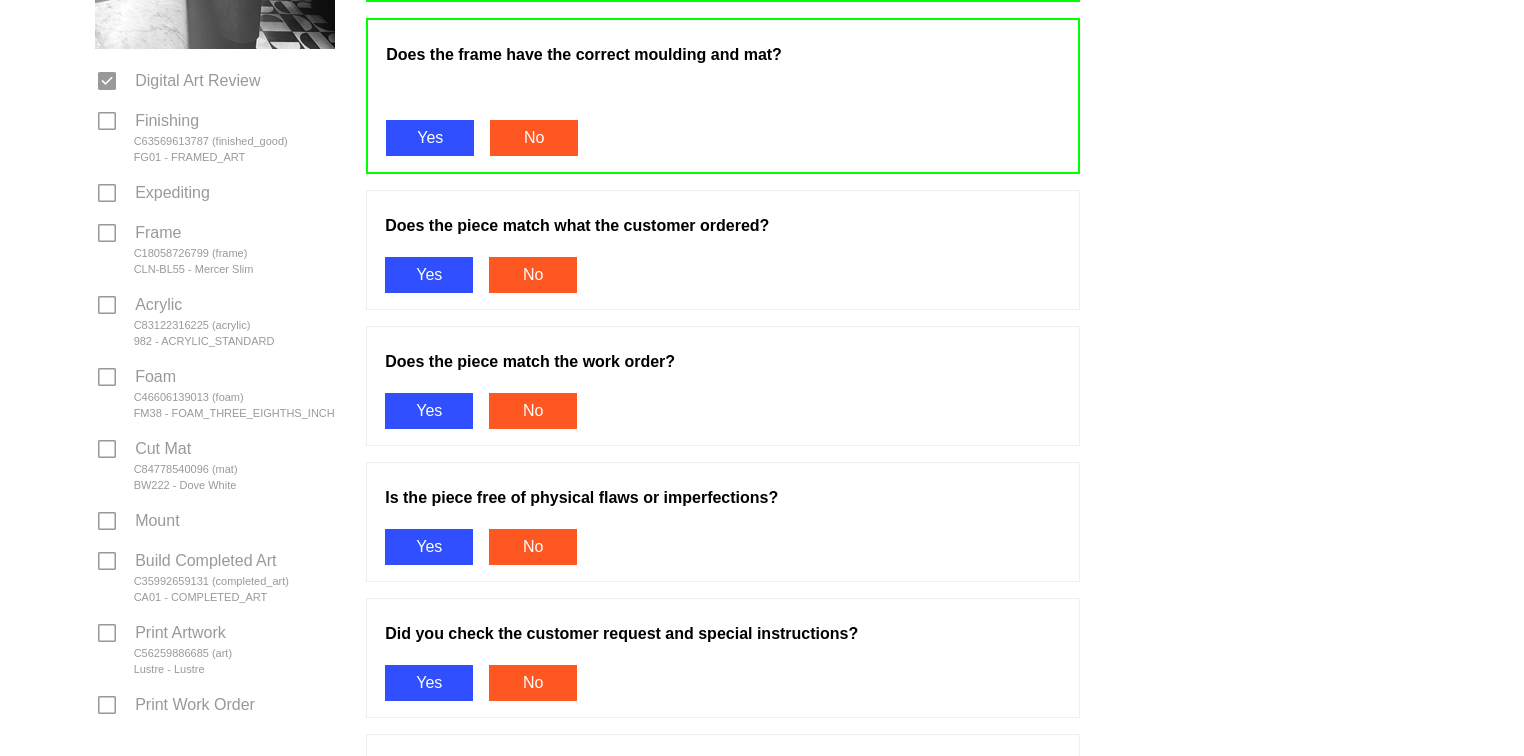 scroll, scrollTop: 492, scrollLeft: 0, axis: vertical 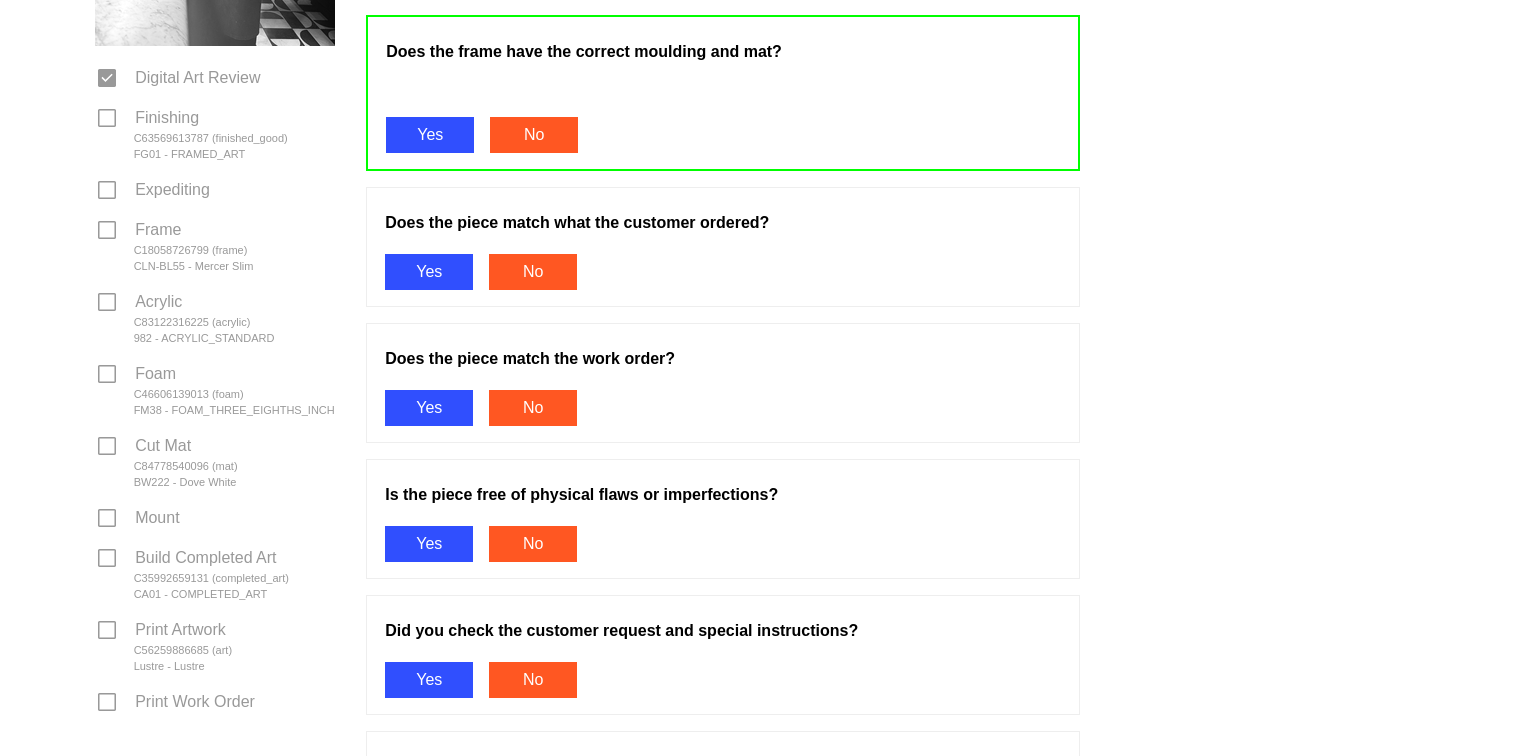 click on "Yes" at bounding box center (429, 272) 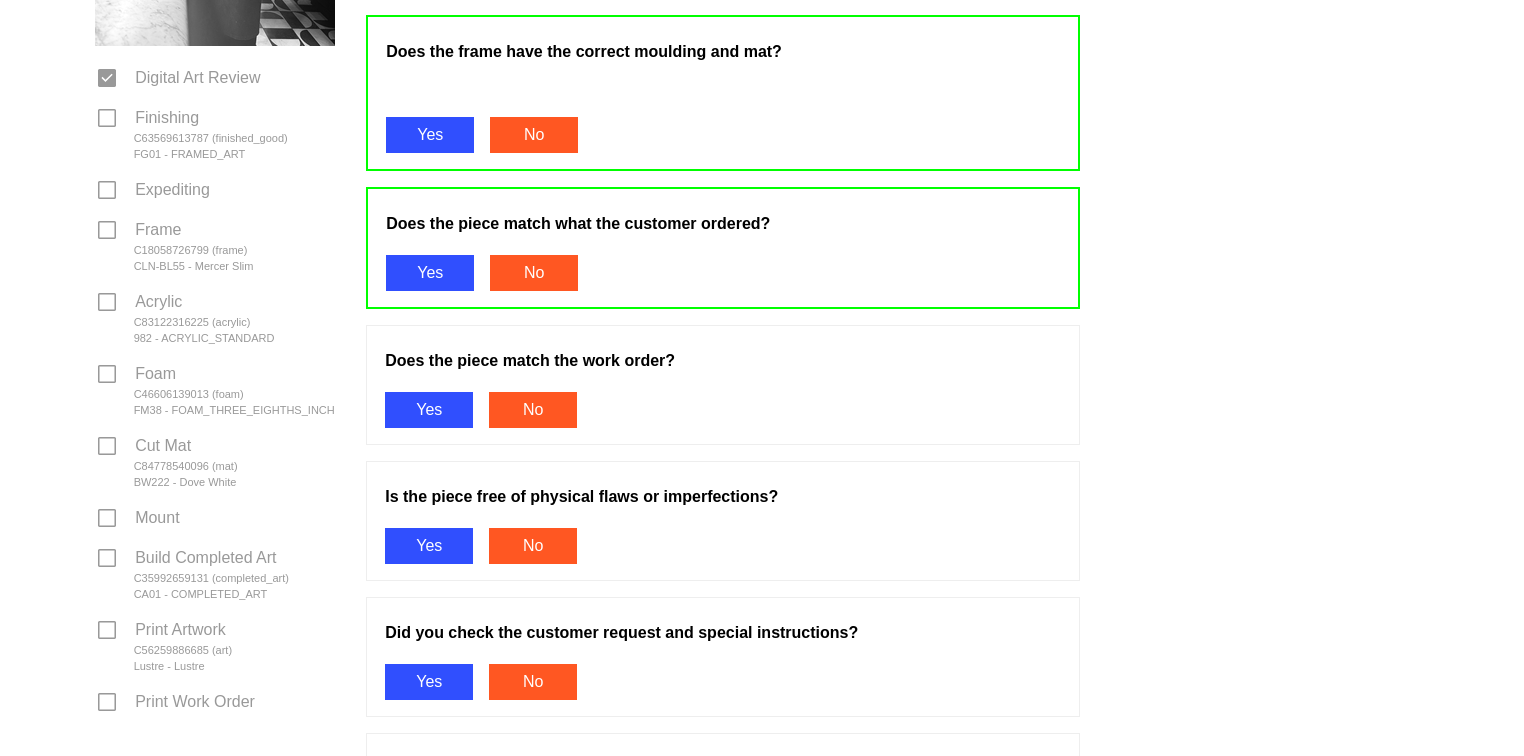 click on "Yes" at bounding box center (429, 410) 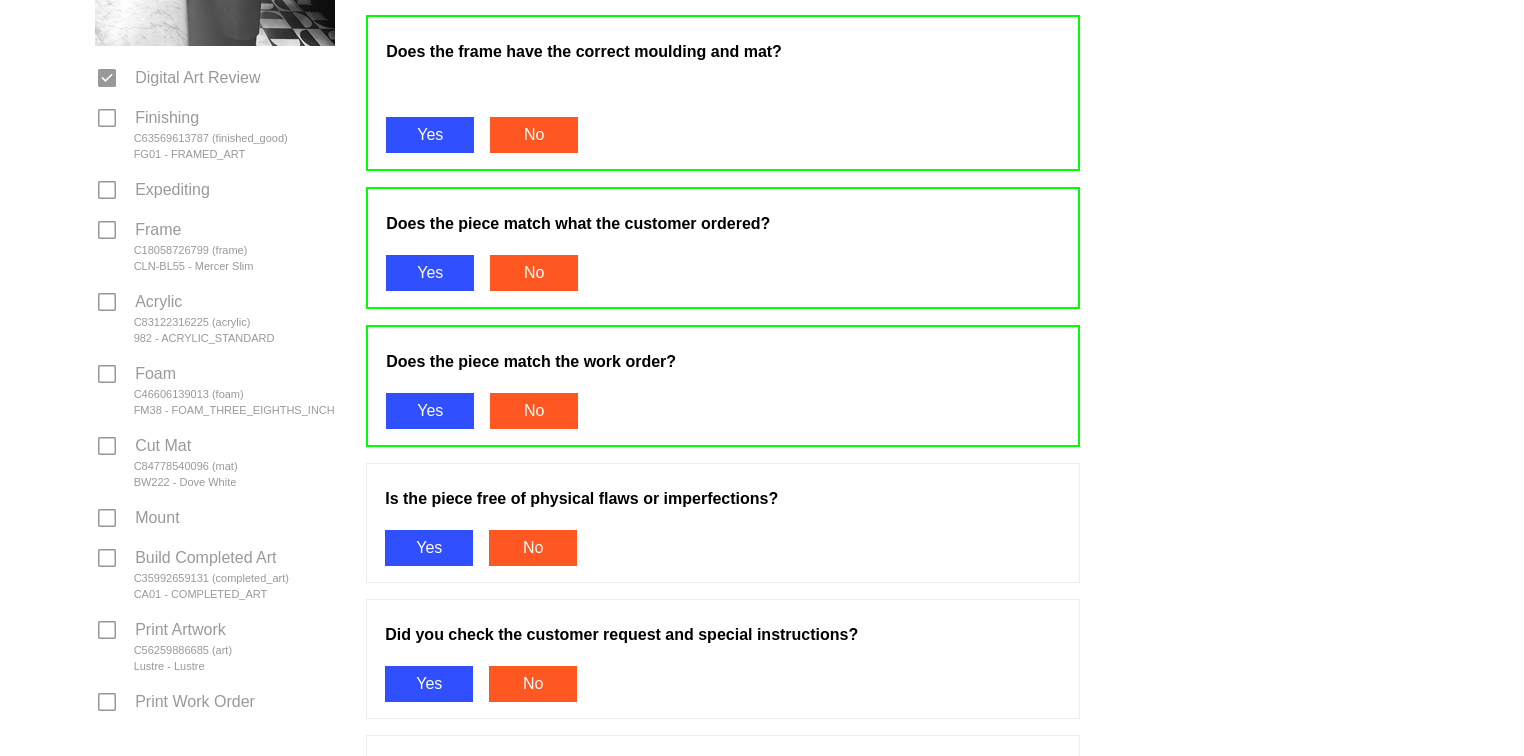 click on "Yes" at bounding box center (429, 548) 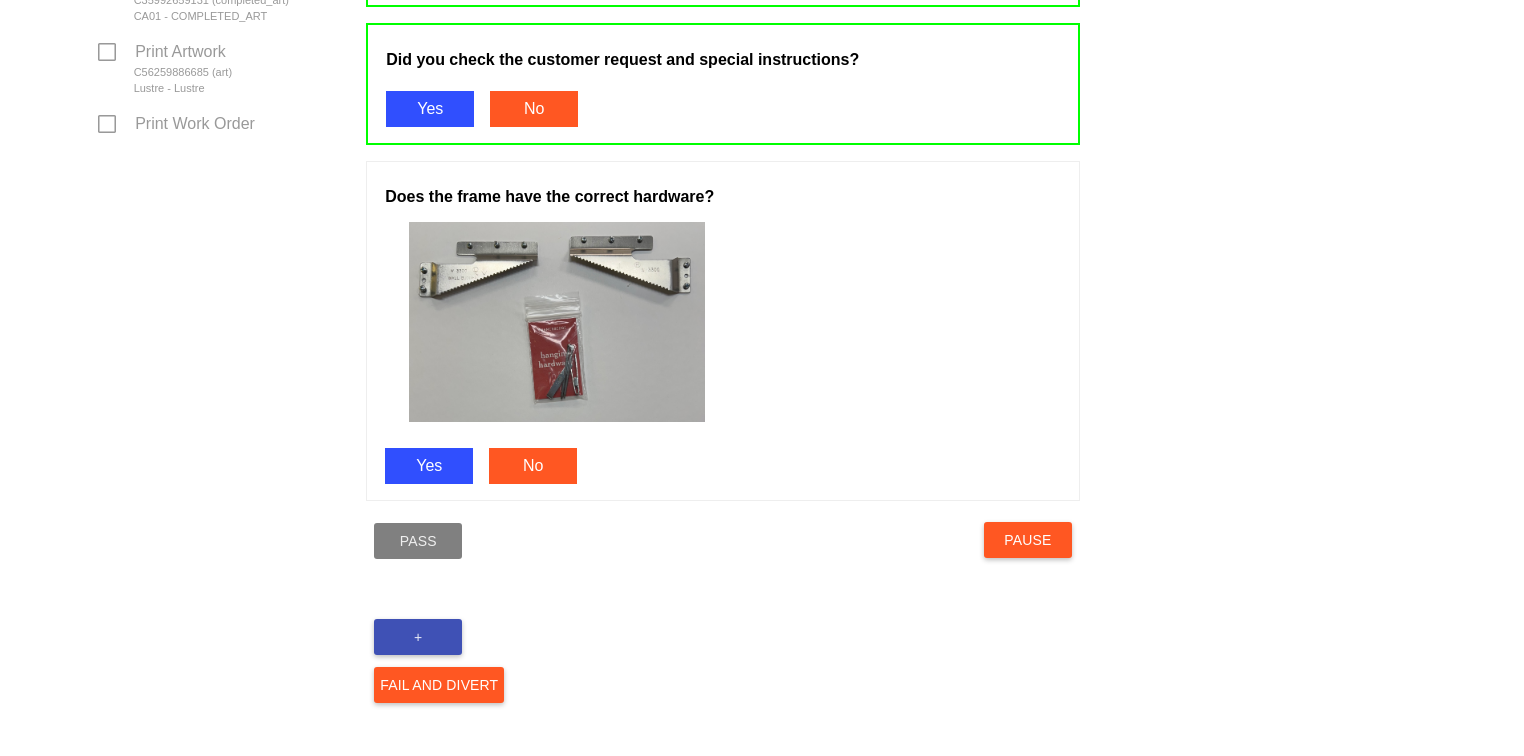 scroll, scrollTop: 1072, scrollLeft: 0, axis: vertical 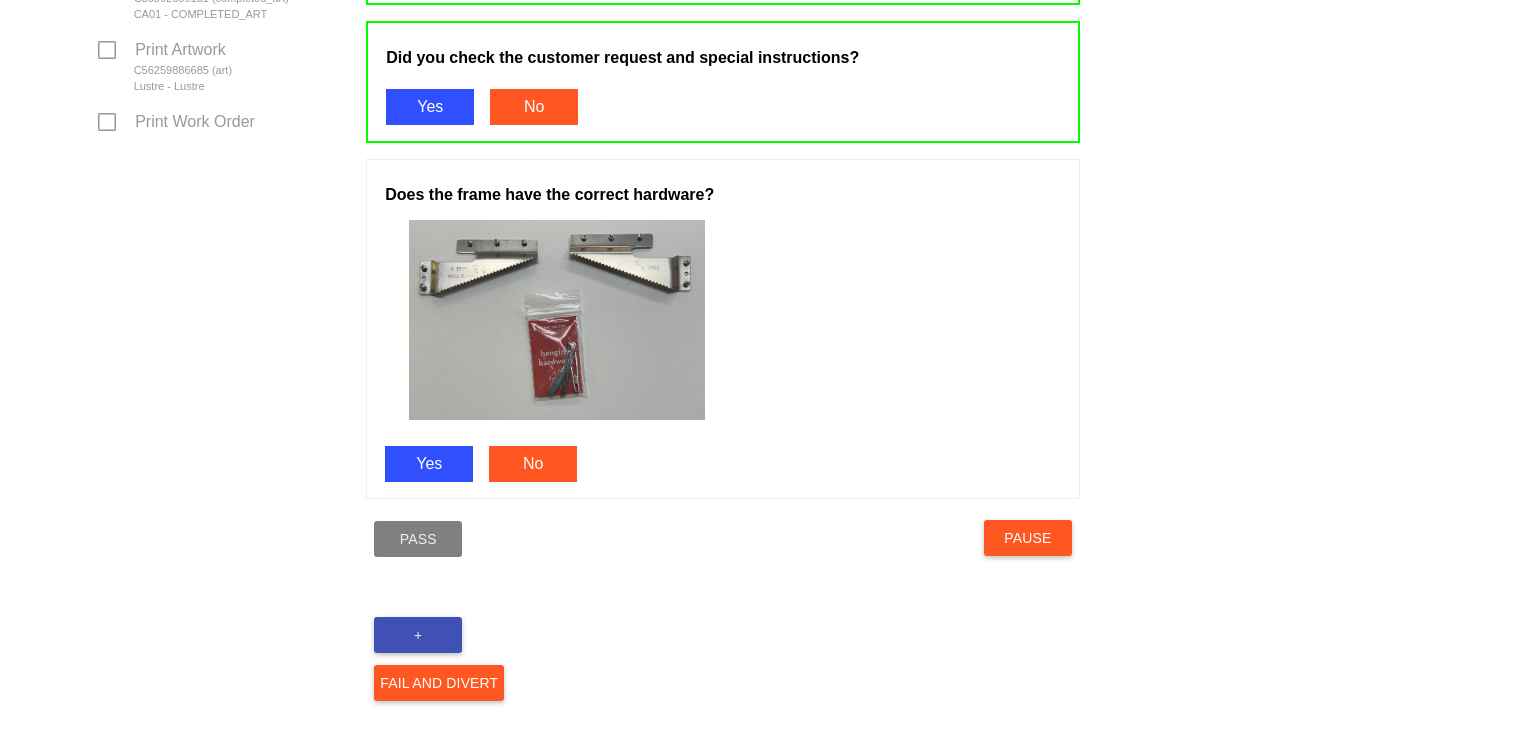 click on "Yes" at bounding box center [429, 464] 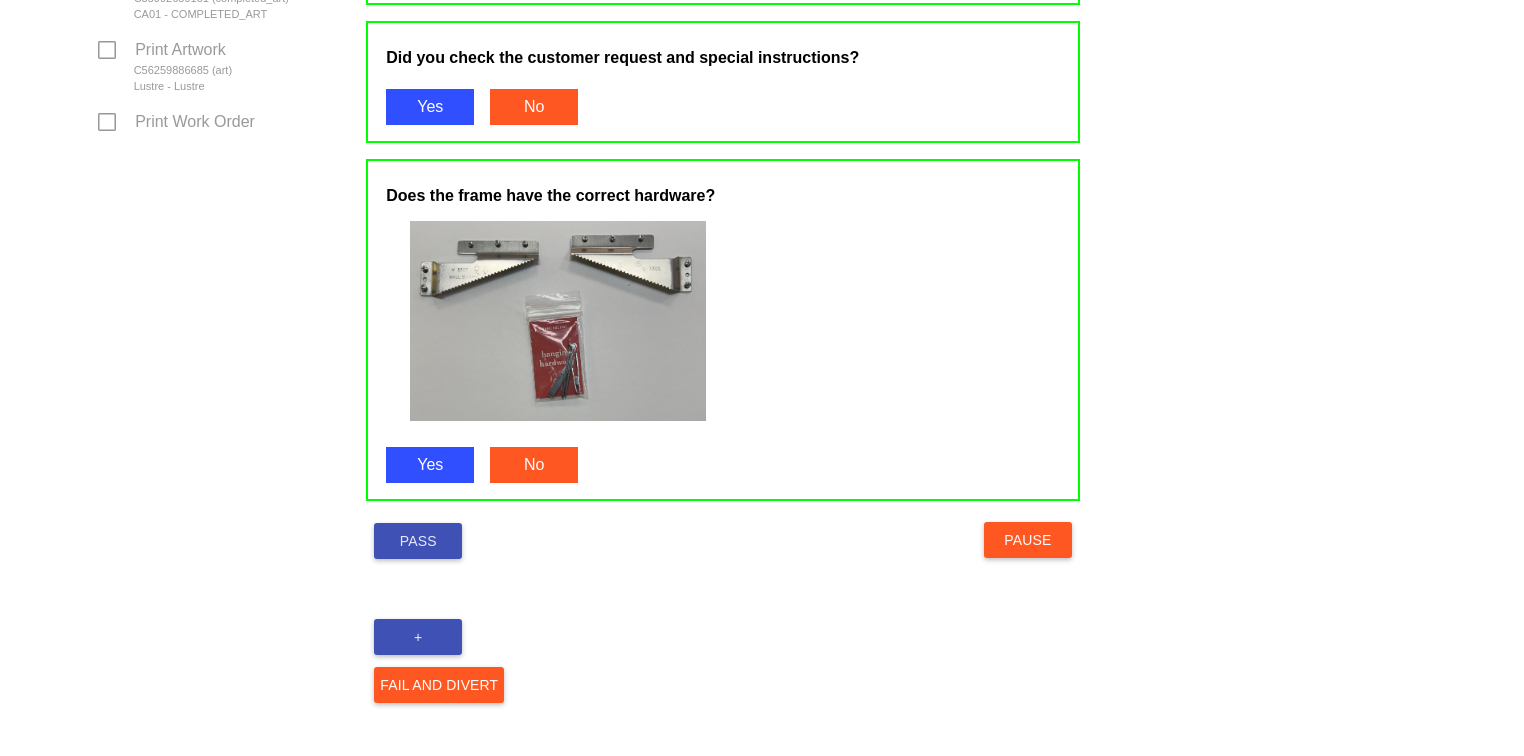 click on "Pass" at bounding box center (418, 541) 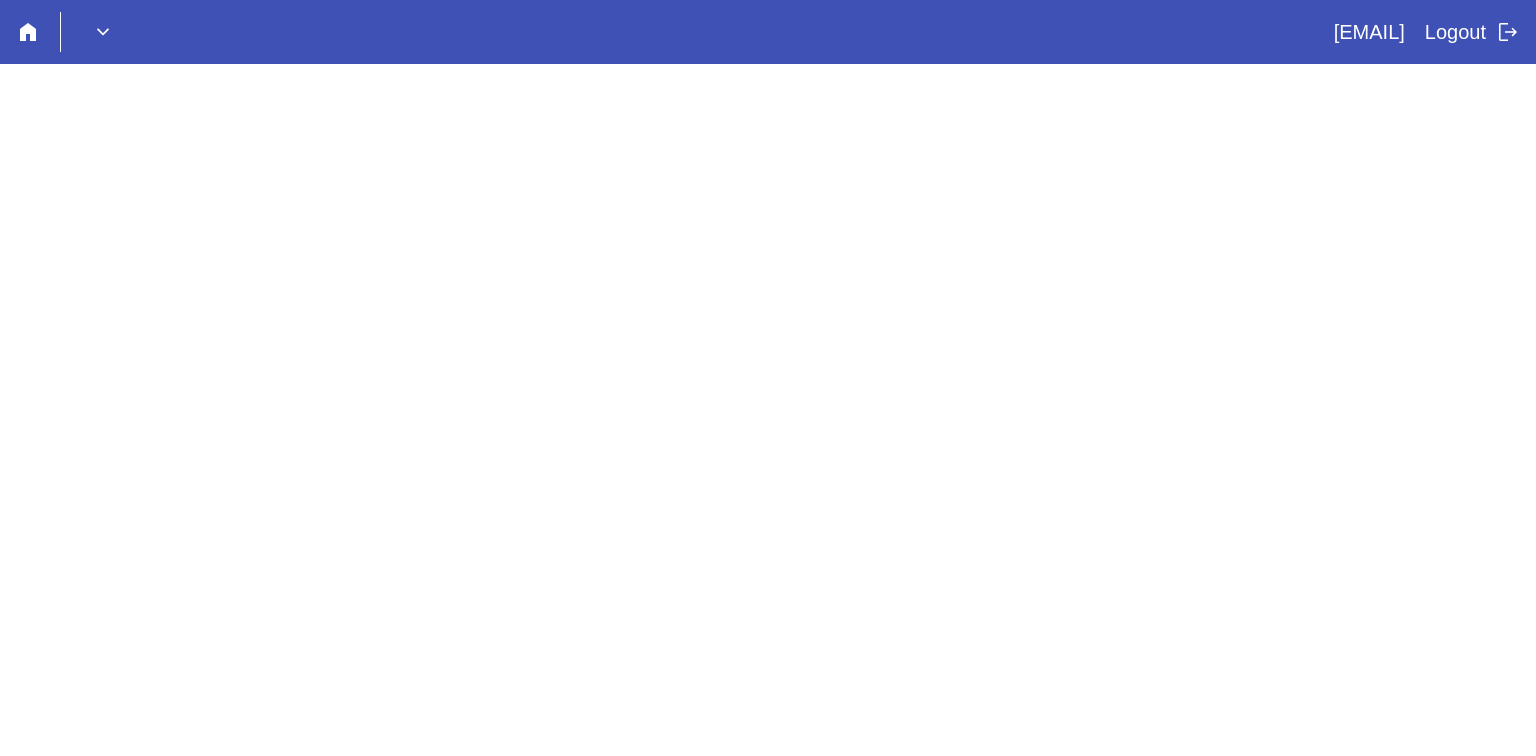 scroll, scrollTop: 0, scrollLeft: 0, axis: both 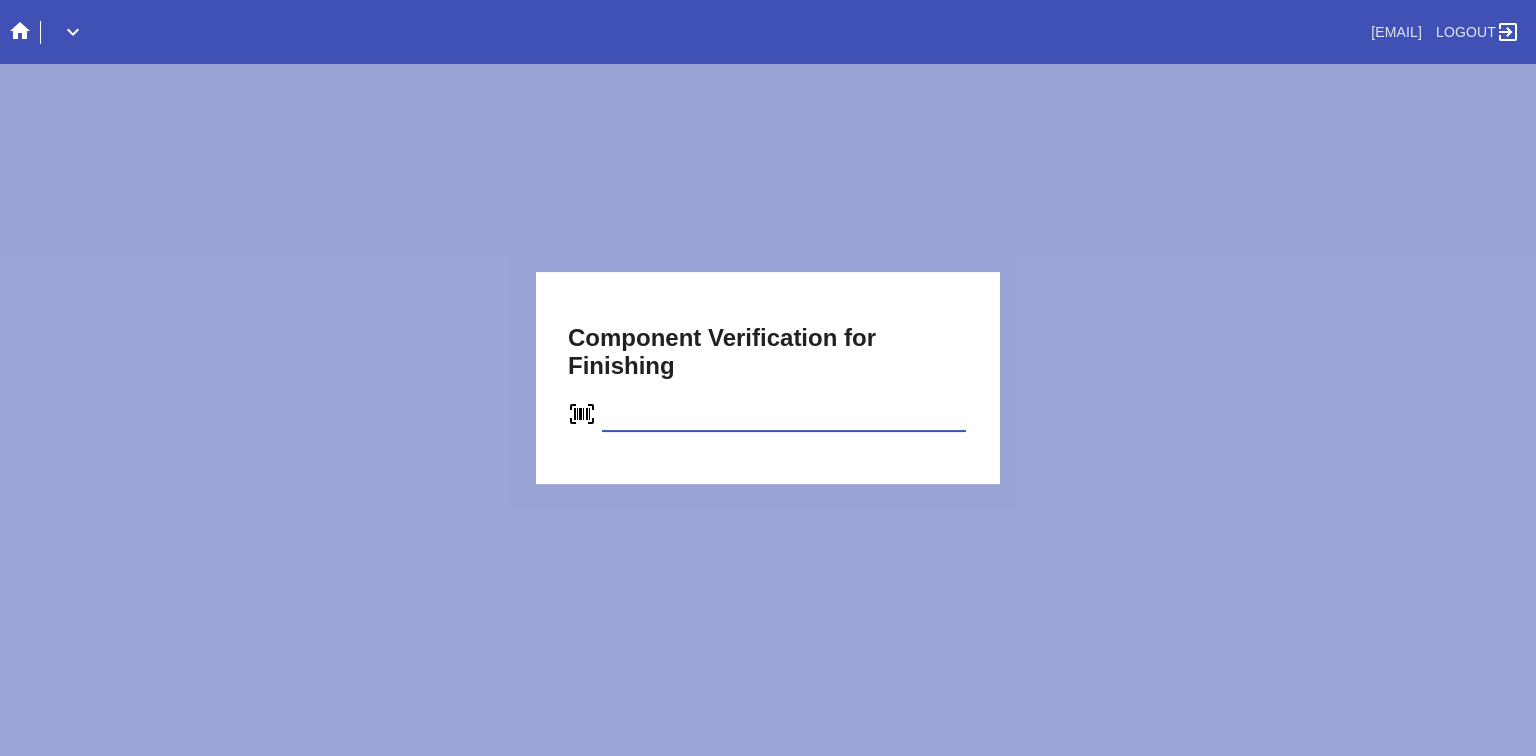type on "C63569613787" 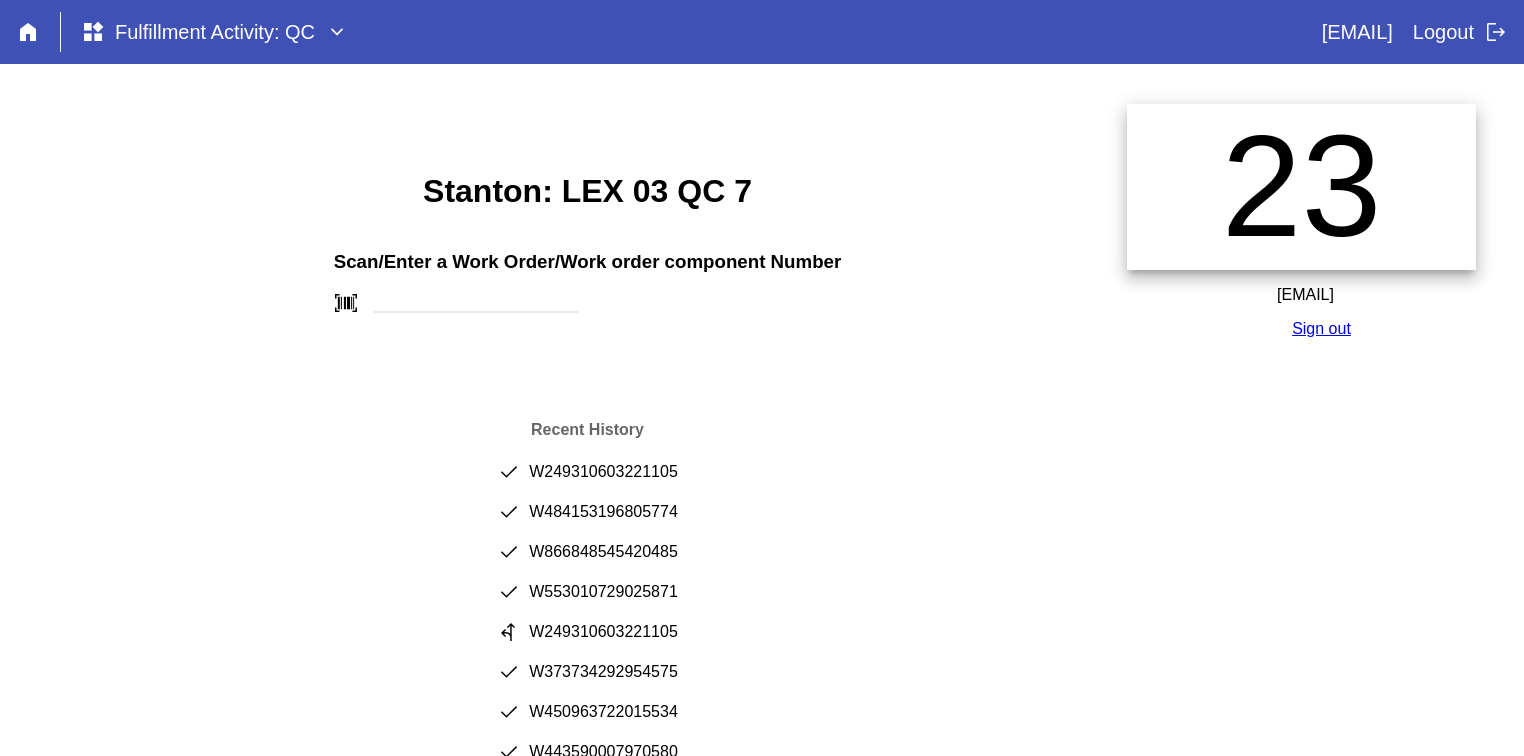 scroll, scrollTop: 0, scrollLeft: 0, axis: both 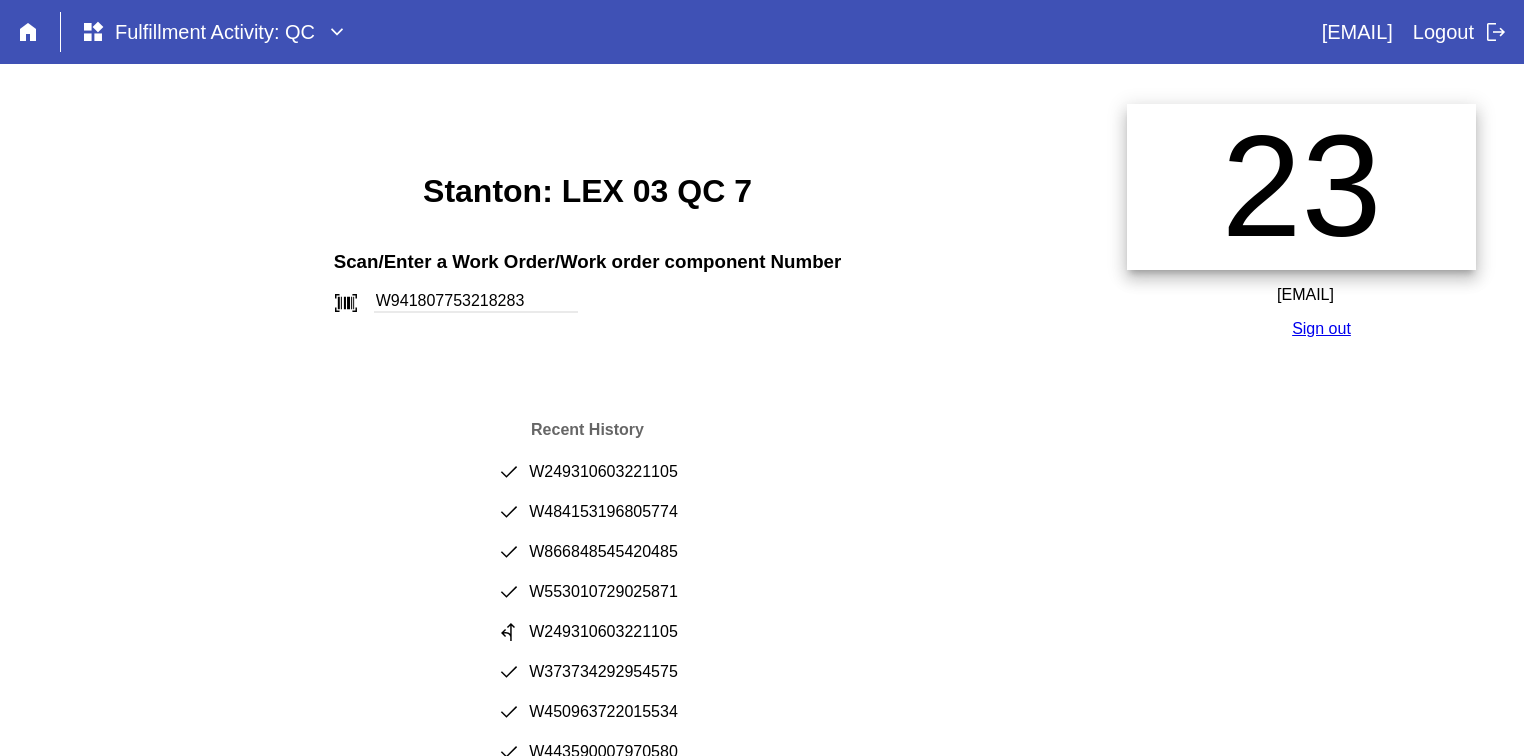 type on "W941807753218283" 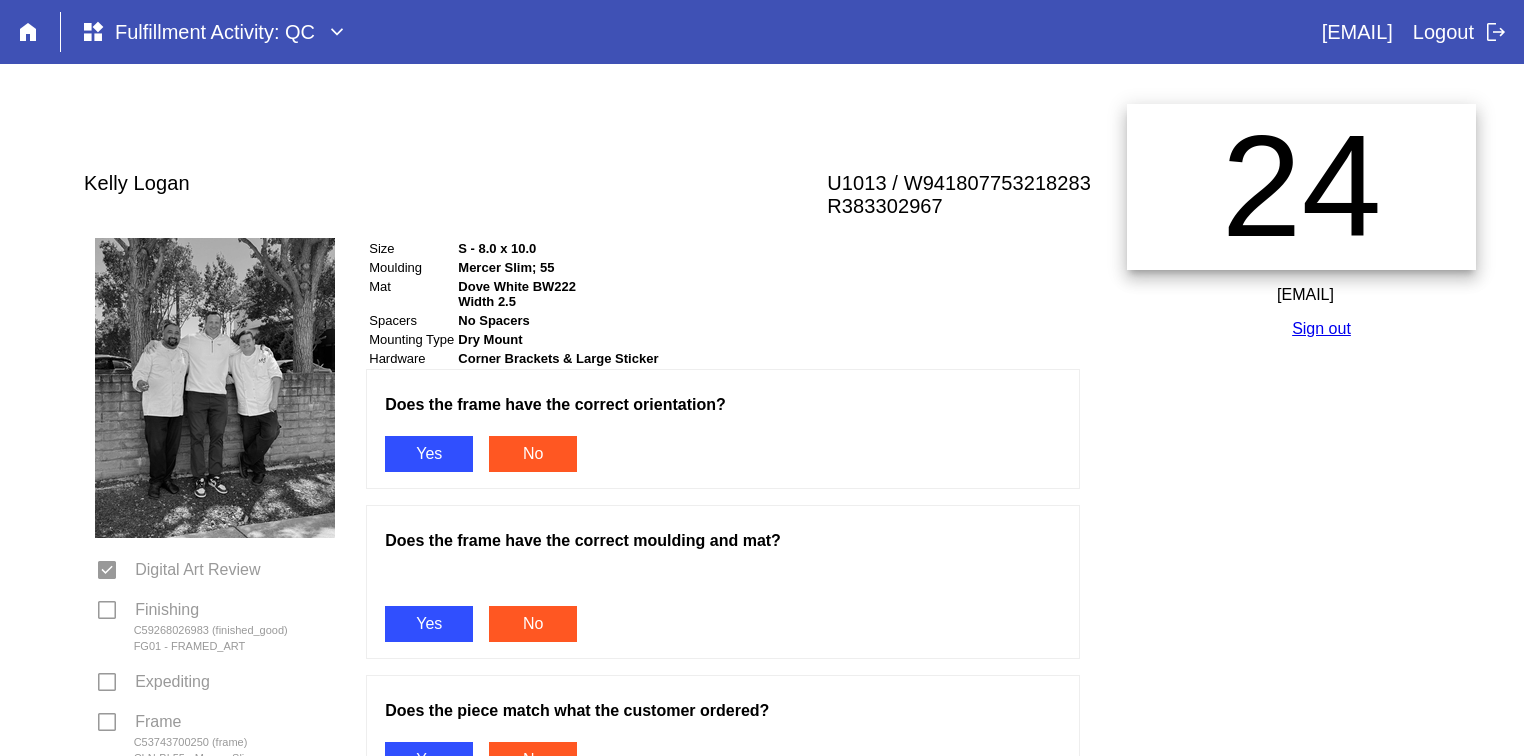 scroll, scrollTop: 0, scrollLeft: 0, axis: both 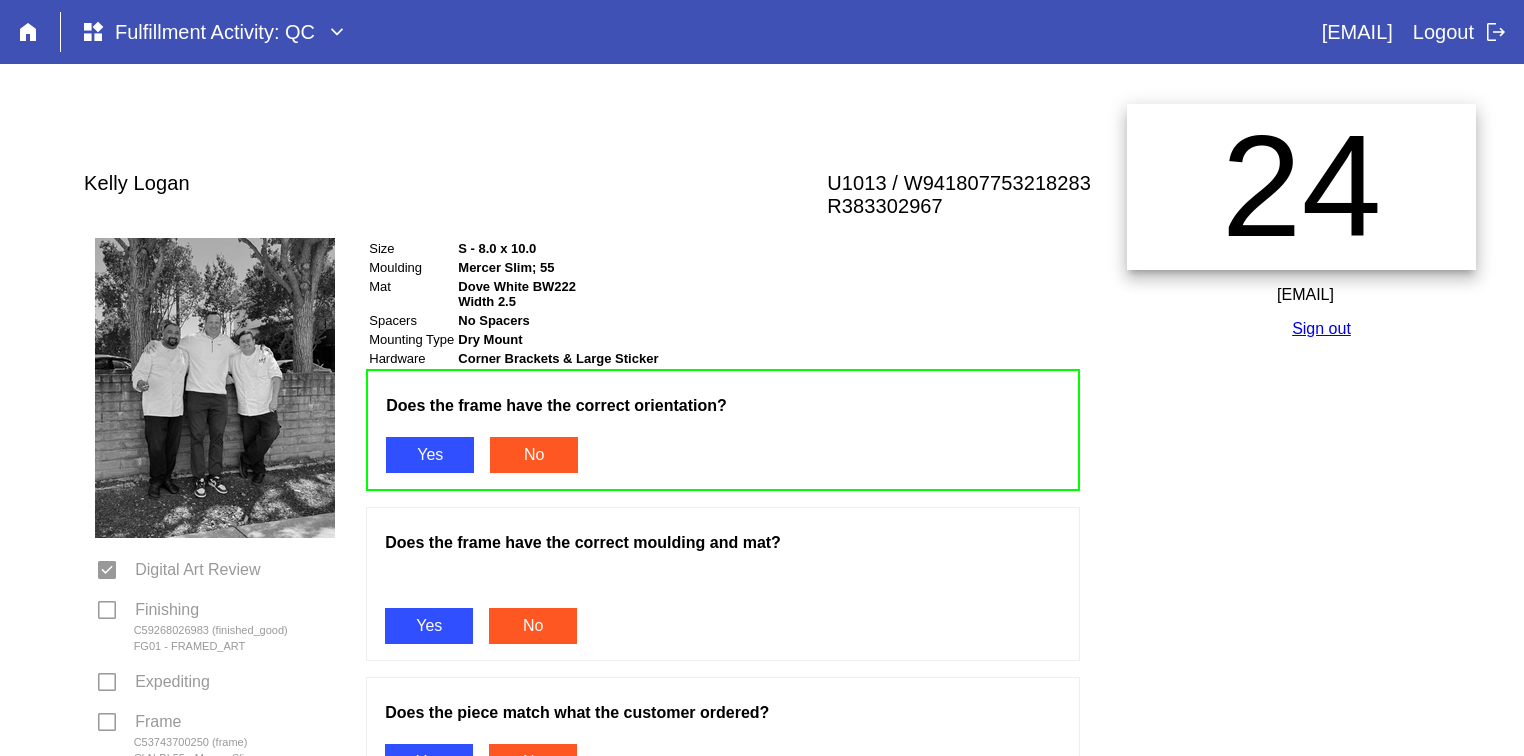 click on "Yes" at bounding box center (429, 626) 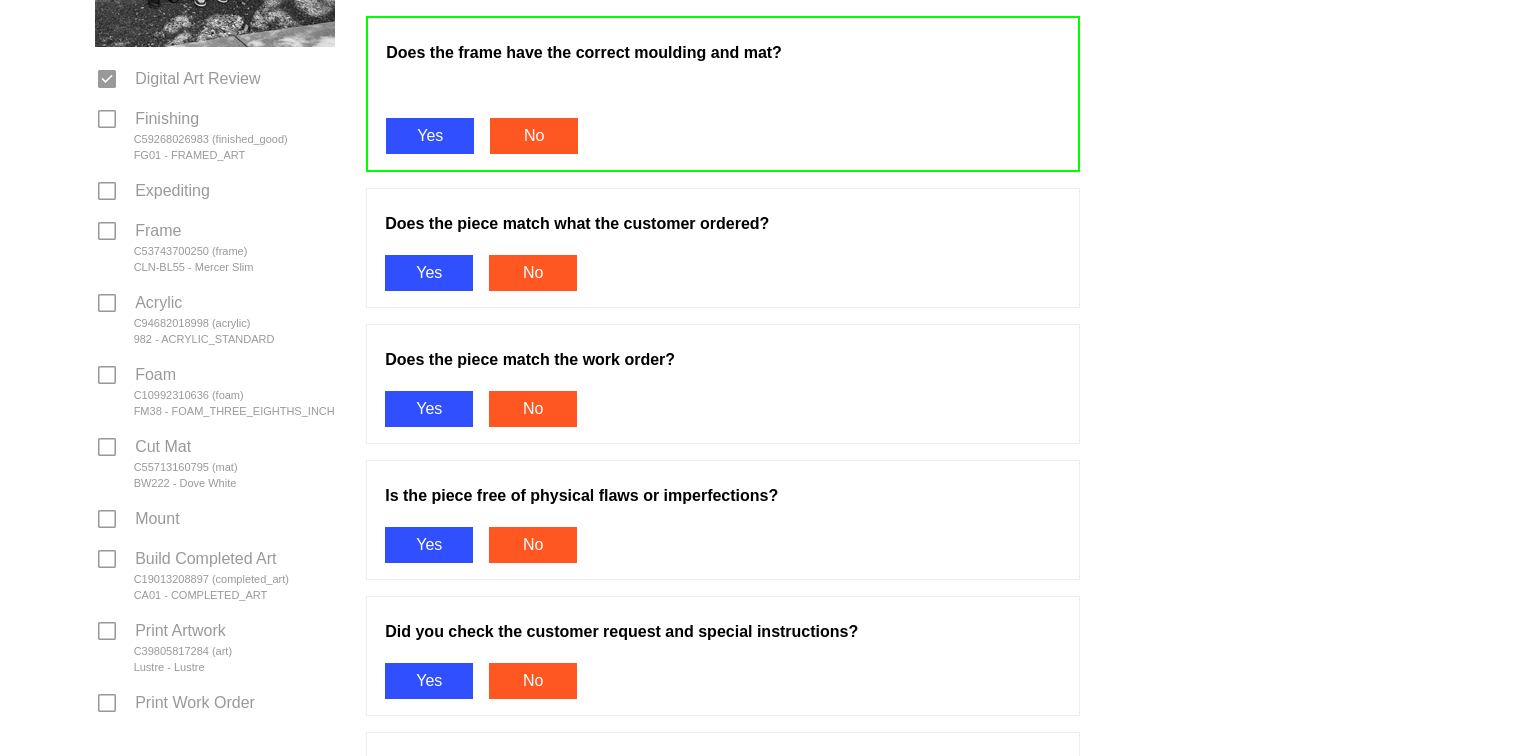 scroll, scrollTop: 515, scrollLeft: 0, axis: vertical 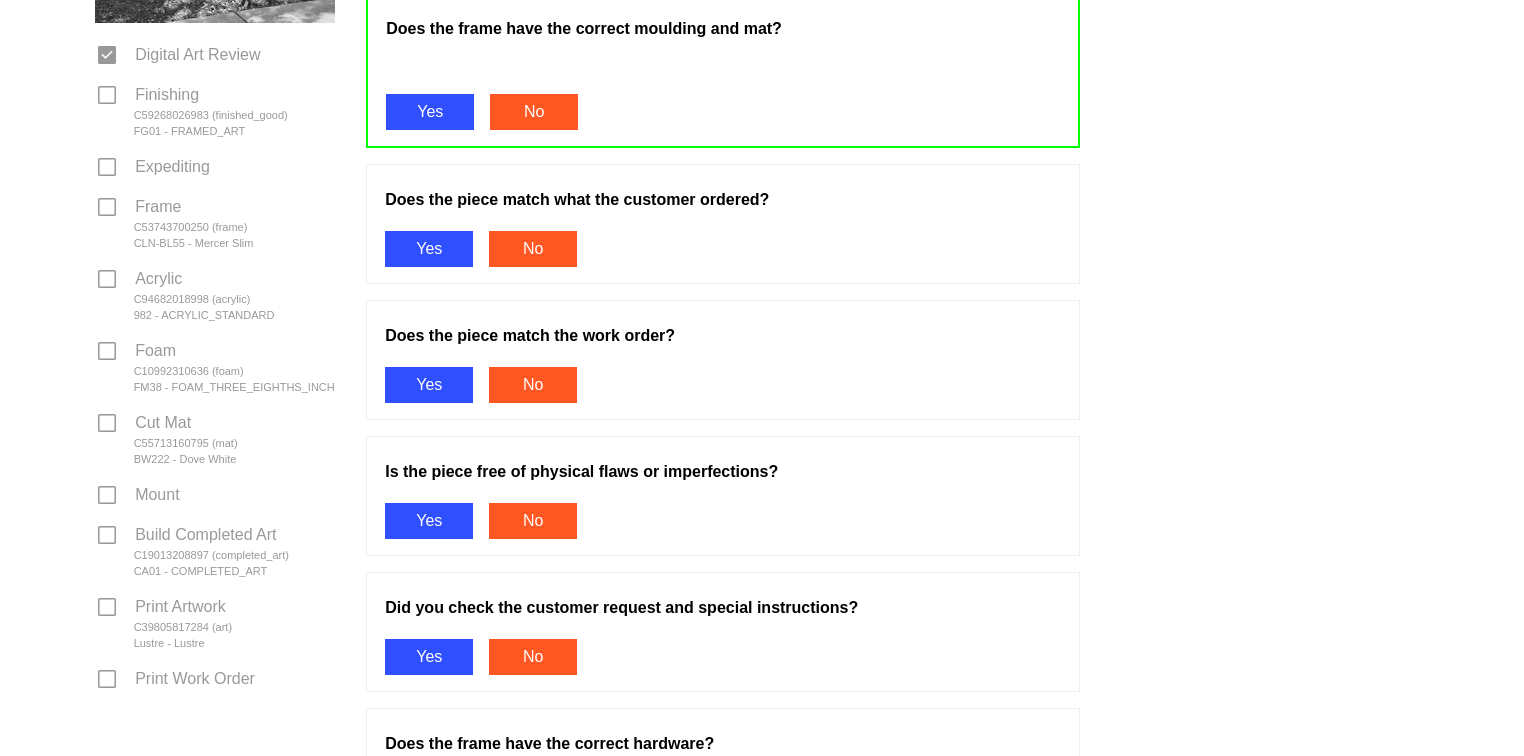 click on "Yes" at bounding box center [429, 249] 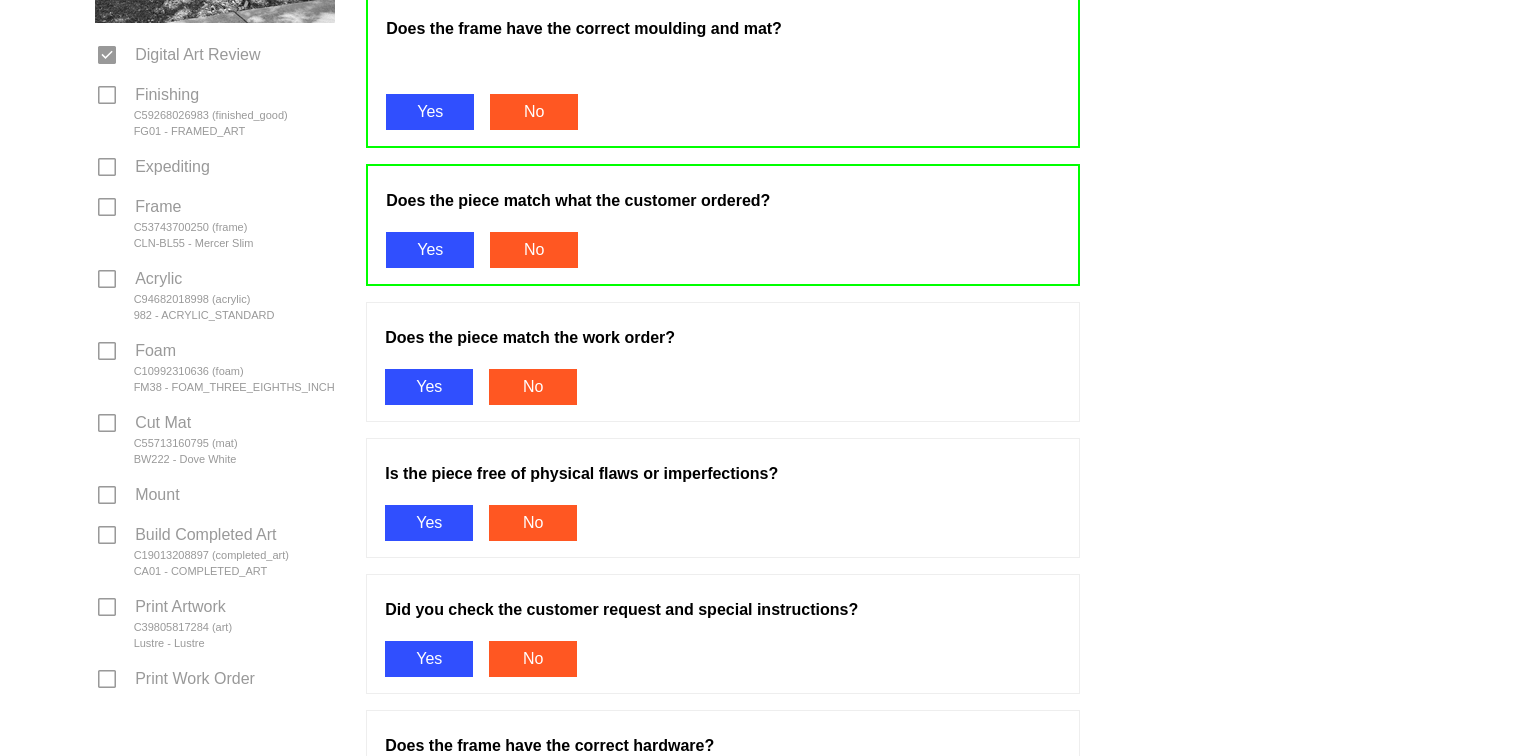 click on "Yes" at bounding box center [429, 387] 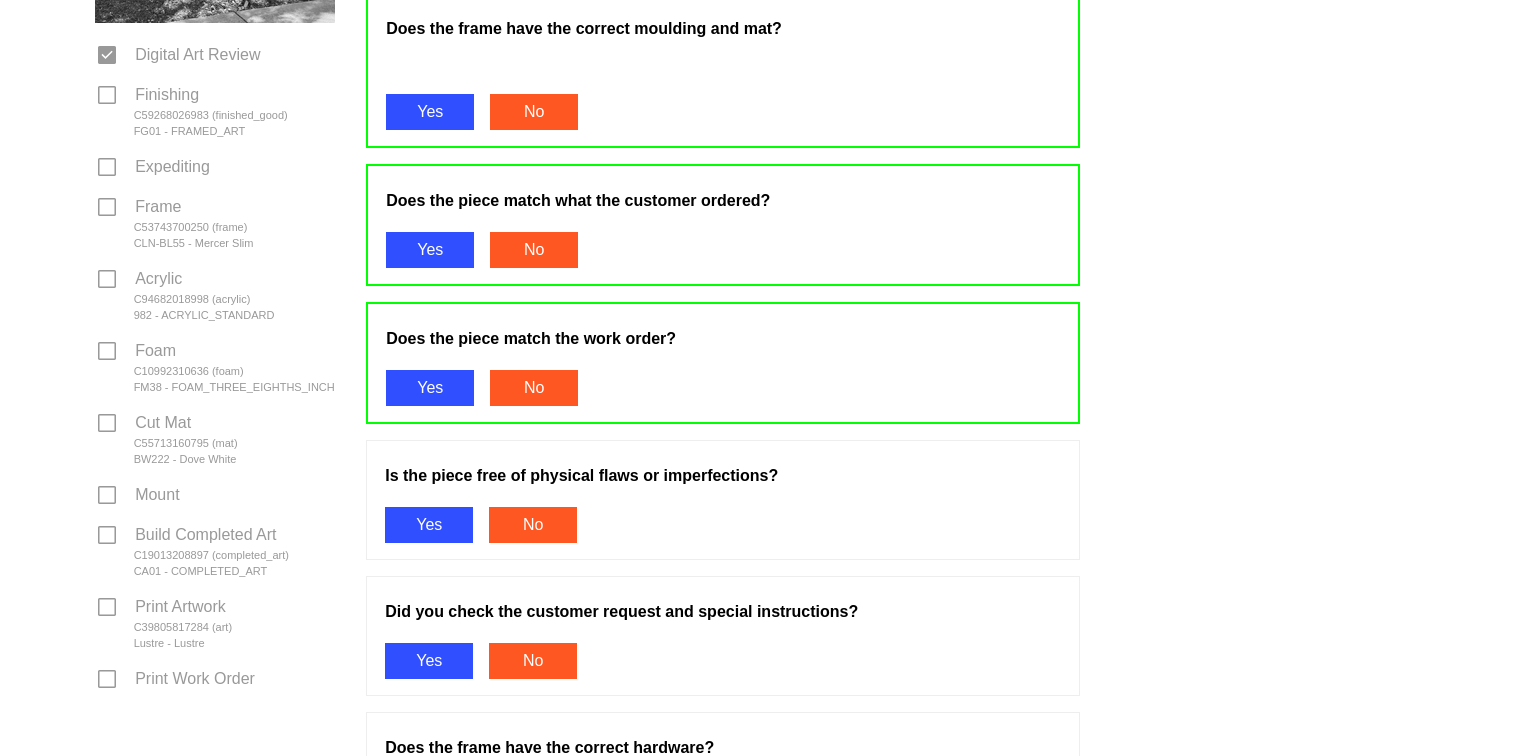 click on "Yes" at bounding box center (429, 525) 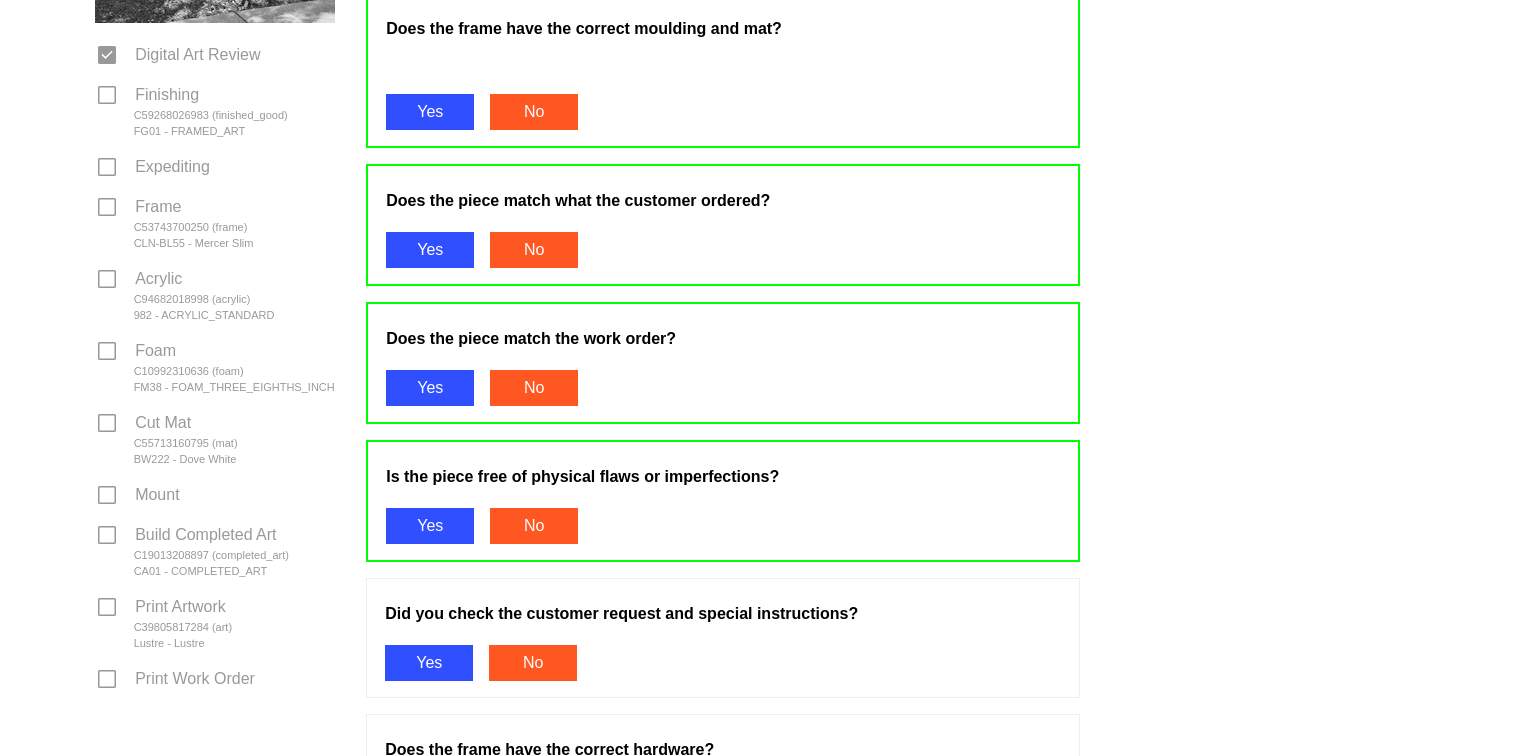 click on "Yes" at bounding box center [429, 663] 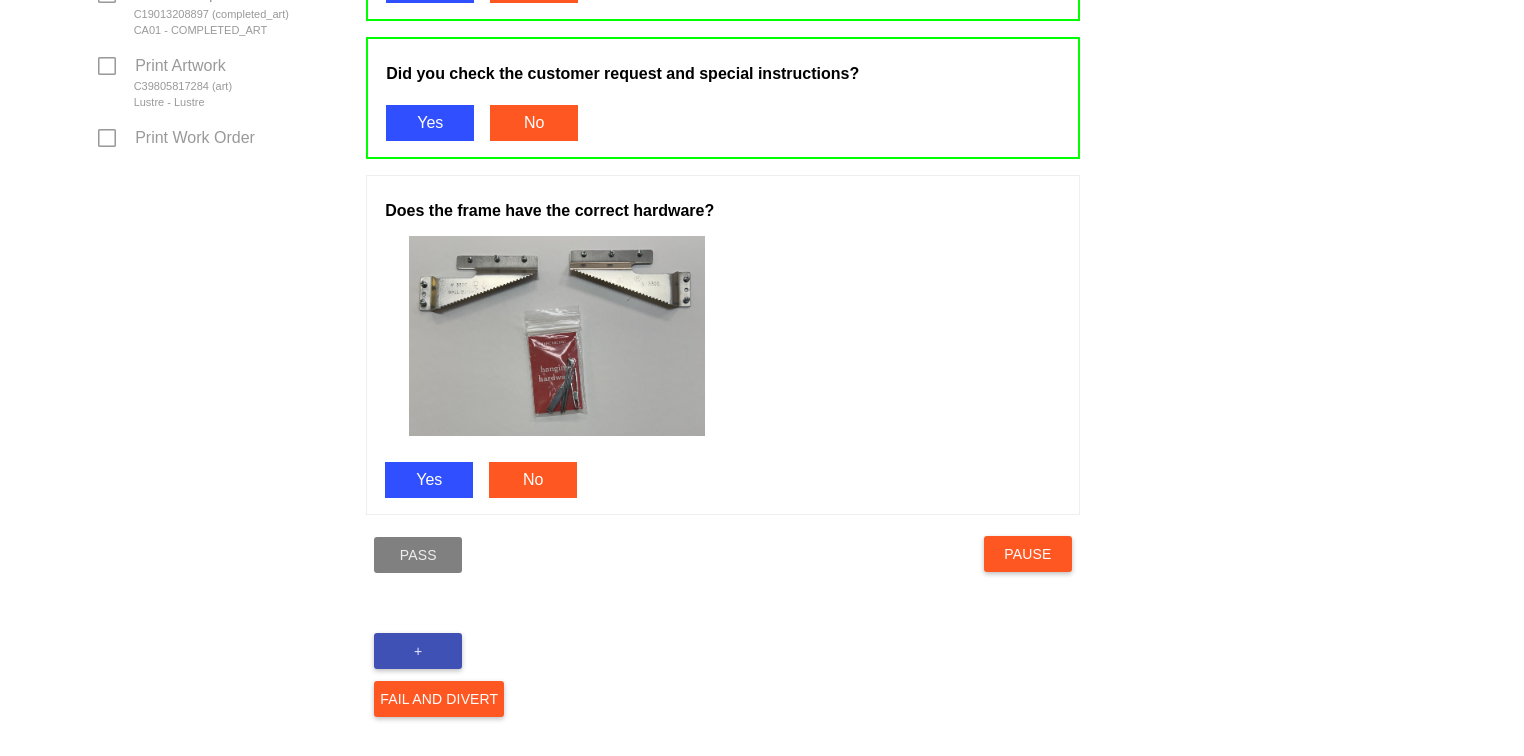 scroll, scrollTop: 1063, scrollLeft: 0, axis: vertical 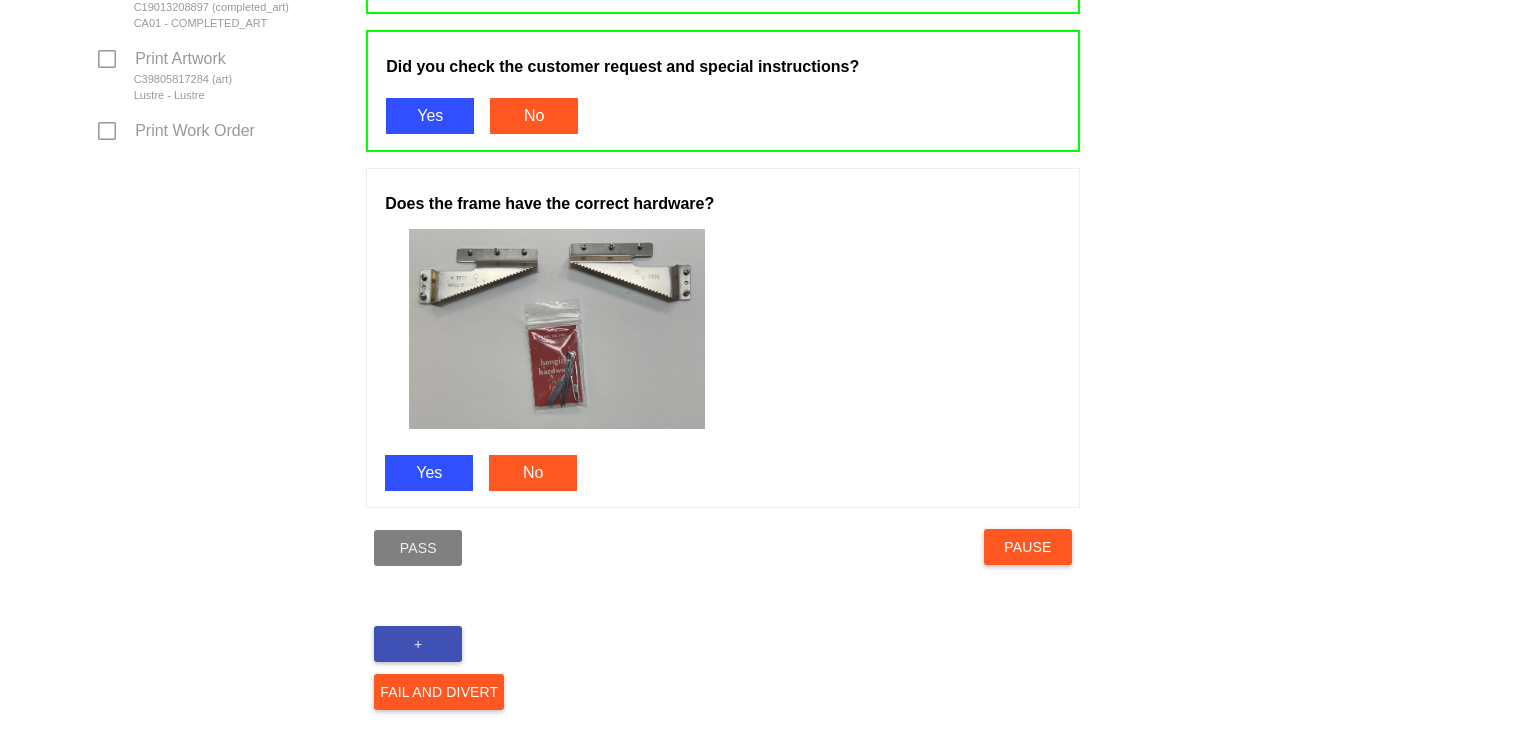 click on "Yes" at bounding box center [429, 473] 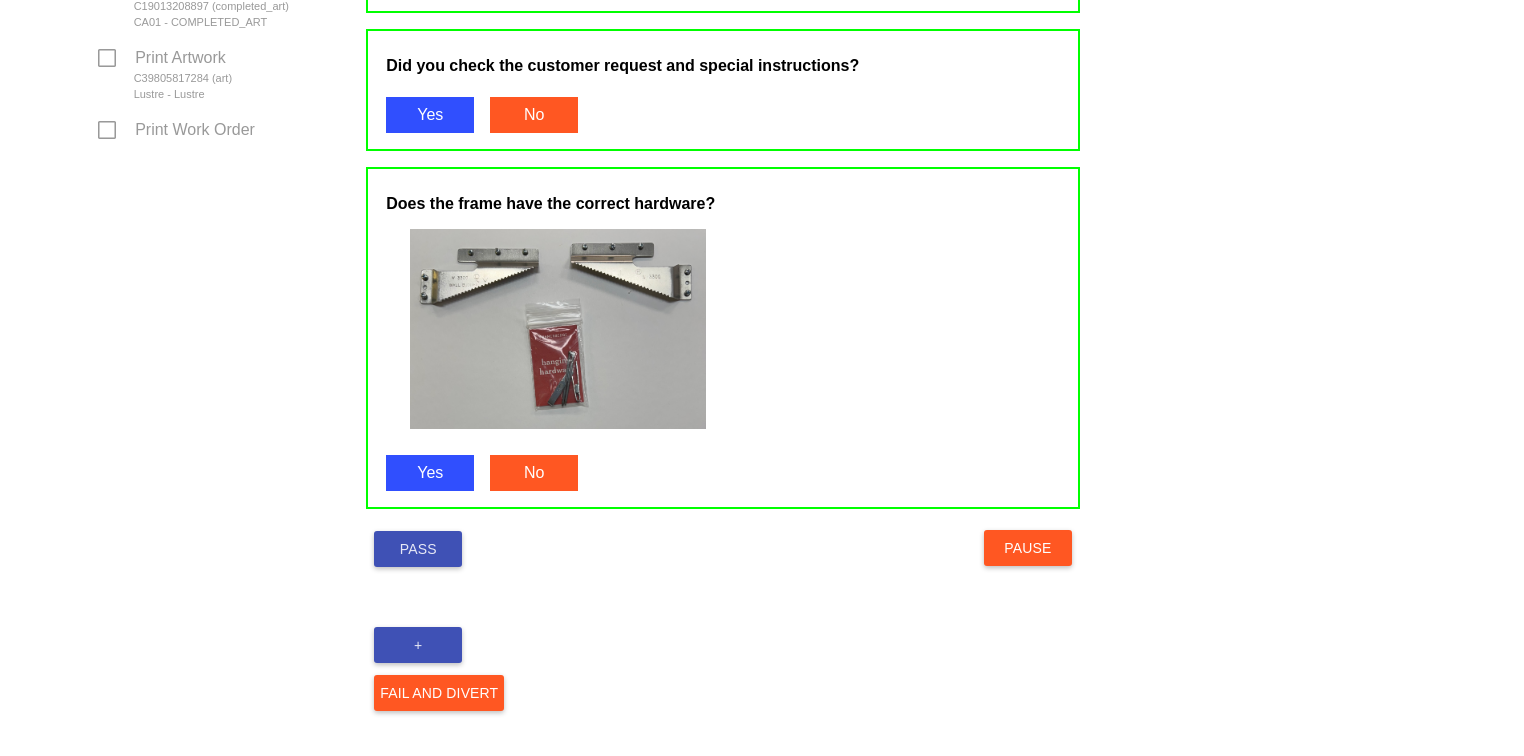 scroll, scrollTop: 1077, scrollLeft: 0, axis: vertical 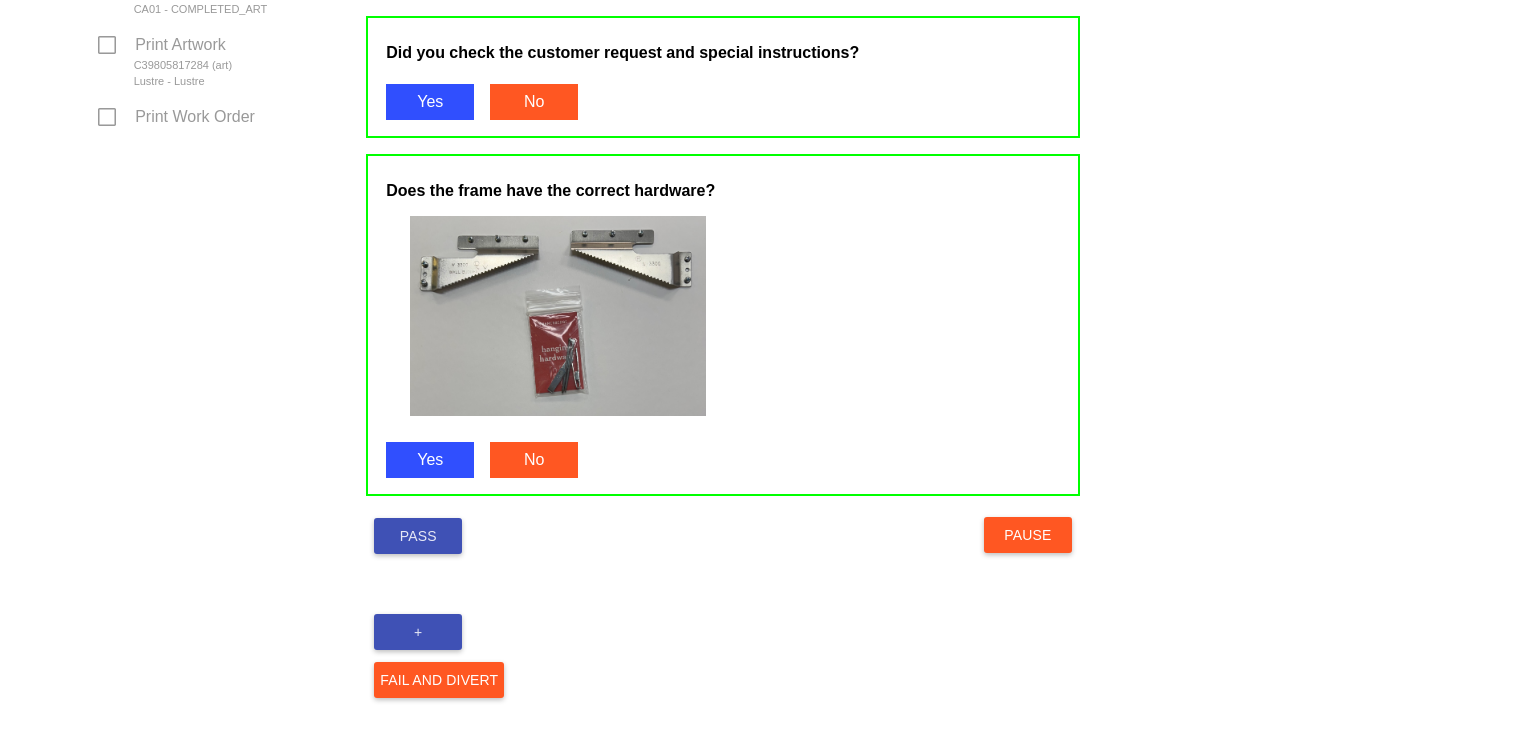 click on "Pass" at bounding box center [418, 536] 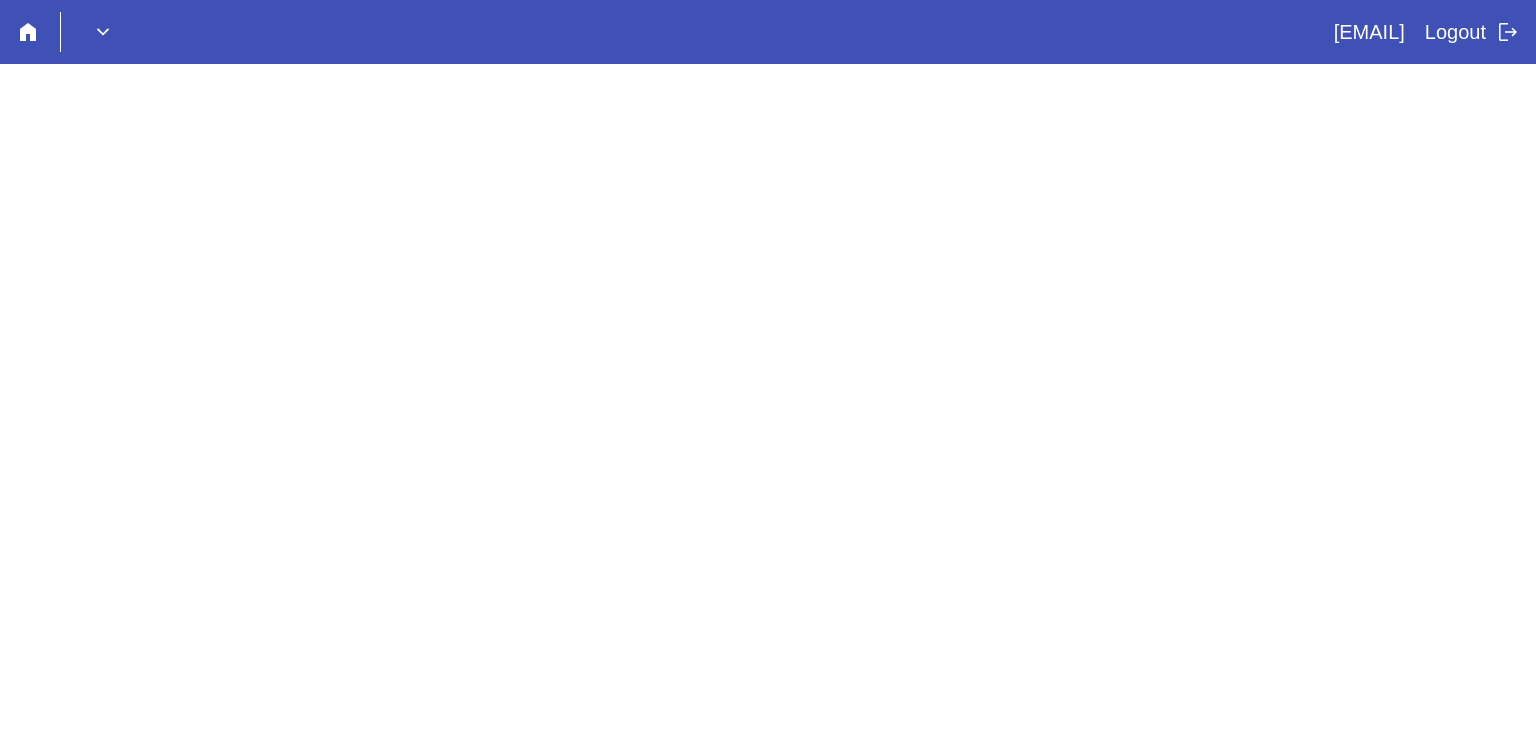 scroll, scrollTop: 0, scrollLeft: 0, axis: both 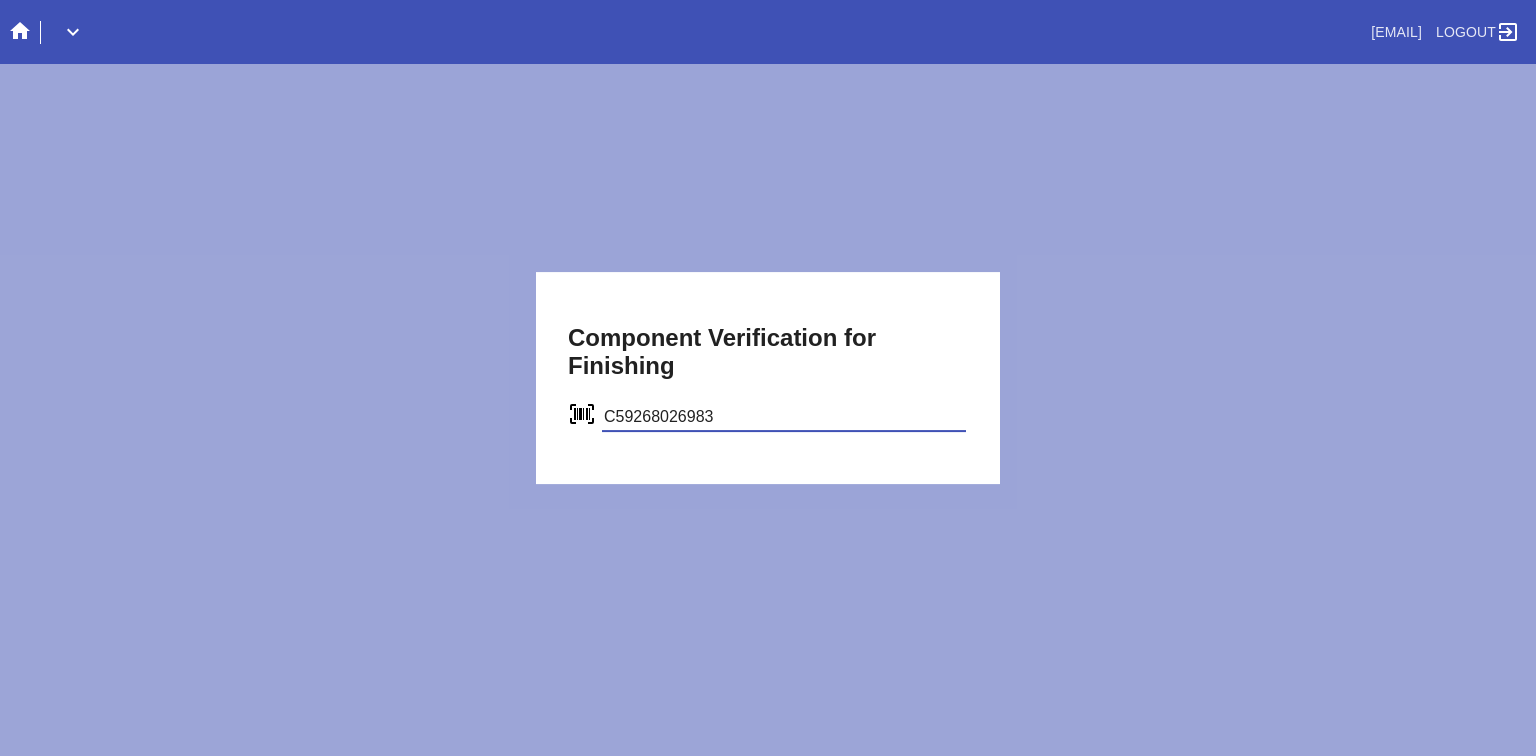 type on "C59268026983" 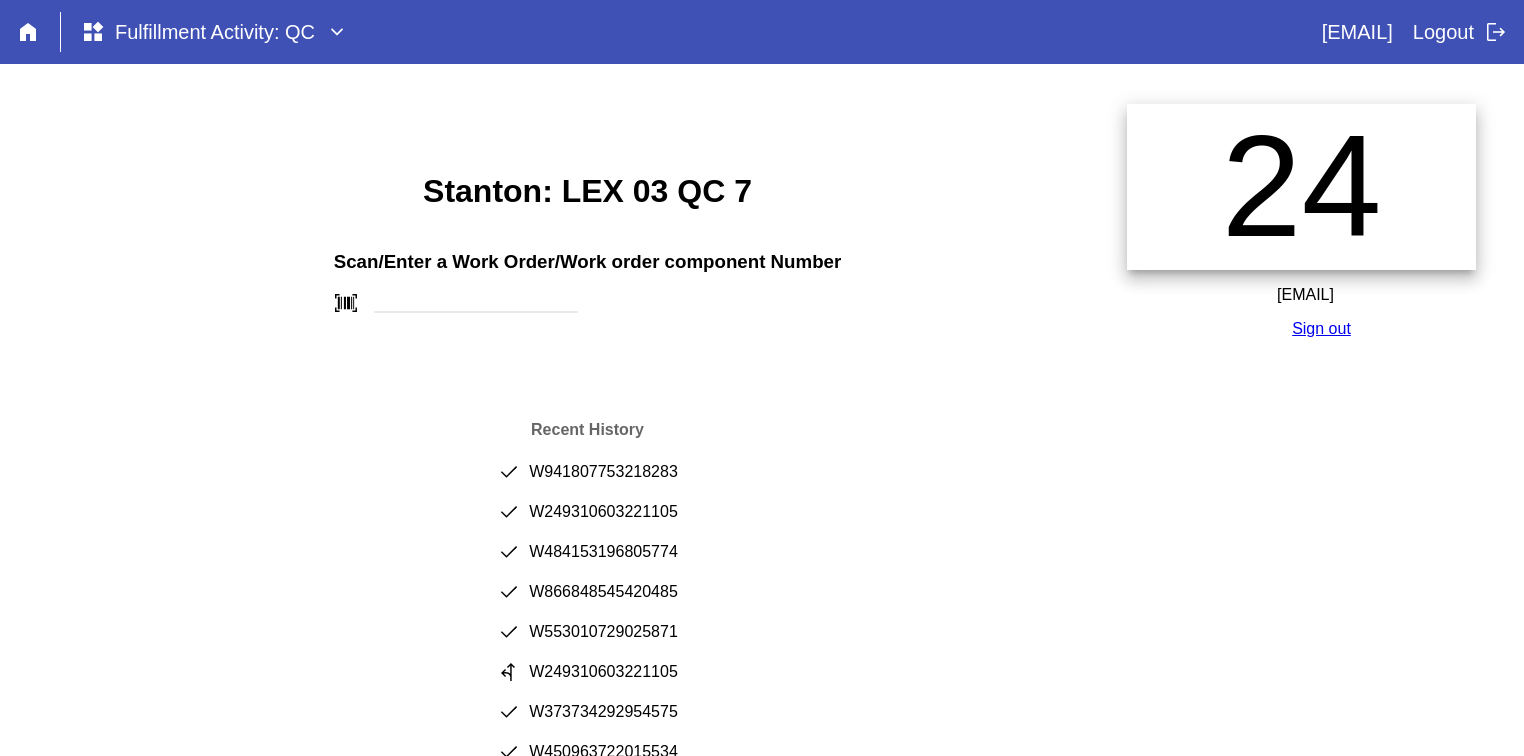 scroll, scrollTop: 0, scrollLeft: 0, axis: both 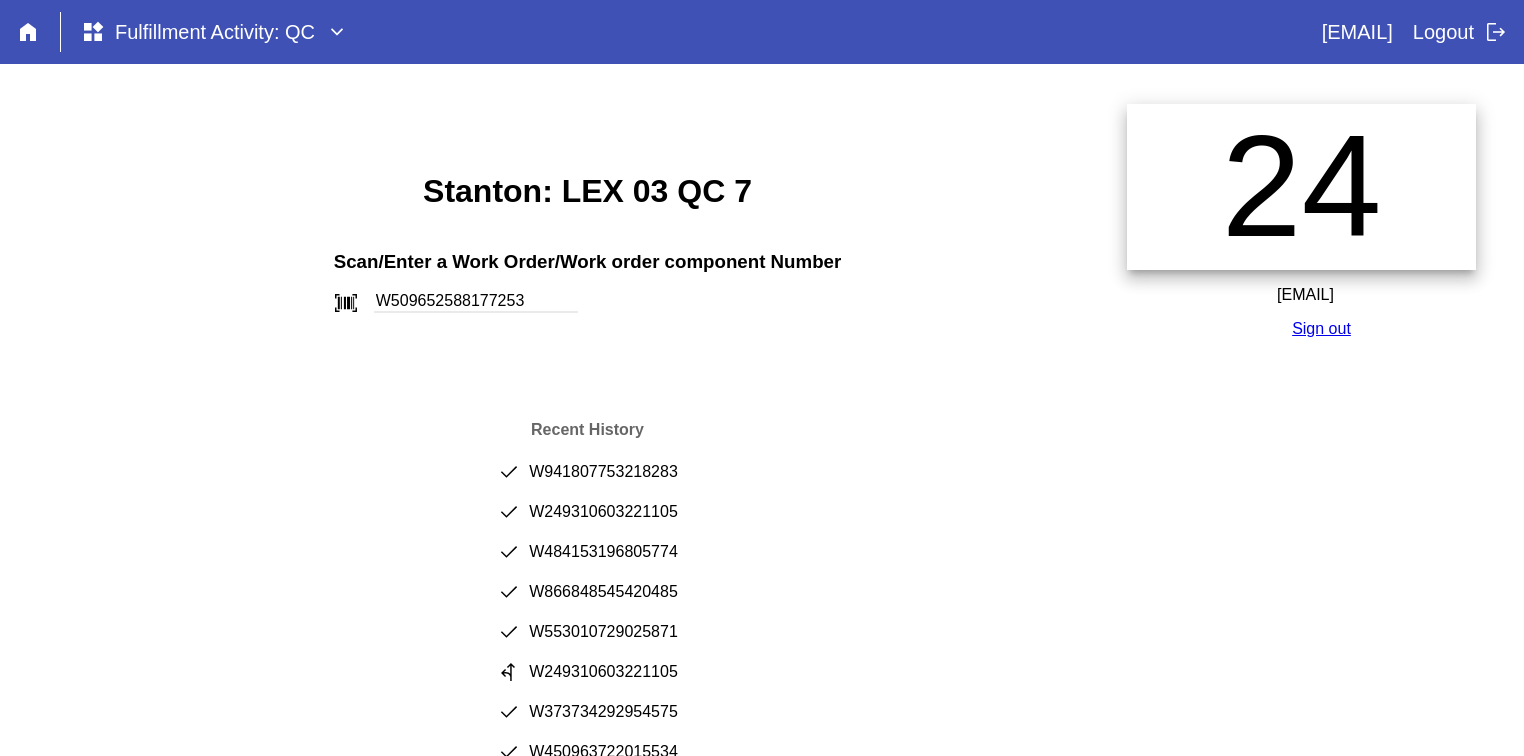 type on "W509652588177253" 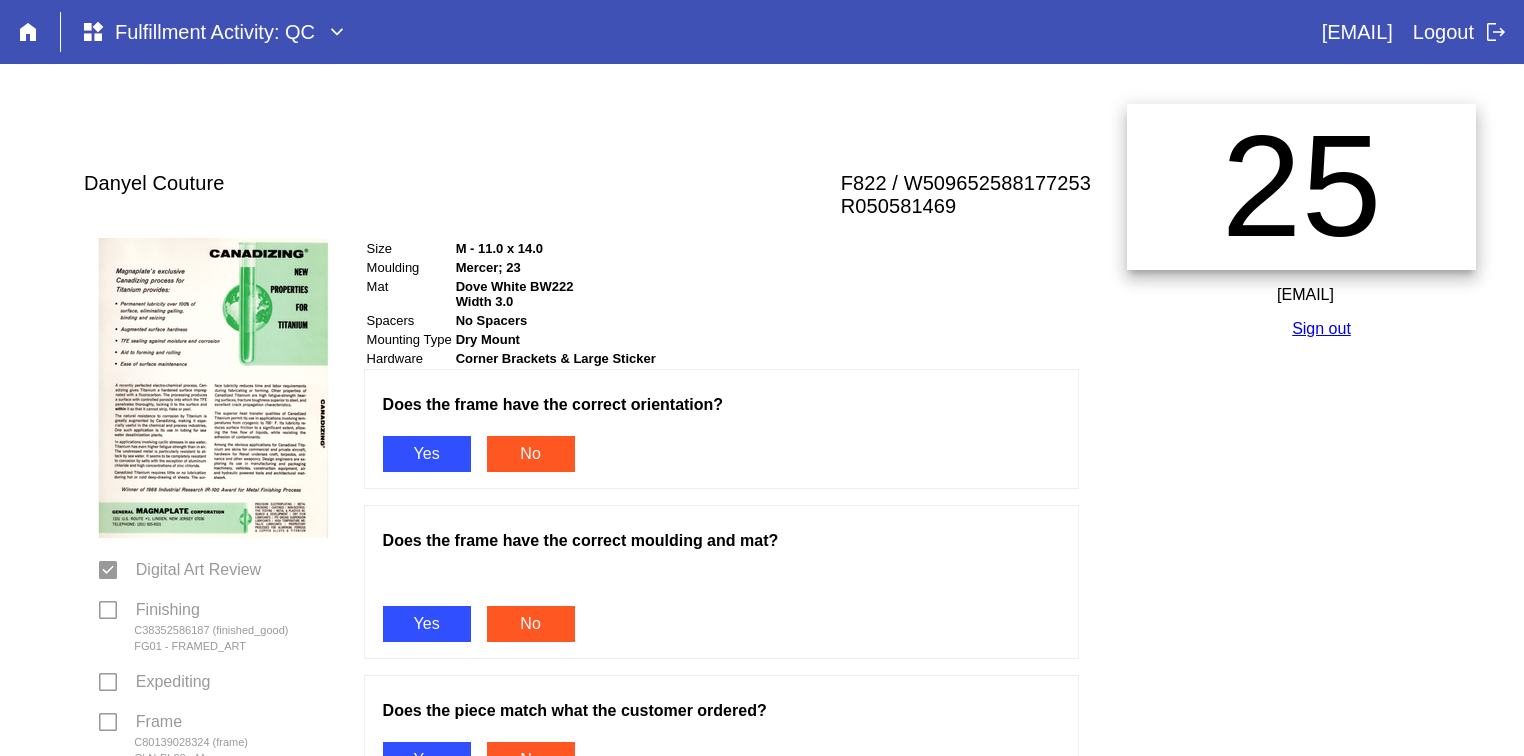 scroll, scrollTop: 0, scrollLeft: 0, axis: both 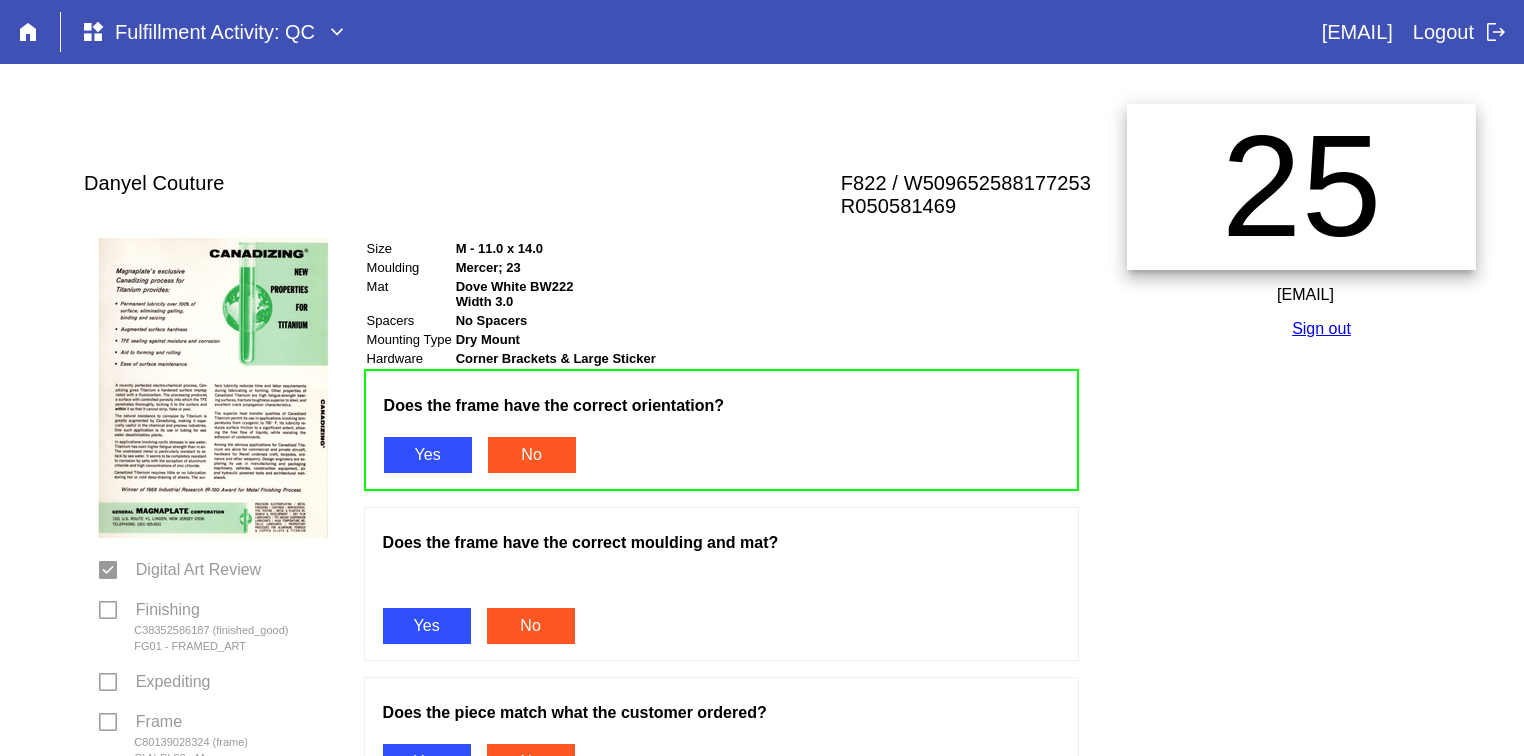 click on "Yes" at bounding box center (427, 626) 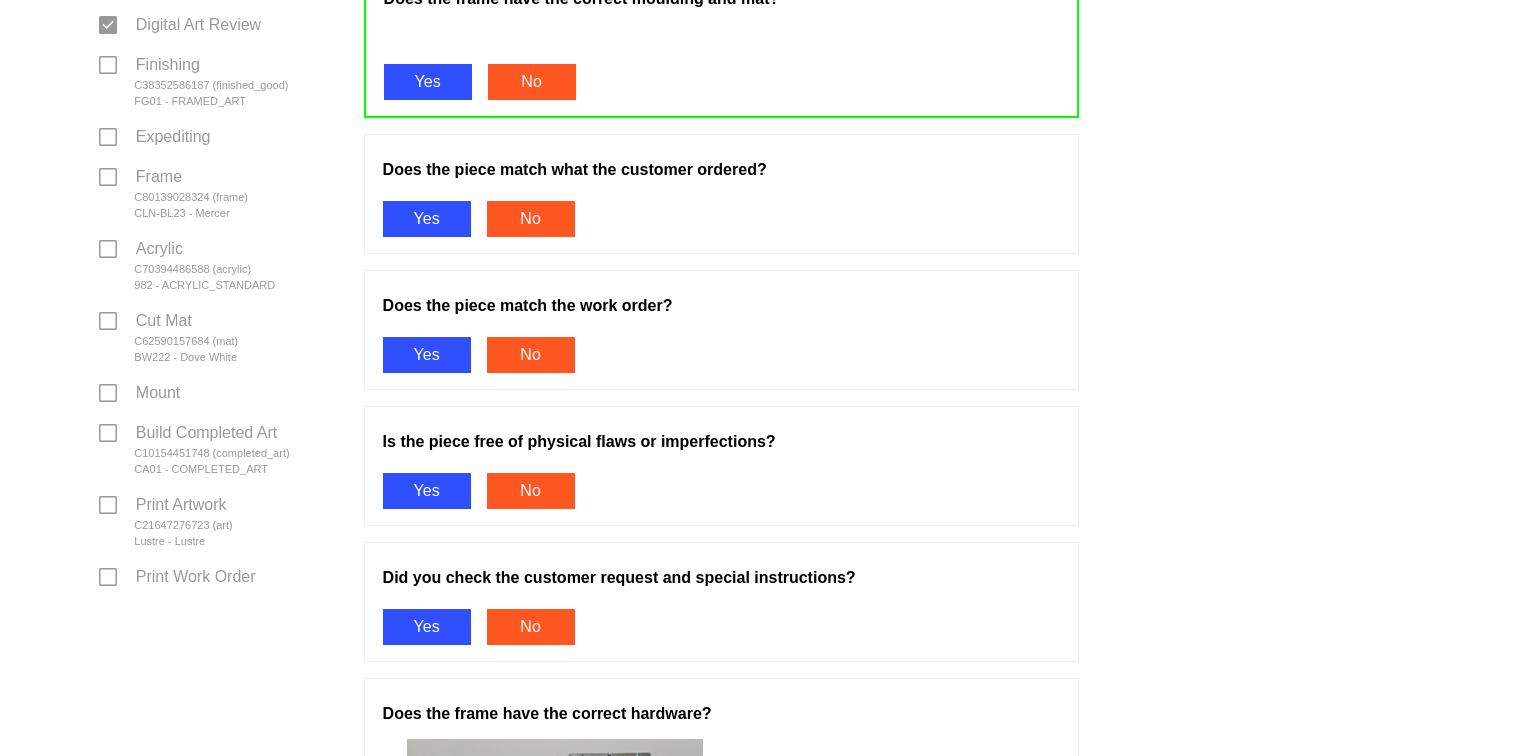 scroll, scrollTop: 546, scrollLeft: 0, axis: vertical 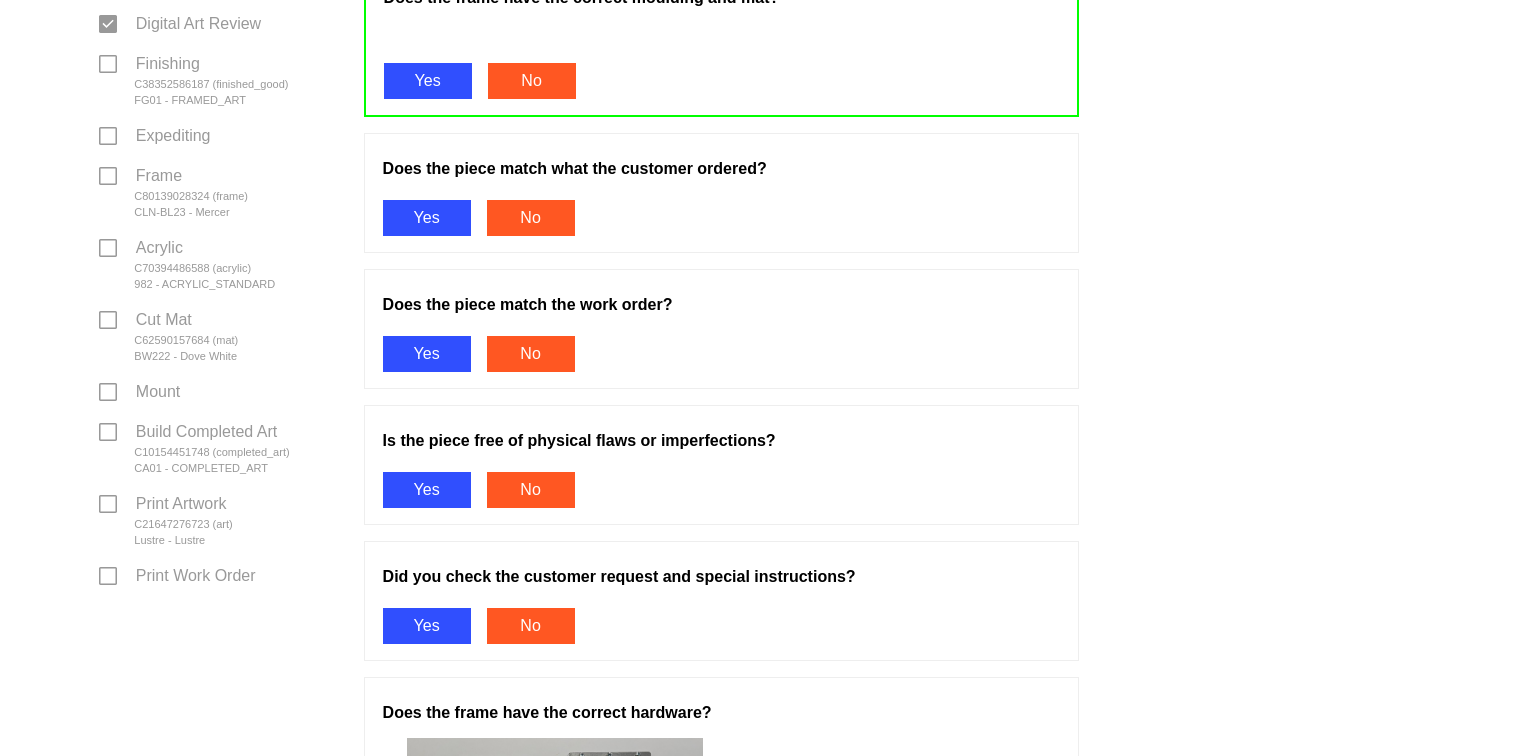 click on "Yes" at bounding box center (427, 218) 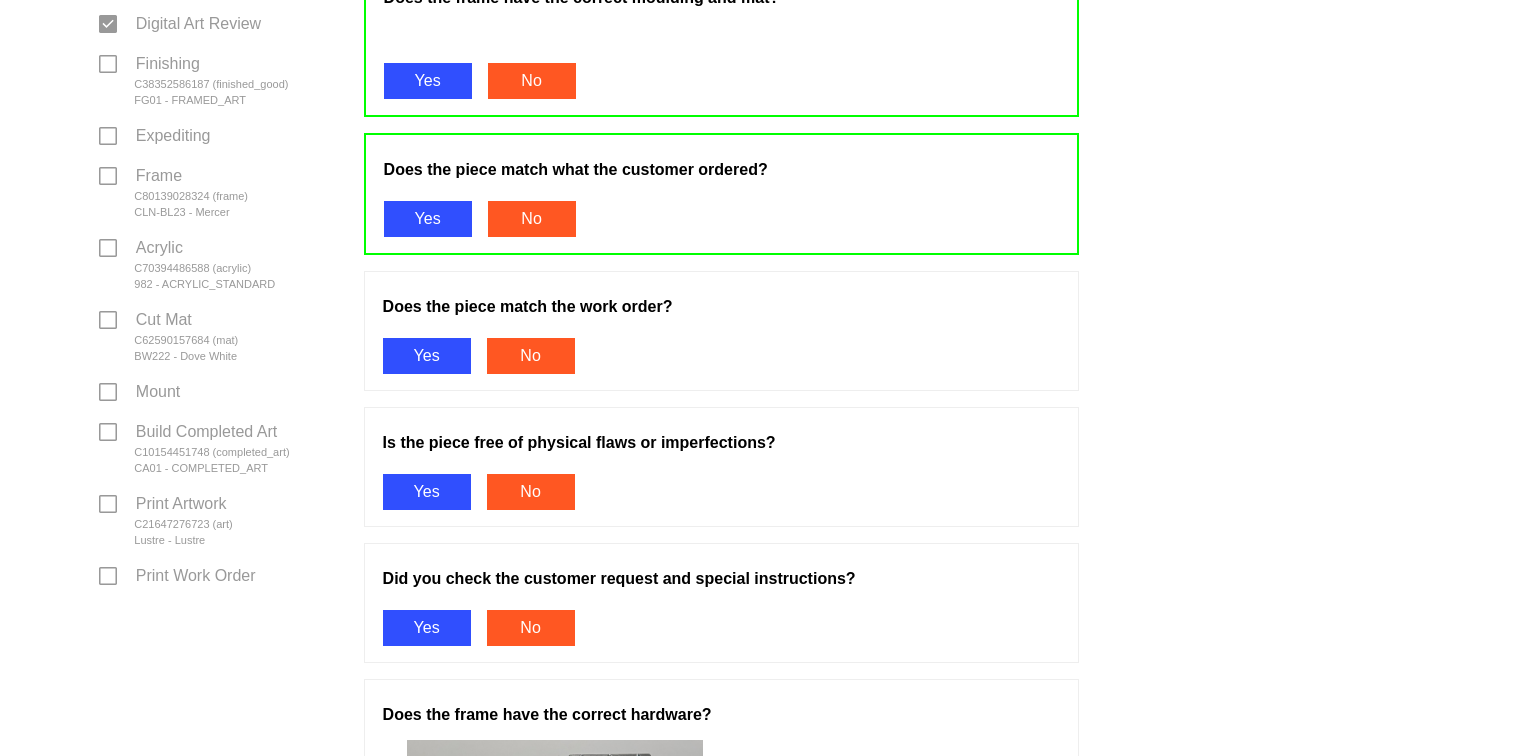 click on "Yes" at bounding box center (427, 356) 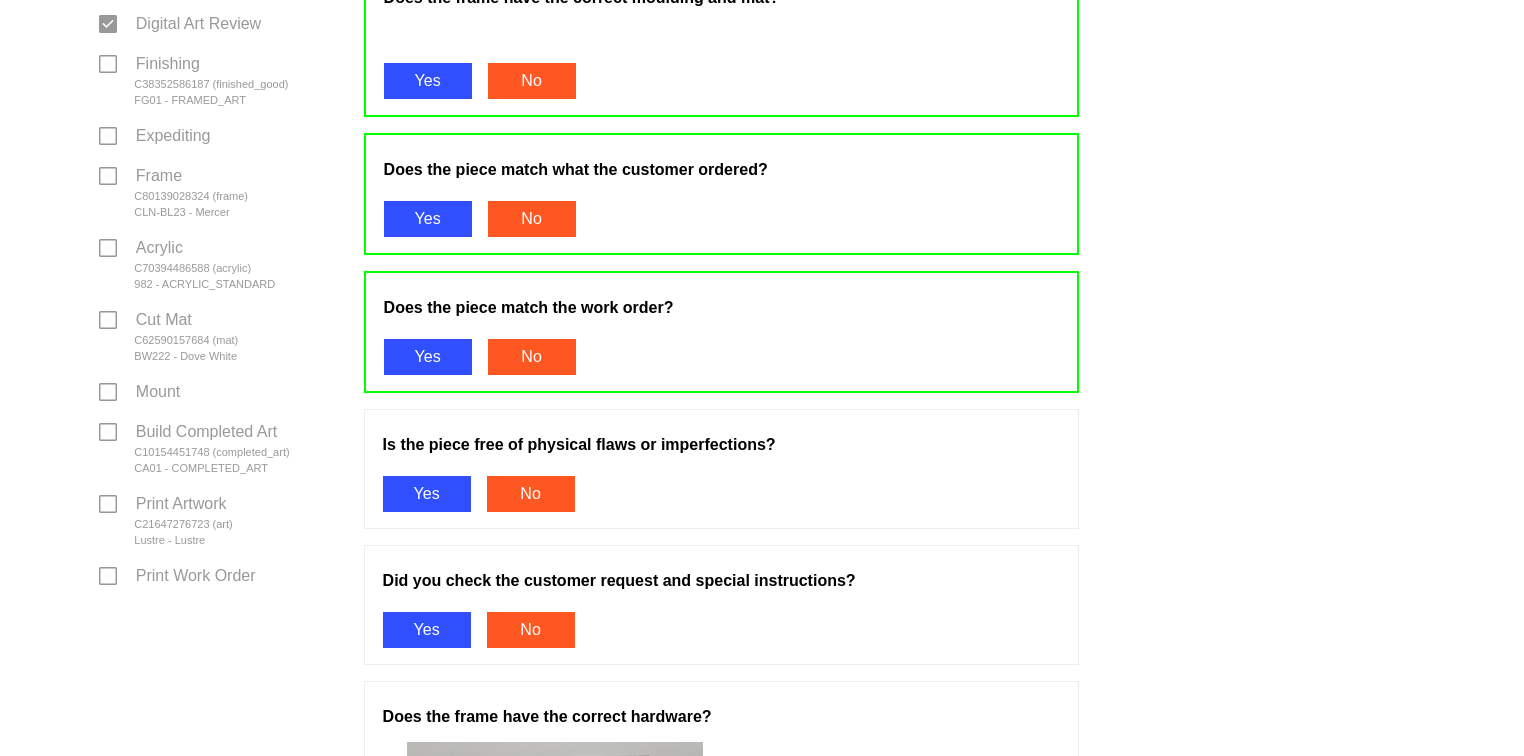 click on "Yes" at bounding box center (427, 494) 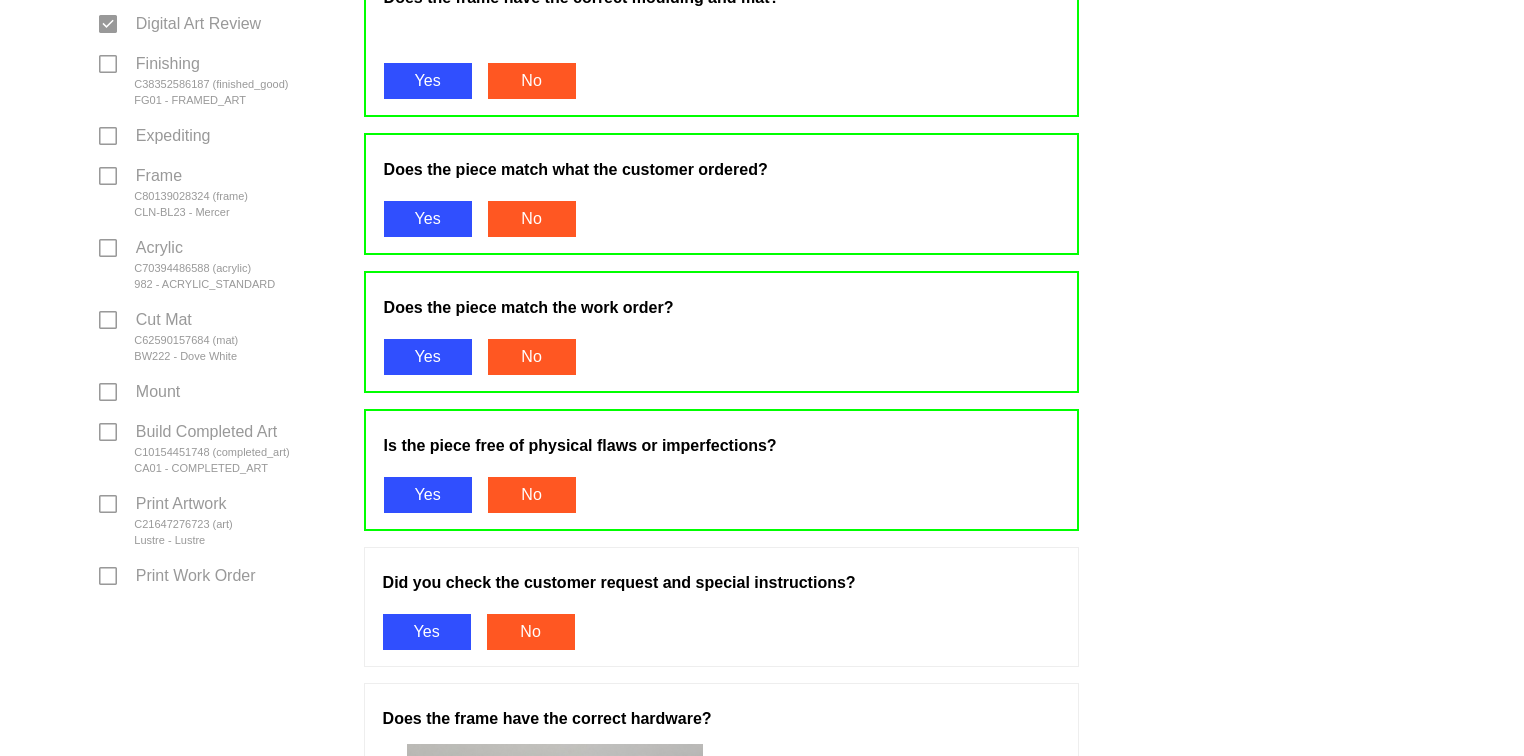 click on "Yes" at bounding box center [427, 632] 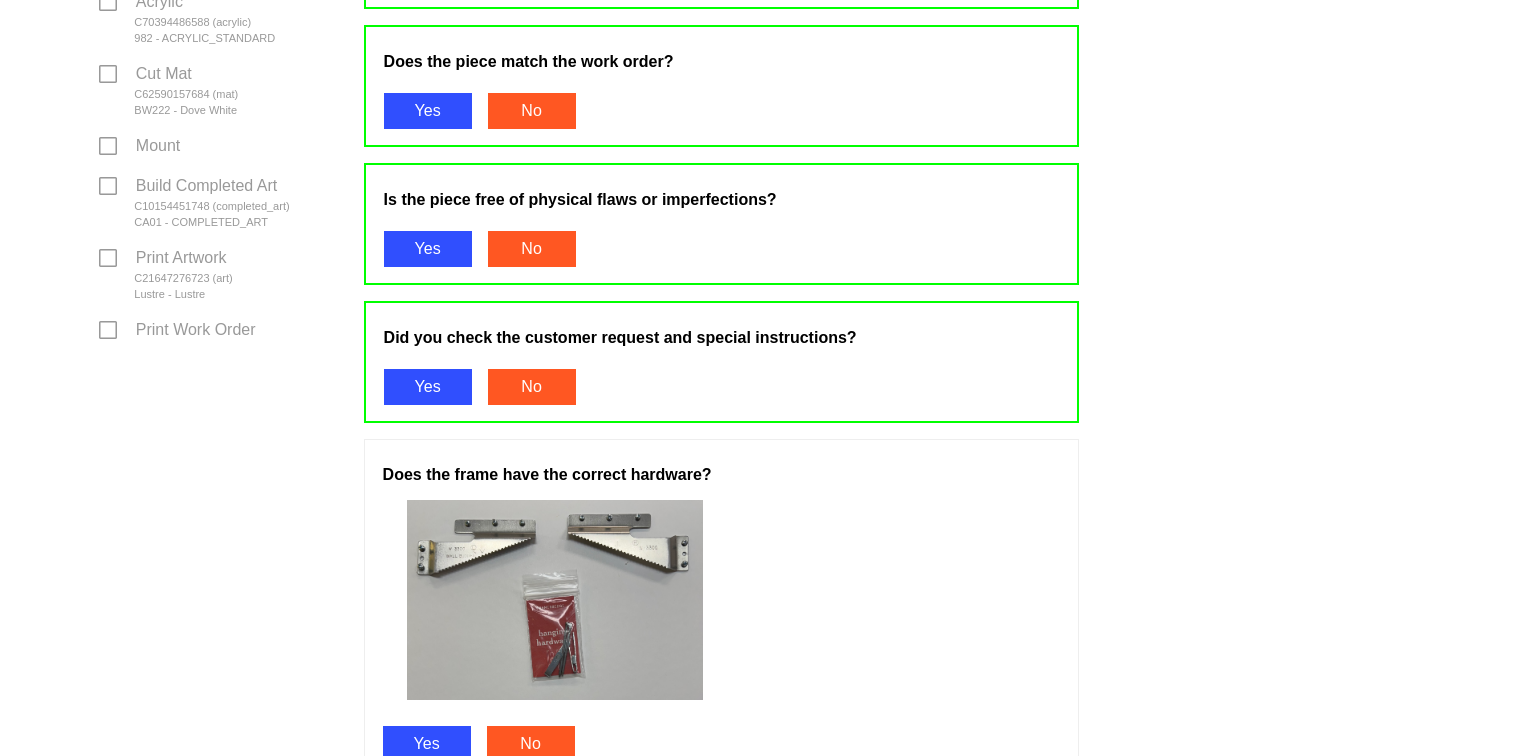 scroll, scrollTop: 1076, scrollLeft: 0, axis: vertical 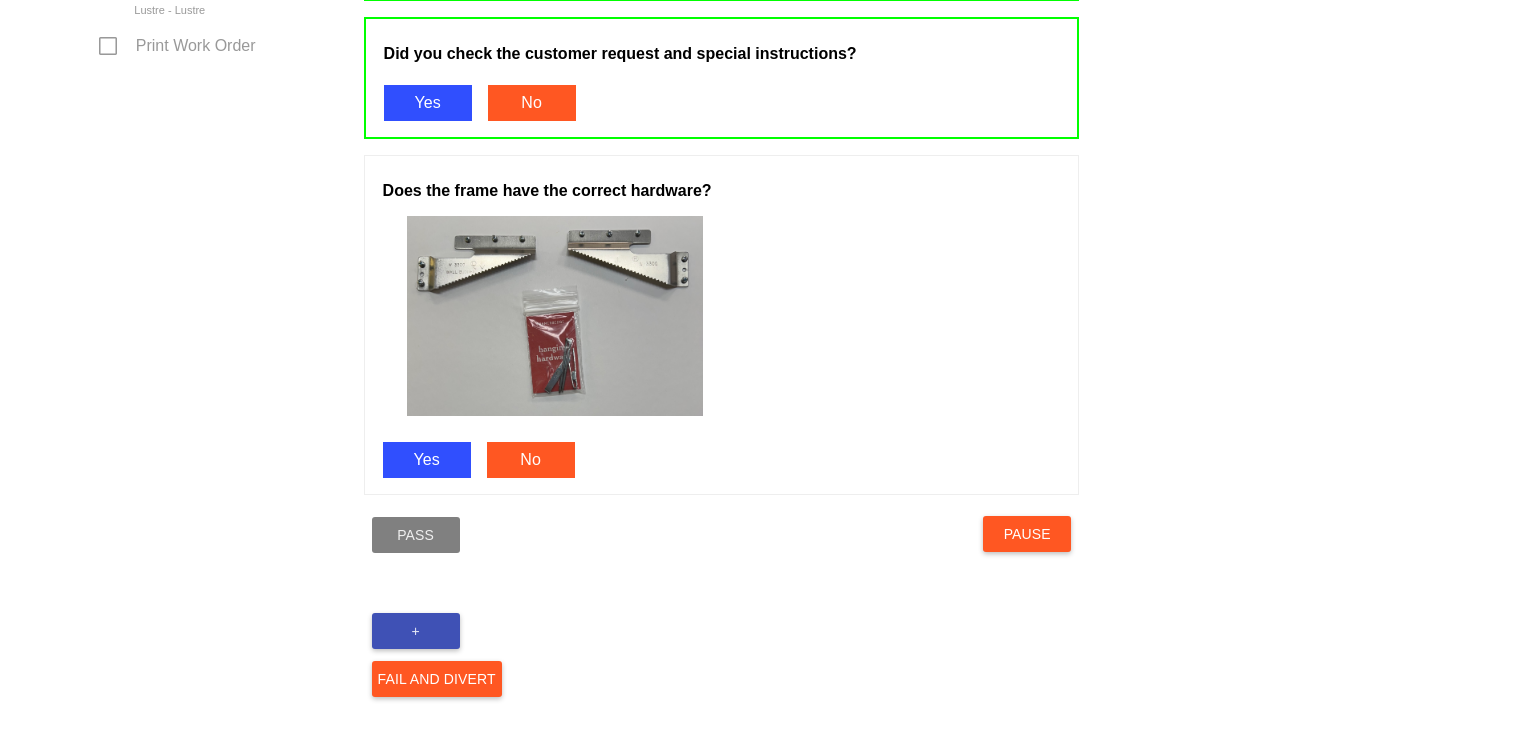 click on "Yes" at bounding box center [427, 460] 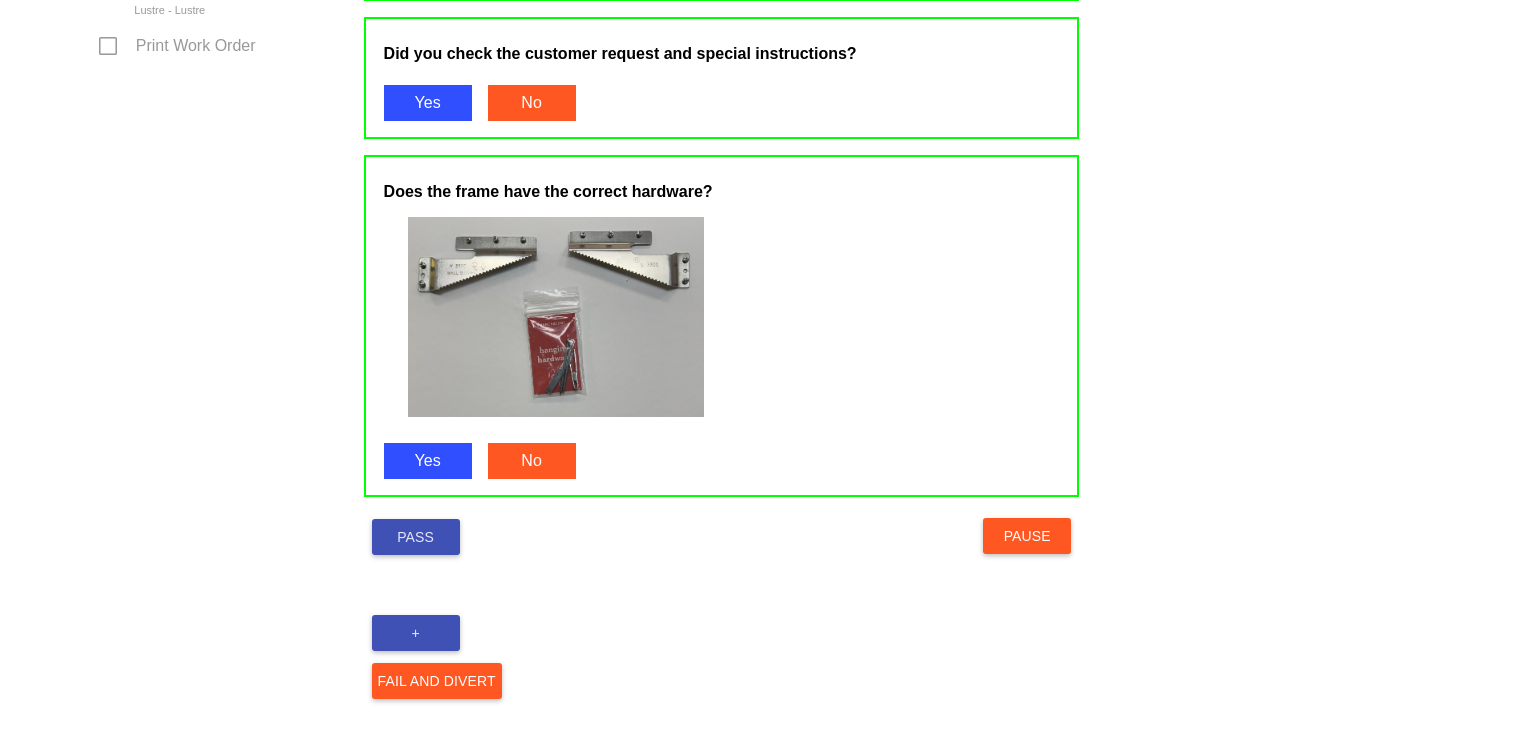 scroll, scrollTop: 1077, scrollLeft: 0, axis: vertical 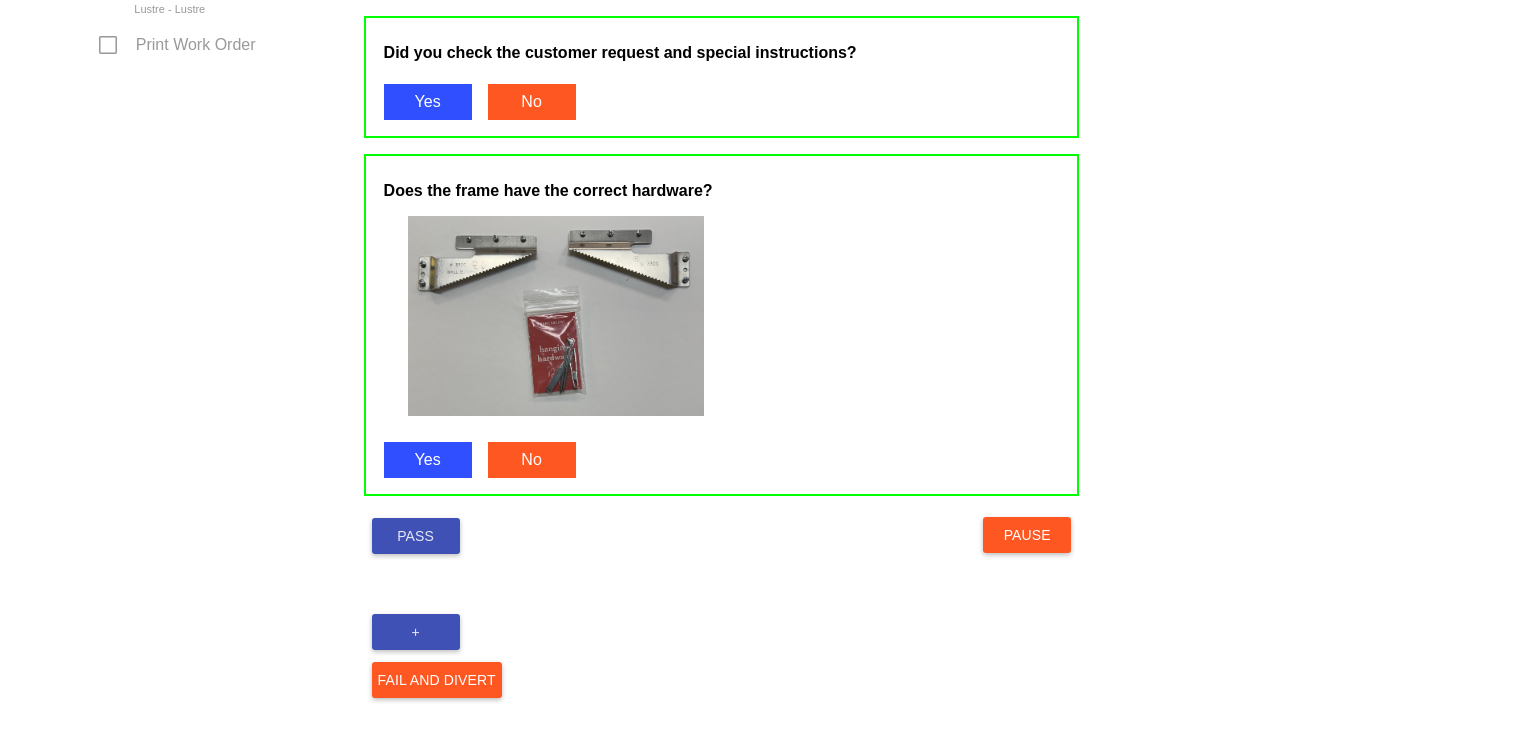 click on "Pass" at bounding box center [416, 536] 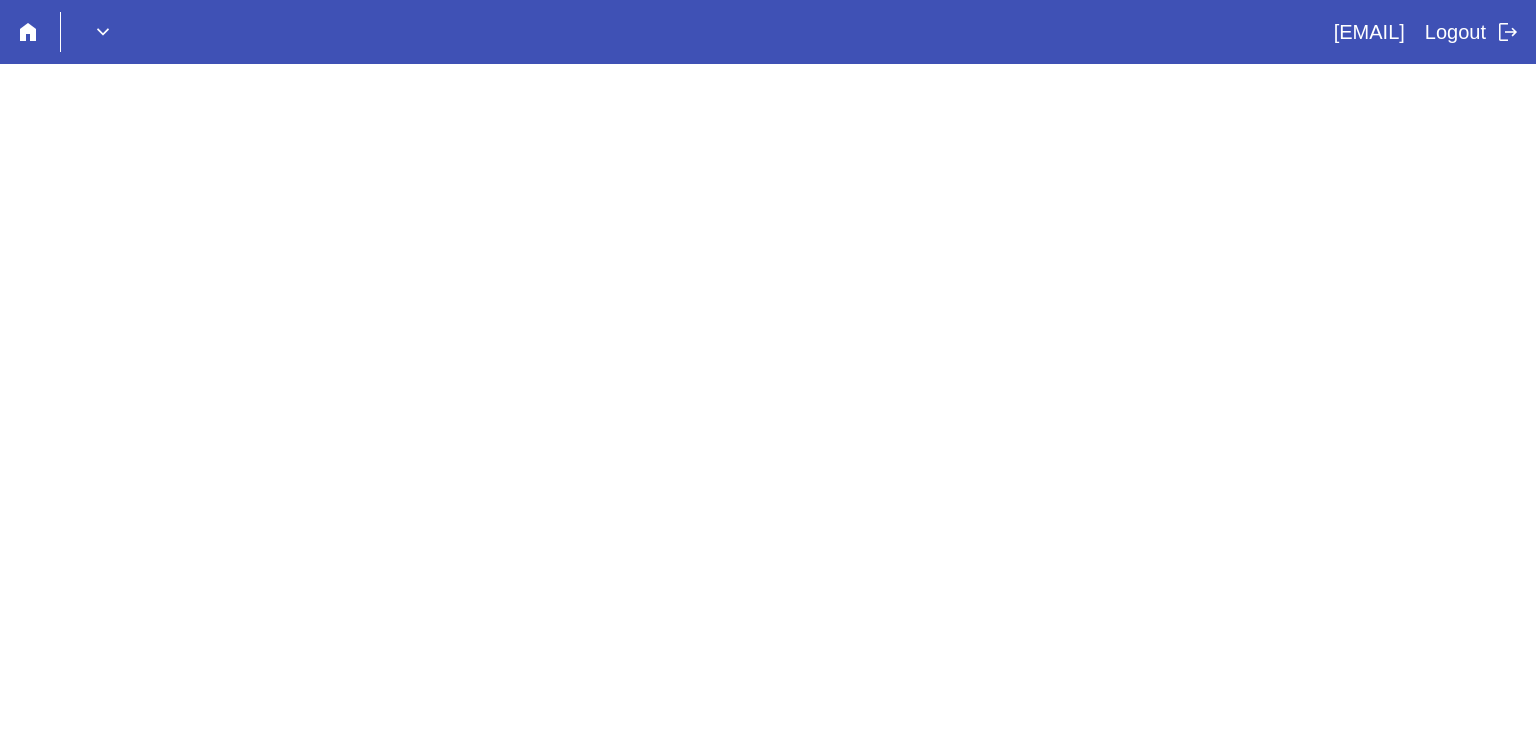scroll, scrollTop: 0, scrollLeft: 0, axis: both 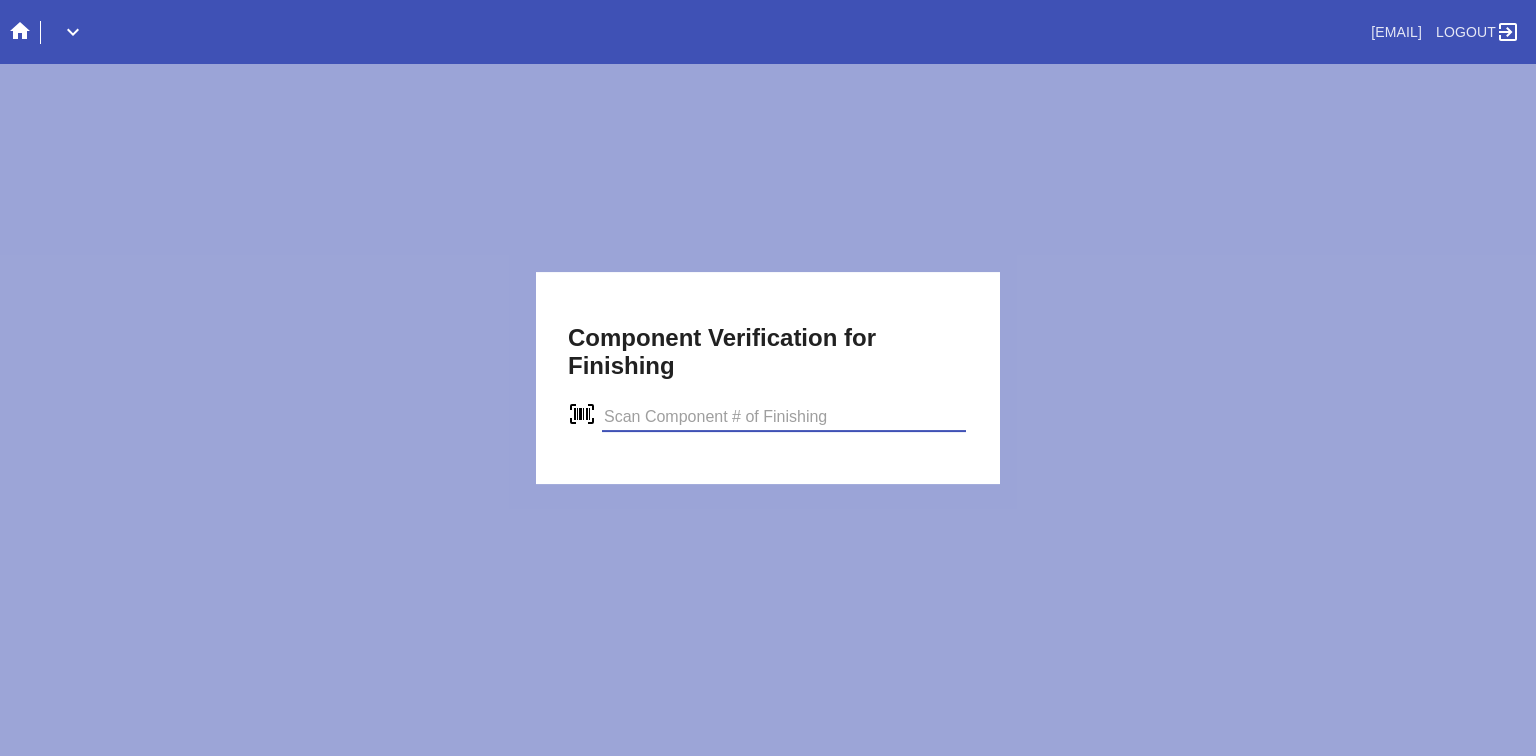 click on "Component Verification for Finishing verify" at bounding box center (768, 378) 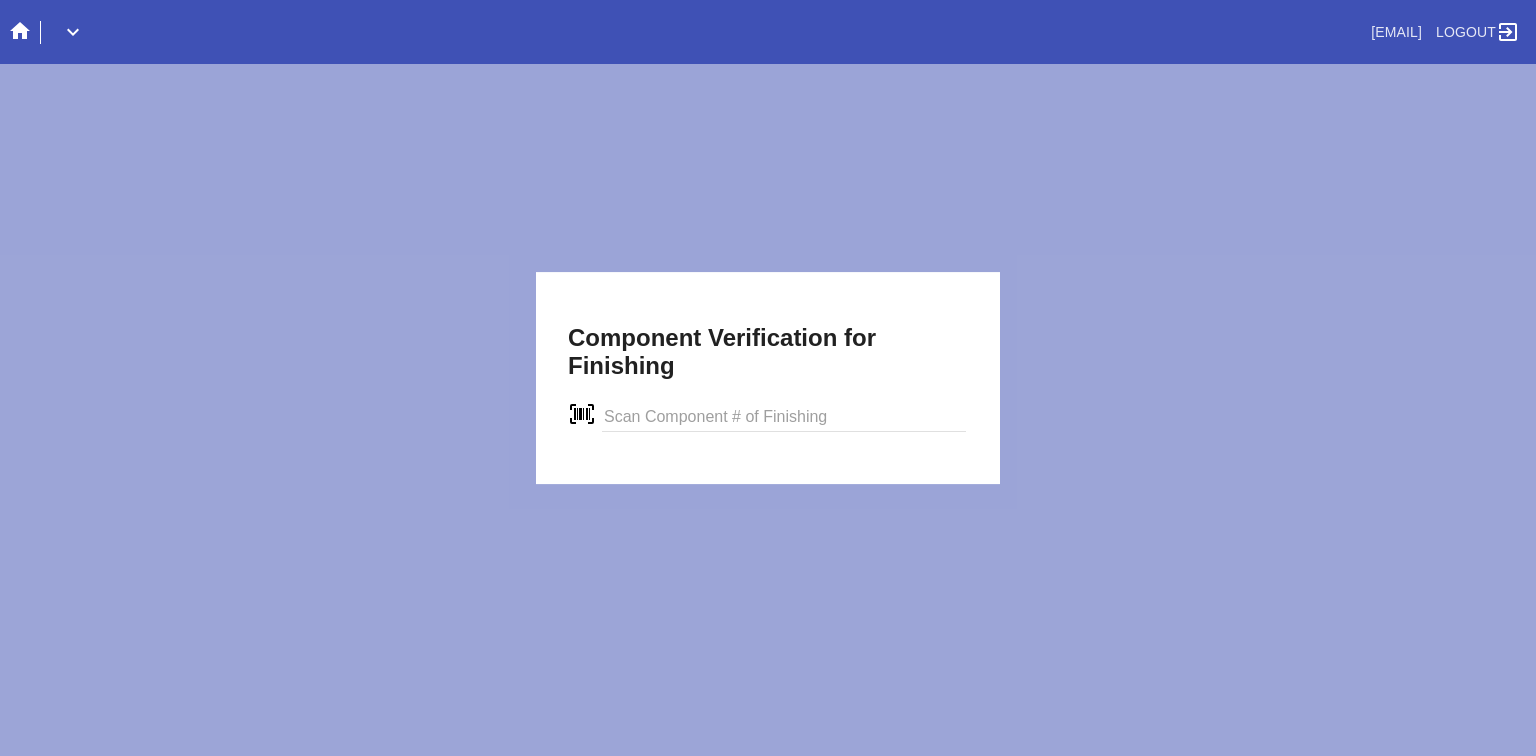 click at bounding box center (784, 417) 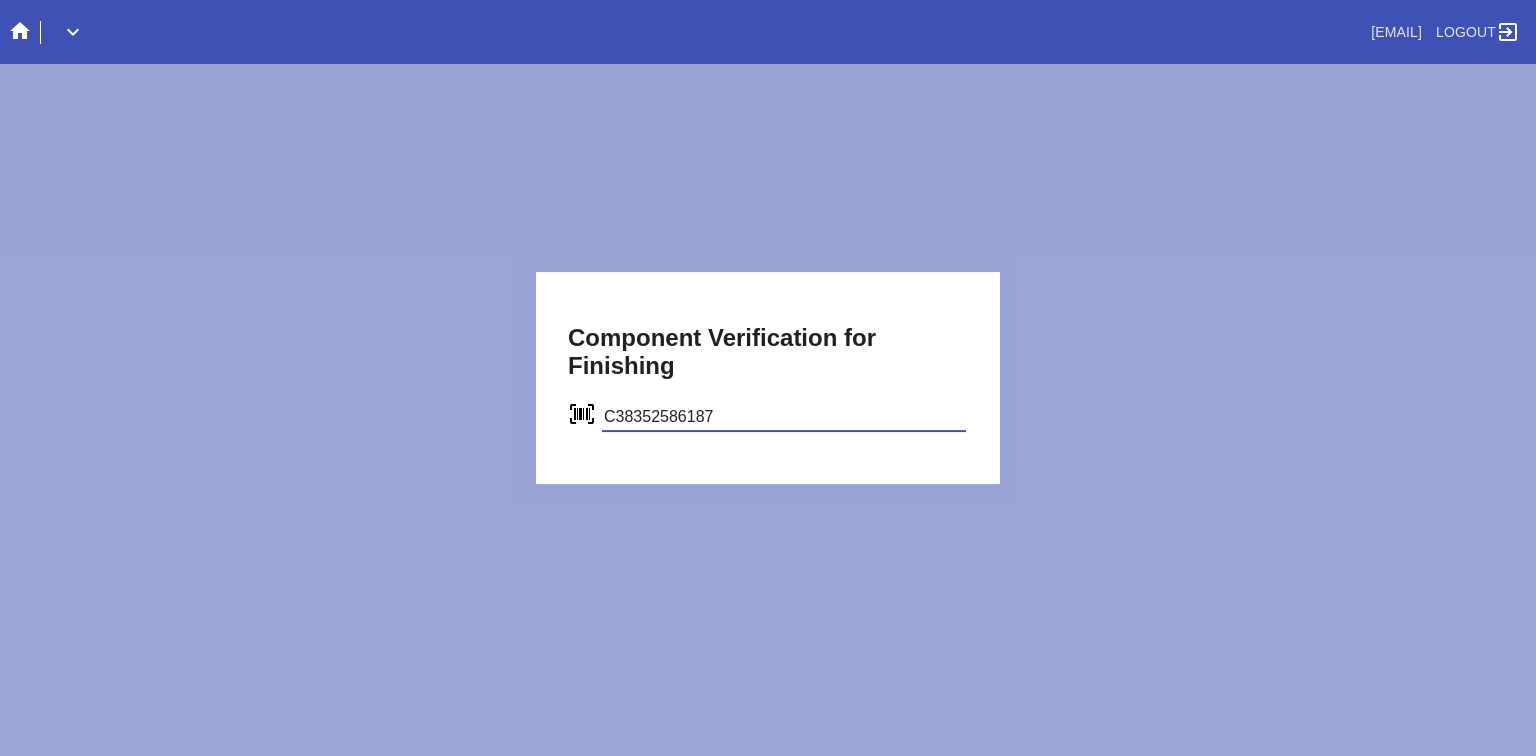 type on "C38352586187" 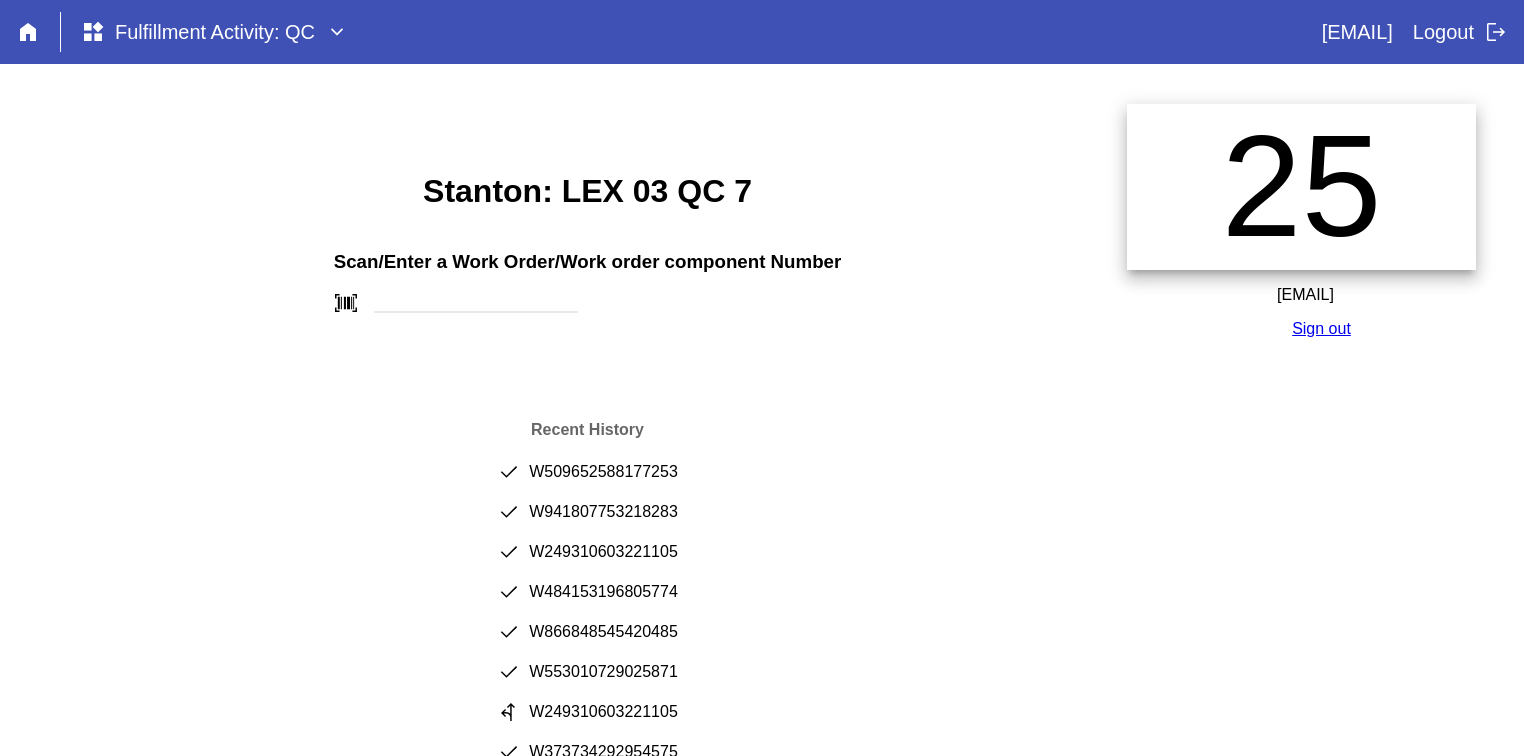 scroll, scrollTop: 0, scrollLeft: 0, axis: both 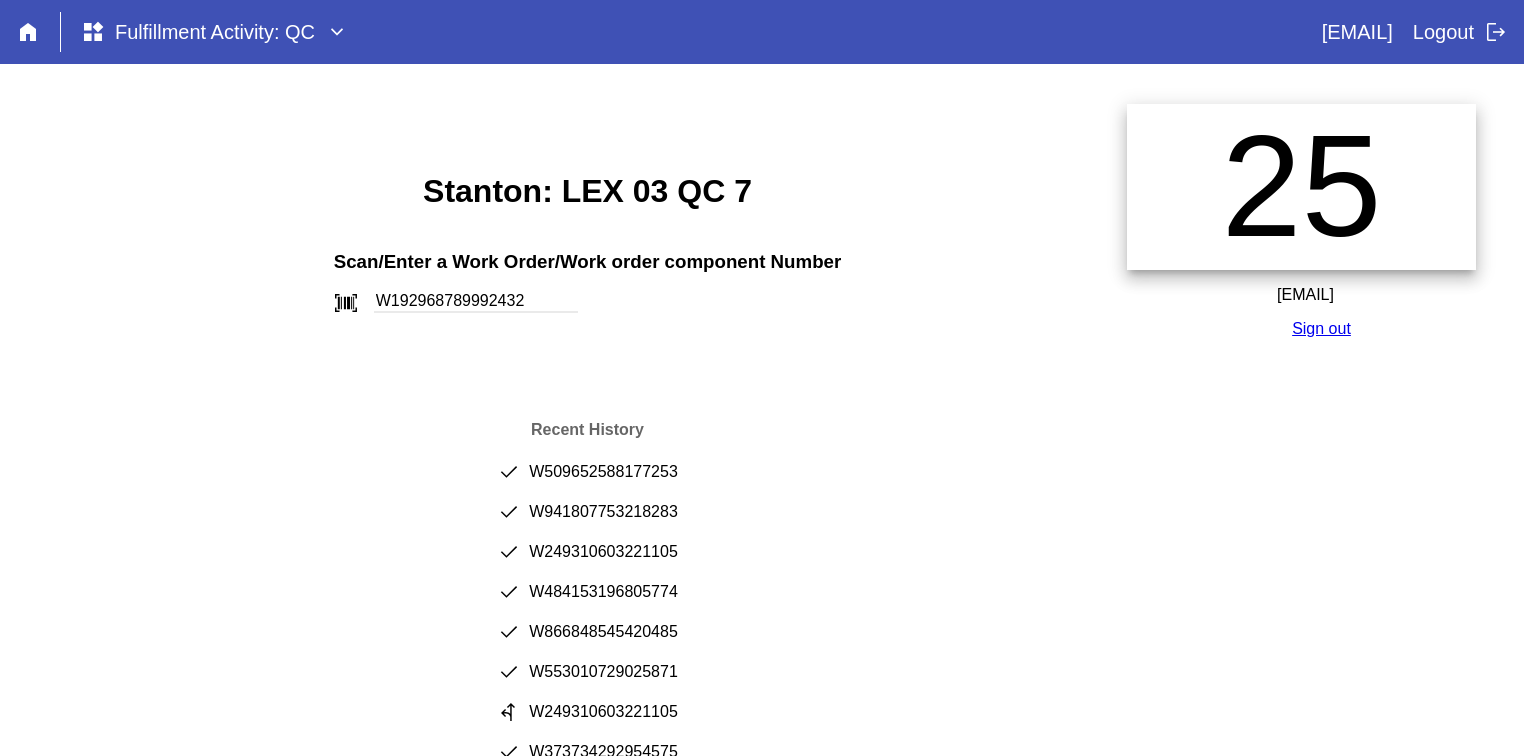type on "W192968789992432" 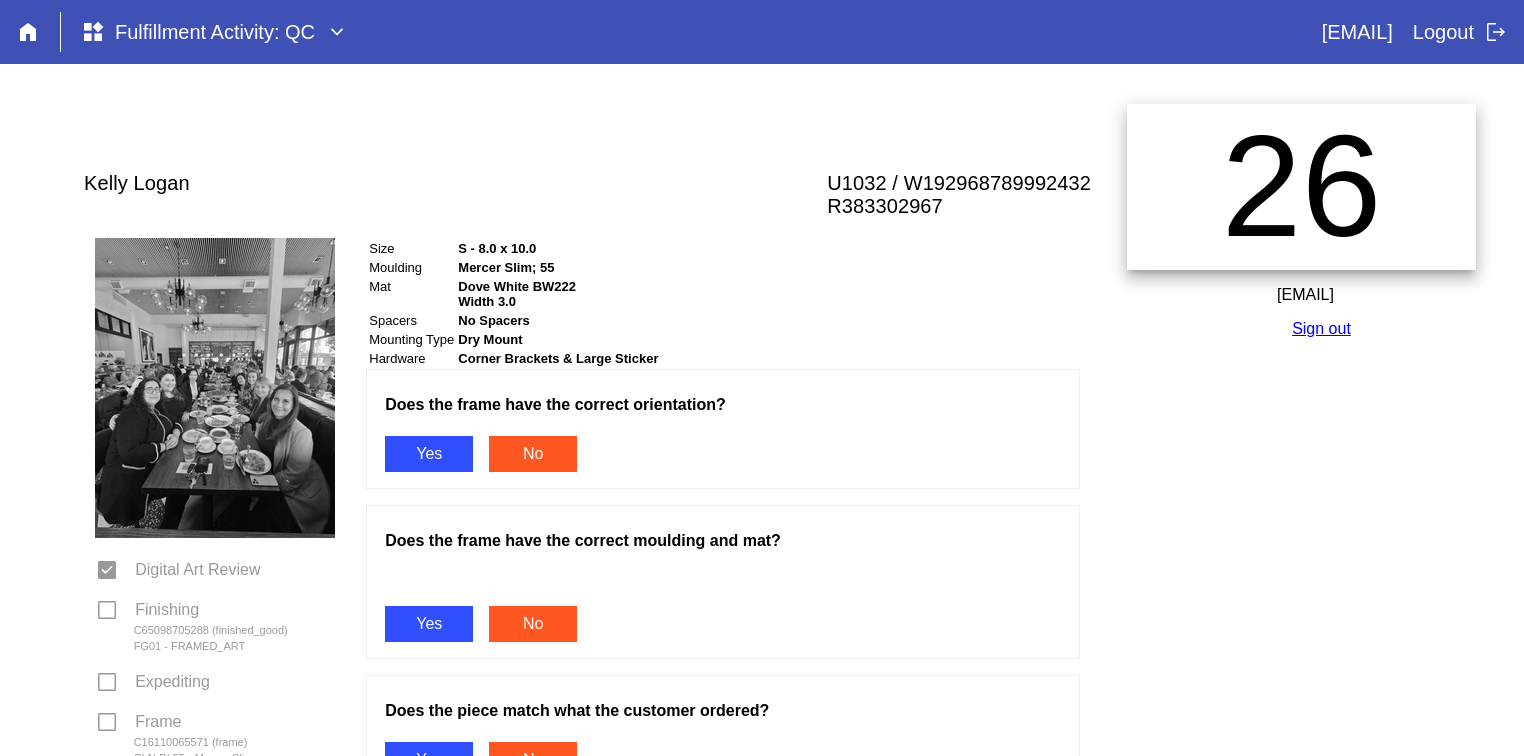 scroll, scrollTop: 0, scrollLeft: 0, axis: both 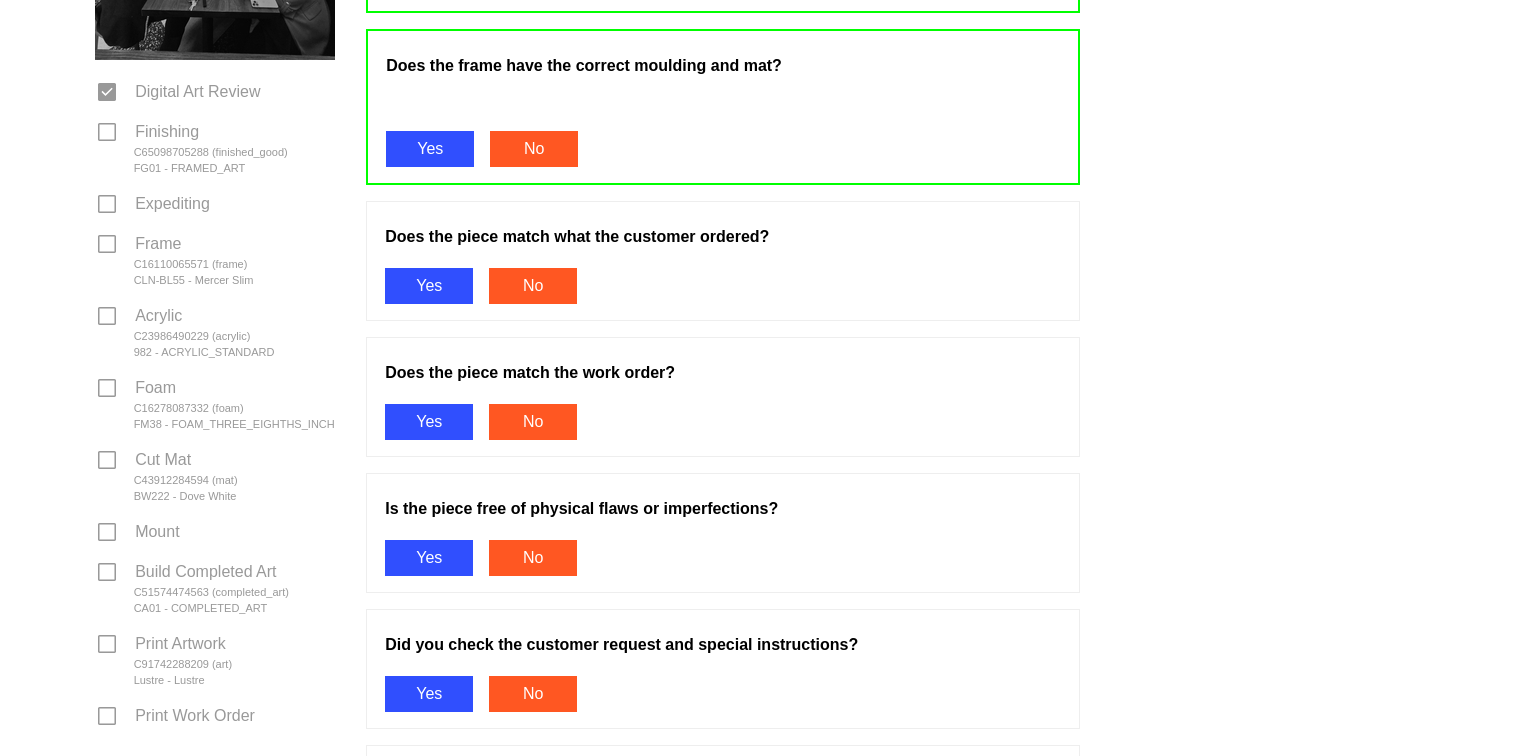 click on "Yes" at bounding box center [429, 286] 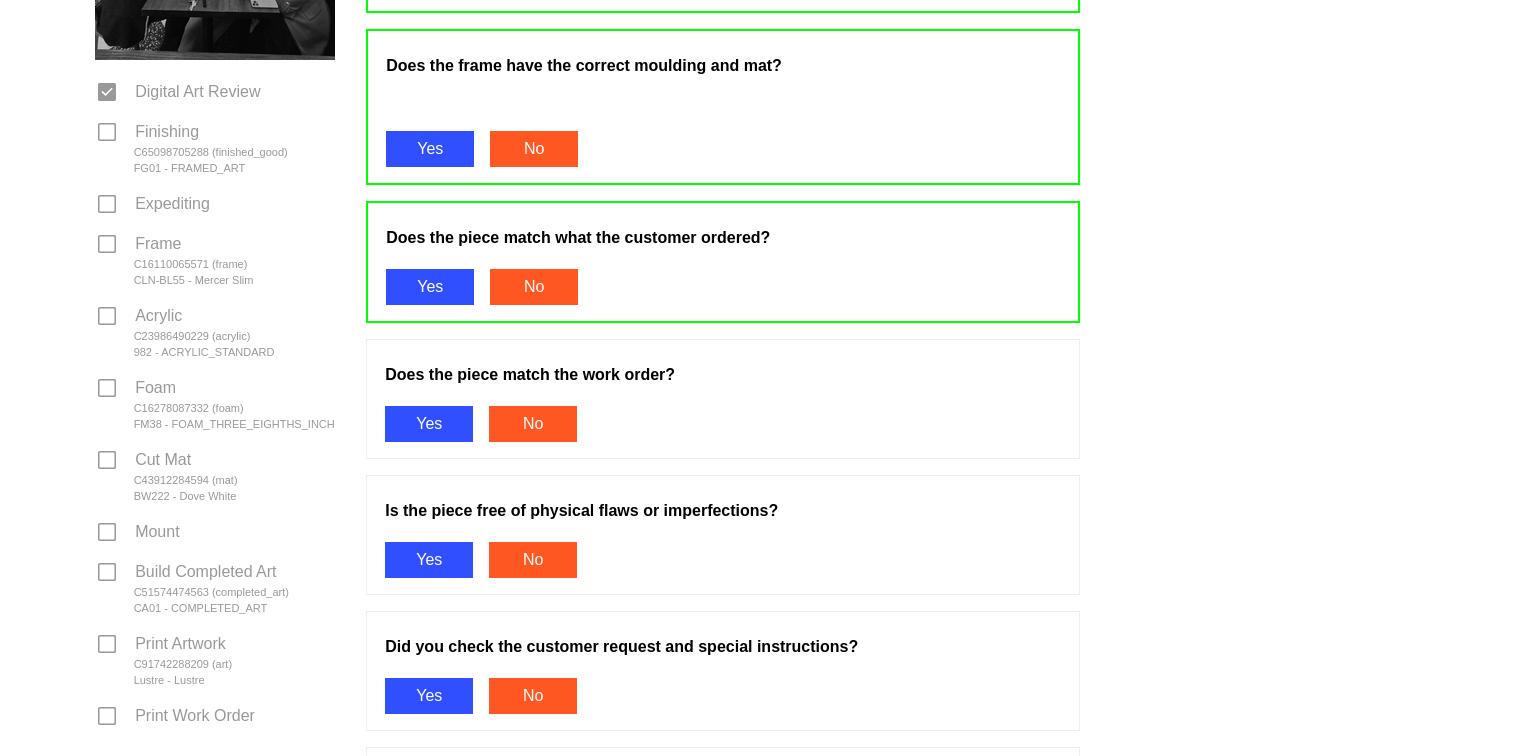 click on "Yes" at bounding box center (429, 424) 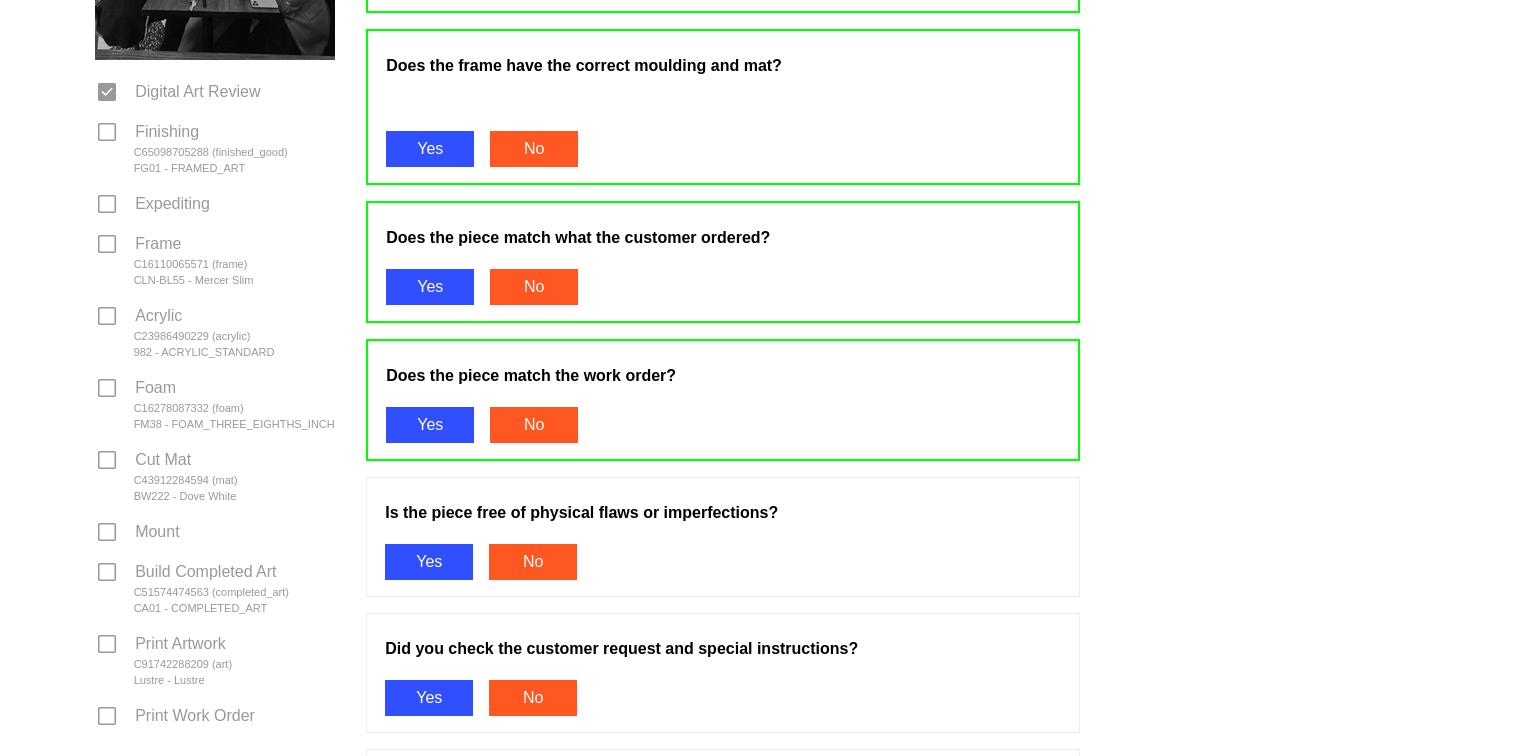 click on "Yes" at bounding box center (429, 562) 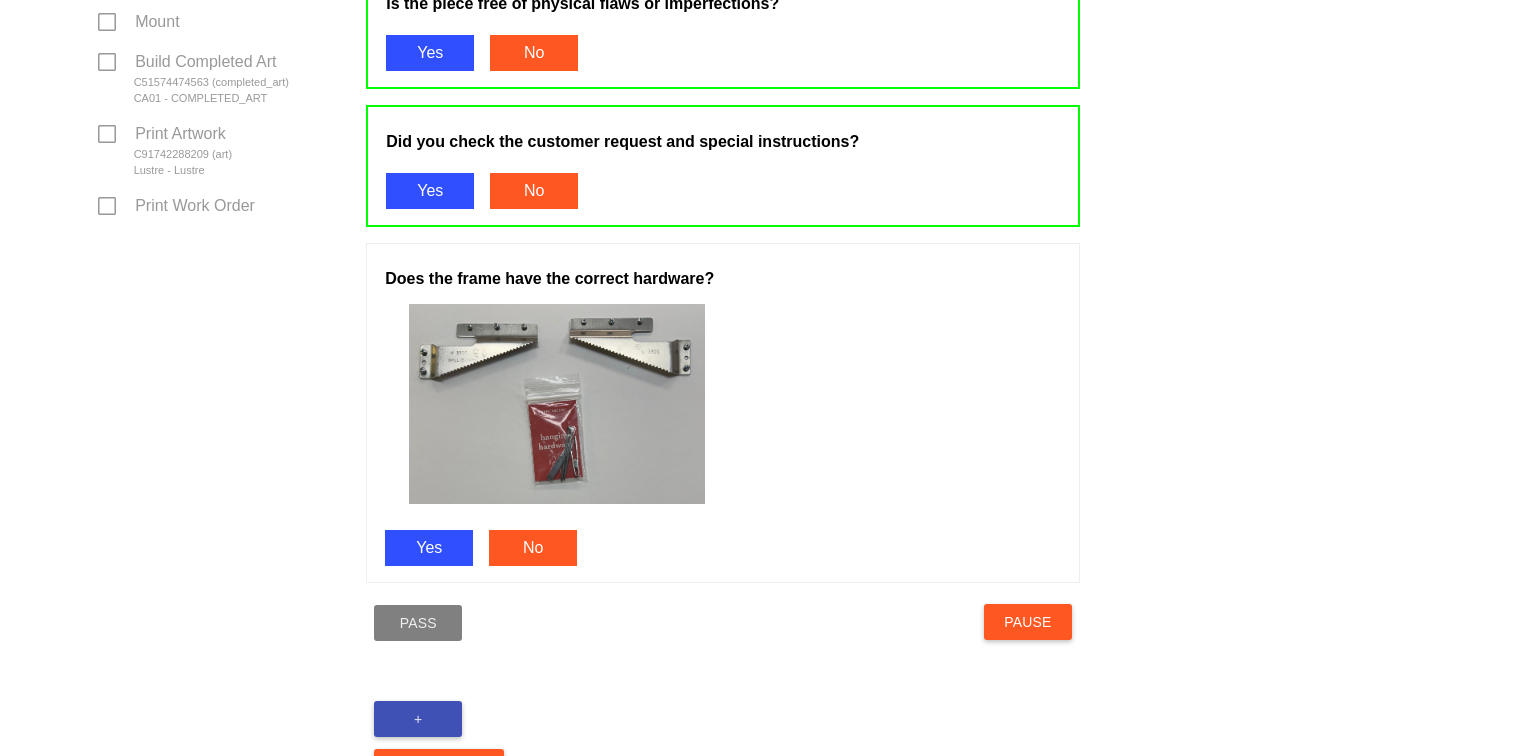 scroll, scrollTop: 991, scrollLeft: 0, axis: vertical 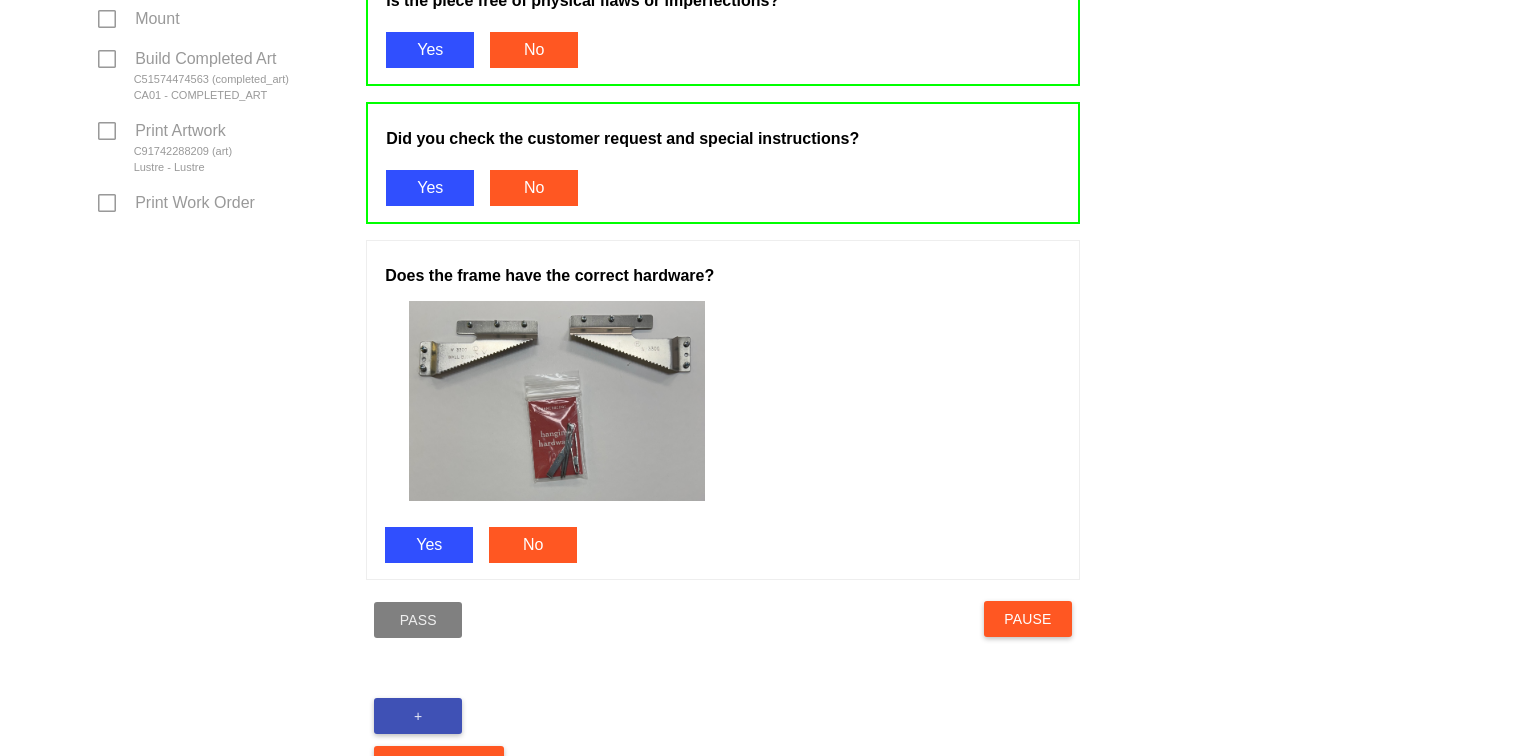 click on "Yes" at bounding box center [429, 545] 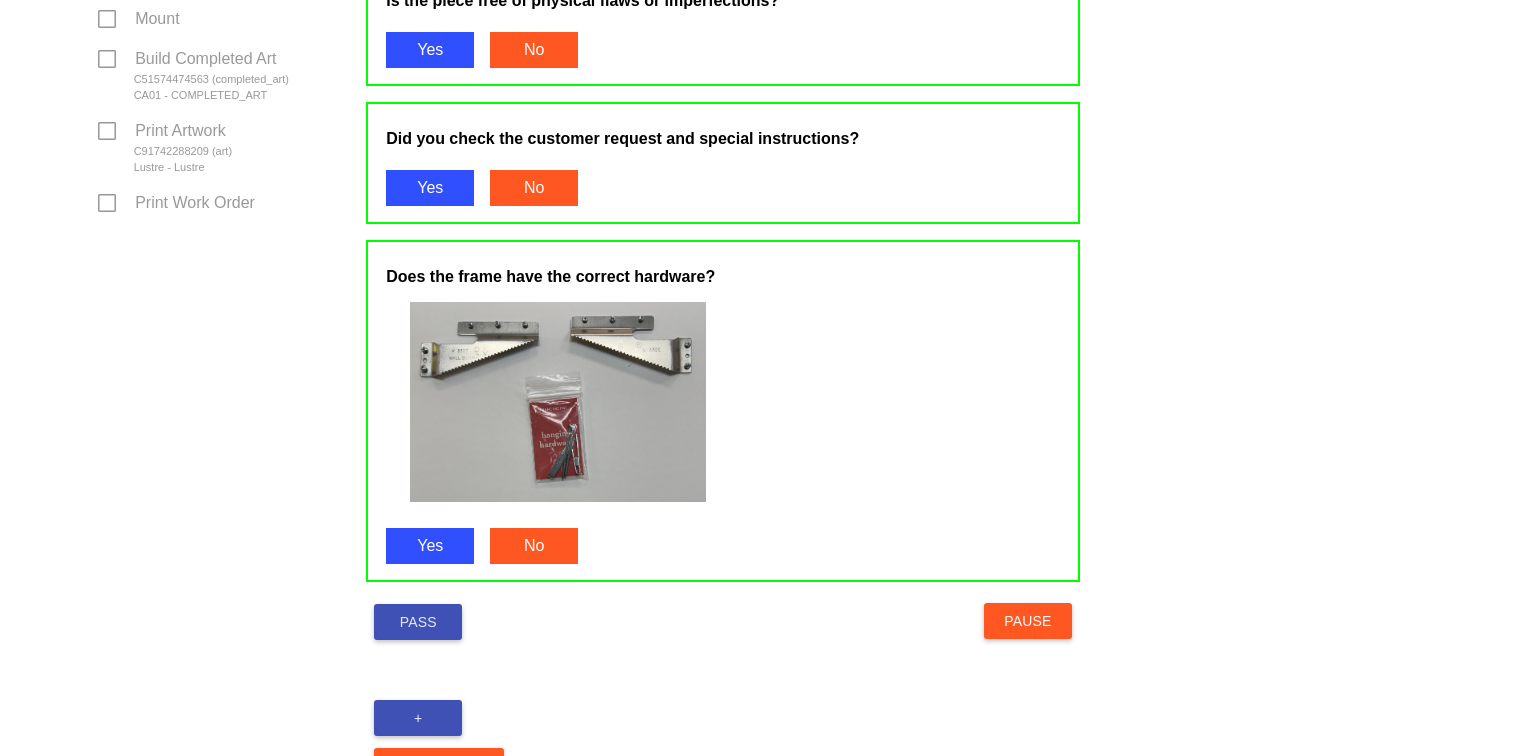 click on "Pass" at bounding box center [418, 622] 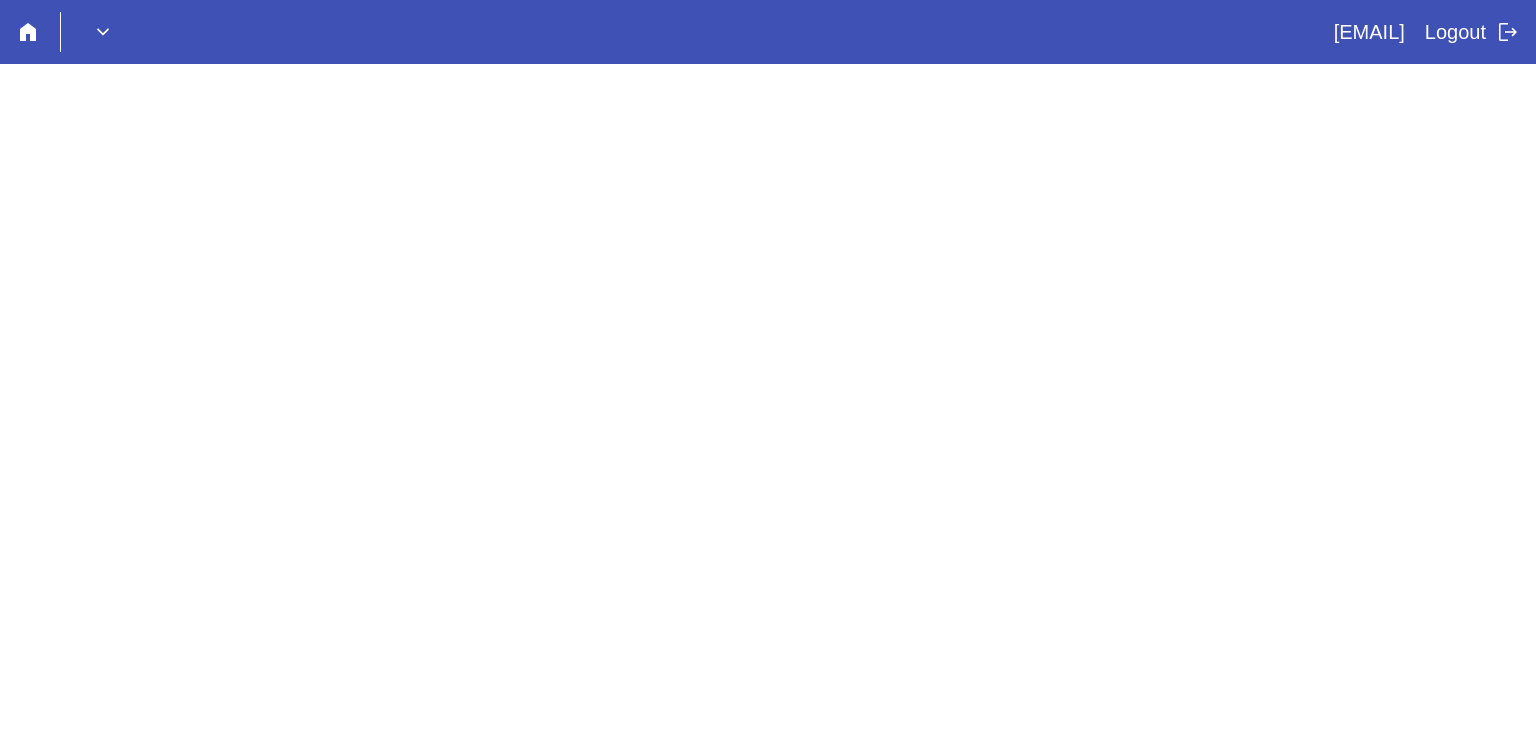 scroll, scrollTop: 0, scrollLeft: 0, axis: both 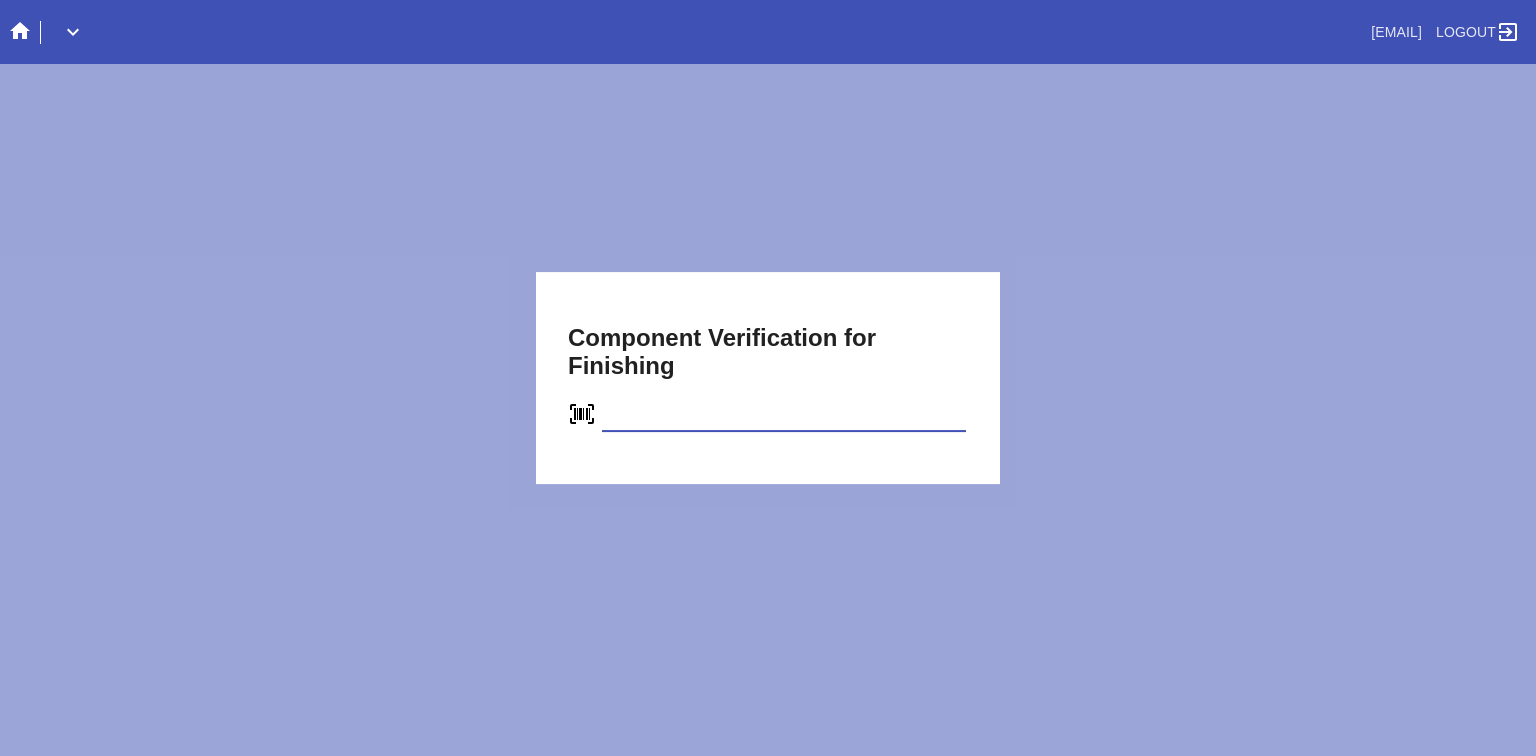 type on "C65098705288" 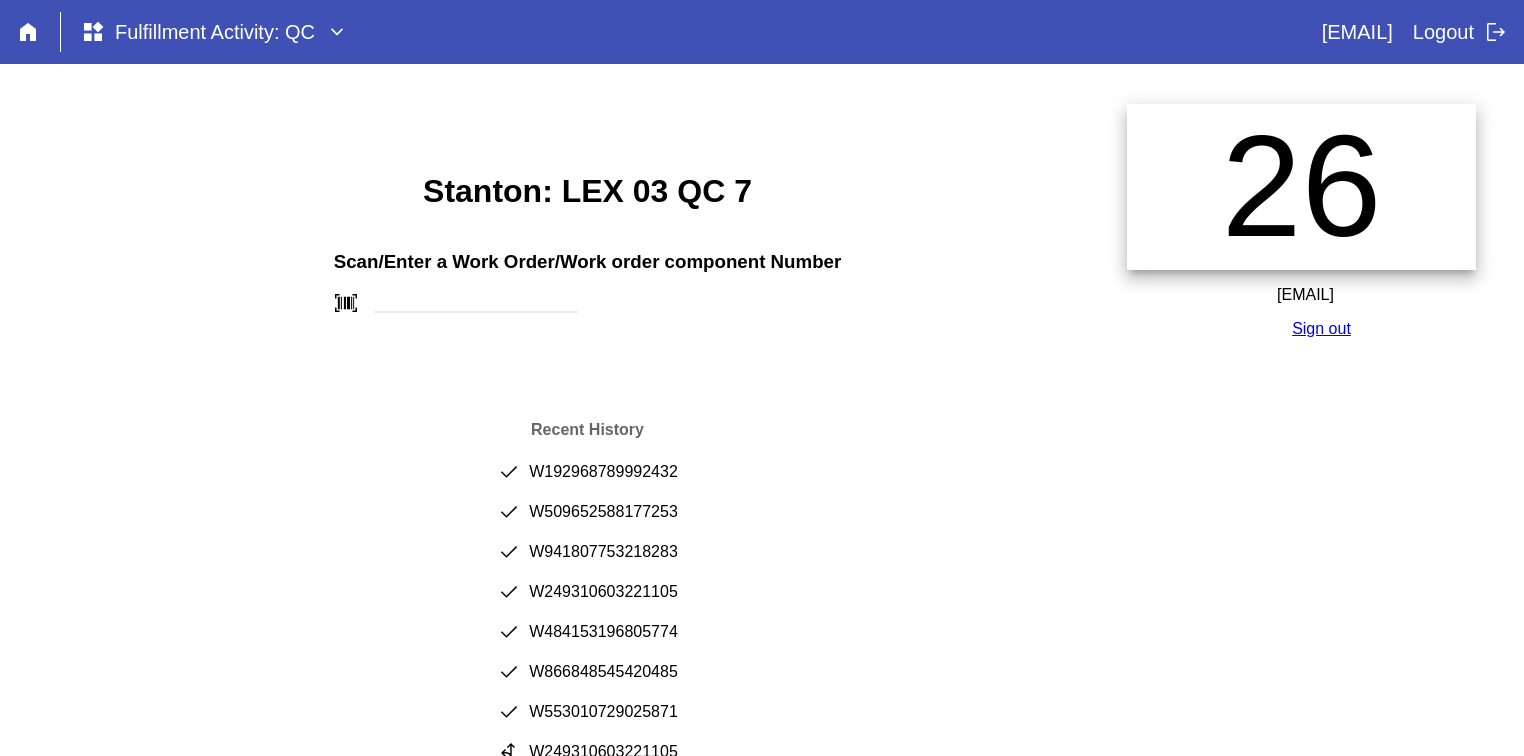 scroll, scrollTop: 0, scrollLeft: 0, axis: both 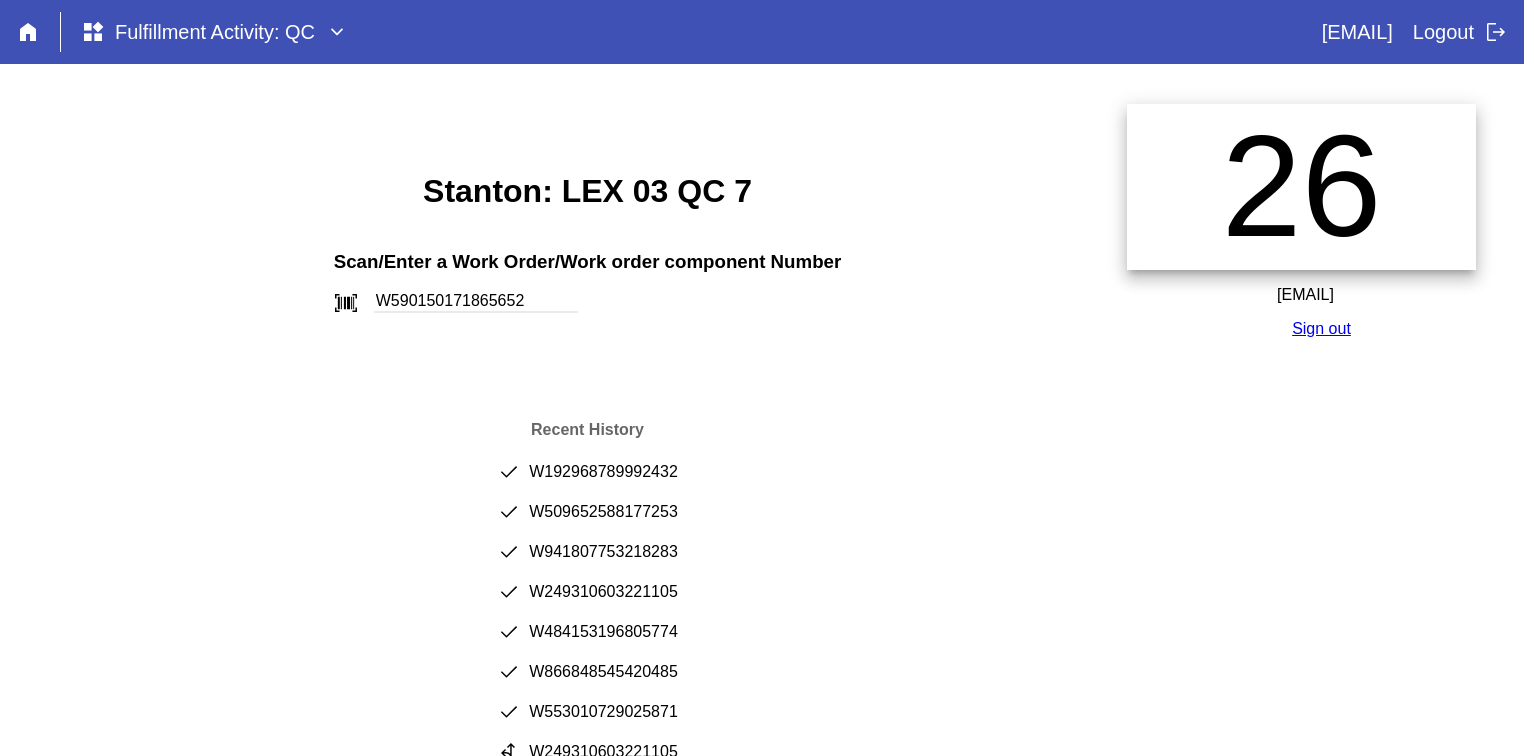 type on "W590150171865652" 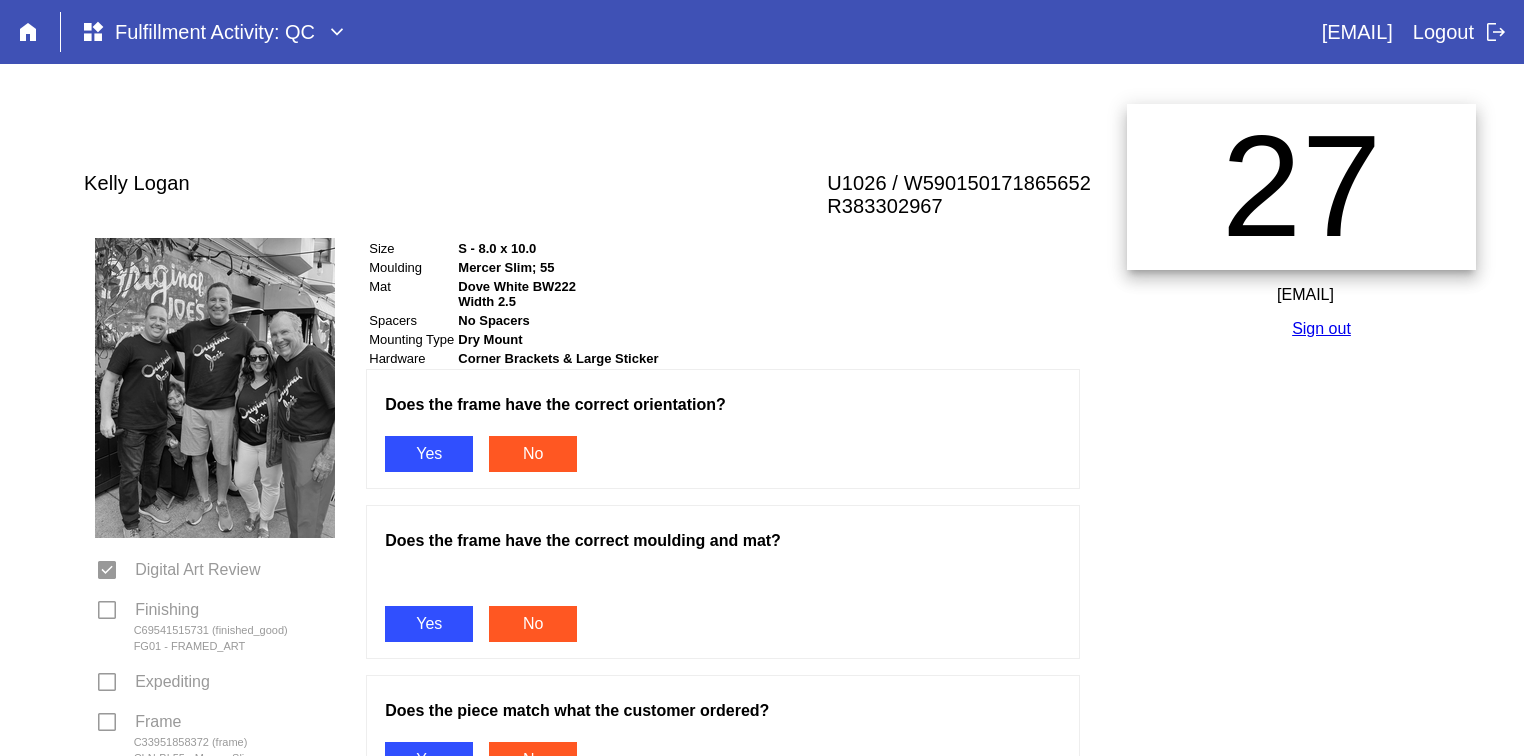 scroll, scrollTop: 0, scrollLeft: 0, axis: both 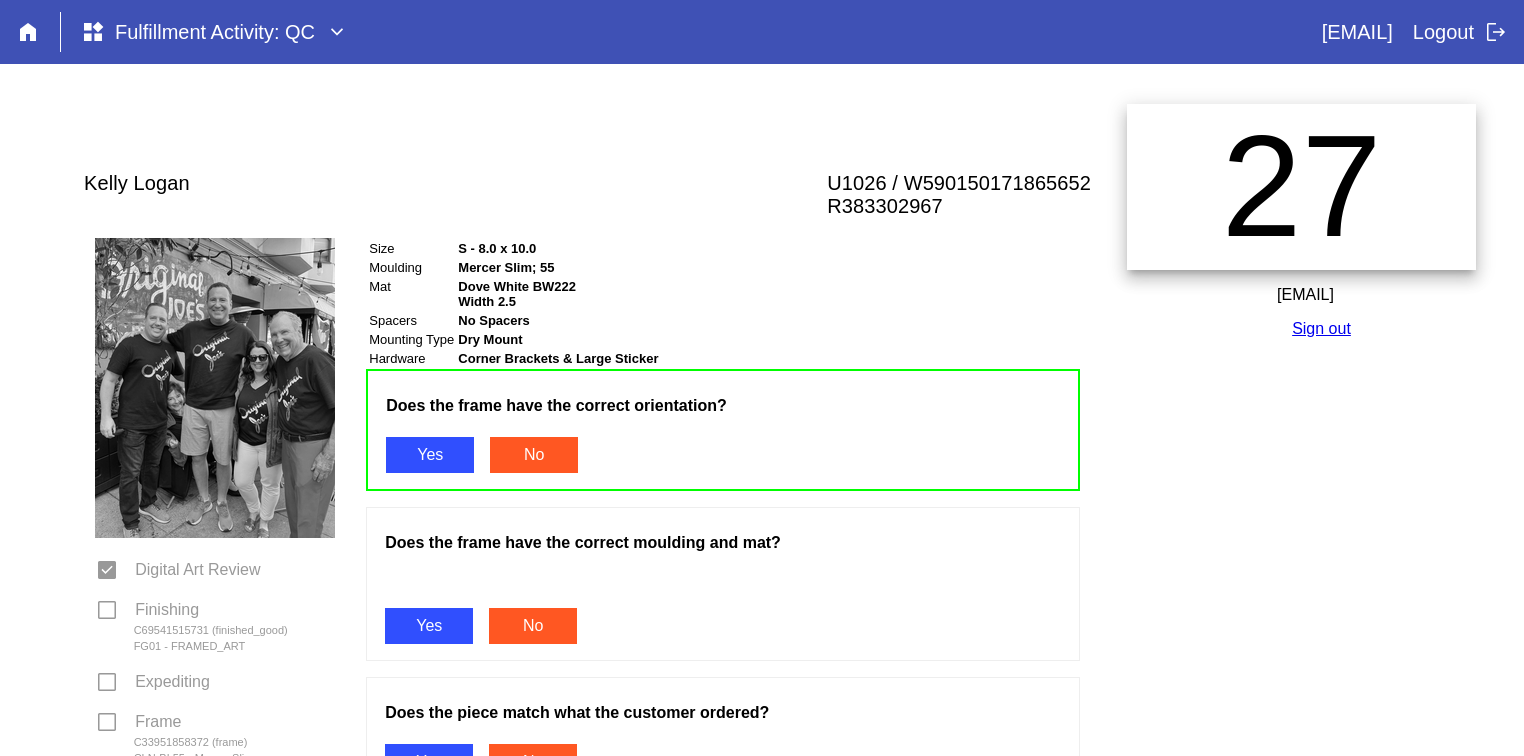 click on "Yes" at bounding box center [429, 626] 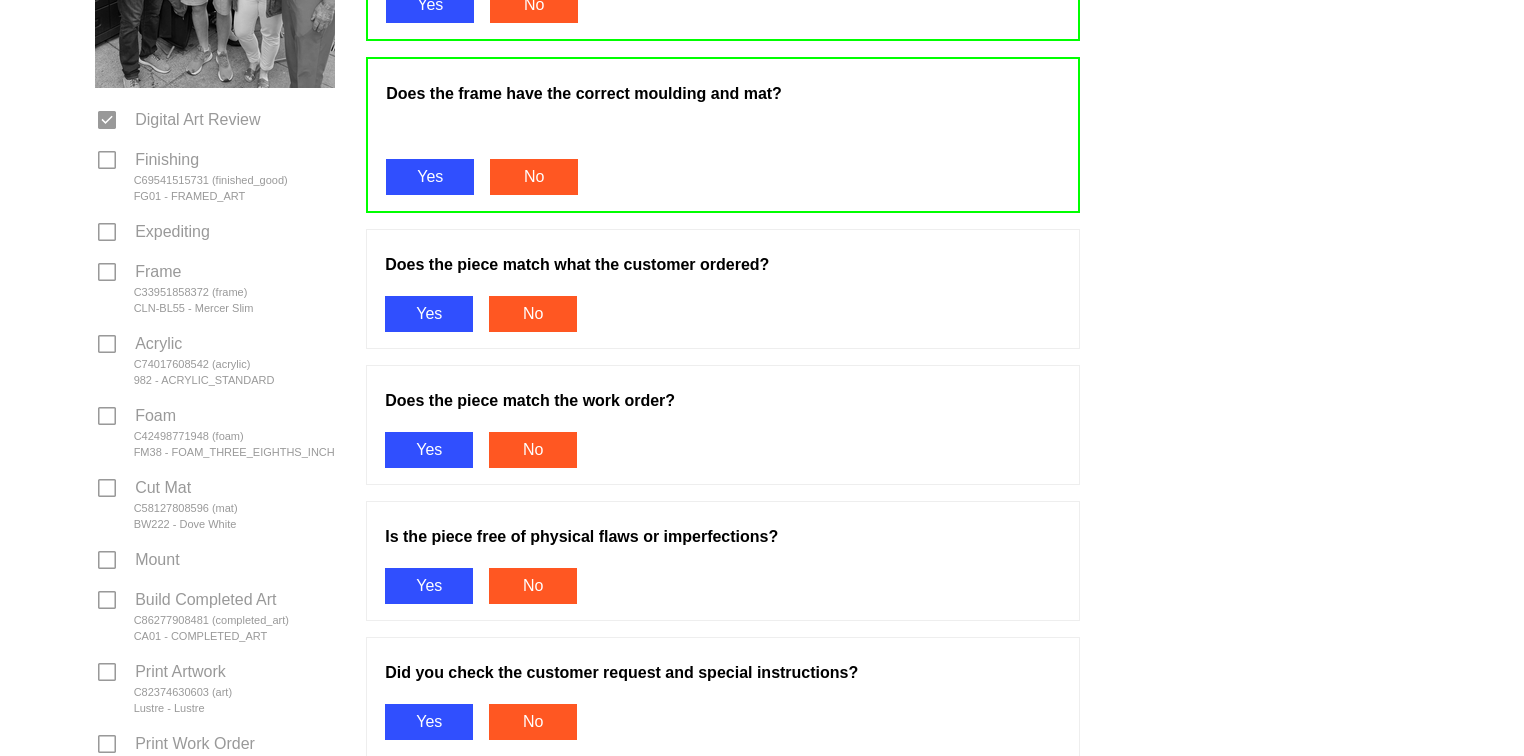 scroll, scrollTop: 458, scrollLeft: 0, axis: vertical 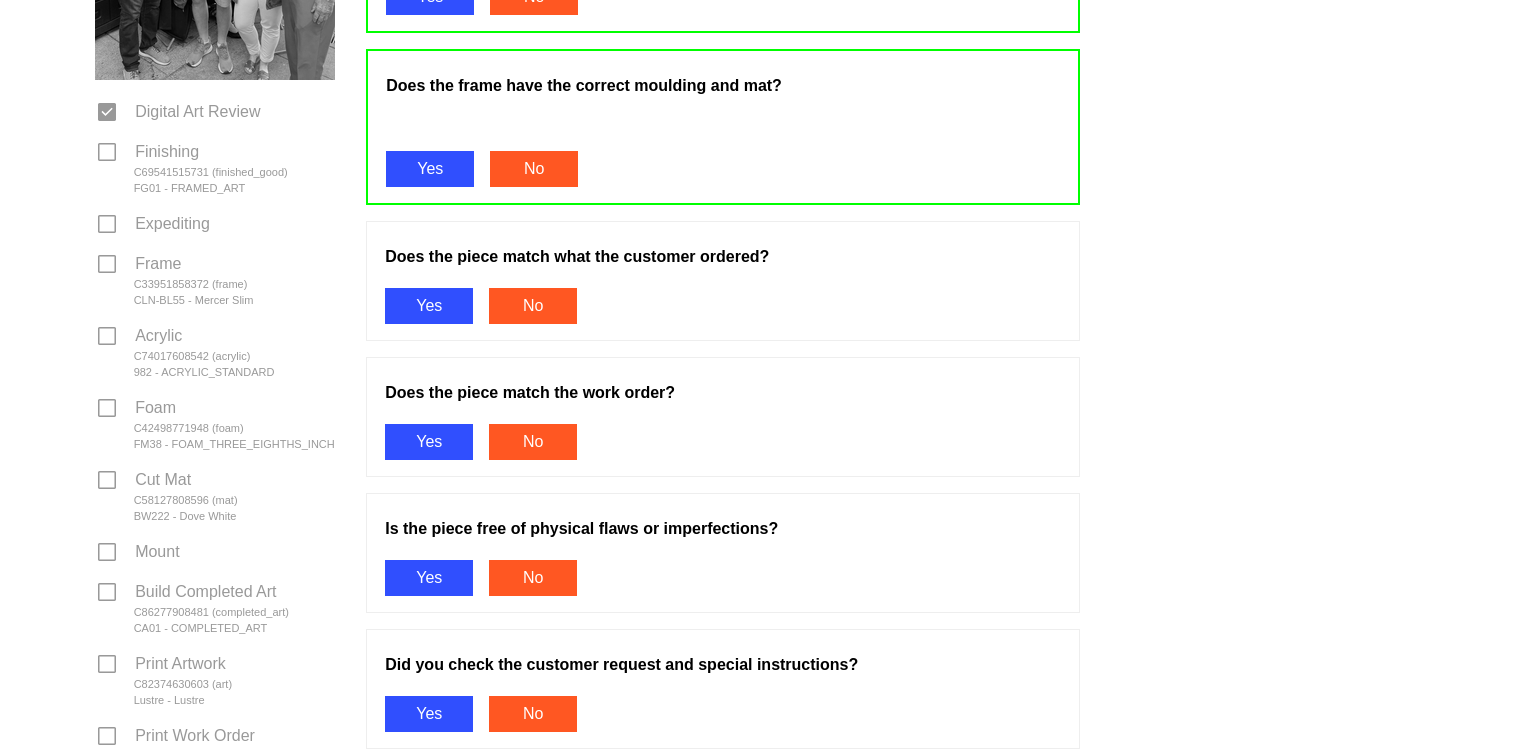 click on "Yes" at bounding box center [429, 306] 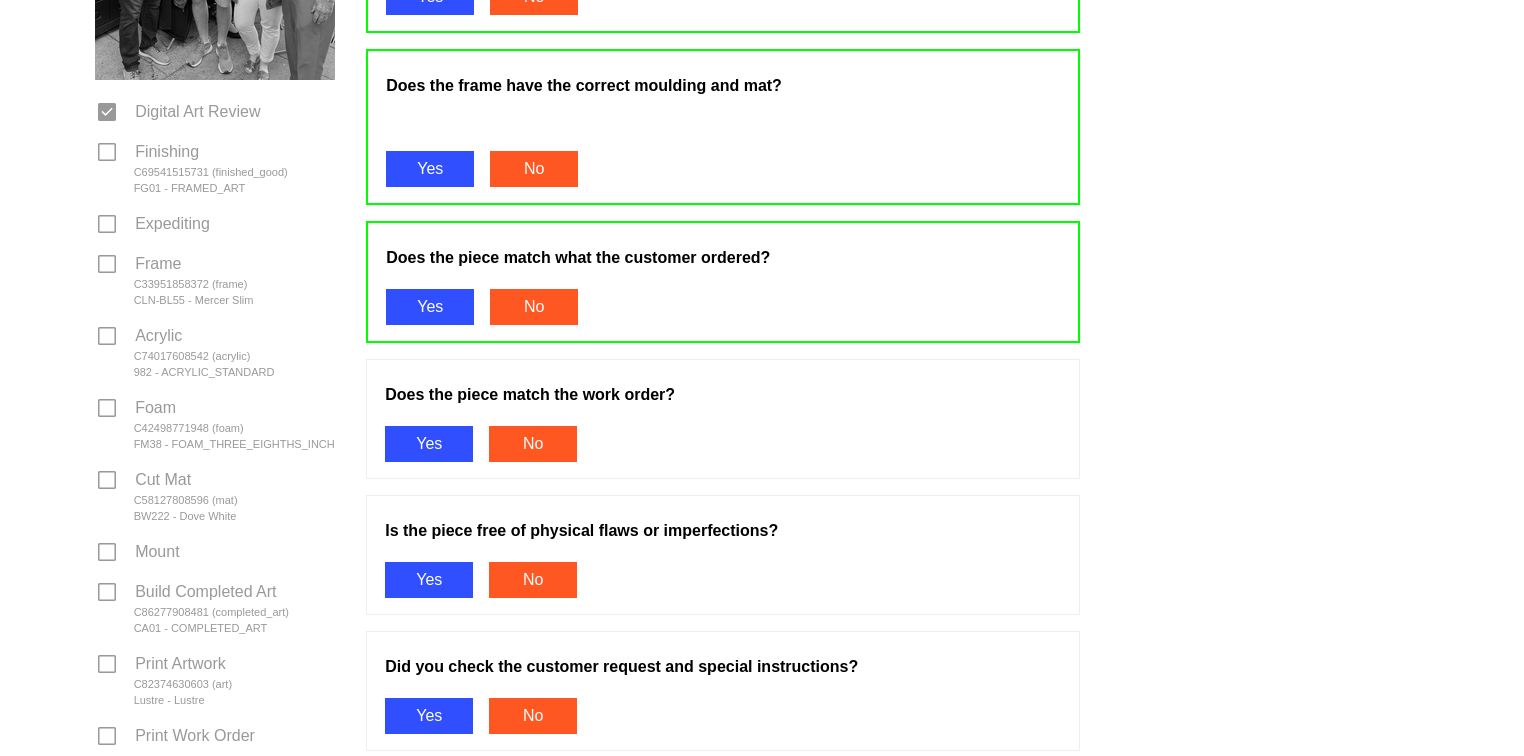 click on "Yes" at bounding box center [429, 444] 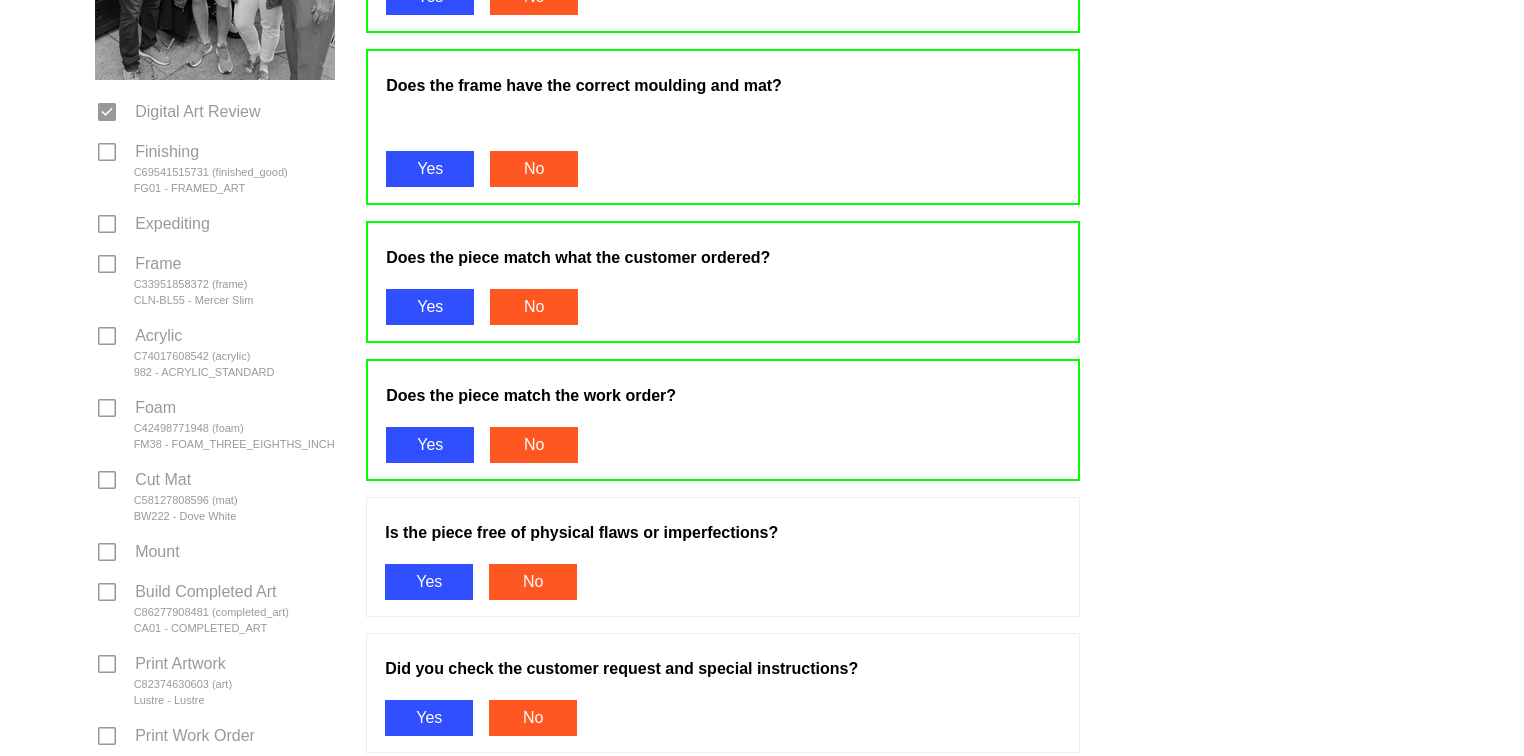 click on "Yes" at bounding box center [429, 582] 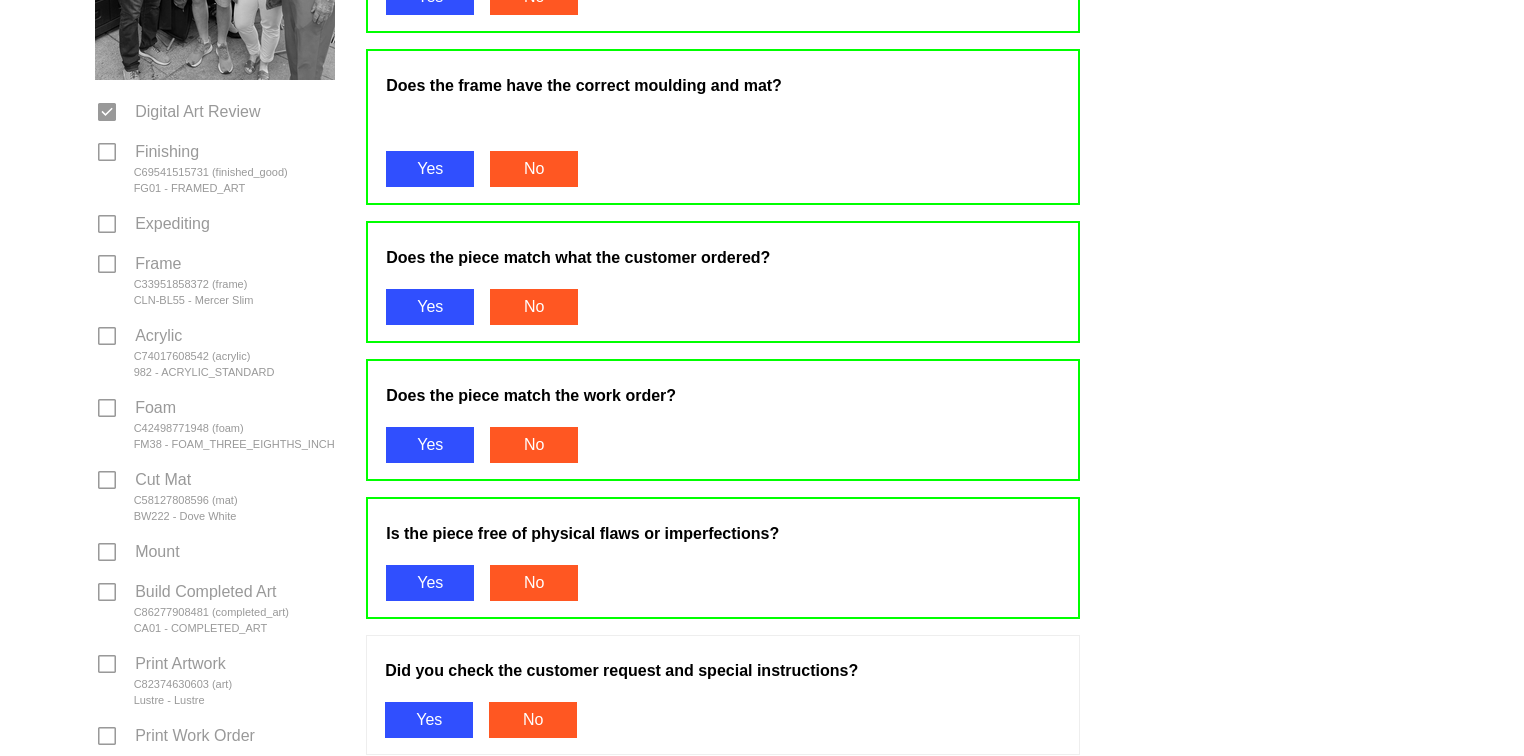 click on "Yes" at bounding box center [429, 720] 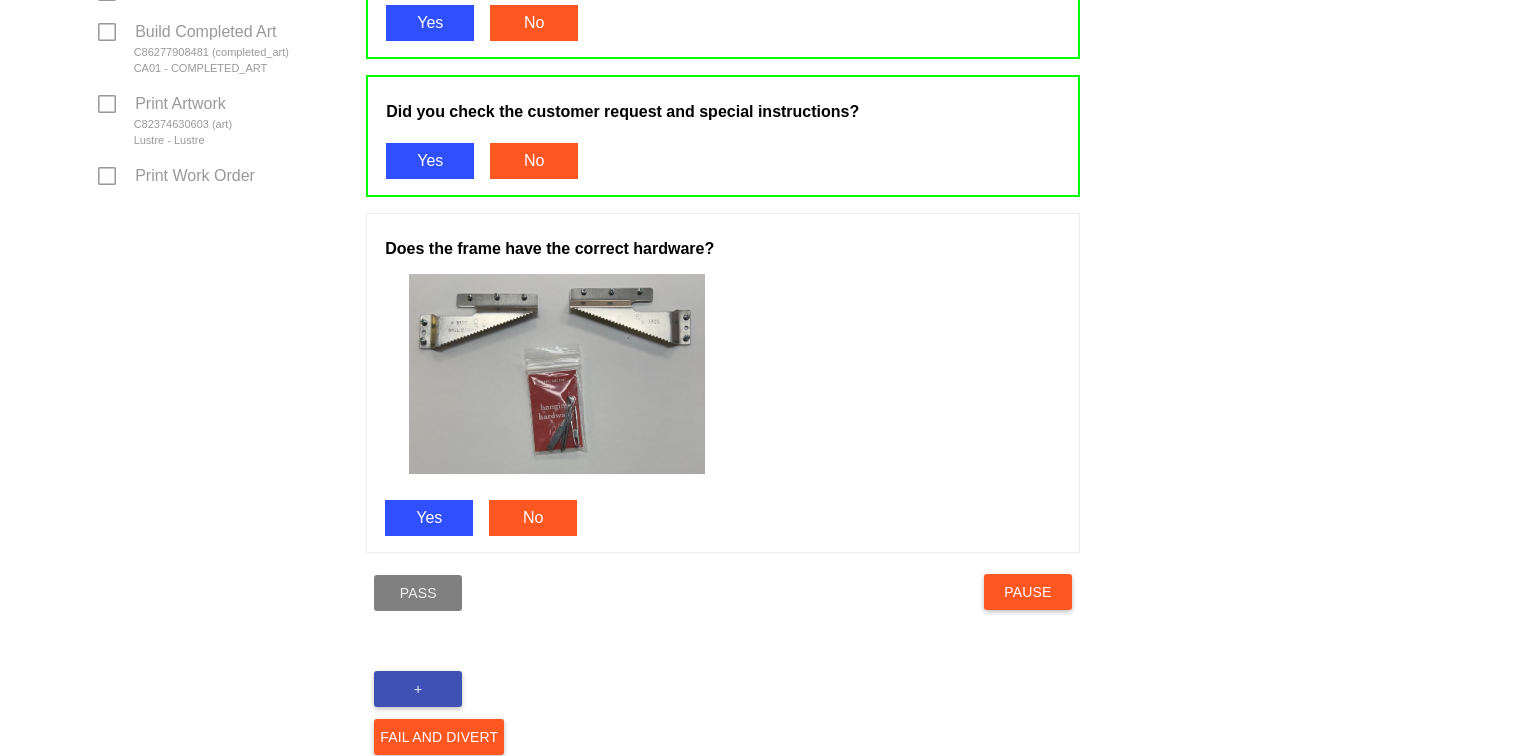 click on "Yes" at bounding box center [429, 518] 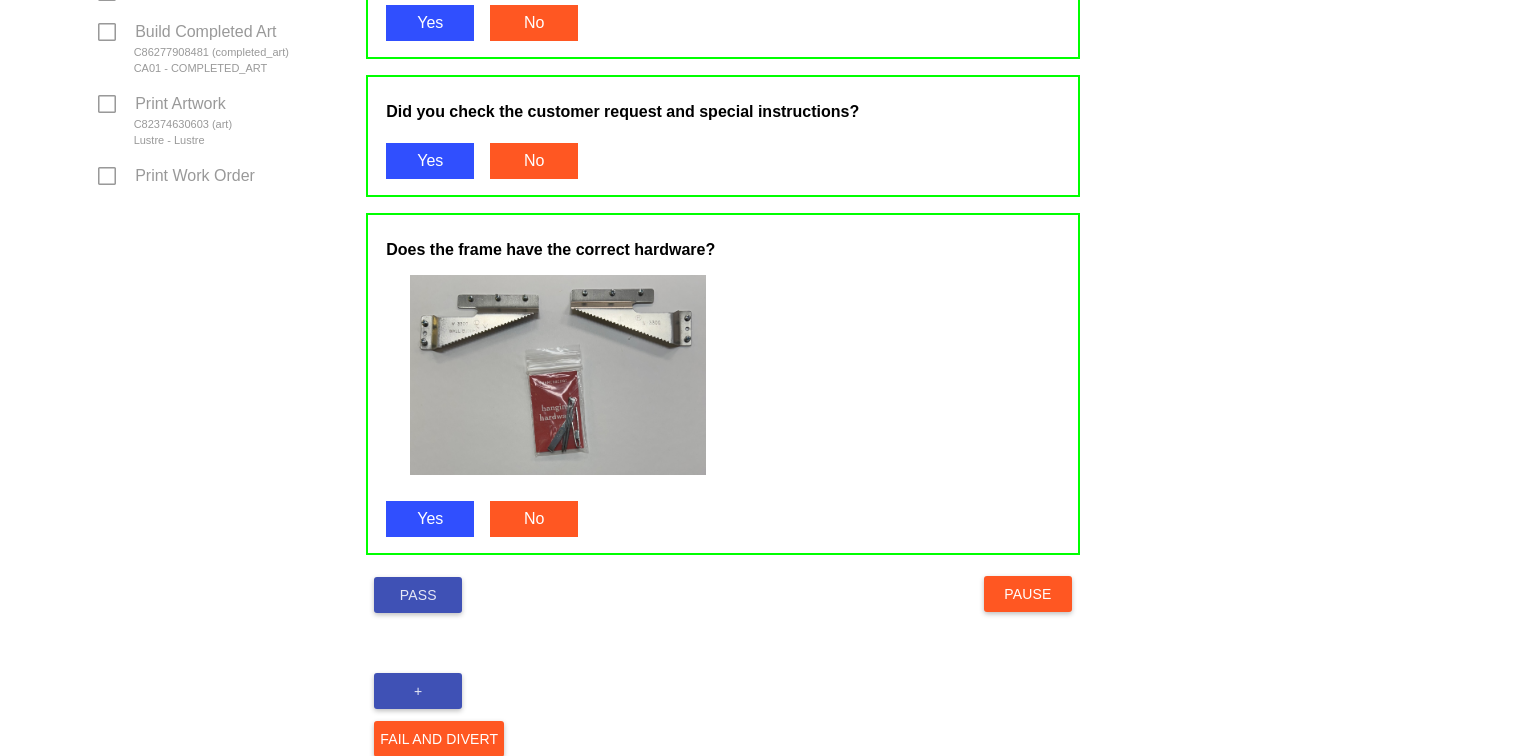 scroll, scrollTop: 1077, scrollLeft: 0, axis: vertical 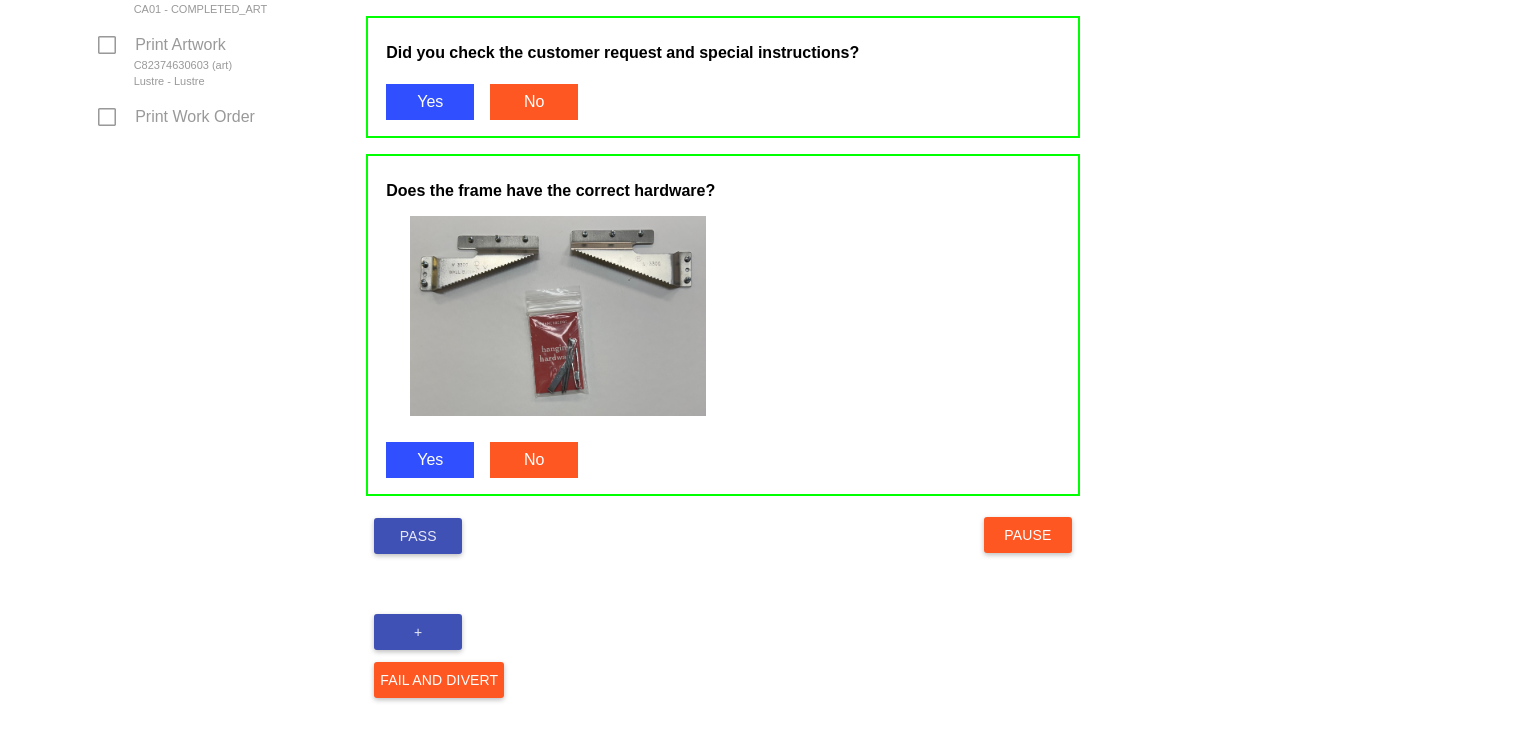 click on "Pass" at bounding box center (418, 536) 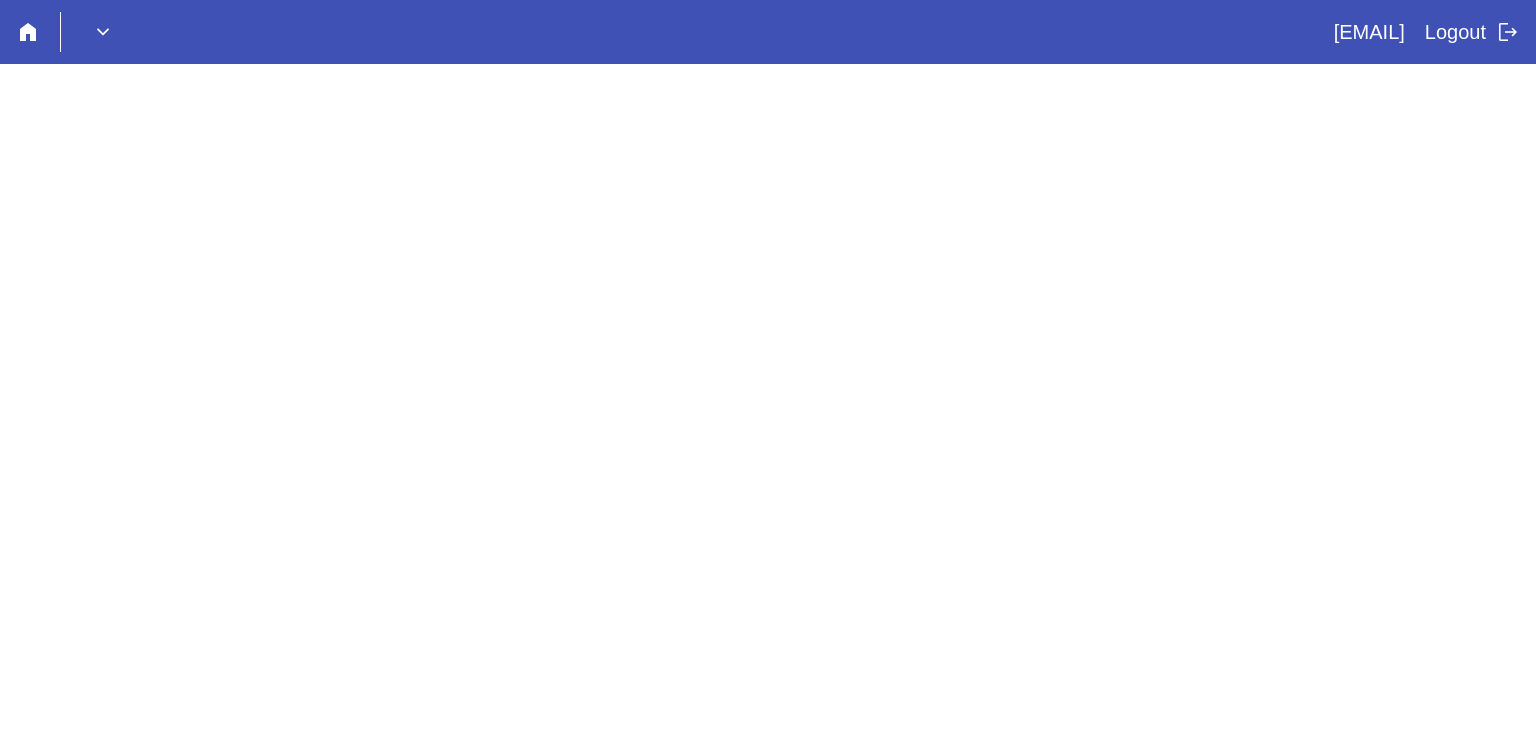 scroll, scrollTop: 0, scrollLeft: 0, axis: both 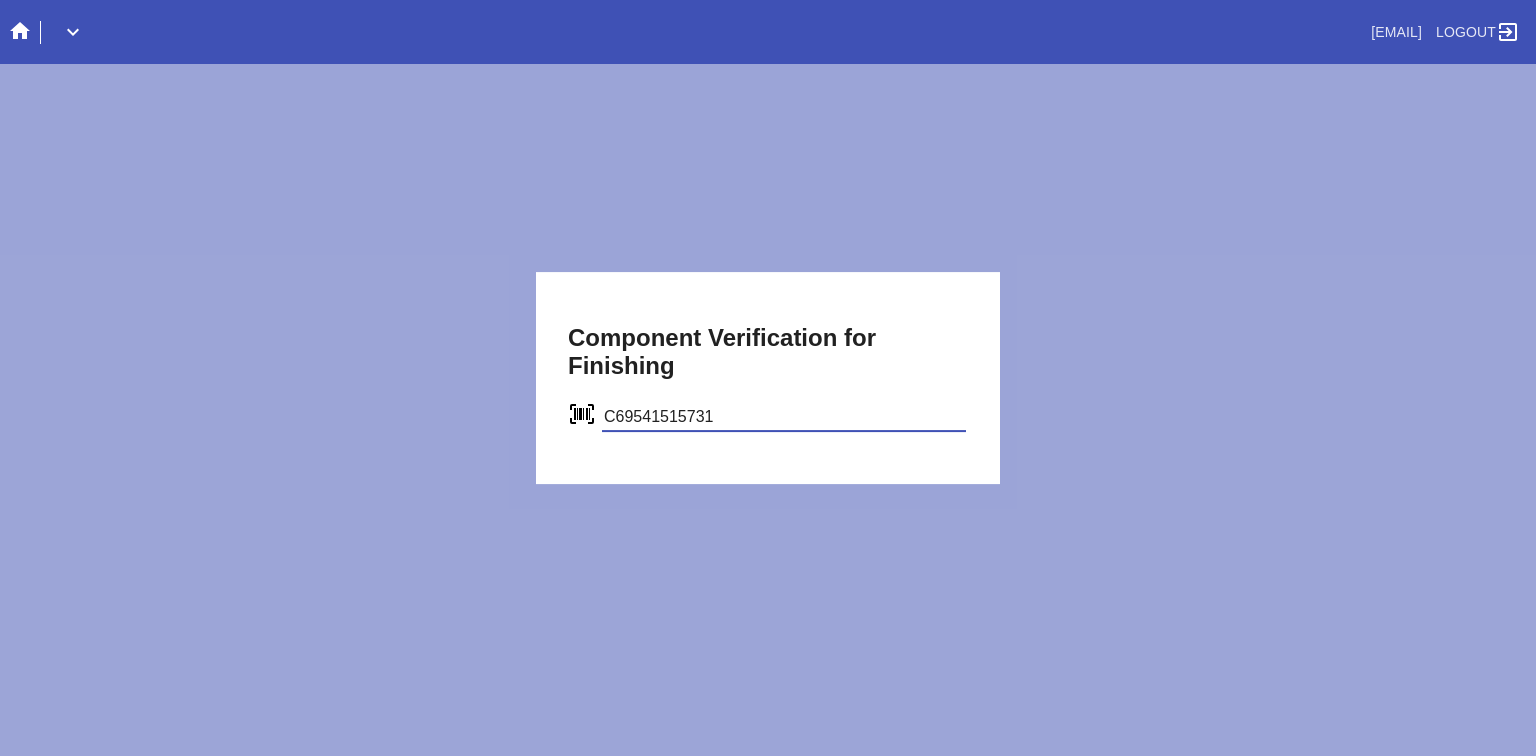 type on "C69541515731" 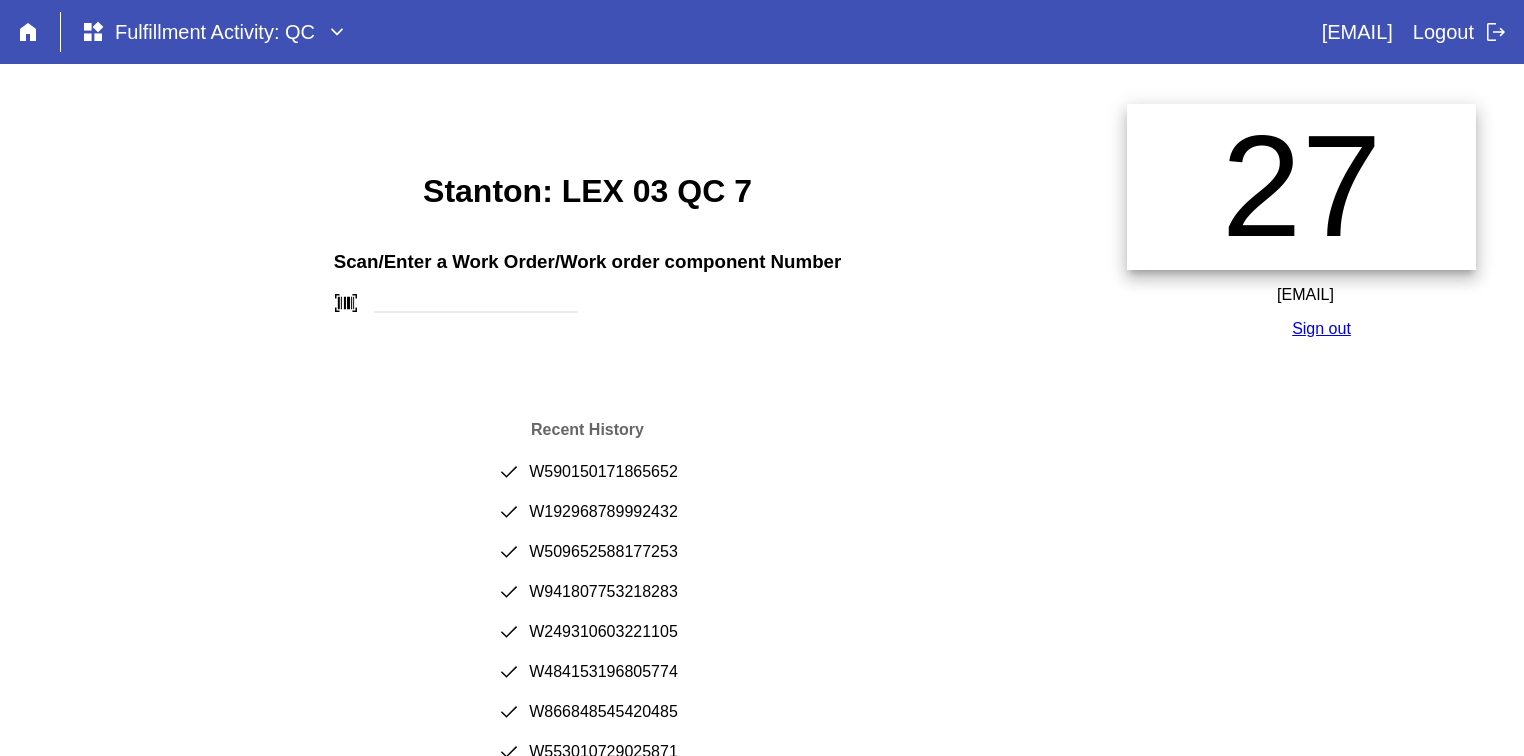 scroll, scrollTop: 0, scrollLeft: 0, axis: both 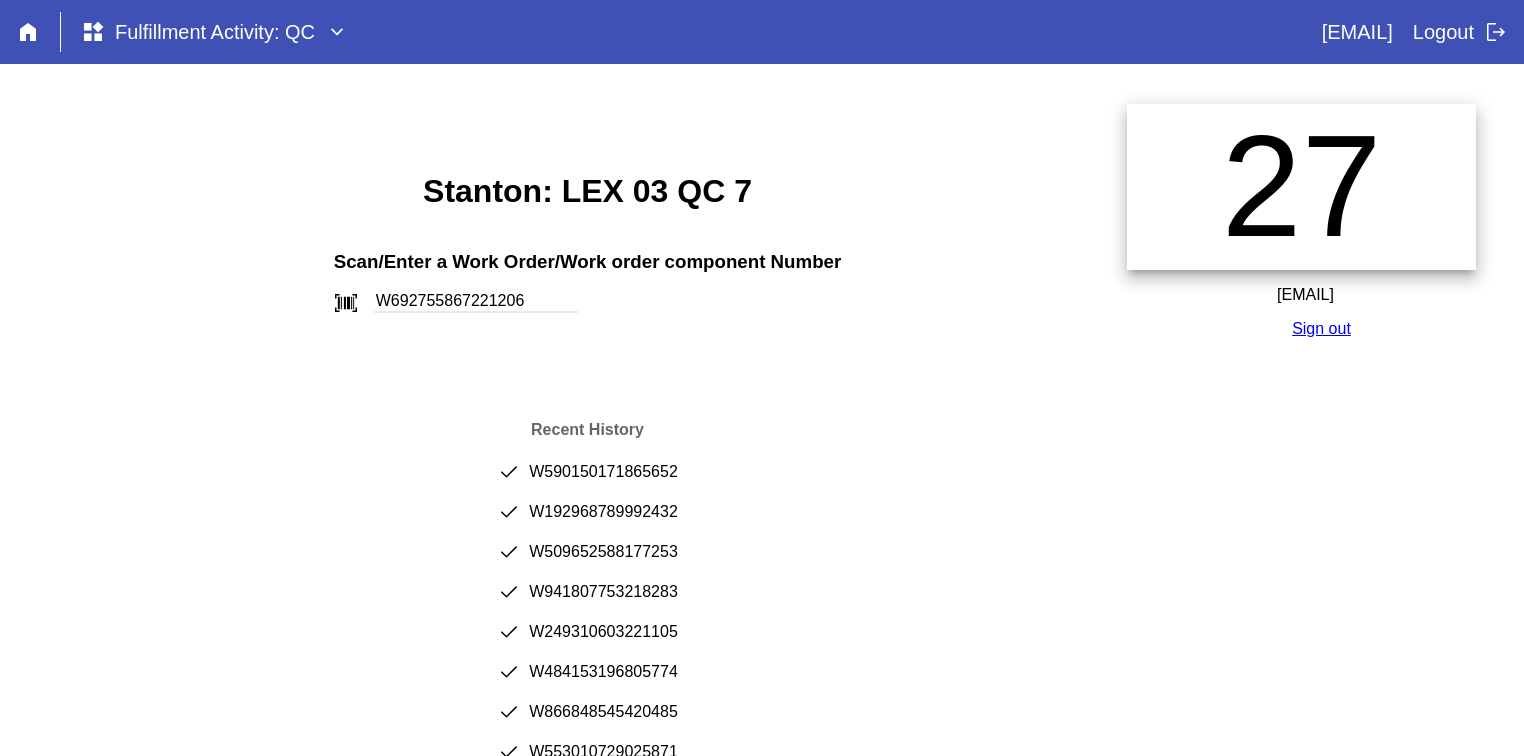 type on "W692755867221206" 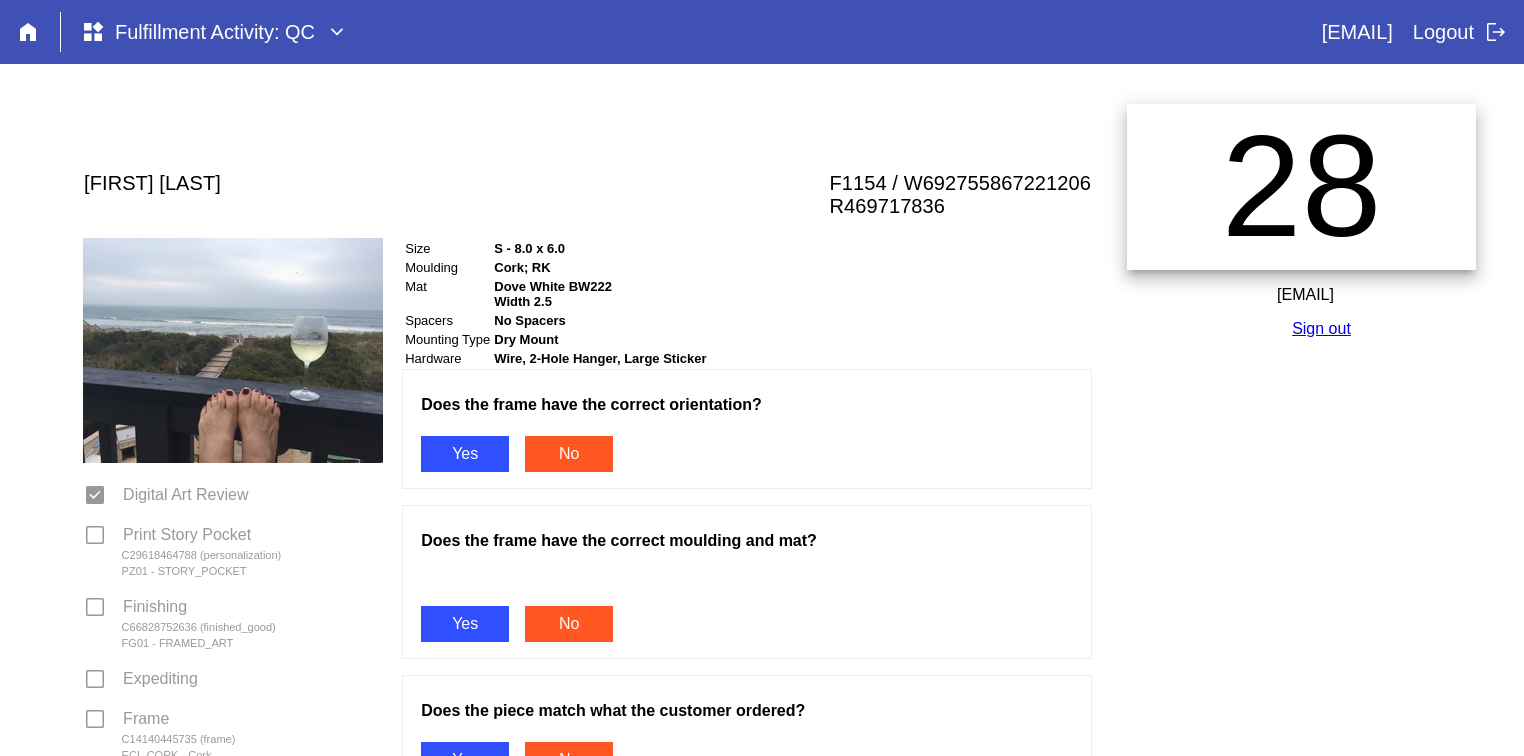 scroll, scrollTop: 0, scrollLeft: 0, axis: both 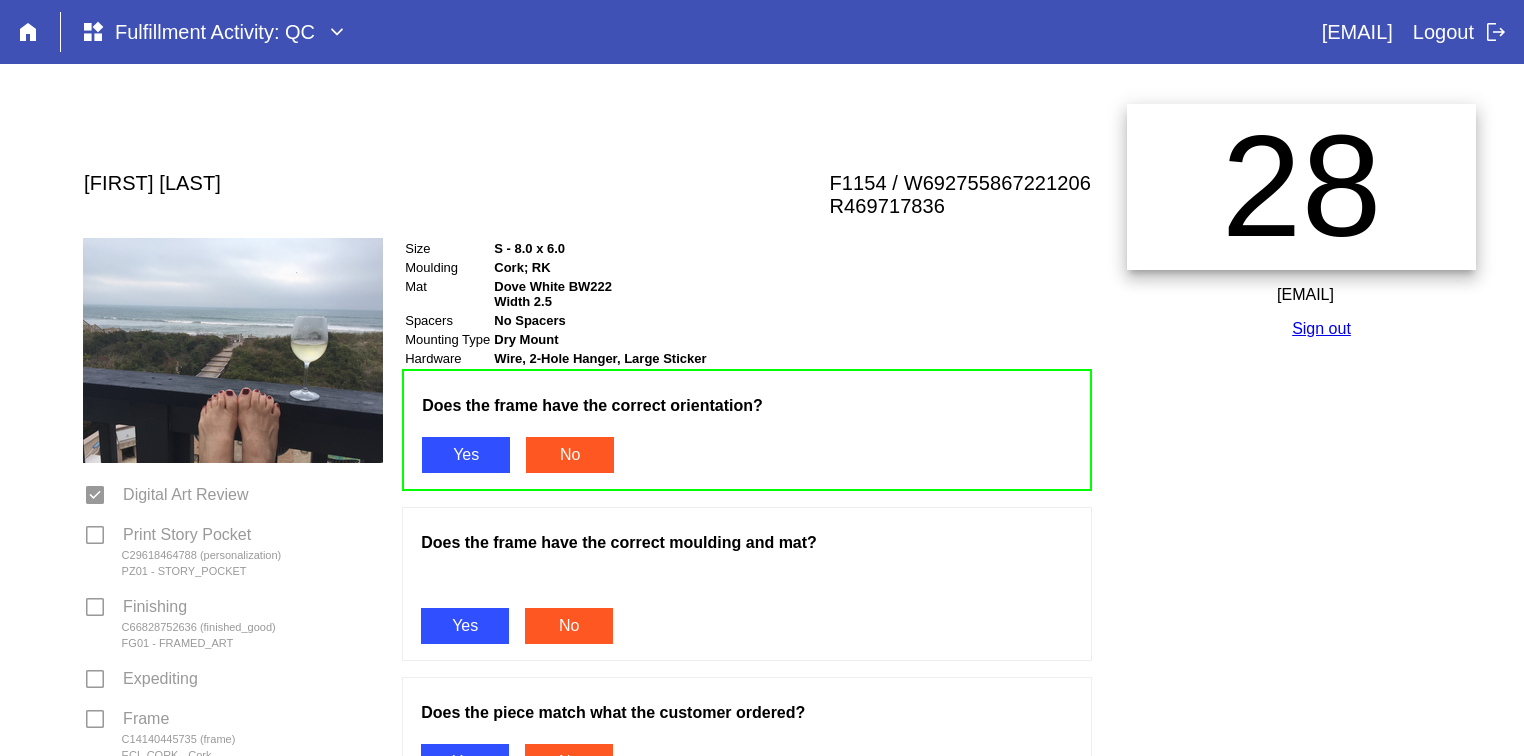 click on "Yes" at bounding box center [465, 626] 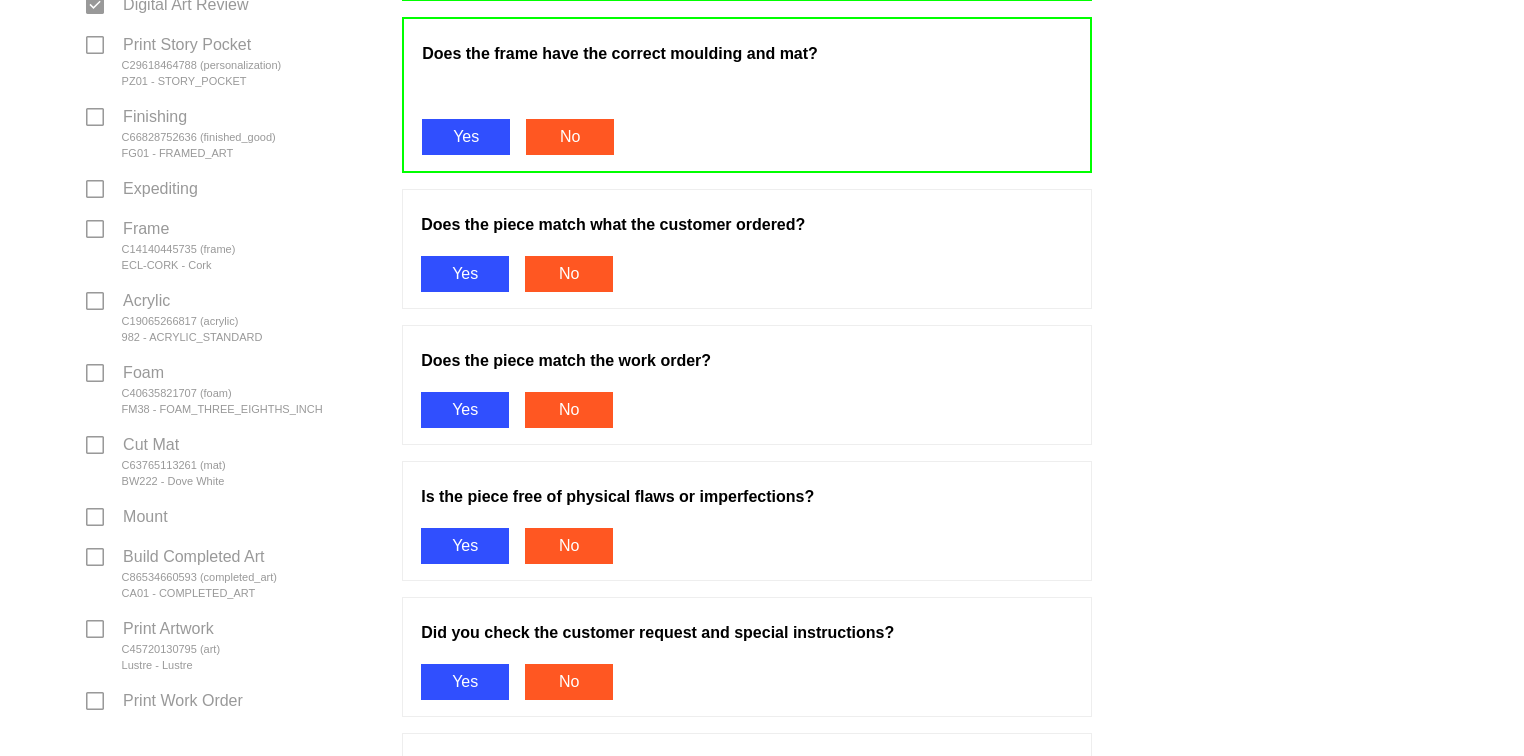 scroll, scrollTop: 520, scrollLeft: 0, axis: vertical 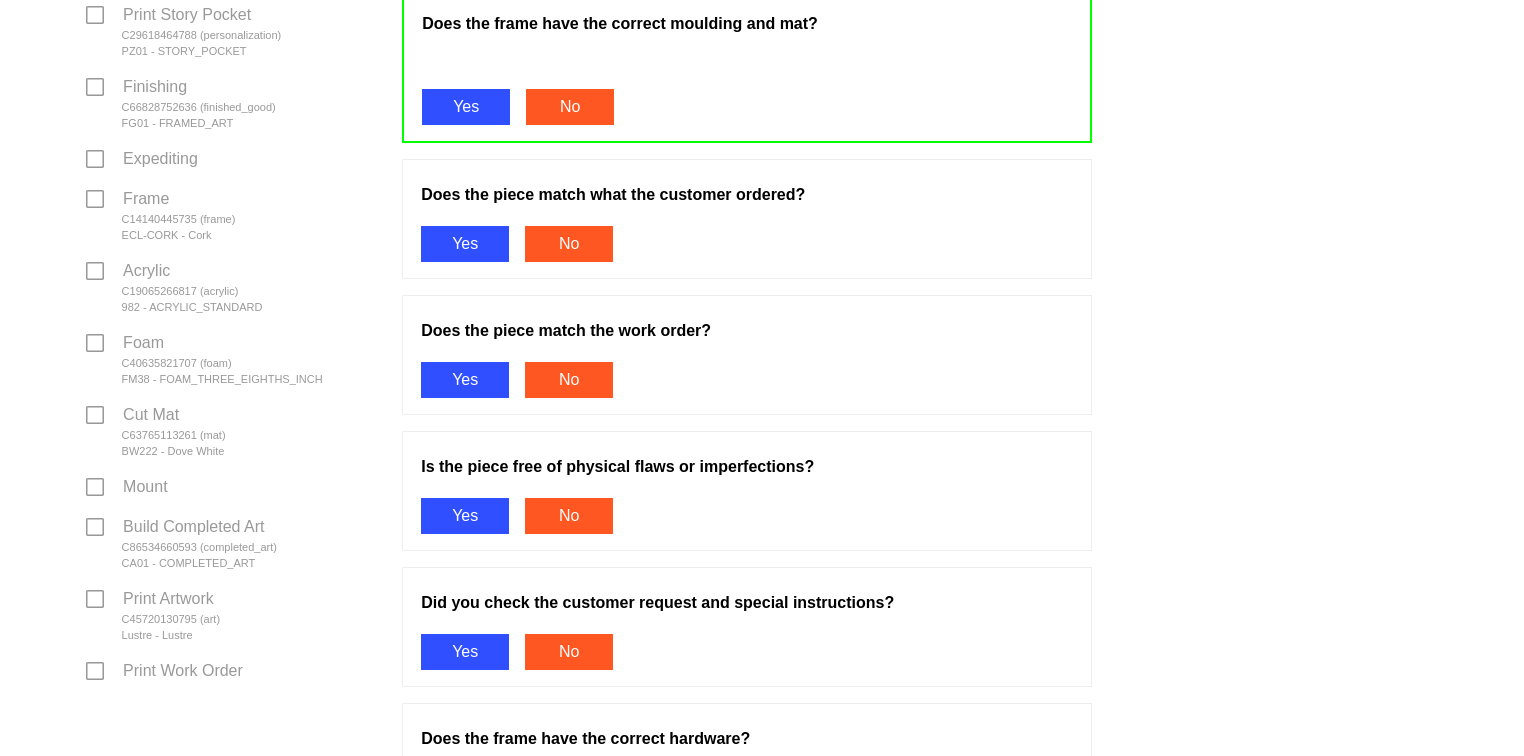 click on "Yes" at bounding box center [465, 244] 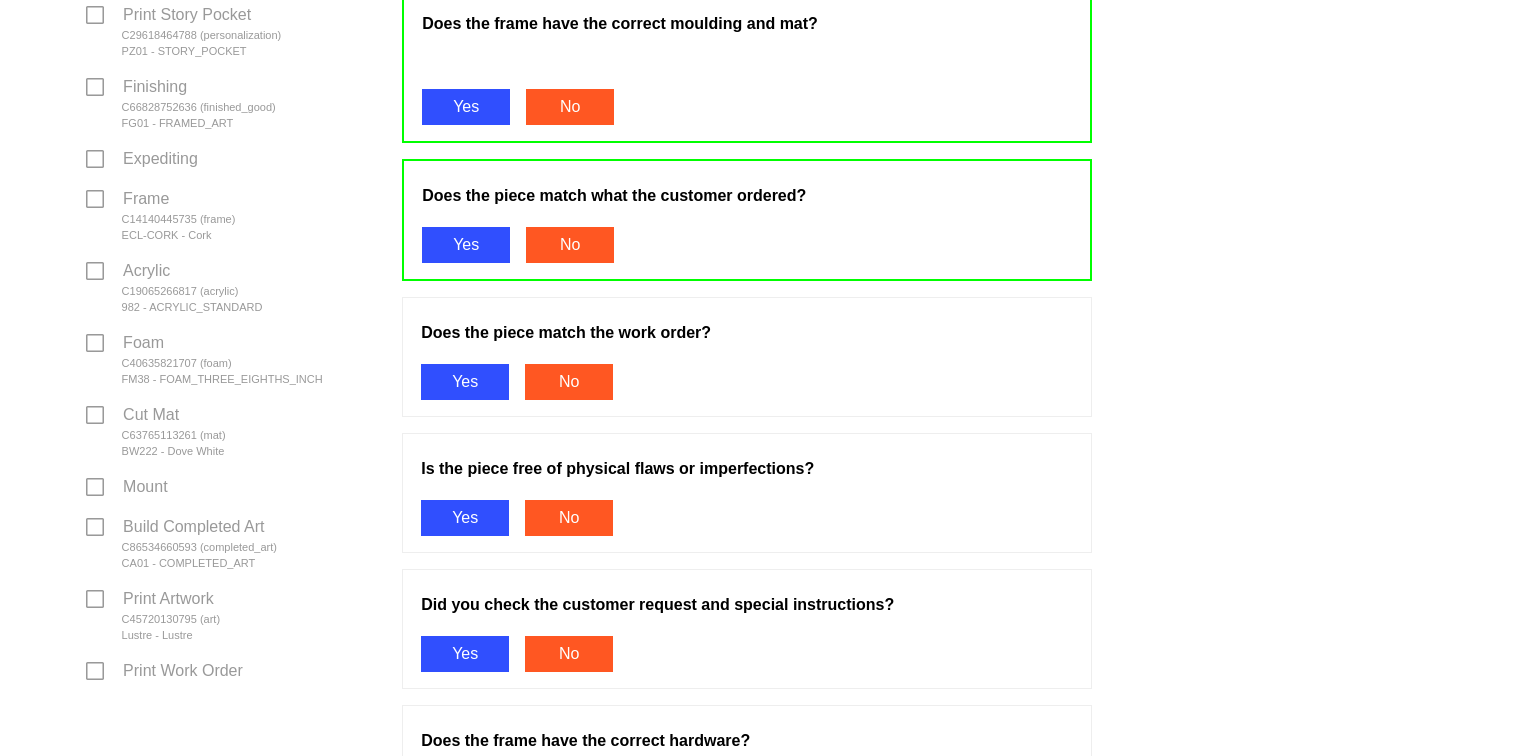 click on "Yes" at bounding box center (465, 382) 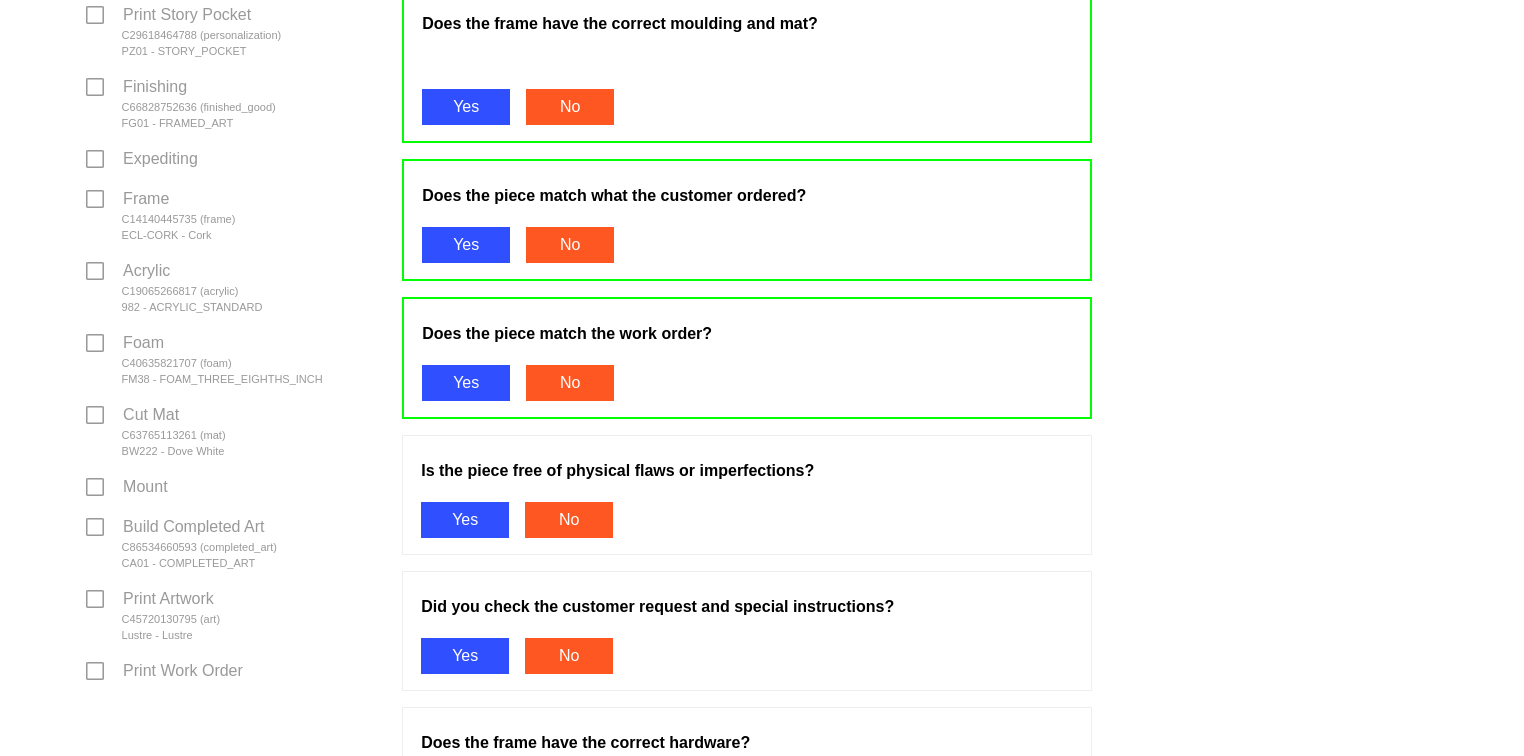 click on "Yes" at bounding box center [465, 520] 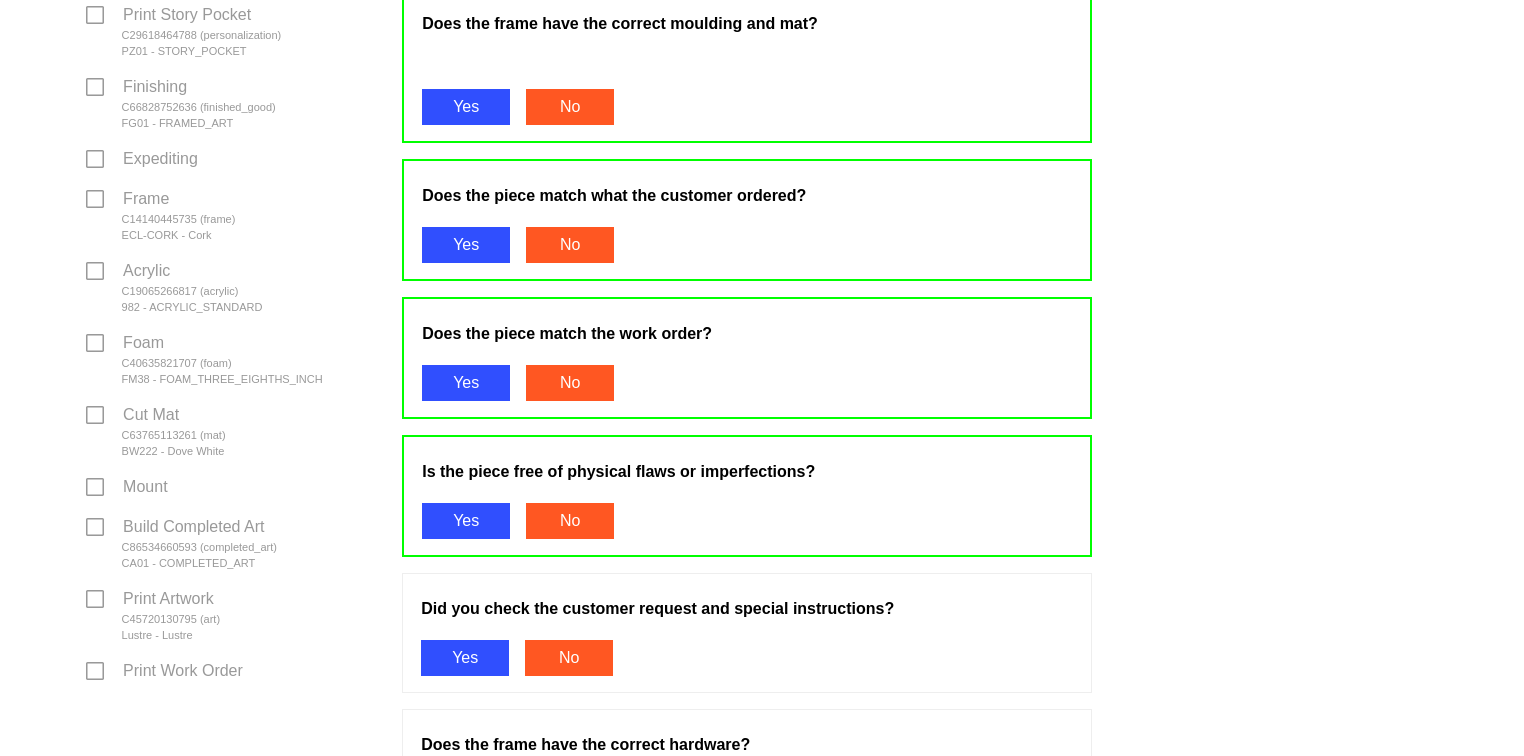 click on "Yes" at bounding box center (465, 658) 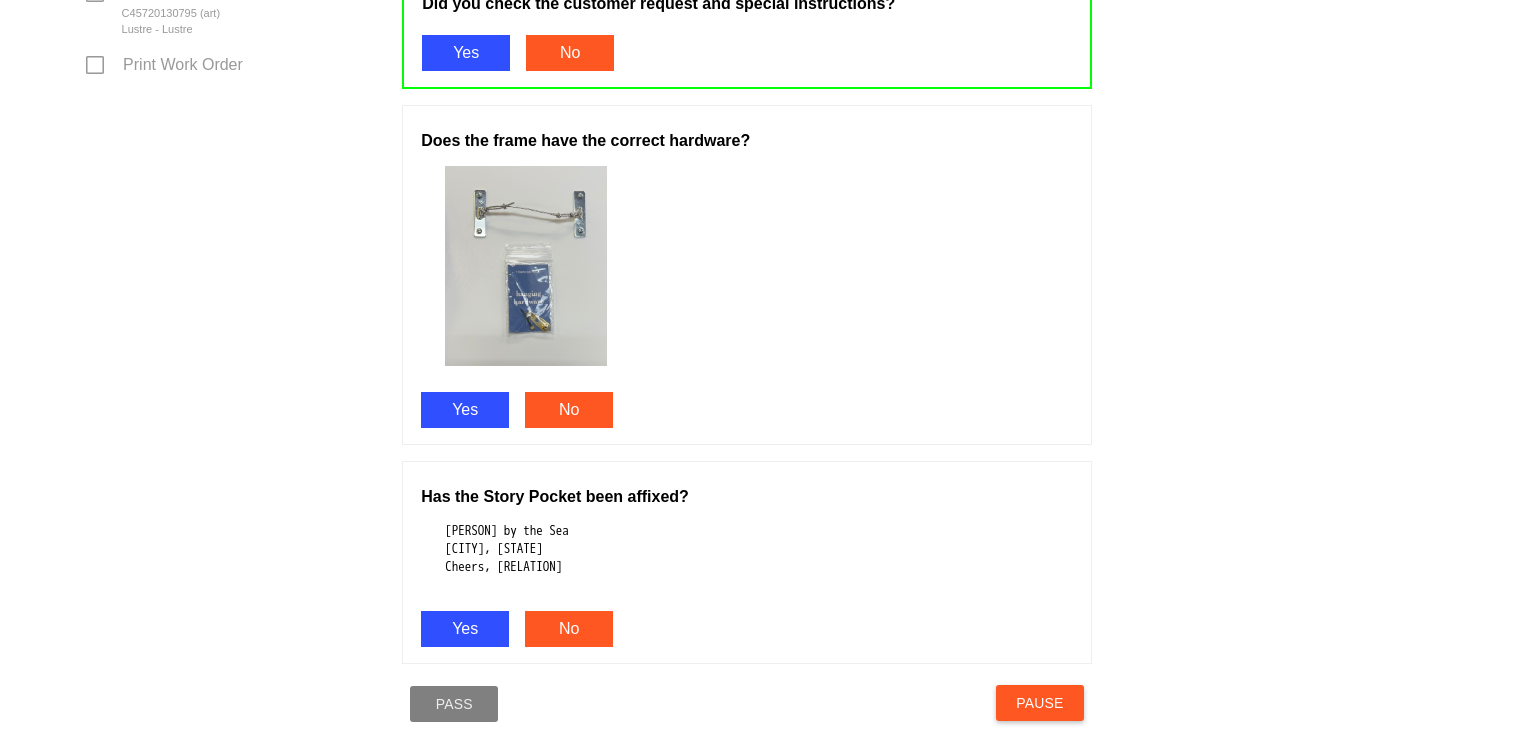 click on "Yes" at bounding box center [465, 410] 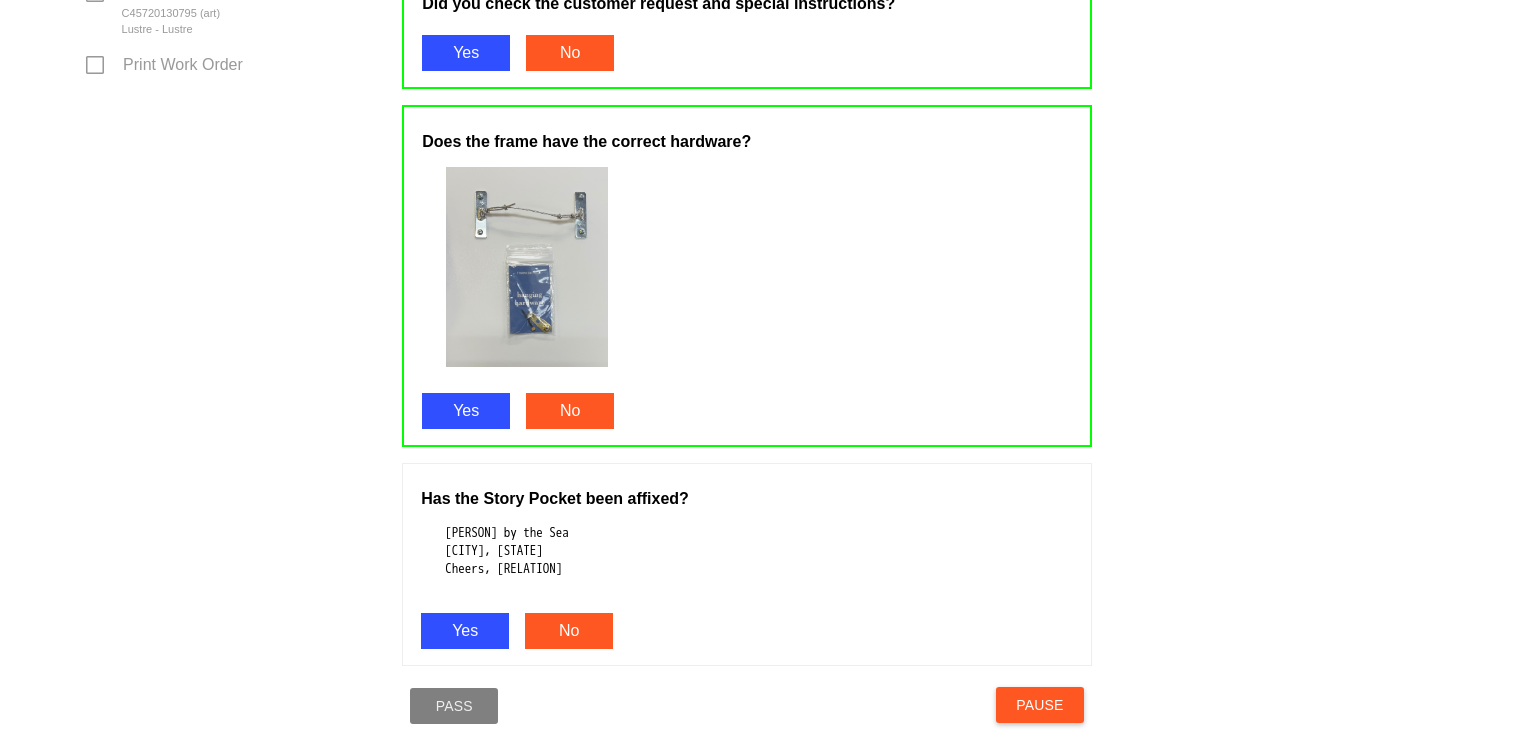 click on "Yes" at bounding box center [465, 631] 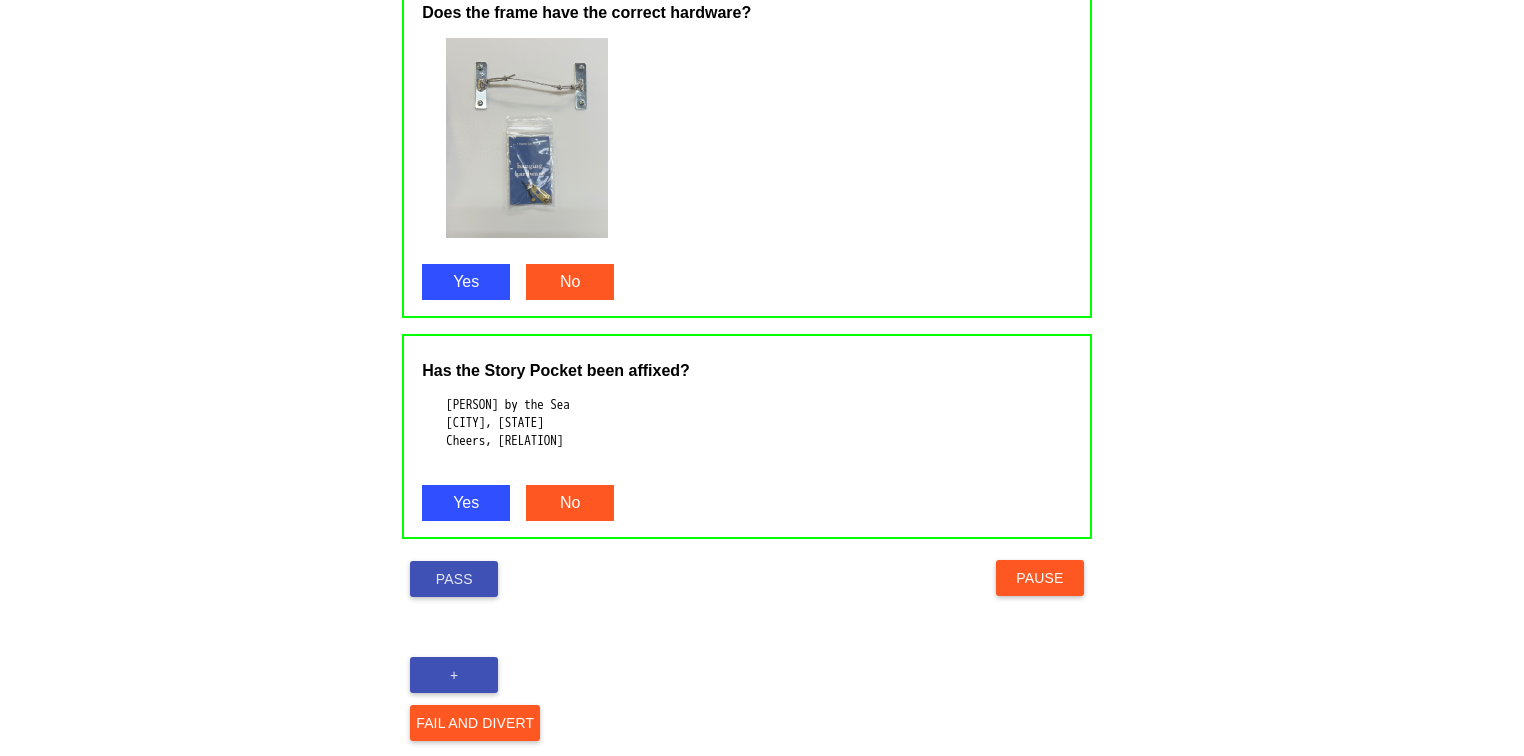 scroll, scrollTop: 1289, scrollLeft: 0, axis: vertical 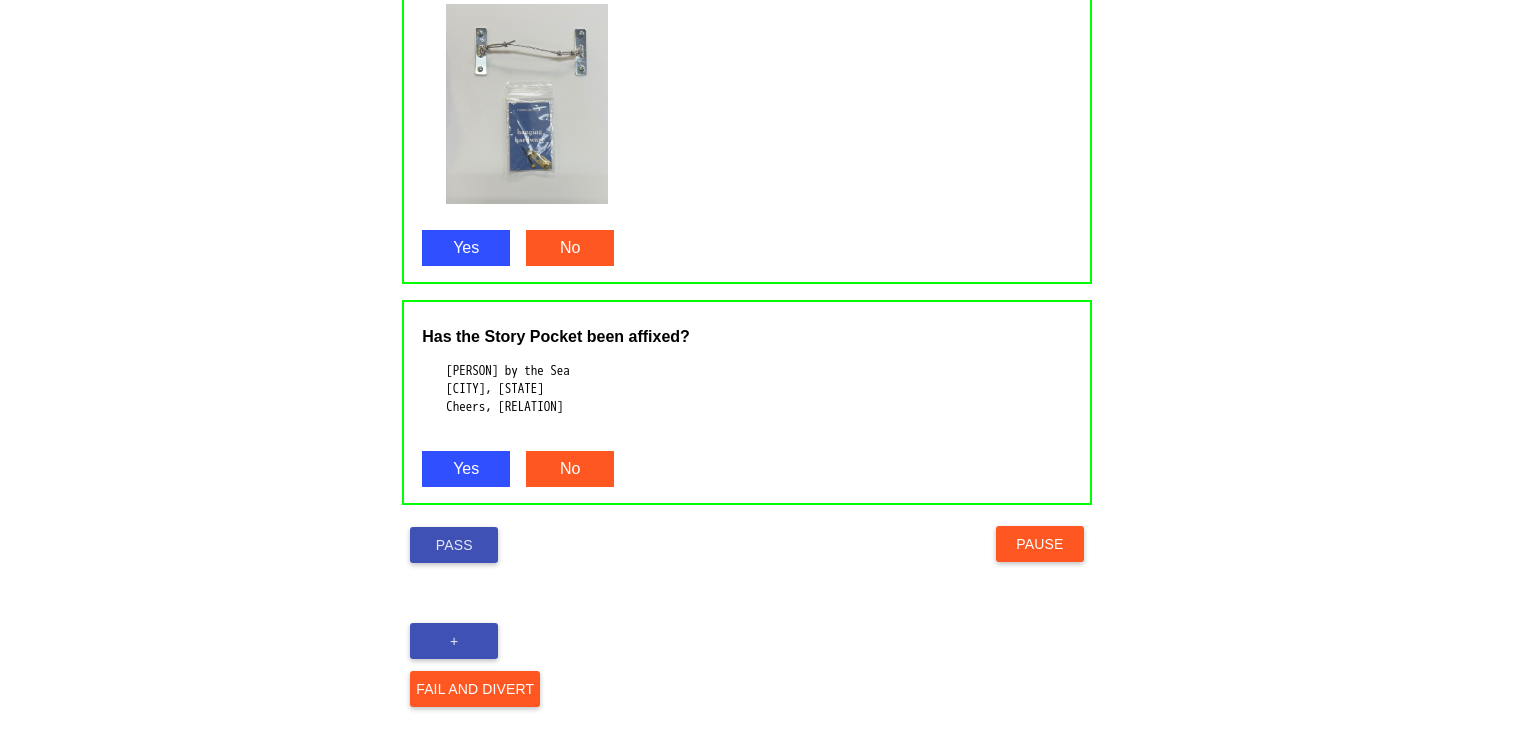 click on "Pass" at bounding box center (454, 545) 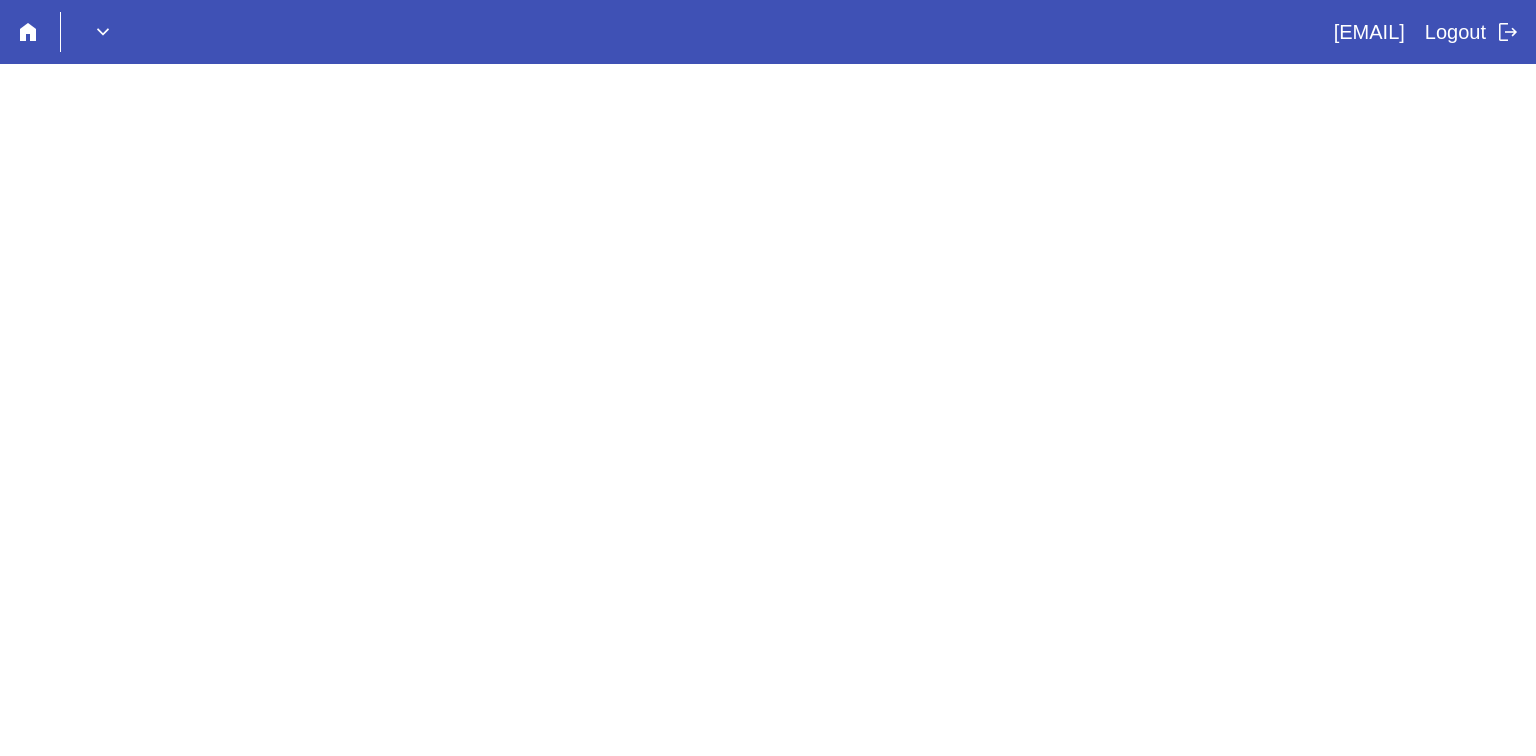 scroll, scrollTop: 0, scrollLeft: 0, axis: both 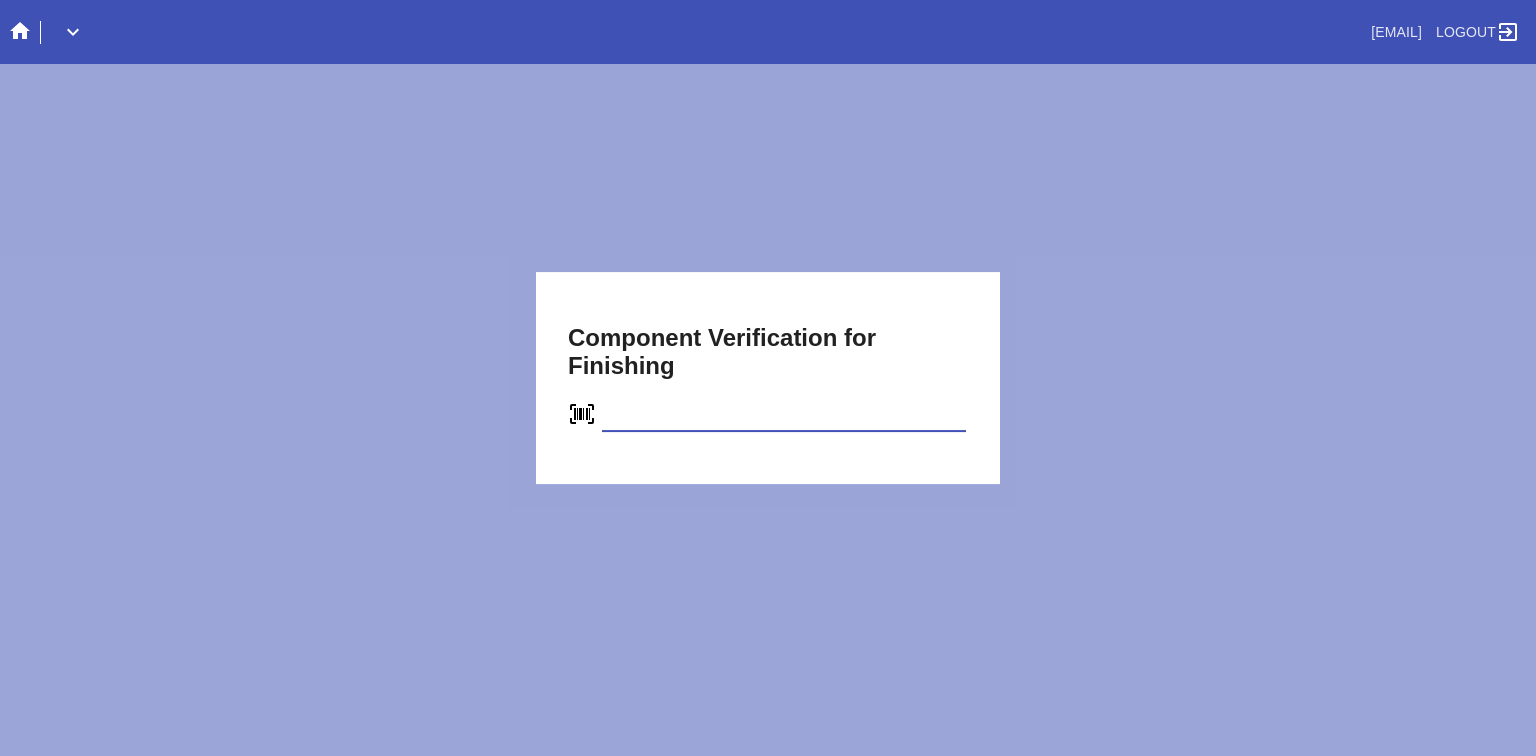 type on "C66828752636" 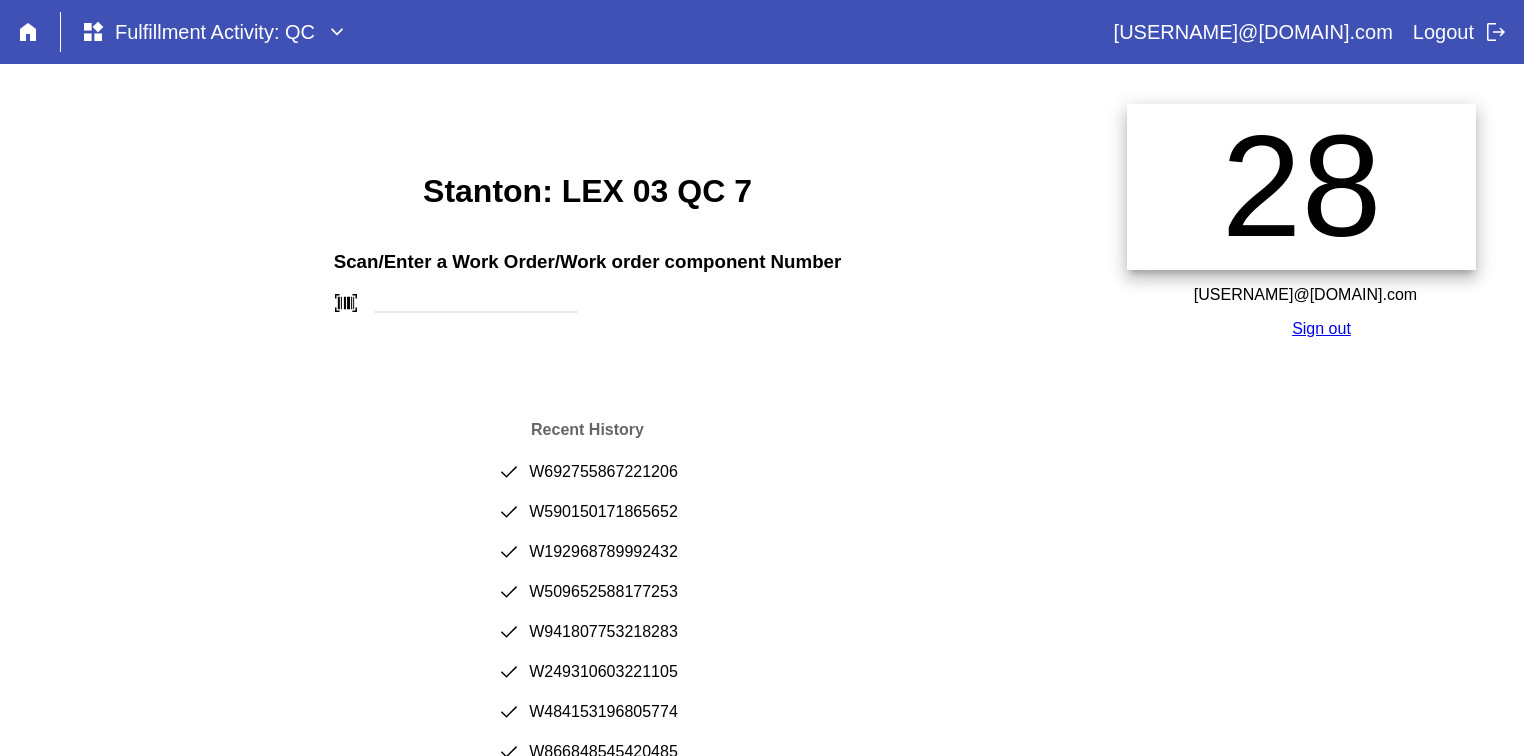 scroll, scrollTop: 0, scrollLeft: 0, axis: both 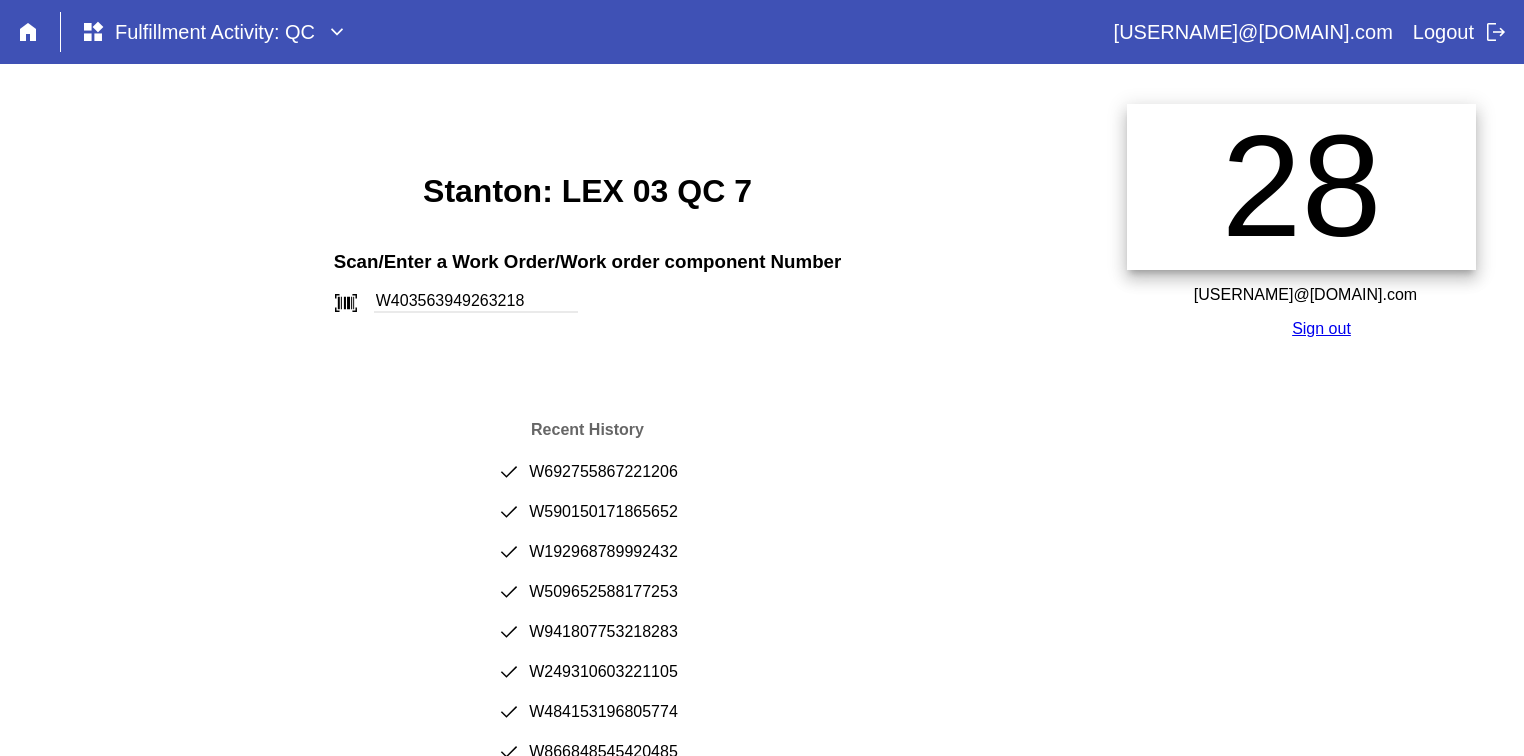 type on "W403563949263218" 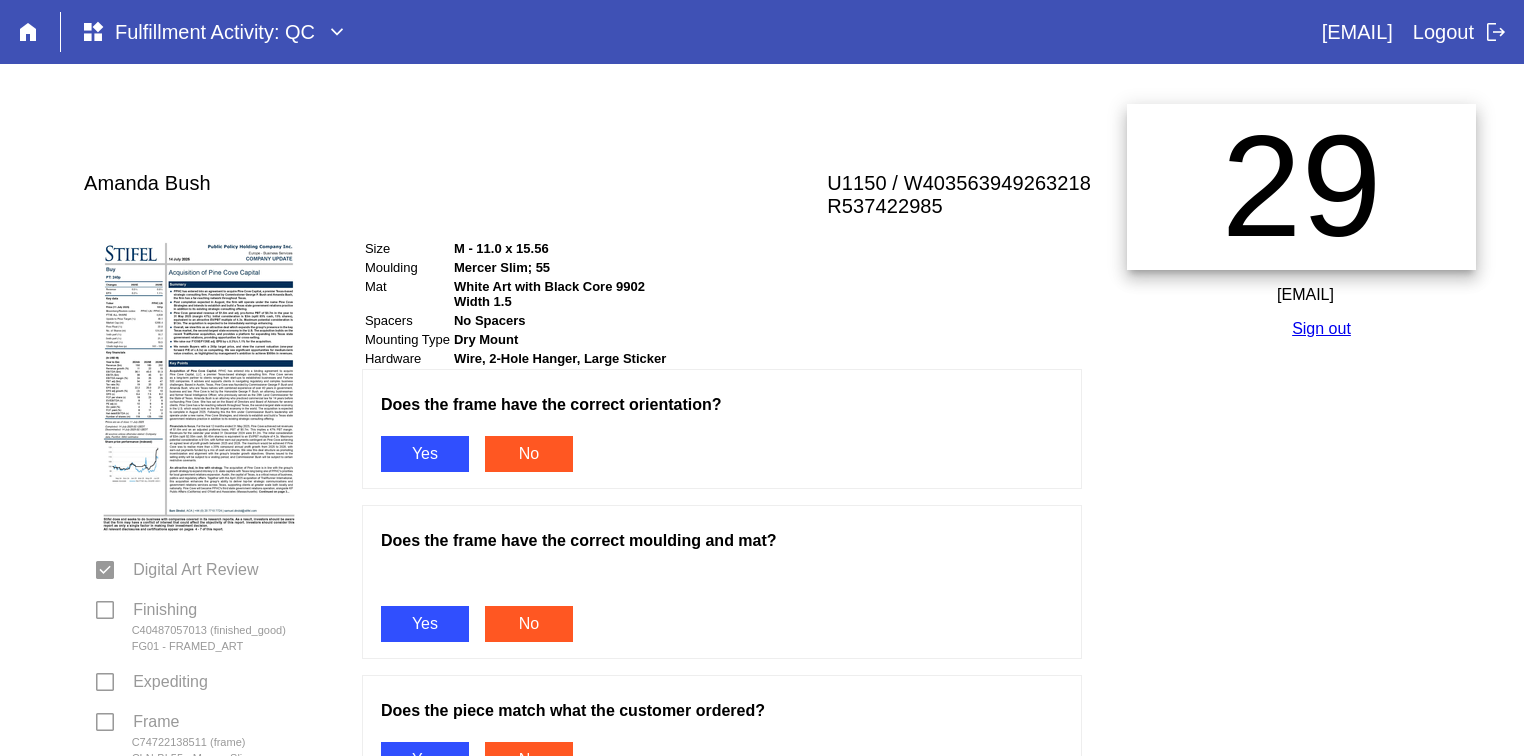 scroll, scrollTop: 0, scrollLeft: 0, axis: both 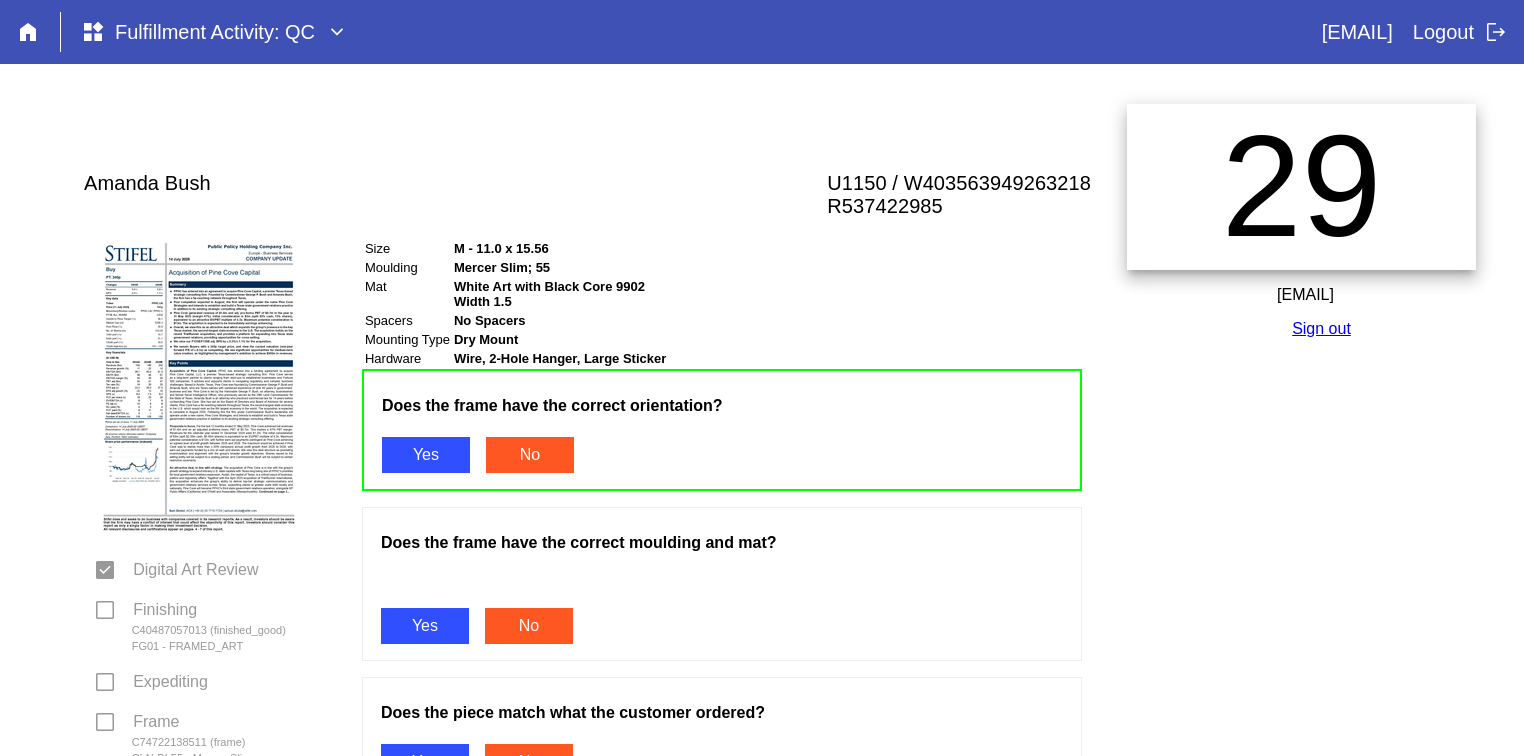 click on "Yes" at bounding box center (425, 626) 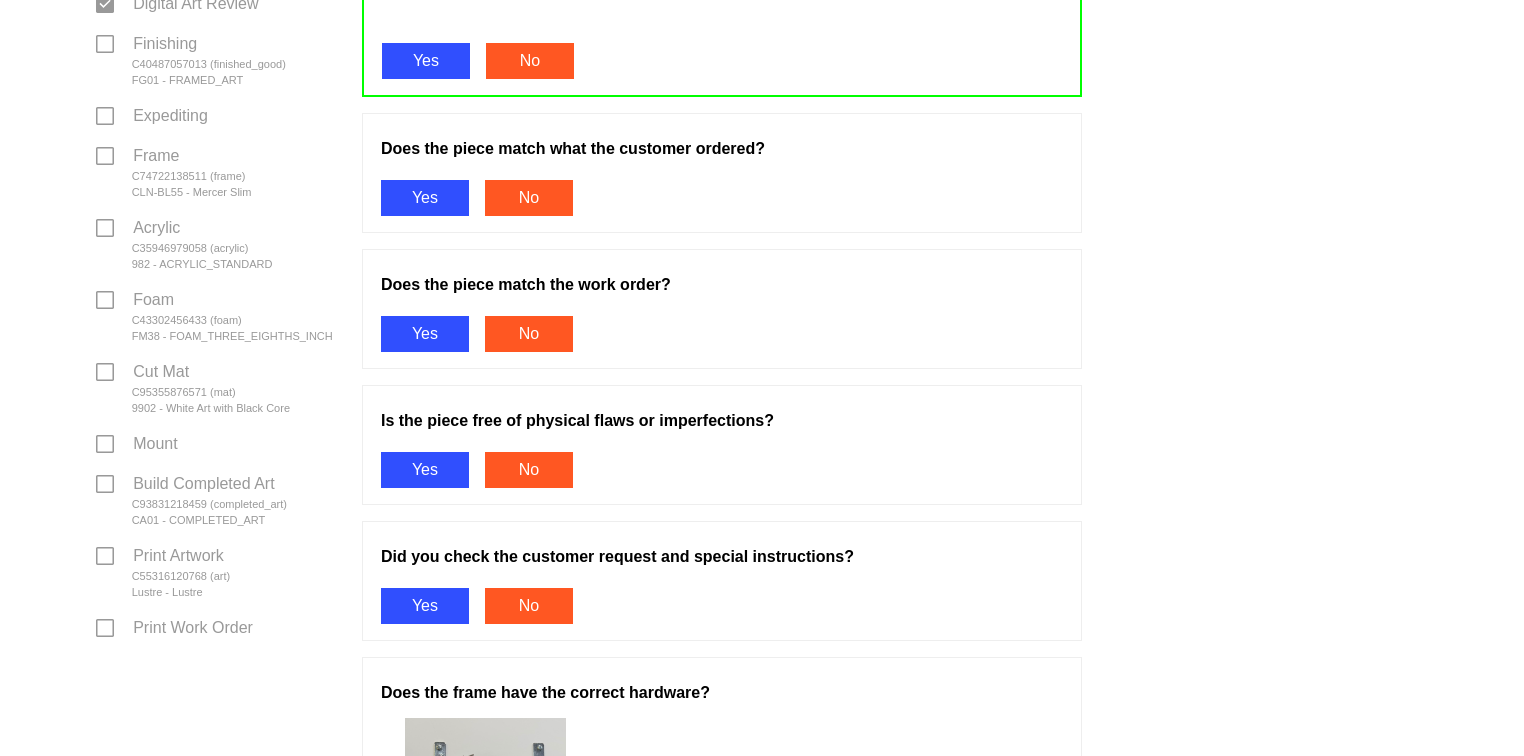 scroll, scrollTop: 577, scrollLeft: 0, axis: vertical 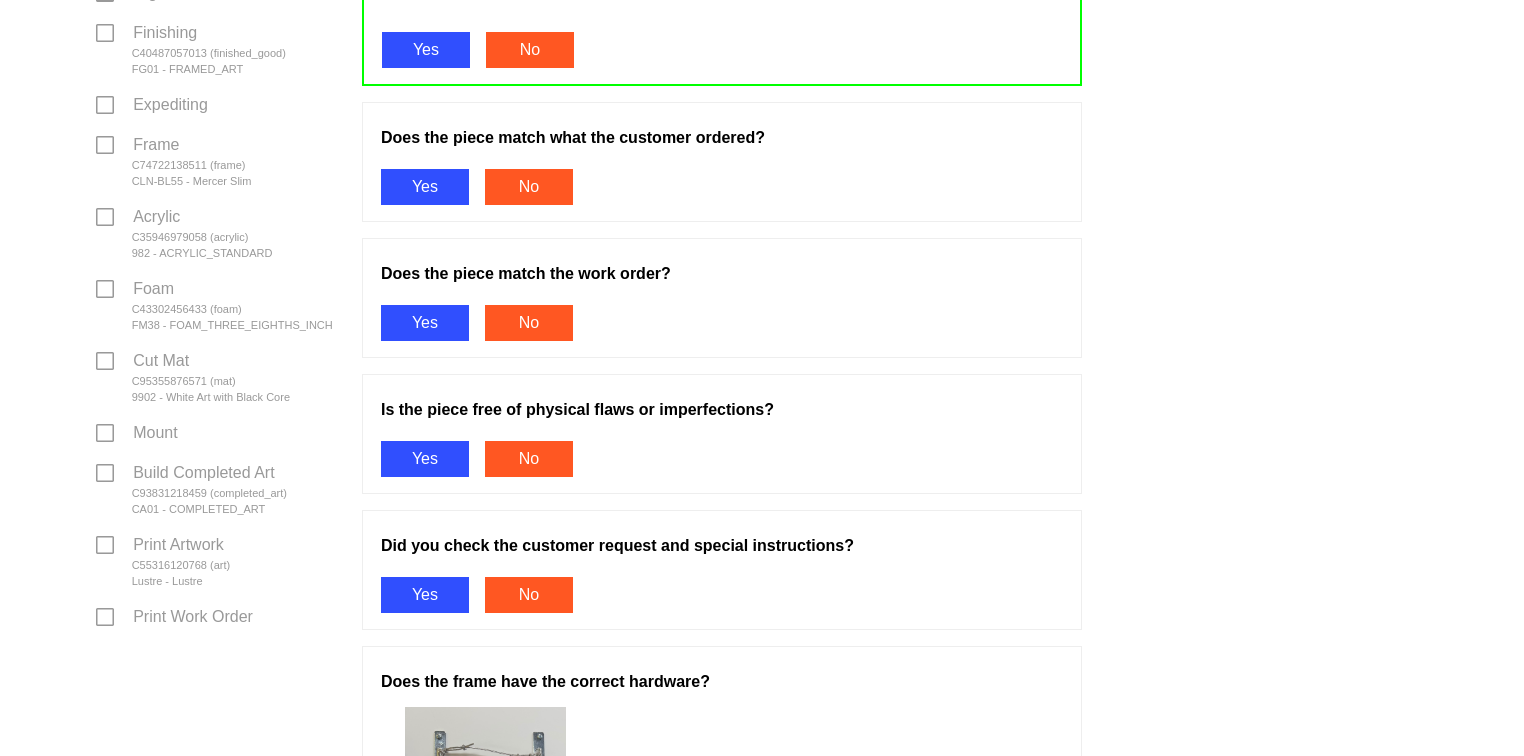 click on "Yes" at bounding box center (425, 187) 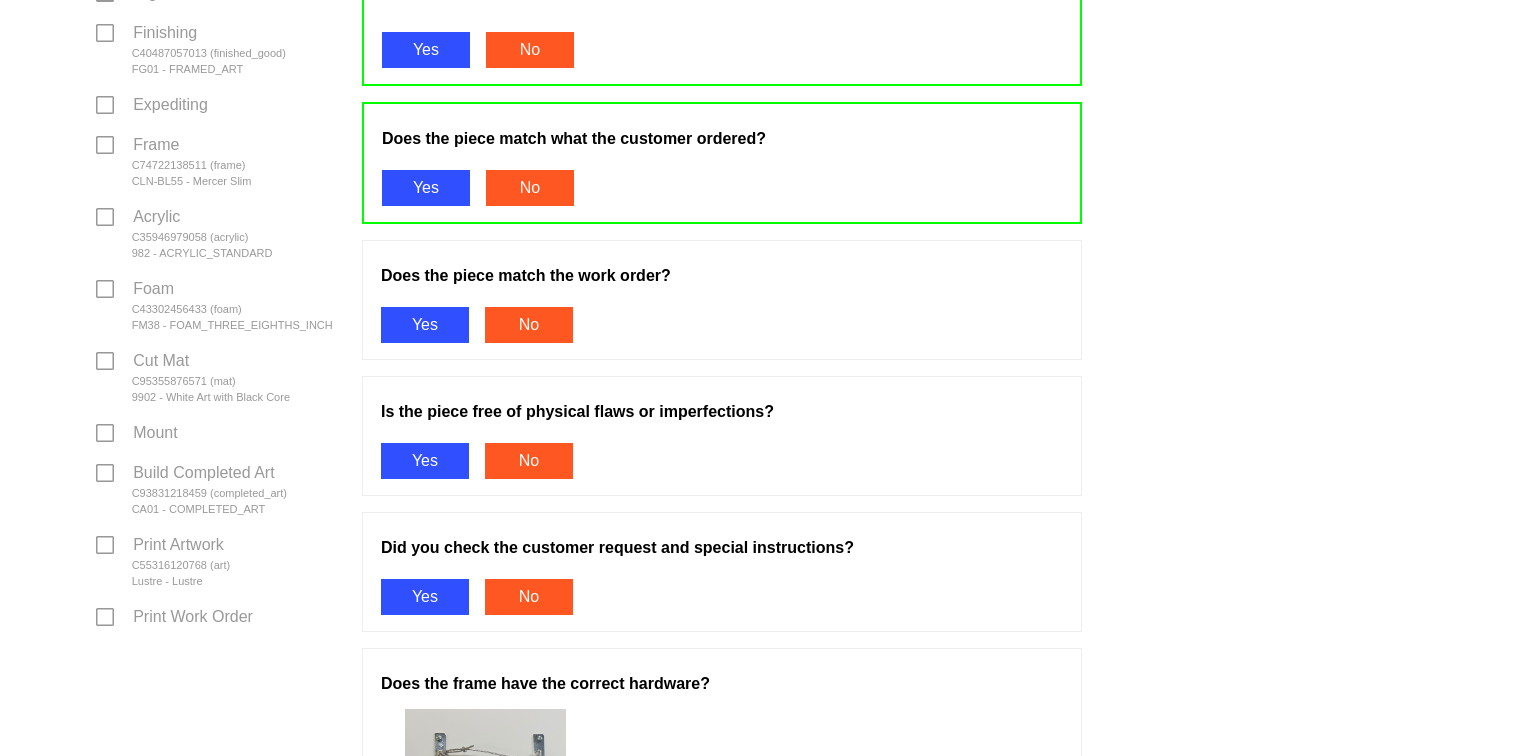 click on "Yes" at bounding box center [425, 325] 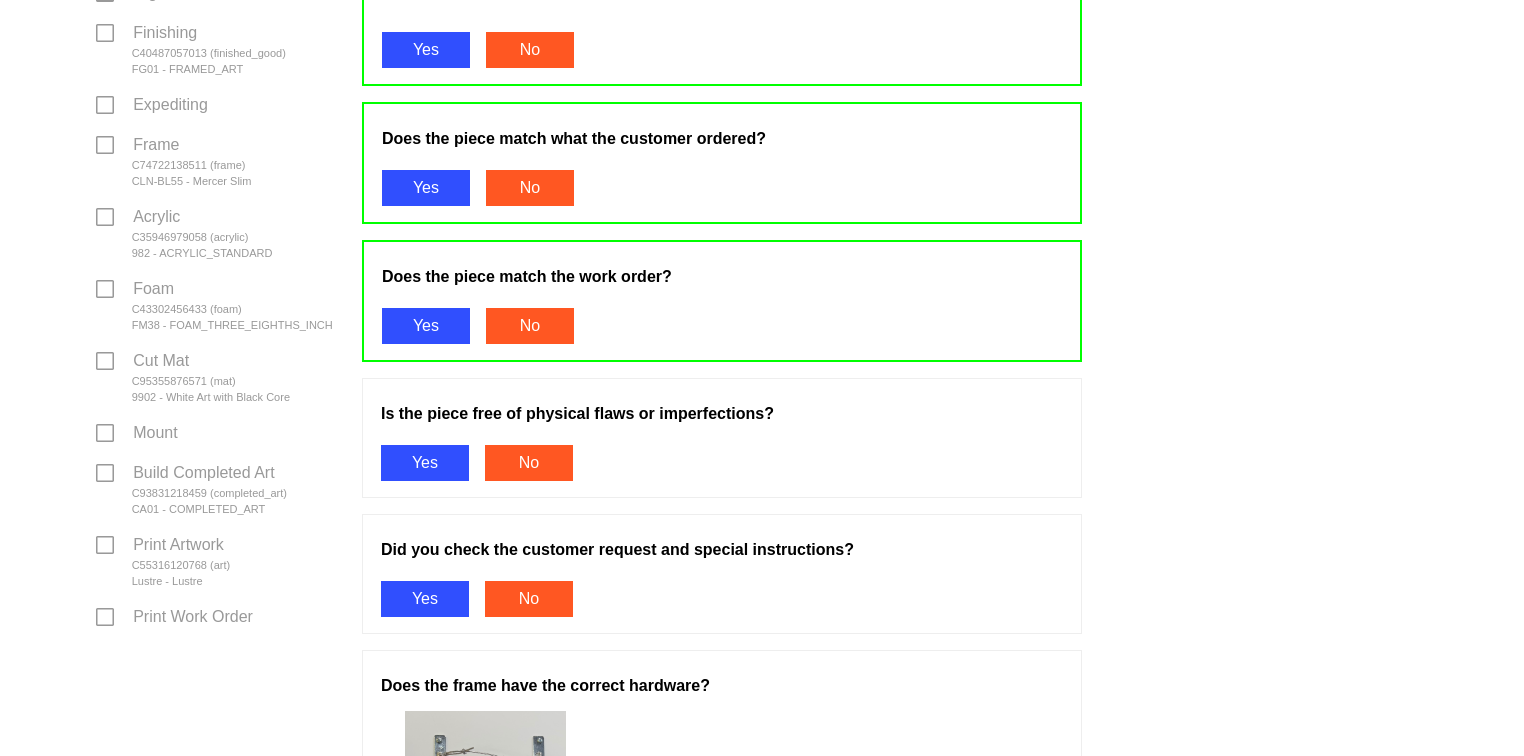 click on "Yes" at bounding box center (425, 463) 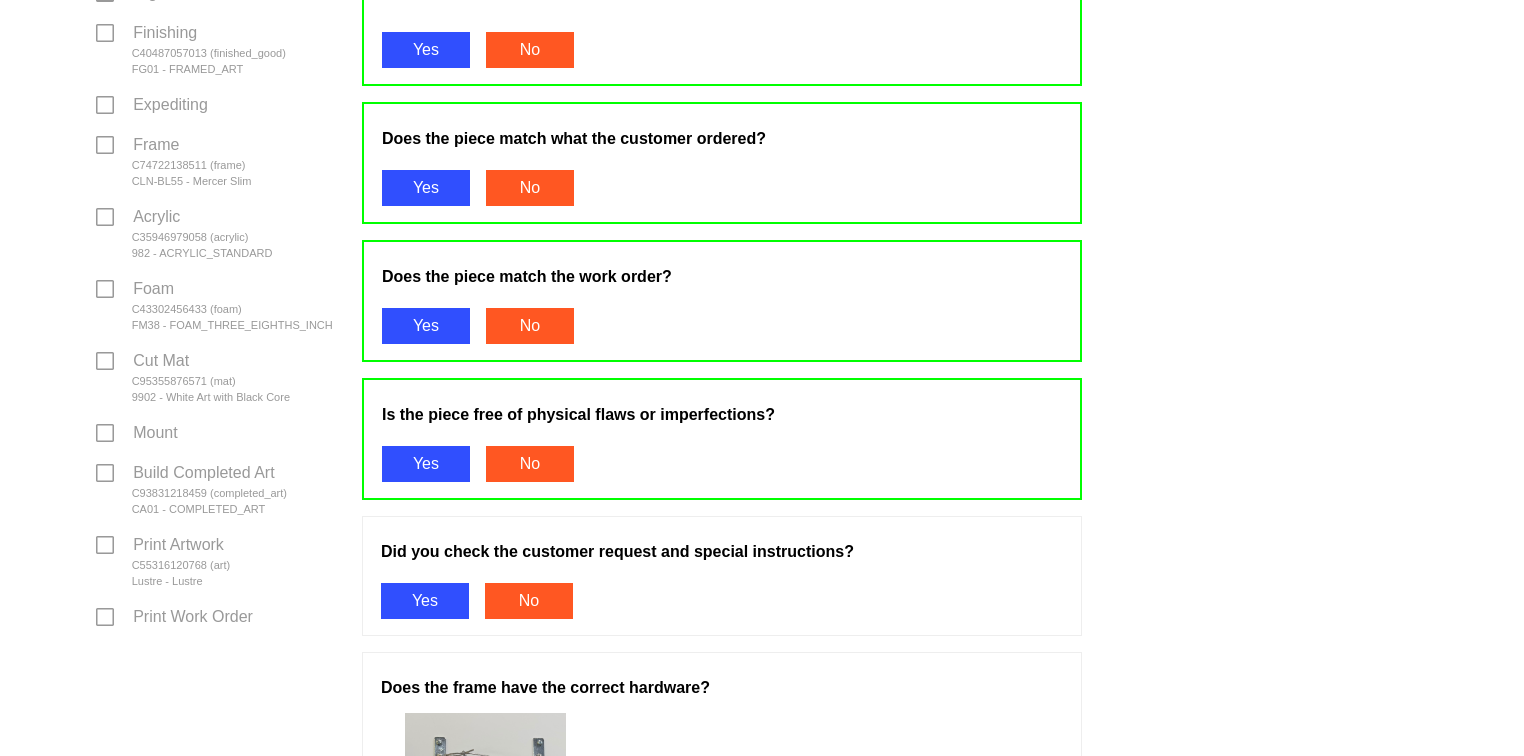 click on "Yes" at bounding box center (425, 601) 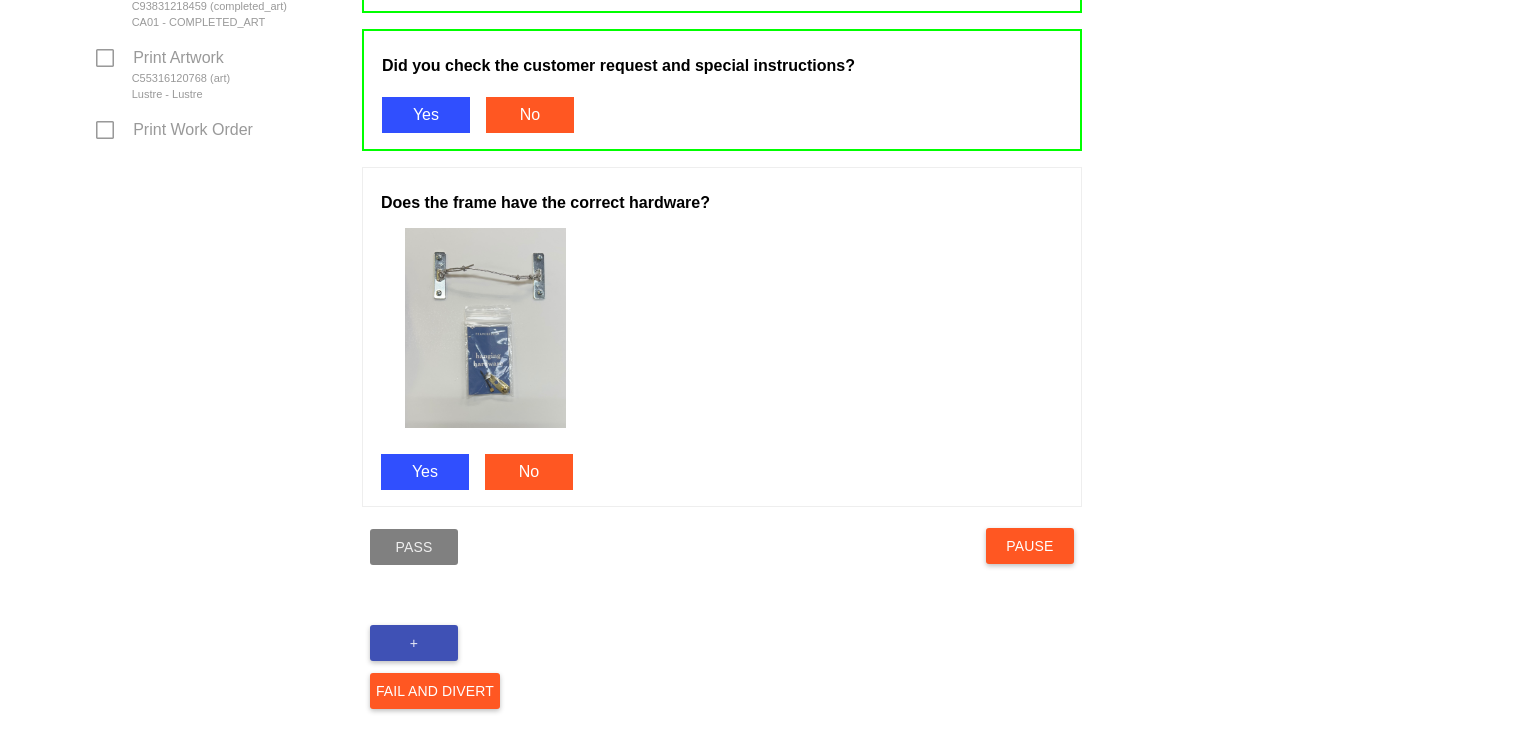 scroll, scrollTop: 1076, scrollLeft: 0, axis: vertical 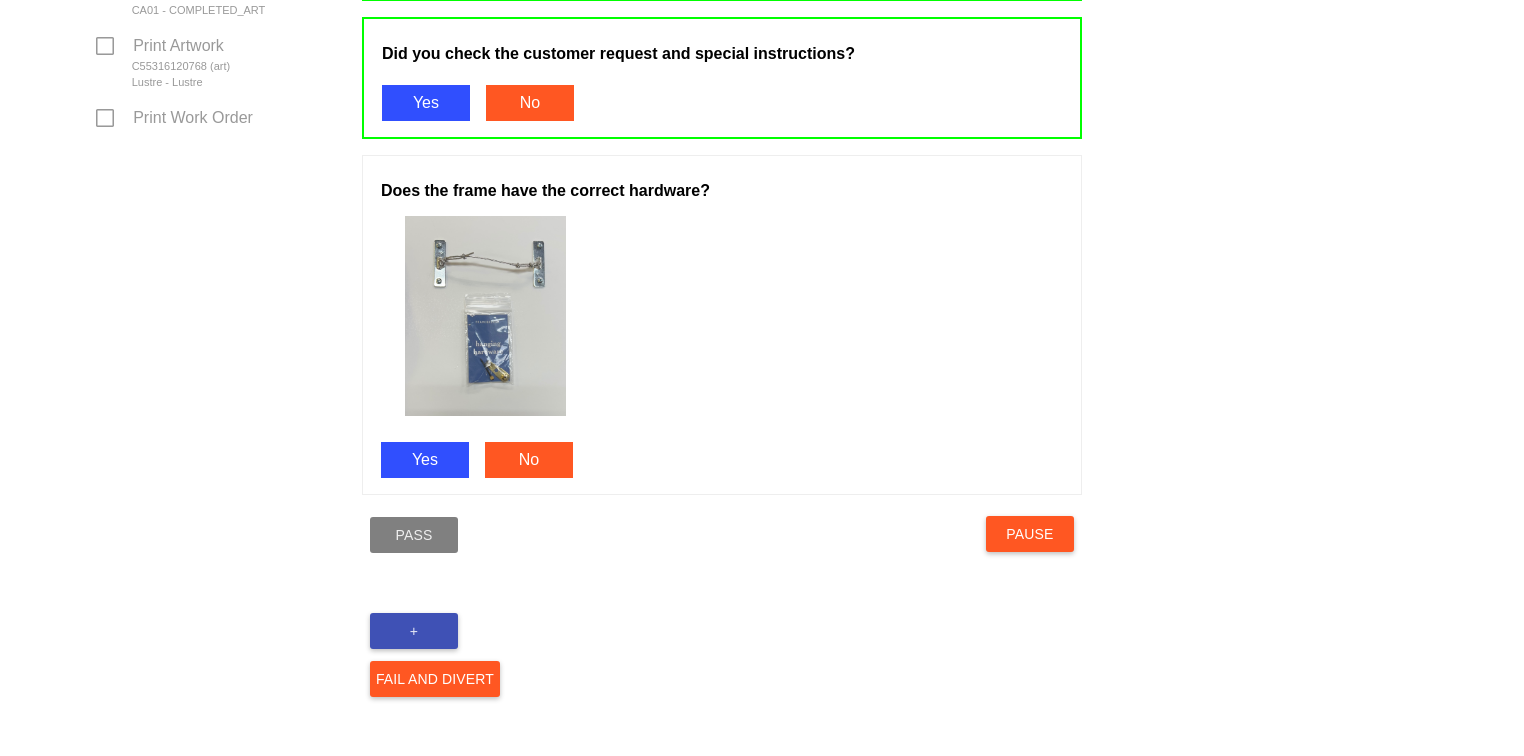 click on "Yes" at bounding box center (425, 460) 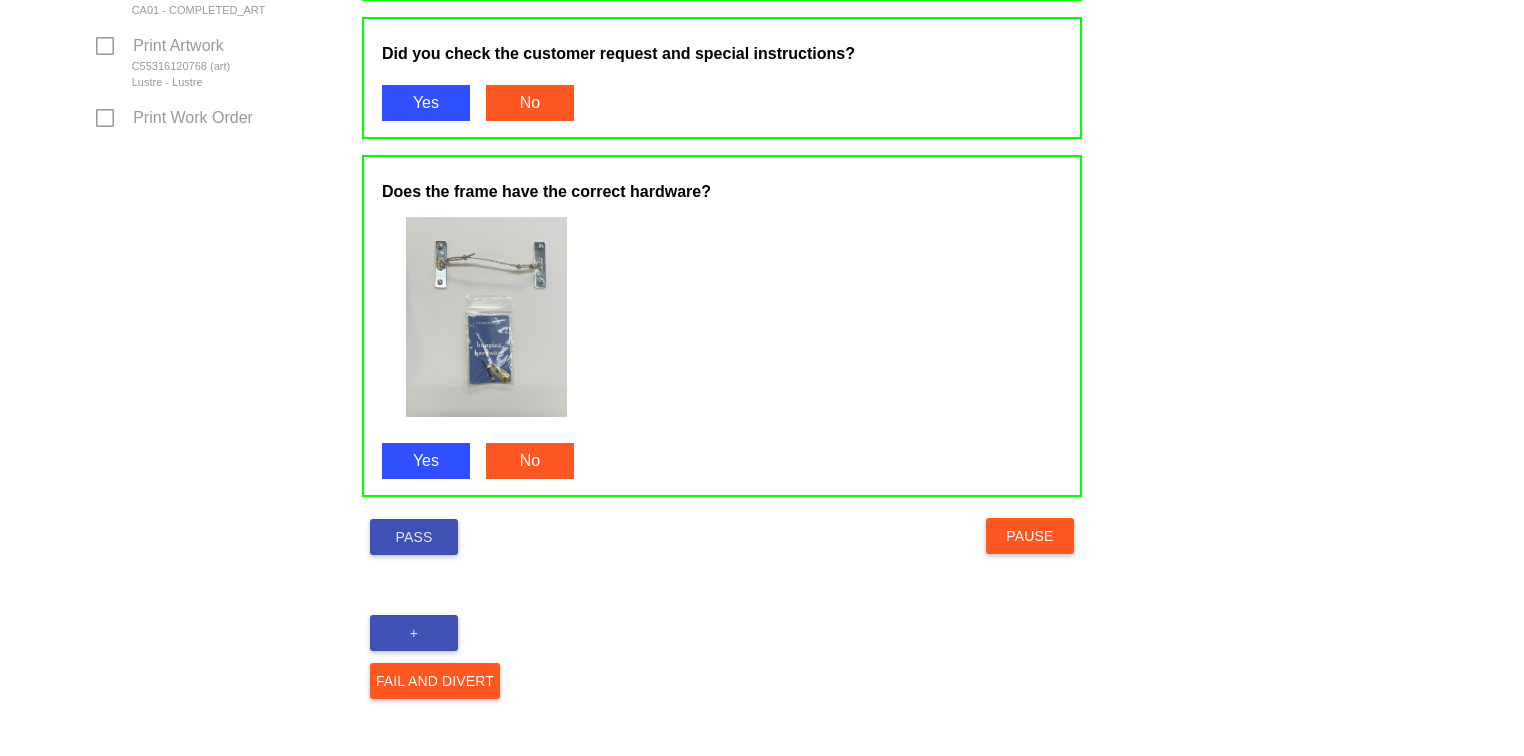 click on "Pass" at bounding box center [414, 537] 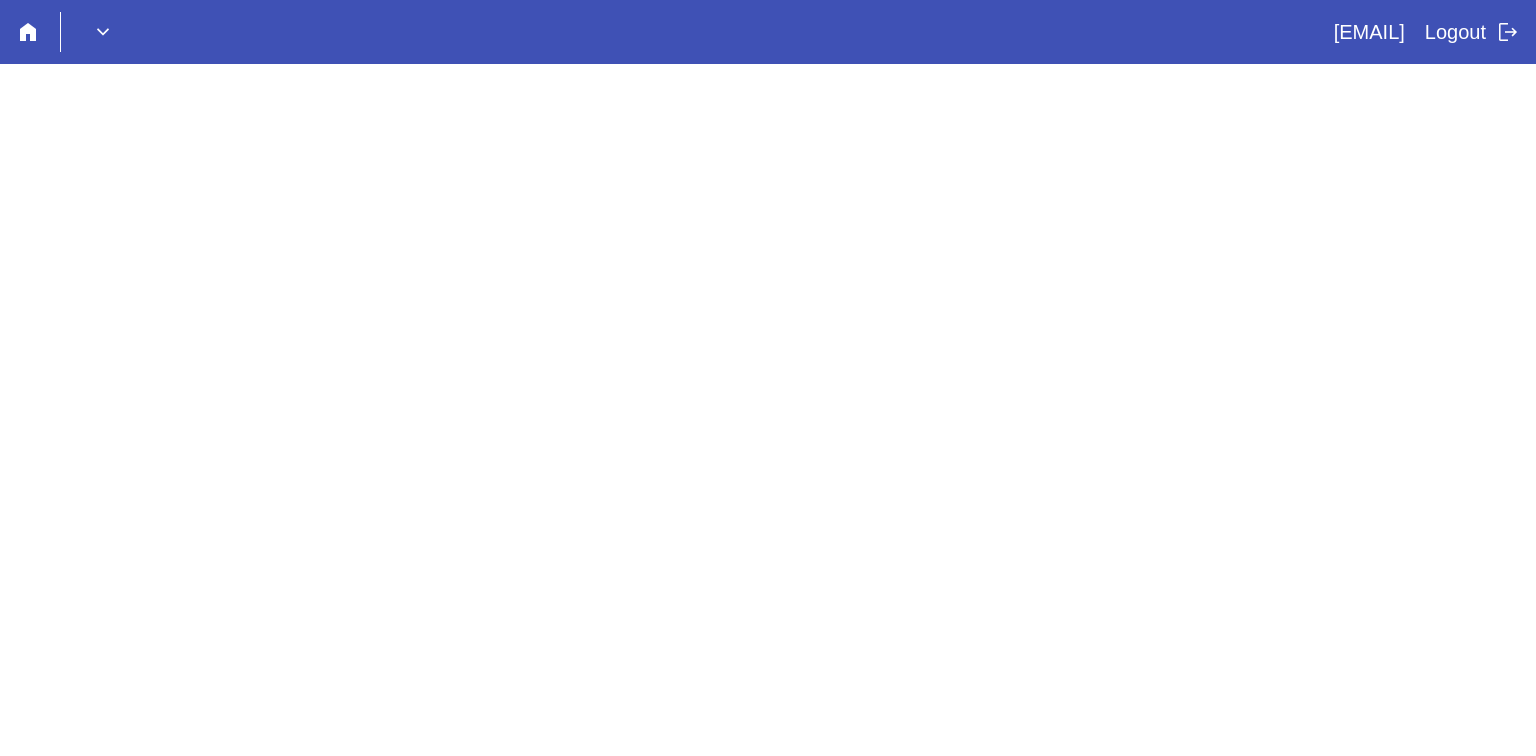 scroll, scrollTop: 0, scrollLeft: 0, axis: both 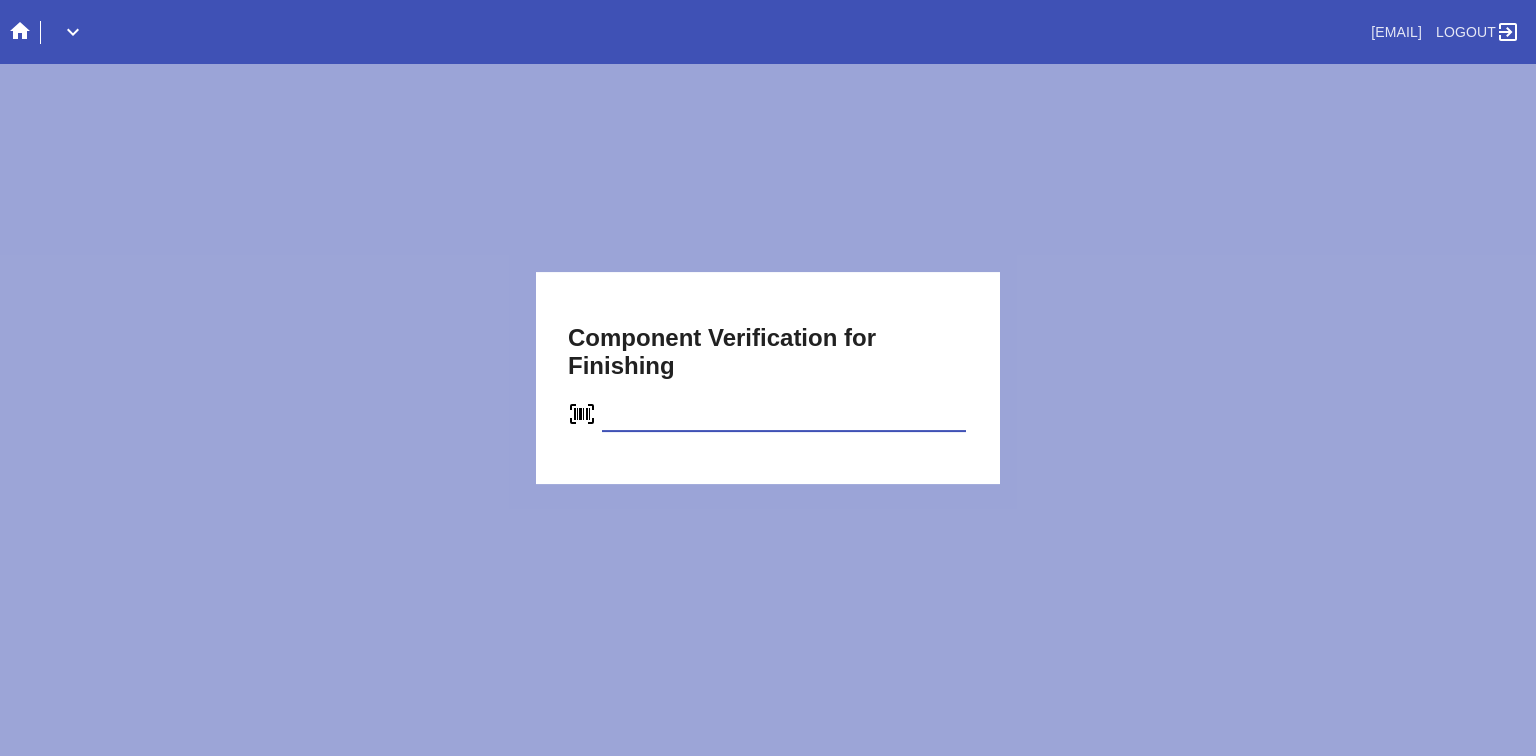 type on "C40487057013" 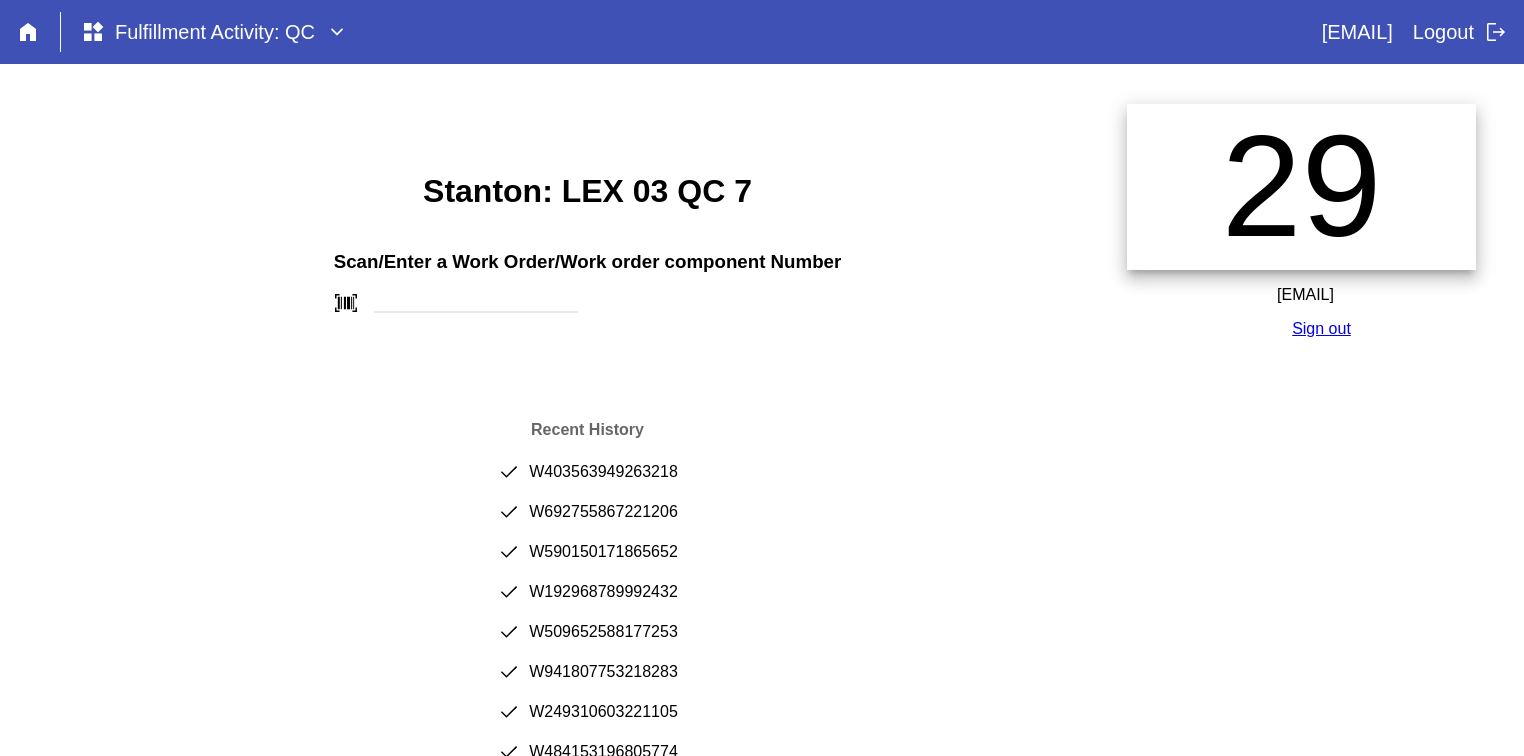 scroll, scrollTop: 0, scrollLeft: 0, axis: both 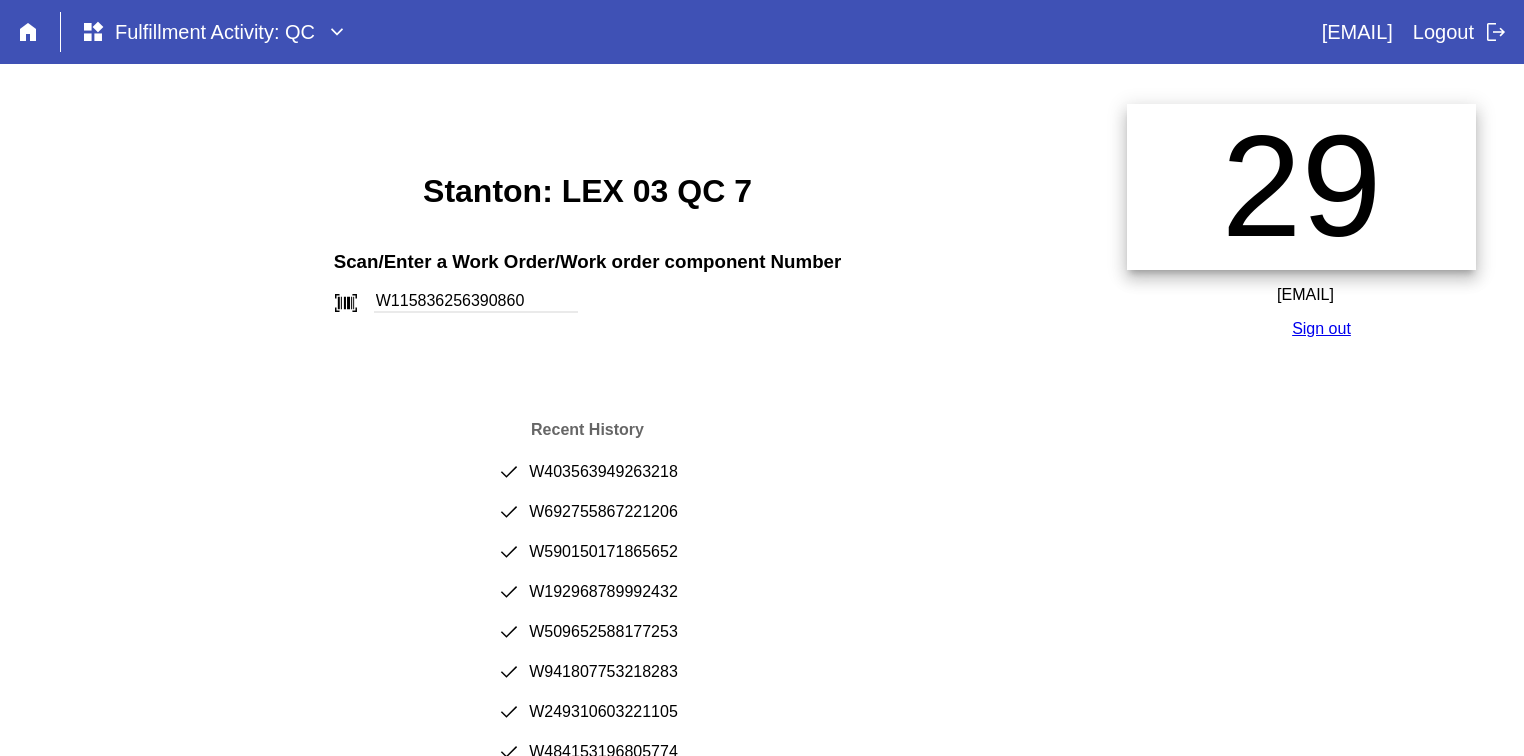 type on "W115836256390860" 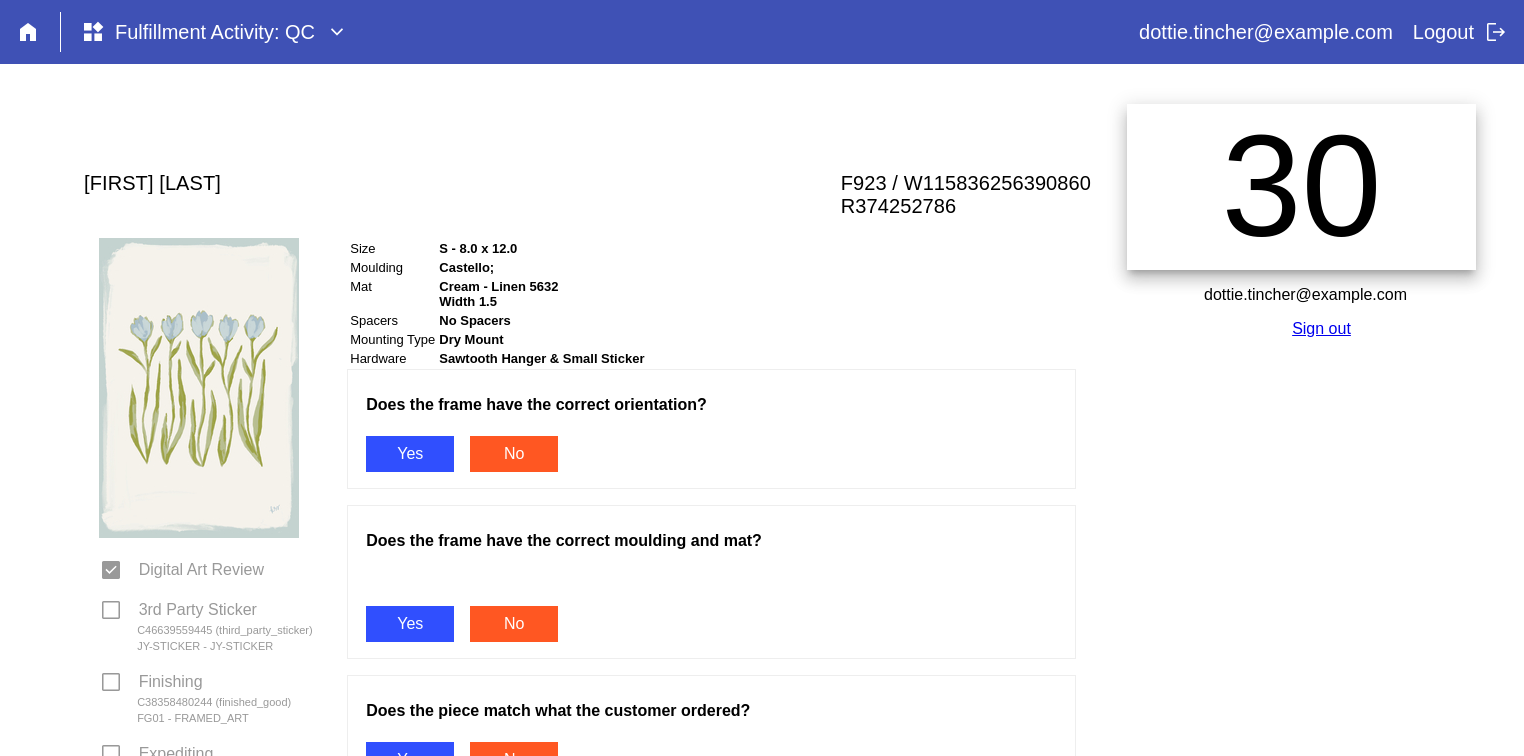 scroll, scrollTop: 0, scrollLeft: 0, axis: both 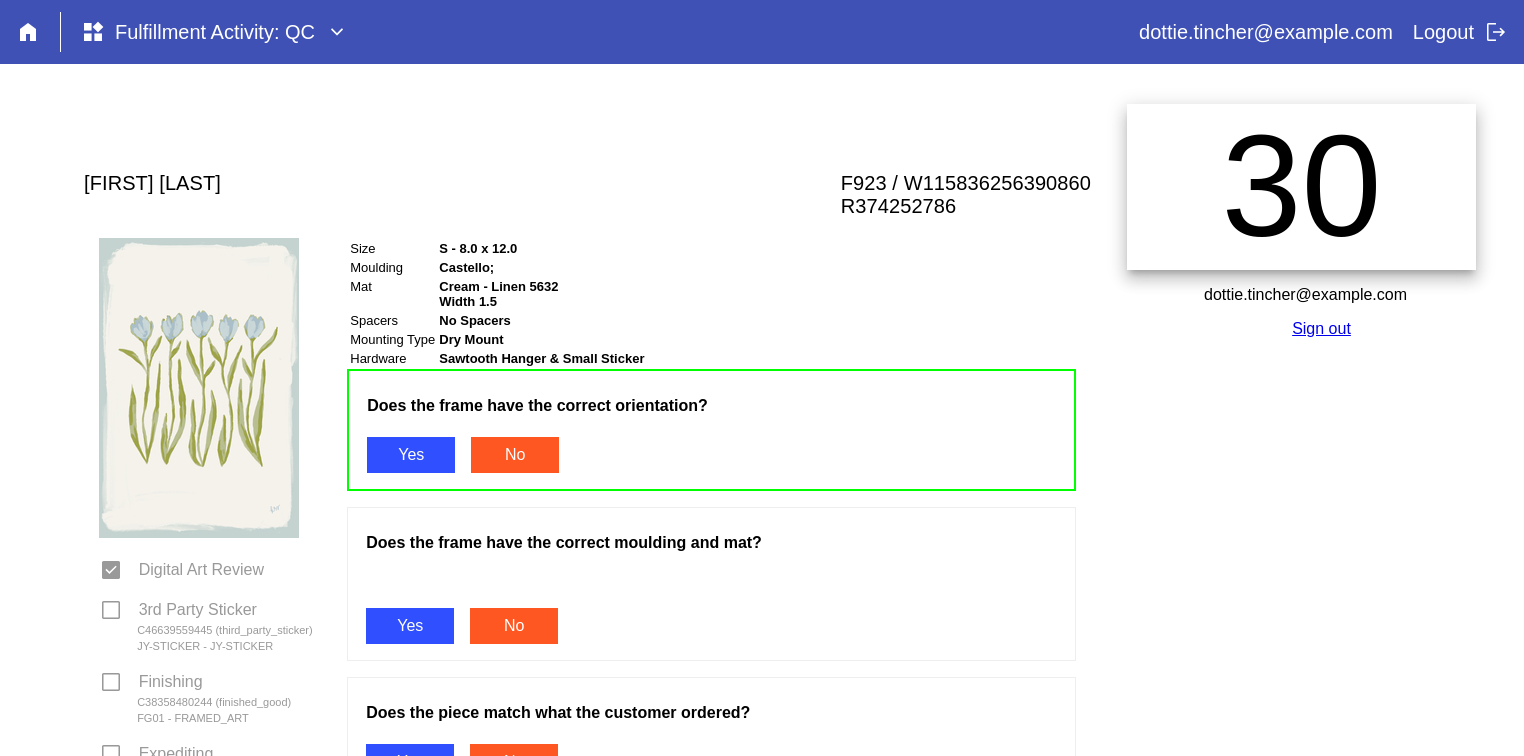click on "Yes" at bounding box center (410, 626) 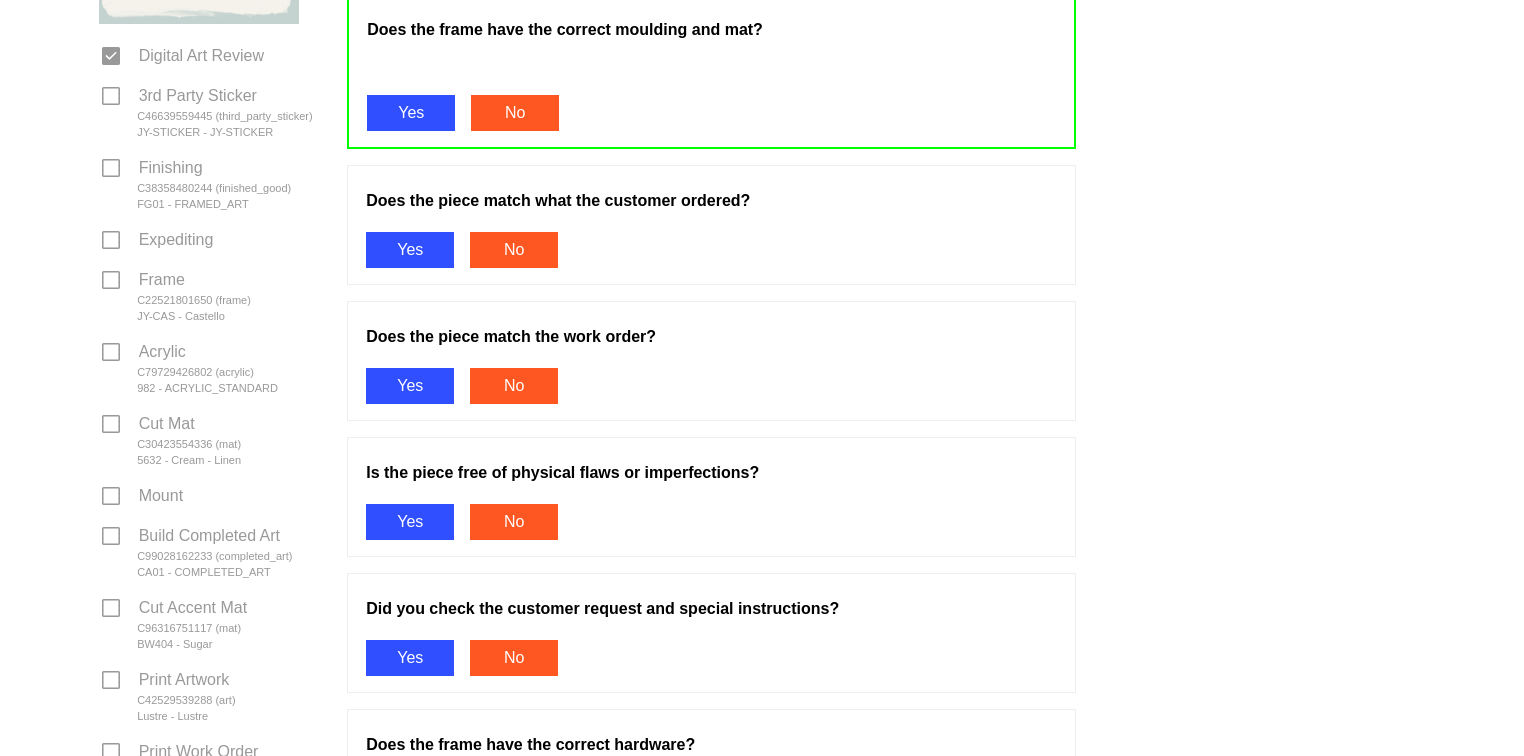 scroll, scrollTop: 532, scrollLeft: 0, axis: vertical 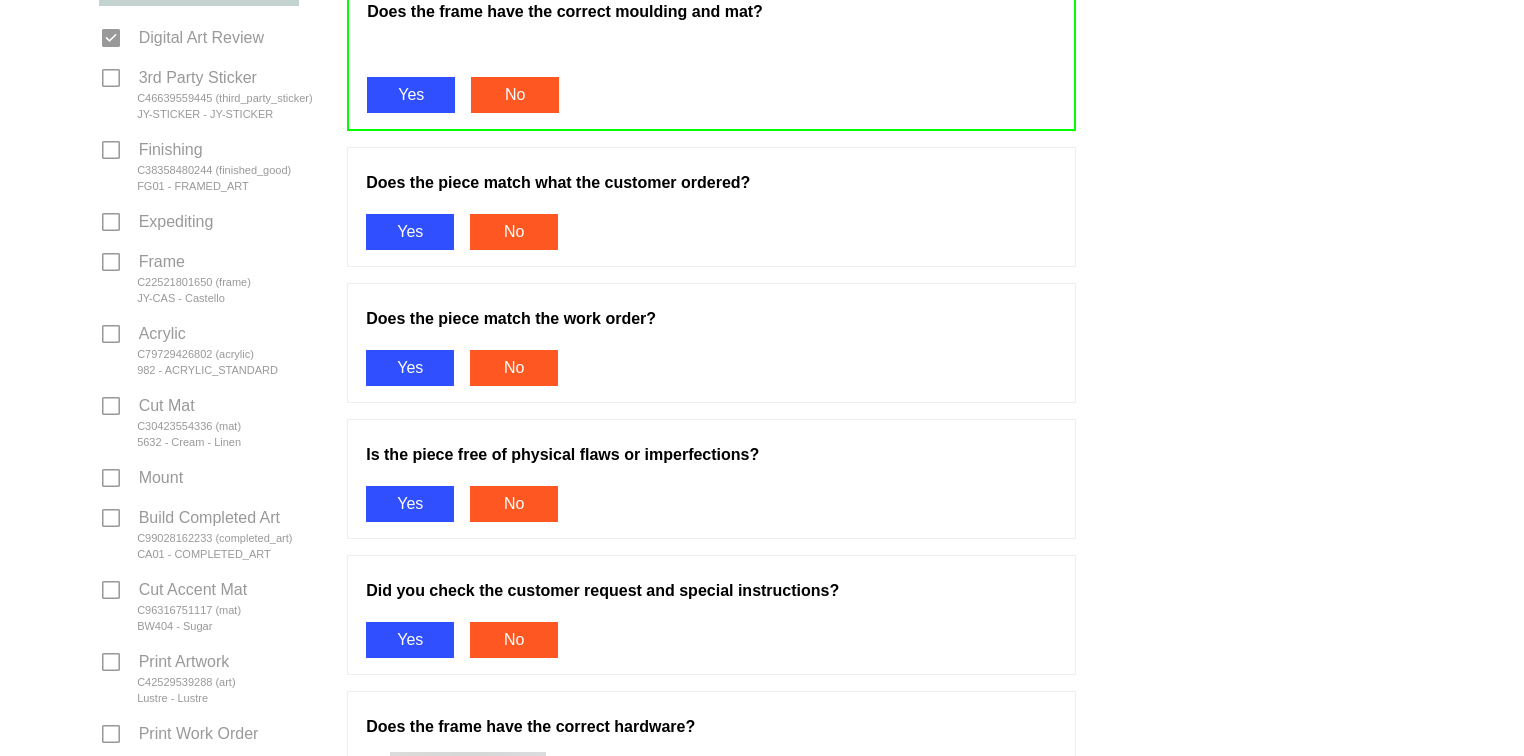 click on "Yes" at bounding box center [410, 232] 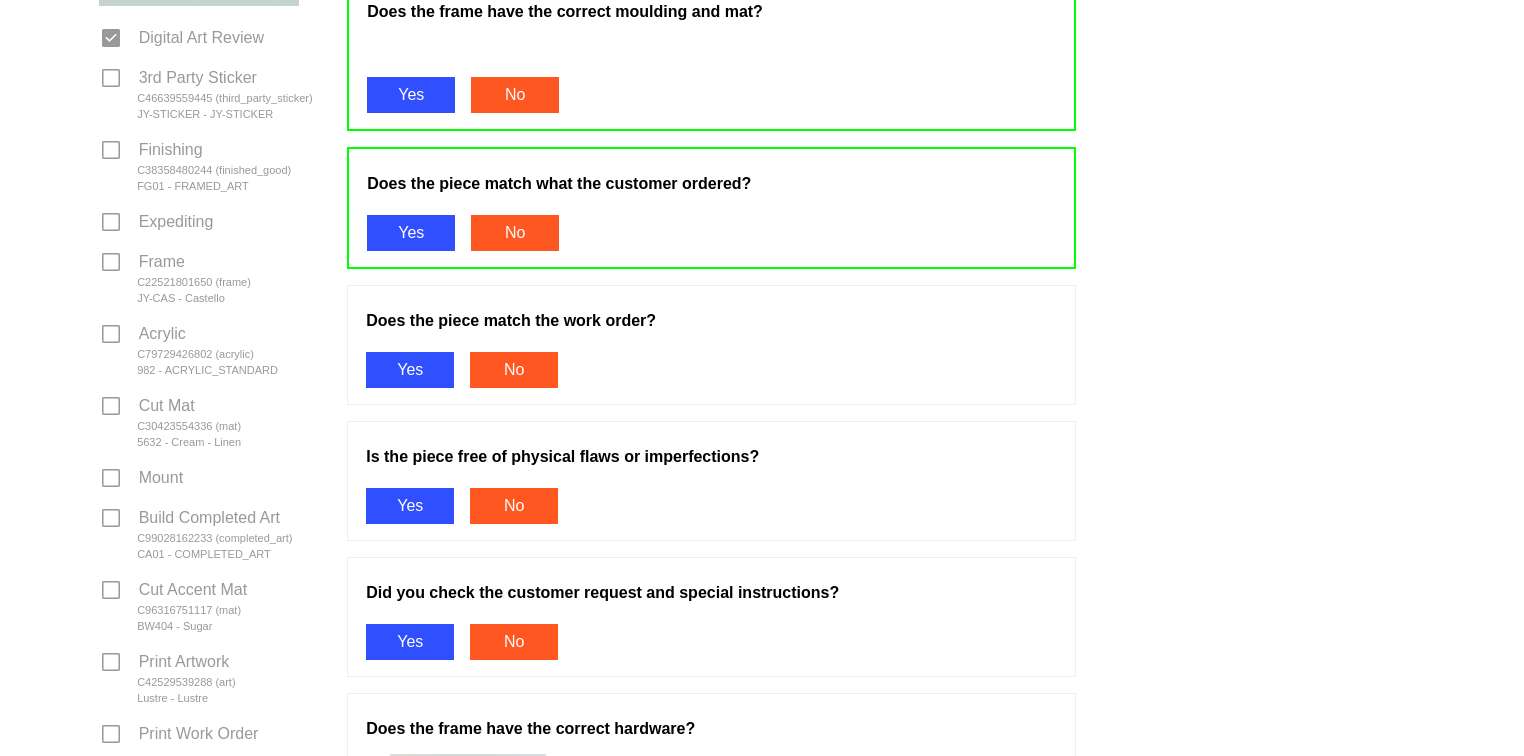 click on "Yes" at bounding box center (410, 370) 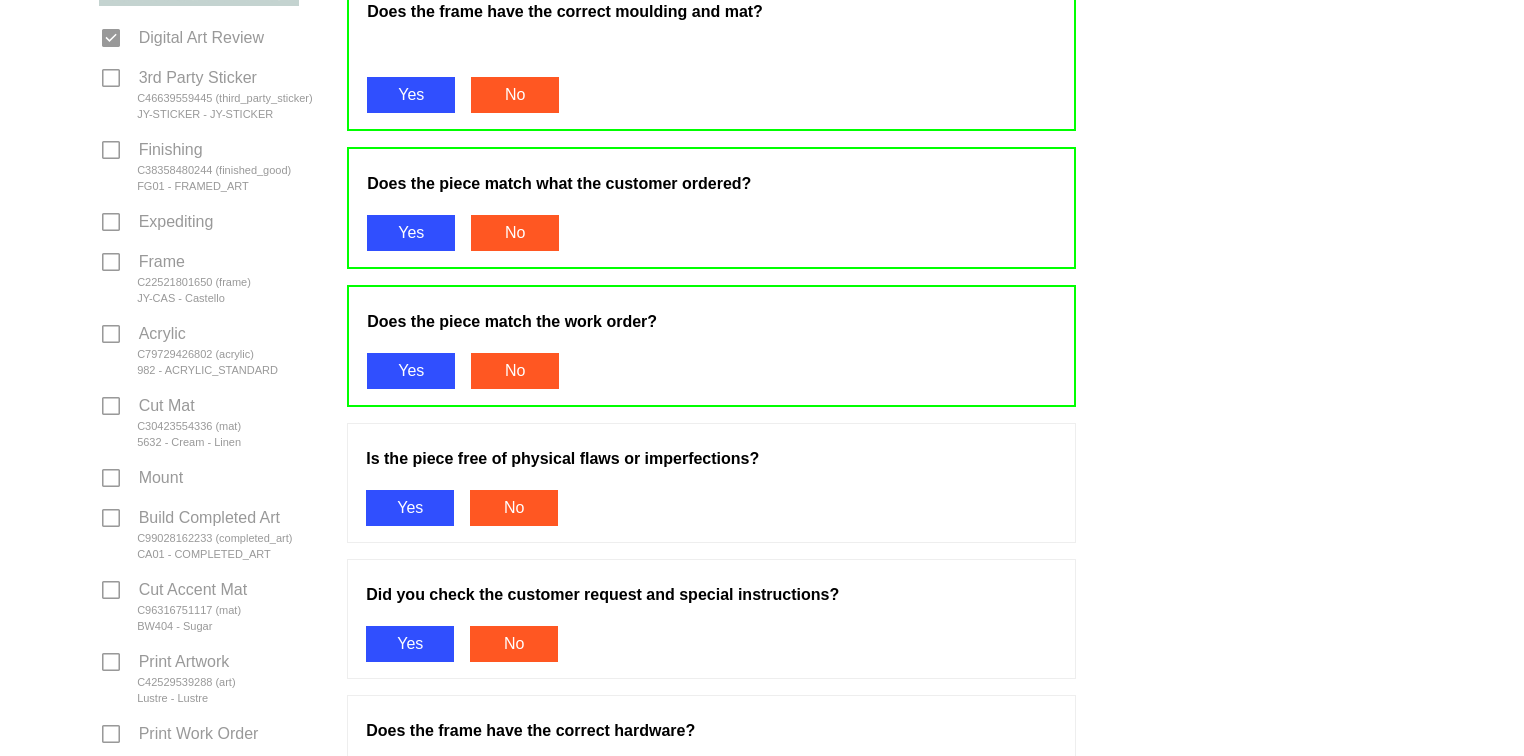 click on "Yes" at bounding box center [410, 508] 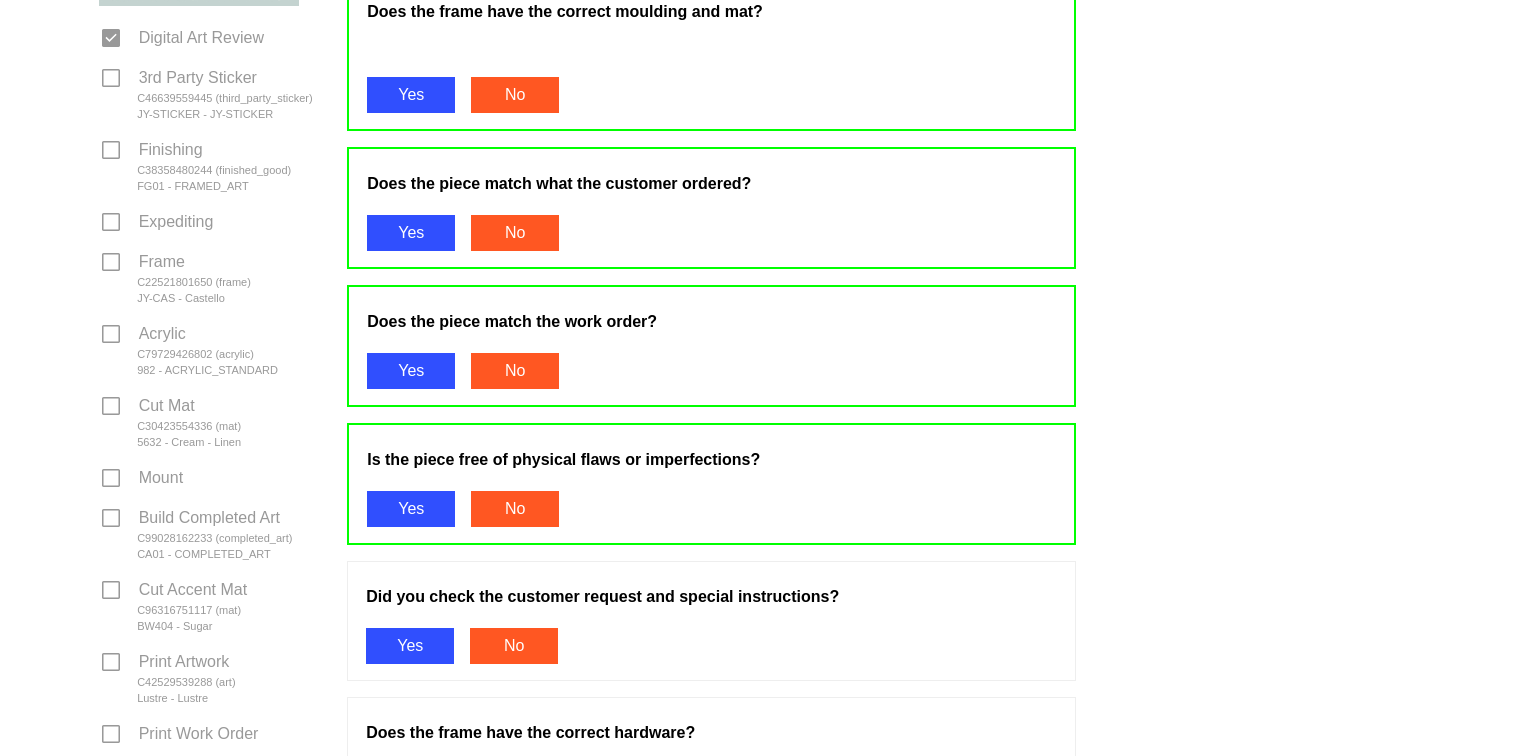click on "Yes" at bounding box center [410, 646] 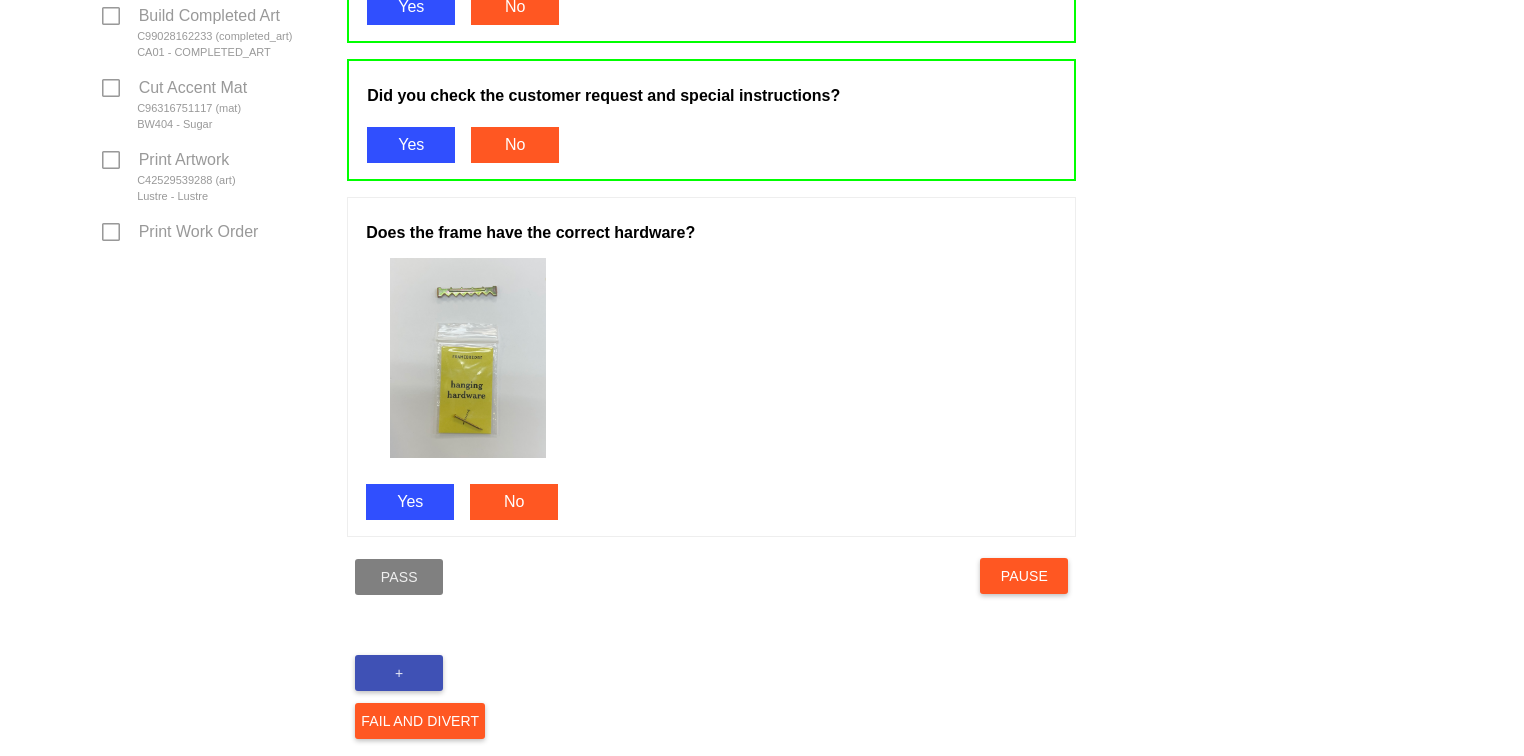 scroll, scrollTop: 1047, scrollLeft: 0, axis: vertical 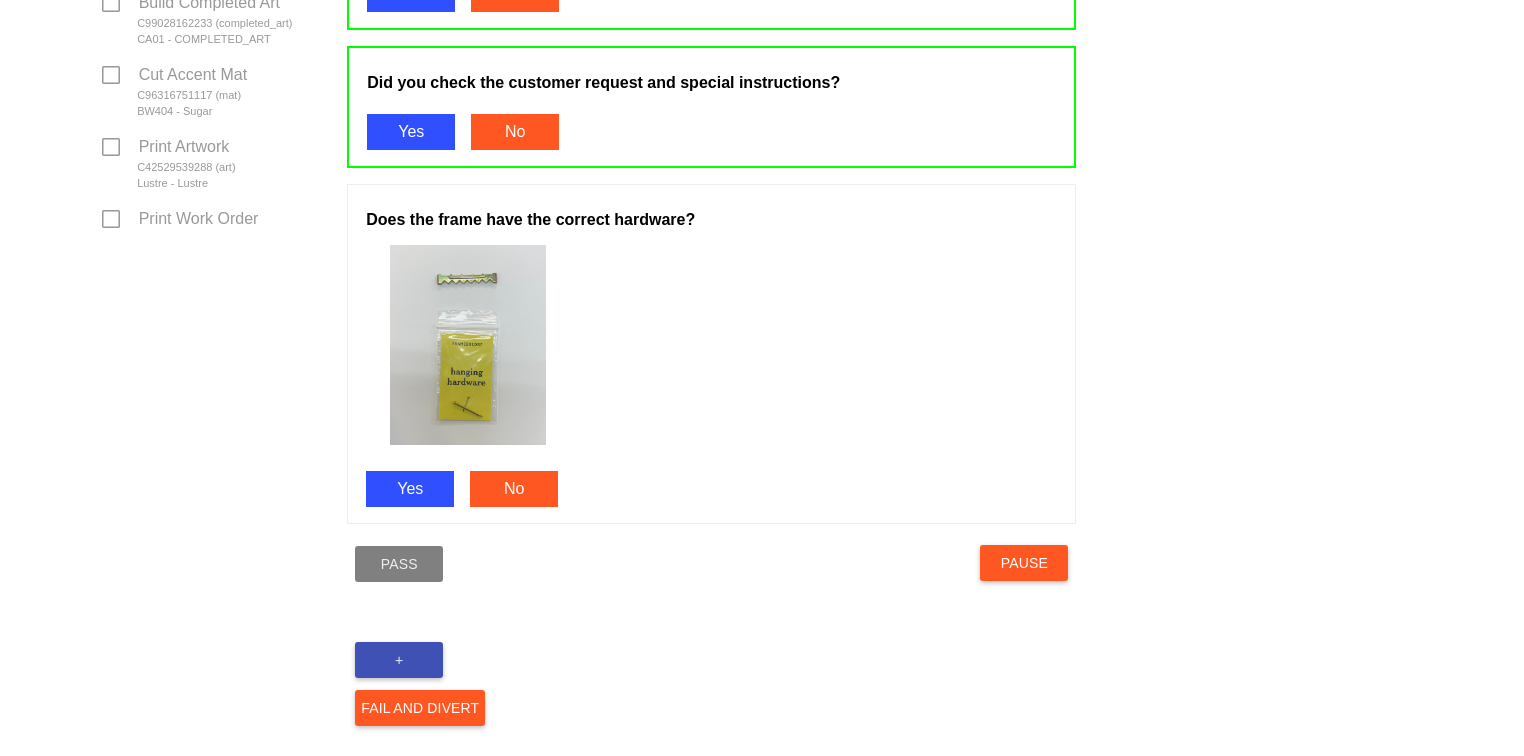 click on "Yes" at bounding box center (410, 489) 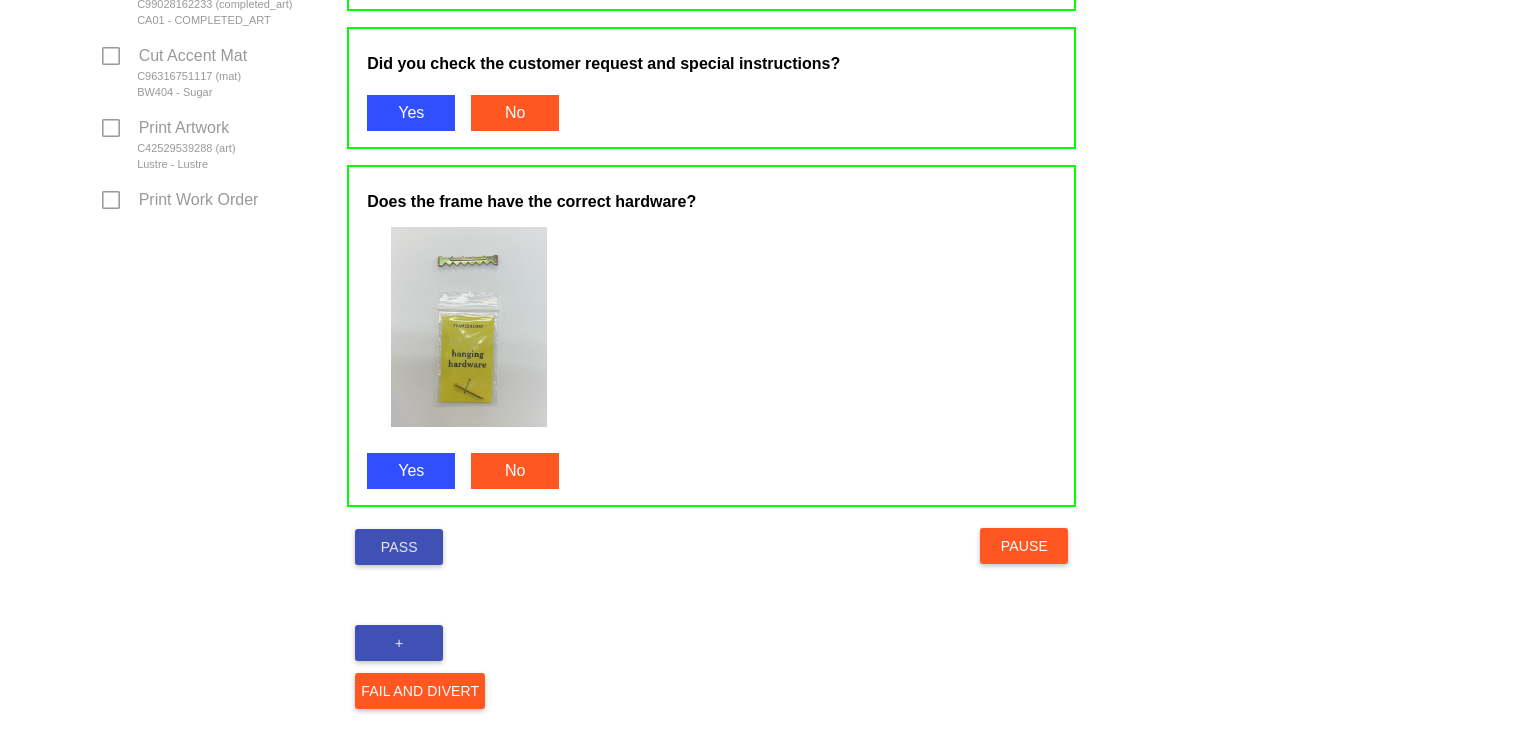 scroll, scrollTop: 1076, scrollLeft: 0, axis: vertical 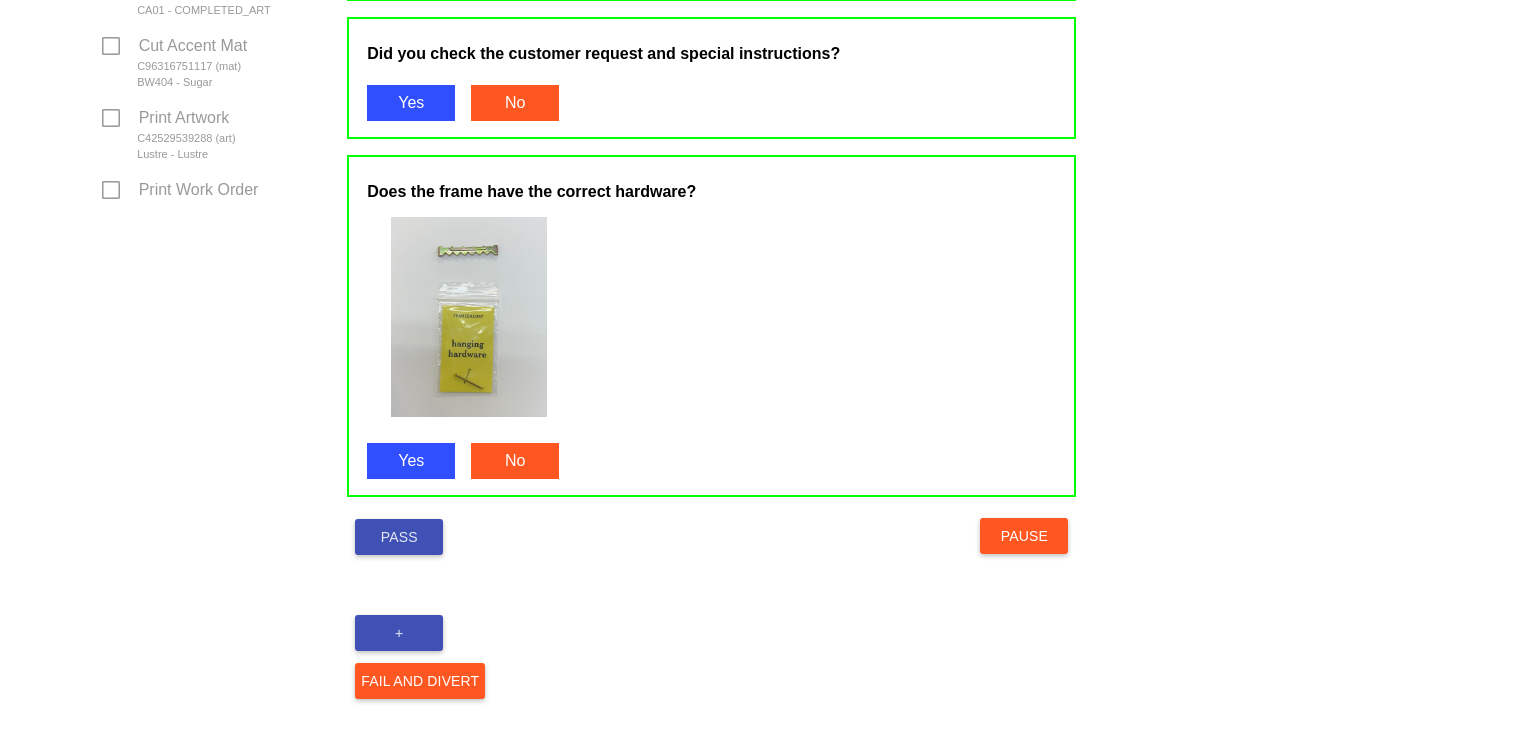 click on "Pass" at bounding box center (399, 537) 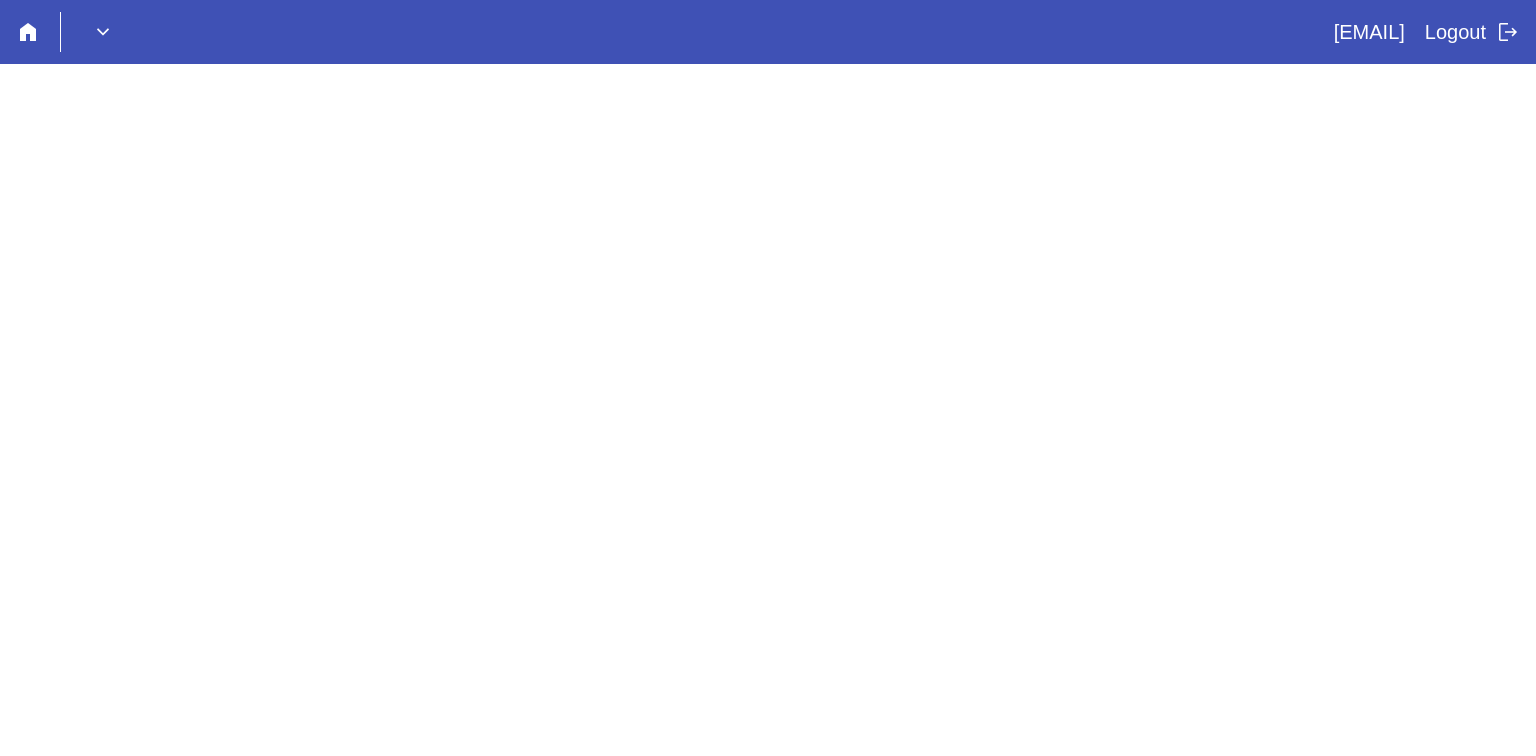 scroll, scrollTop: 0, scrollLeft: 0, axis: both 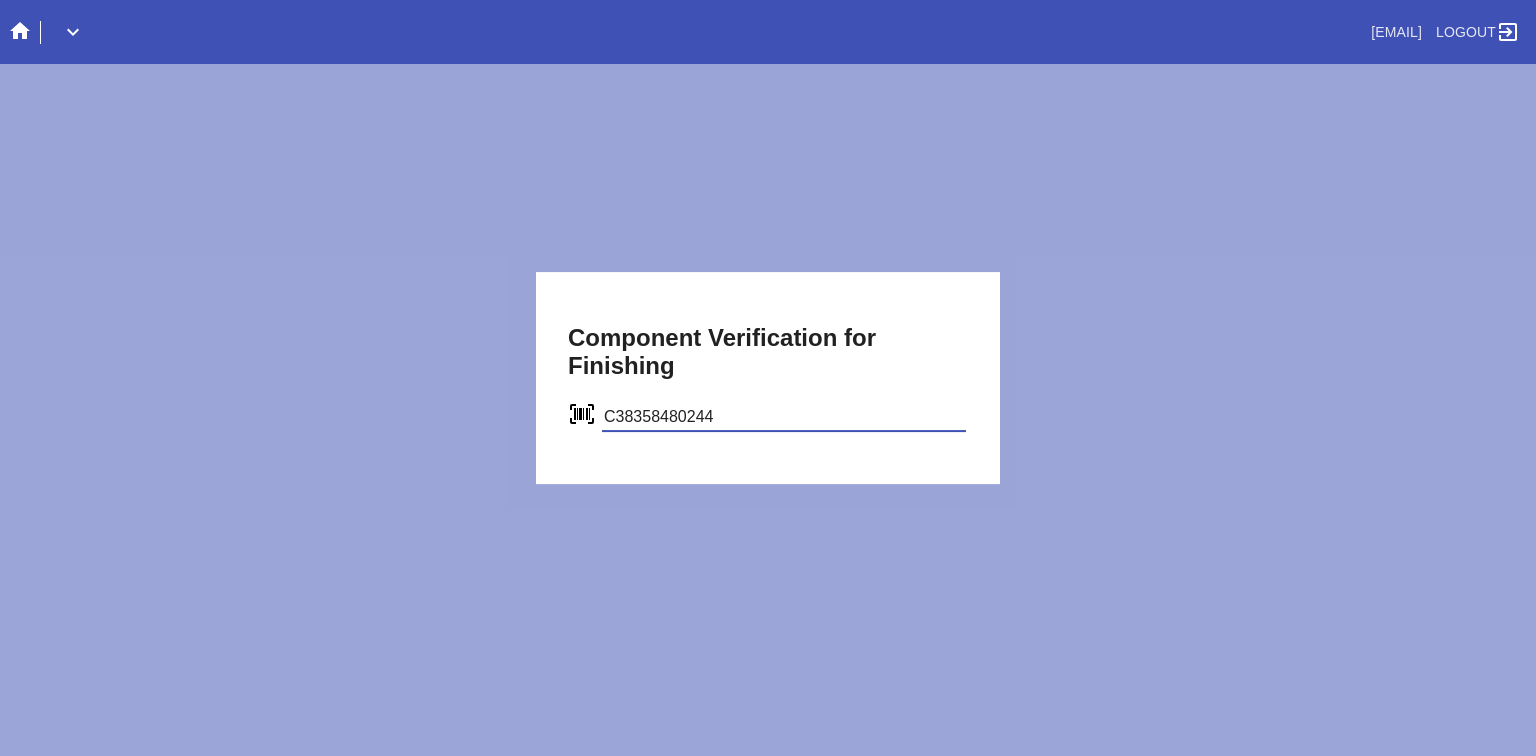 type on "C38358480244" 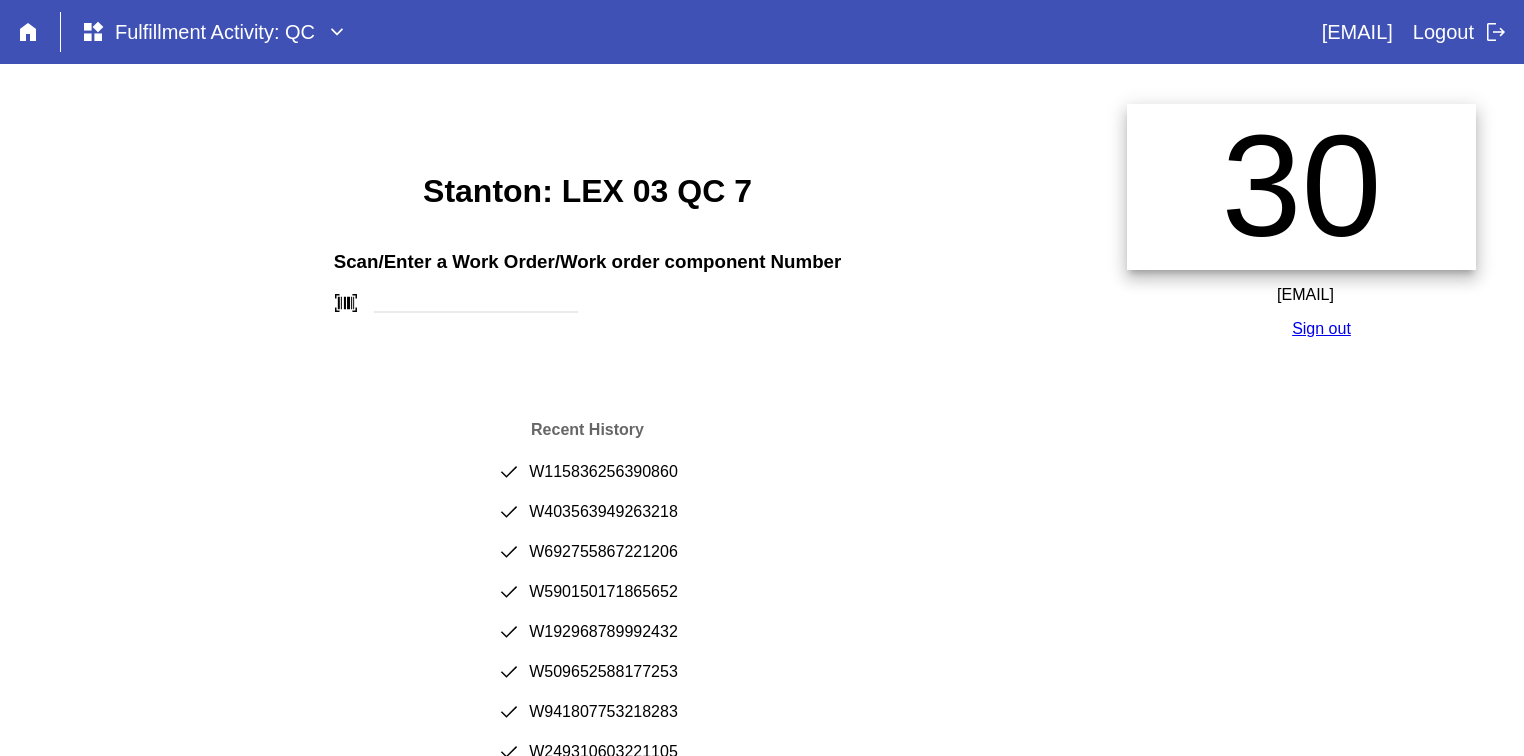 scroll, scrollTop: 0, scrollLeft: 0, axis: both 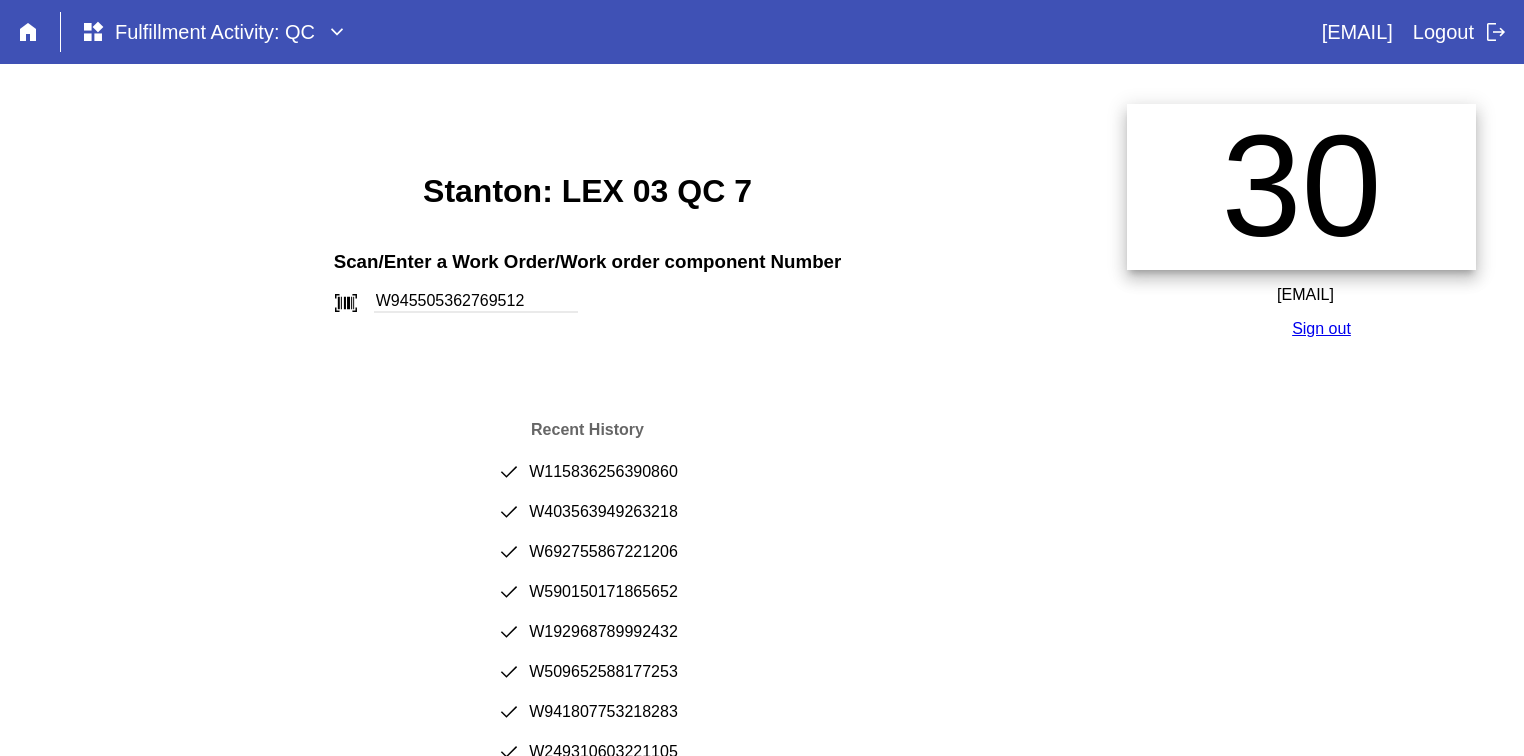 type on "W945505362769512" 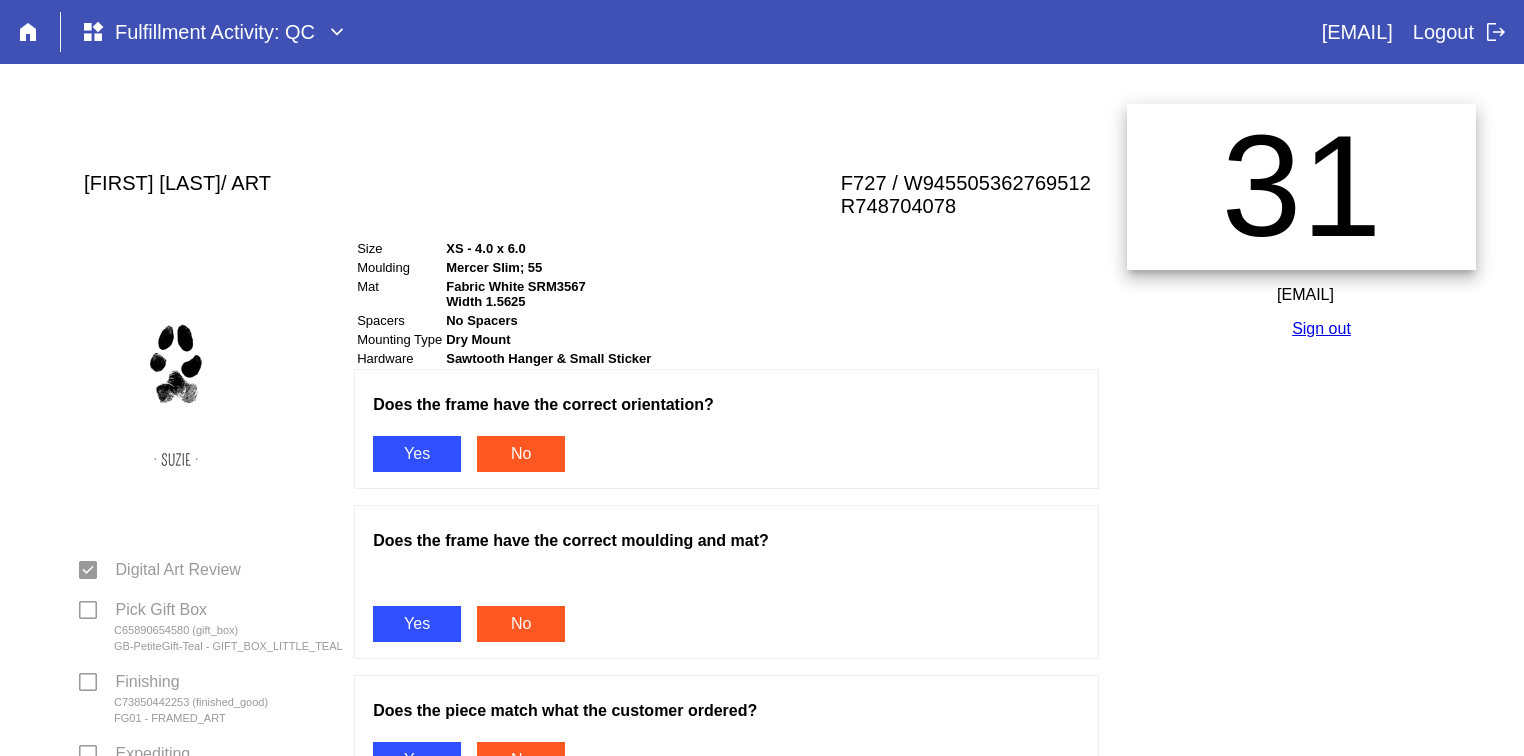 scroll, scrollTop: 0, scrollLeft: 0, axis: both 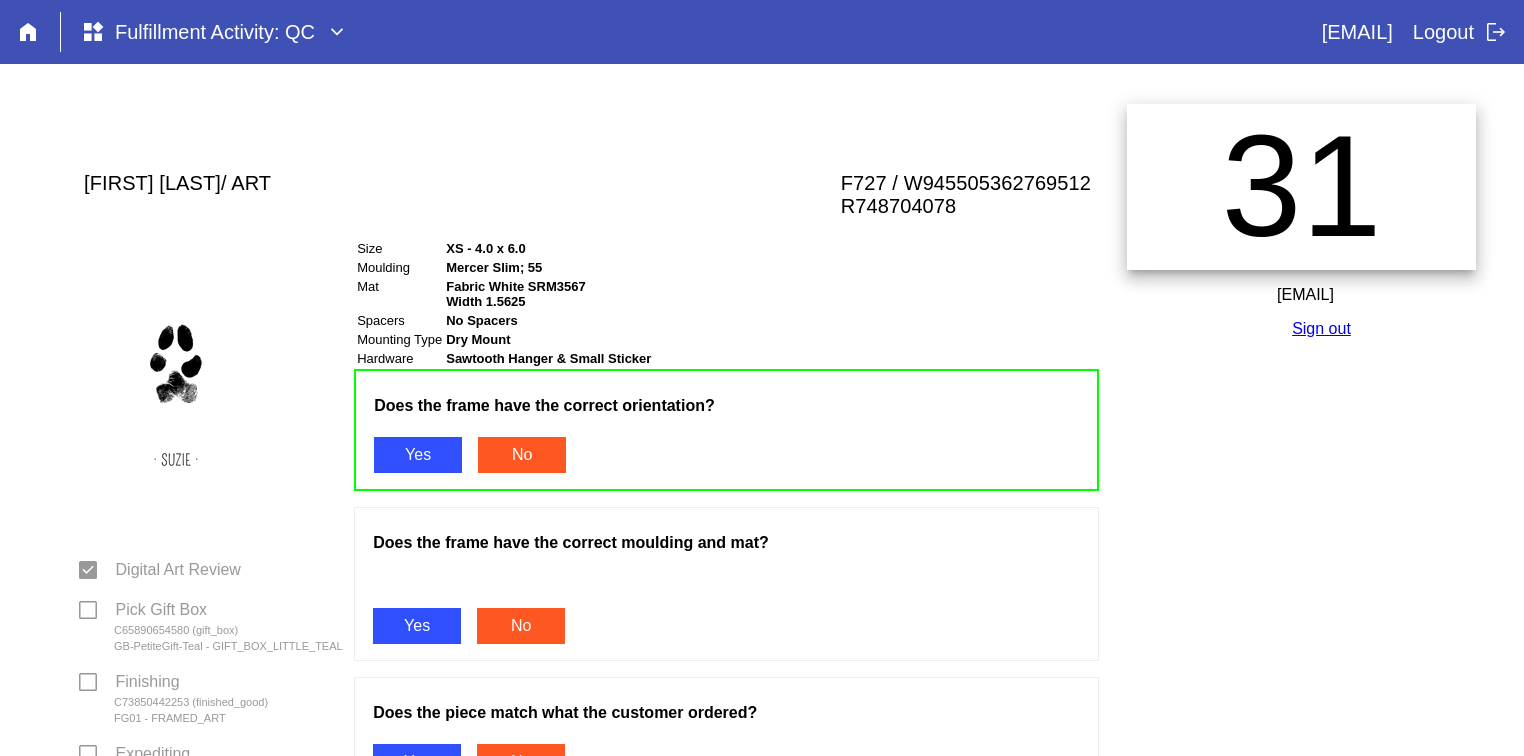 click on "Yes" at bounding box center (417, 626) 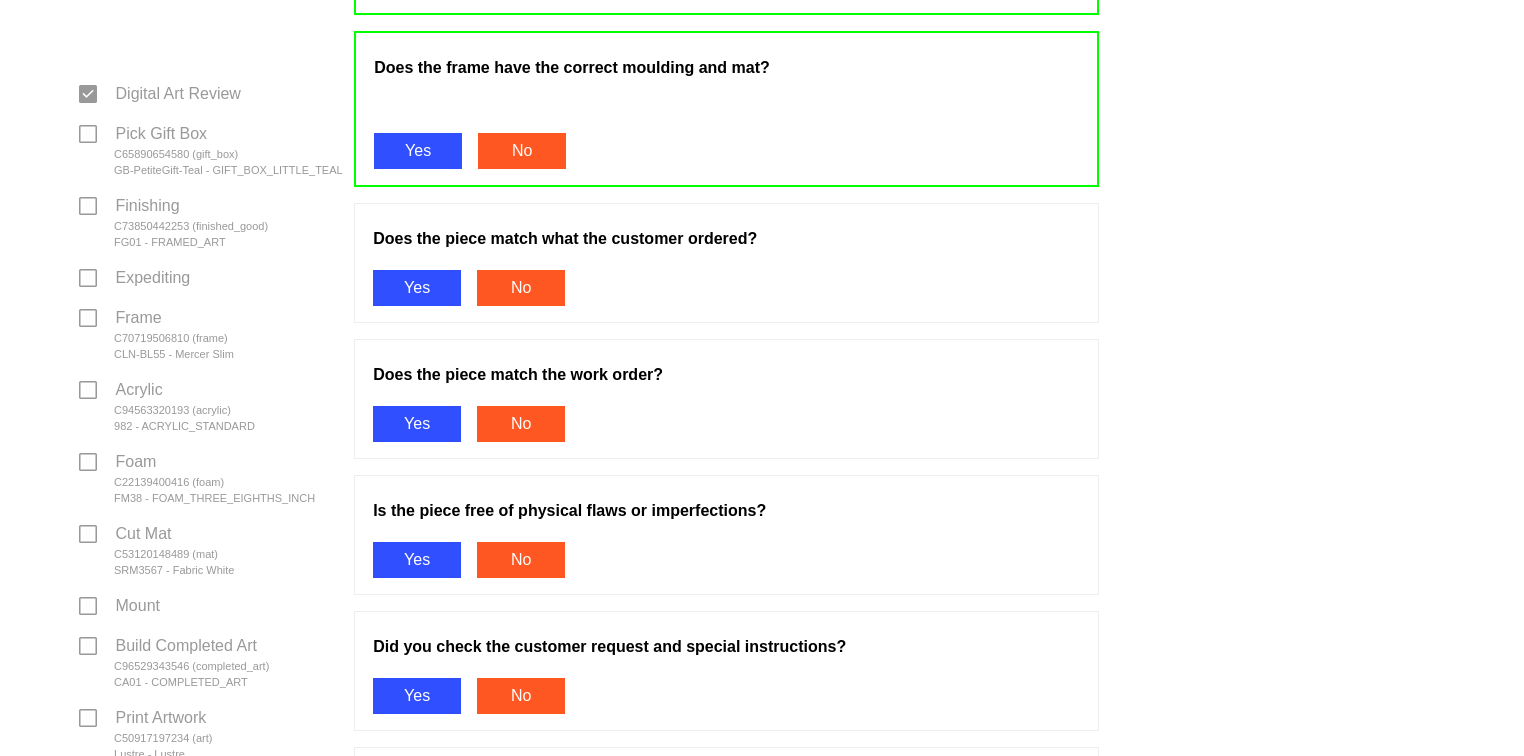 scroll, scrollTop: 486, scrollLeft: 0, axis: vertical 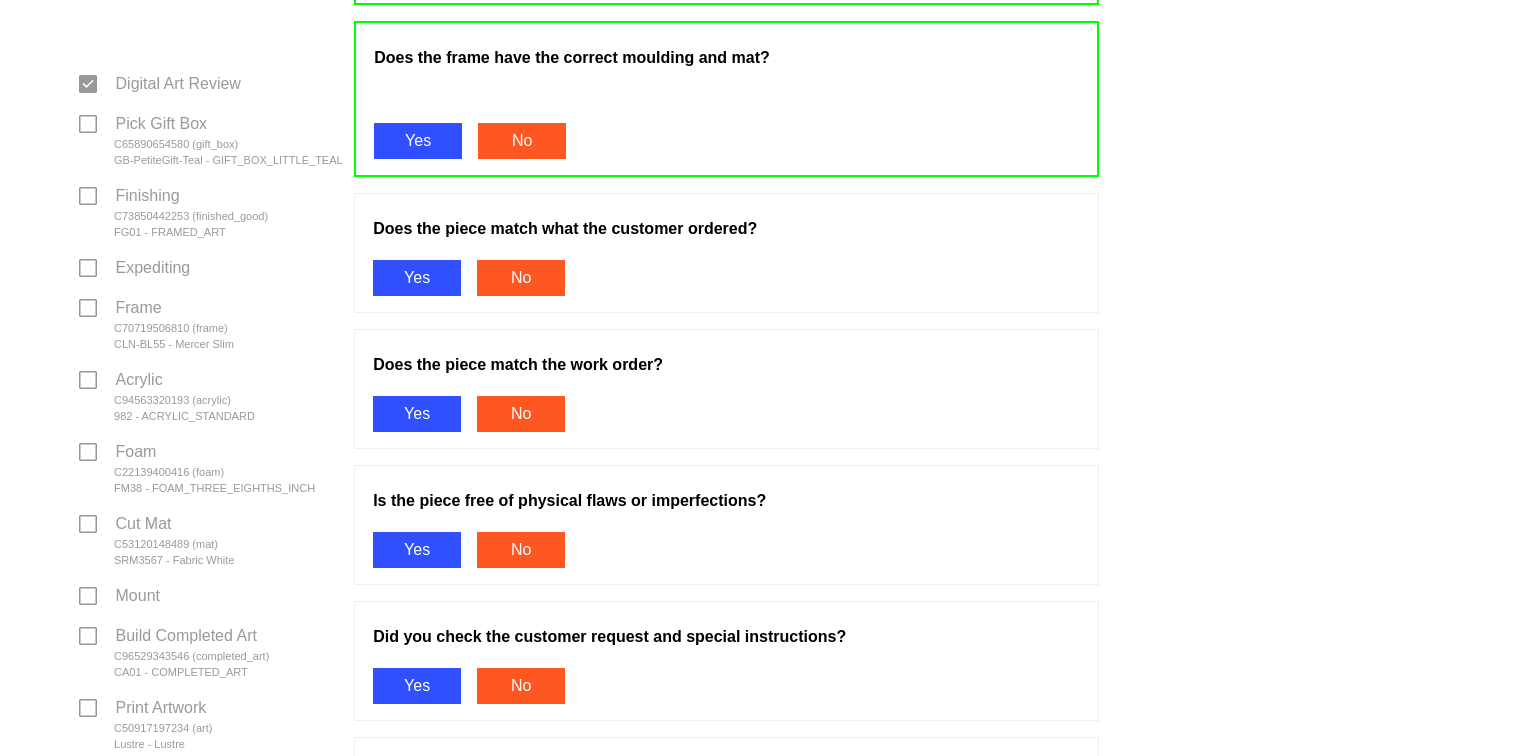 click on "Yes" at bounding box center (417, 278) 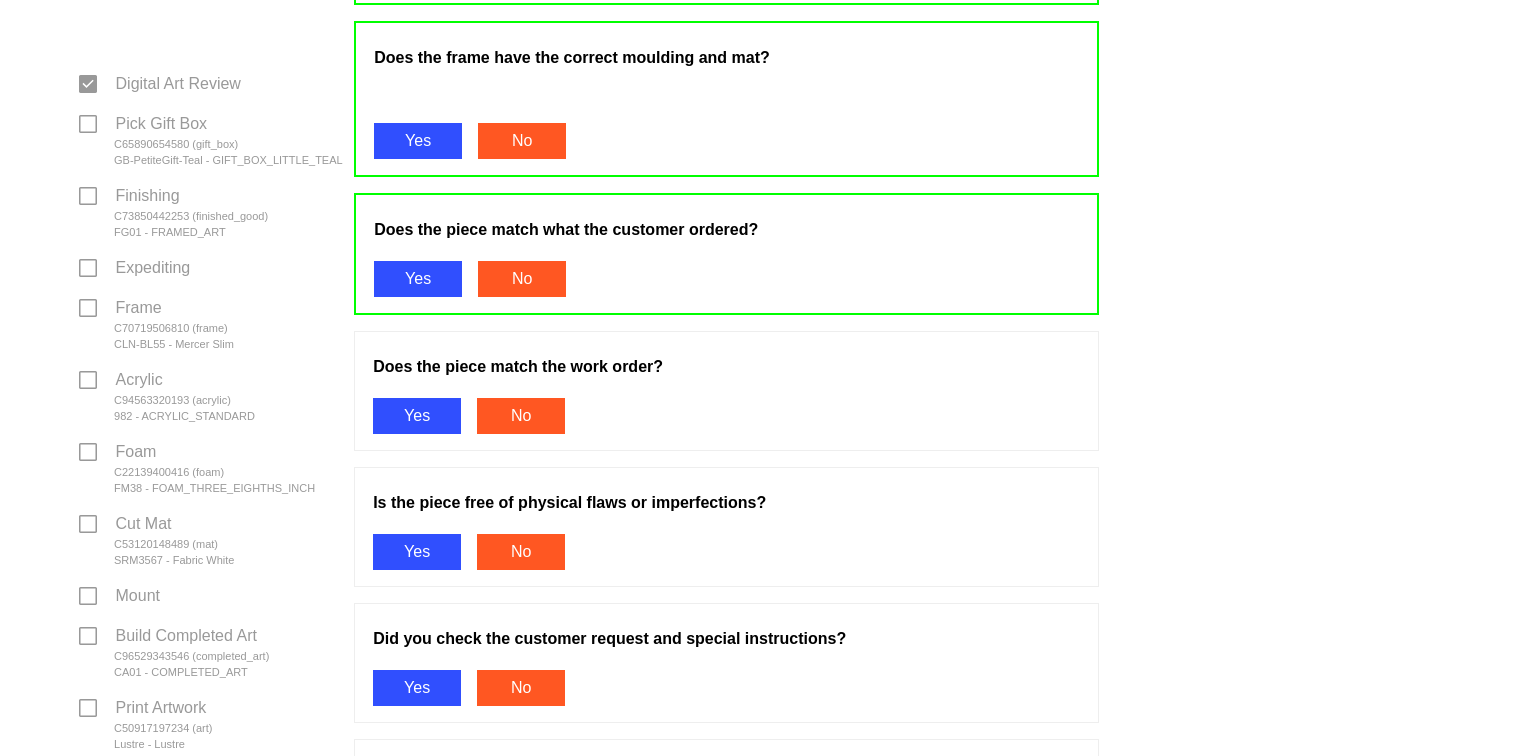 click on "Yes" at bounding box center (417, 416) 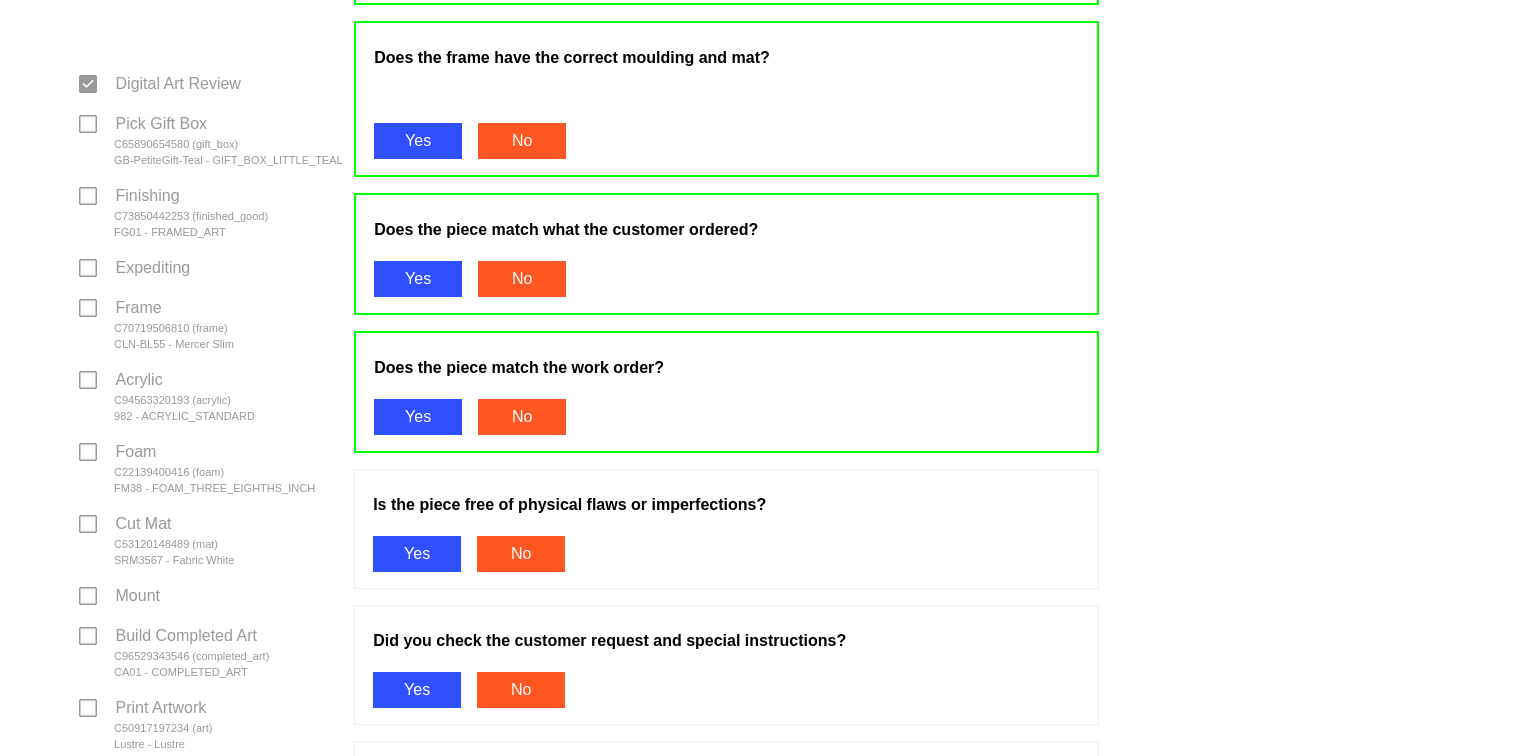 click on "Yes" at bounding box center [417, 554] 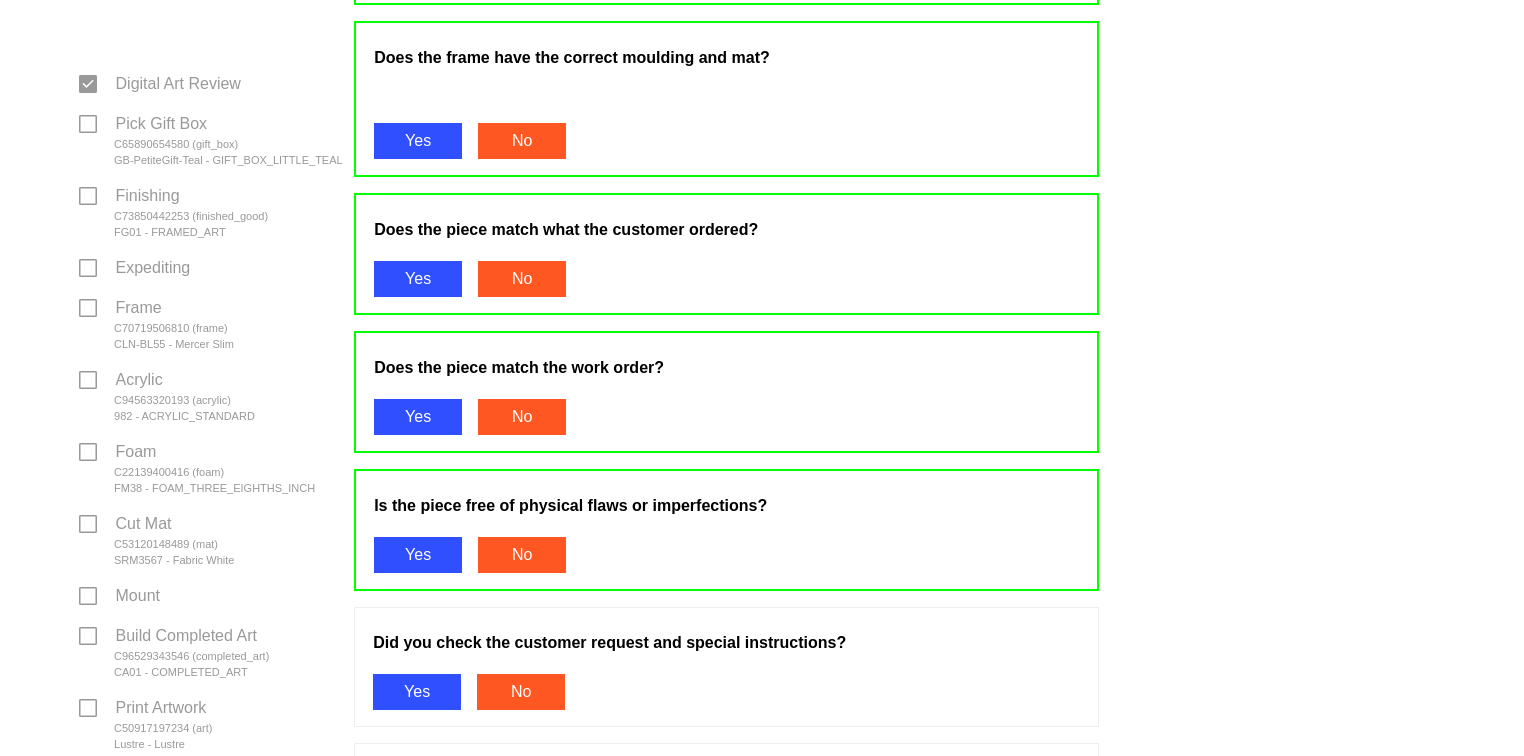click on "Yes" at bounding box center [417, 692] 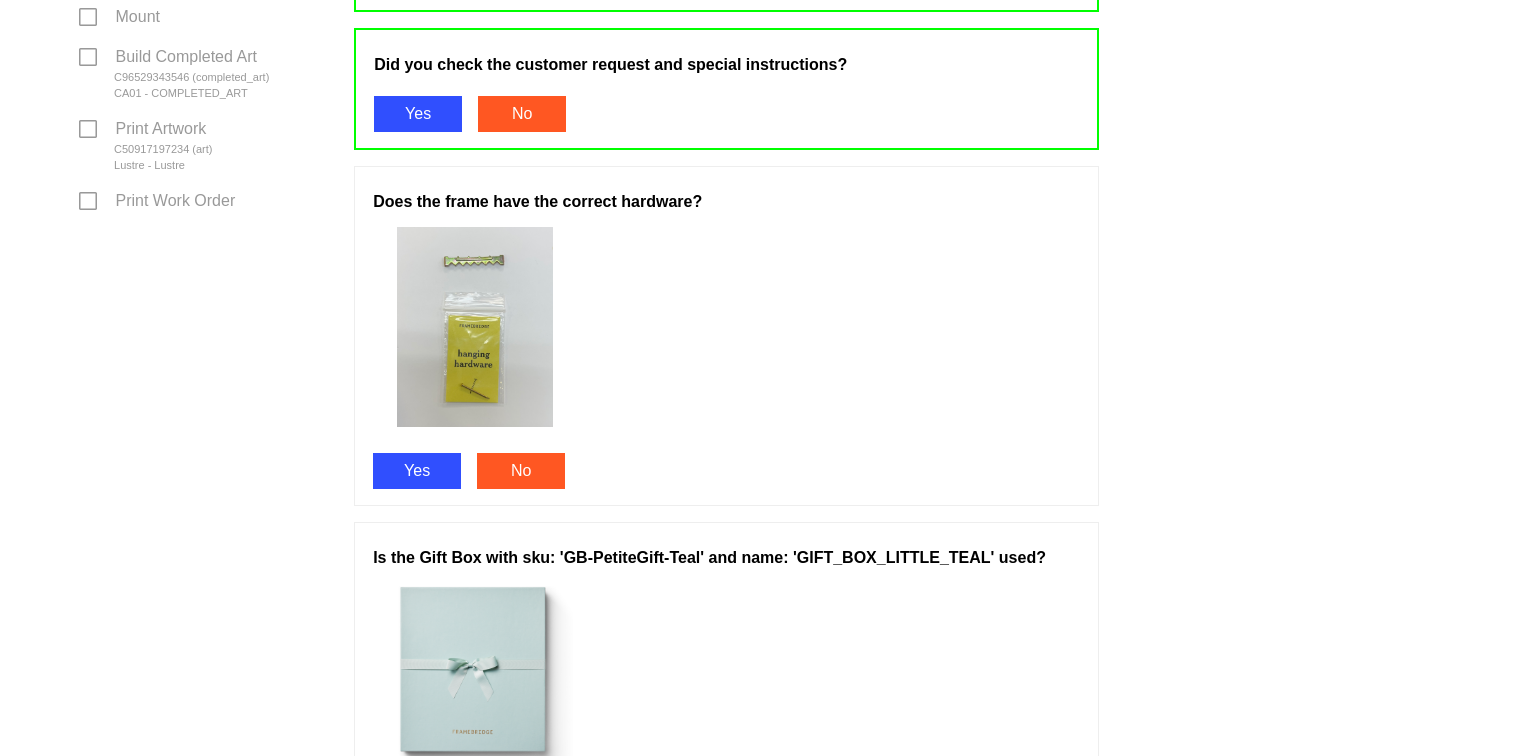 click on "Yes" at bounding box center (417, 471) 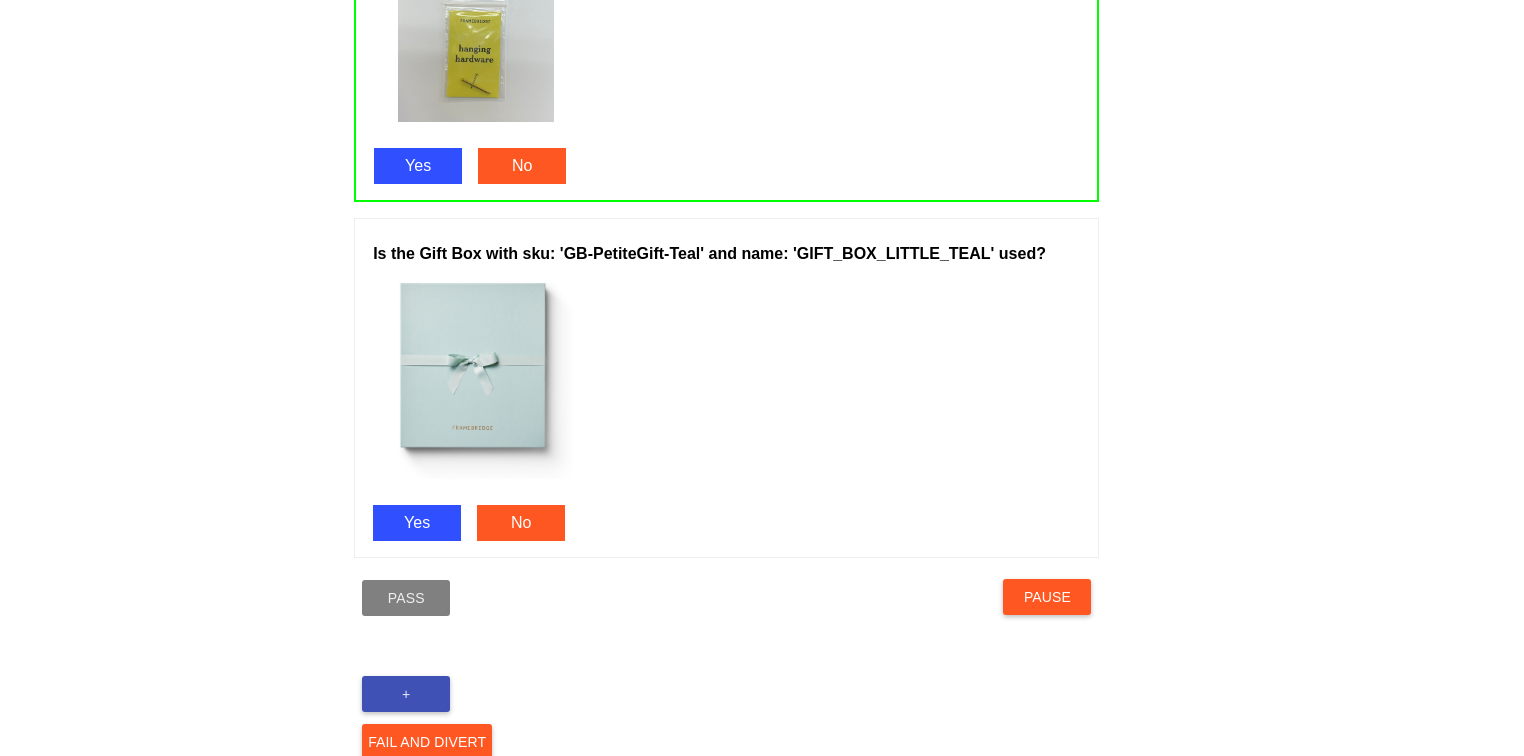 scroll, scrollTop: 1372, scrollLeft: 0, axis: vertical 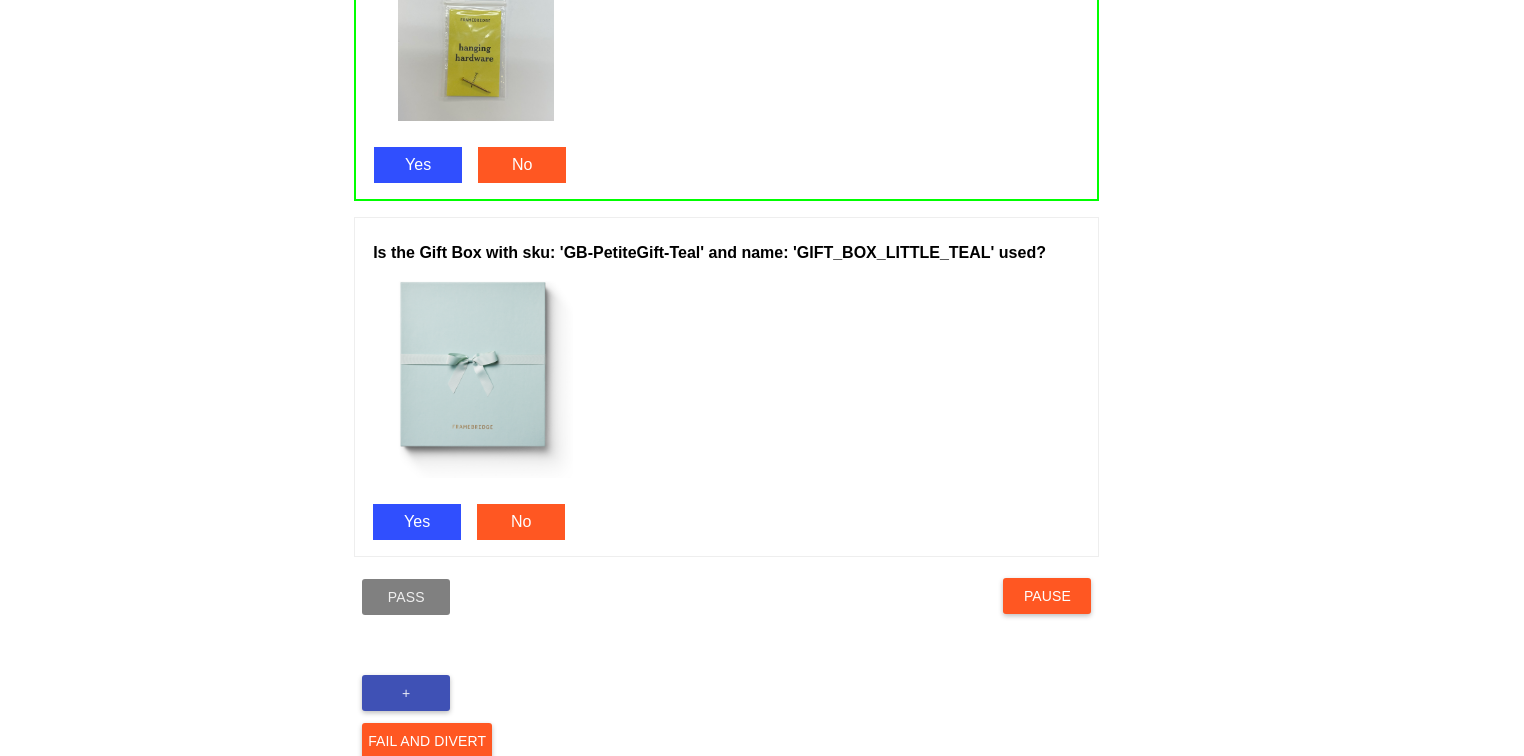 click on "Yes" at bounding box center [417, 522] 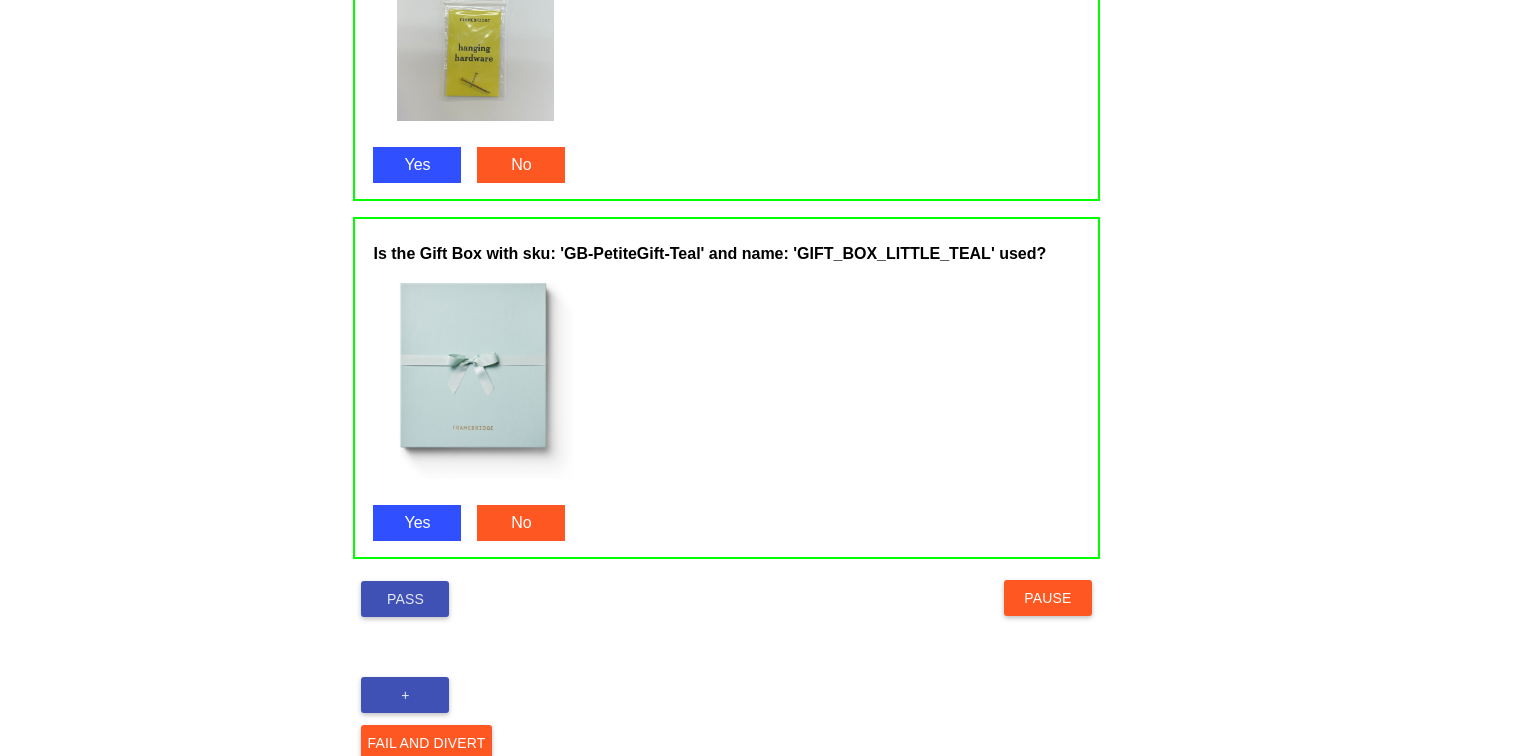 click on "Pass" at bounding box center (405, 599) 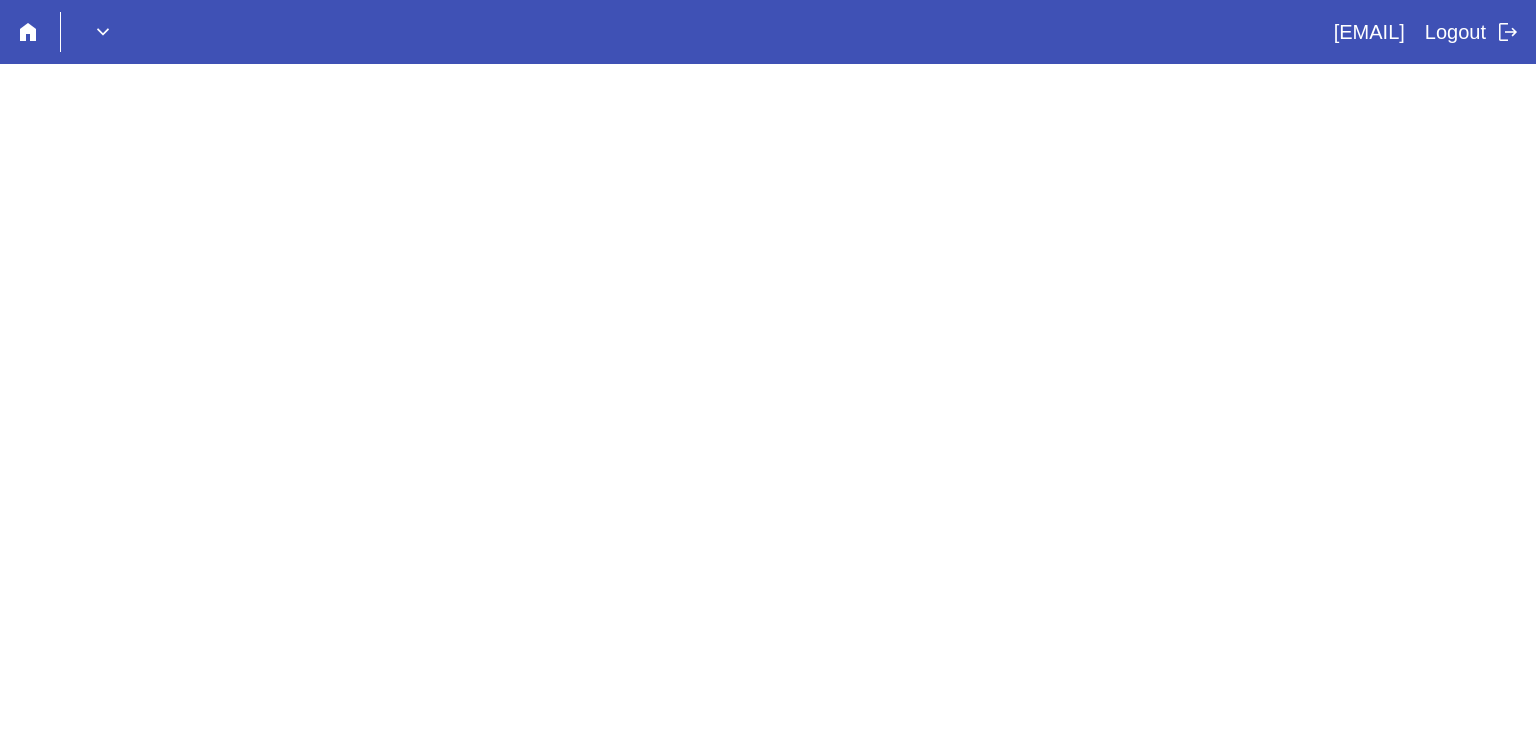 scroll, scrollTop: 0, scrollLeft: 0, axis: both 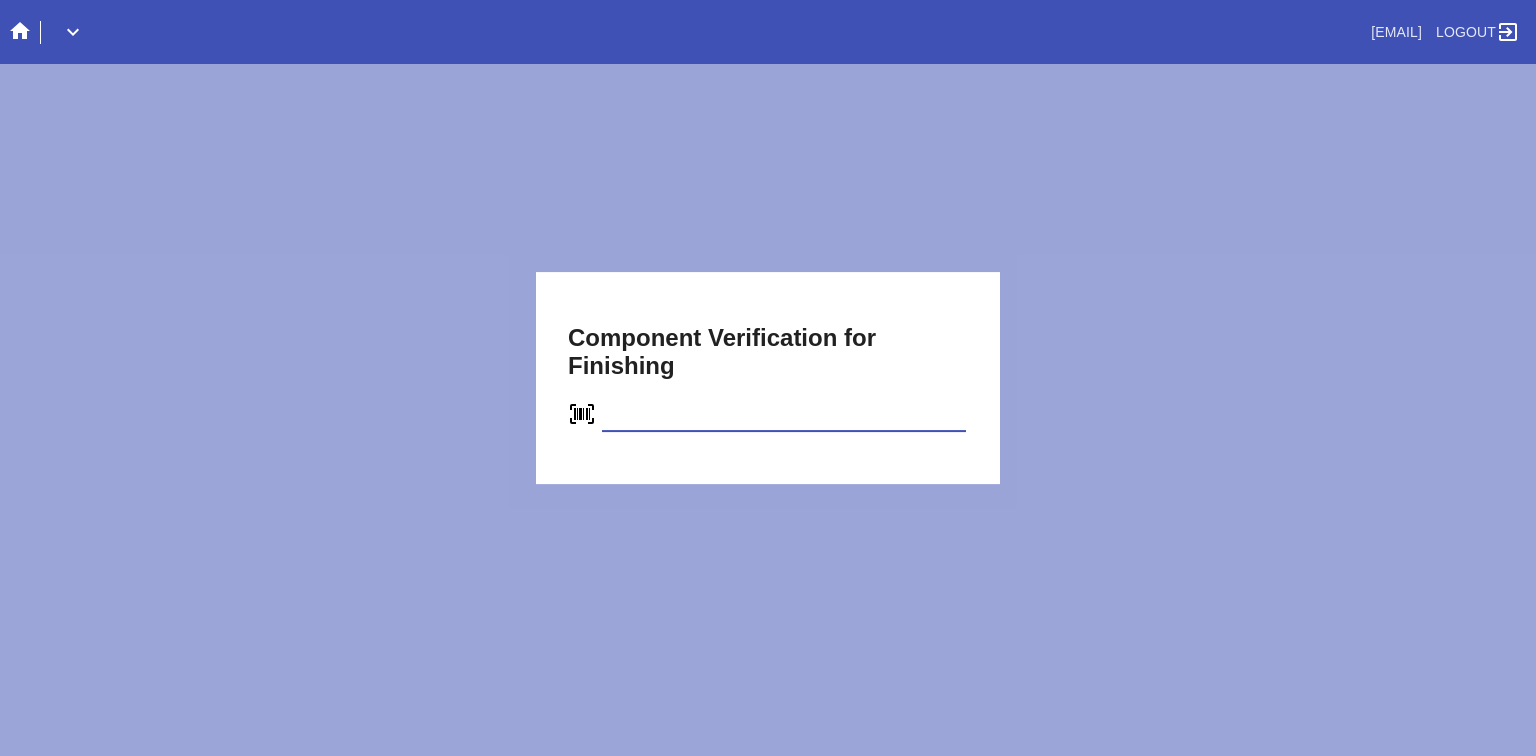 type on "C73850442253" 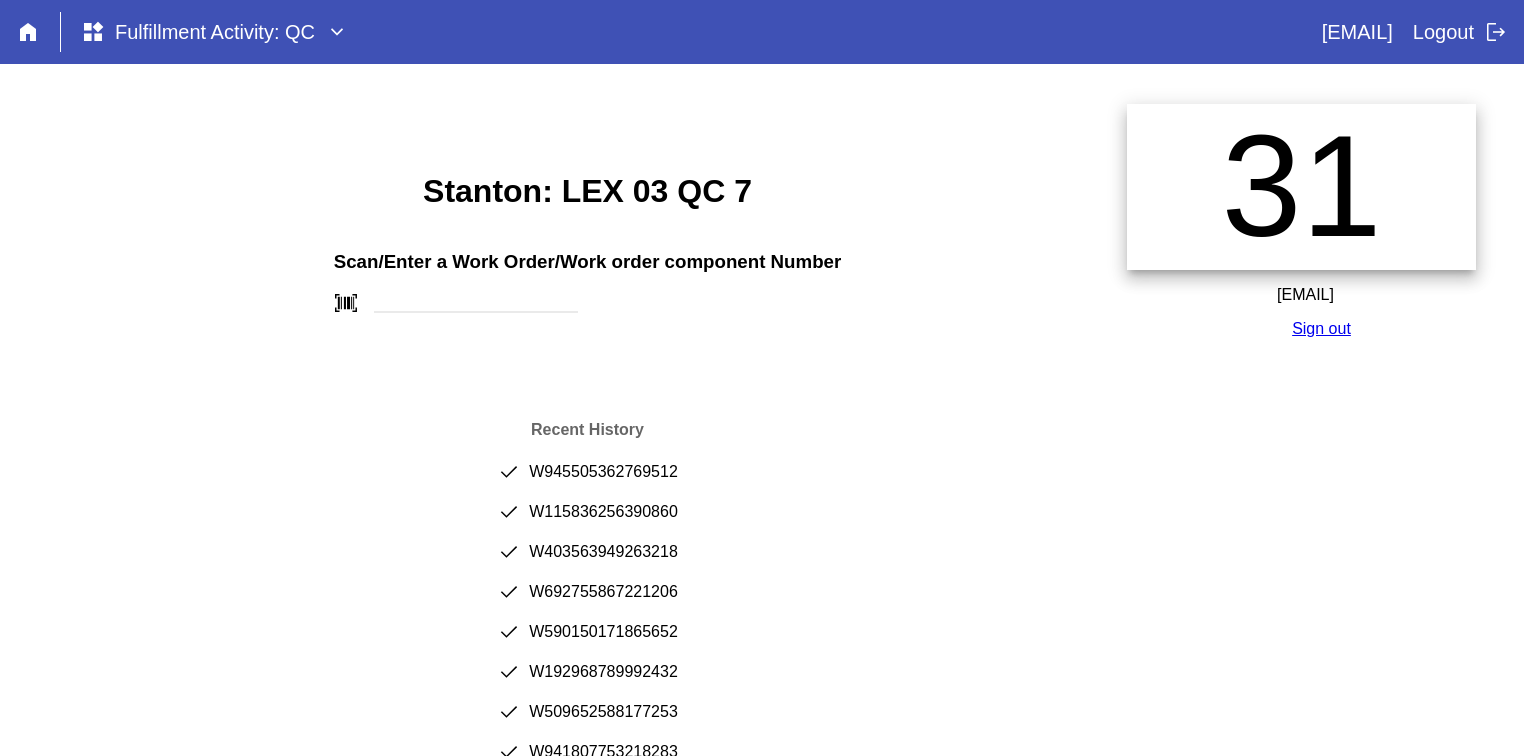 scroll, scrollTop: 0, scrollLeft: 0, axis: both 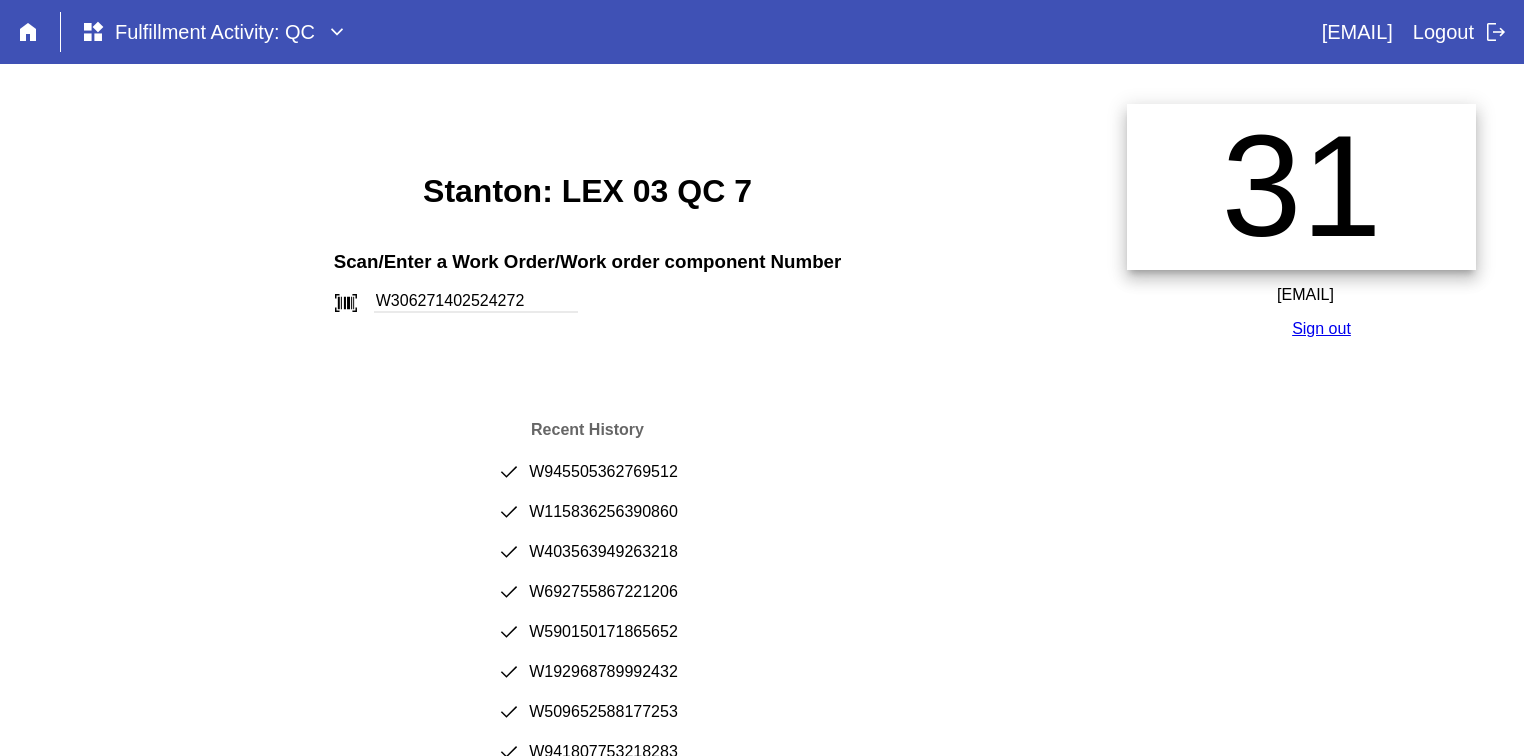 type on "W306271402524272" 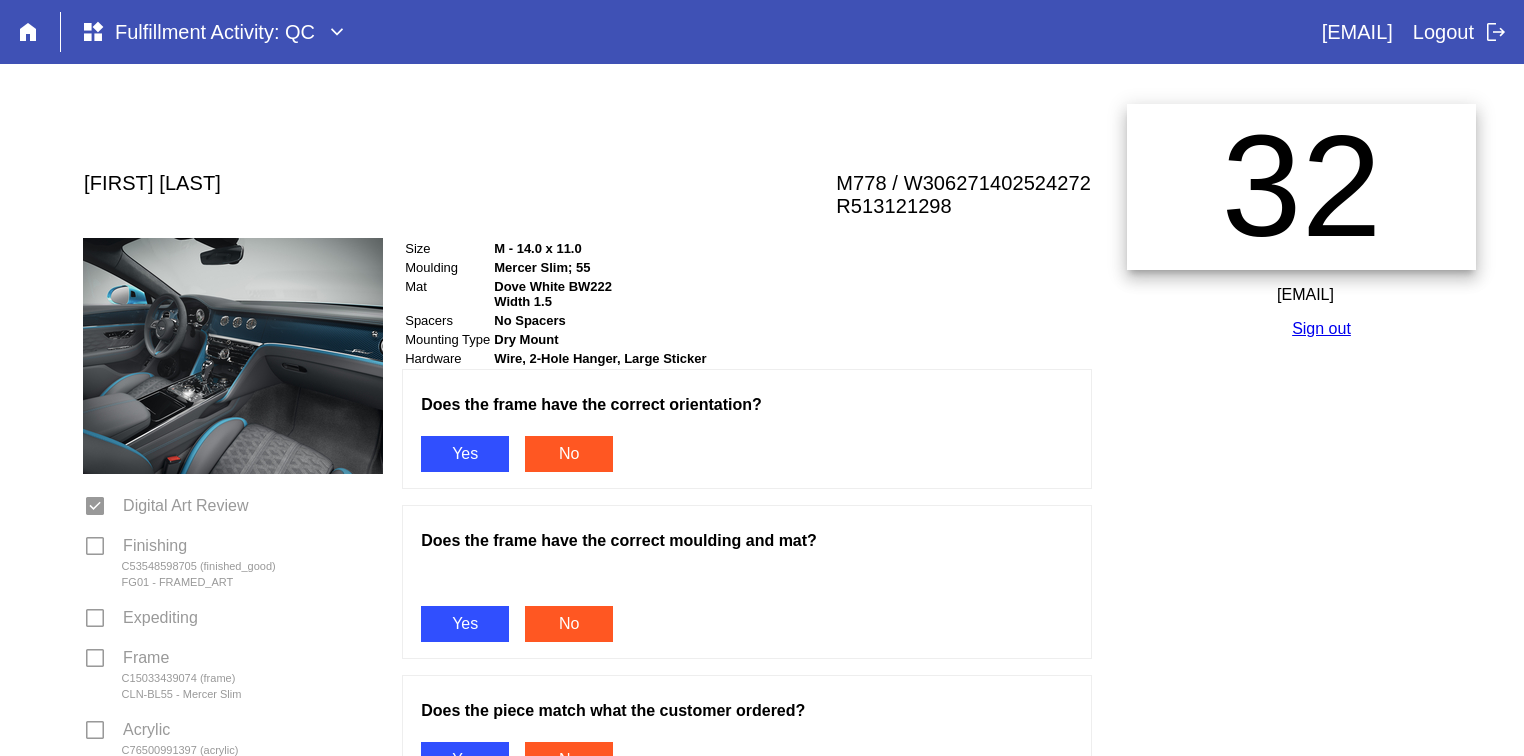scroll, scrollTop: 0, scrollLeft: 0, axis: both 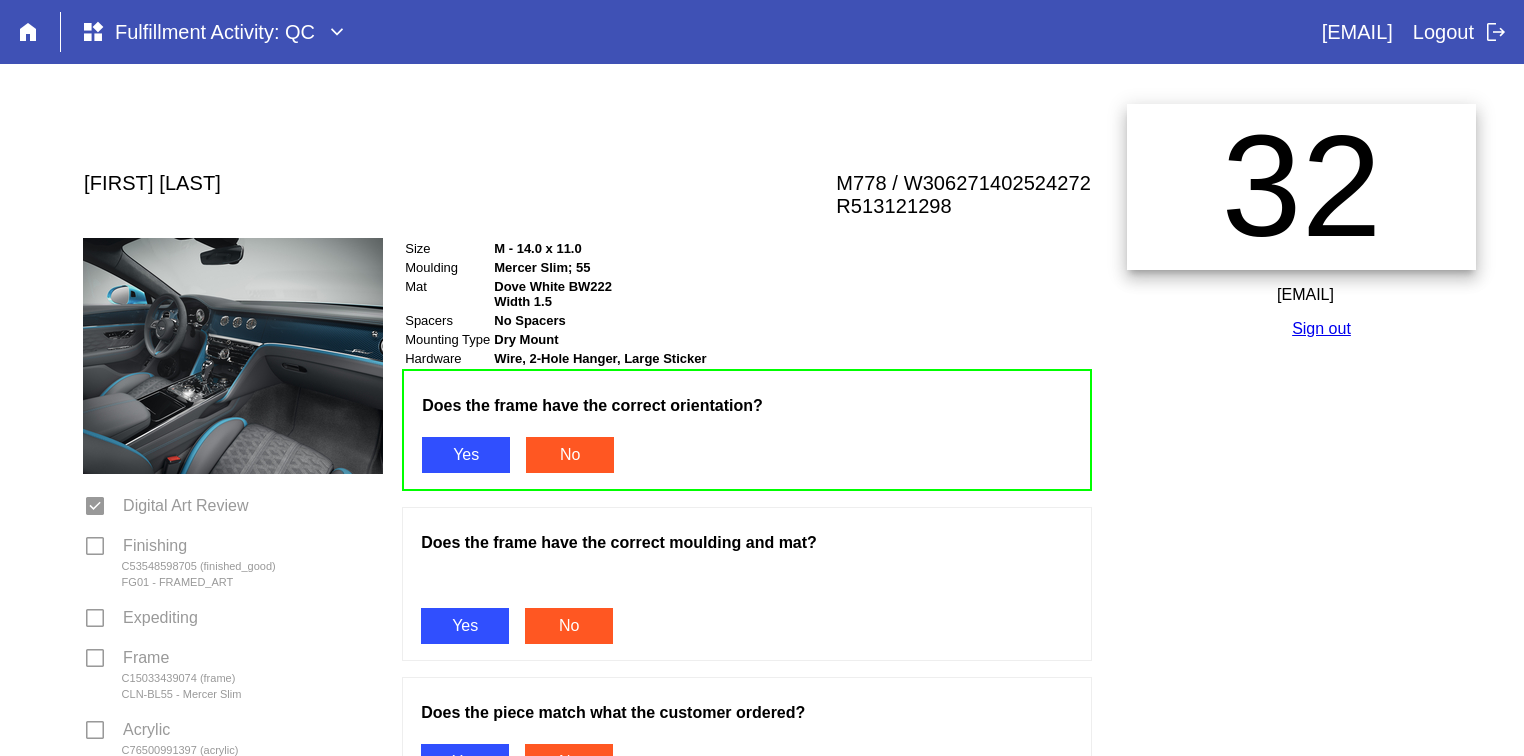 click on "Yes" at bounding box center (465, 626) 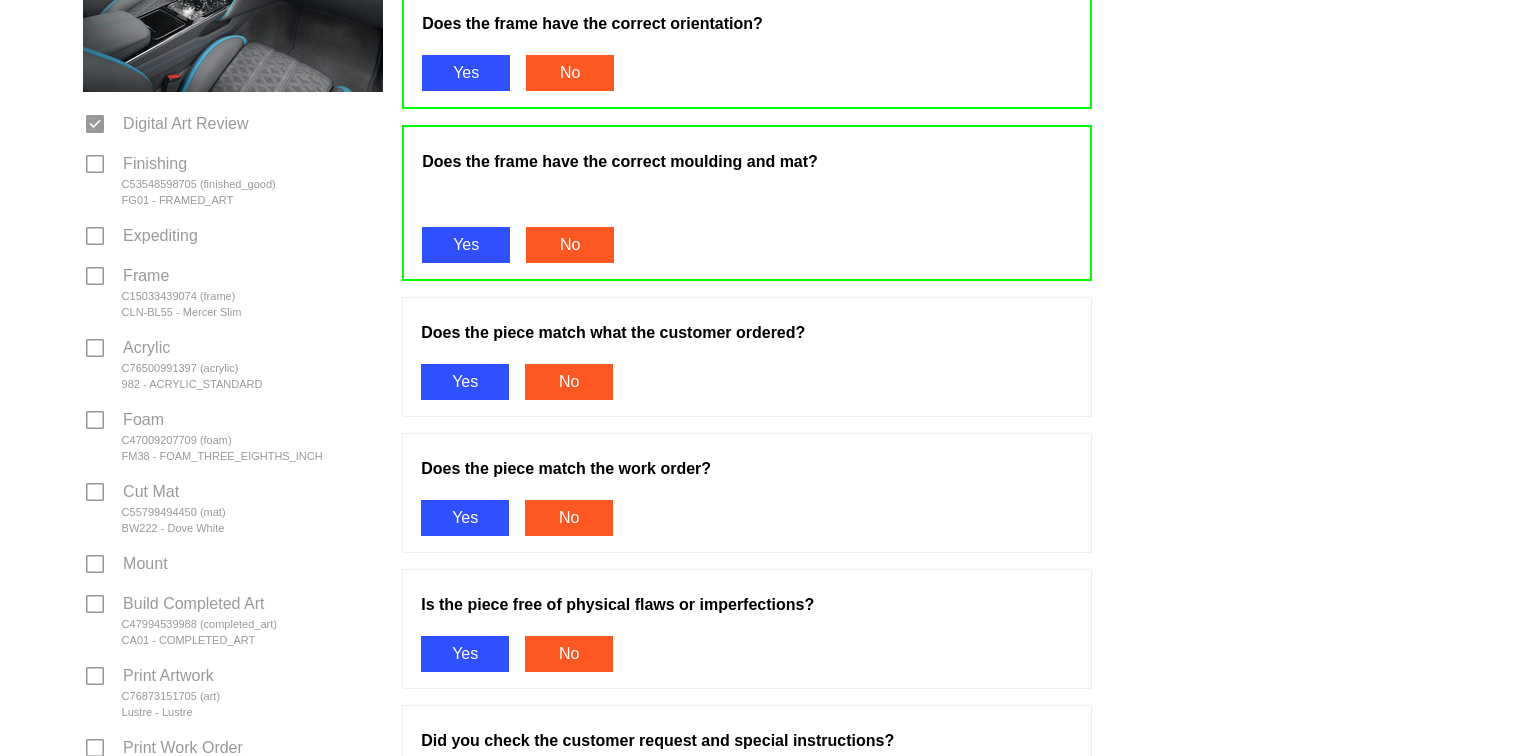 scroll, scrollTop: 424, scrollLeft: 0, axis: vertical 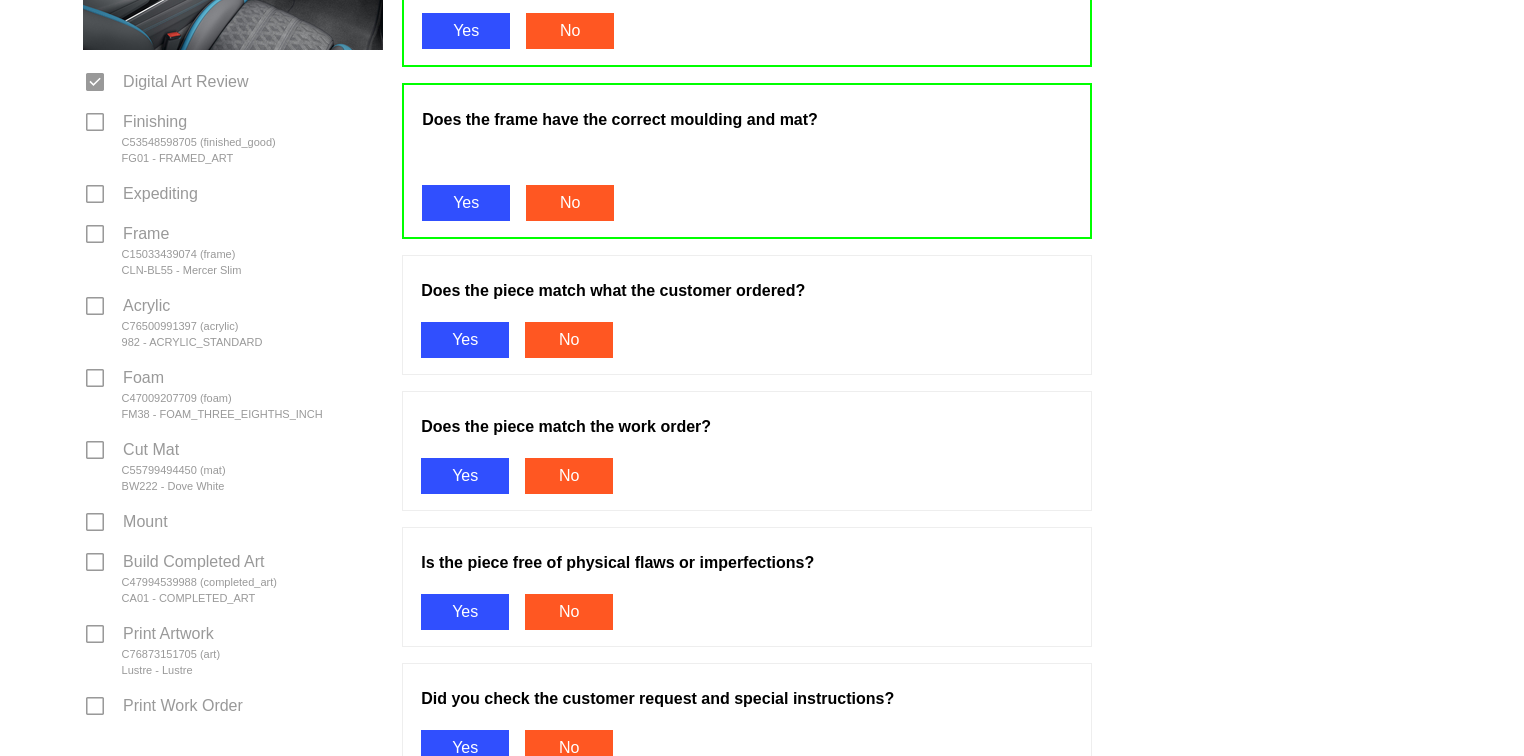 click on "Yes" at bounding box center (465, 340) 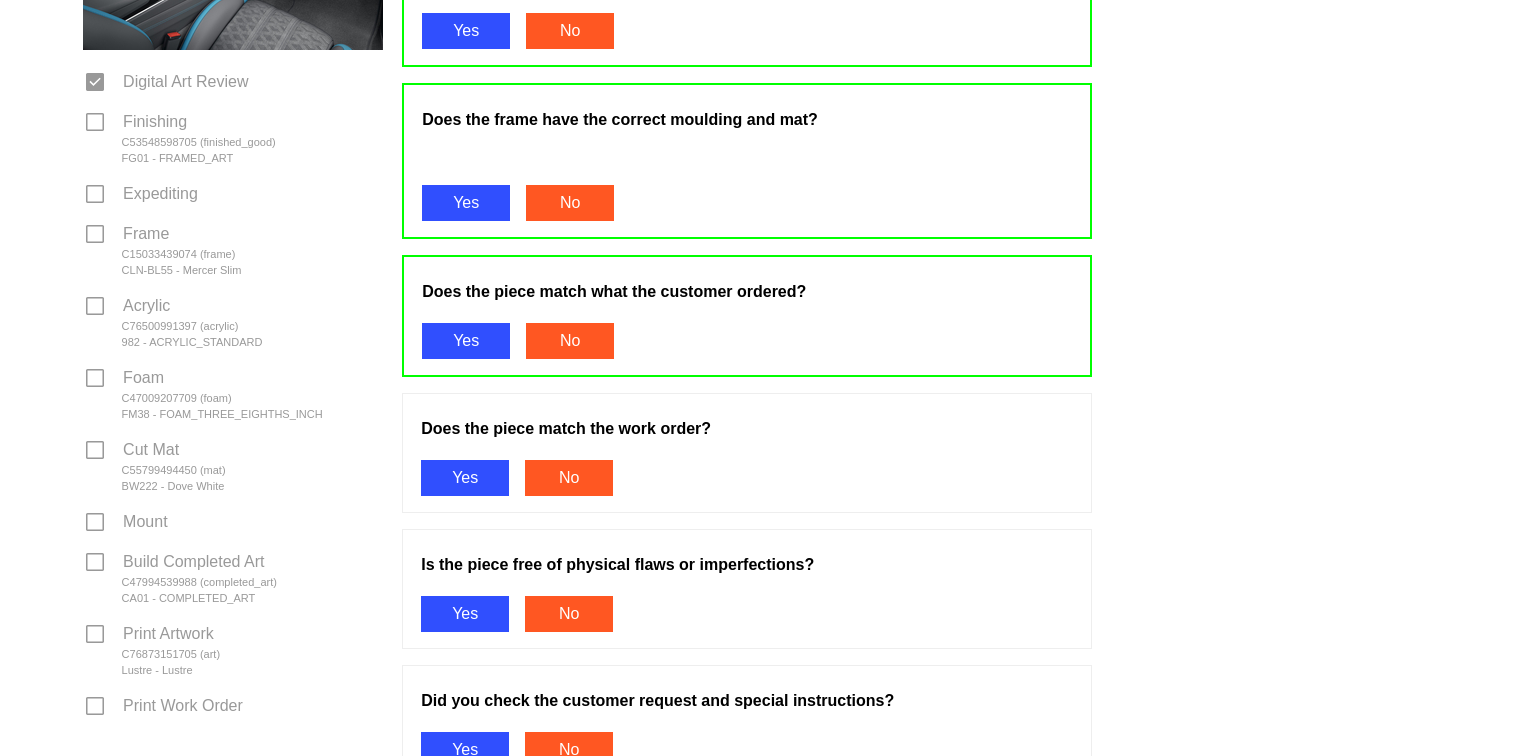 click on "Yes" at bounding box center [465, 478] 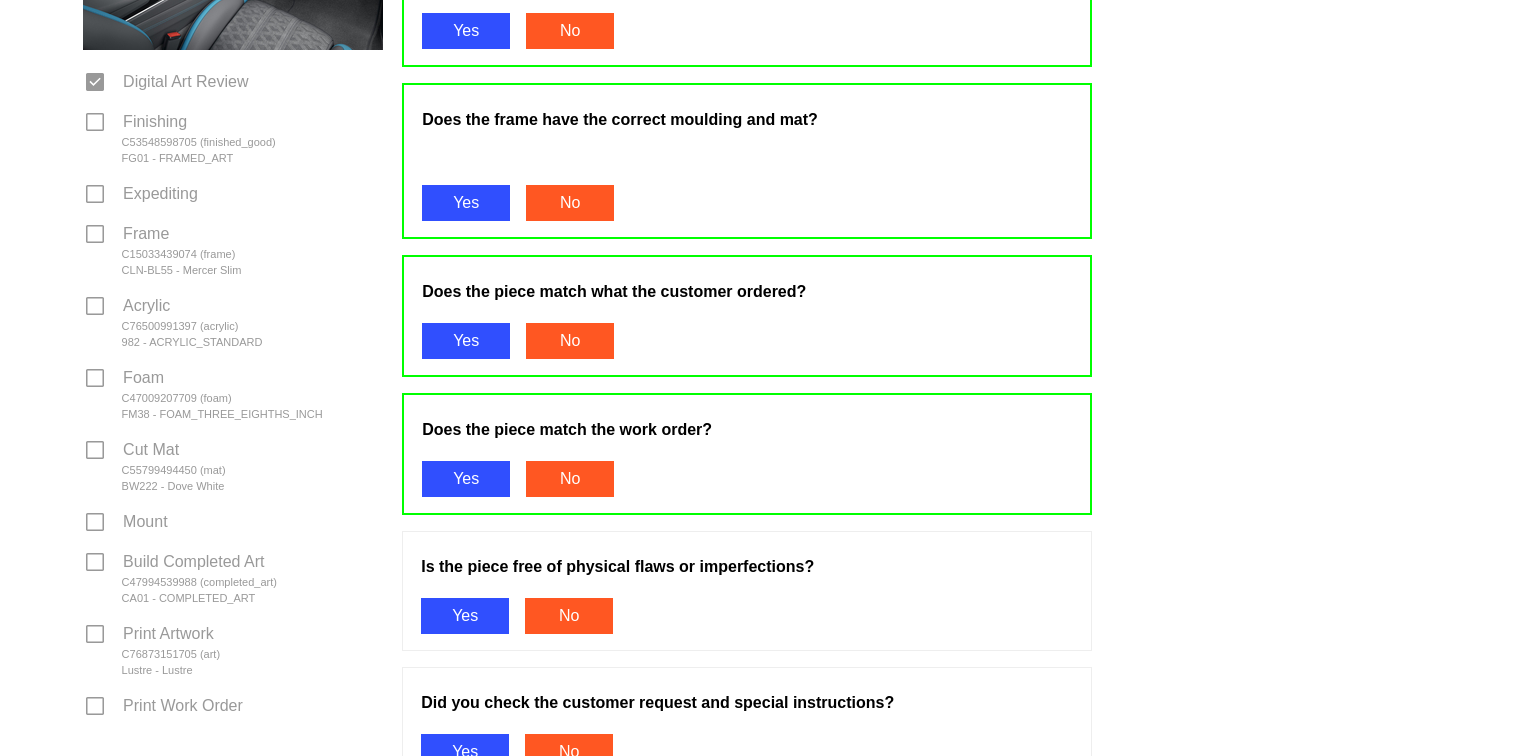 click on "Yes" at bounding box center (465, 616) 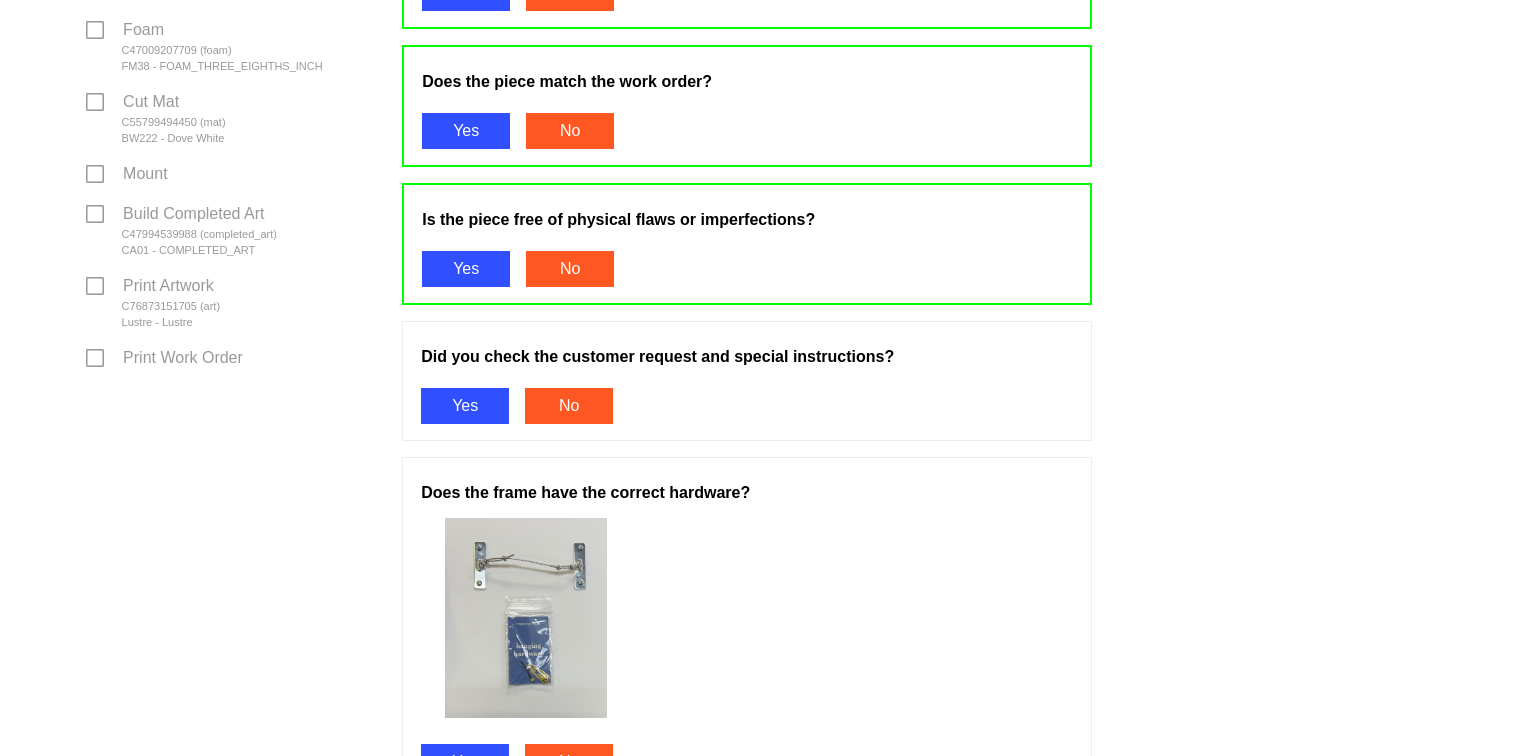 scroll, scrollTop: 778, scrollLeft: 0, axis: vertical 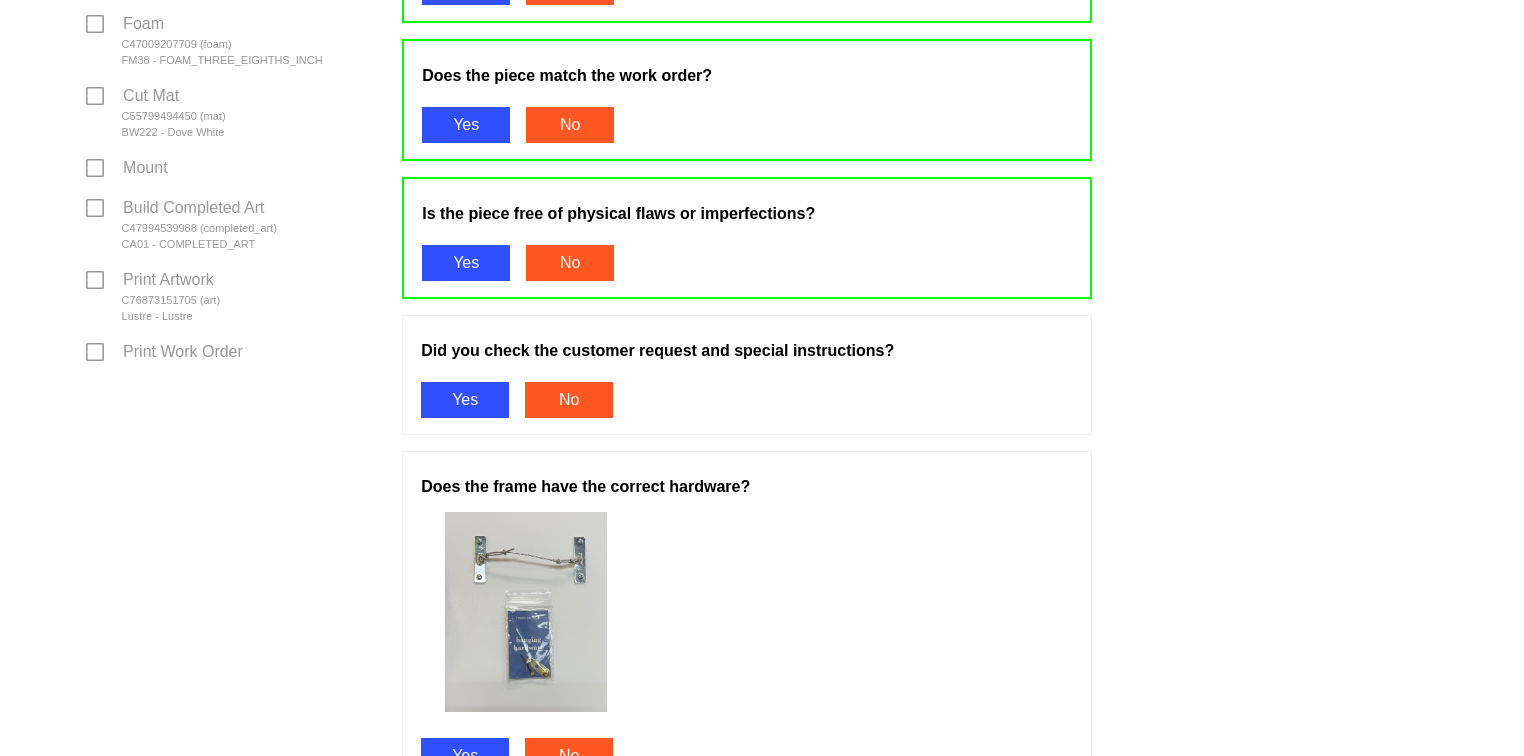 click on "Yes" at bounding box center (465, 400) 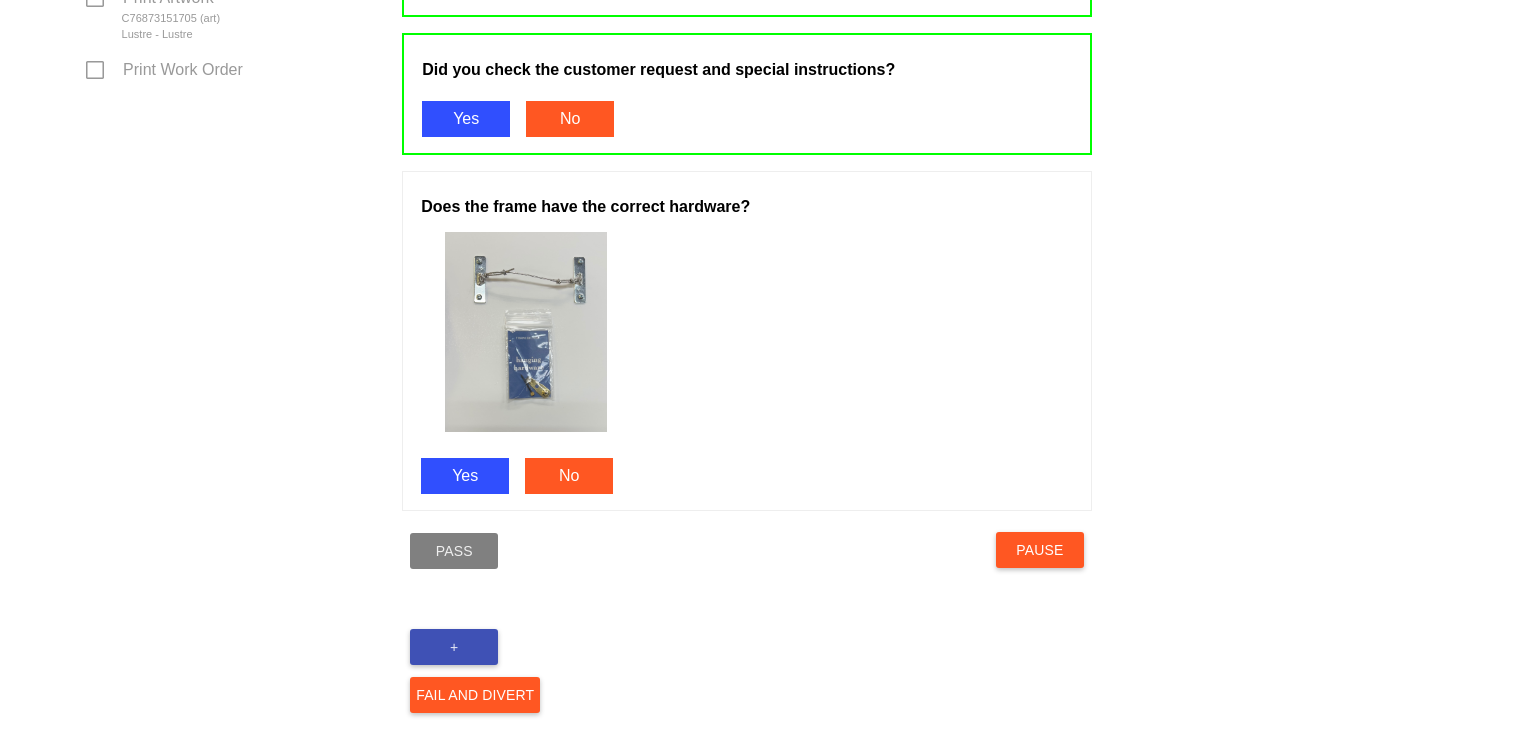 scroll, scrollTop: 1076, scrollLeft: 0, axis: vertical 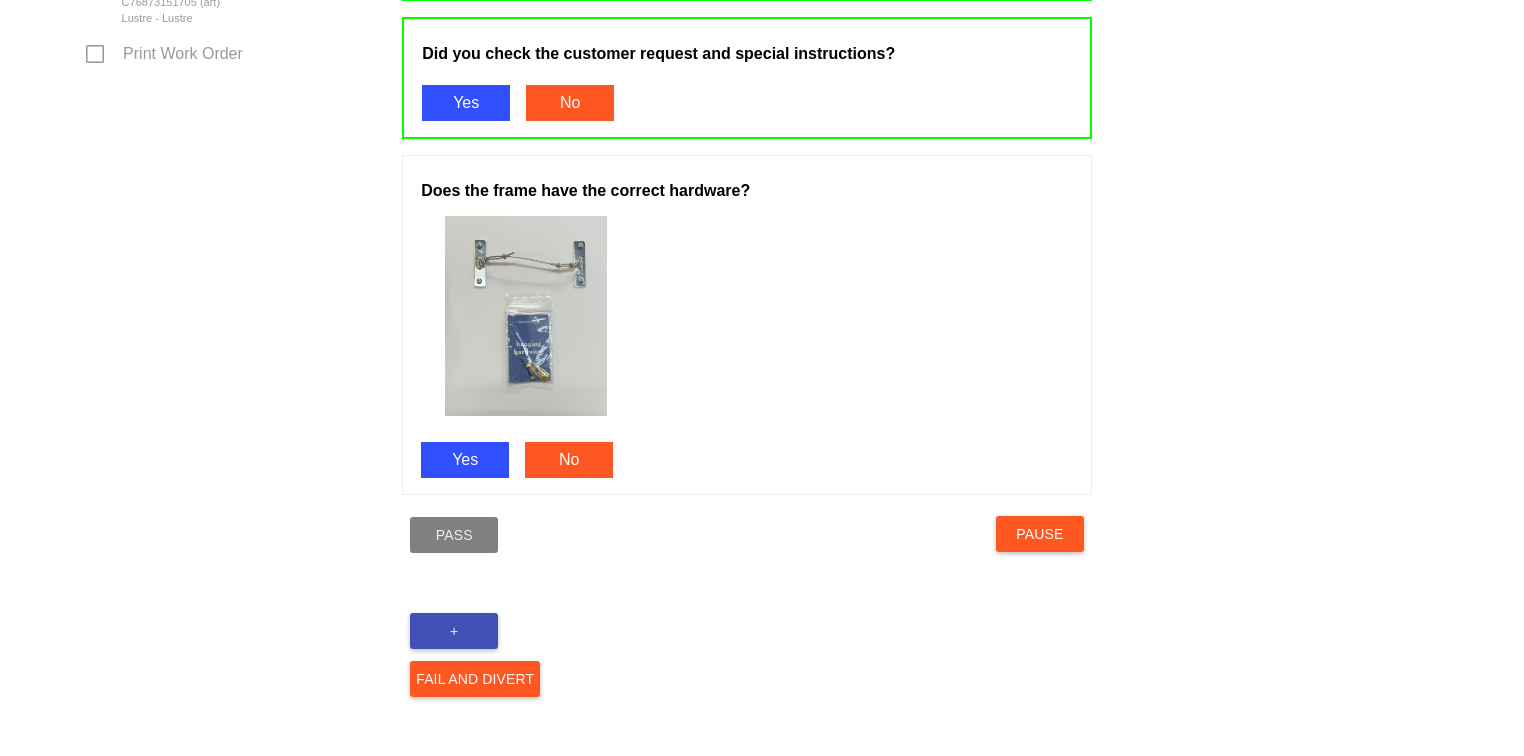 click on "Yes" at bounding box center (465, 460) 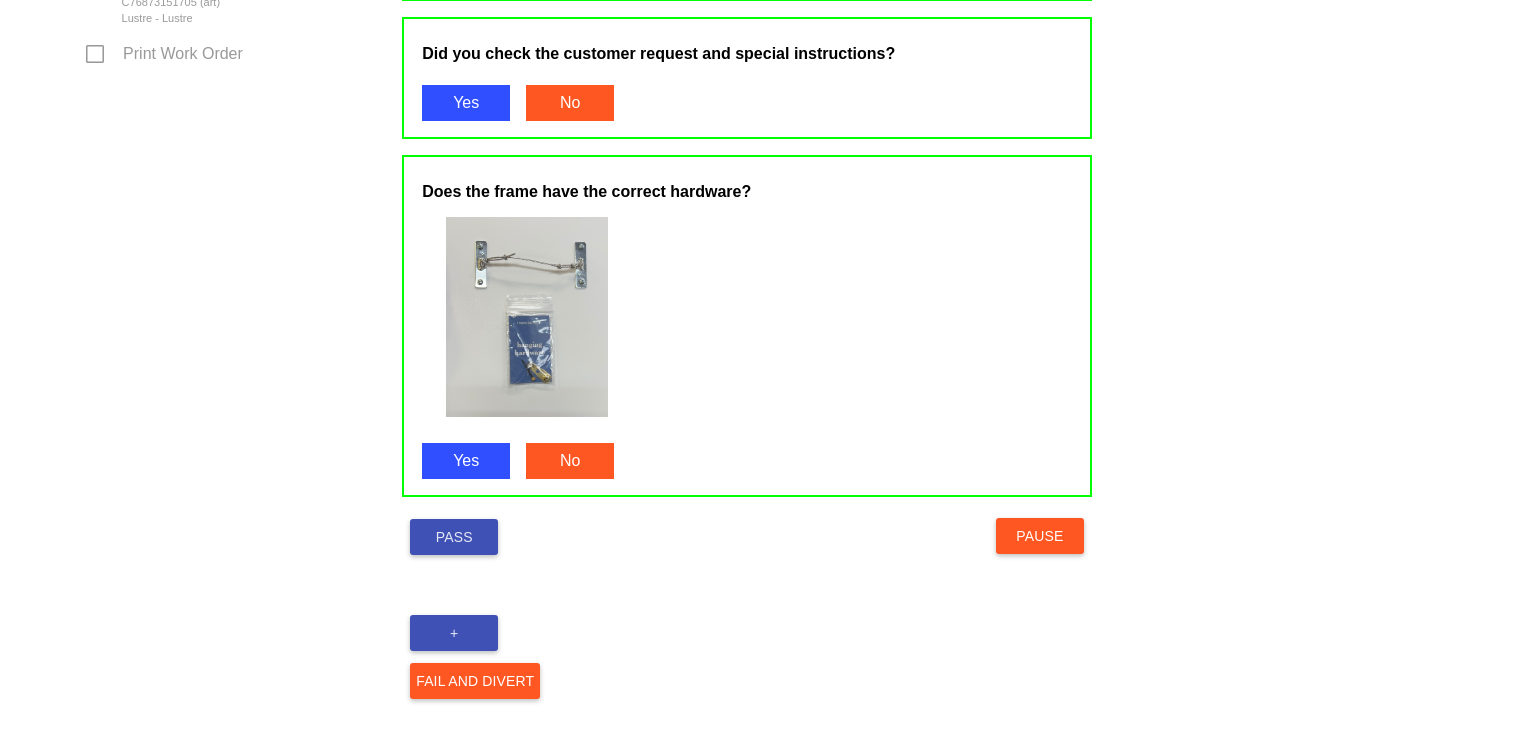 scroll, scrollTop: 1077, scrollLeft: 0, axis: vertical 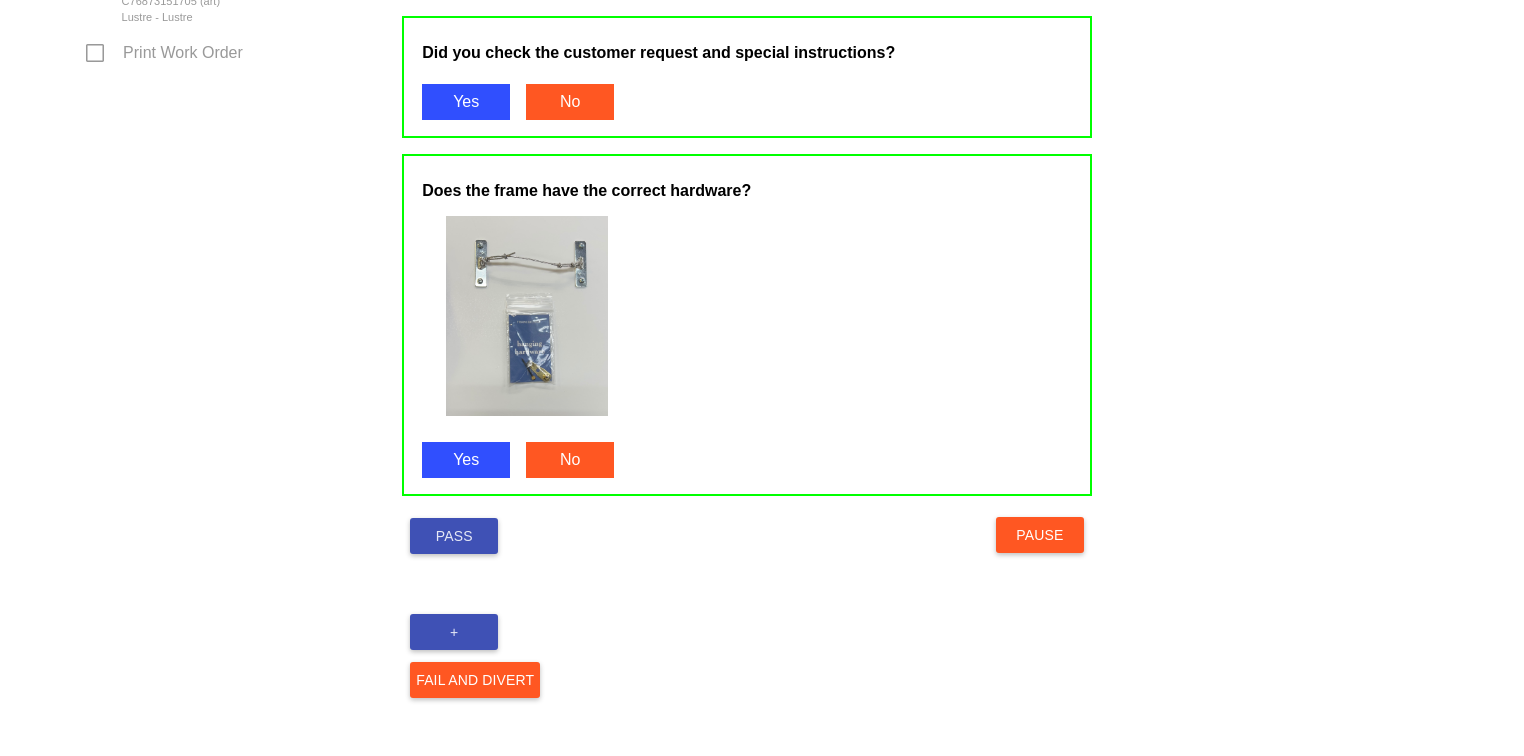click on "Pass" at bounding box center (454, 536) 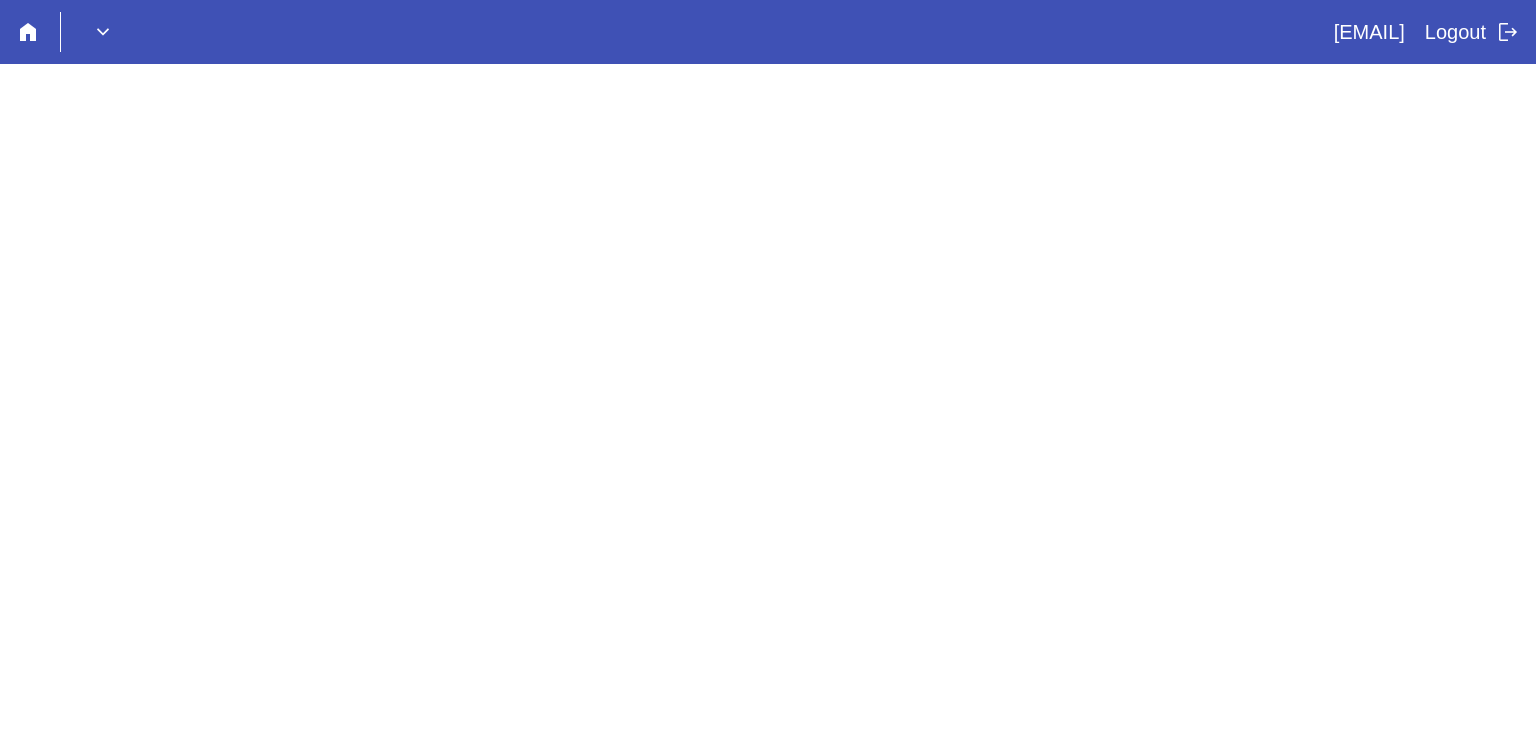 scroll, scrollTop: 0, scrollLeft: 0, axis: both 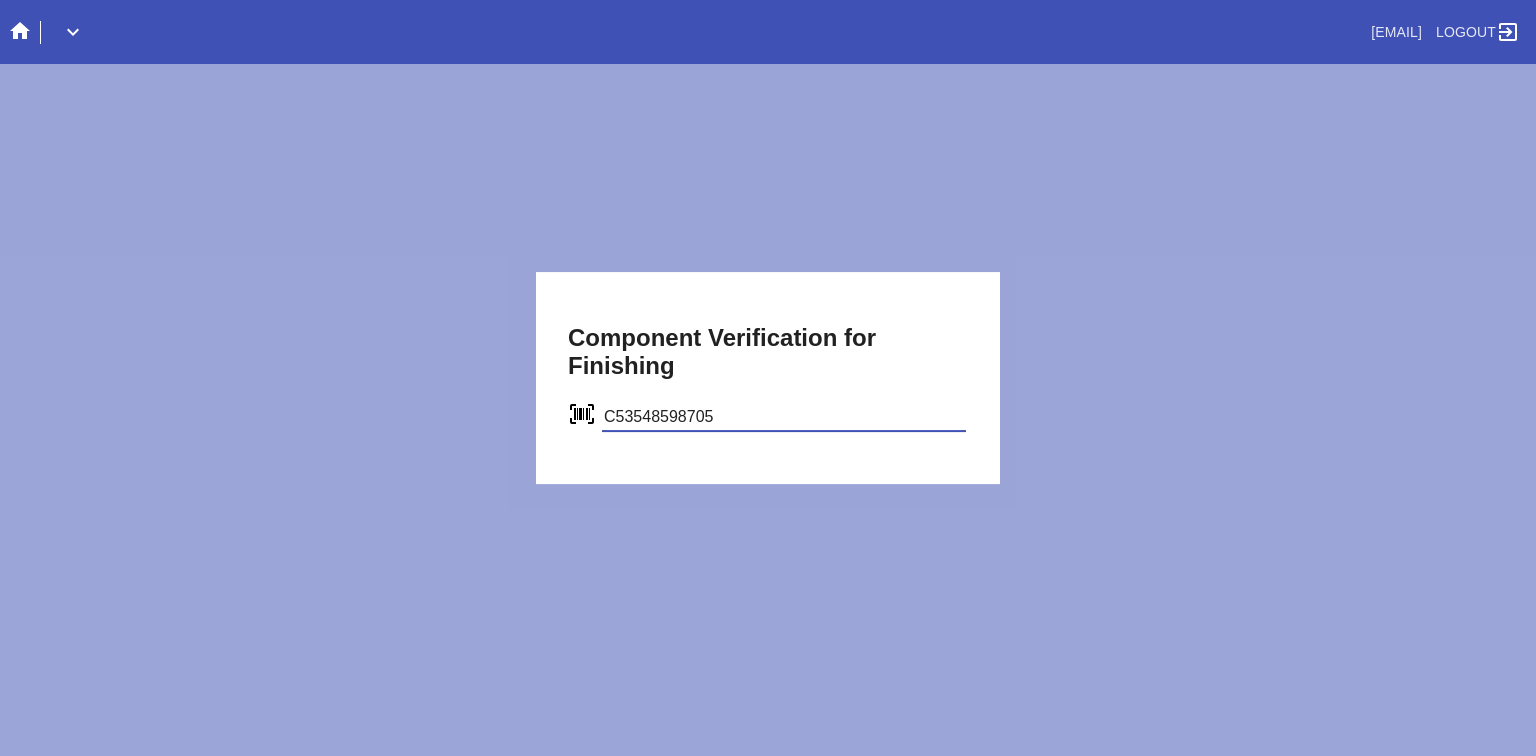 type on "C53548598705" 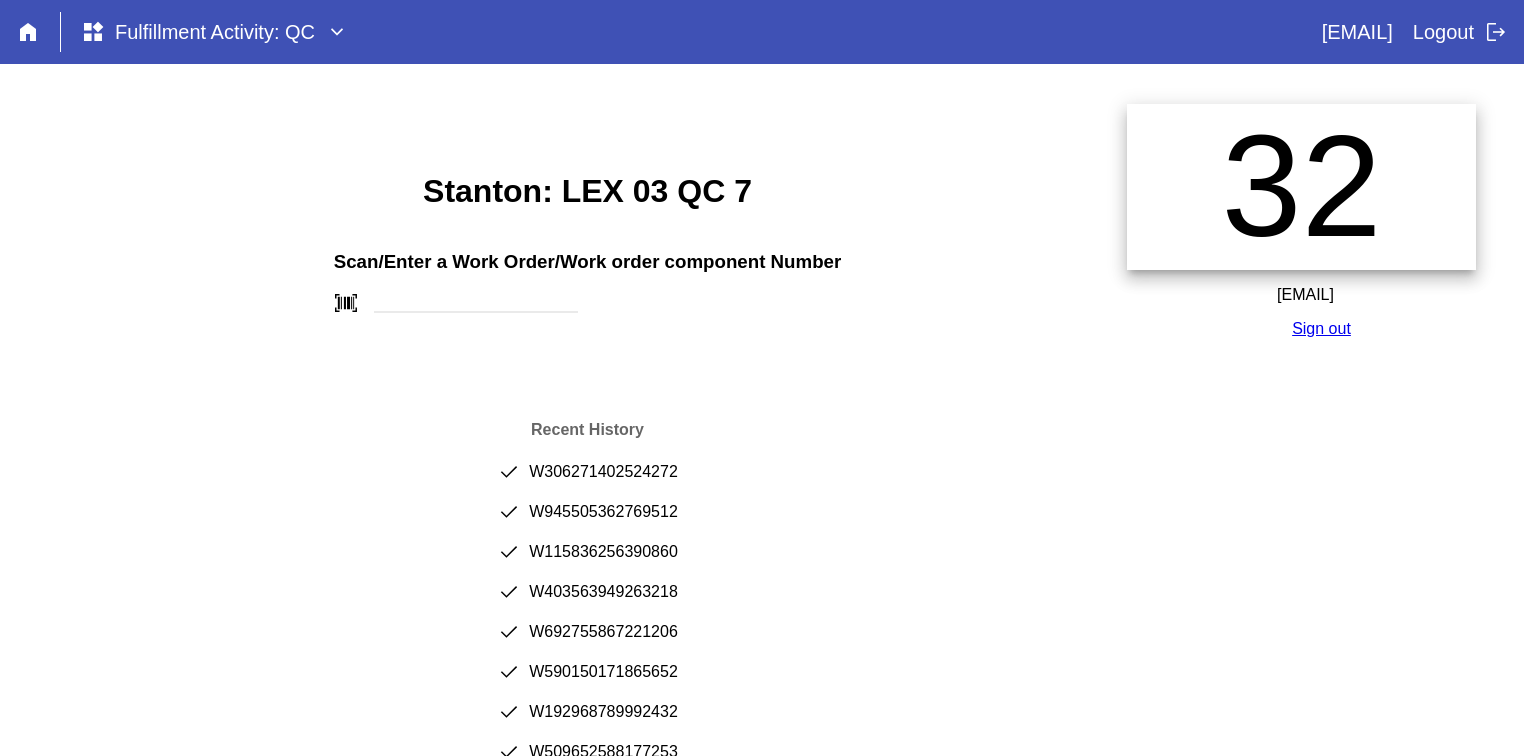 scroll, scrollTop: 0, scrollLeft: 0, axis: both 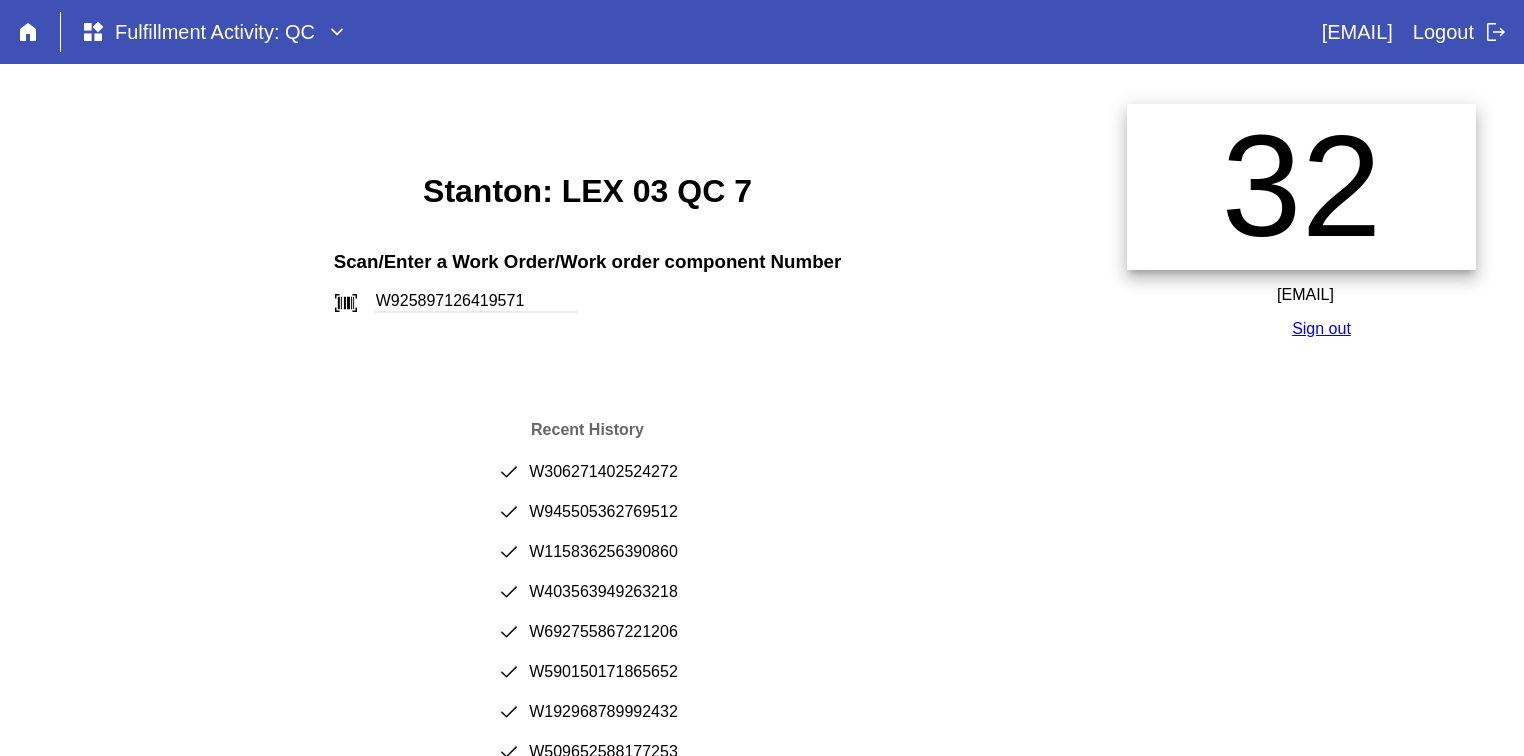 type on "W925897126419571" 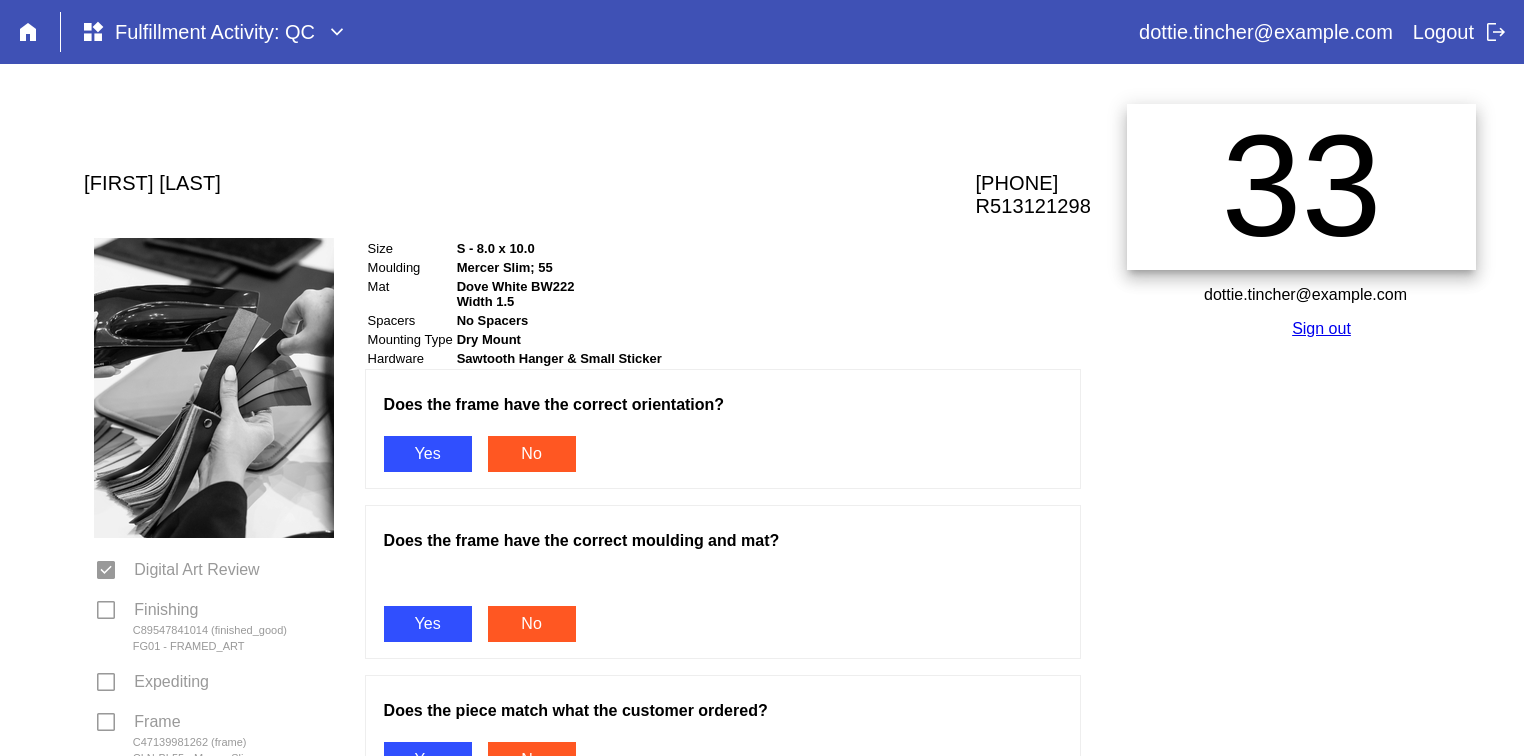 scroll, scrollTop: 0, scrollLeft: 0, axis: both 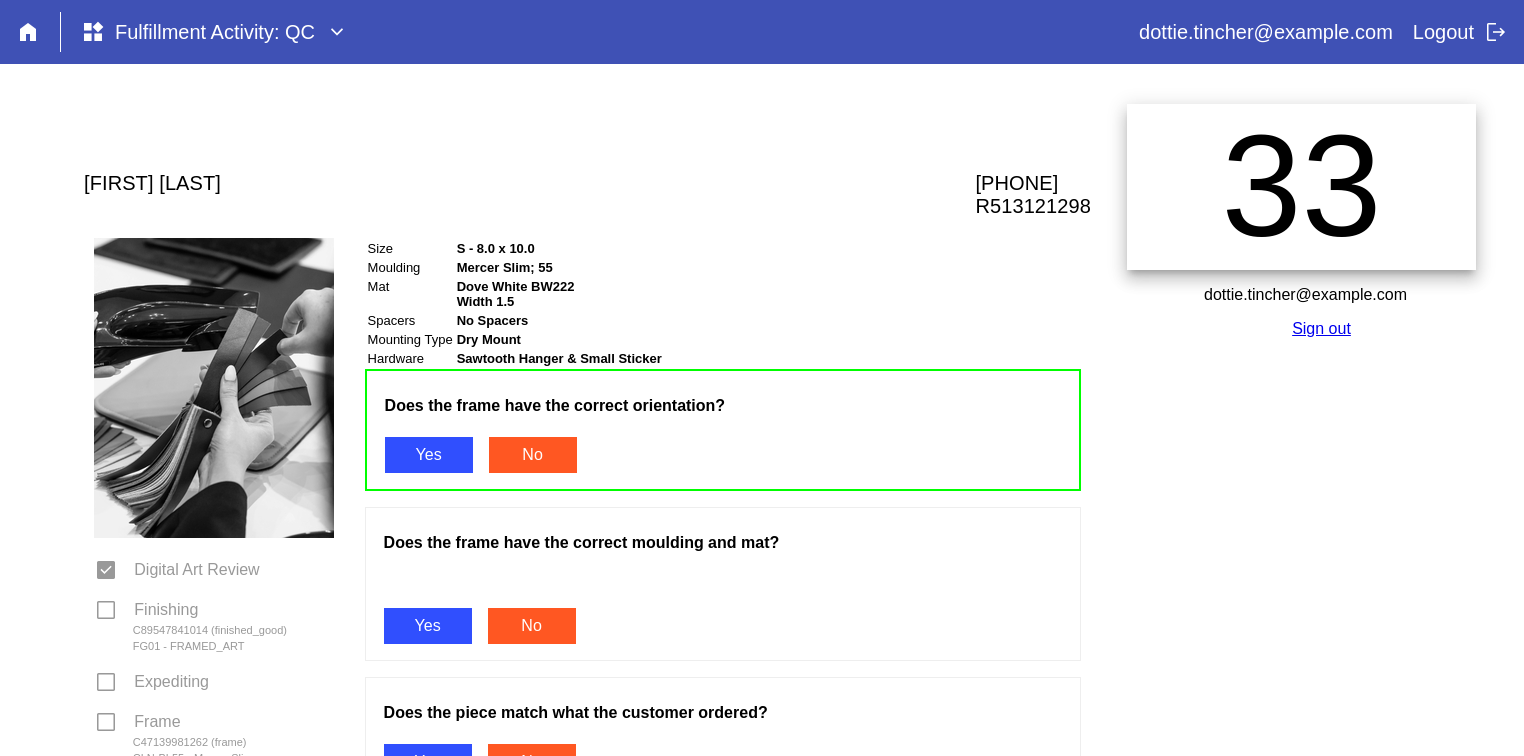 click on "Yes" at bounding box center [428, 626] 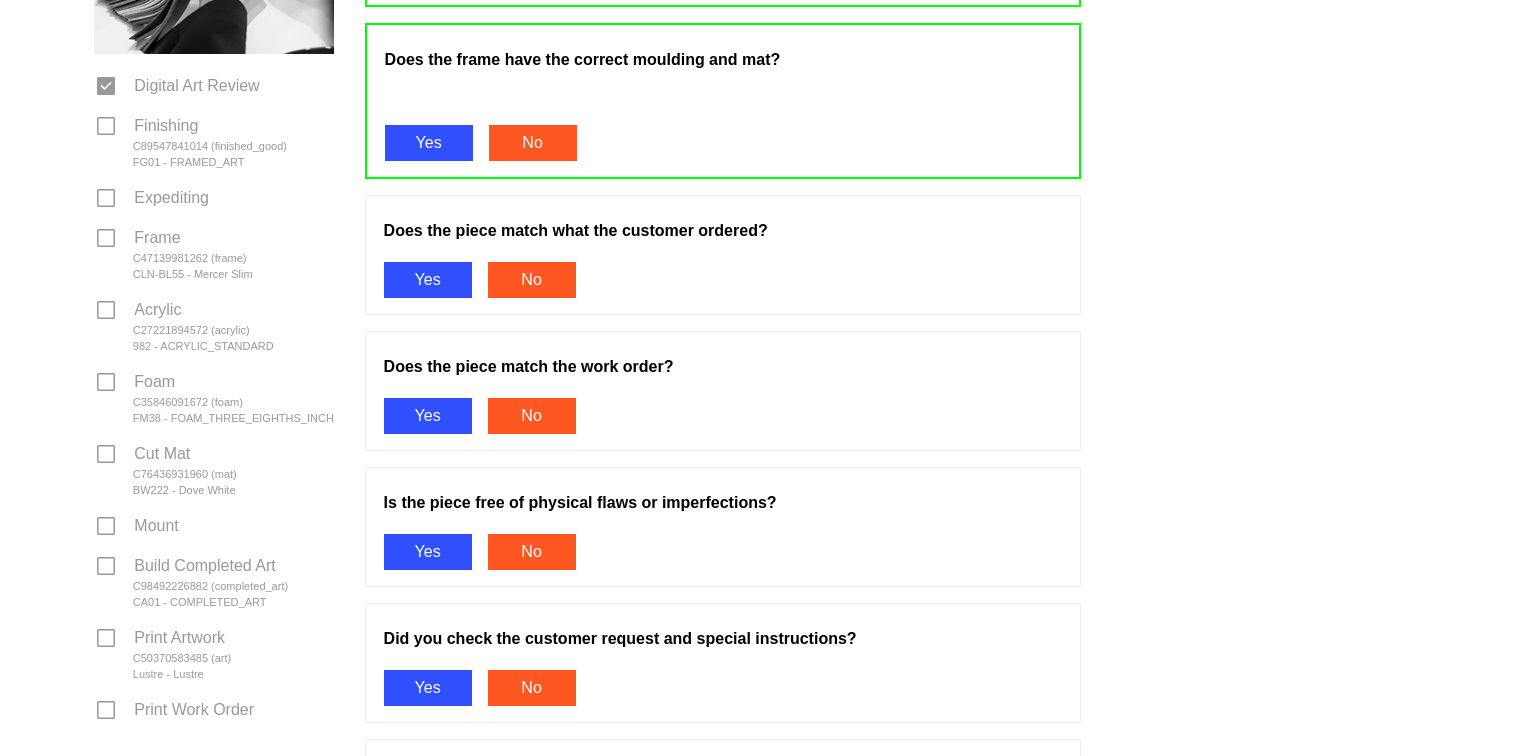 scroll, scrollTop: 492, scrollLeft: 0, axis: vertical 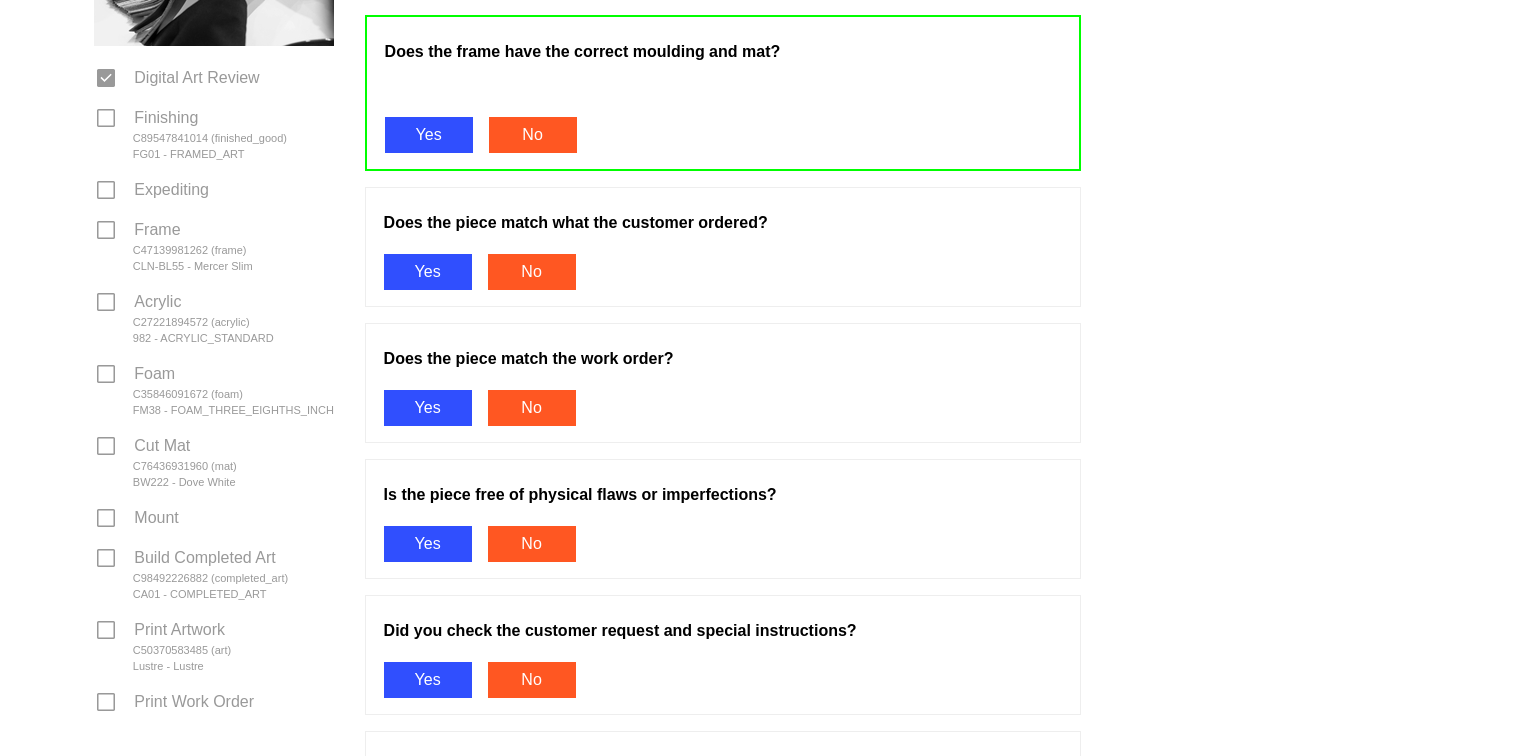 click on "Yes" at bounding box center (428, 272) 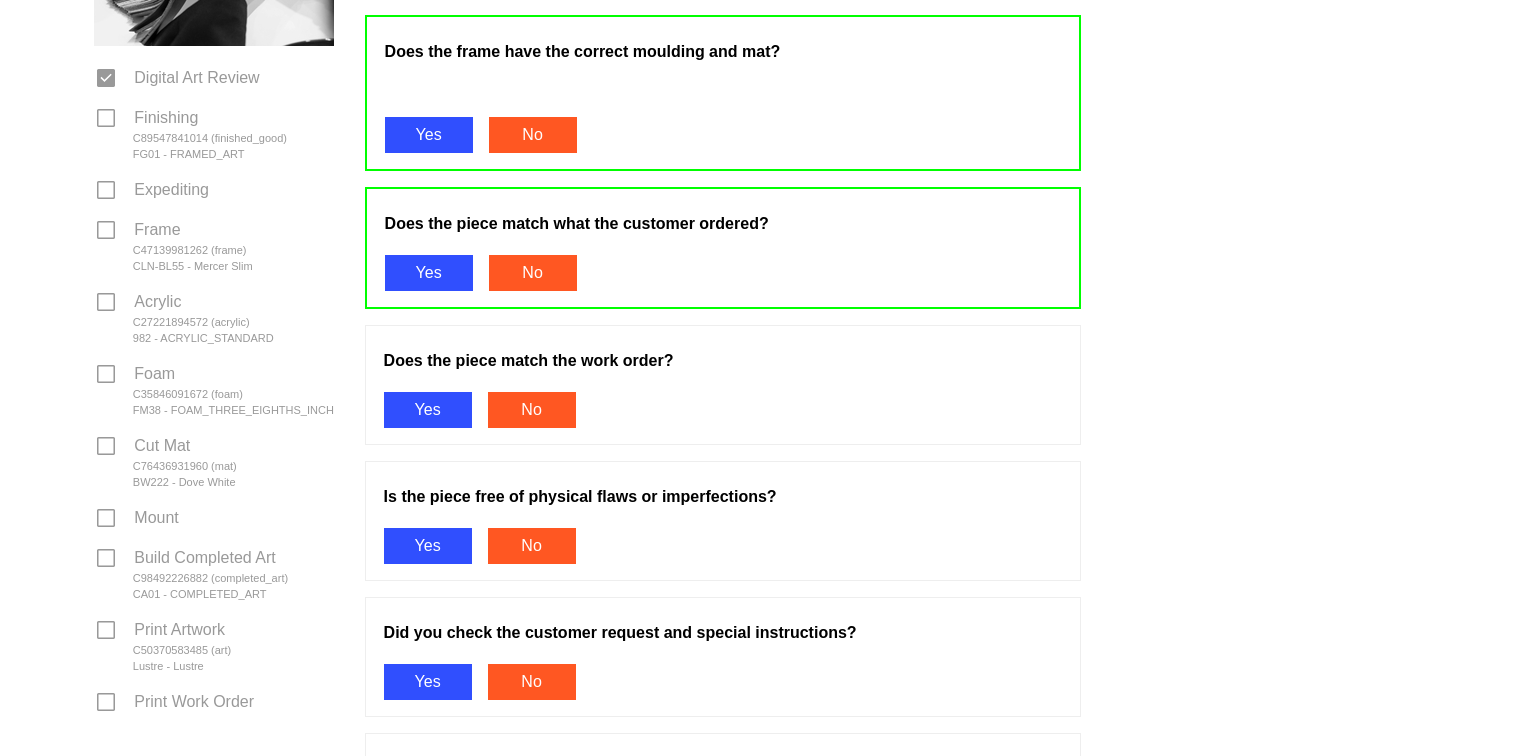 click on "Yes" at bounding box center (428, 410) 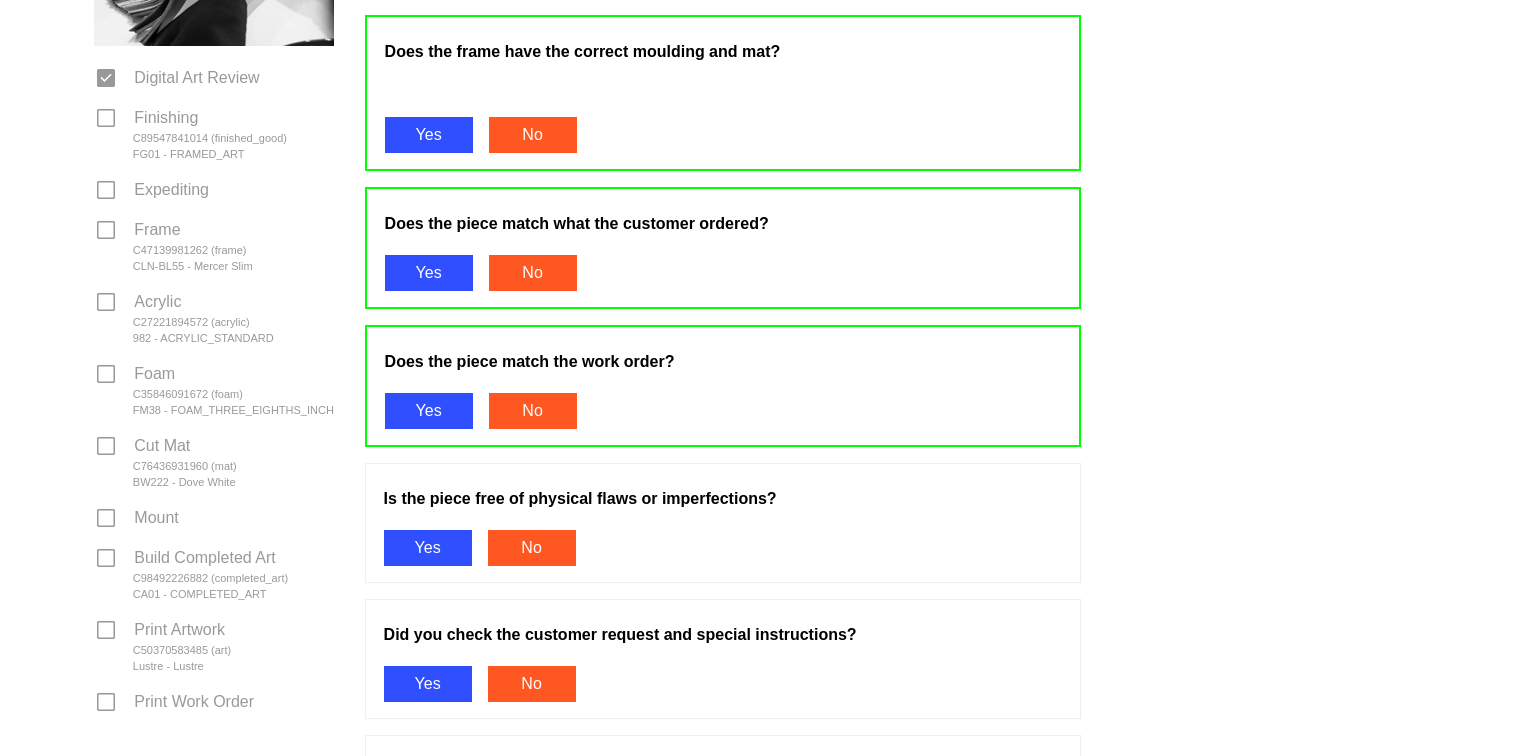 click on "Yes" at bounding box center [428, 548] 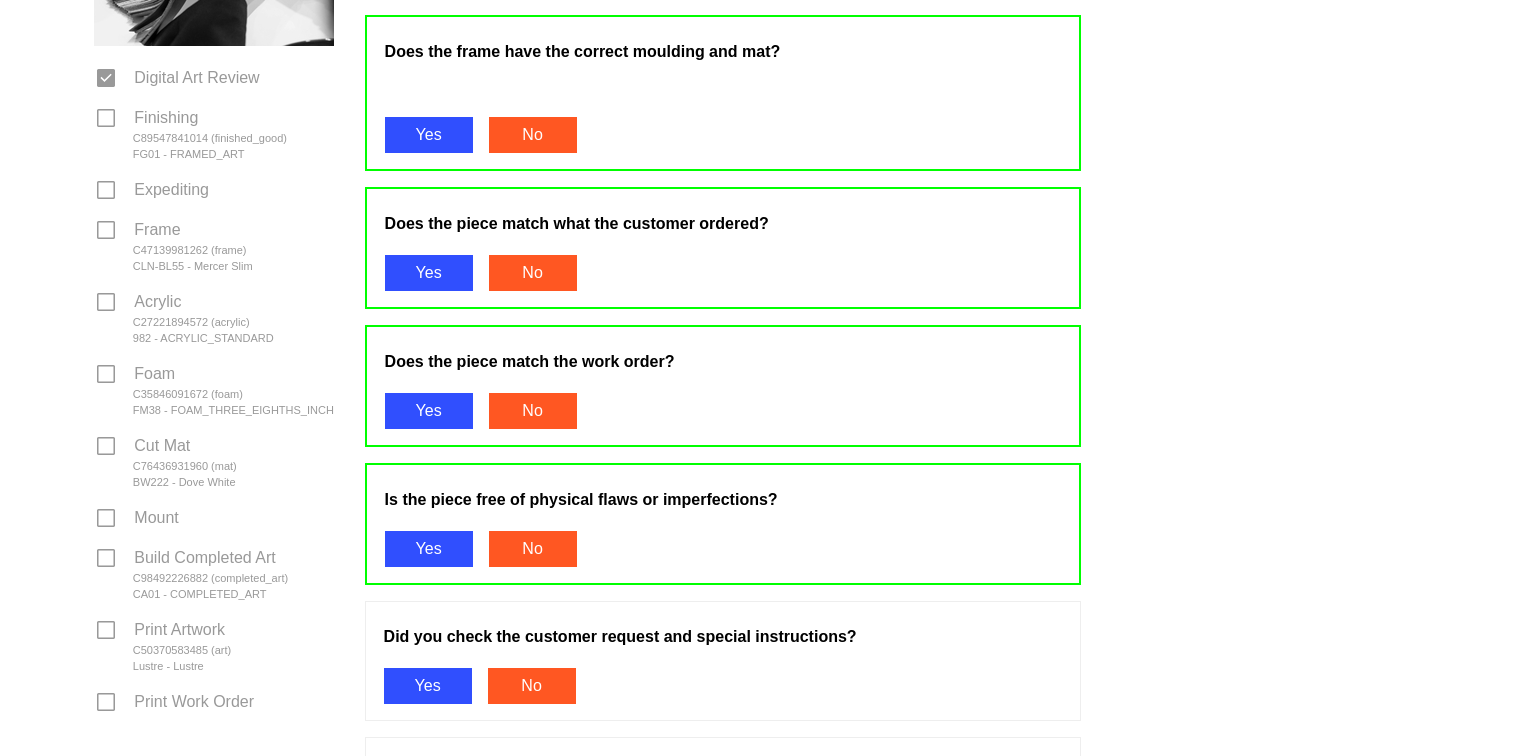 click on "Yes" at bounding box center [428, 686] 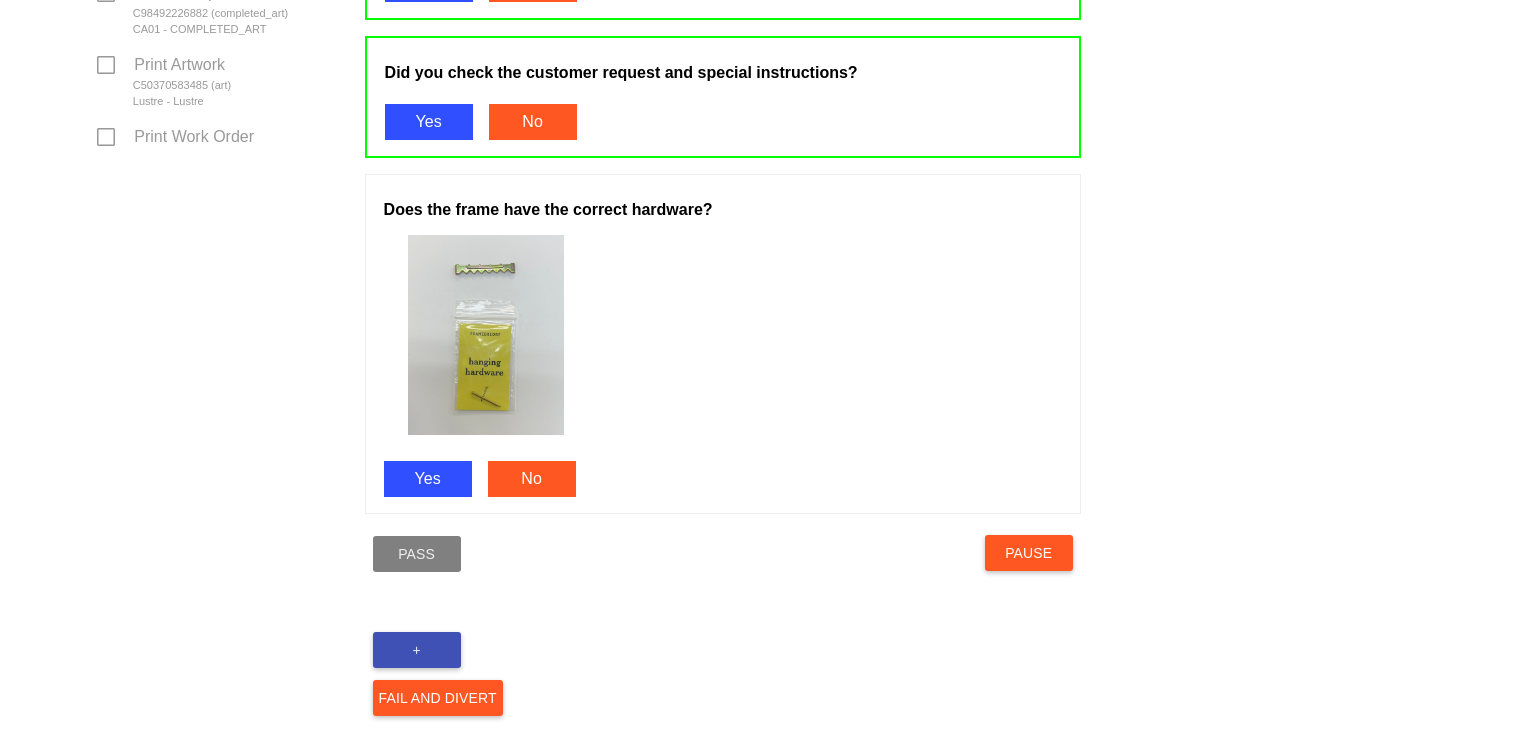 scroll, scrollTop: 1059, scrollLeft: 0, axis: vertical 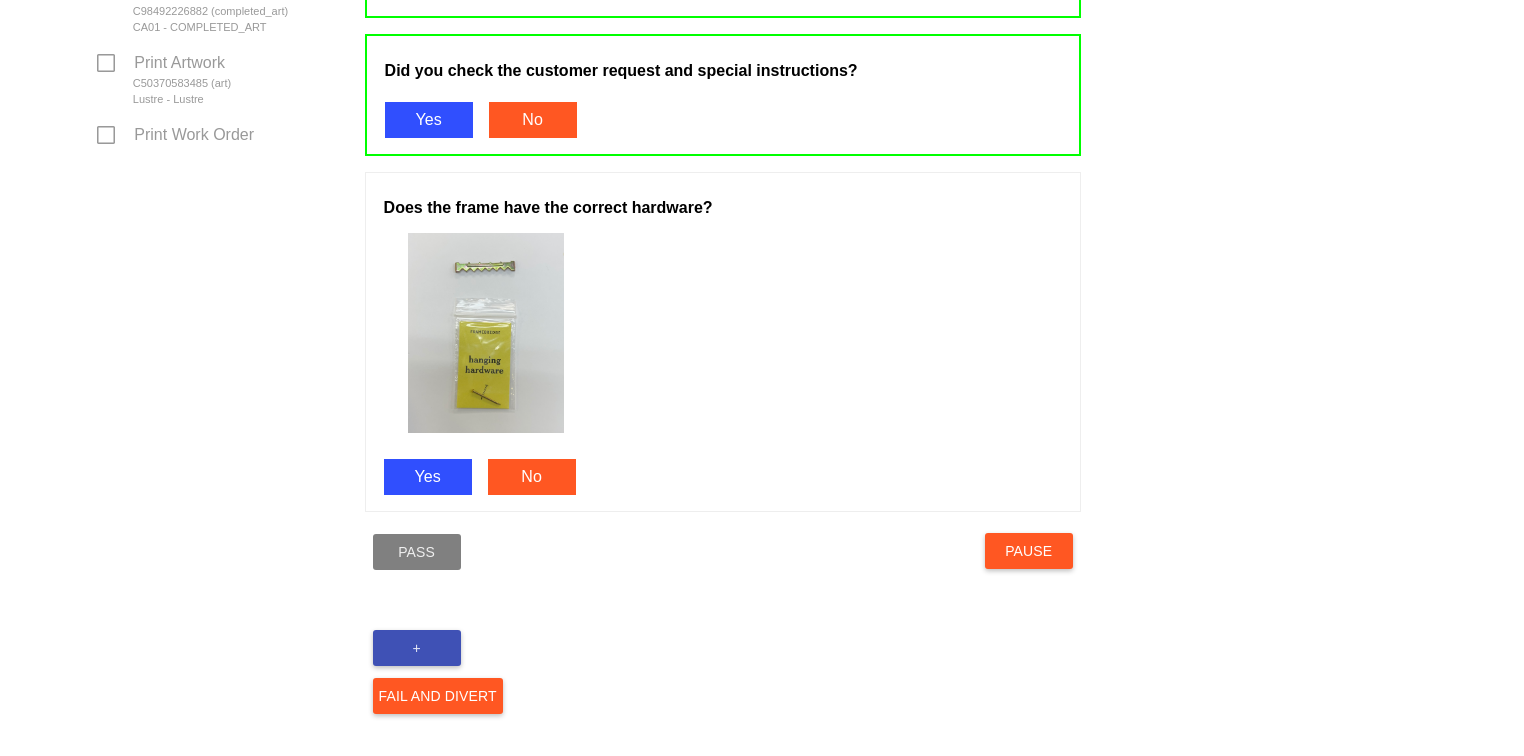 click on "Yes" at bounding box center [428, 477] 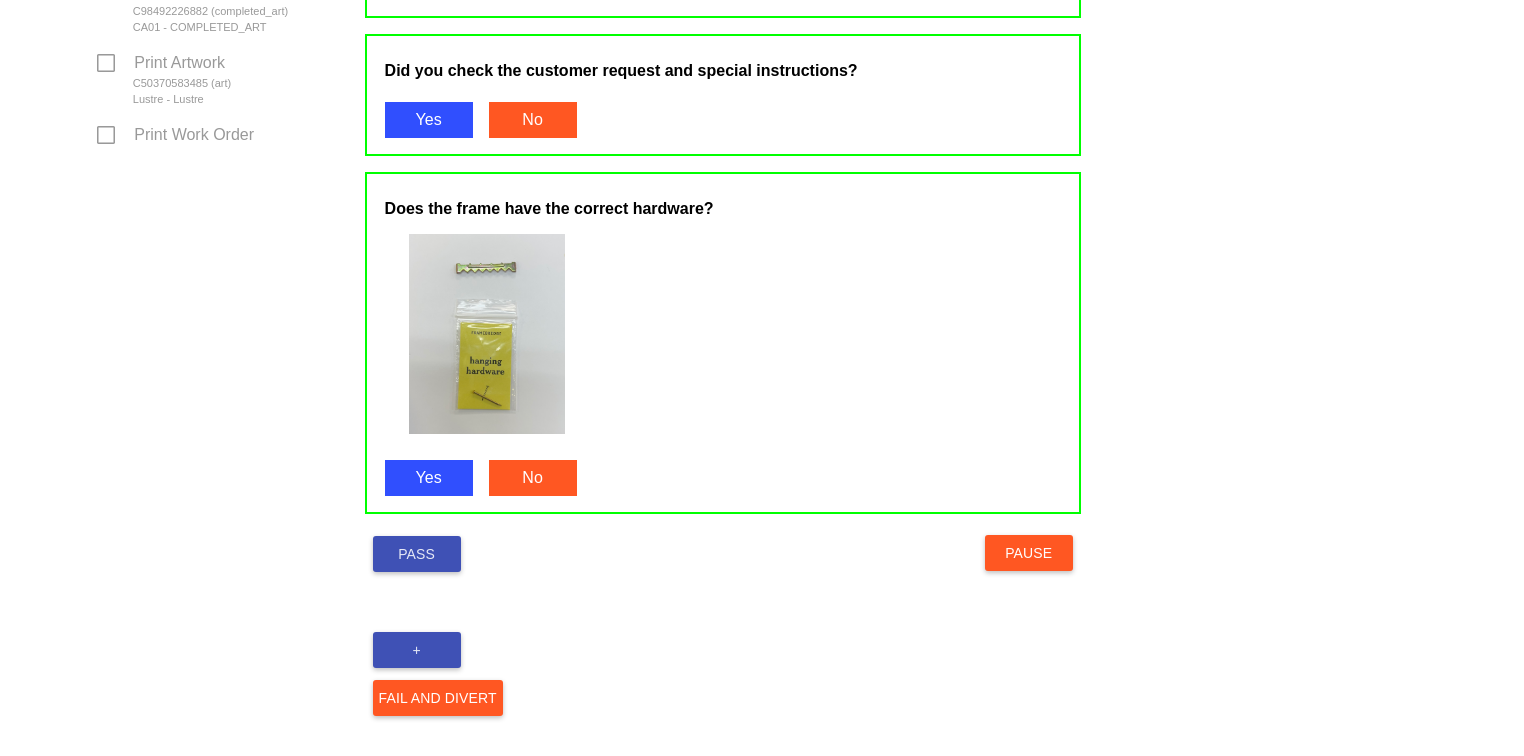 scroll, scrollTop: 1077, scrollLeft: 0, axis: vertical 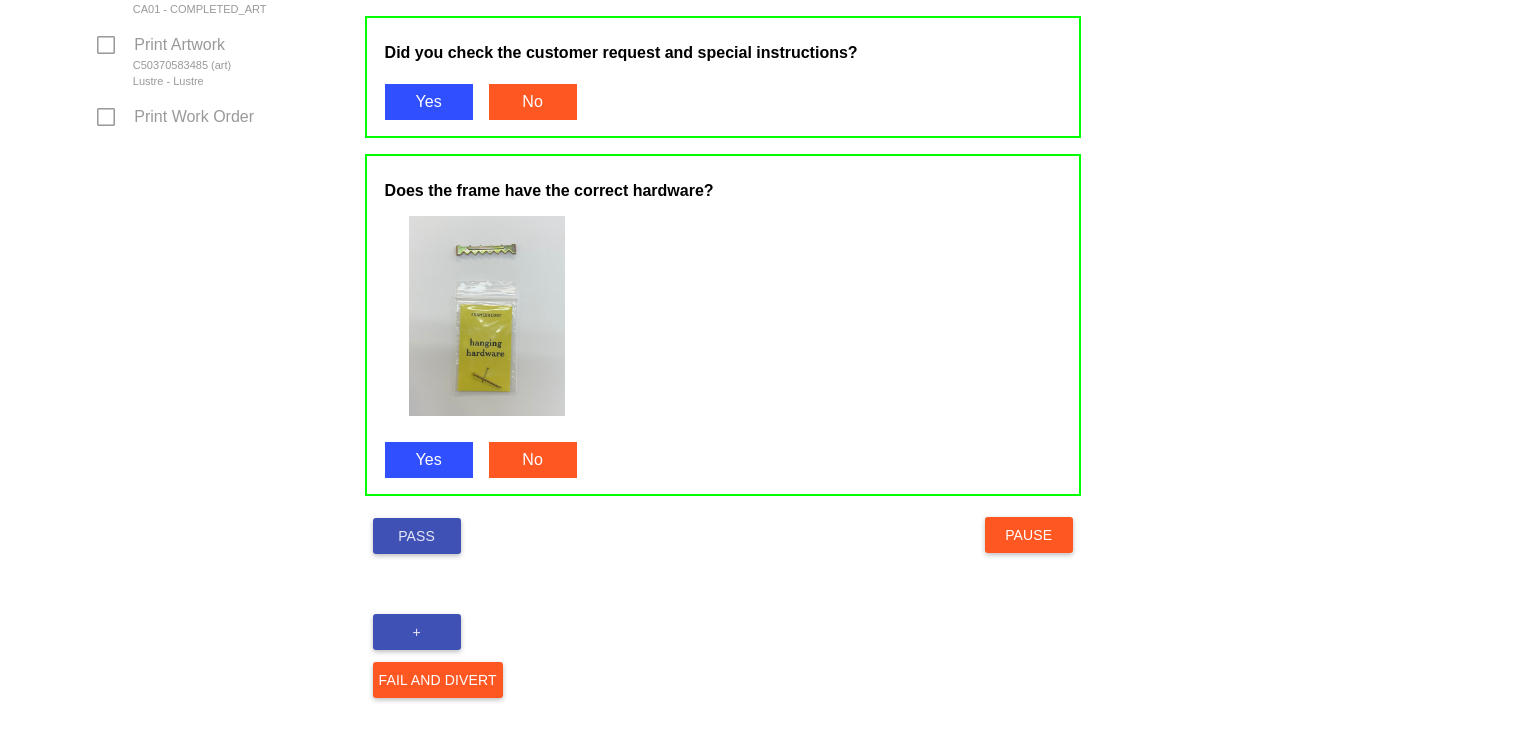 click on "Pass" at bounding box center (417, 536) 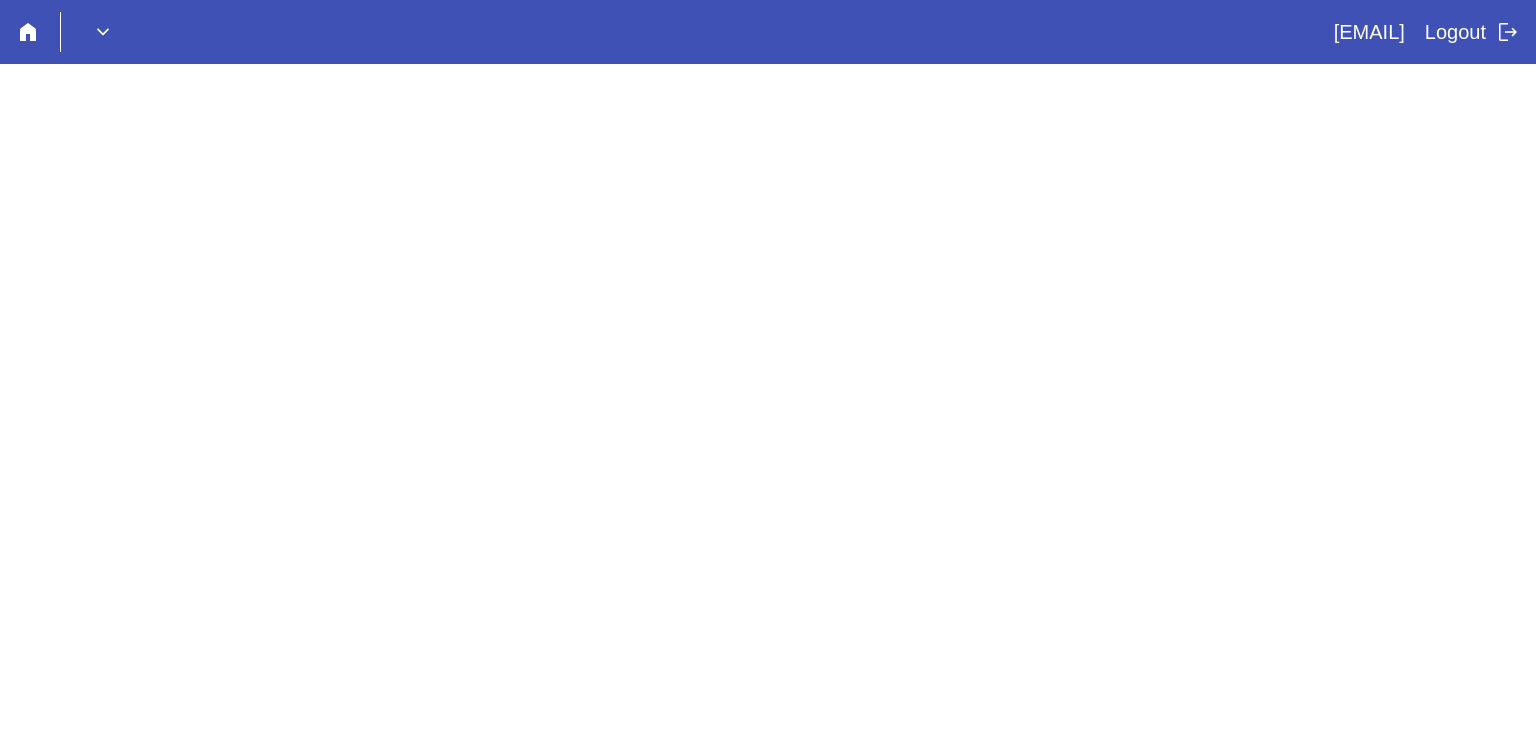 scroll, scrollTop: 0, scrollLeft: 0, axis: both 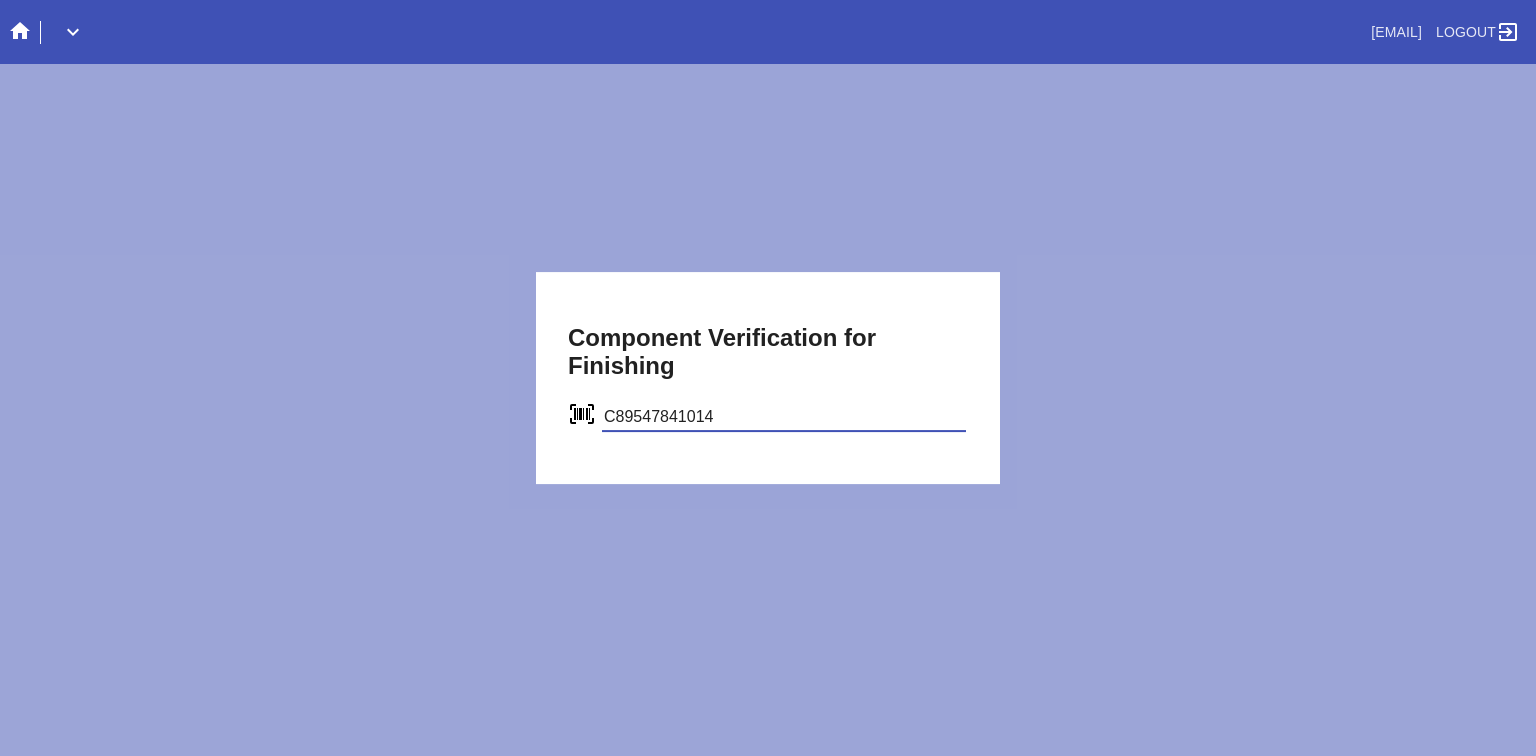 type on "C89547841014" 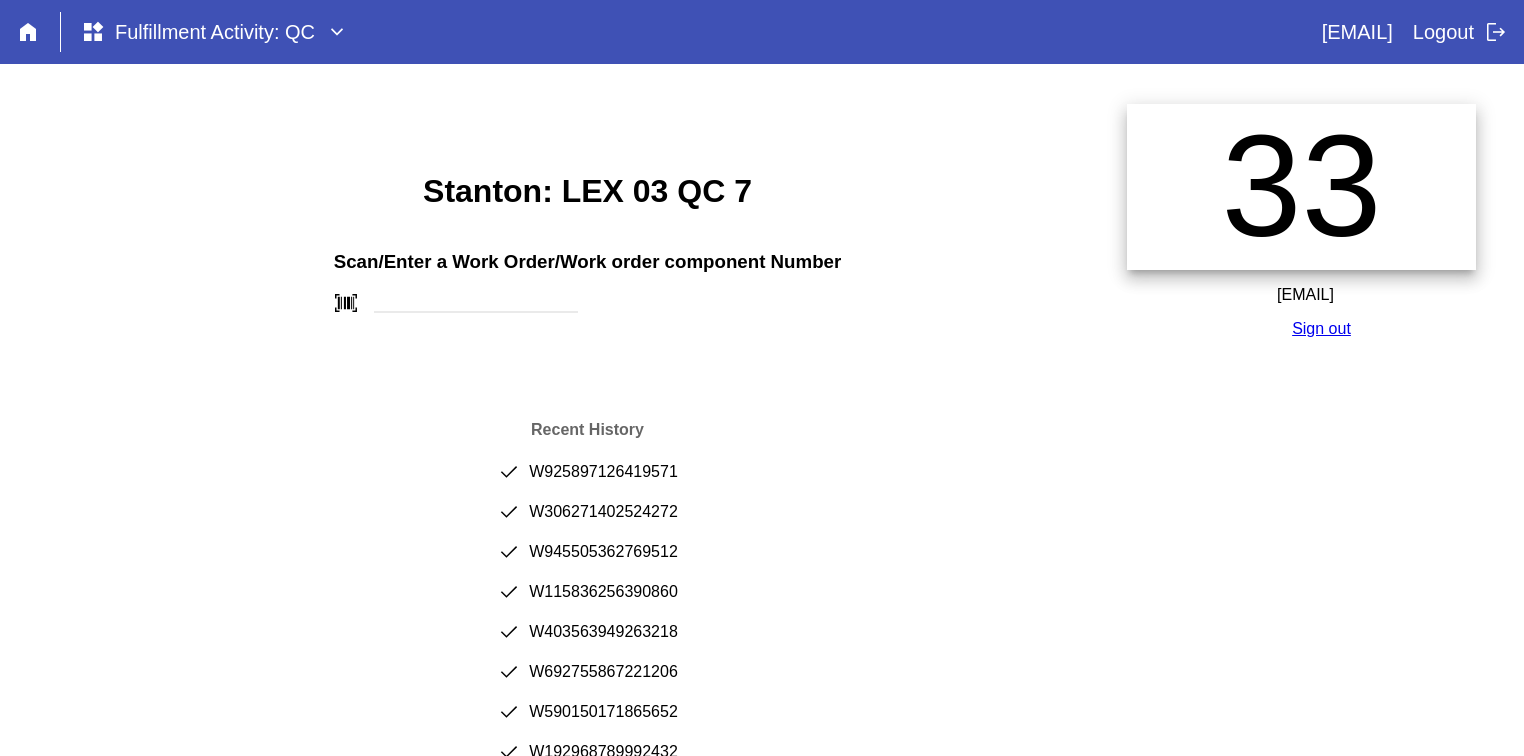 scroll, scrollTop: 0, scrollLeft: 0, axis: both 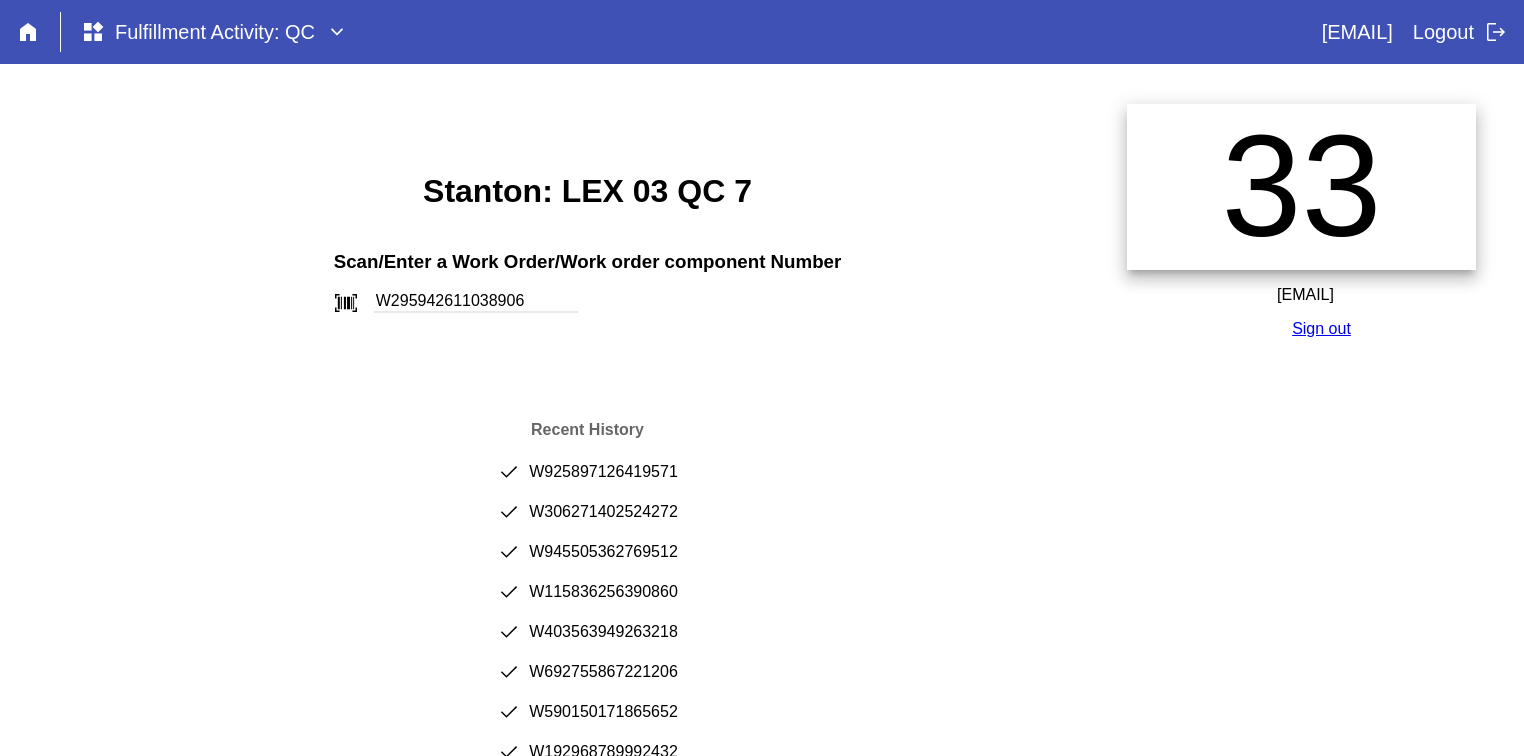 type on "W295942611038906" 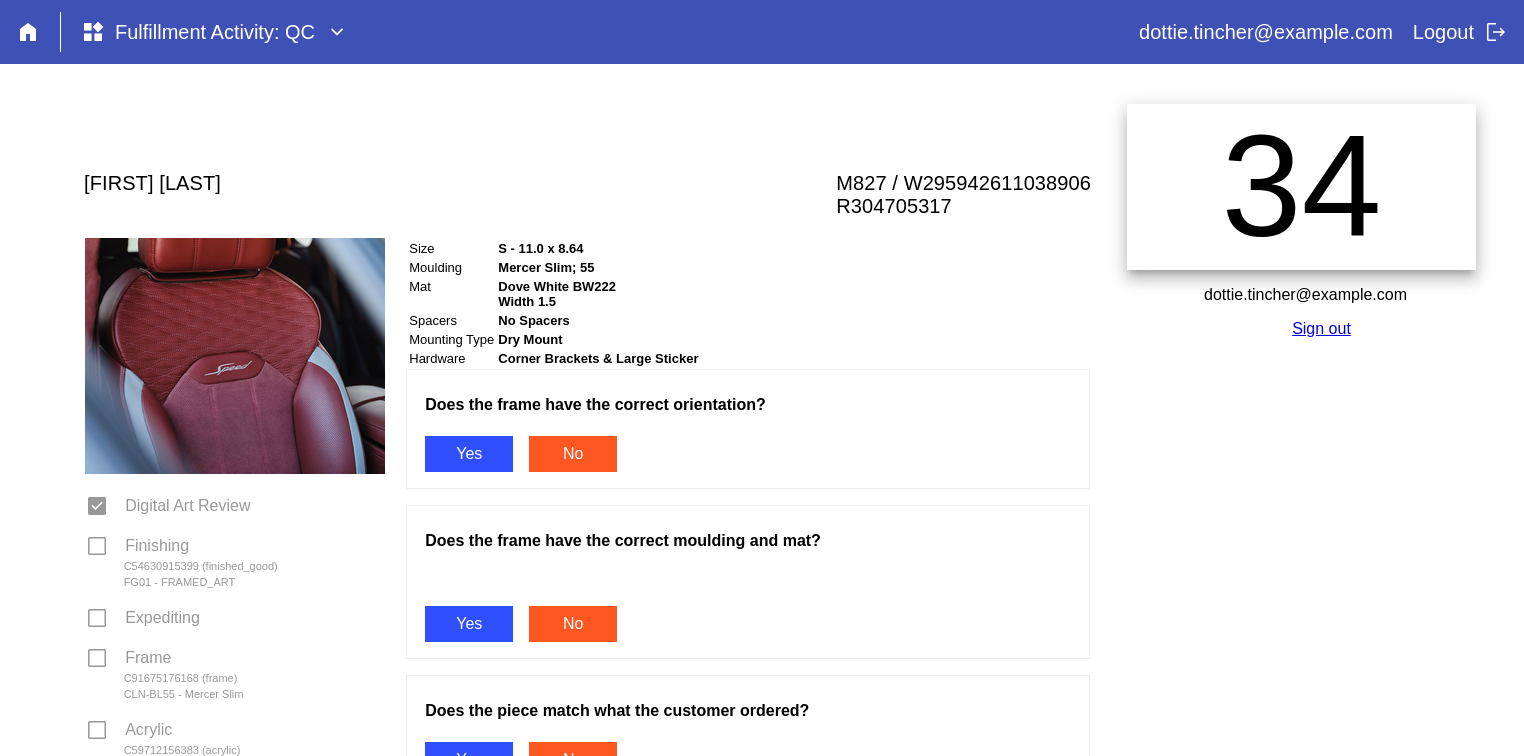 scroll, scrollTop: 0, scrollLeft: 0, axis: both 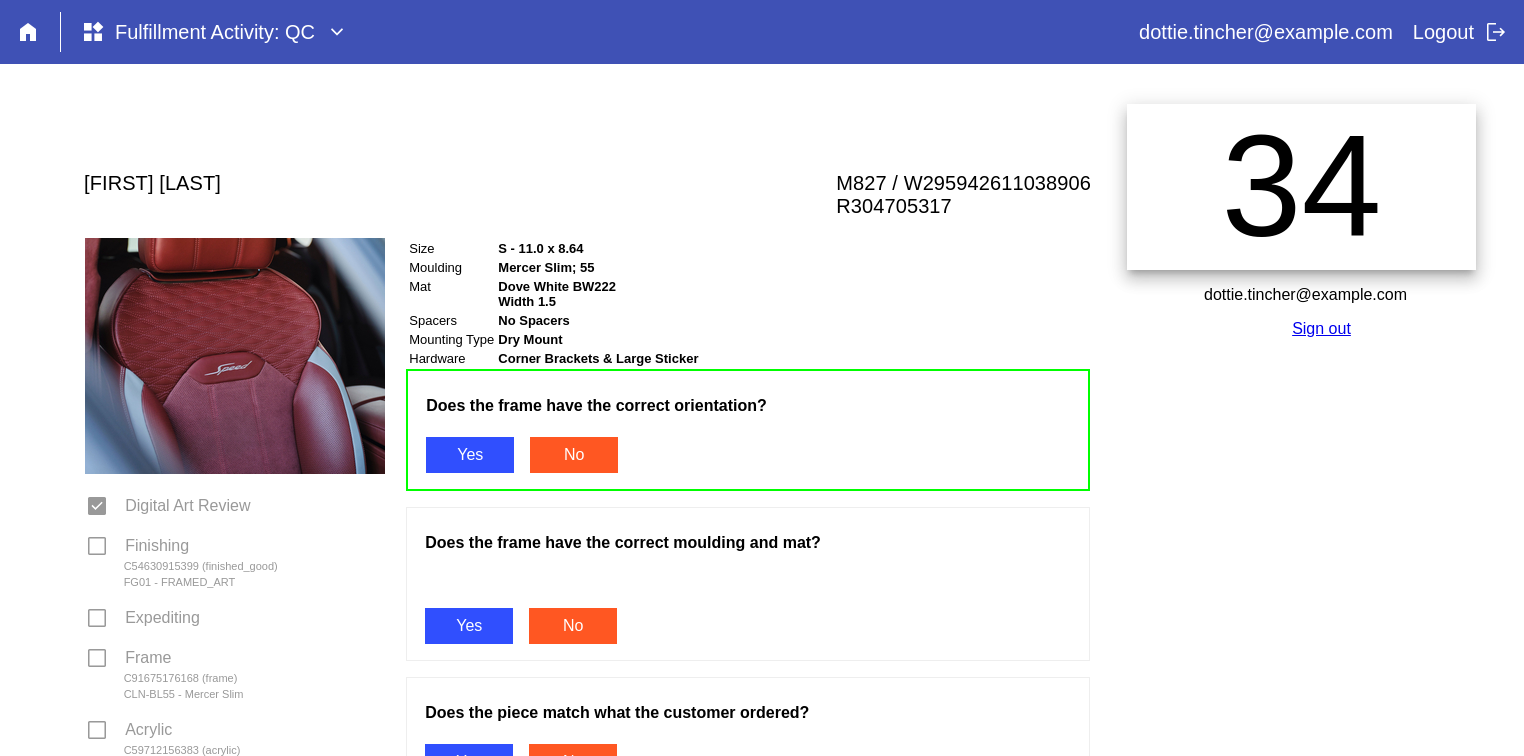 click on "Yes" at bounding box center [469, 626] 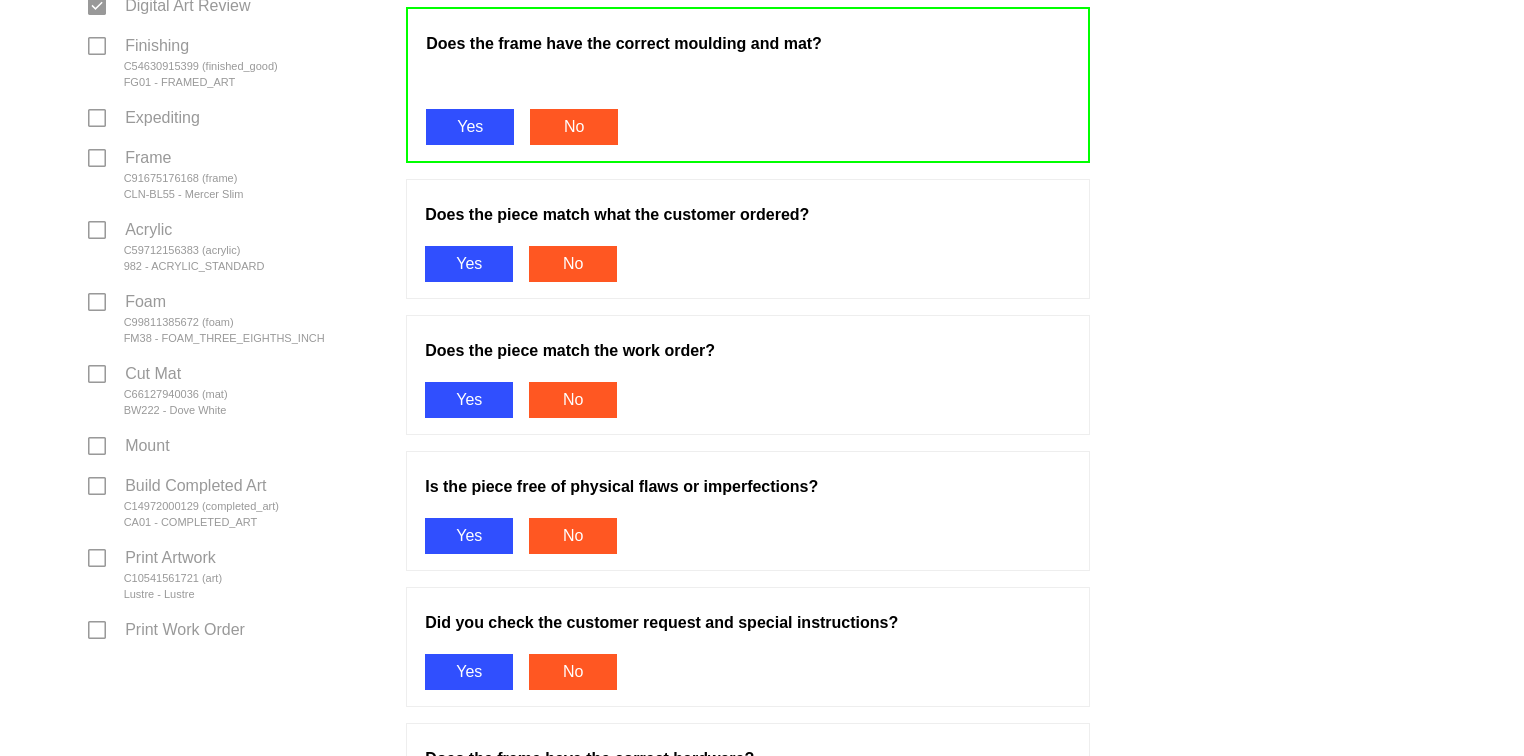 scroll, scrollTop: 513, scrollLeft: 0, axis: vertical 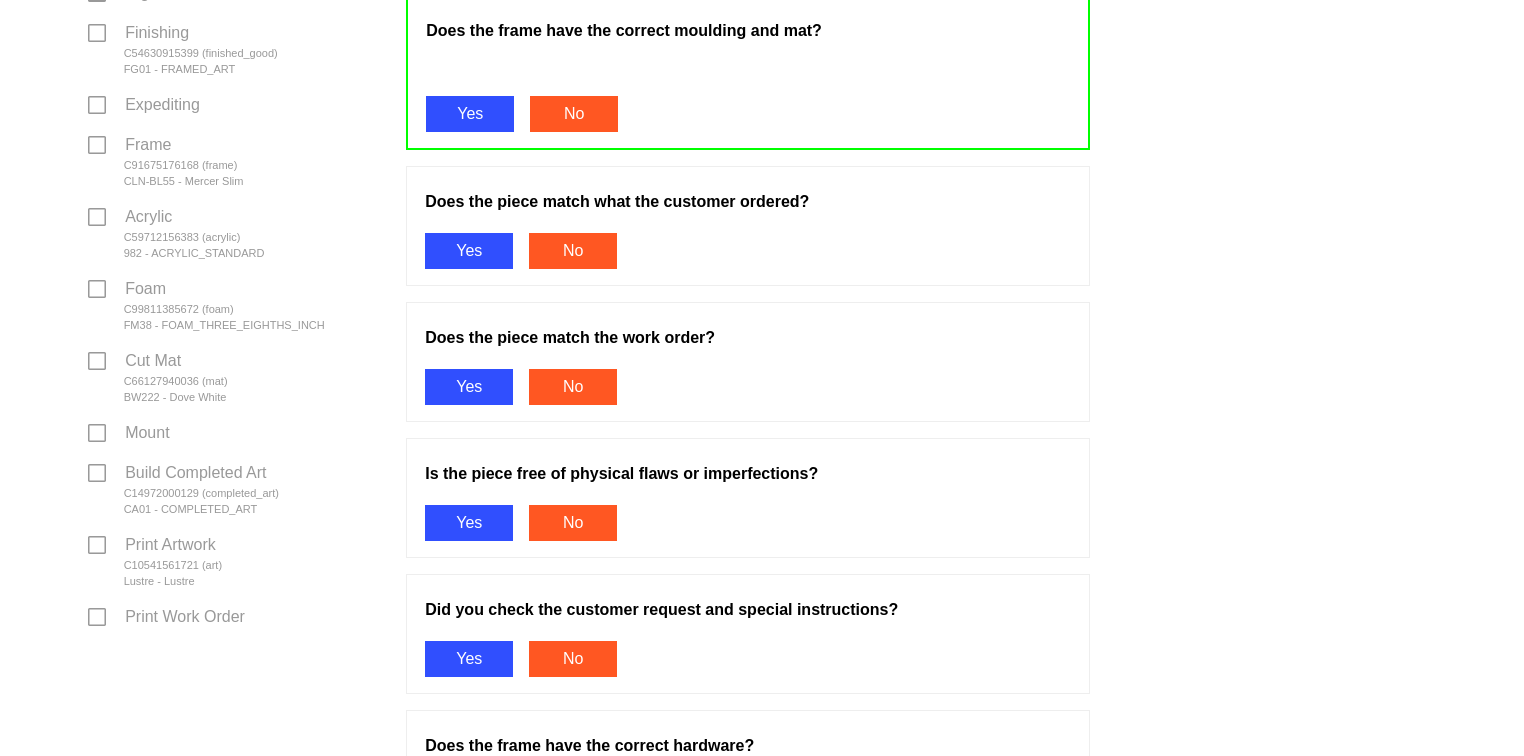 click on "Yes" at bounding box center [469, 251] 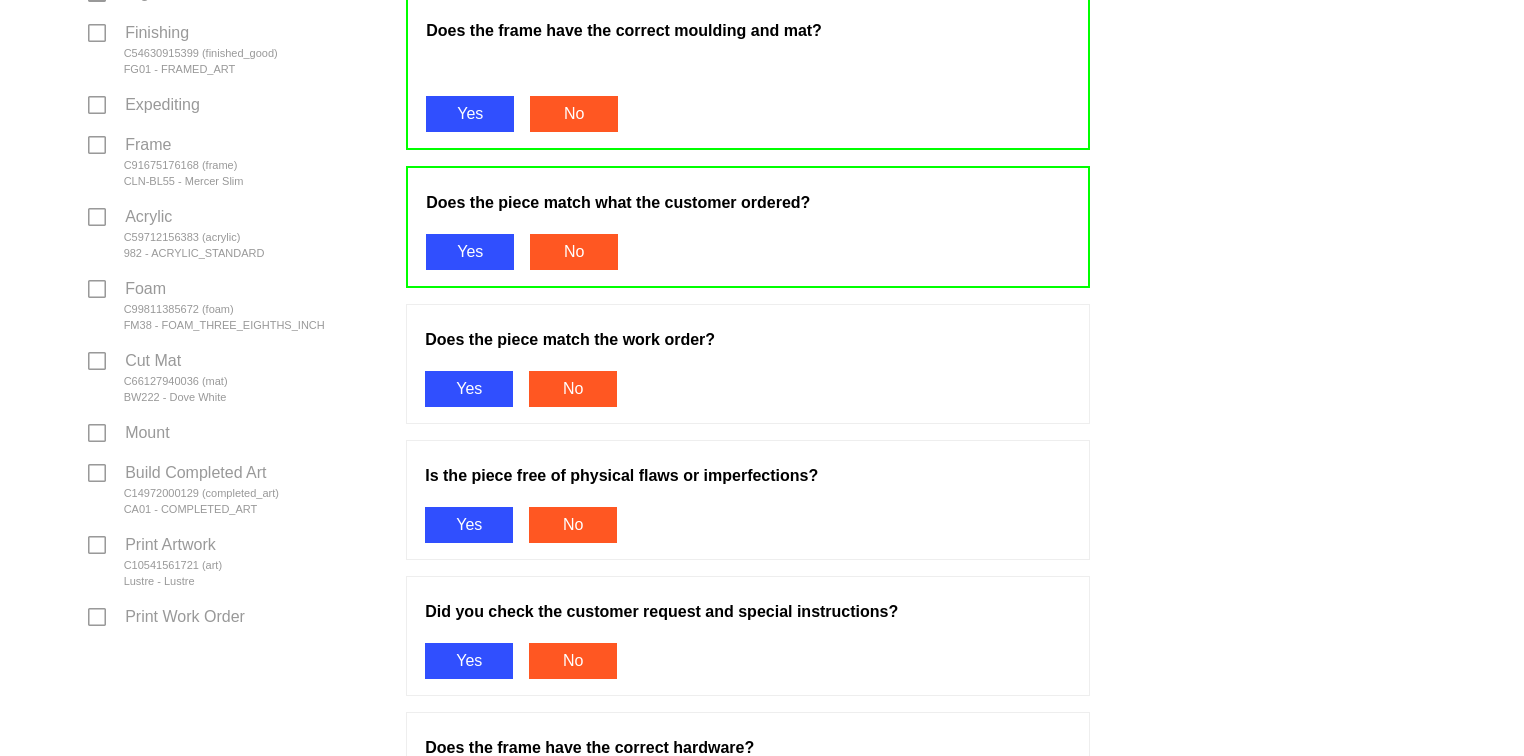 click on "Yes" at bounding box center [469, 389] 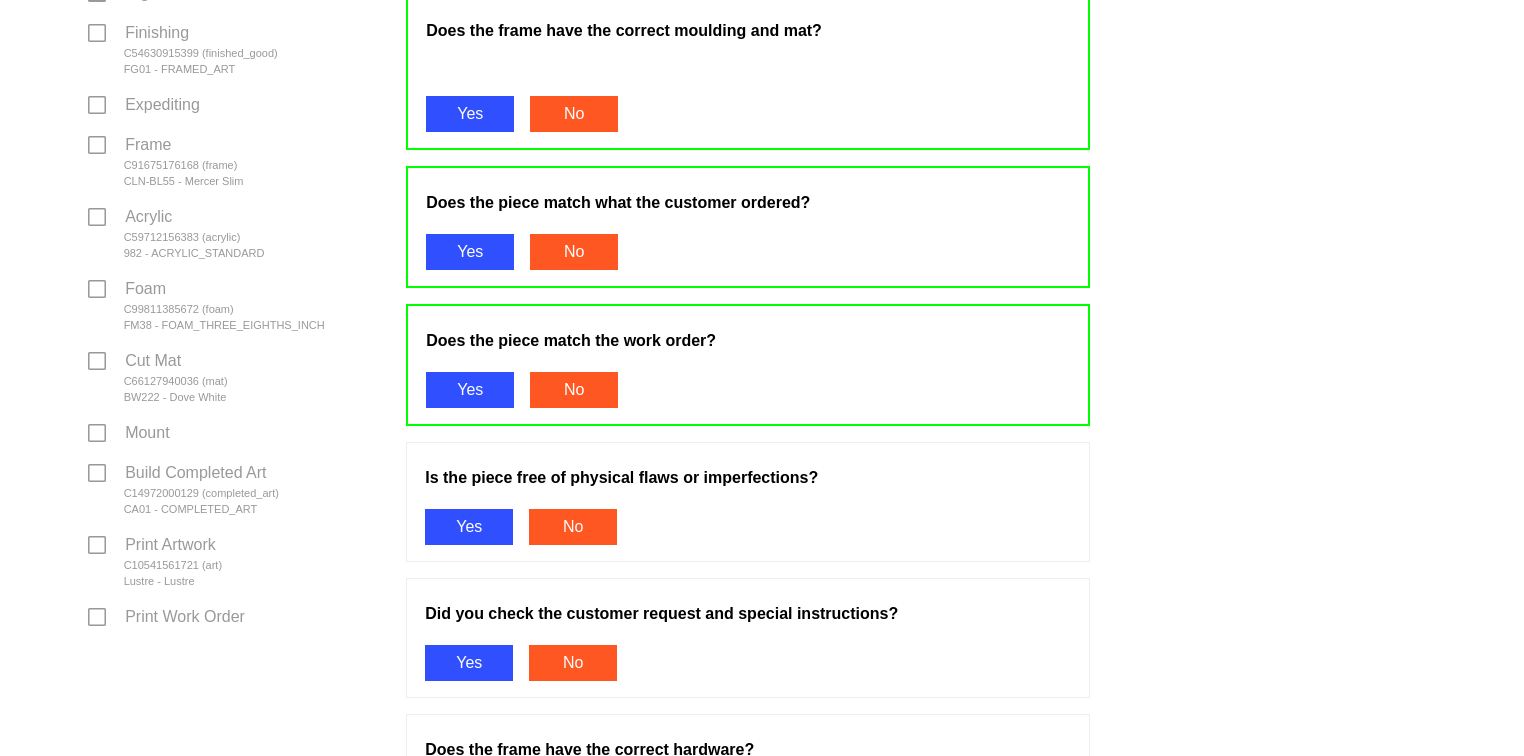 click on "Yes" at bounding box center [469, 527] 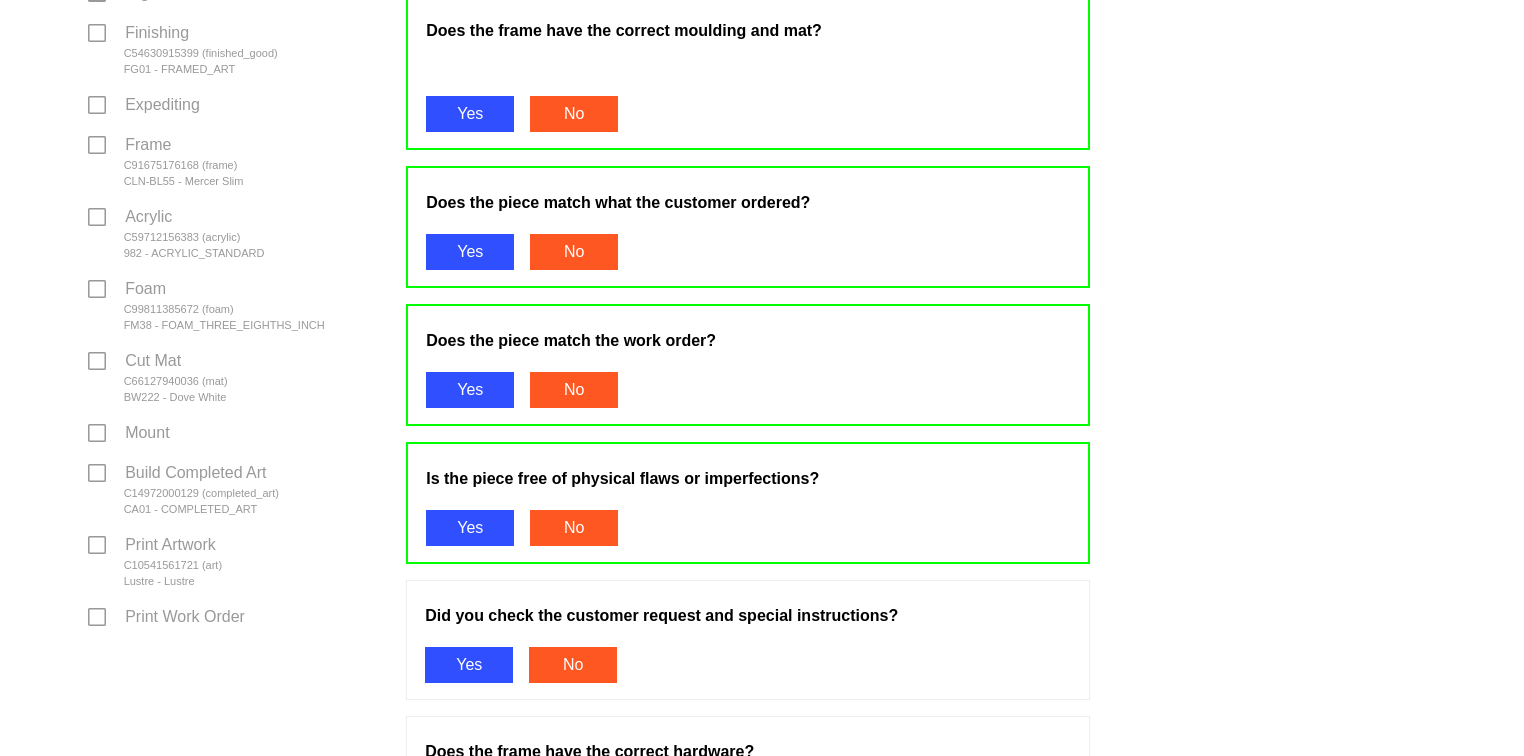 click on "Yes" at bounding box center [469, 665] 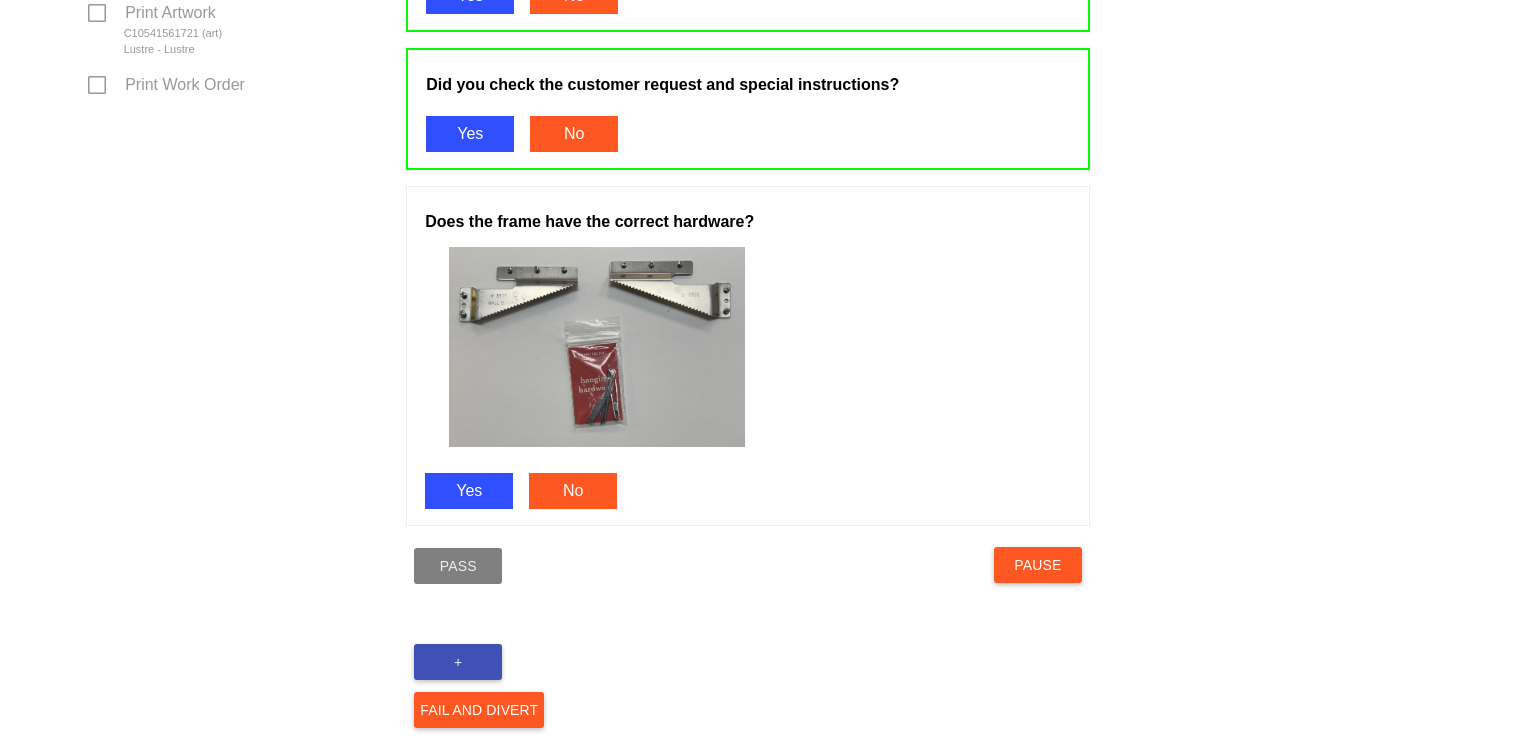 scroll, scrollTop: 1074, scrollLeft: 0, axis: vertical 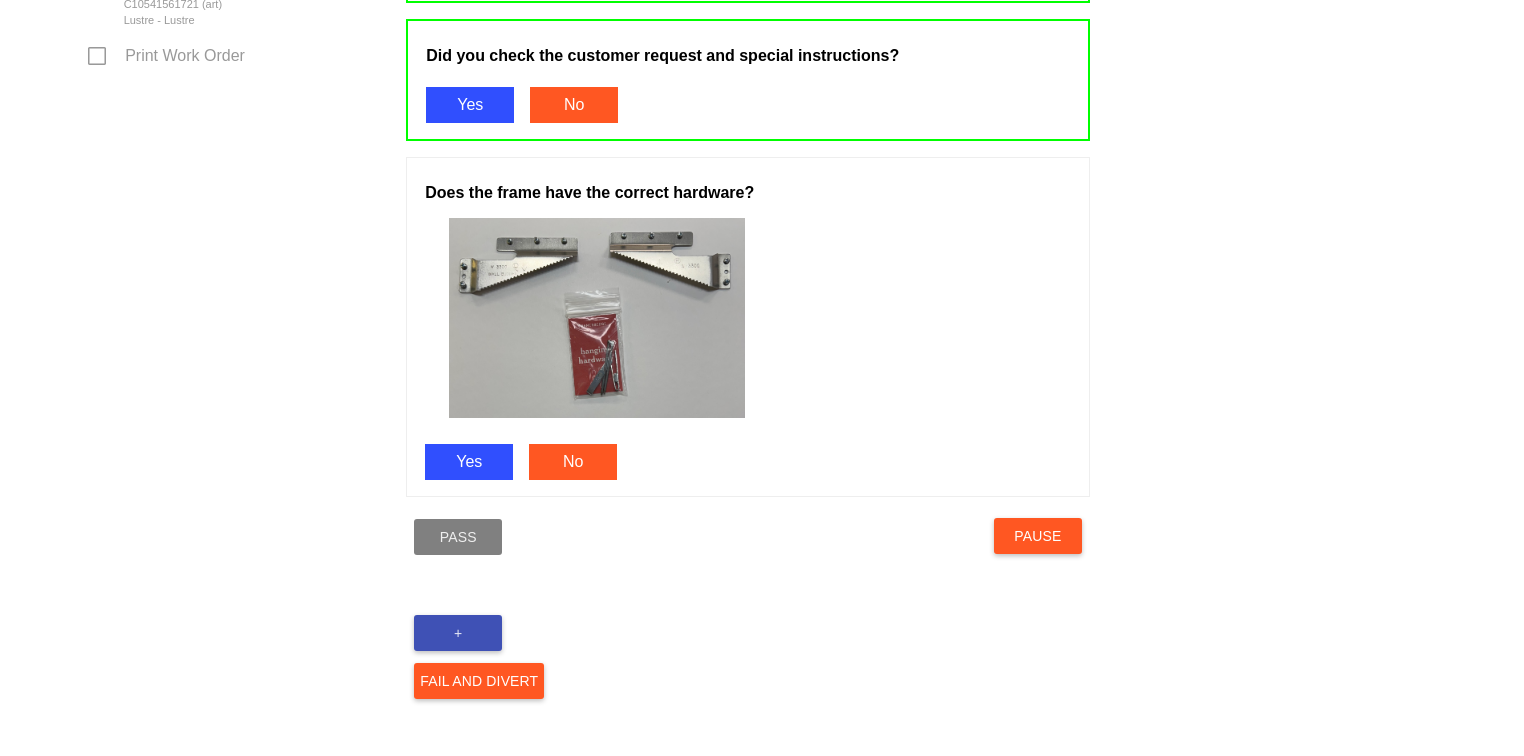 click on "Yes" at bounding box center (469, 462) 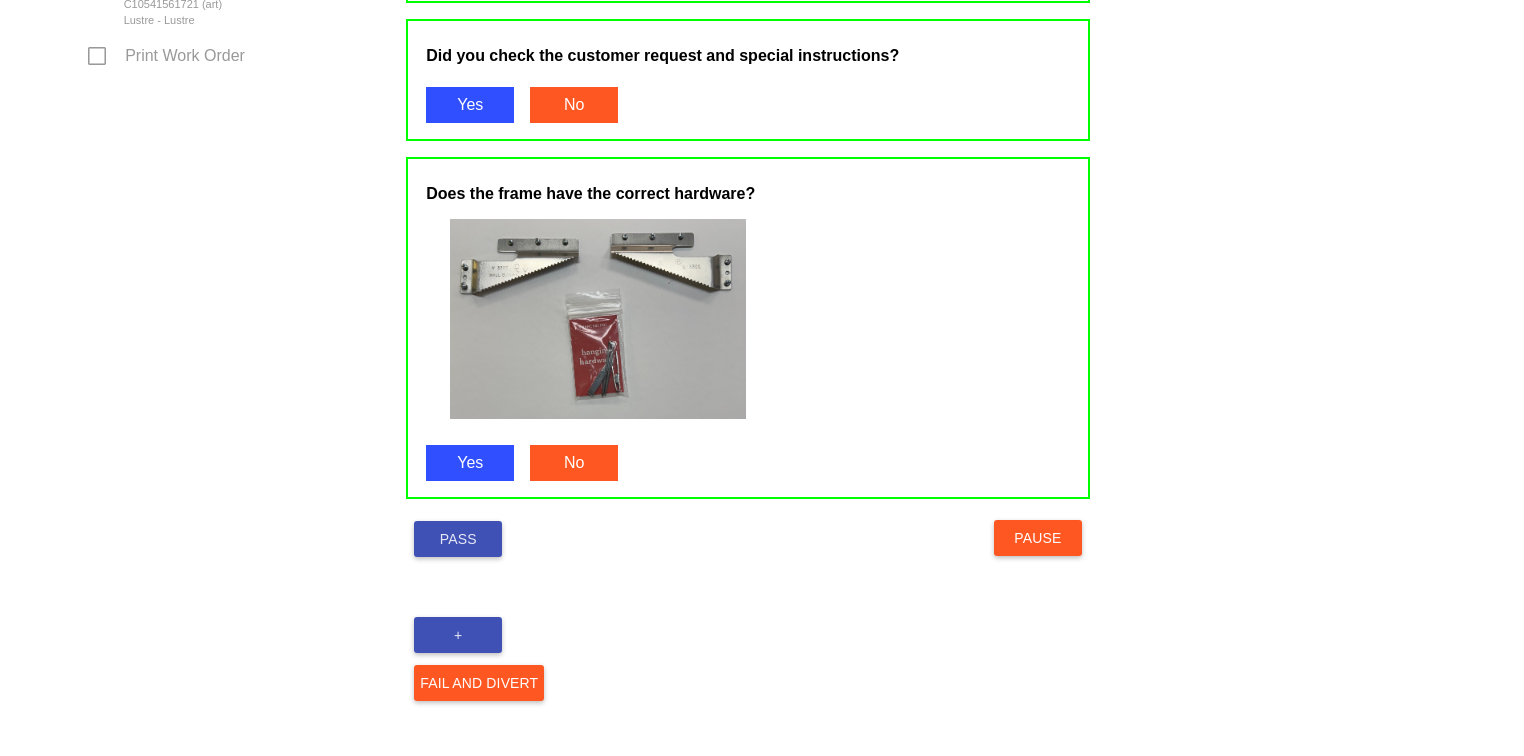 scroll, scrollTop: 1077, scrollLeft: 0, axis: vertical 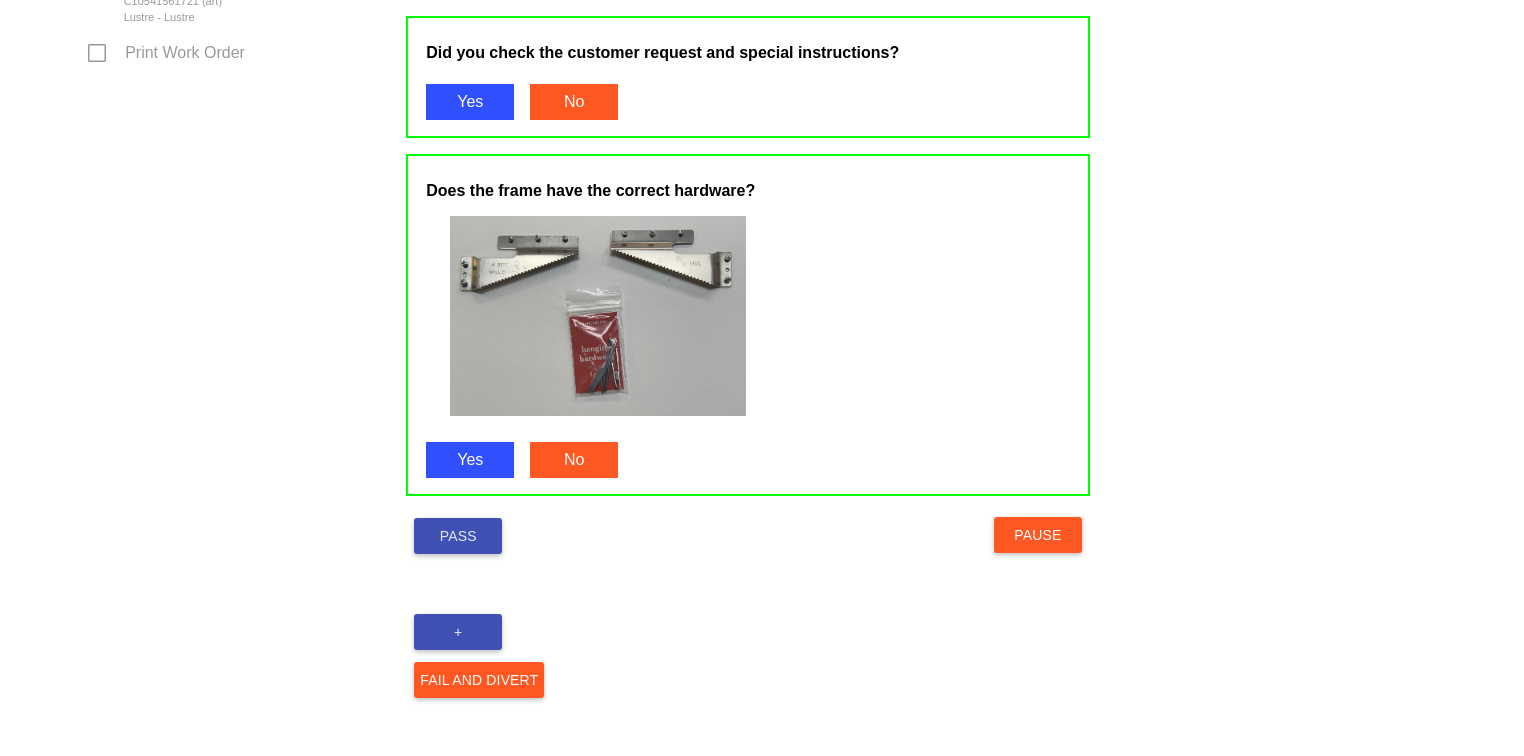 click on "Pass" at bounding box center (458, 536) 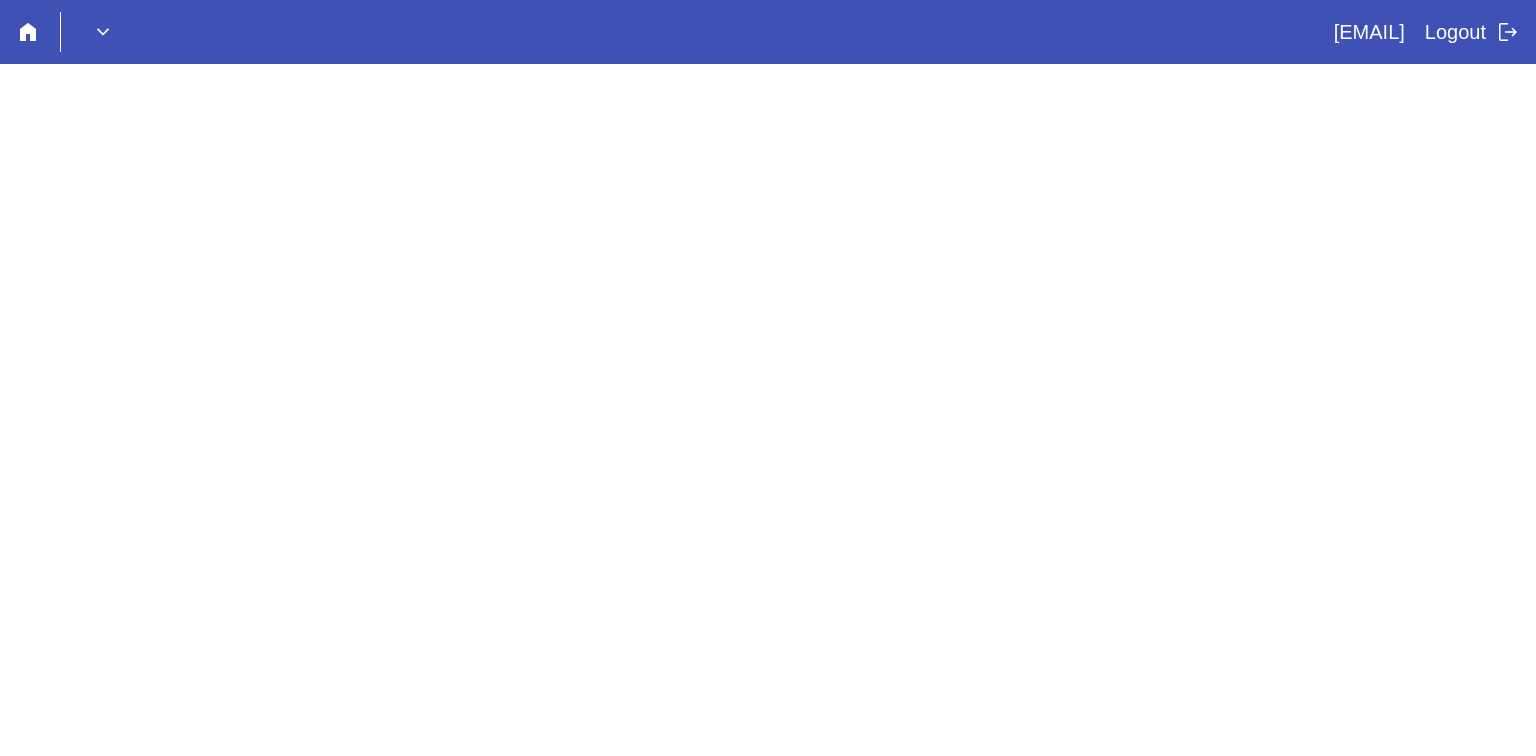 scroll, scrollTop: 0, scrollLeft: 0, axis: both 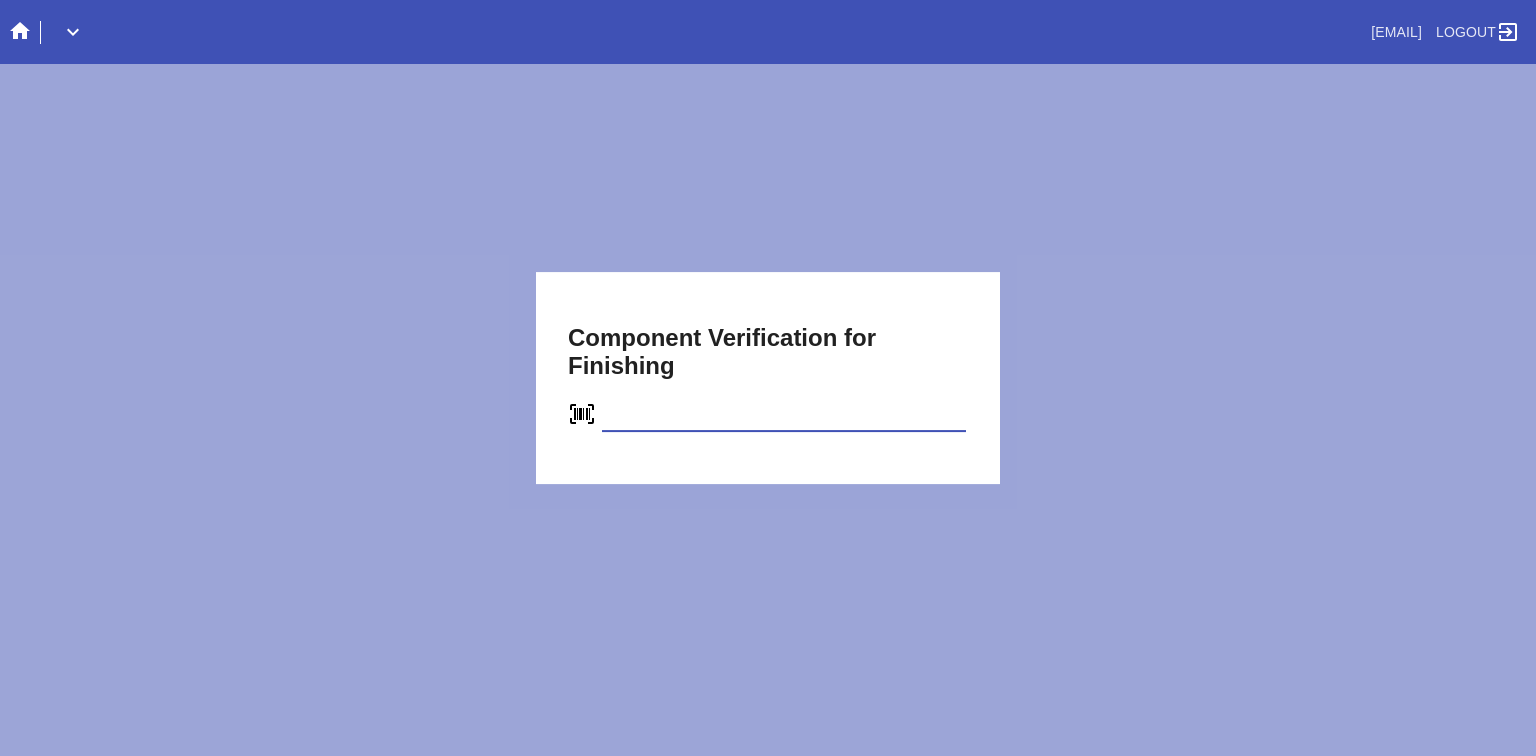 type on "C54630915399" 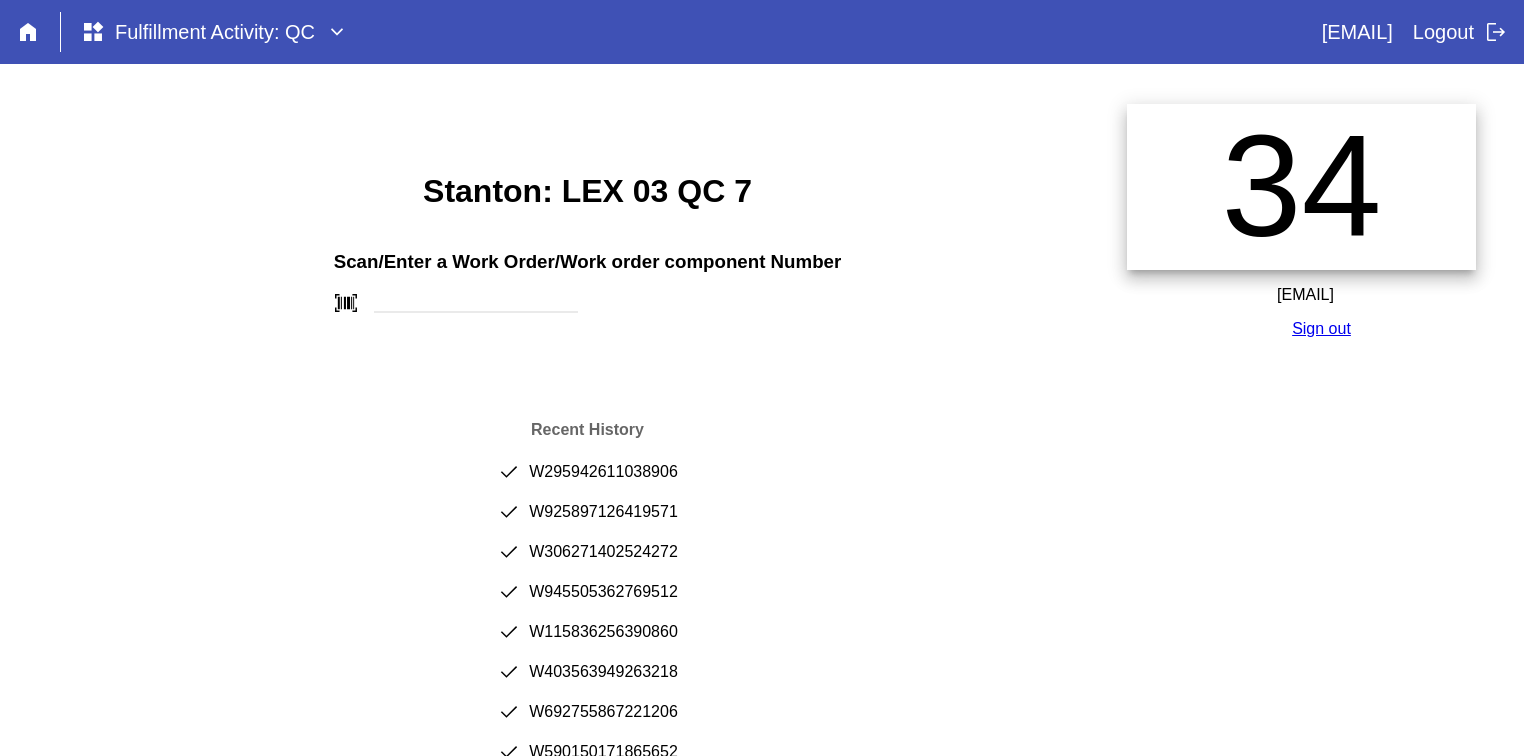 scroll, scrollTop: 0, scrollLeft: 0, axis: both 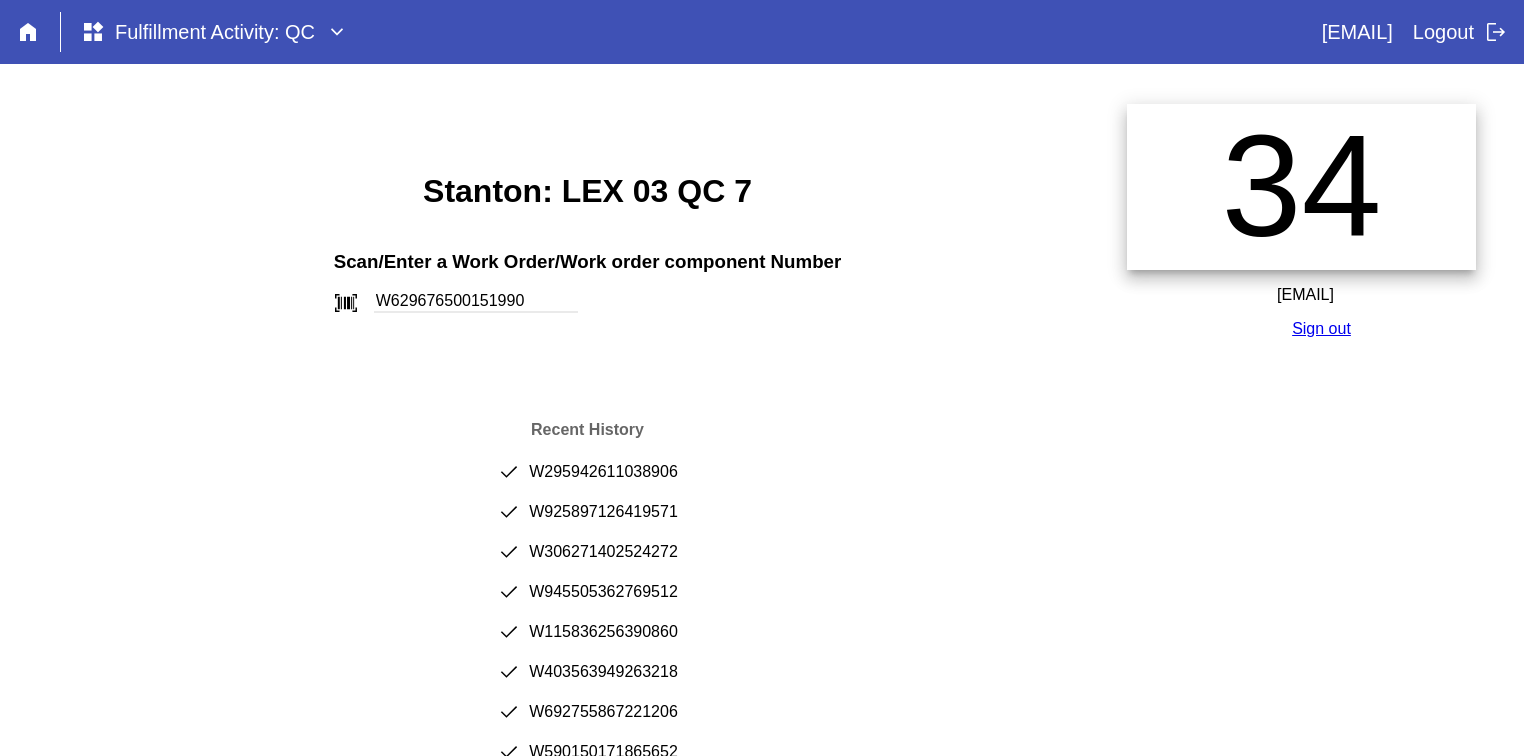 type on "W629676500151990" 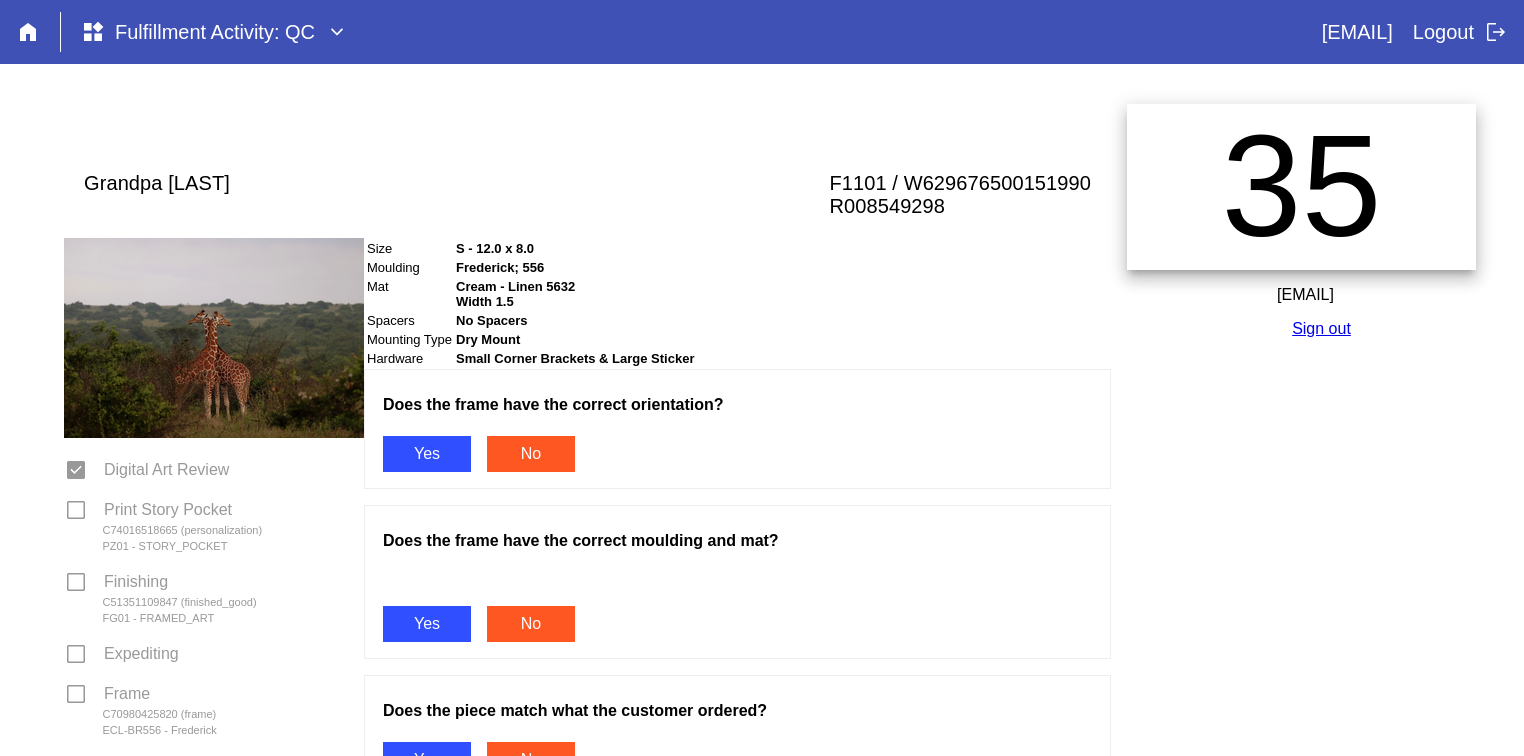 scroll, scrollTop: 0, scrollLeft: 0, axis: both 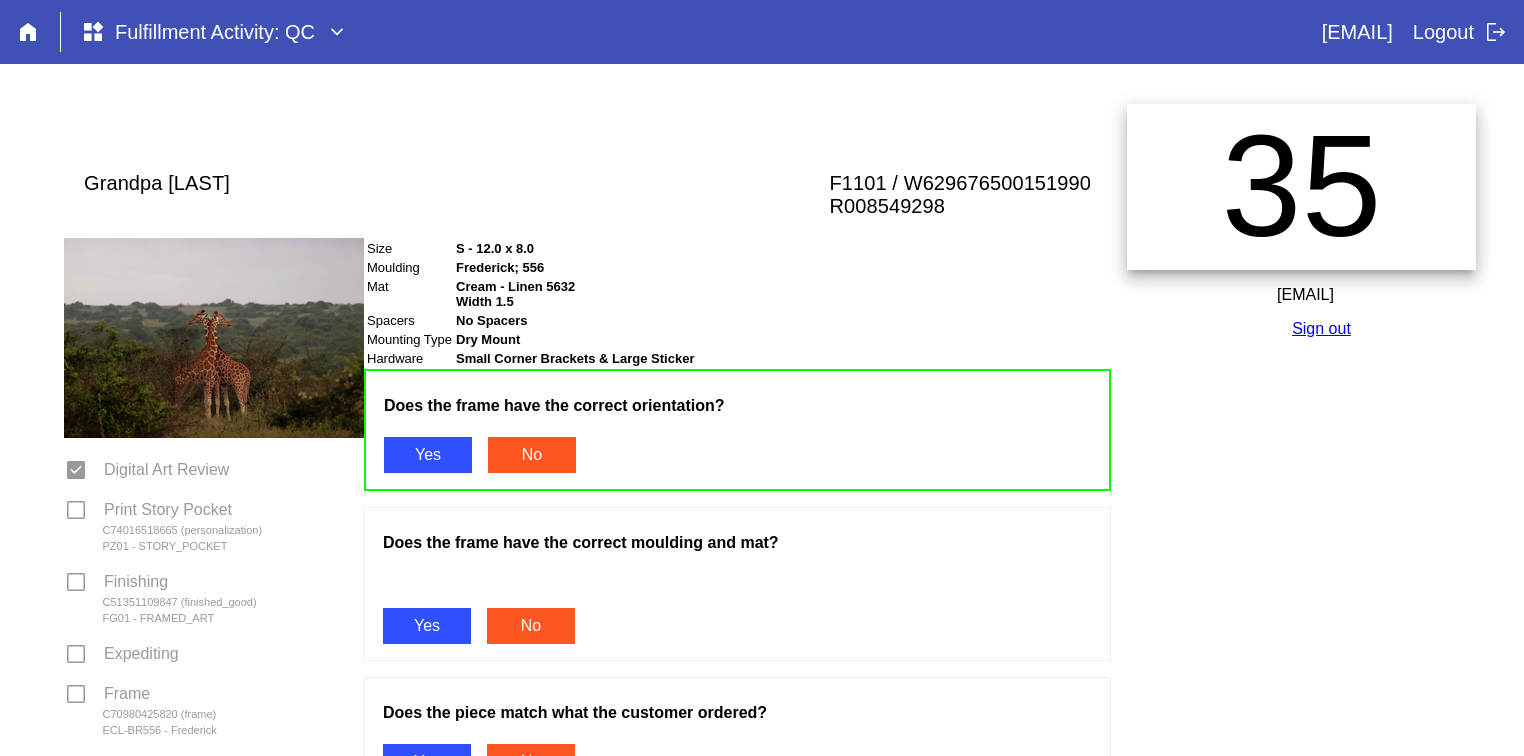 click on "Yes" at bounding box center [427, 626] 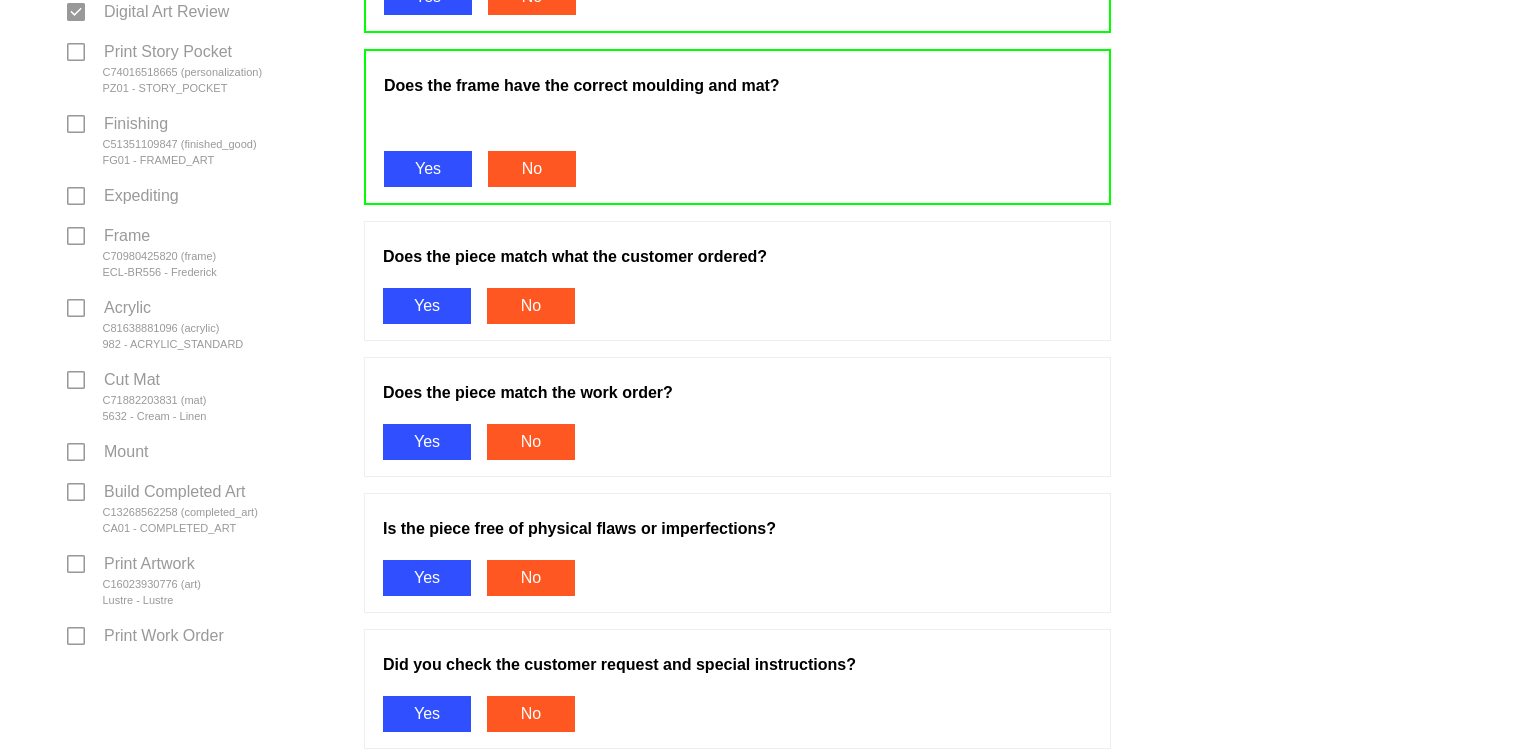 scroll, scrollTop: 469, scrollLeft: 0, axis: vertical 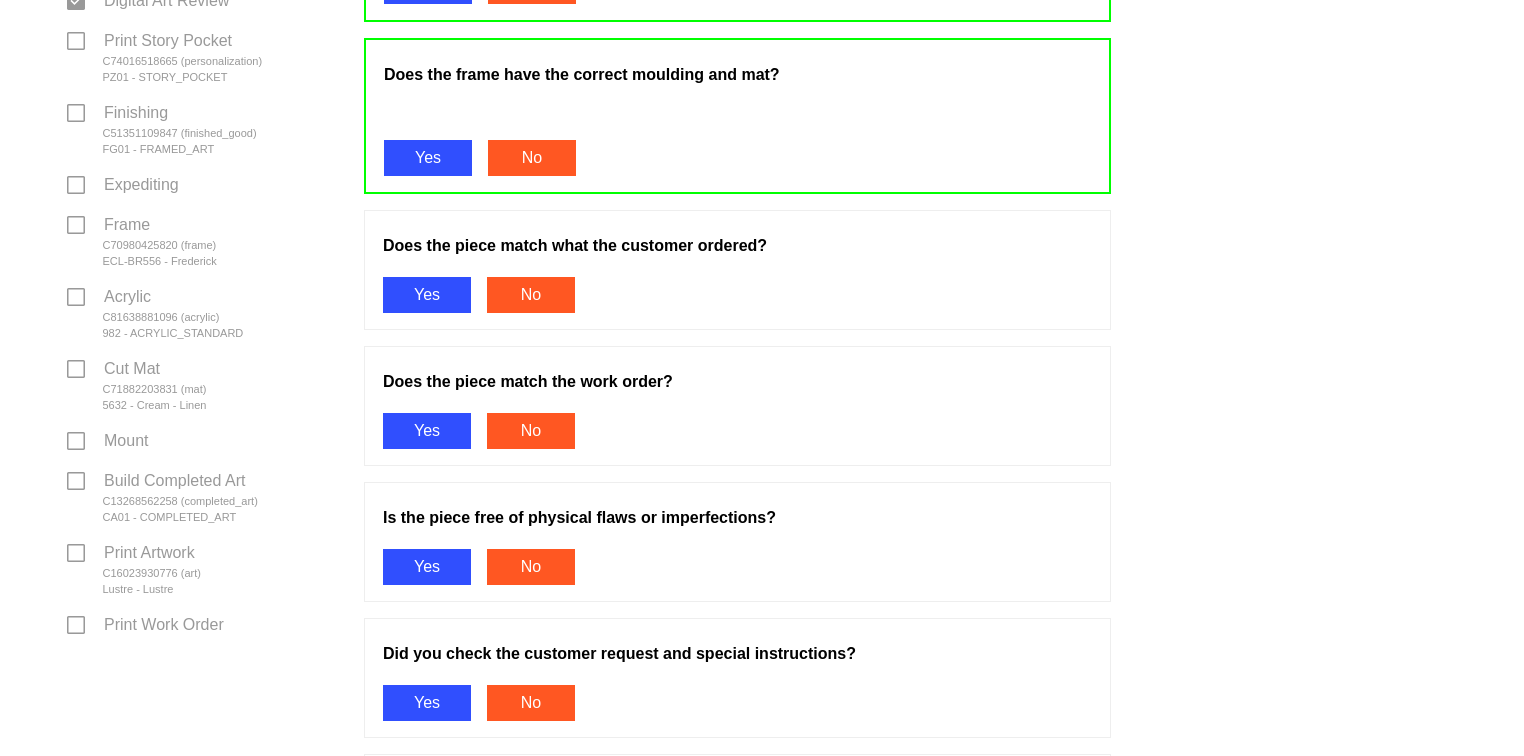 click on "Yes" at bounding box center [427, 295] 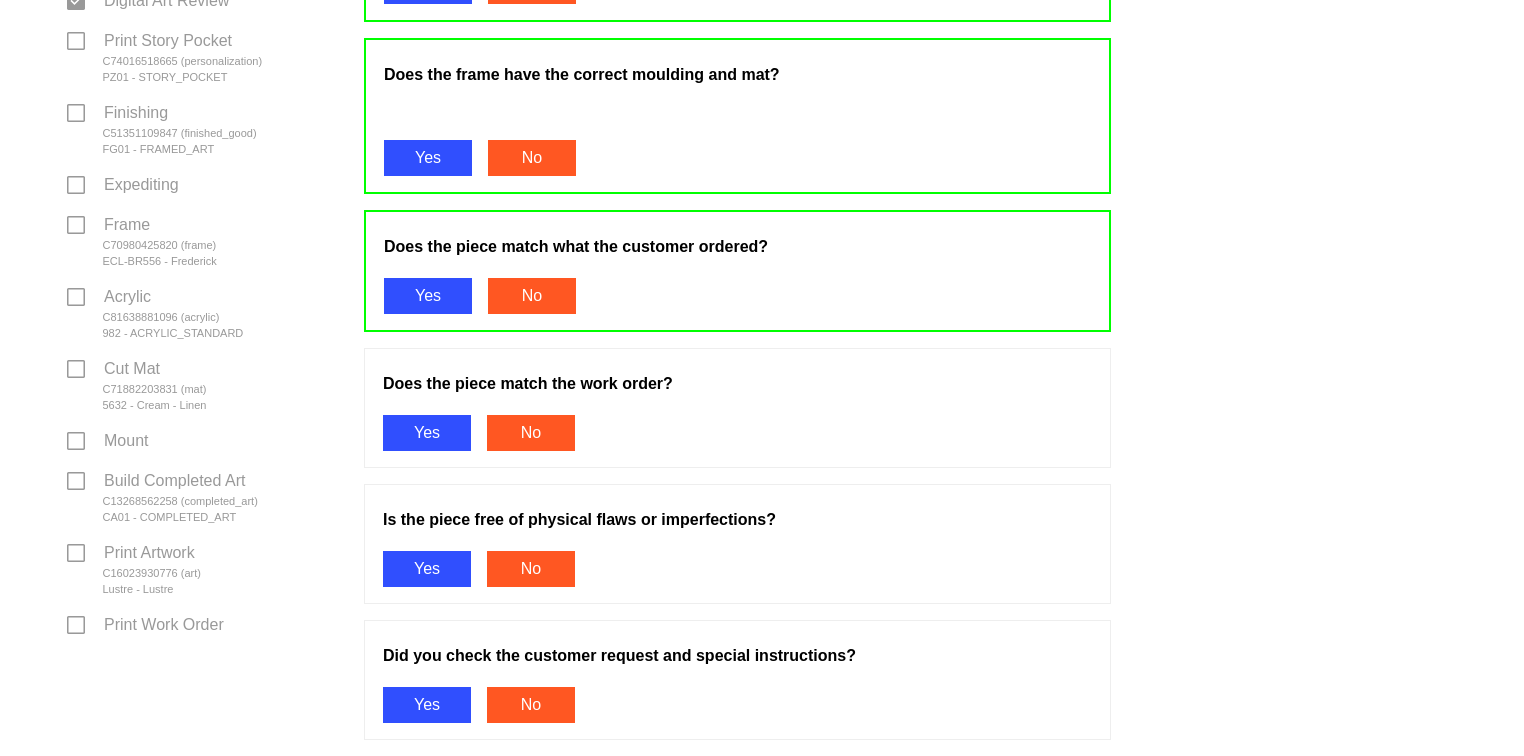 click on "Yes" at bounding box center (427, 433) 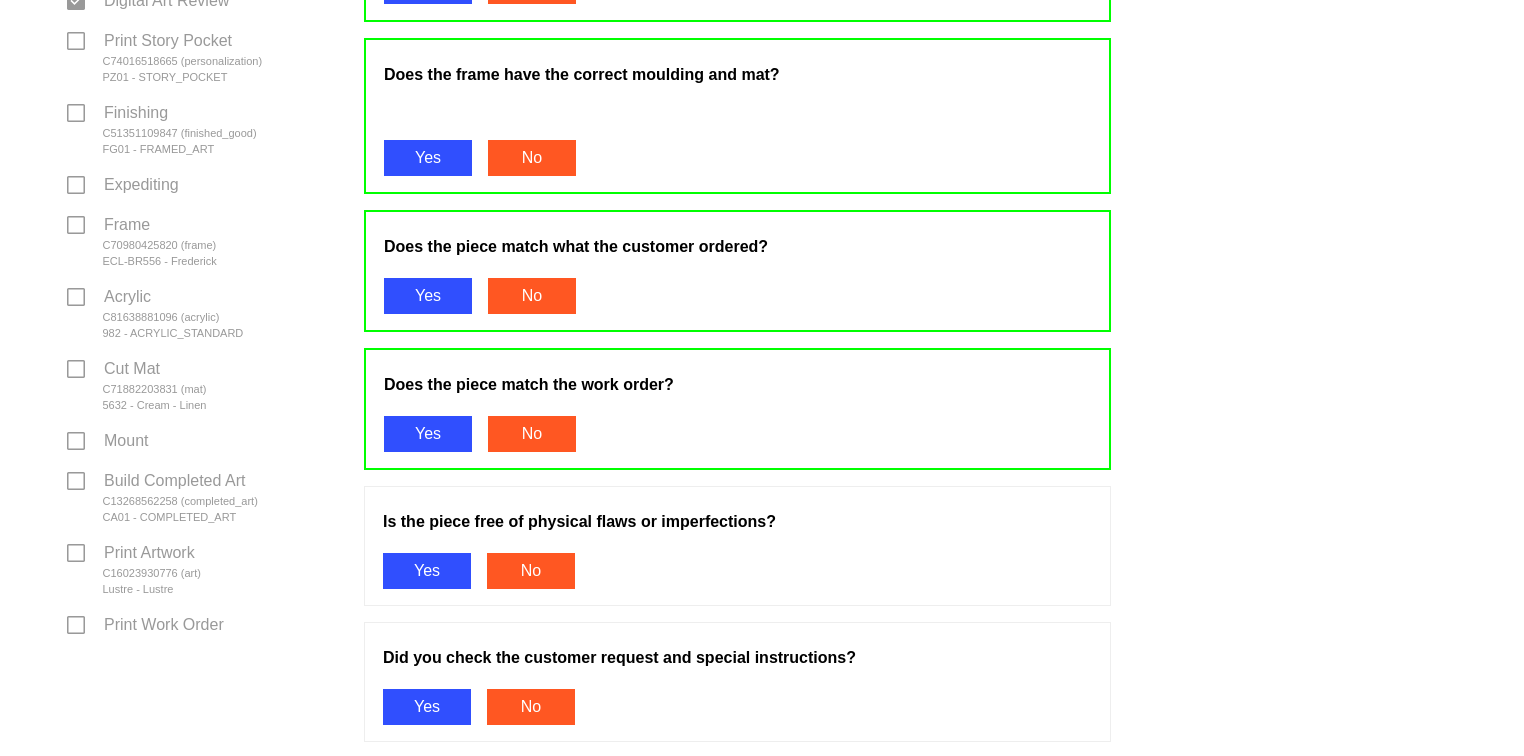 click on "Yes" at bounding box center (427, 571) 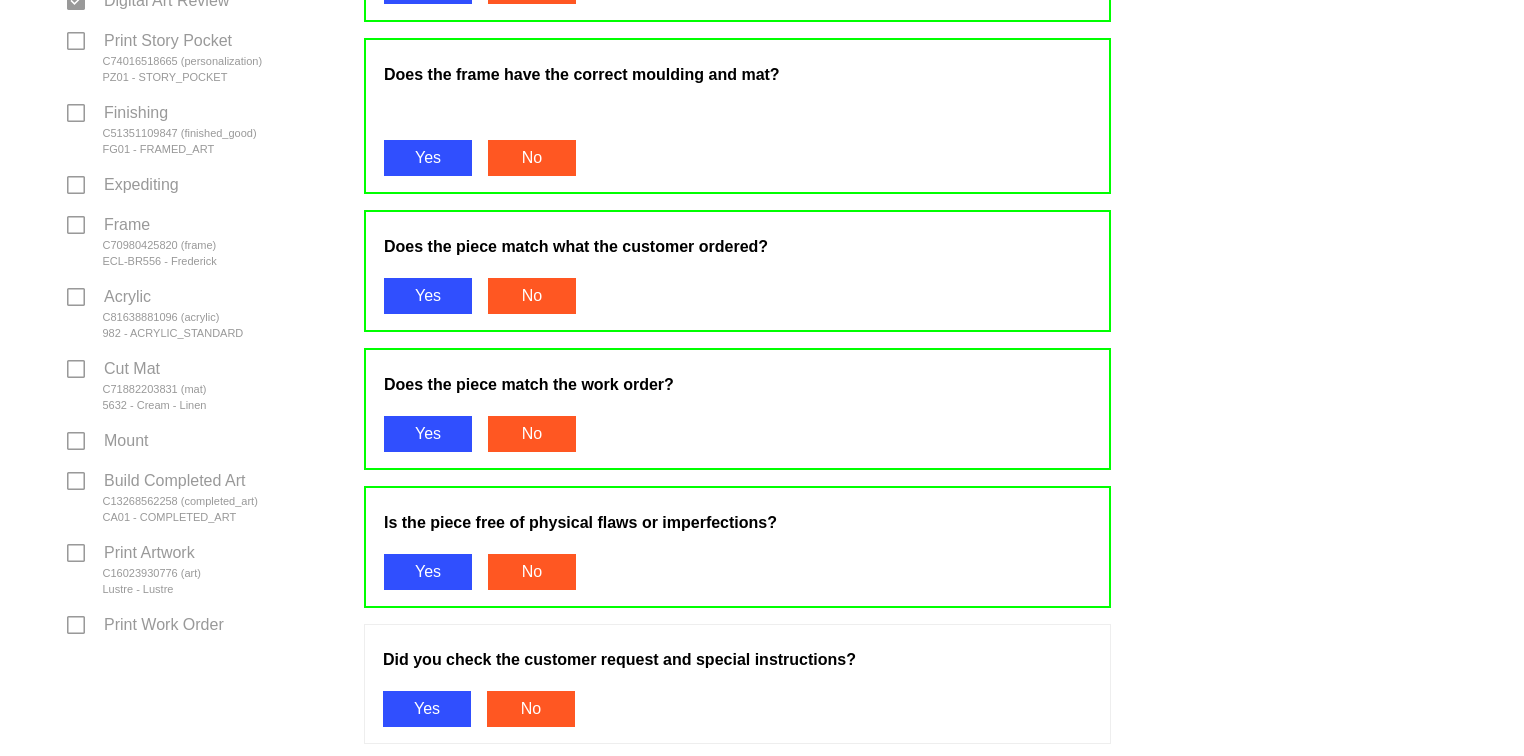 click on "Yes" at bounding box center (427, 709) 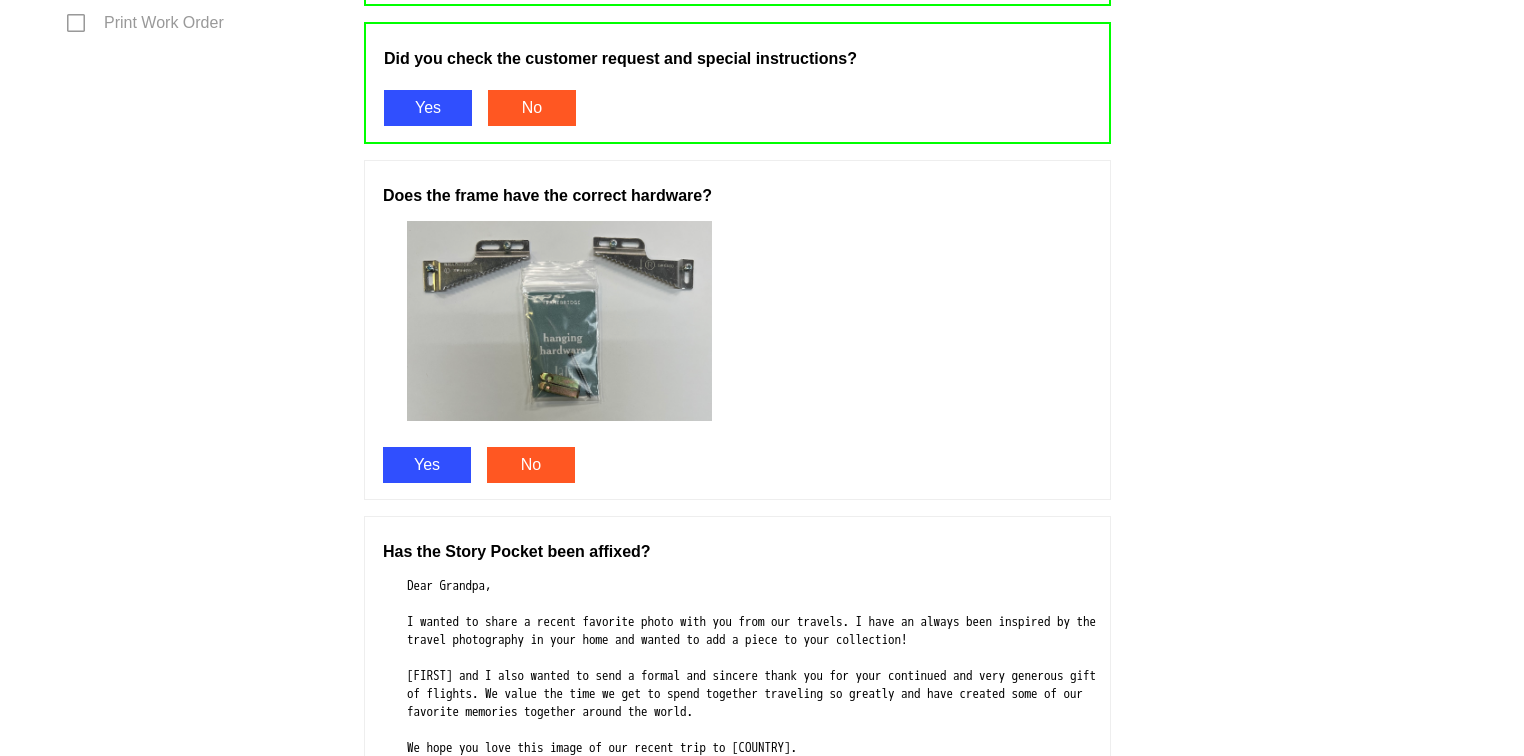click on "Yes" at bounding box center (427, 465) 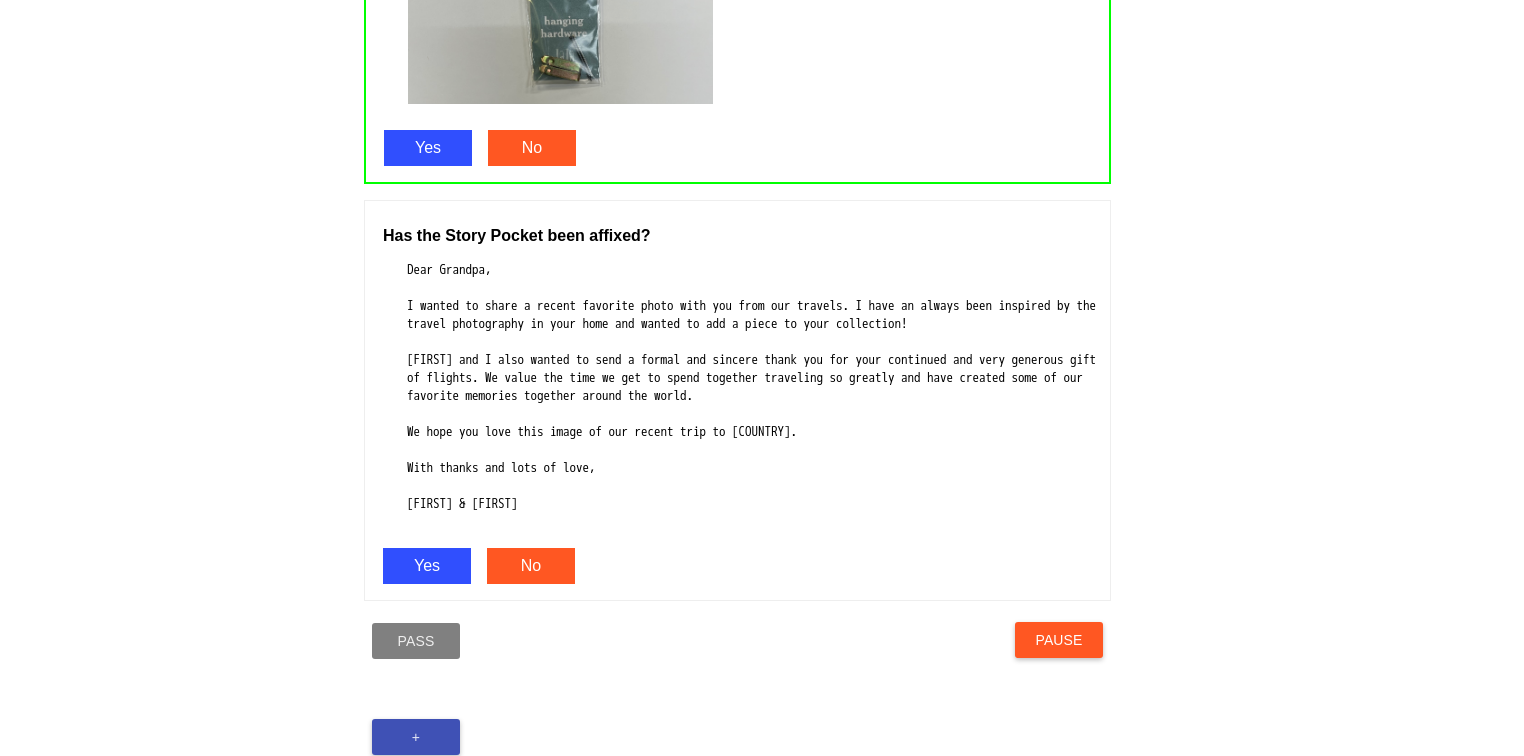 scroll, scrollTop: 1455, scrollLeft: 0, axis: vertical 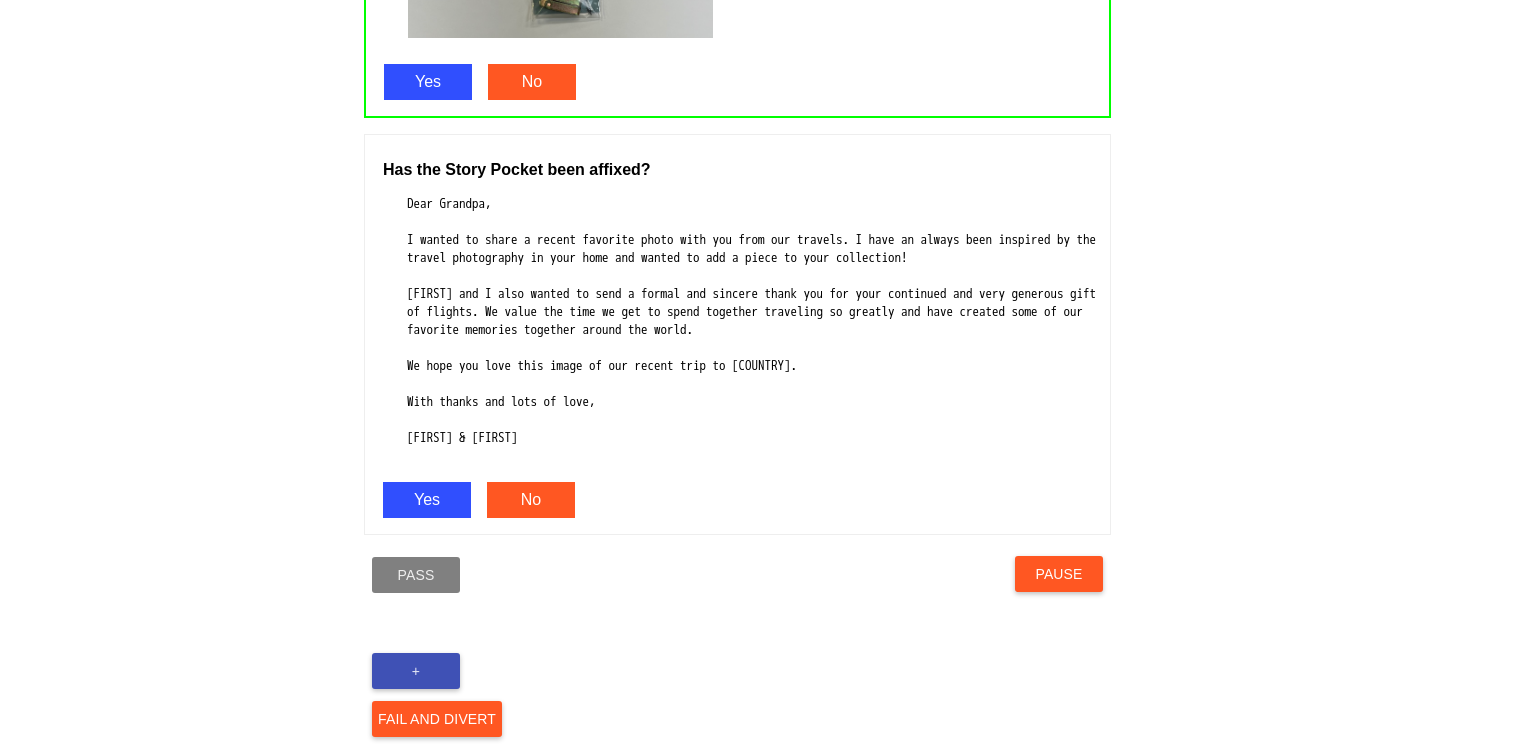 click on "Yes" at bounding box center [427, 500] 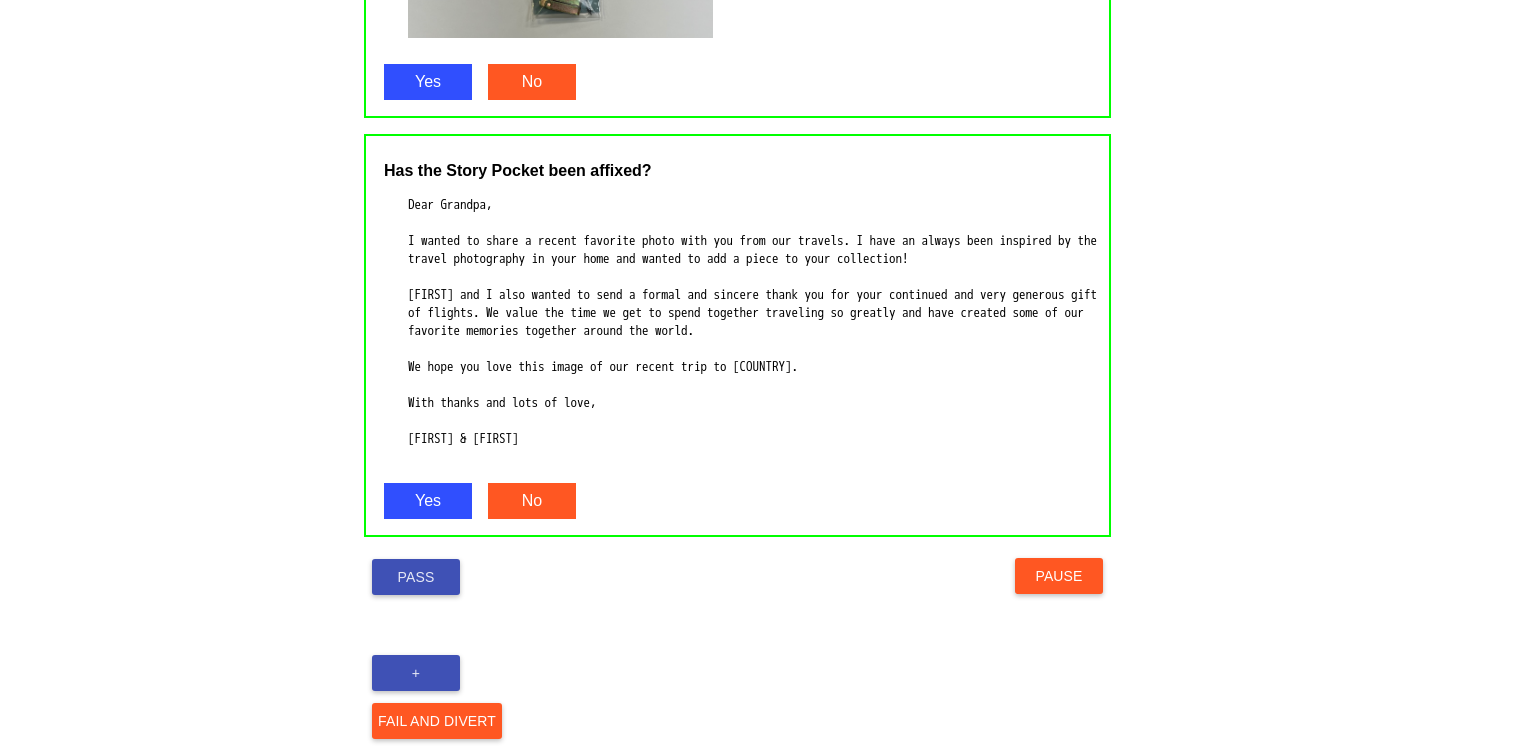 scroll, scrollTop: 1456, scrollLeft: 0, axis: vertical 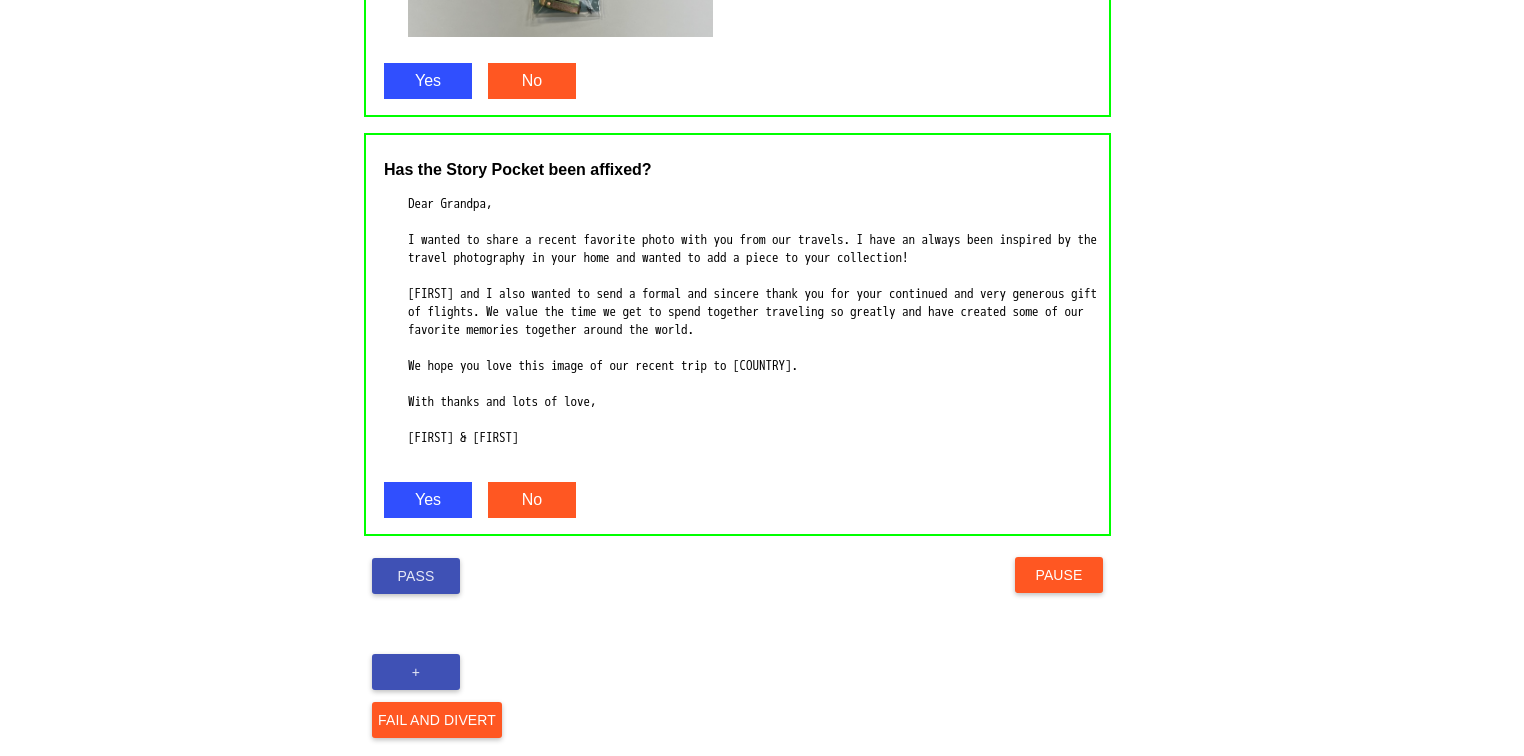 click on "Pass" at bounding box center [416, 576] 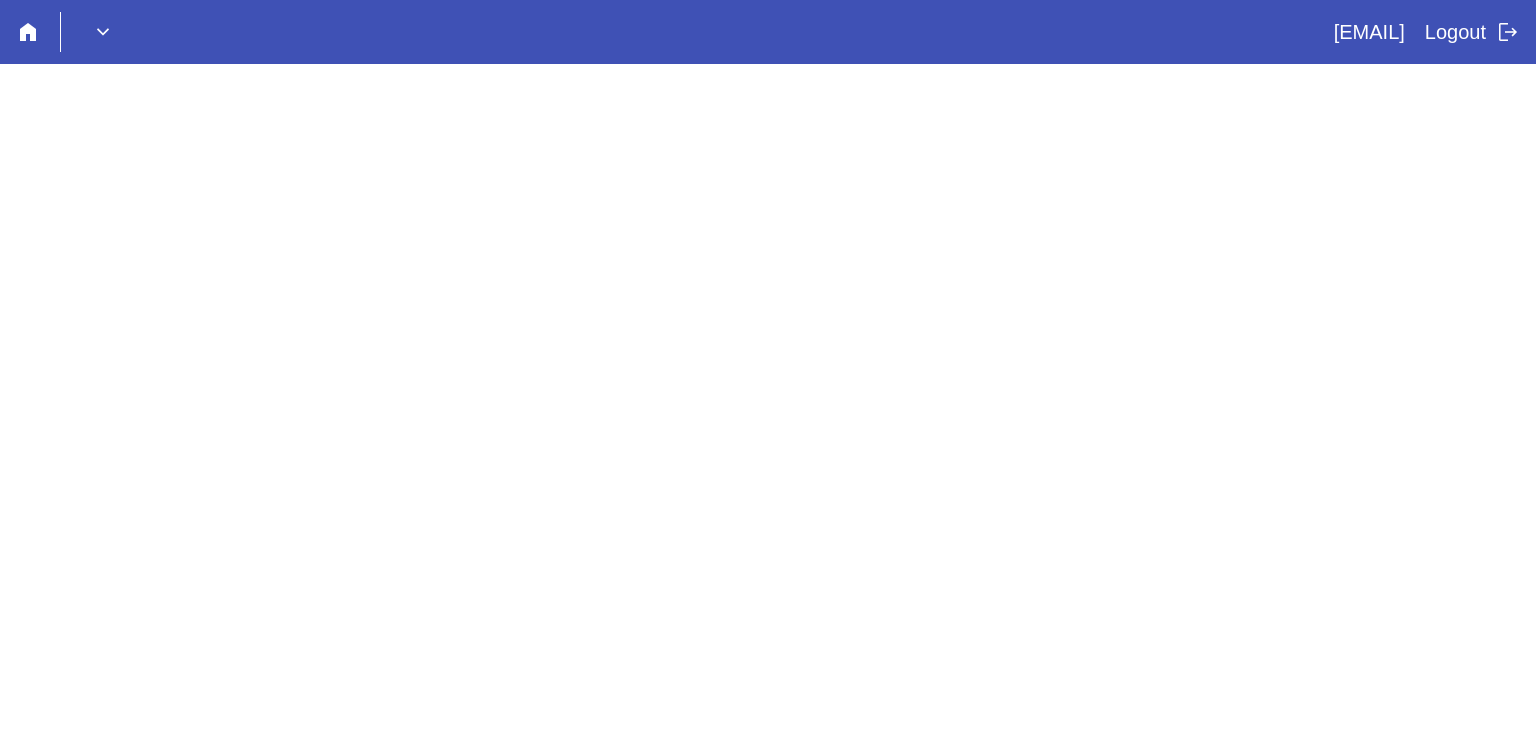 scroll, scrollTop: 0, scrollLeft: 0, axis: both 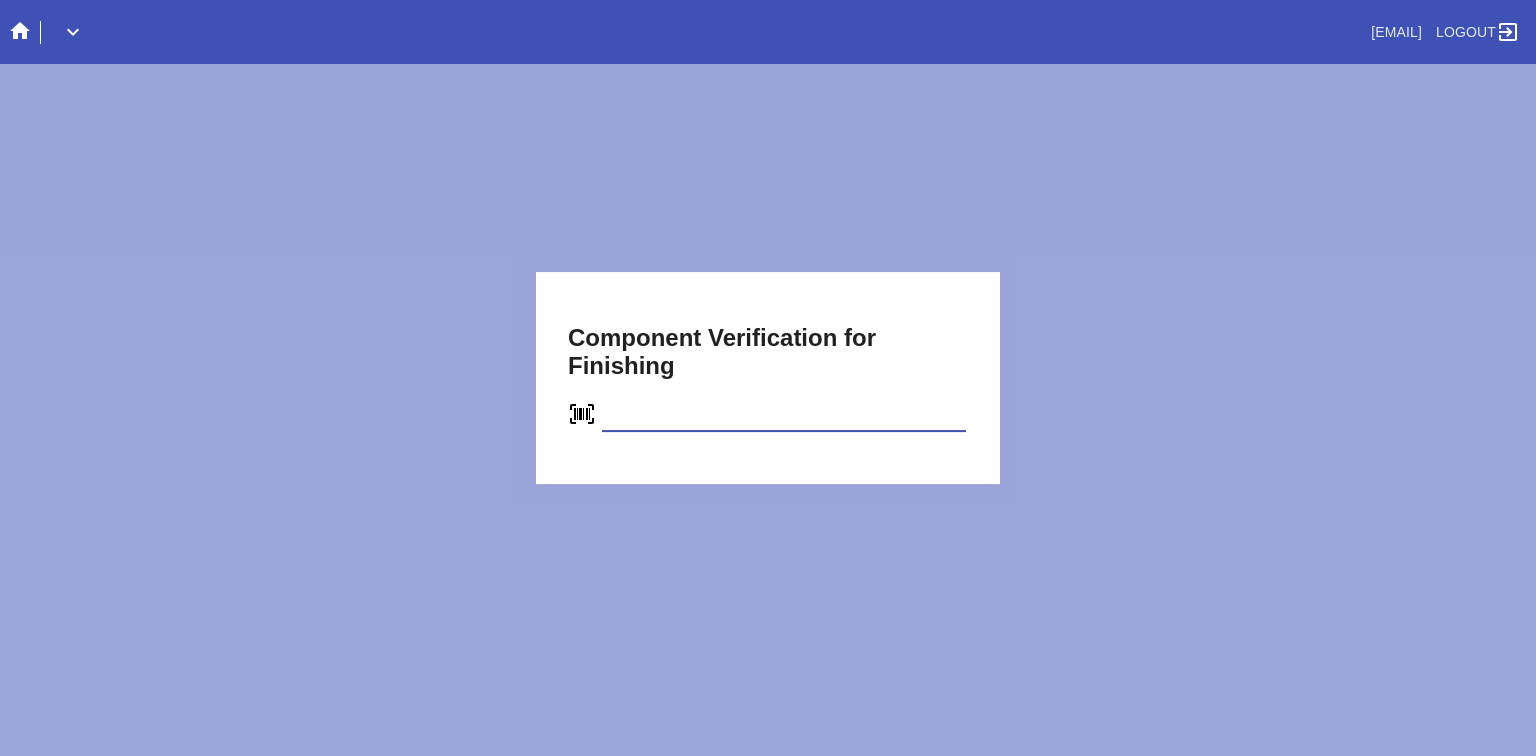 type on "C51351109847" 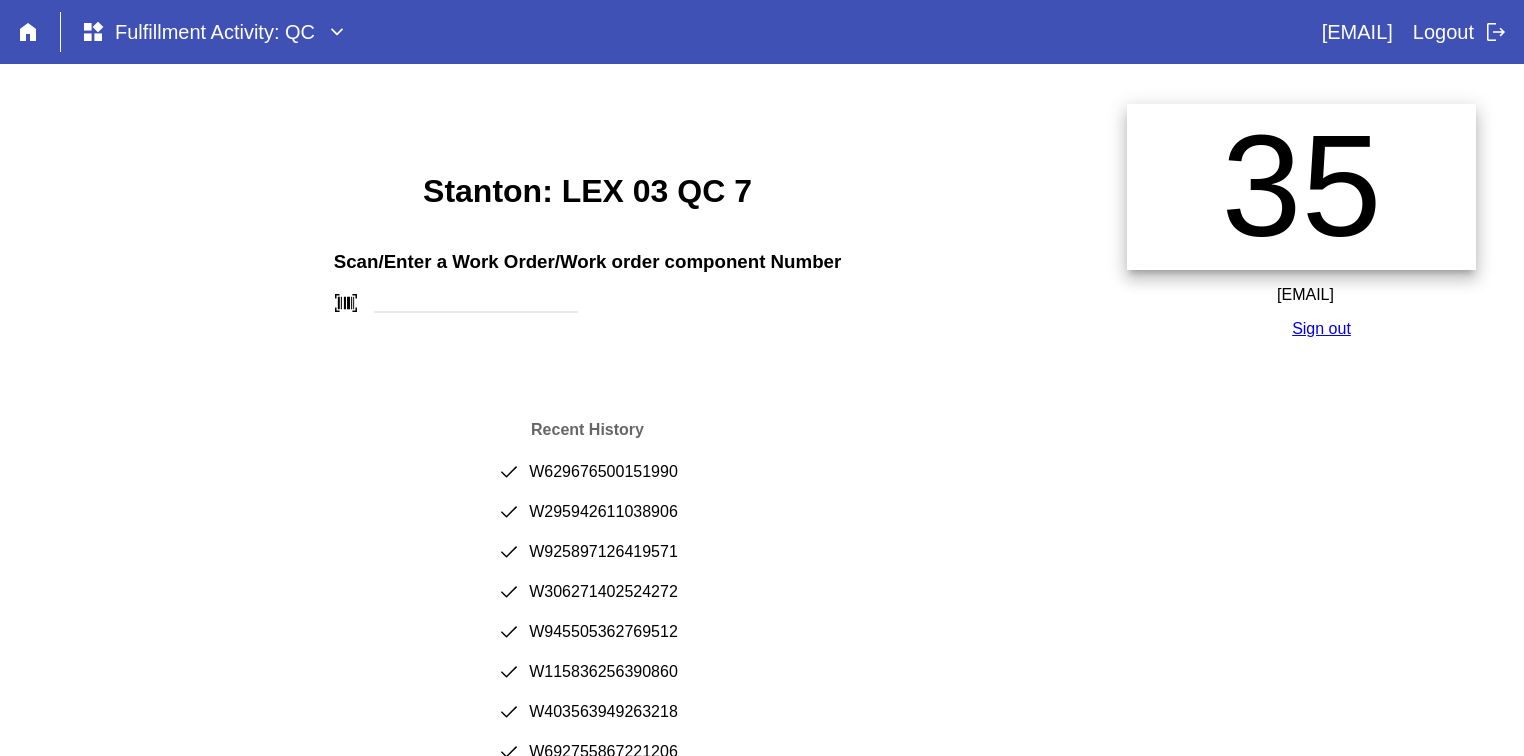 scroll, scrollTop: 0, scrollLeft: 0, axis: both 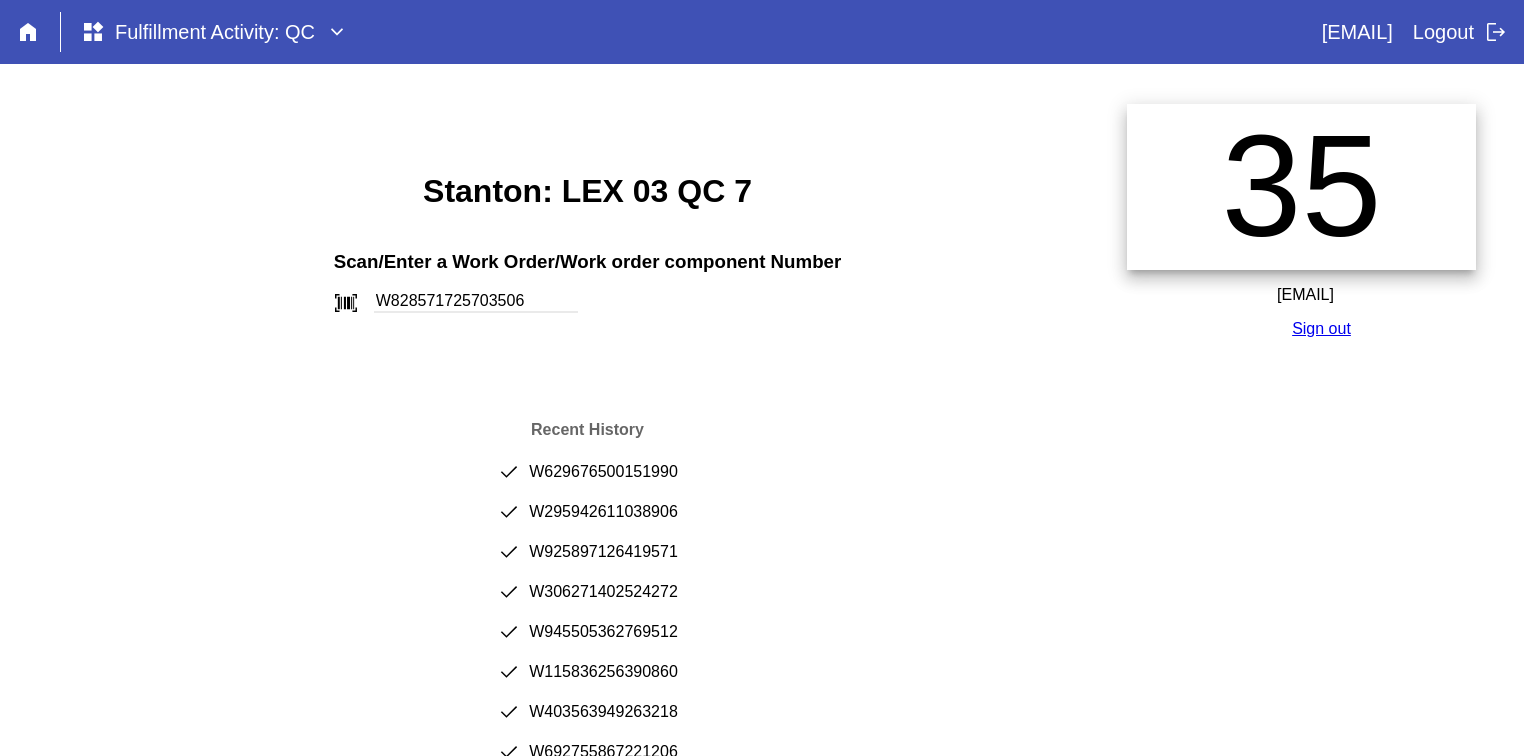 type on "W828571725703506" 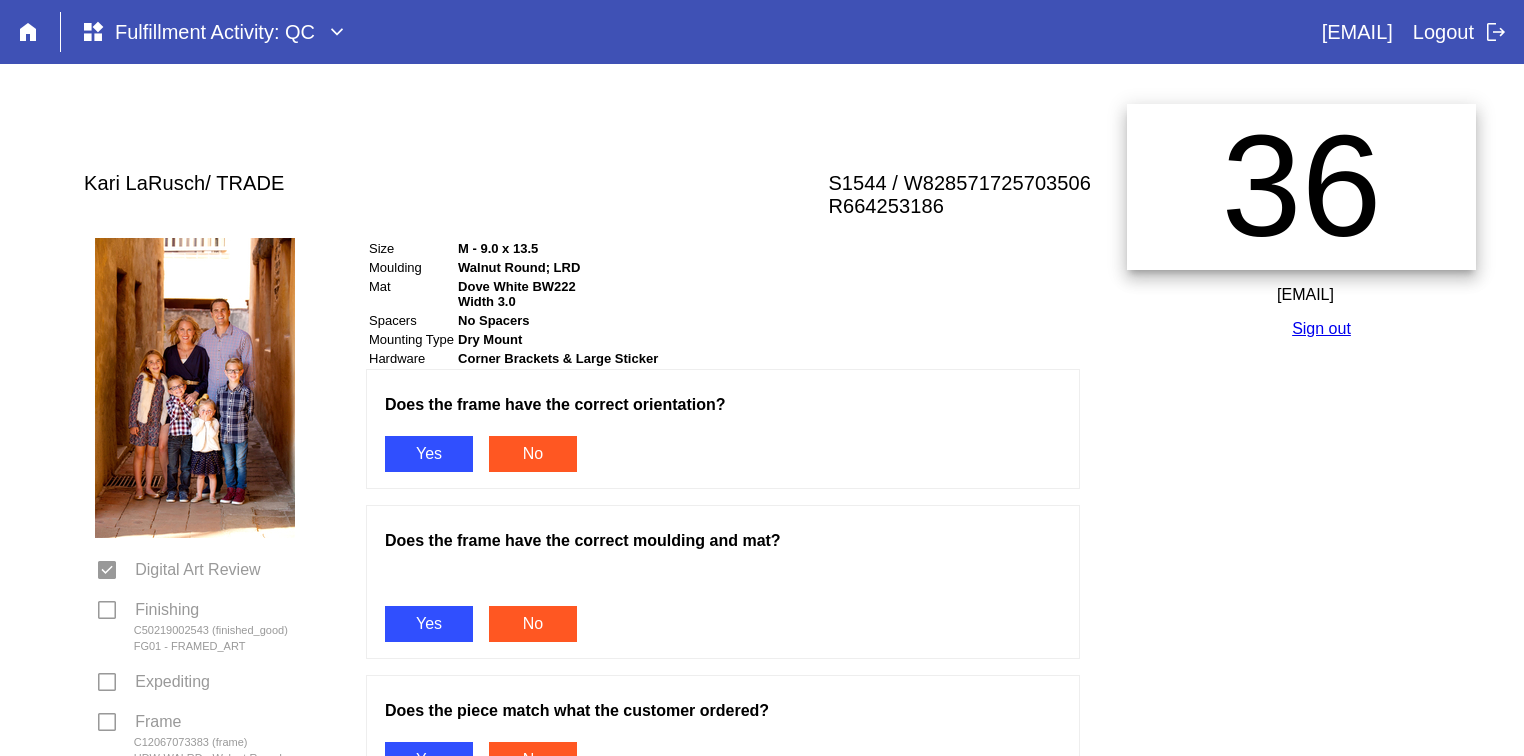 scroll, scrollTop: 0, scrollLeft: 0, axis: both 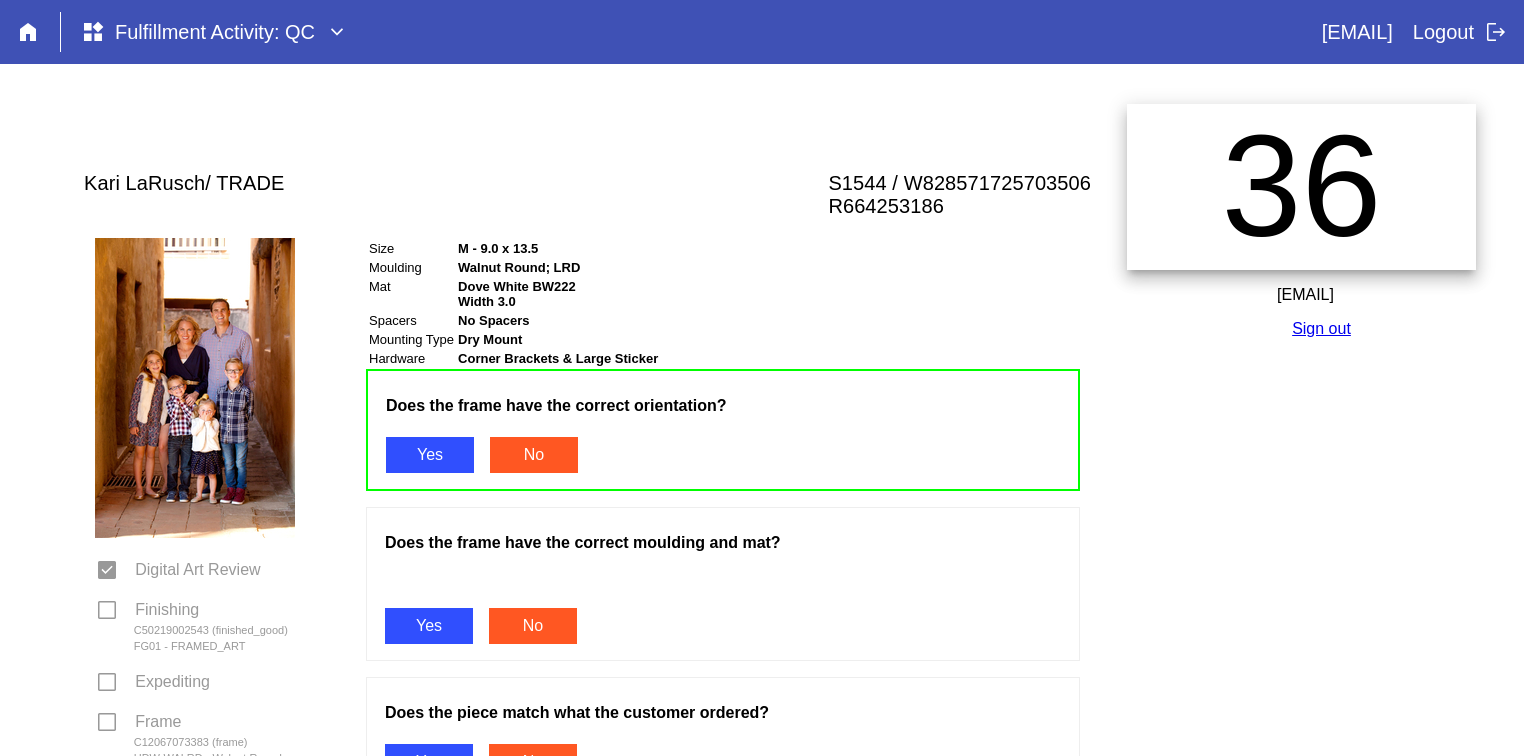 click on "Yes" at bounding box center [429, 626] 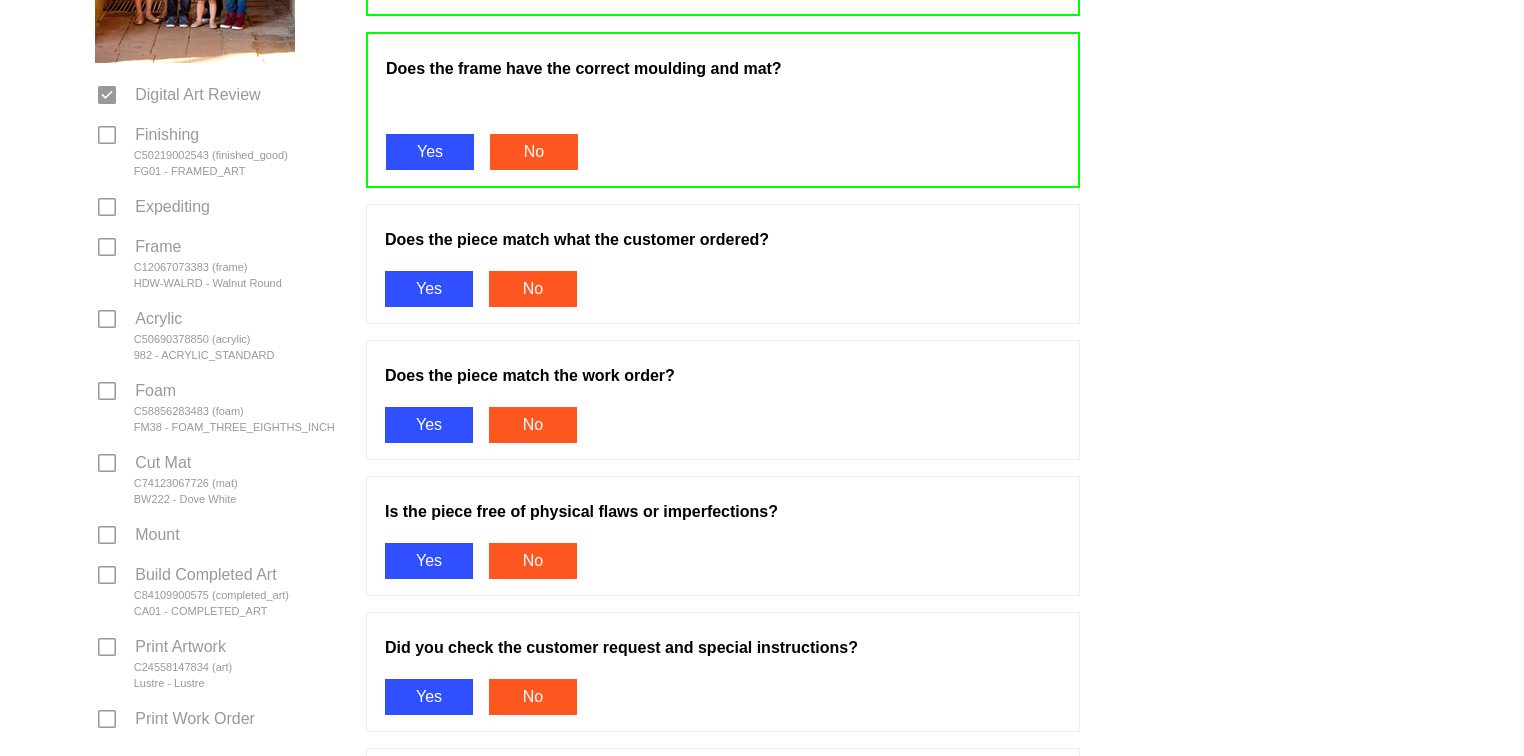 scroll, scrollTop: 478, scrollLeft: 0, axis: vertical 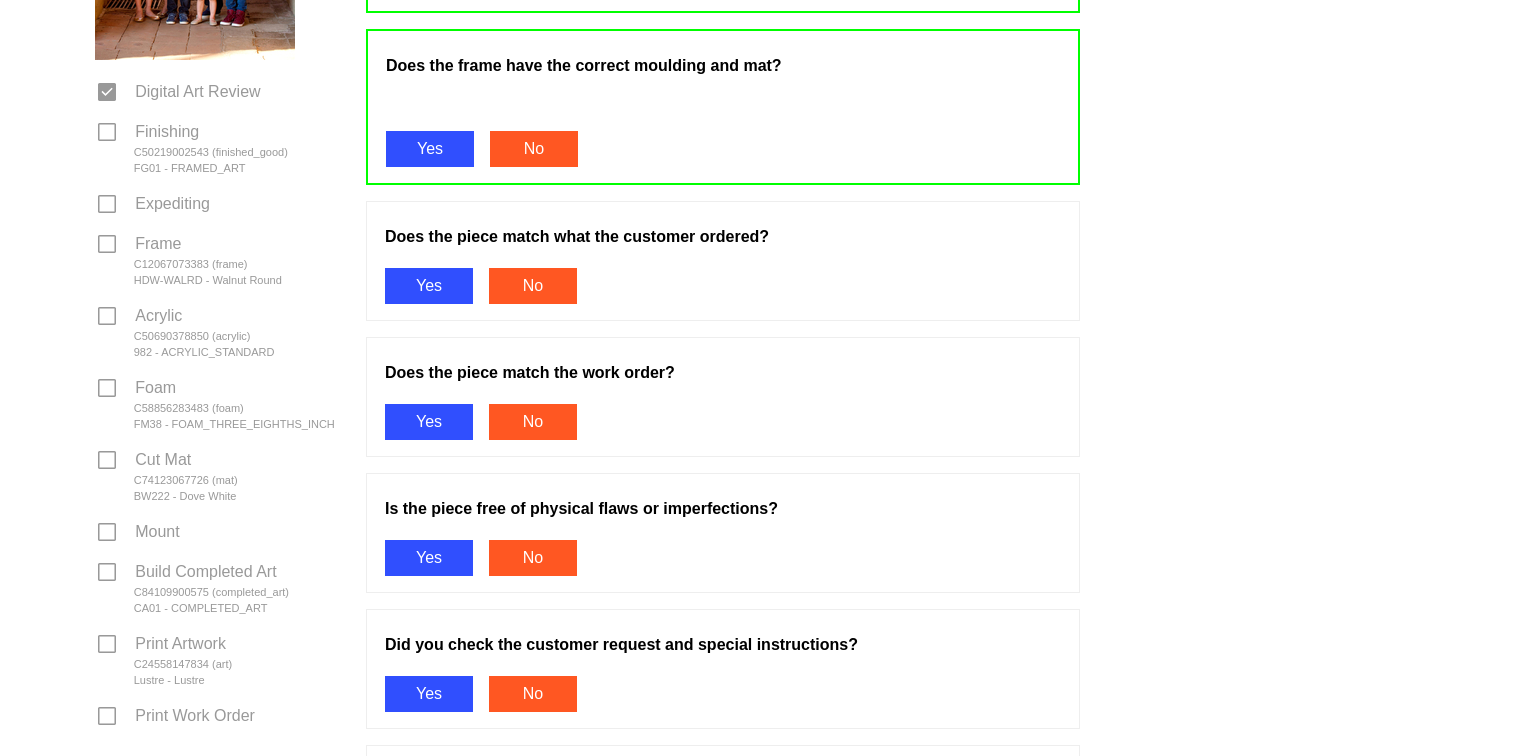 click on "Yes" at bounding box center (429, 286) 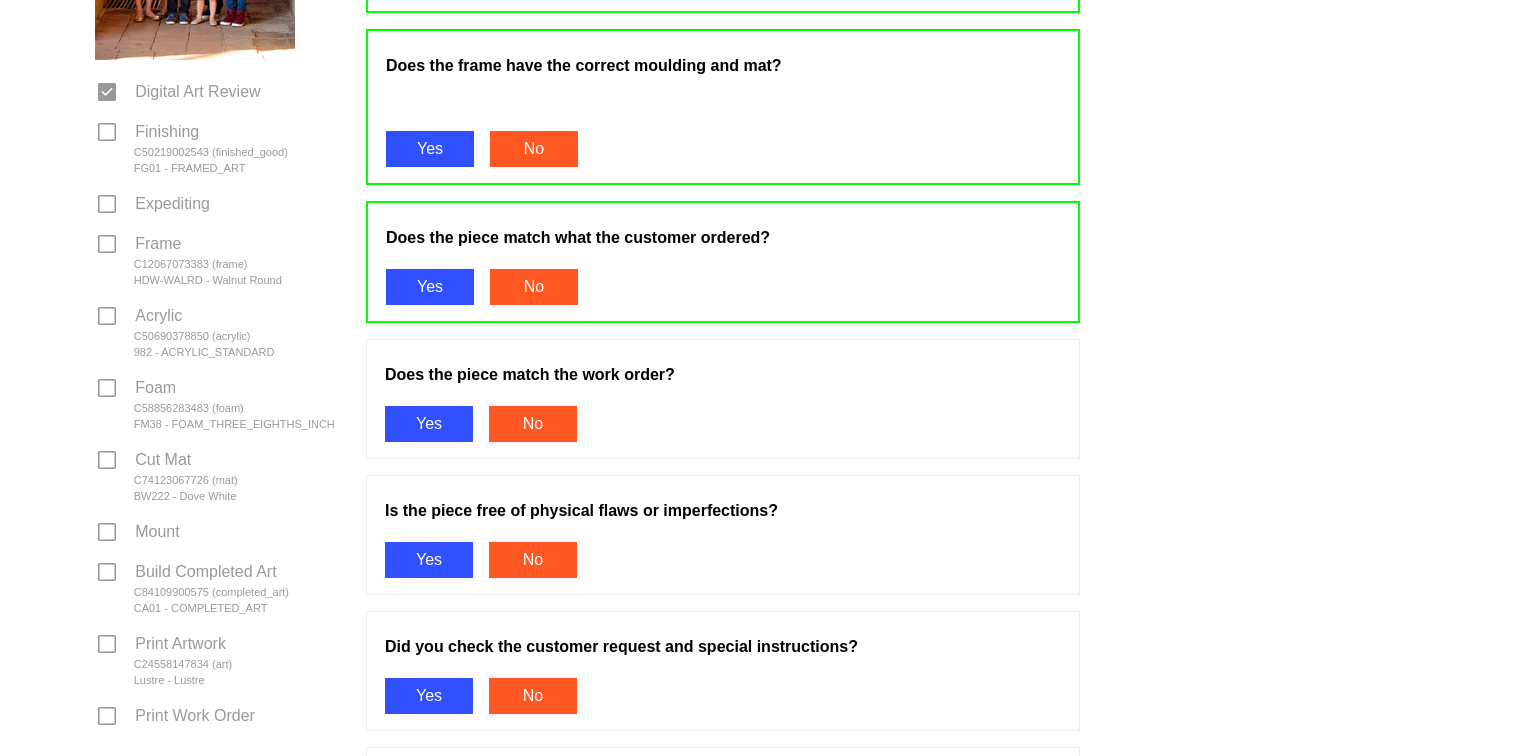click on "Yes" at bounding box center (429, 424) 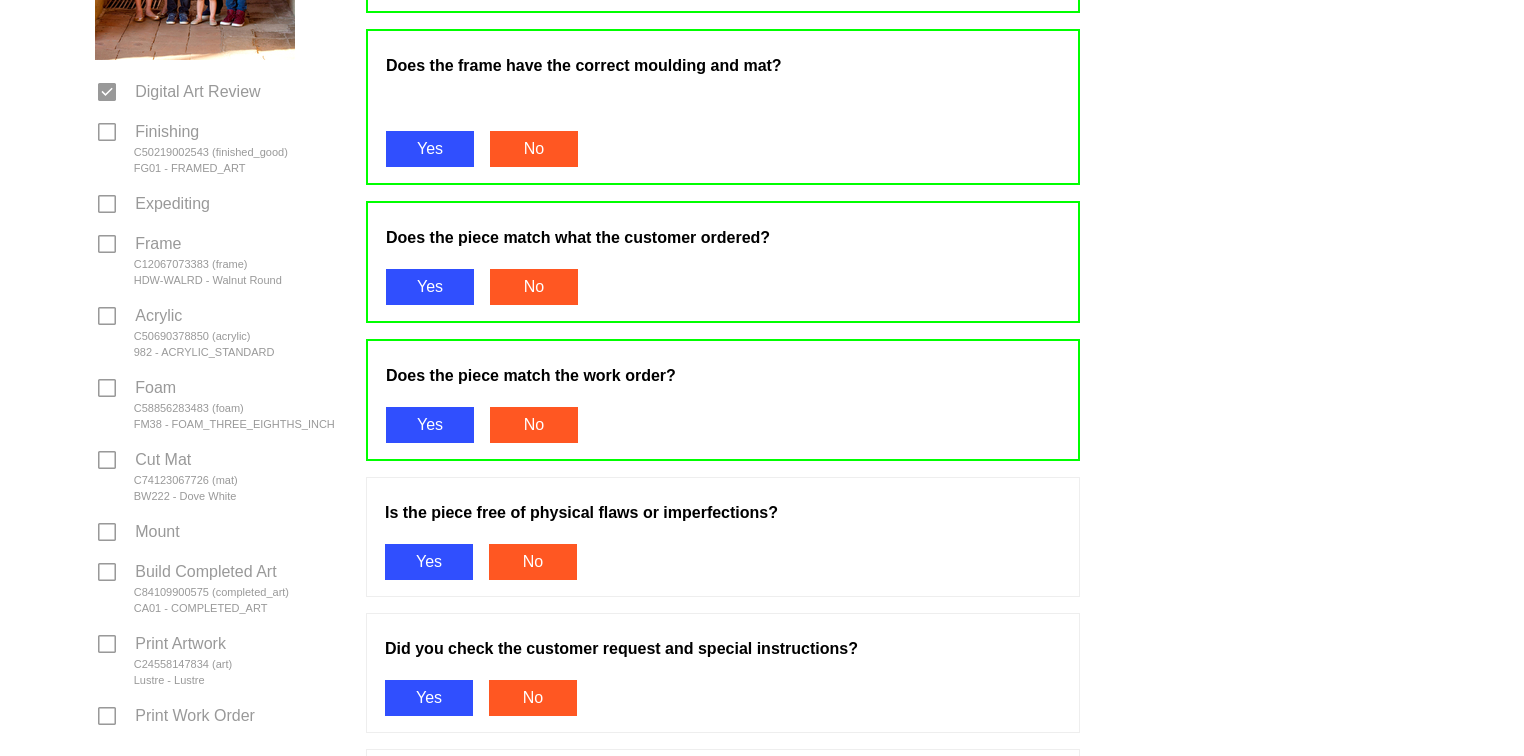 click on "Yes" at bounding box center [429, 562] 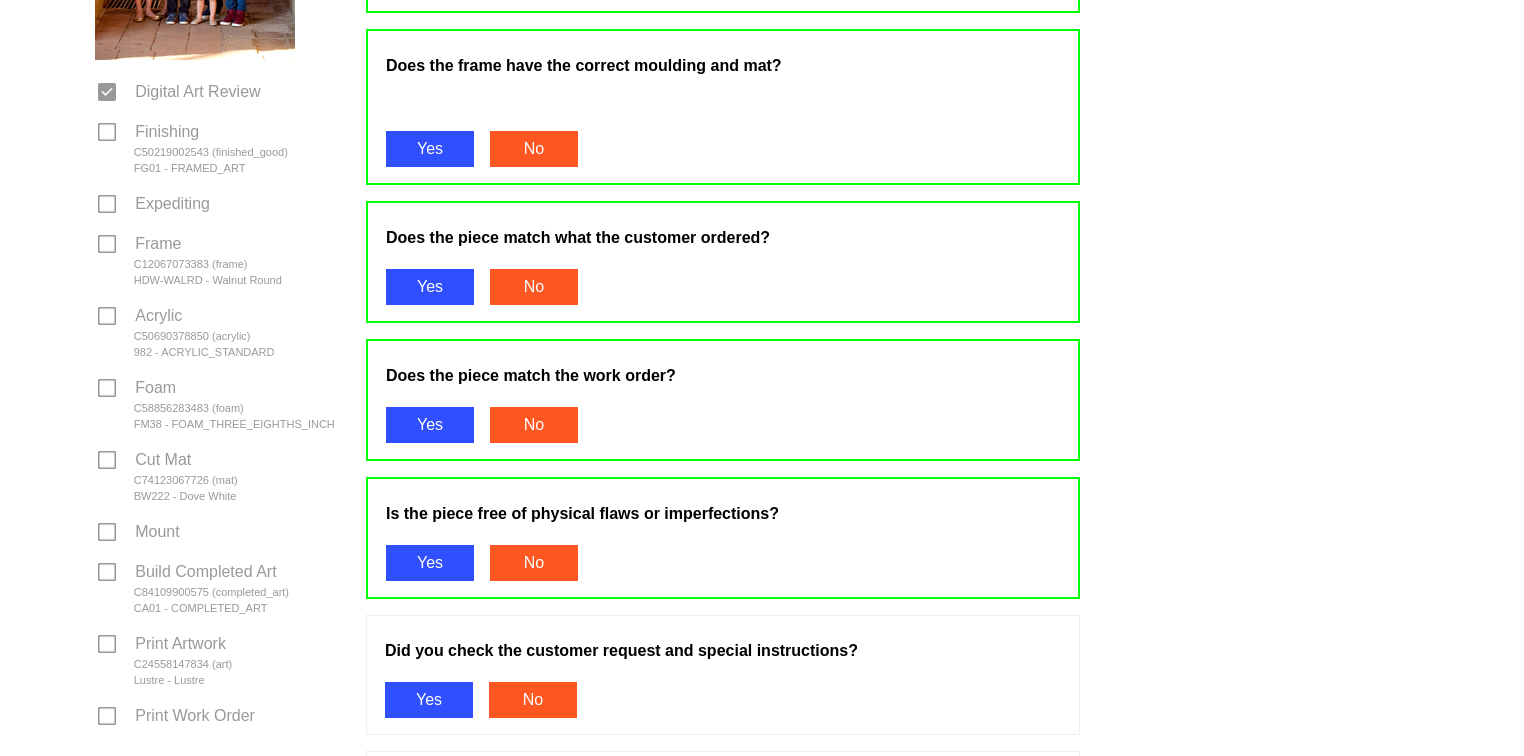 click on "Yes" at bounding box center [429, 700] 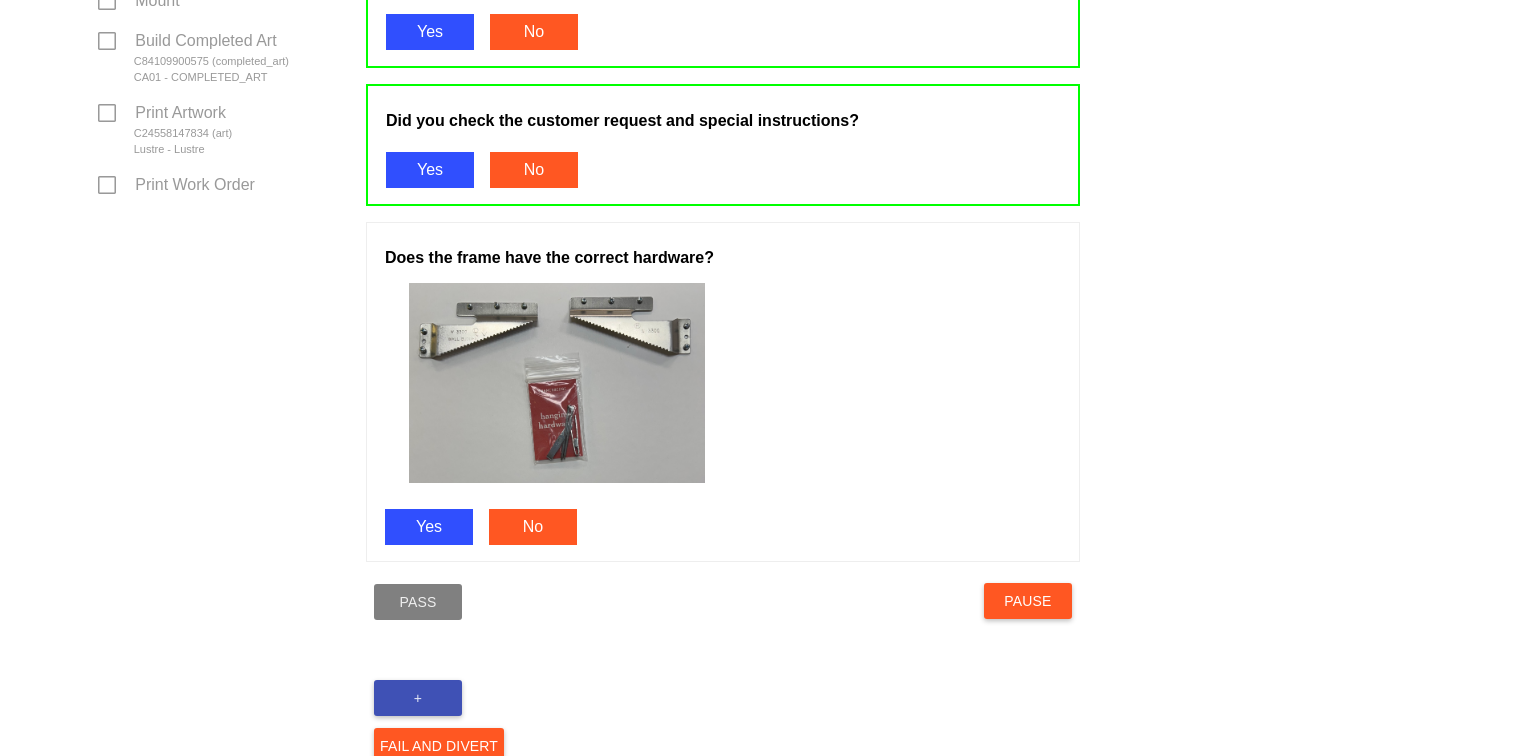 scroll, scrollTop: 1017, scrollLeft: 0, axis: vertical 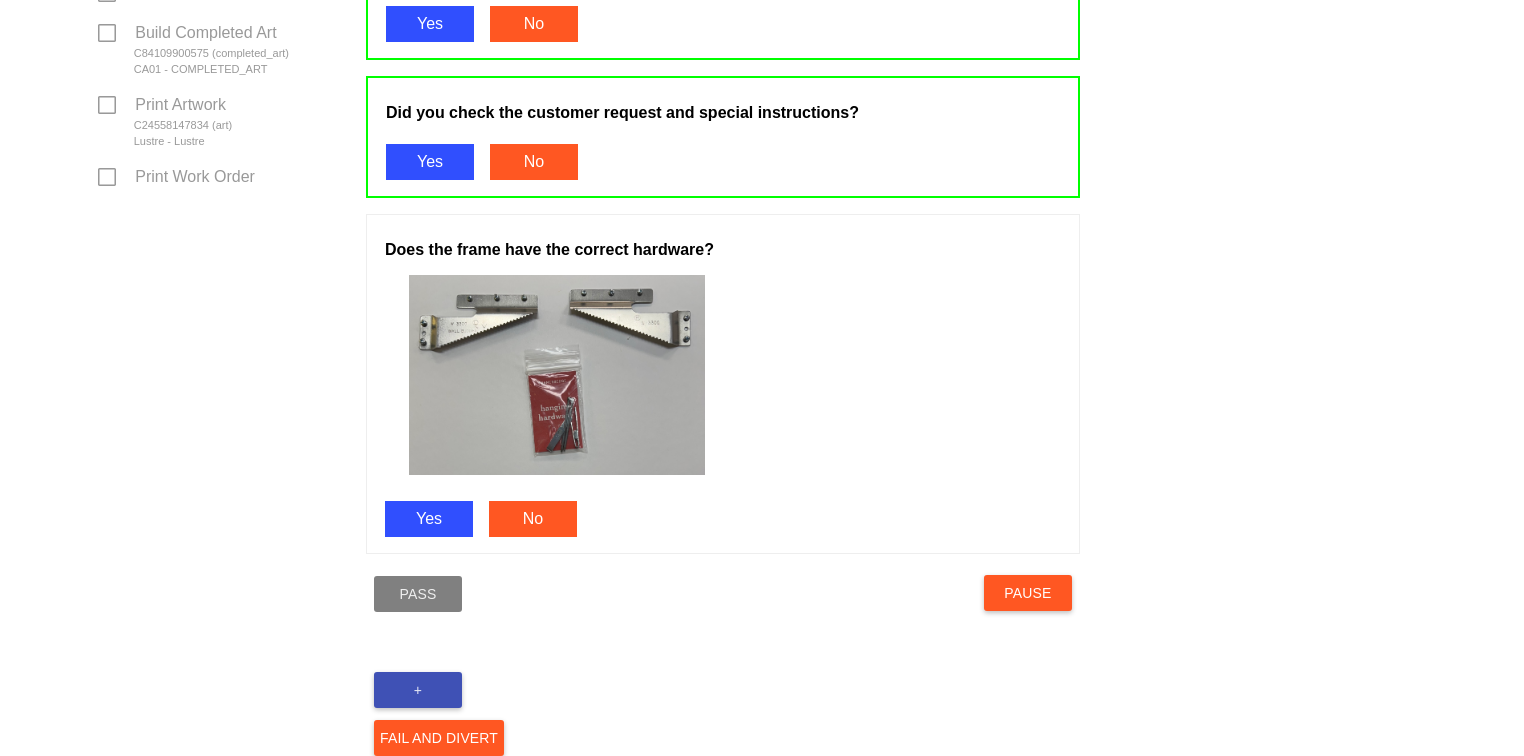 click on "Yes" at bounding box center [429, 519] 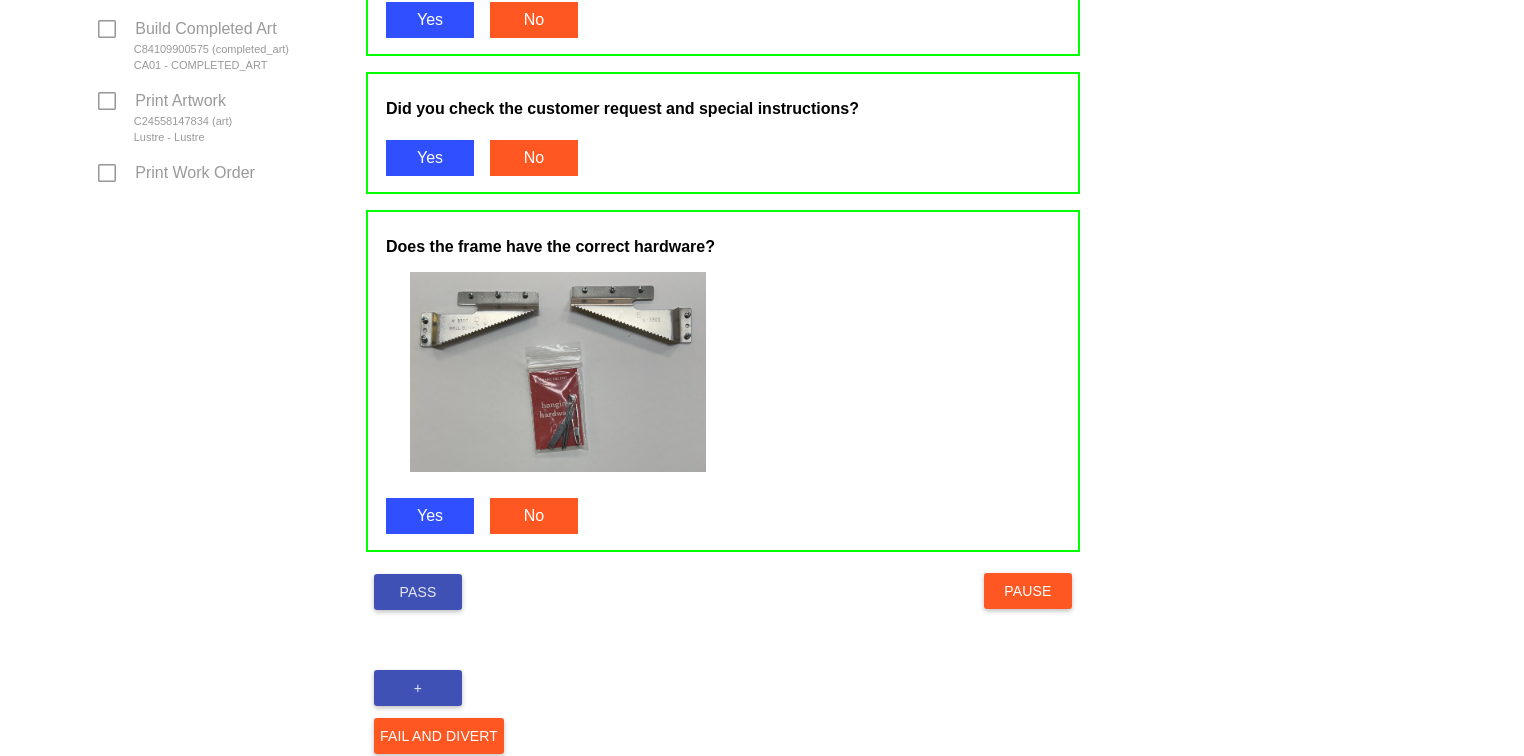scroll, scrollTop: 1027, scrollLeft: 0, axis: vertical 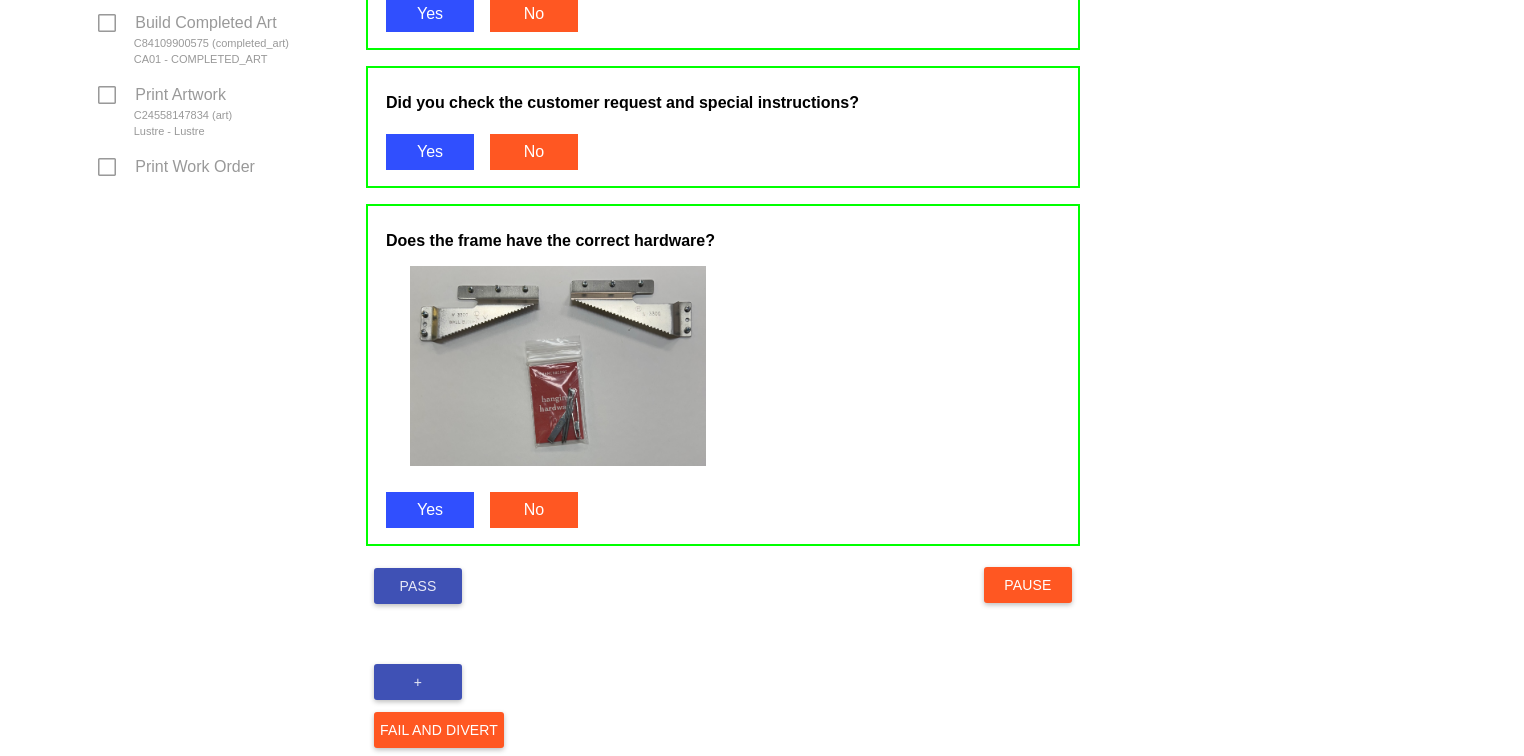 click on "Pass" at bounding box center (418, 586) 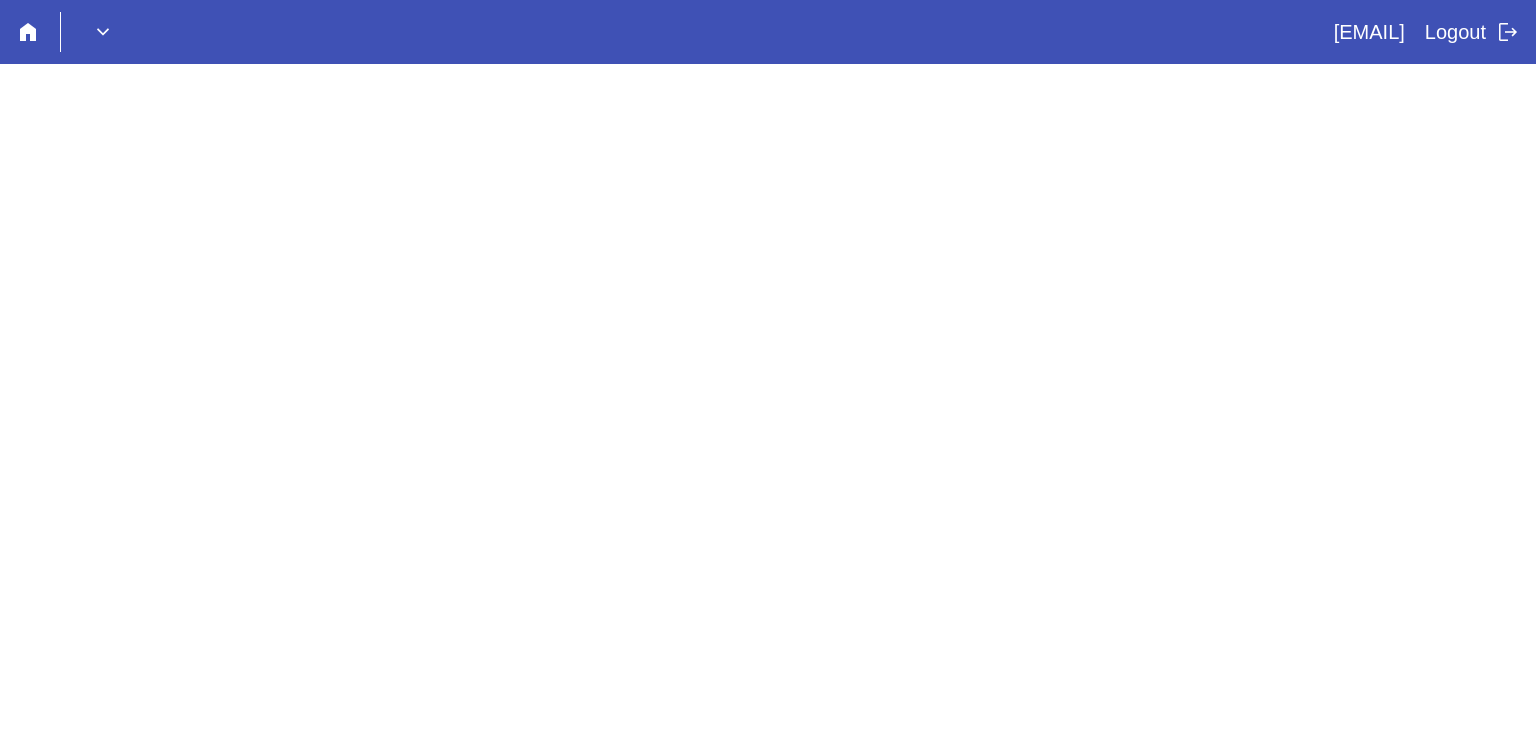 scroll, scrollTop: 0, scrollLeft: 0, axis: both 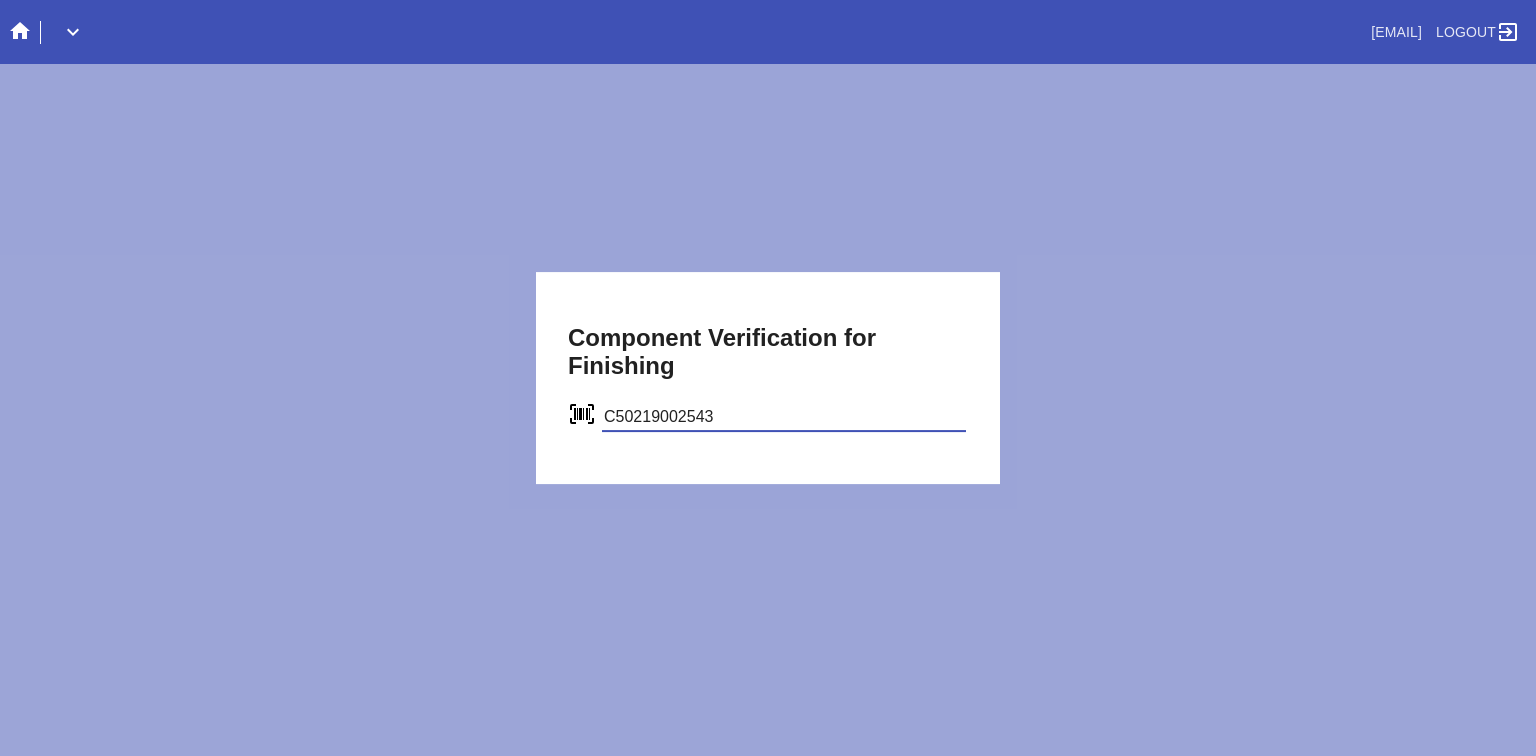 type on "C50219002543" 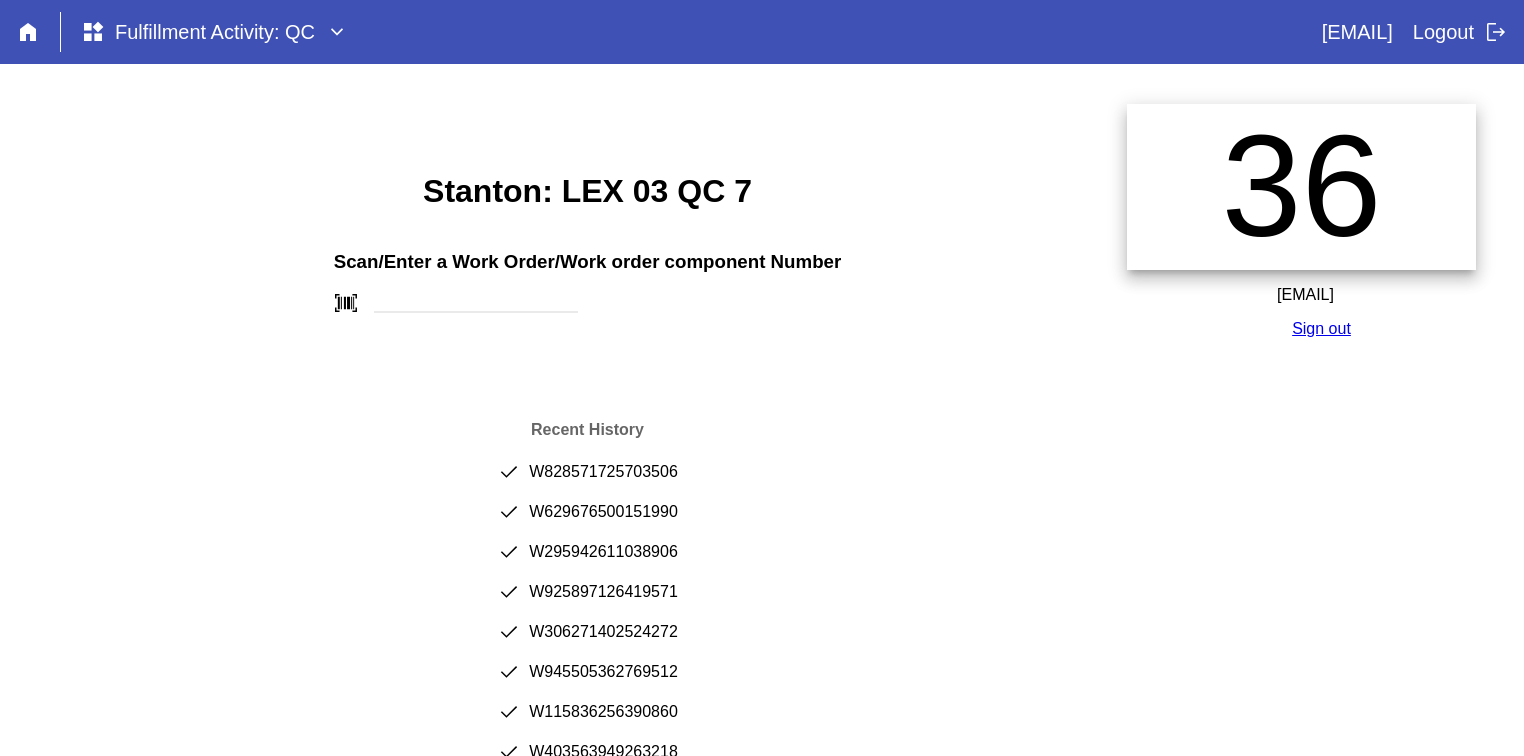 scroll, scrollTop: 0, scrollLeft: 0, axis: both 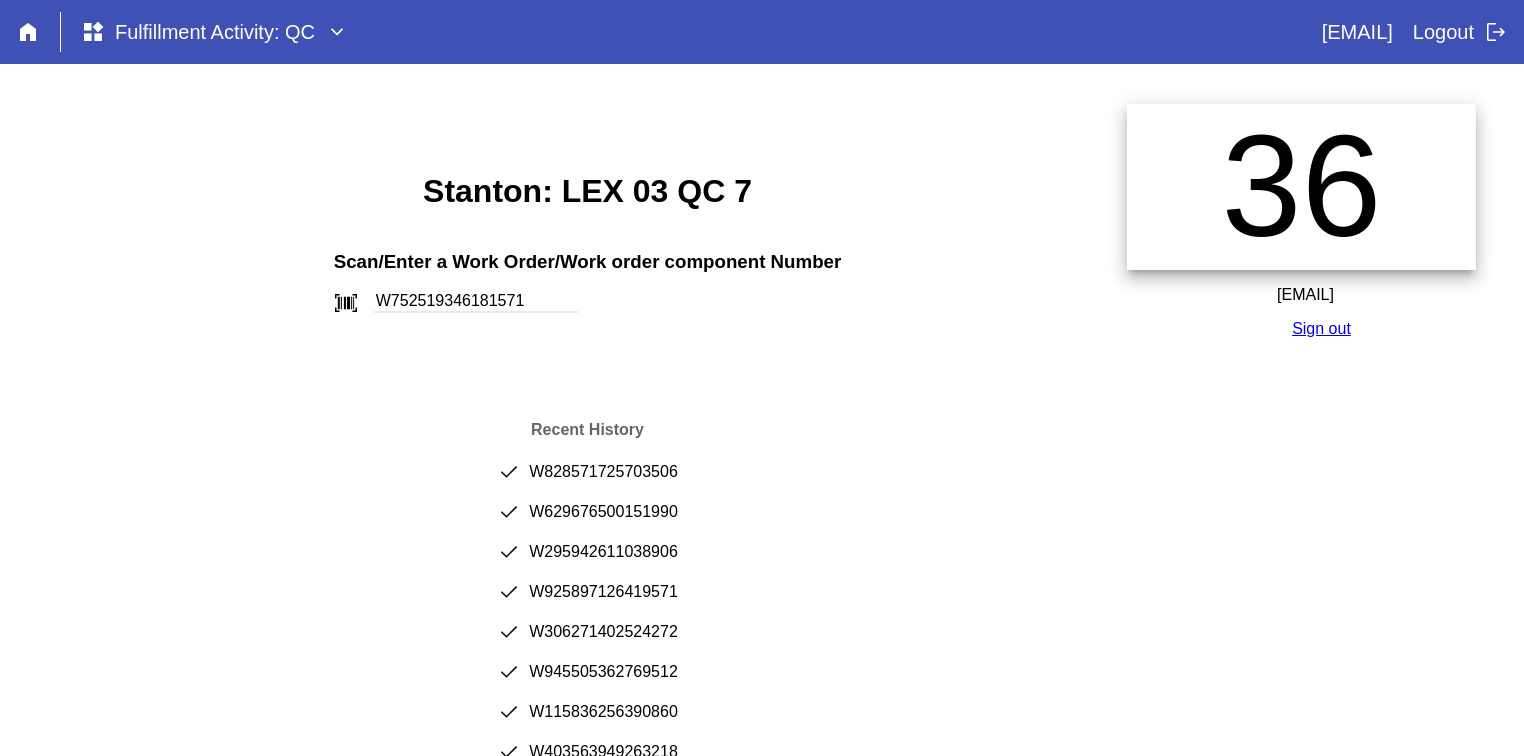 type on "W752519346181571" 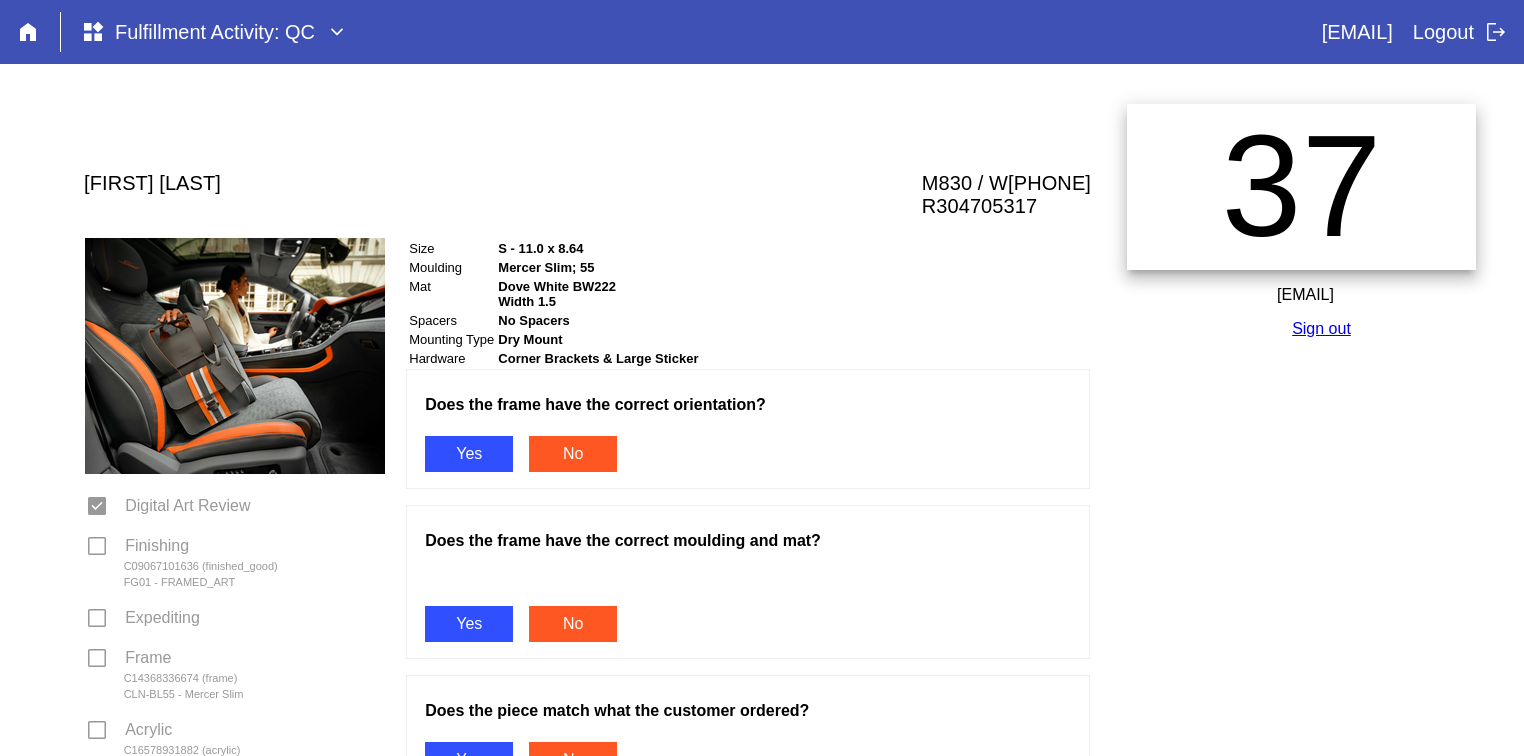scroll, scrollTop: 0, scrollLeft: 0, axis: both 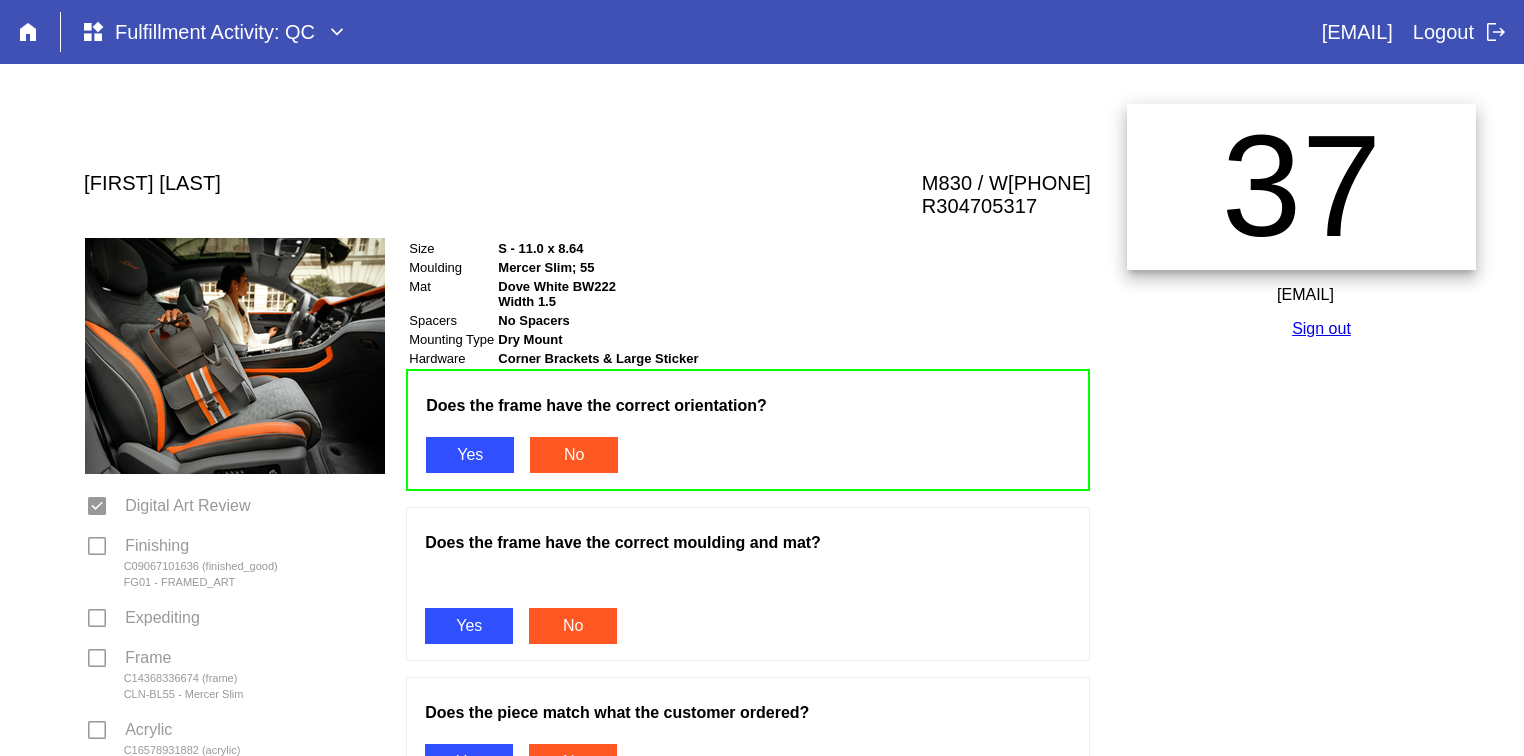 click on "Yes" at bounding box center [469, 626] 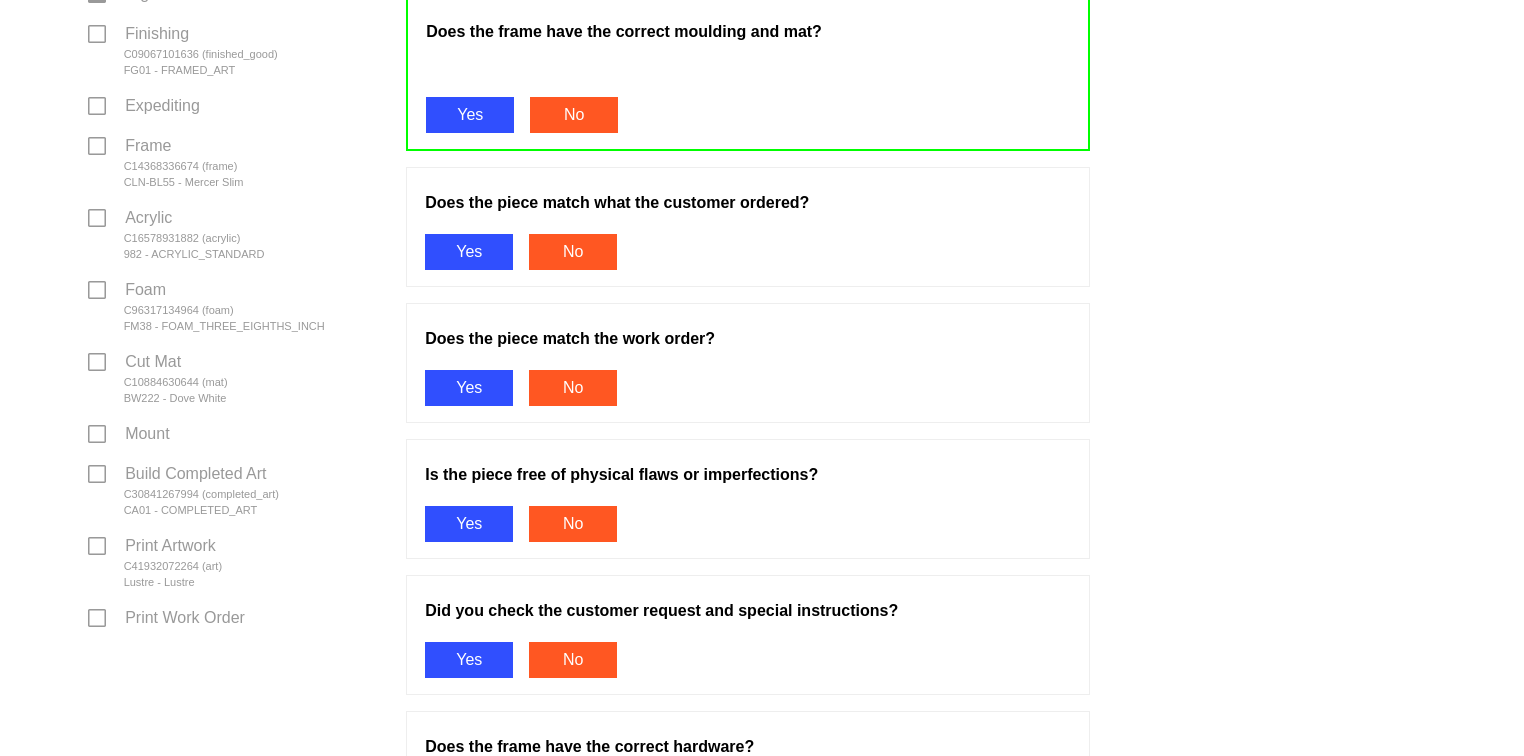 scroll, scrollTop: 523, scrollLeft: 0, axis: vertical 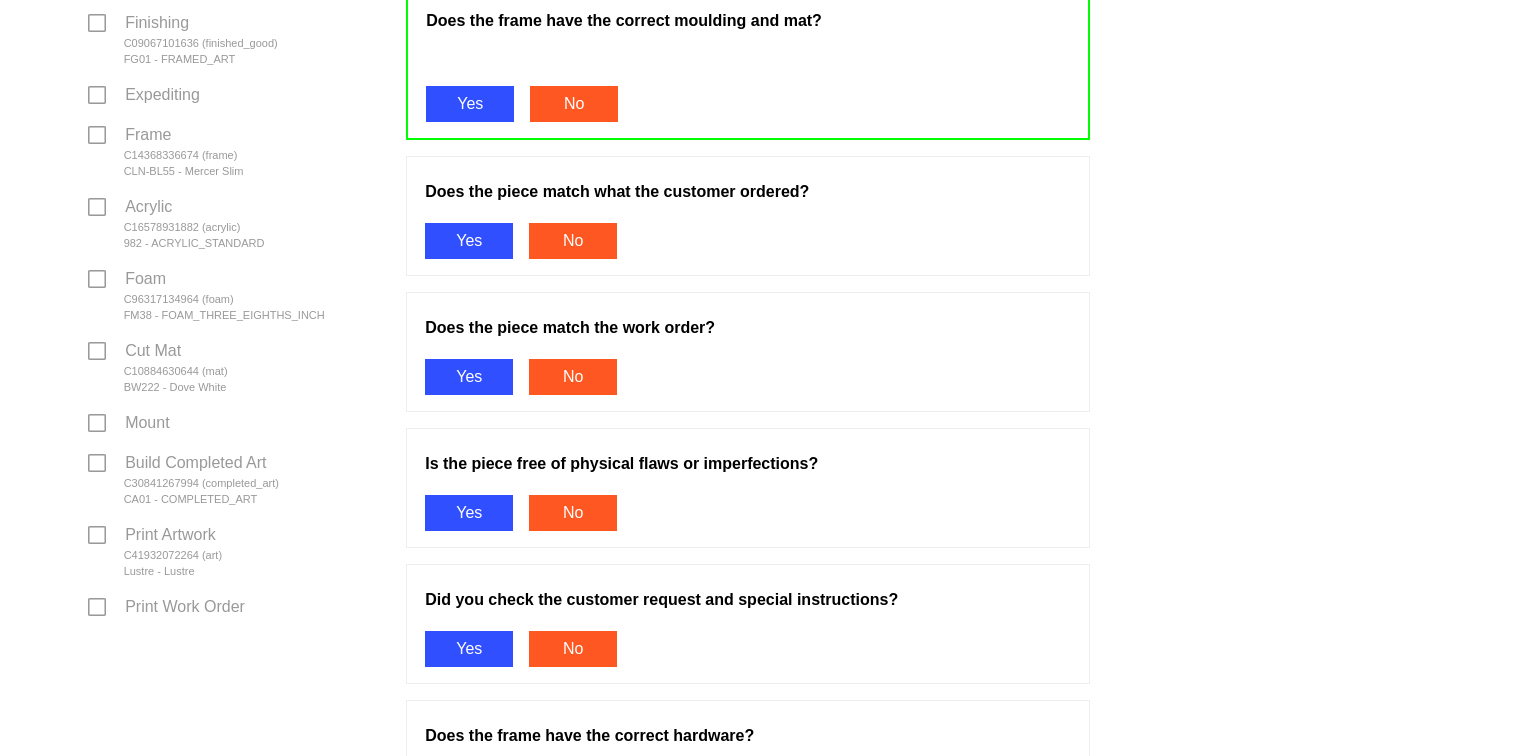 click on "Yes" at bounding box center [469, 241] 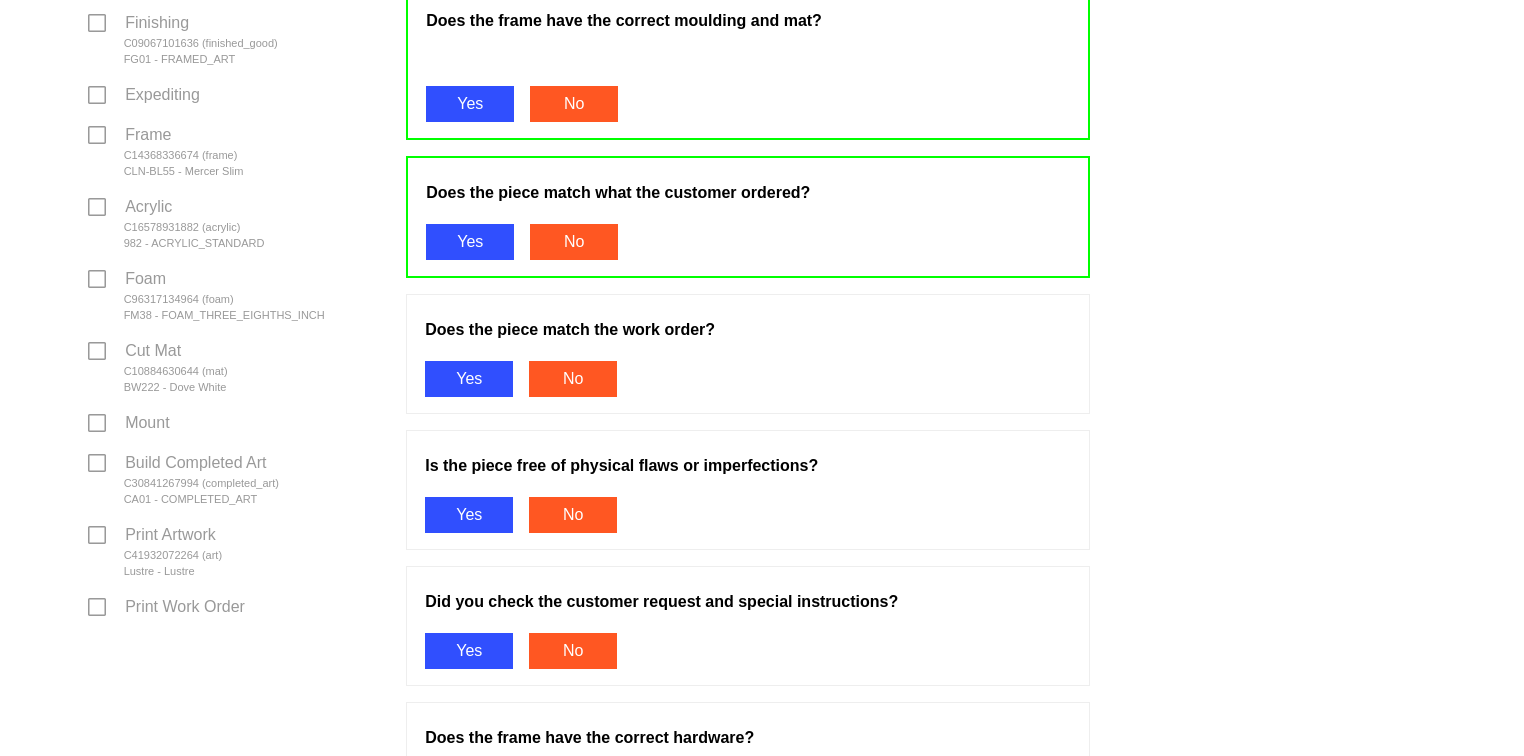 click on "Yes" at bounding box center (469, 379) 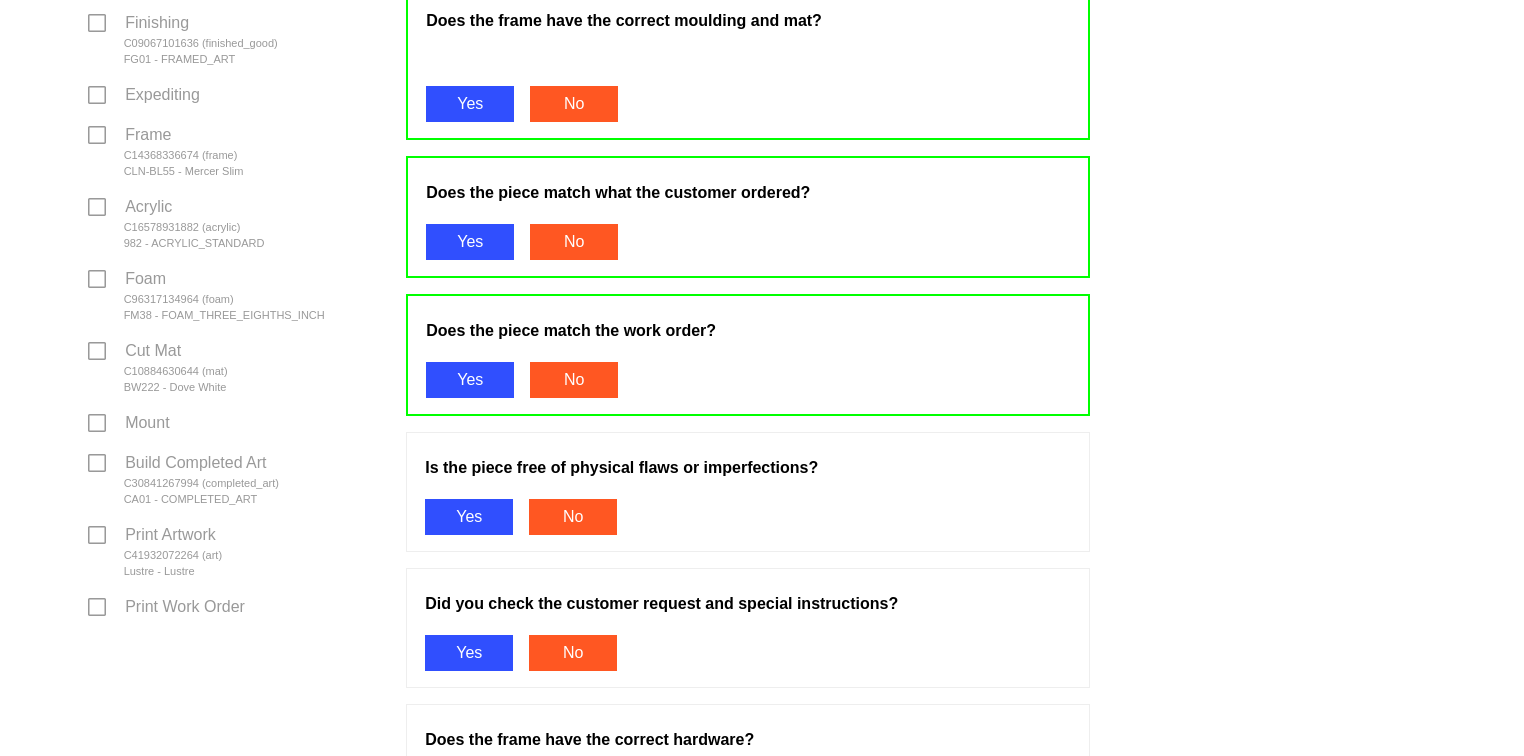 click on "Yes" at bounding box center [469, 517] 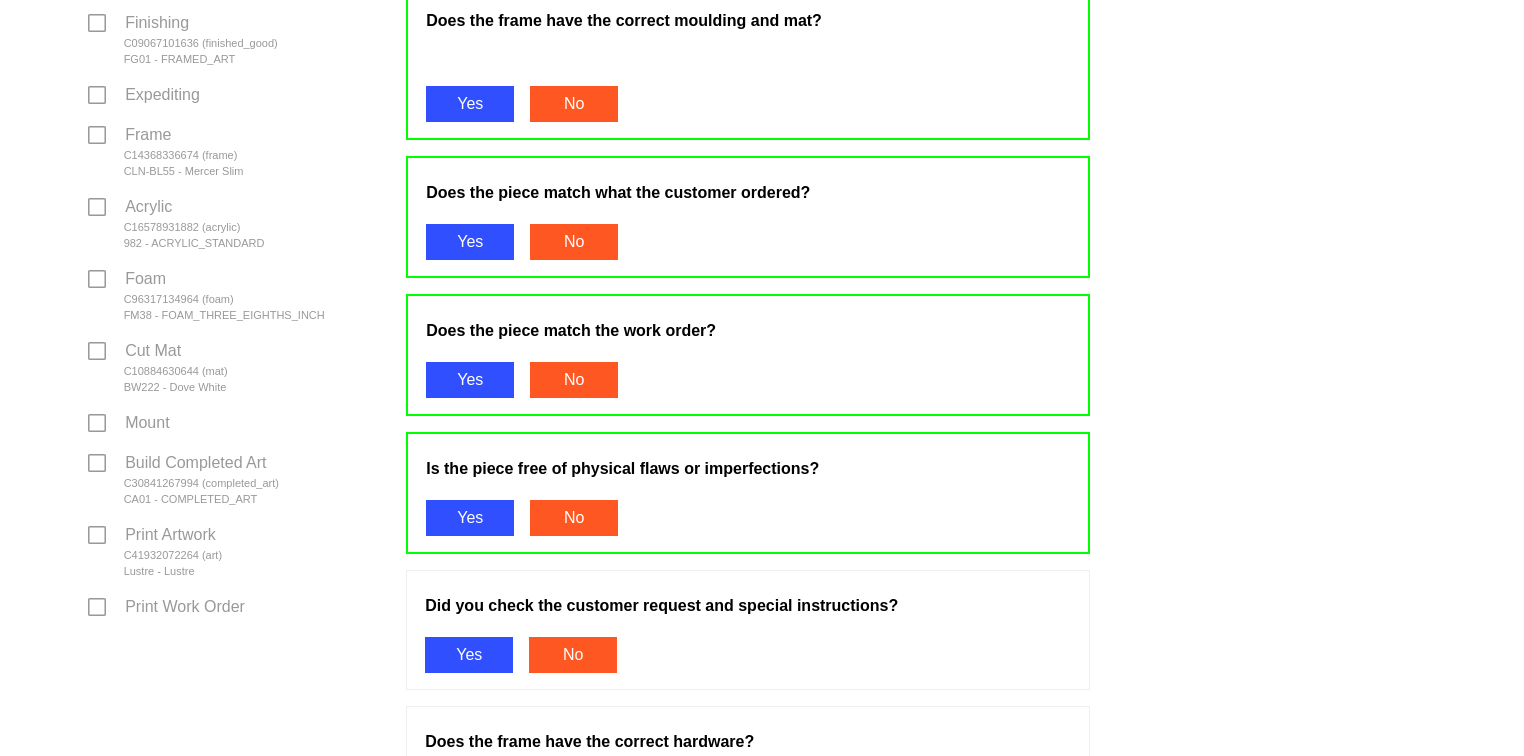 click on "Yes" at bounding box center [469, 655] 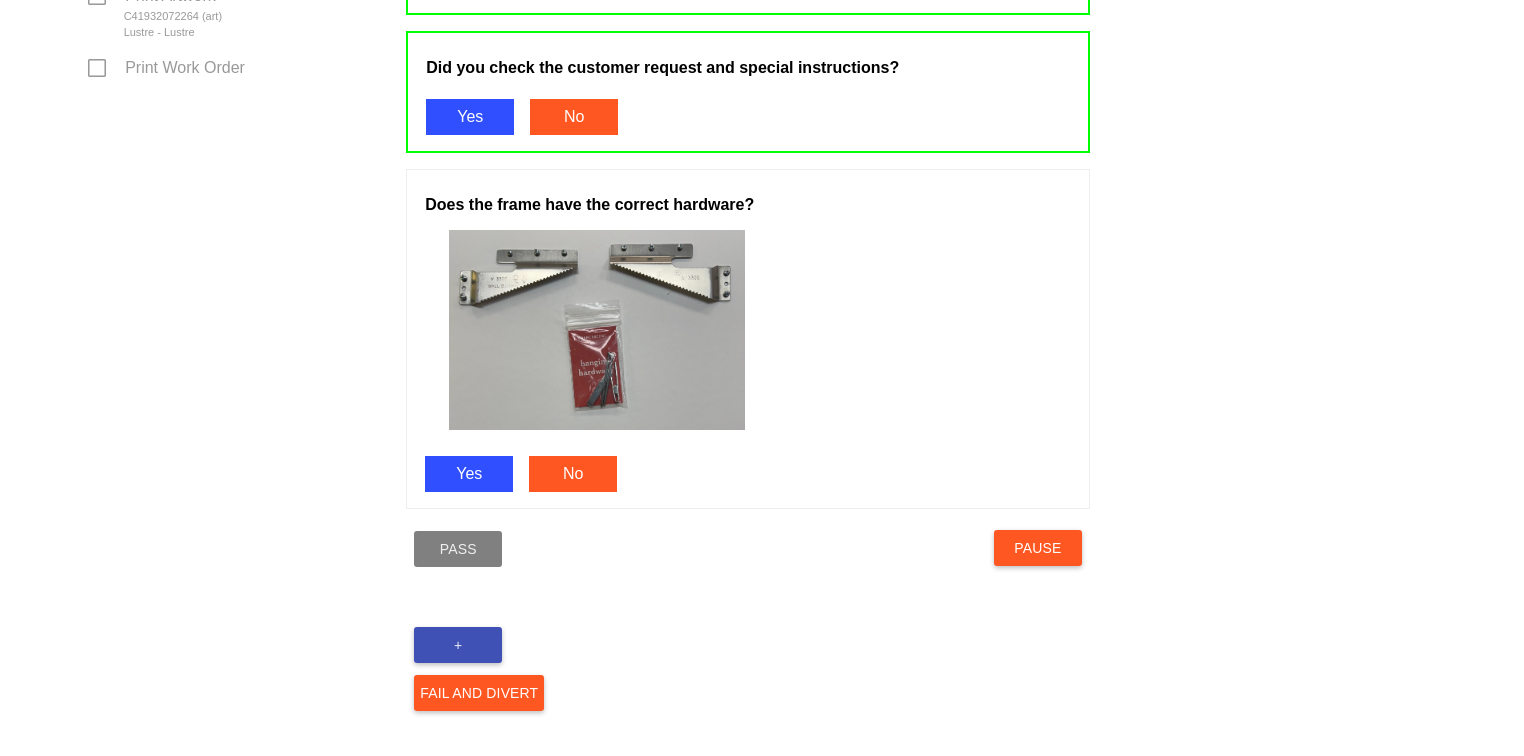 scroll, scrollTop: 1076, scrollLeft: 0, axis: vertical 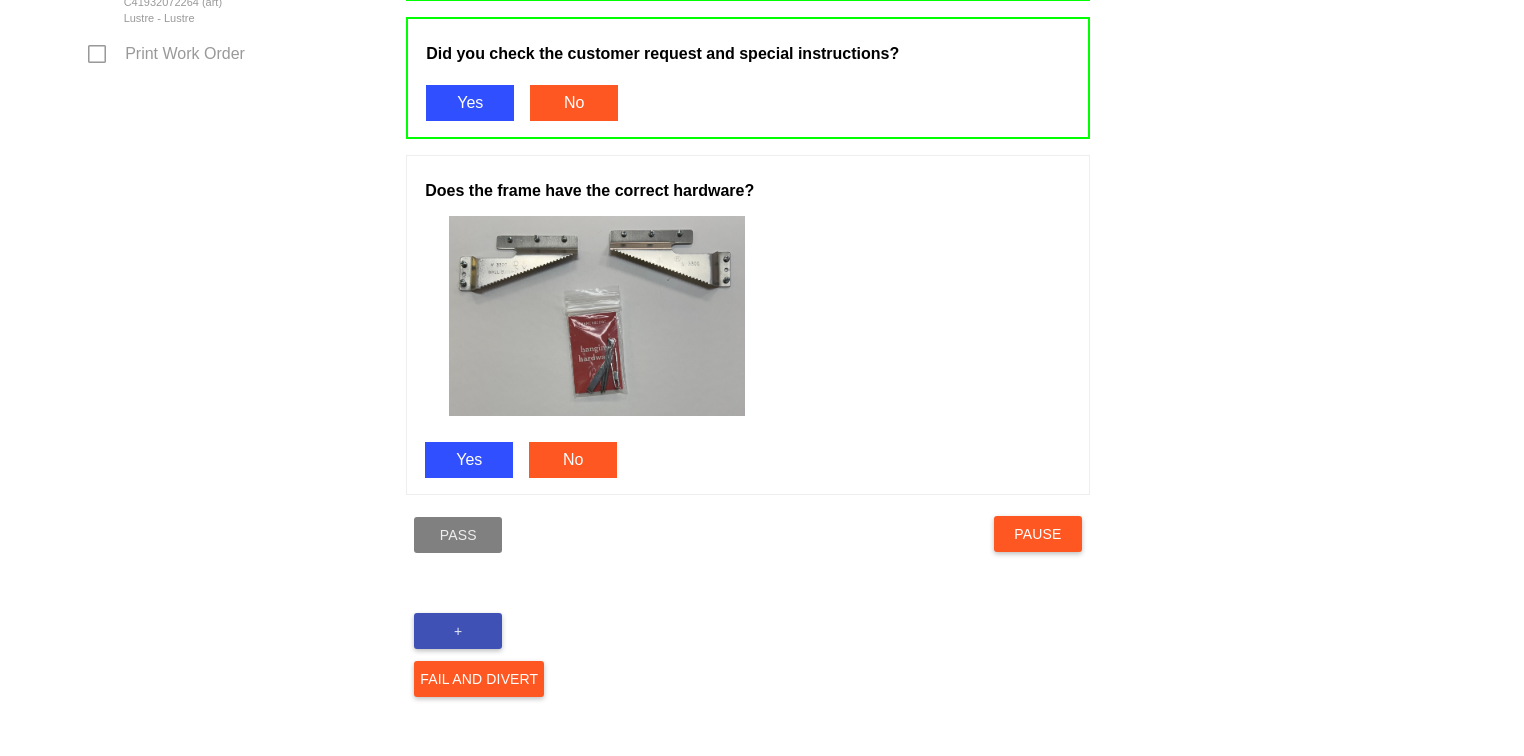 click on "Yes" at bounding box center (469, 460) 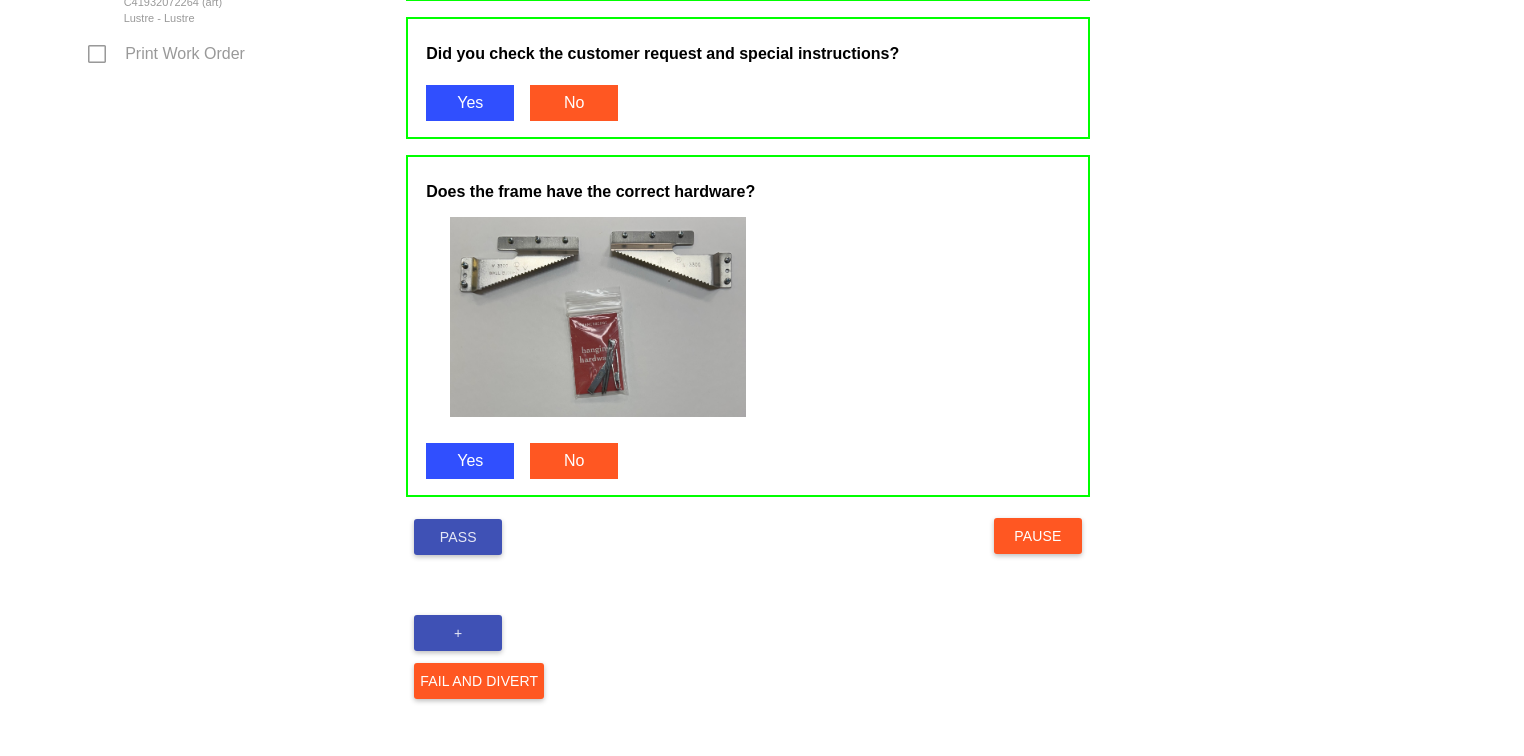 scroll, scrollTop: 1077, scrollLeft: 0, axis: vertical 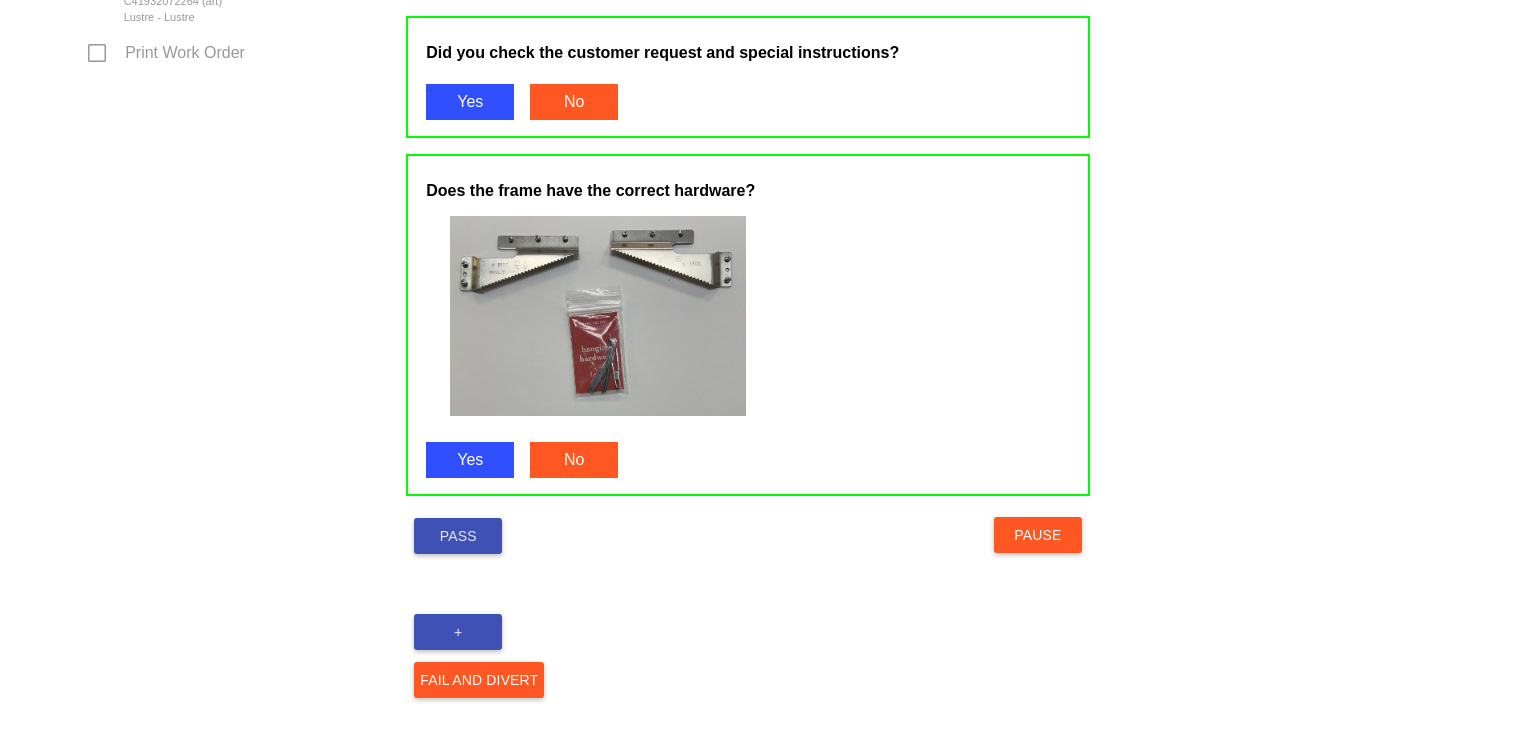 click on "Pass" at bounding box center (458, 536) 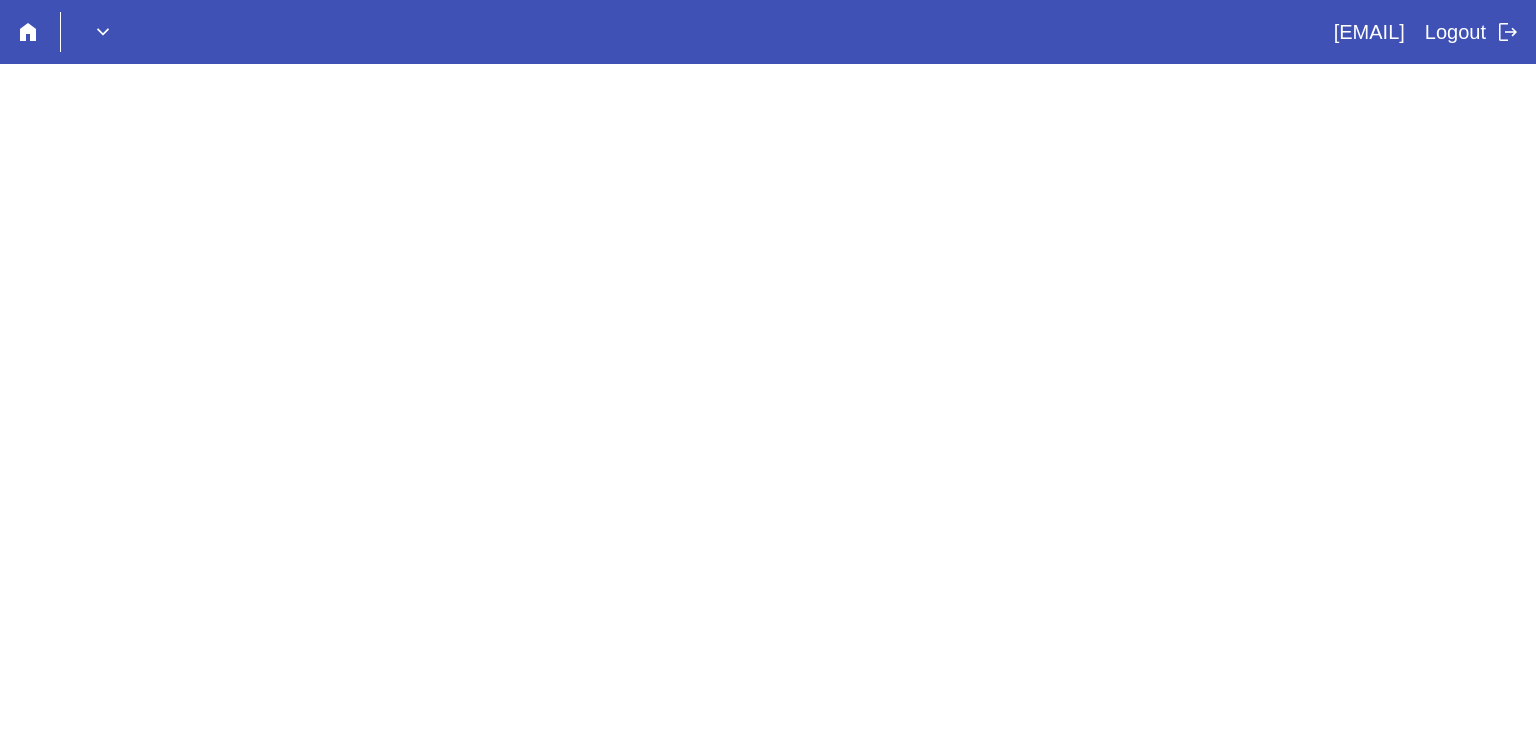 scroll, scrollTop: 0, scrollLeft: 0, axis: both 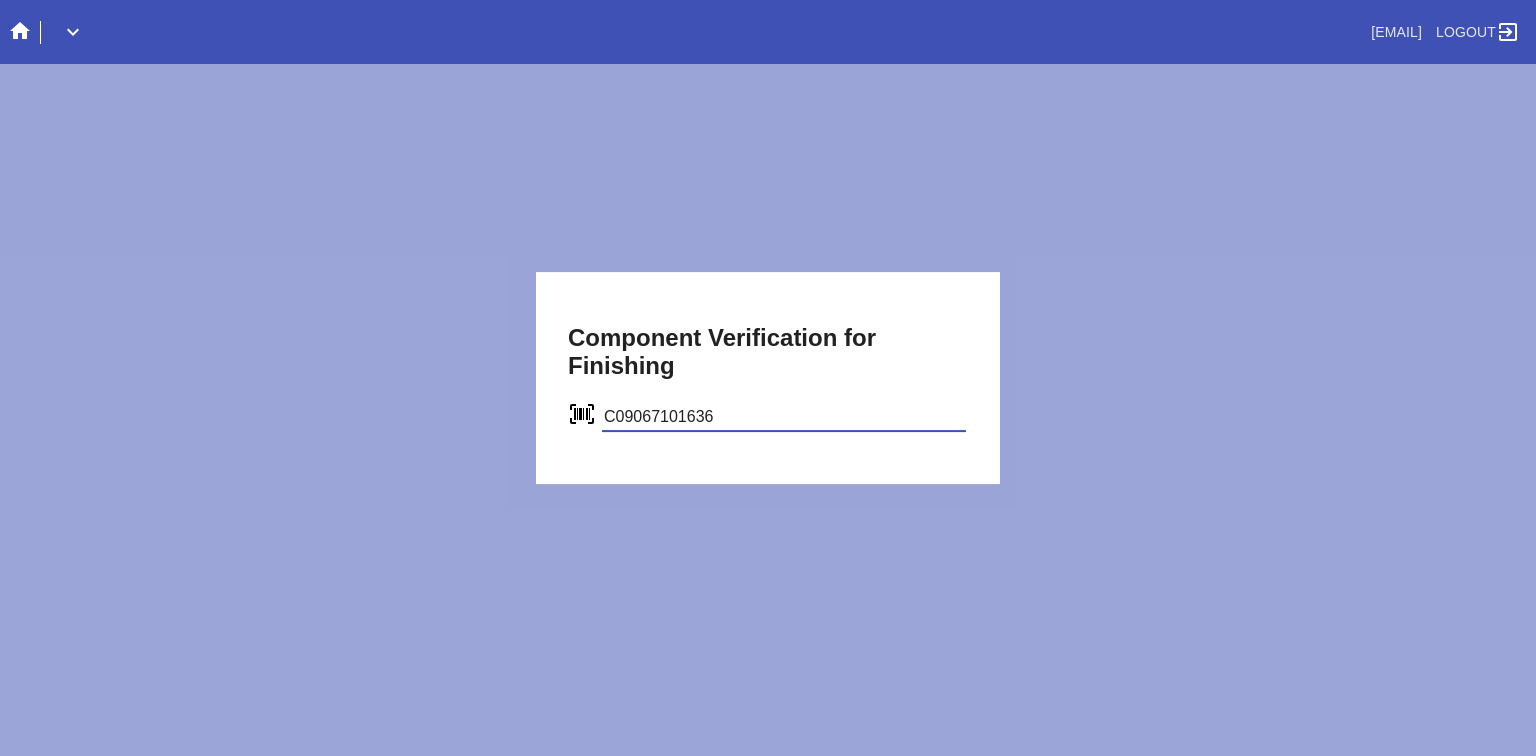 type on "C09067101636" 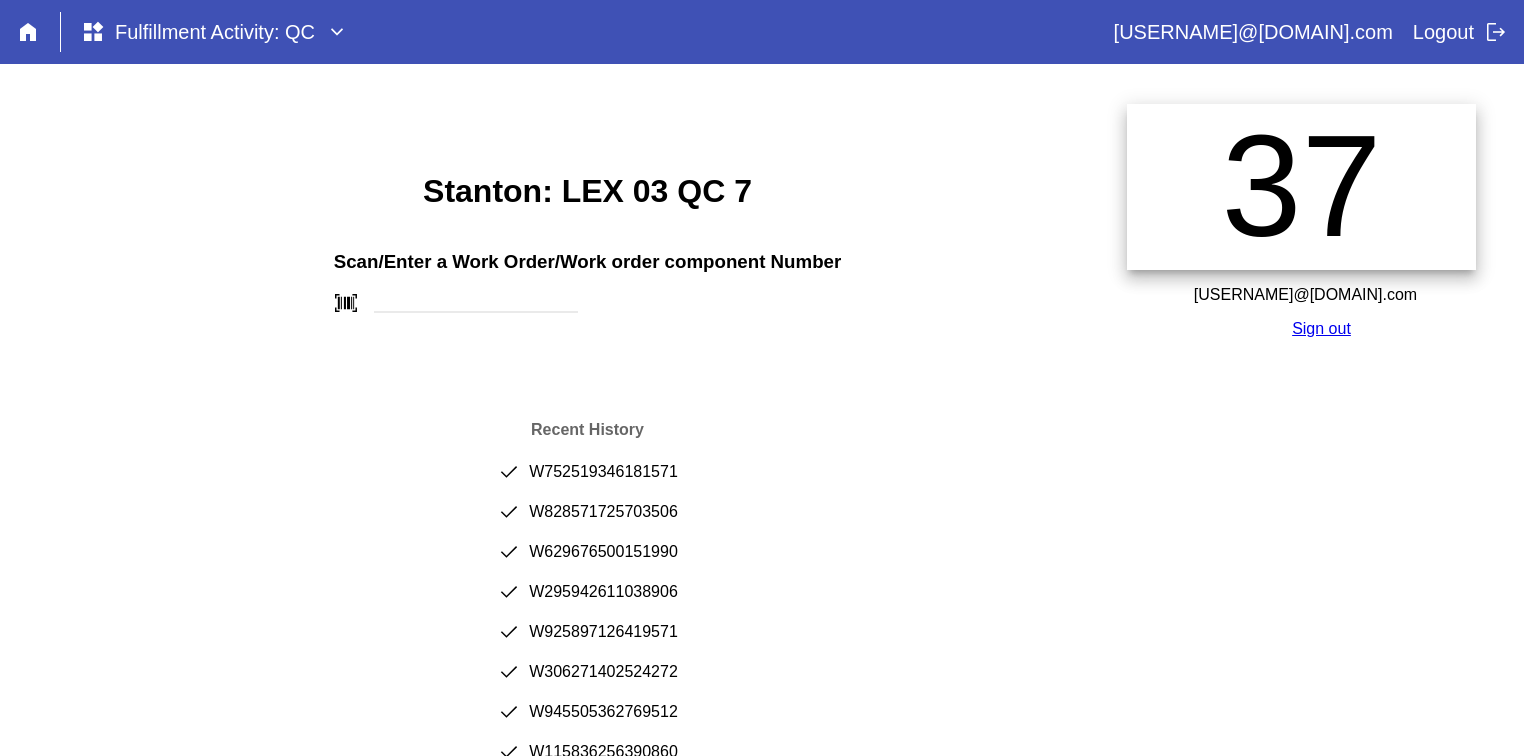 scroll, scrollTop: 0, scrollLeft: 0, axis: both 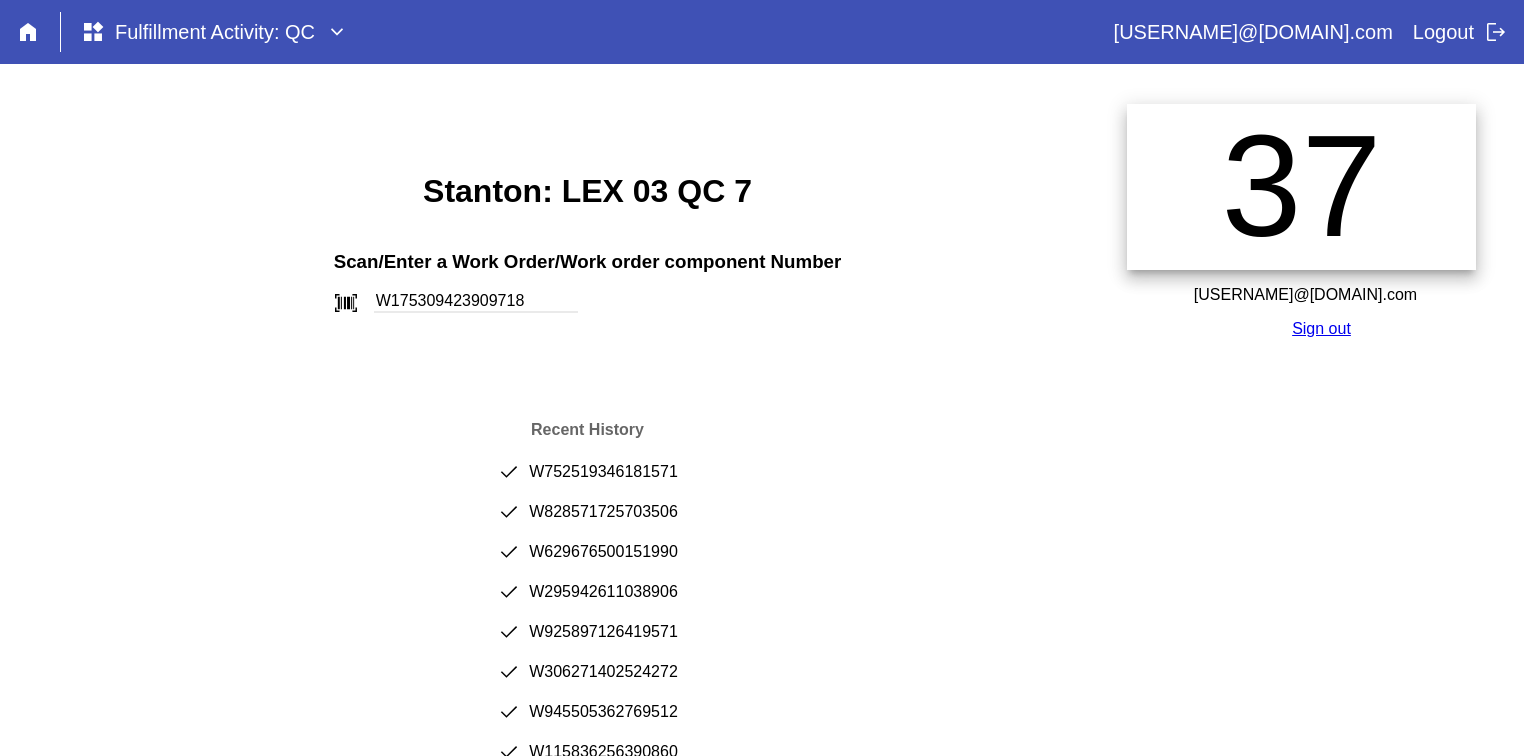 type on "W175309423909718" 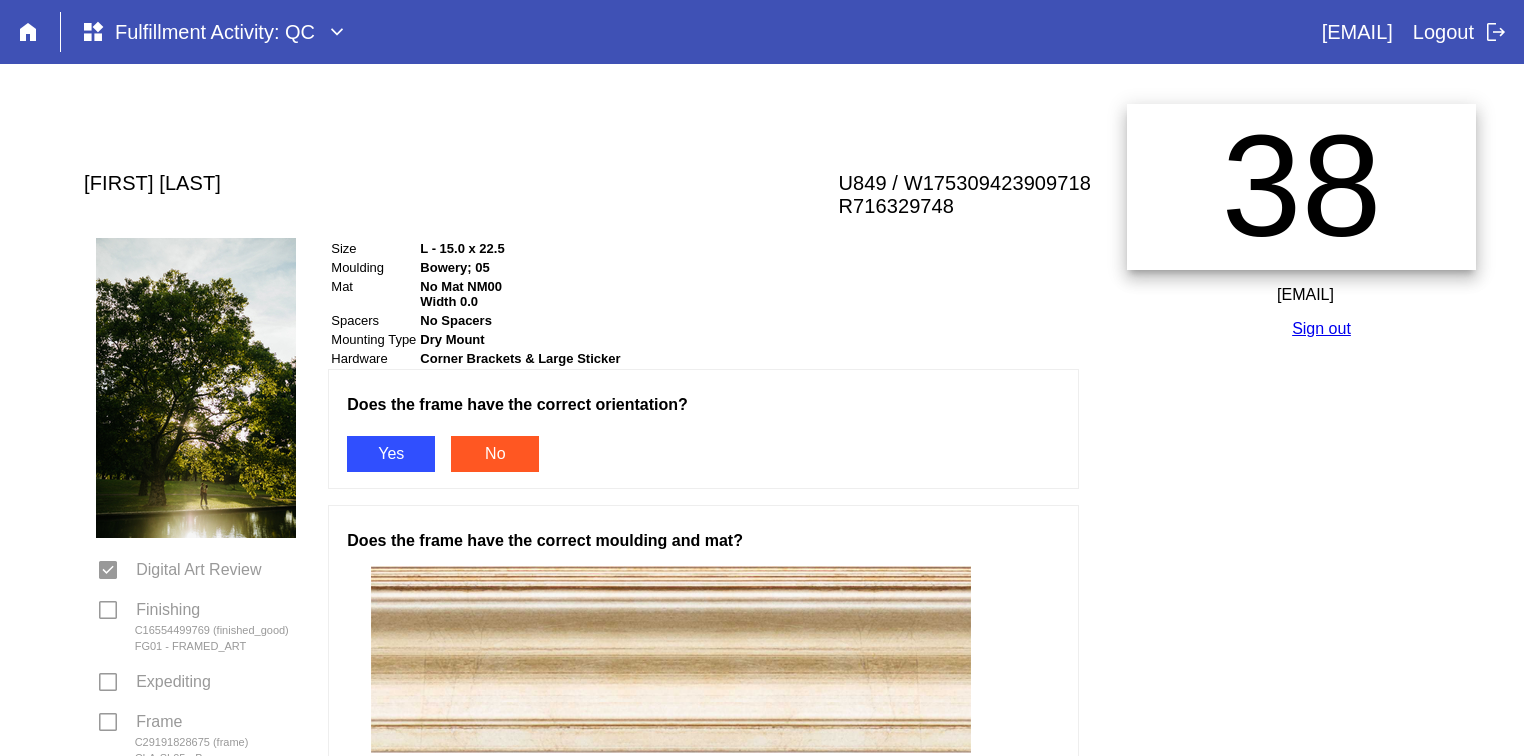 scroll, scrollTop: 0, scrollLeft: 0, axis: both 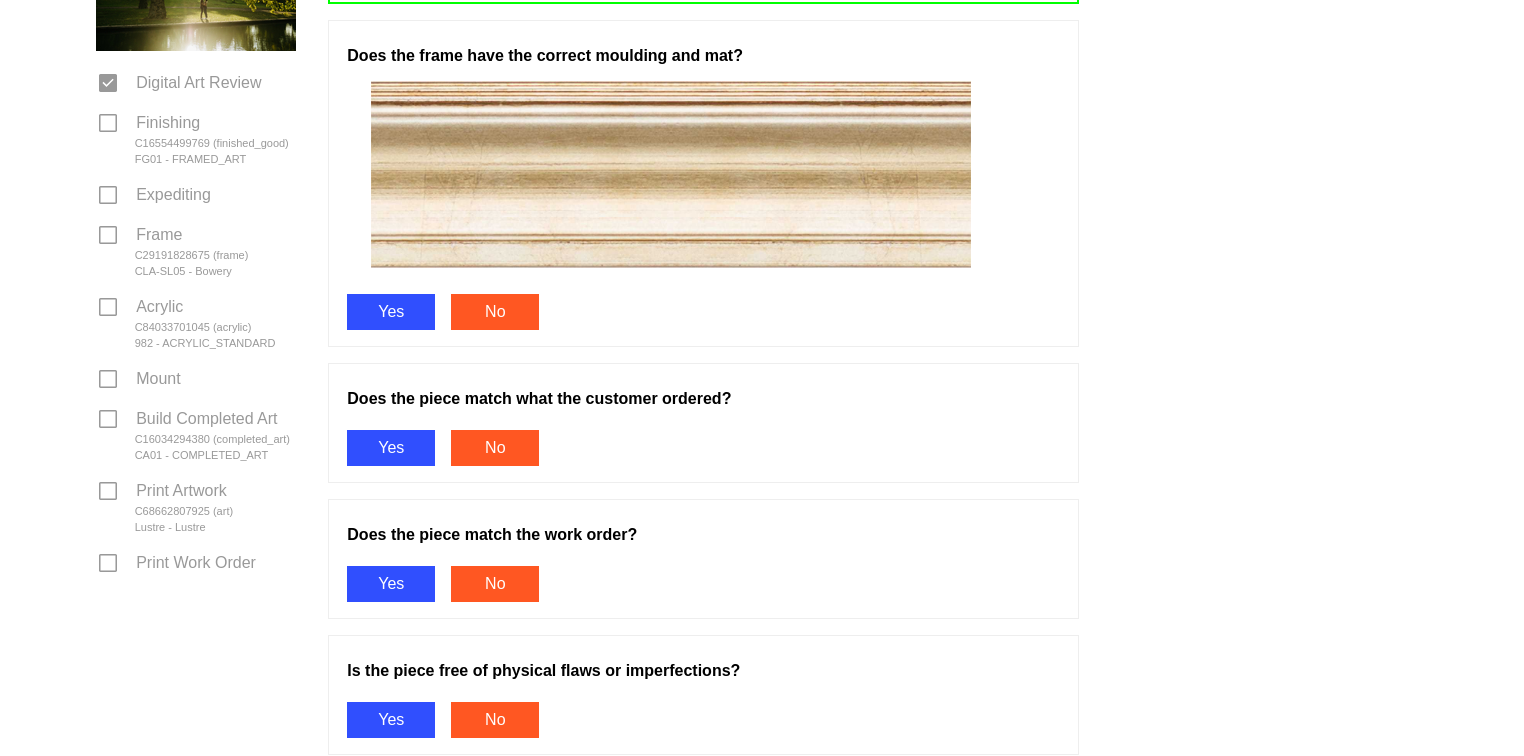 click on "Yes" at bounding box center (391, 312) 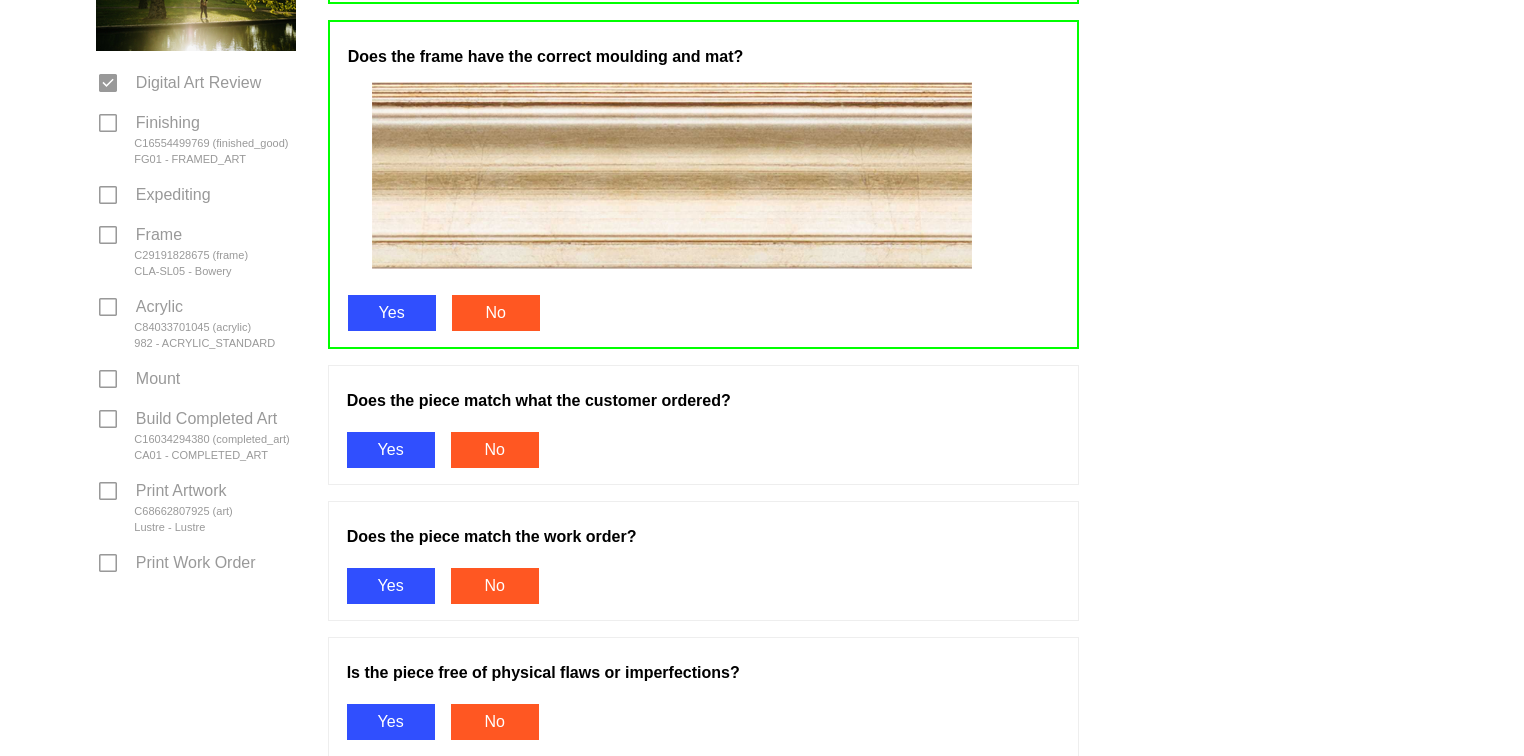click on "Does the frame have the correct orientation? Yes No Does the frame have the correct moulding and mat? Yes No Does the piece match what the customer ordered? Yes No Does the piece match the work order? Yes No Is the piece free of physical flaws or imperfections? Yes No Did you check the customer request and special instructions? Yes No Does the frame have the correct hardware? Yes No Pass" at bounding box center [704, 597] 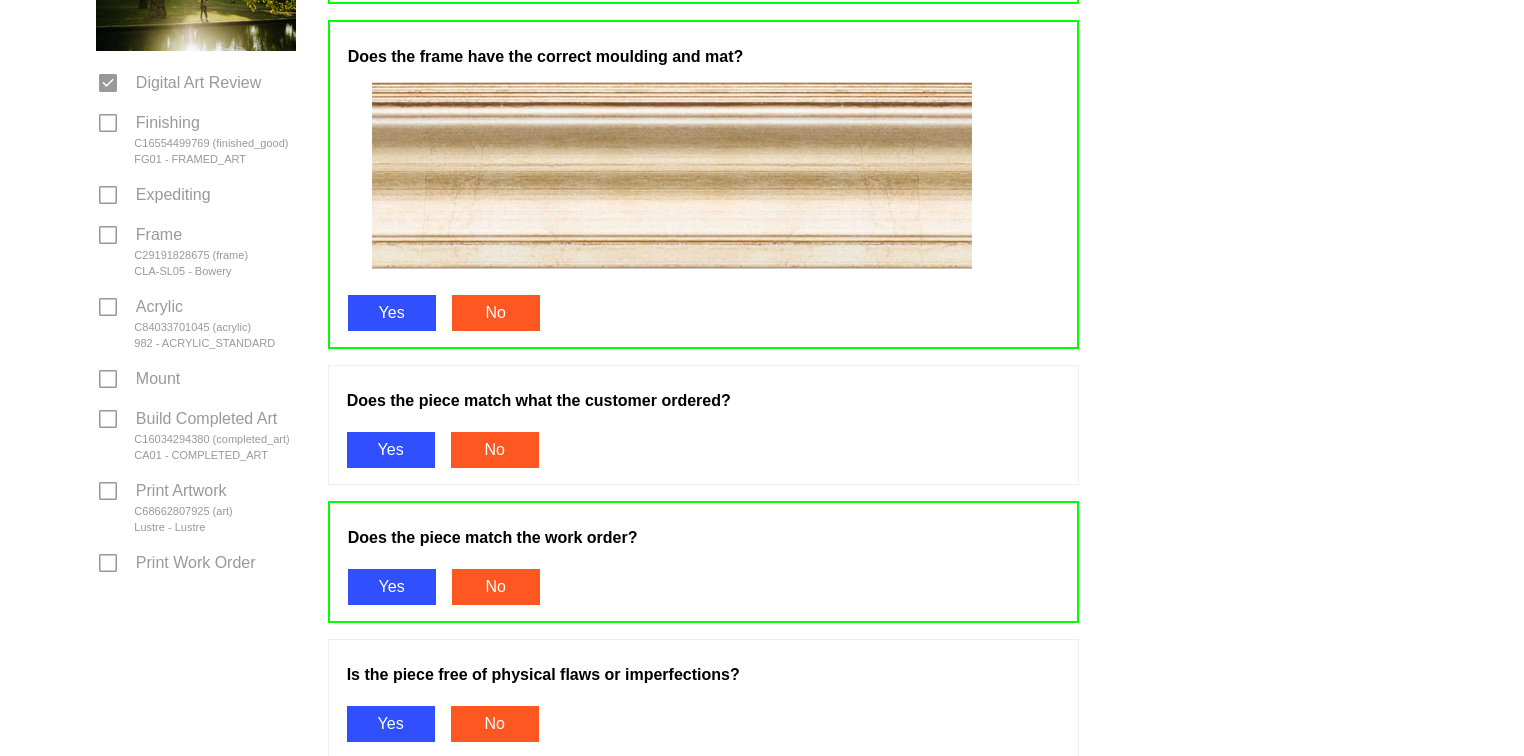click on "Yes" at bounding box center (391, 724) 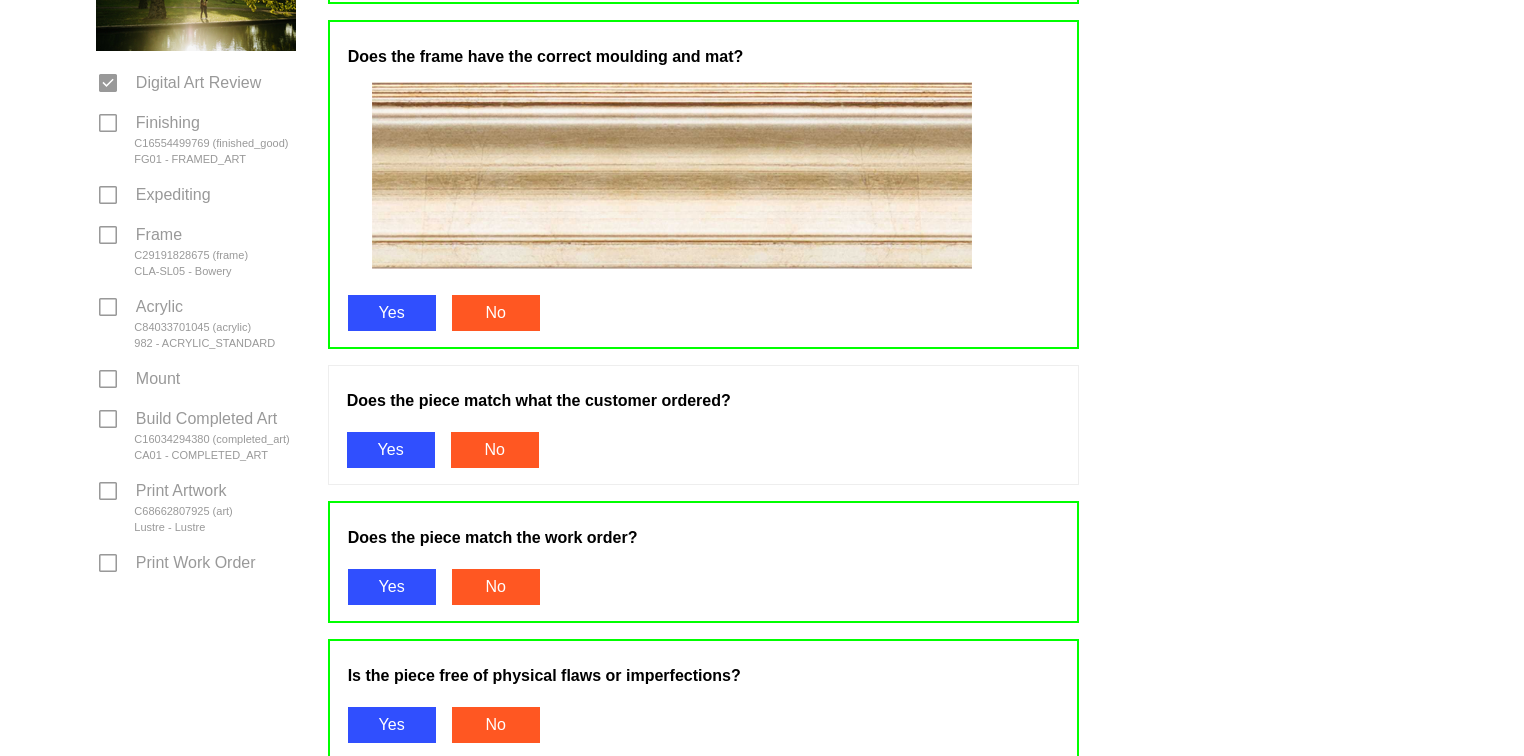 click on "Yes" at bounding box center (391, 450) 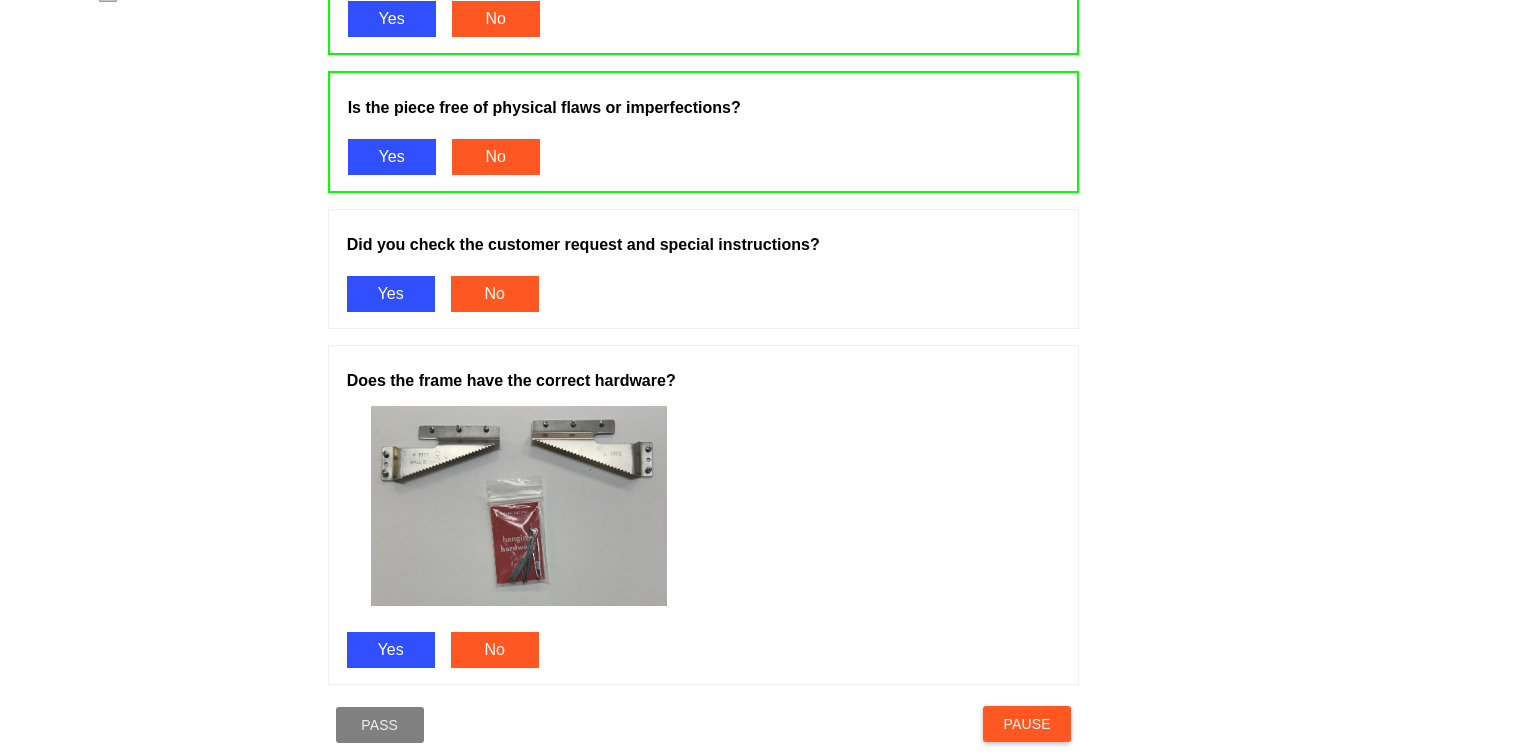 scroll, scrollTop: 1064, scrollLeft: 0, axis: vertical 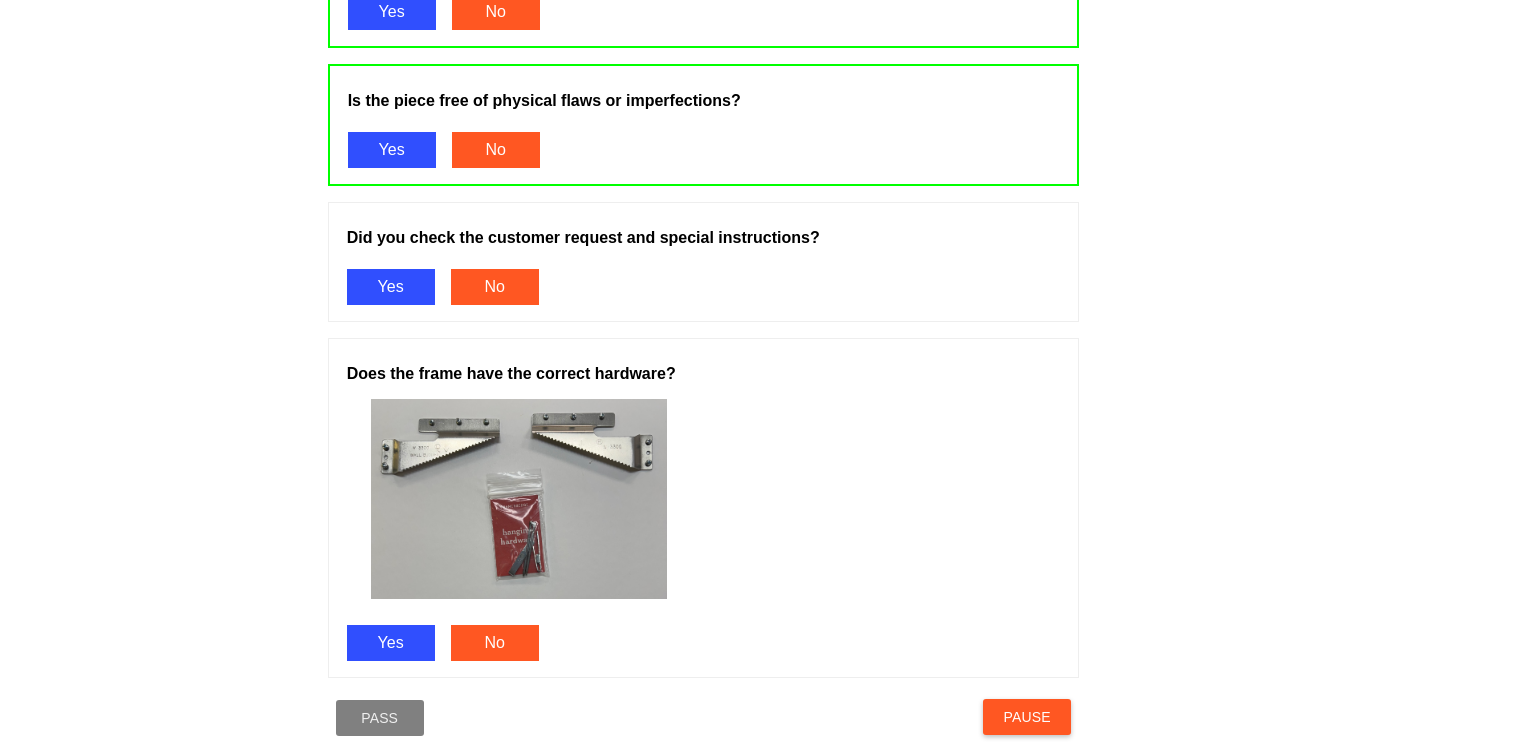 click on "Yes" at bounding box center (391, 287) 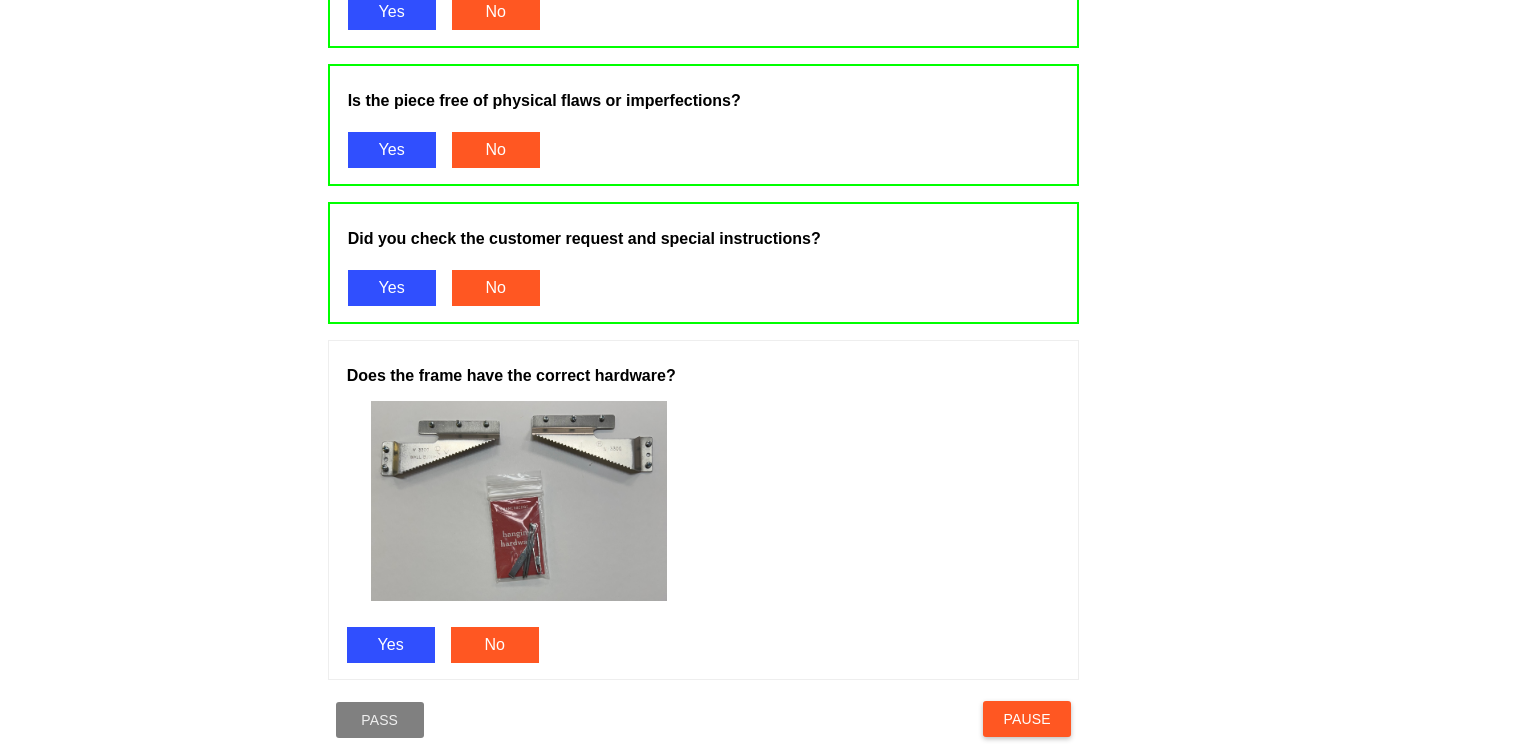 click on "Yes" at bounding box center (391, 645) 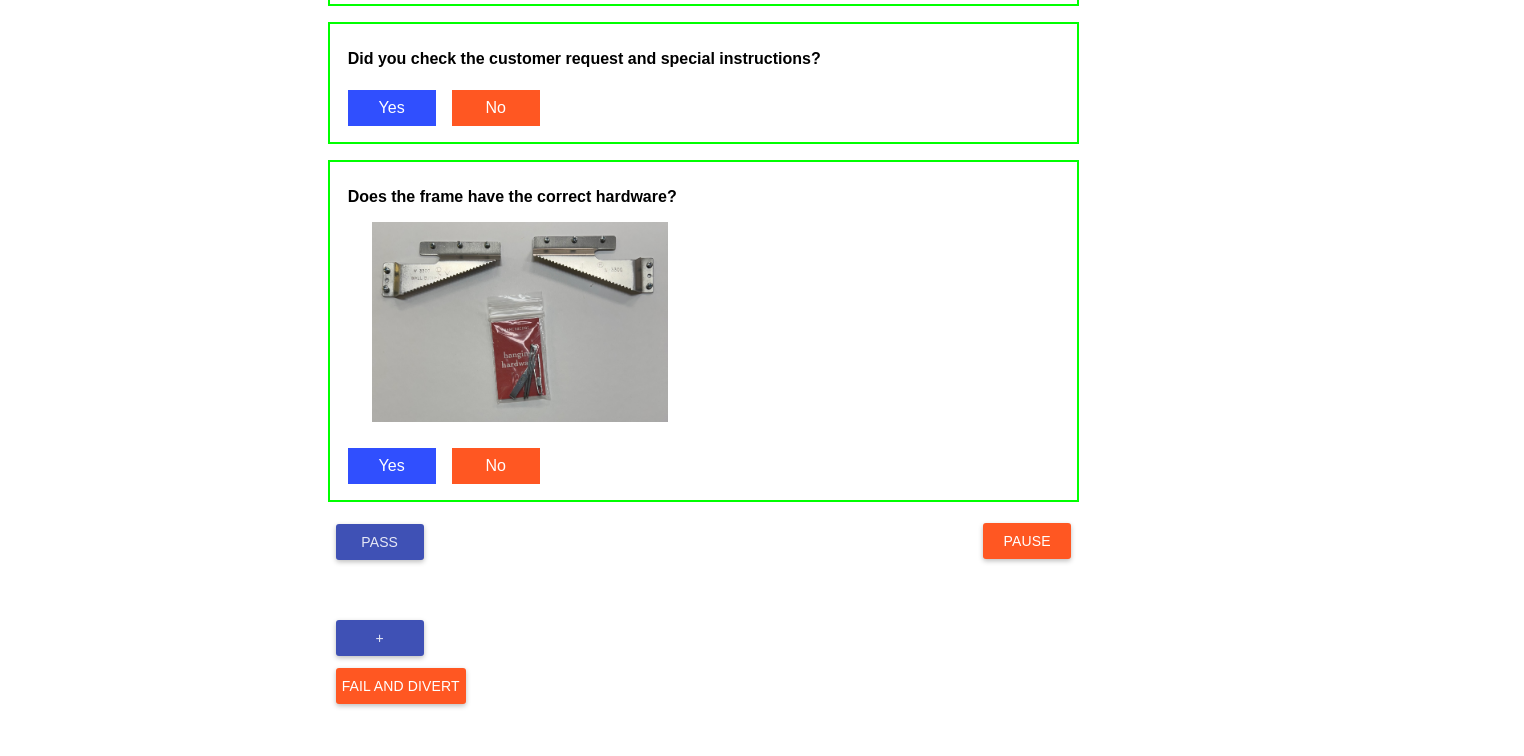 scroll, scrollTop: 1249, scrollLeft: 0, axis: vertical 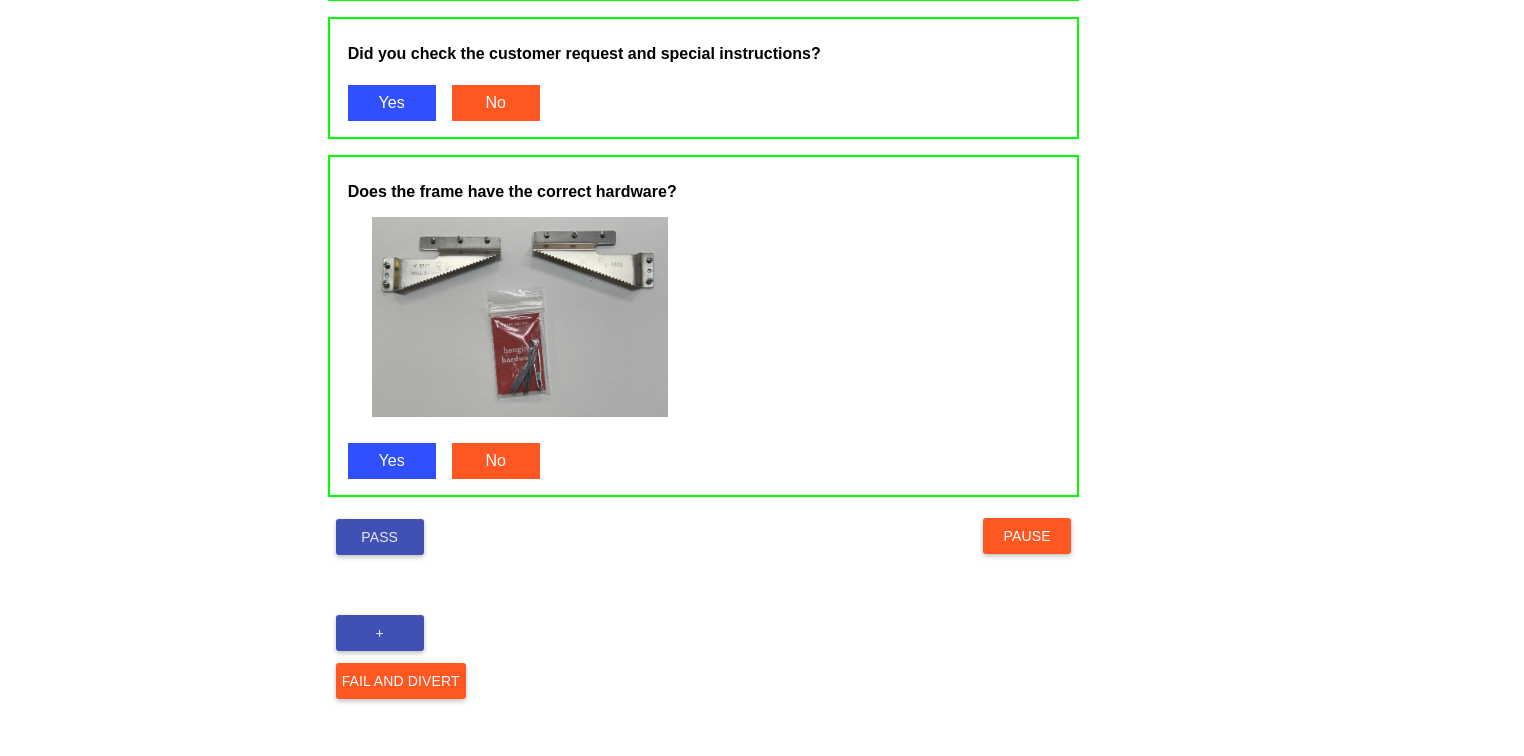 click on "38 dottie.tincher@fbstudio.co Sign out" at bounding box center (1301, -196) 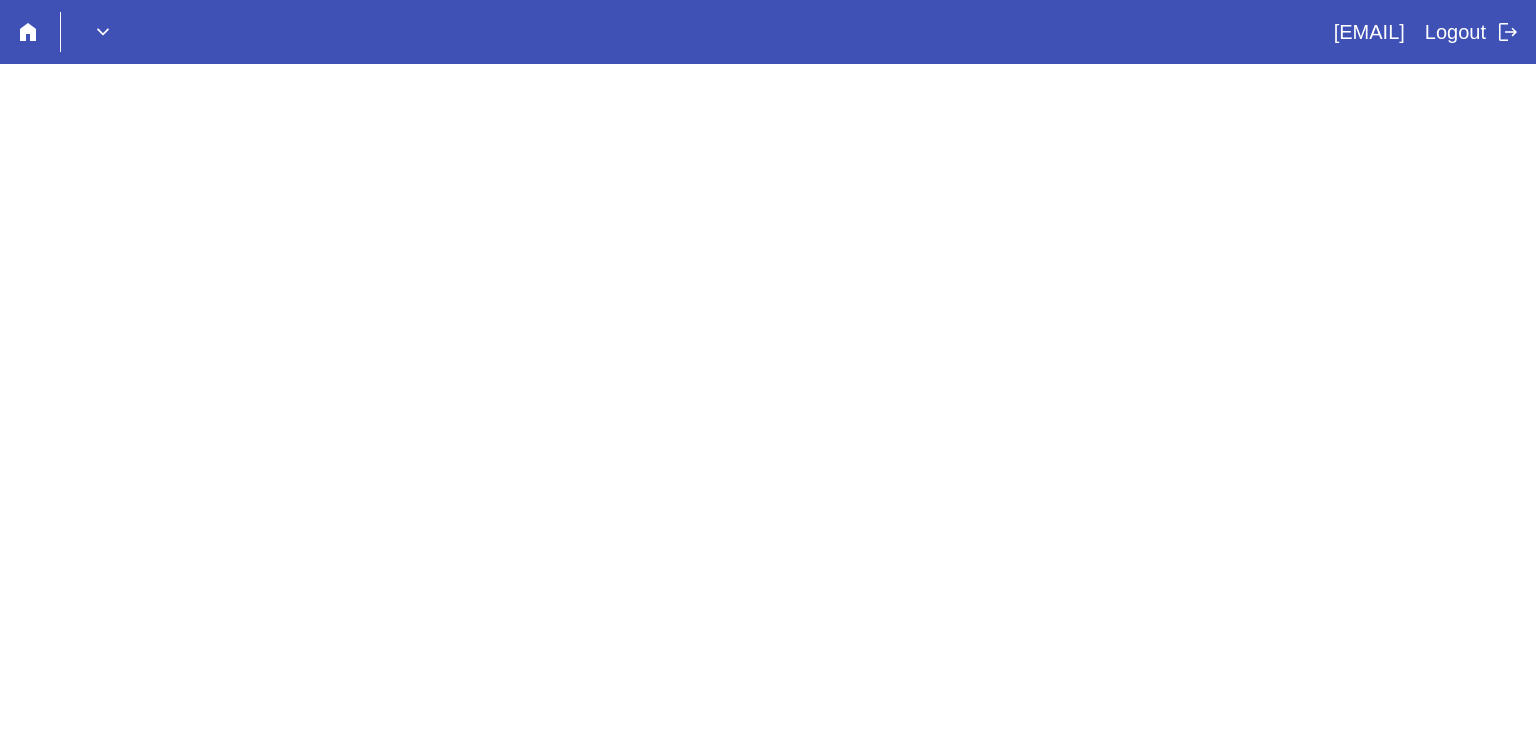 scroll, scrollTop: 0, scrollLeft: 0, axis: both 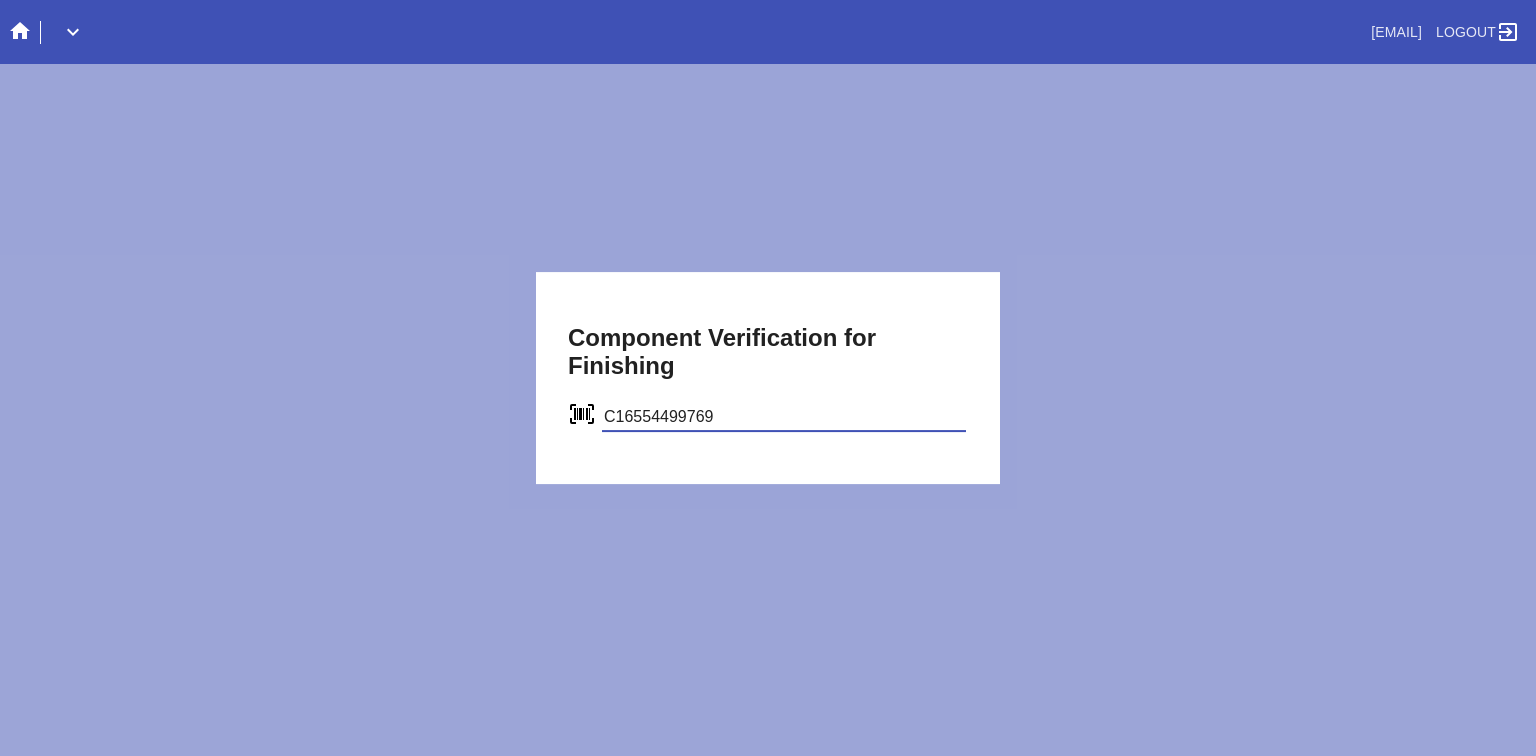 type on "C16554499769" 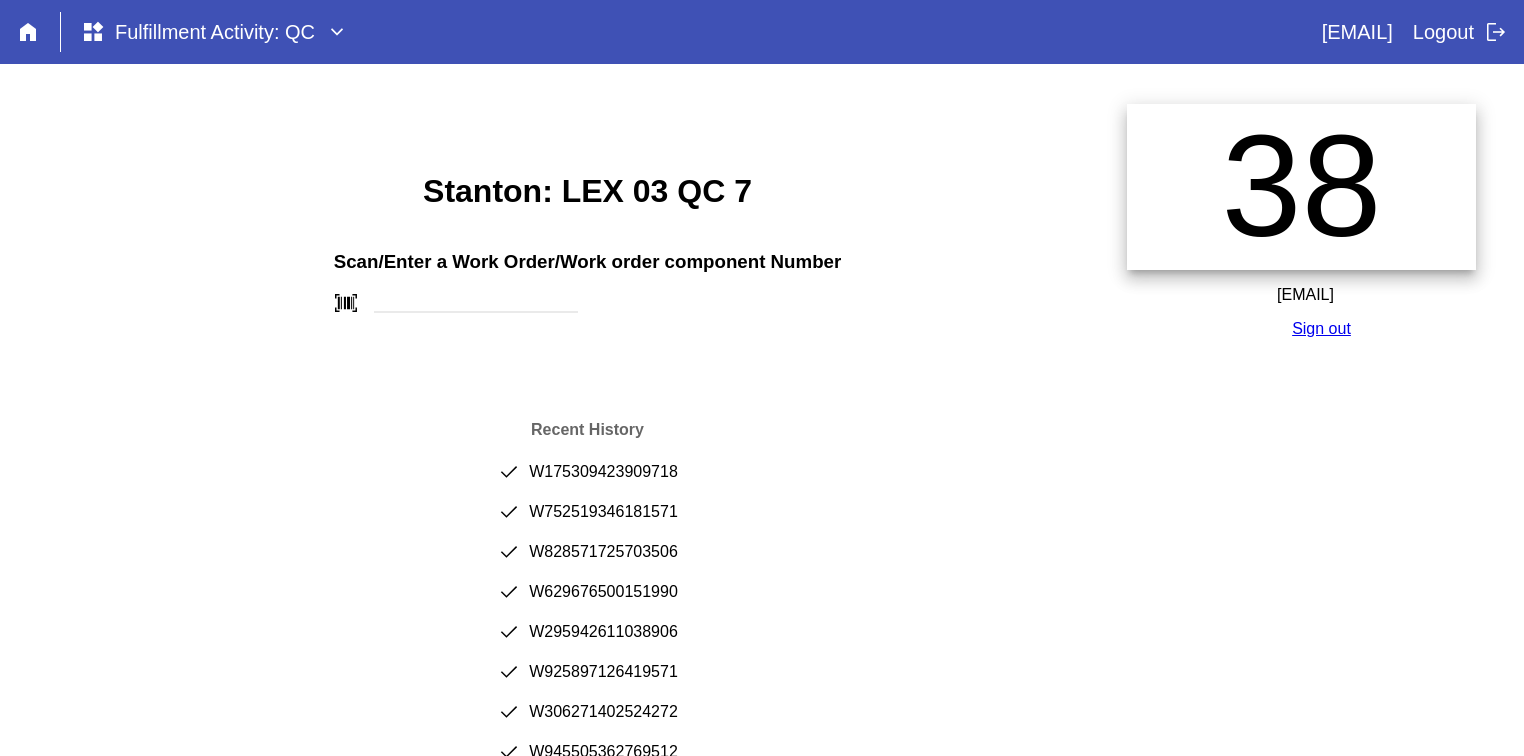 scroll, scrollTop: 0, scrollLeft: 0, axis: both 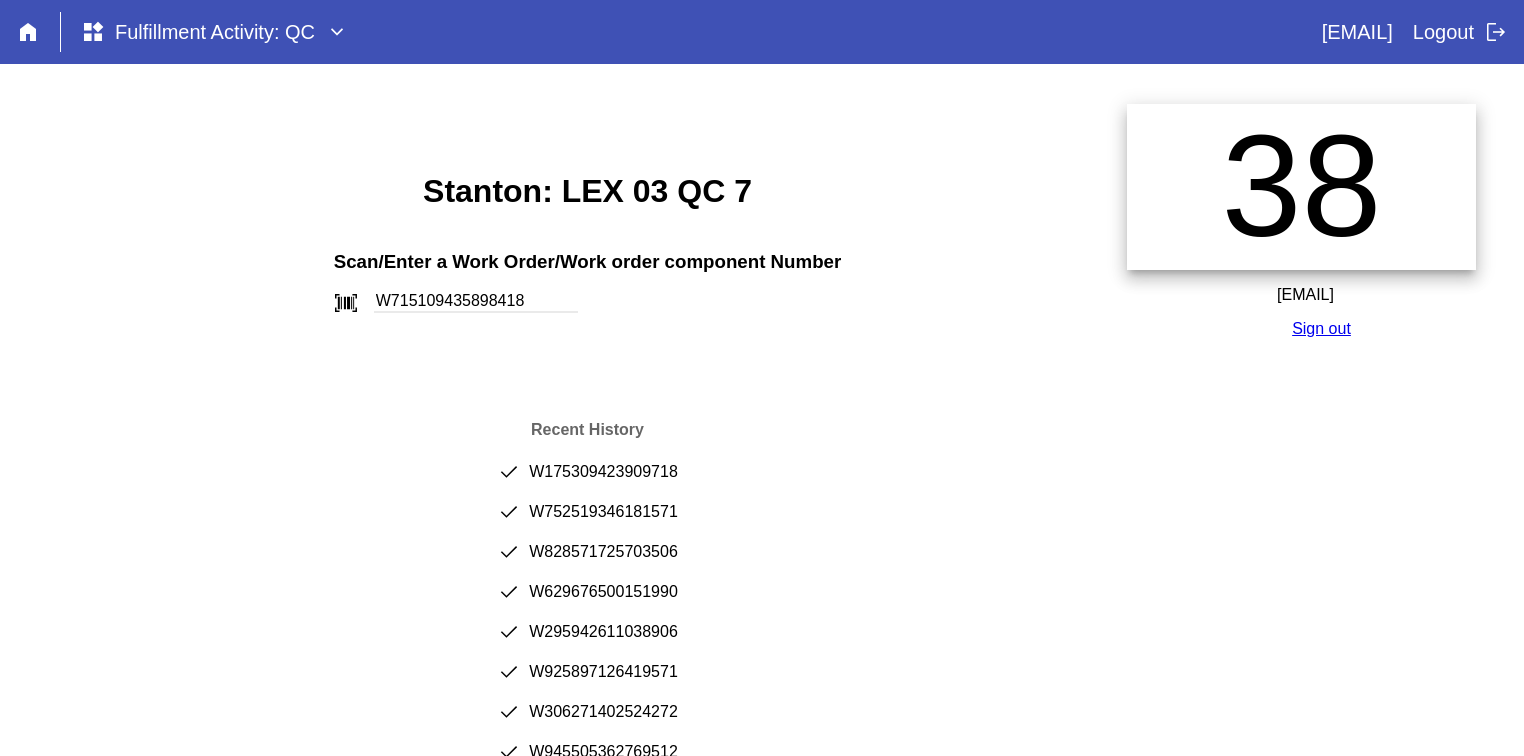 type on "W715109435898418" 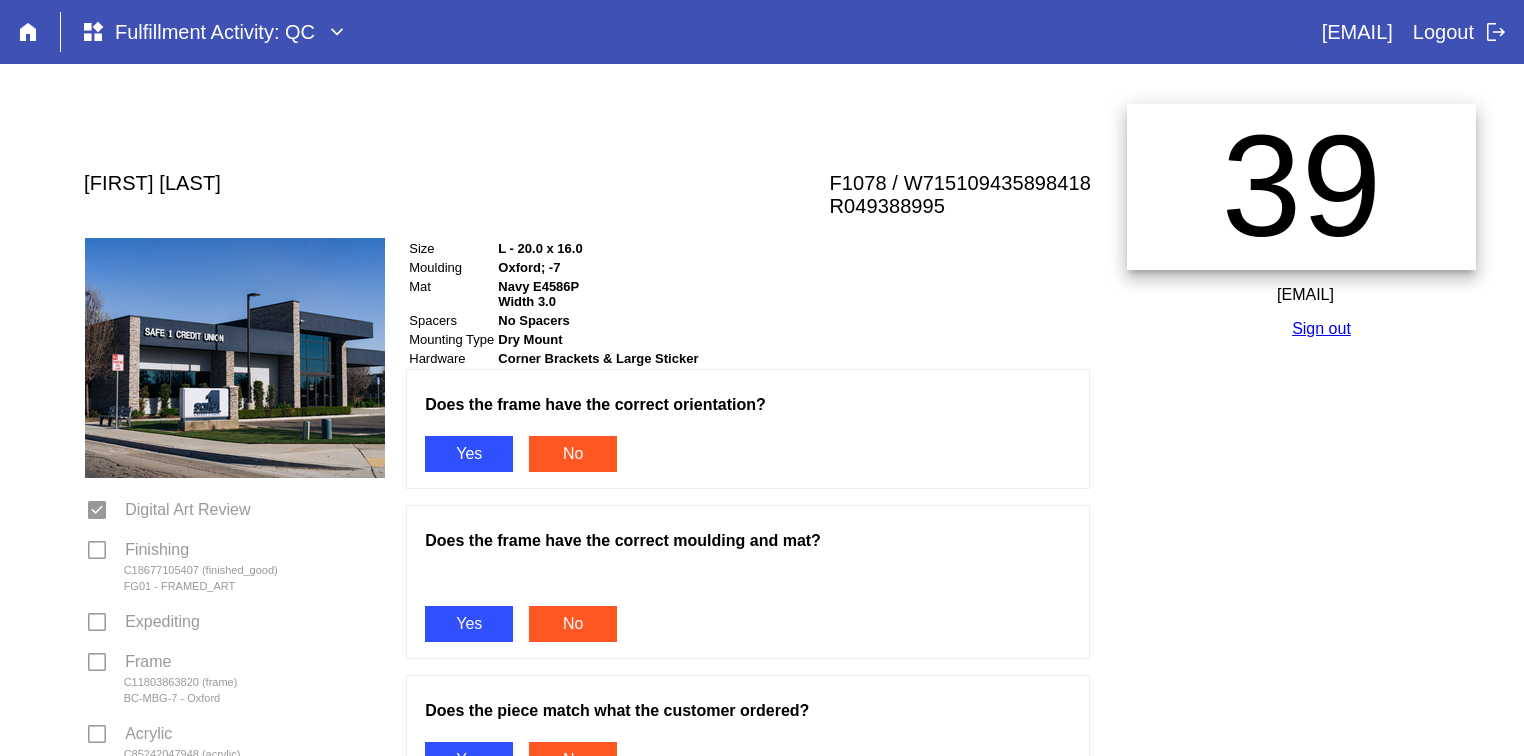 scroll, scrollTop: 0, scrollLeft: 0, axis: both 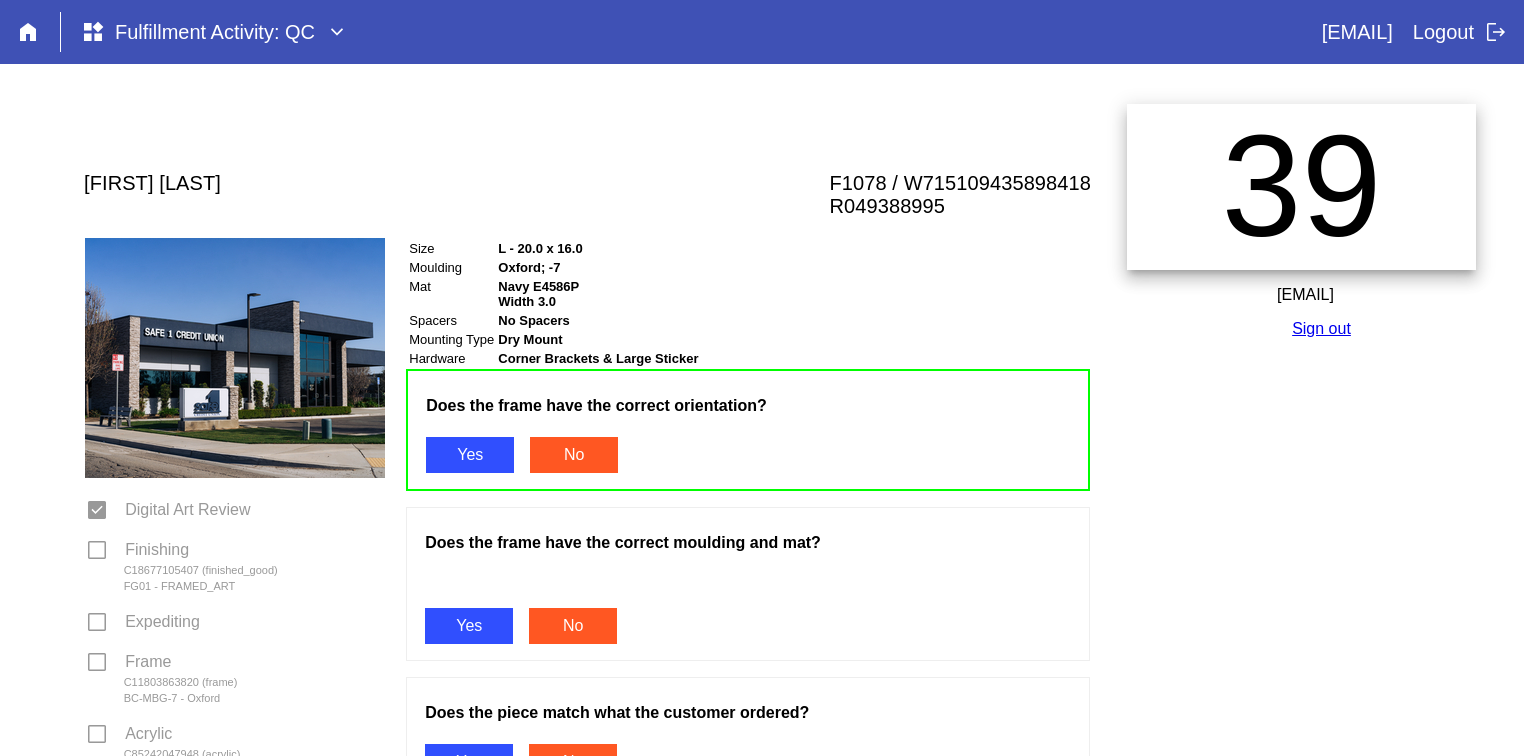 click on "Yes" at bounding box center [469, 626] 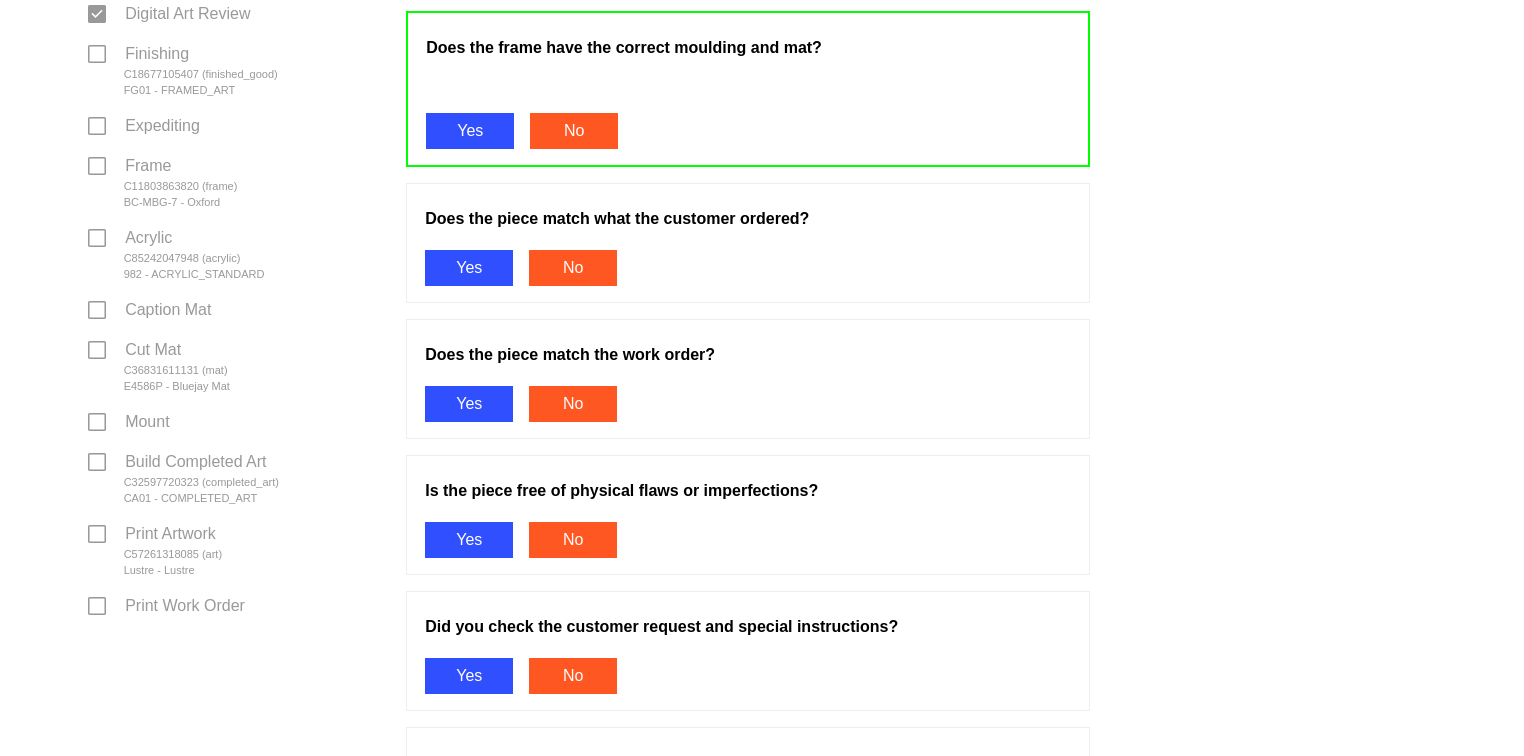 scroll, scrollTop: 514, scrollLeft: 0, axis: vertical 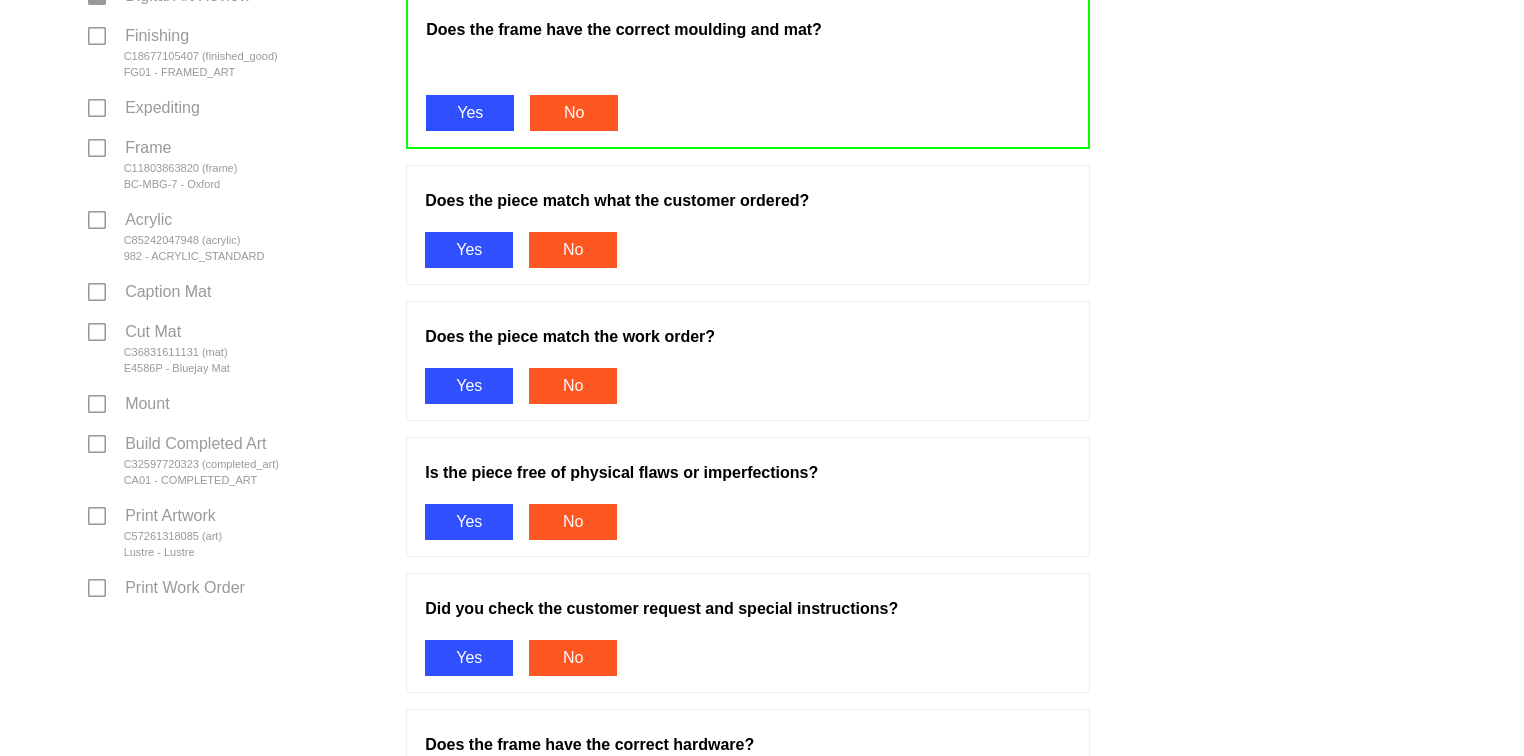 click on "Yes" at bounding box center [469, 250] 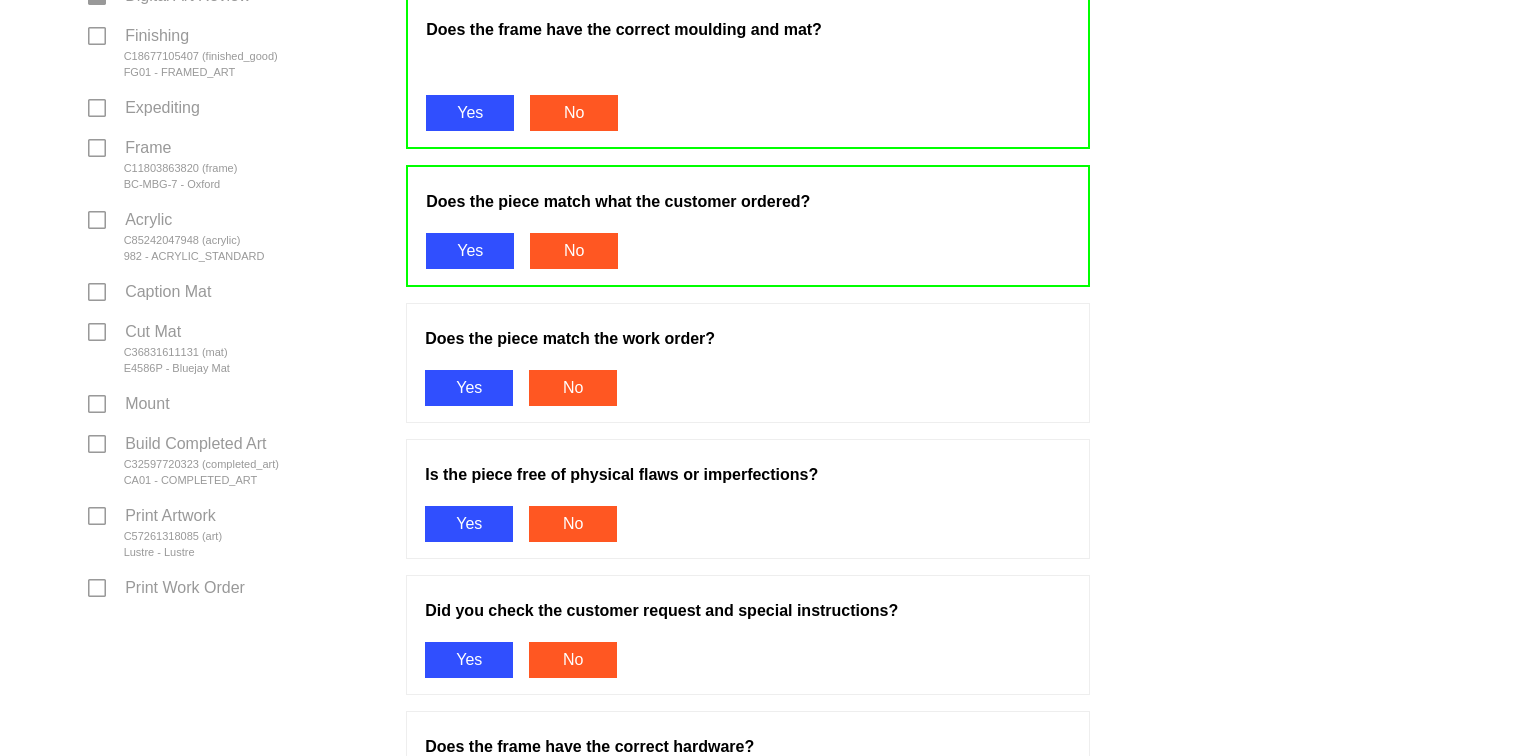 click on "Yes" at bounding box center (469, 388) 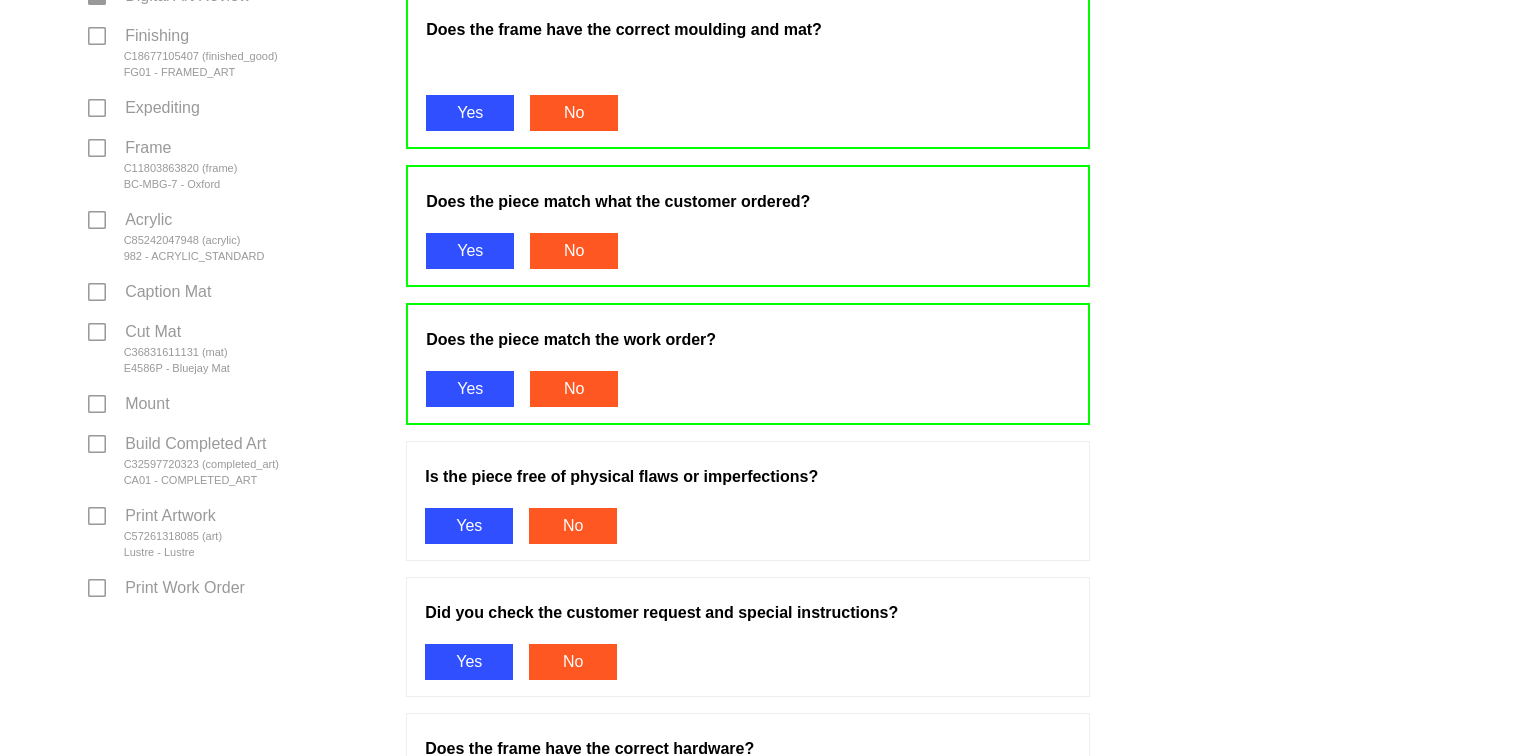 click on "Yes" at bounding box center (469, 526) 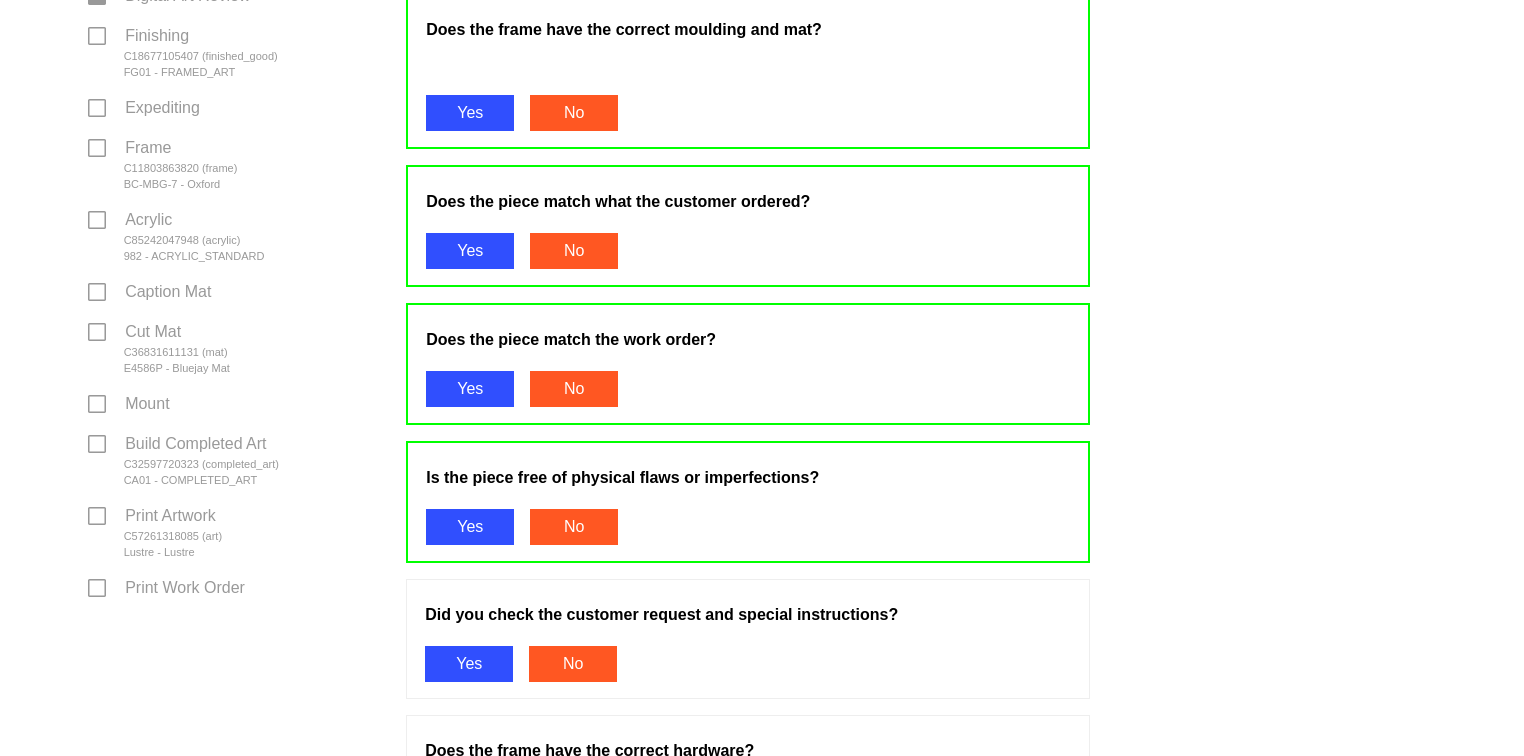 click on "Yes" at bounding box center (469, 664) 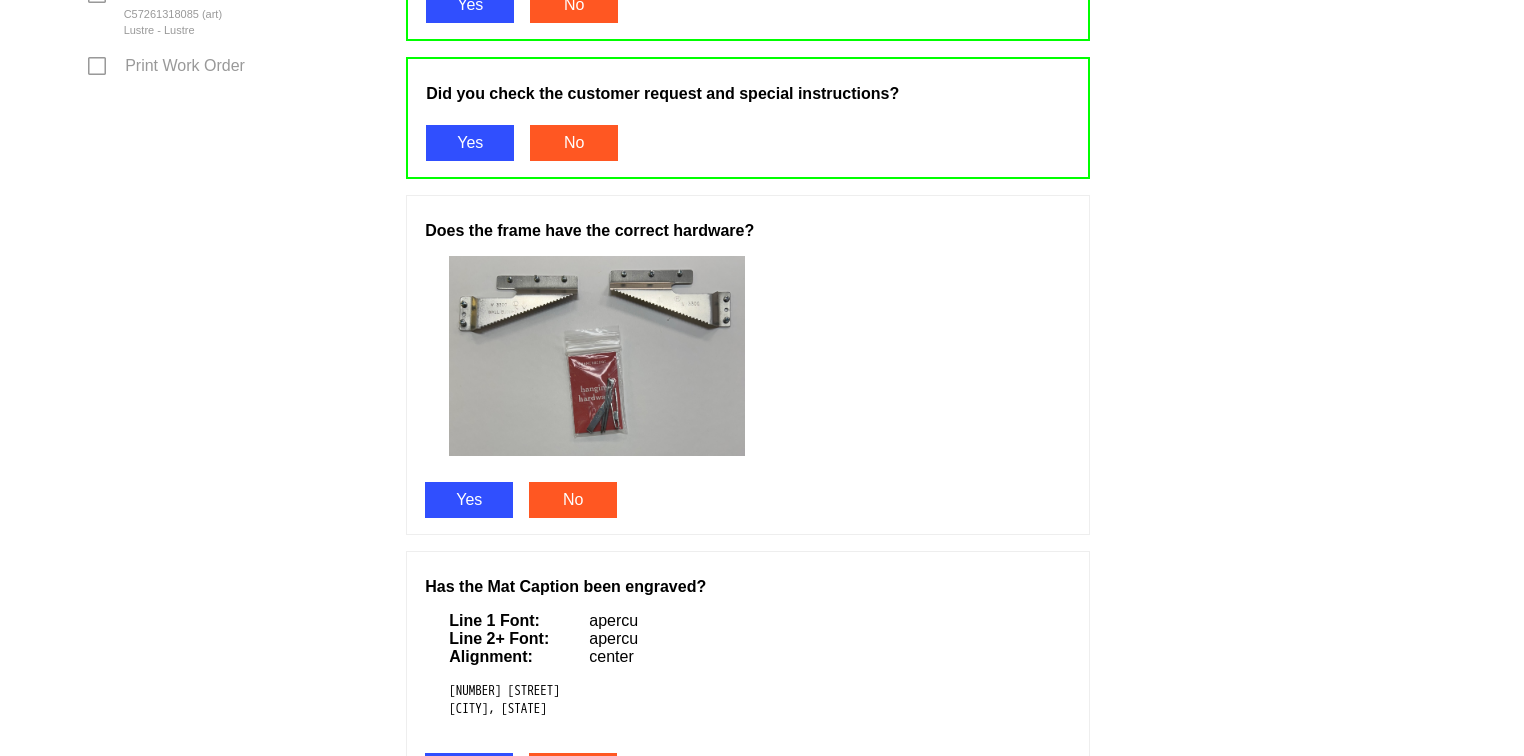 scroll, scrollTop: 1041, scrollLeft: 0, axis: vertical 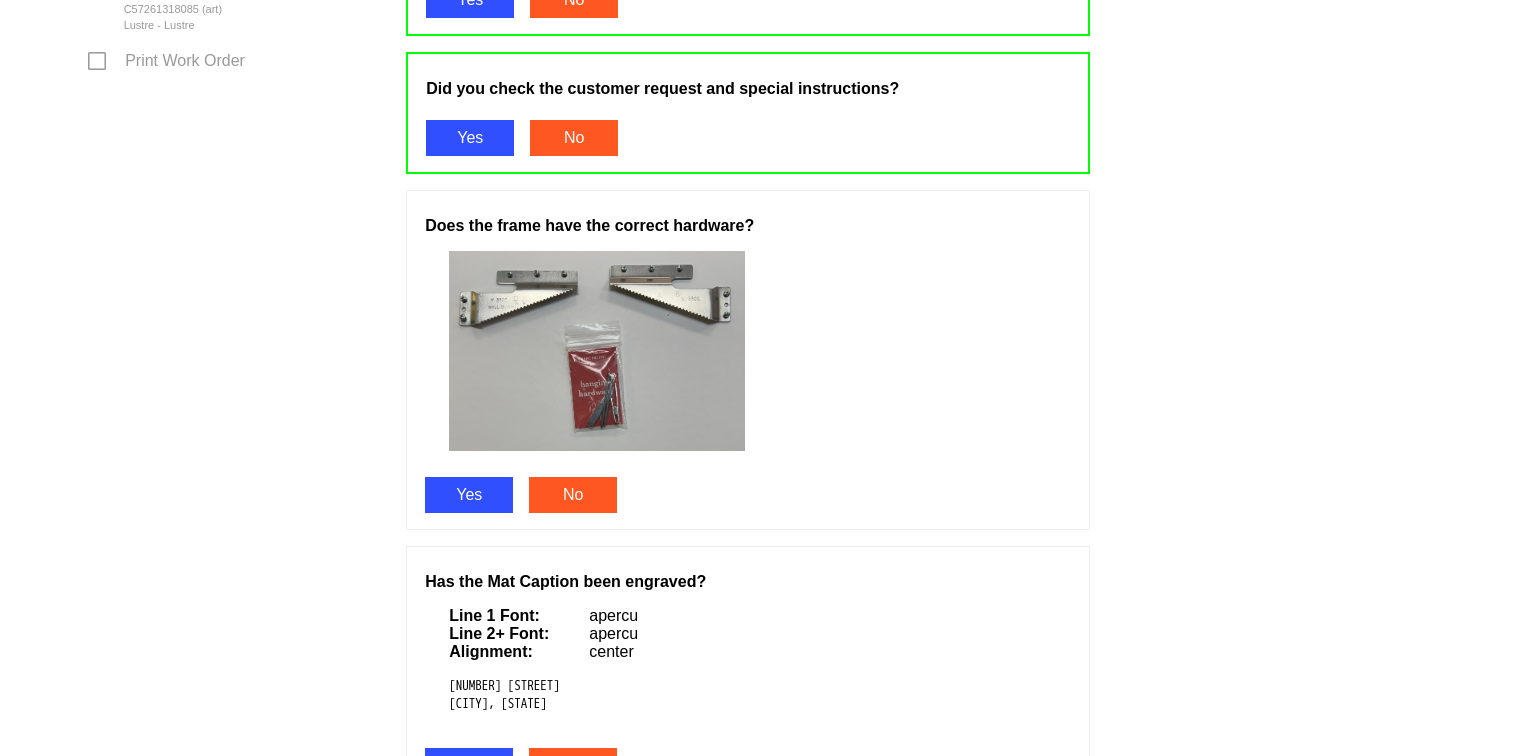 click on "Yes" at bounding box center (469, 495) 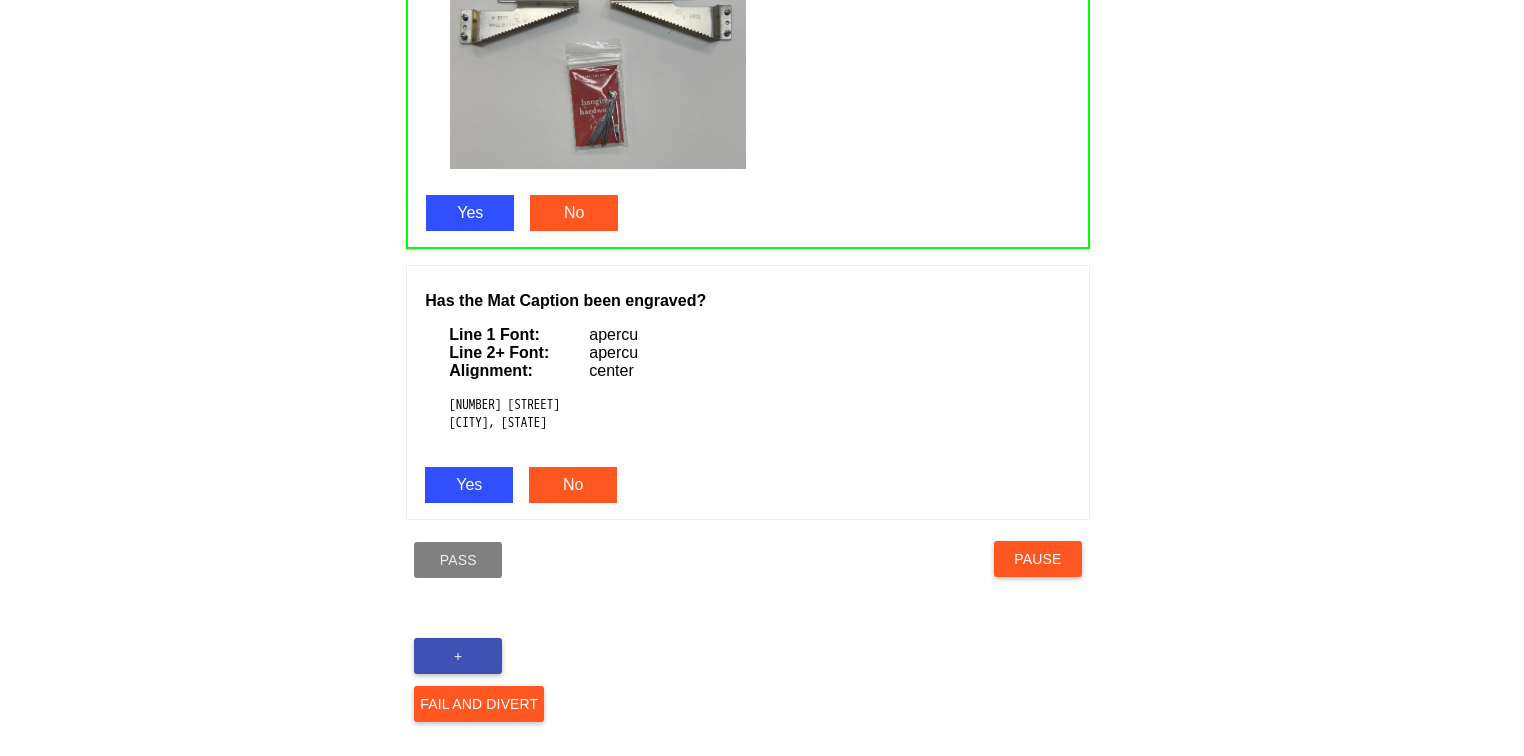 scroll, scrollTop: 1344, scrollLeft: 0, axis: vertical 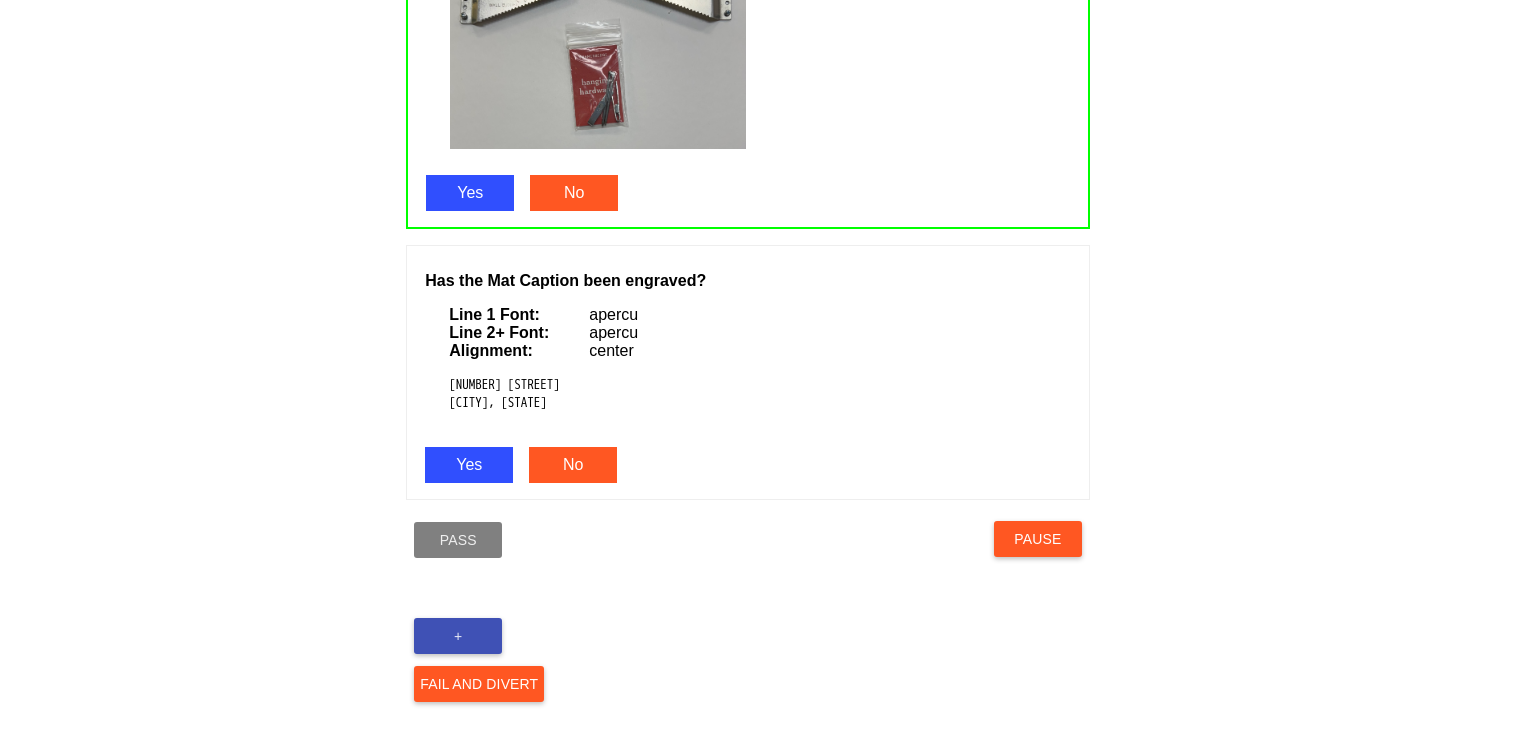 click on "Yes" at bounding box center (469, 465) 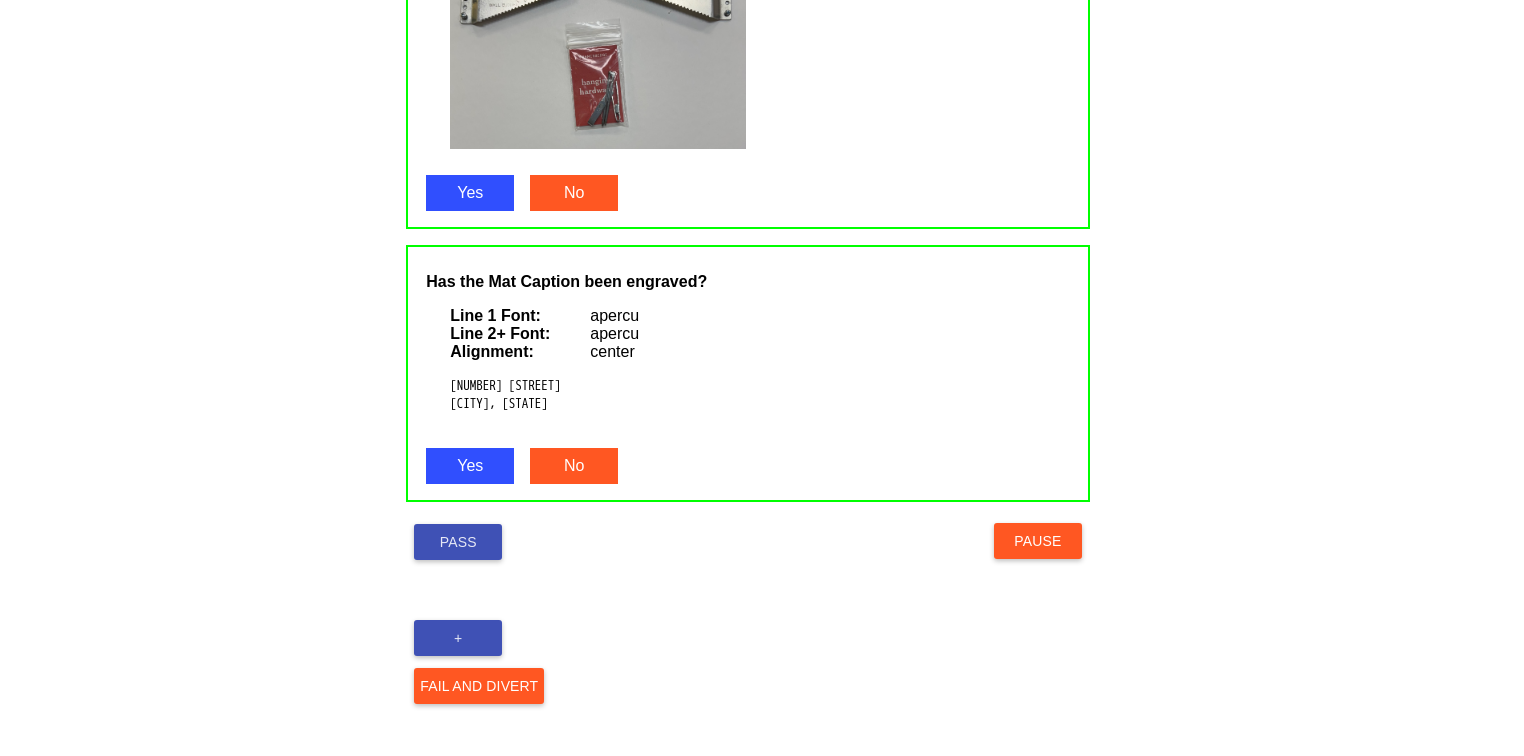 scroll, scrollTop: 1345, scrollLeft: 0, axis: vertical 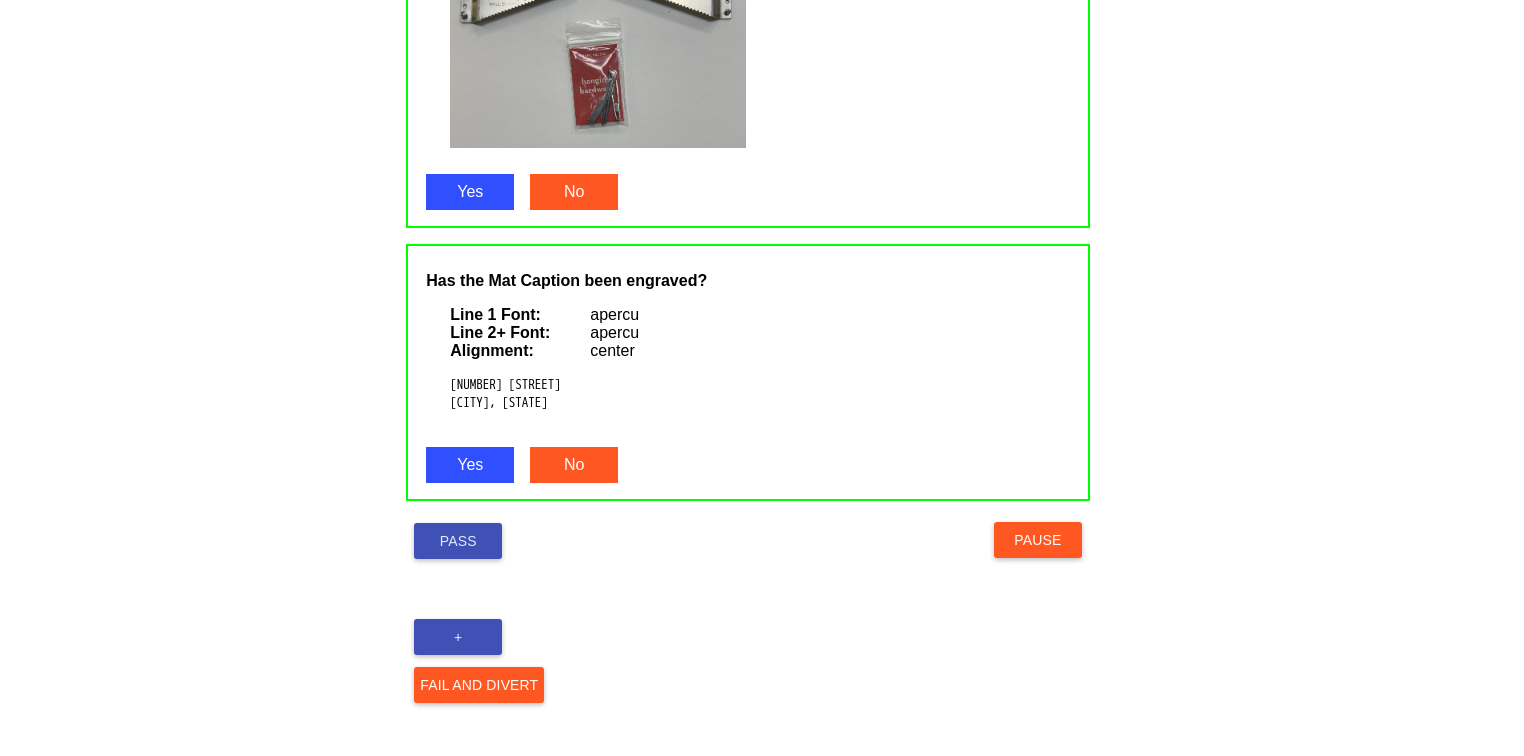 click on "Pass" at bounding box center [458, 541] 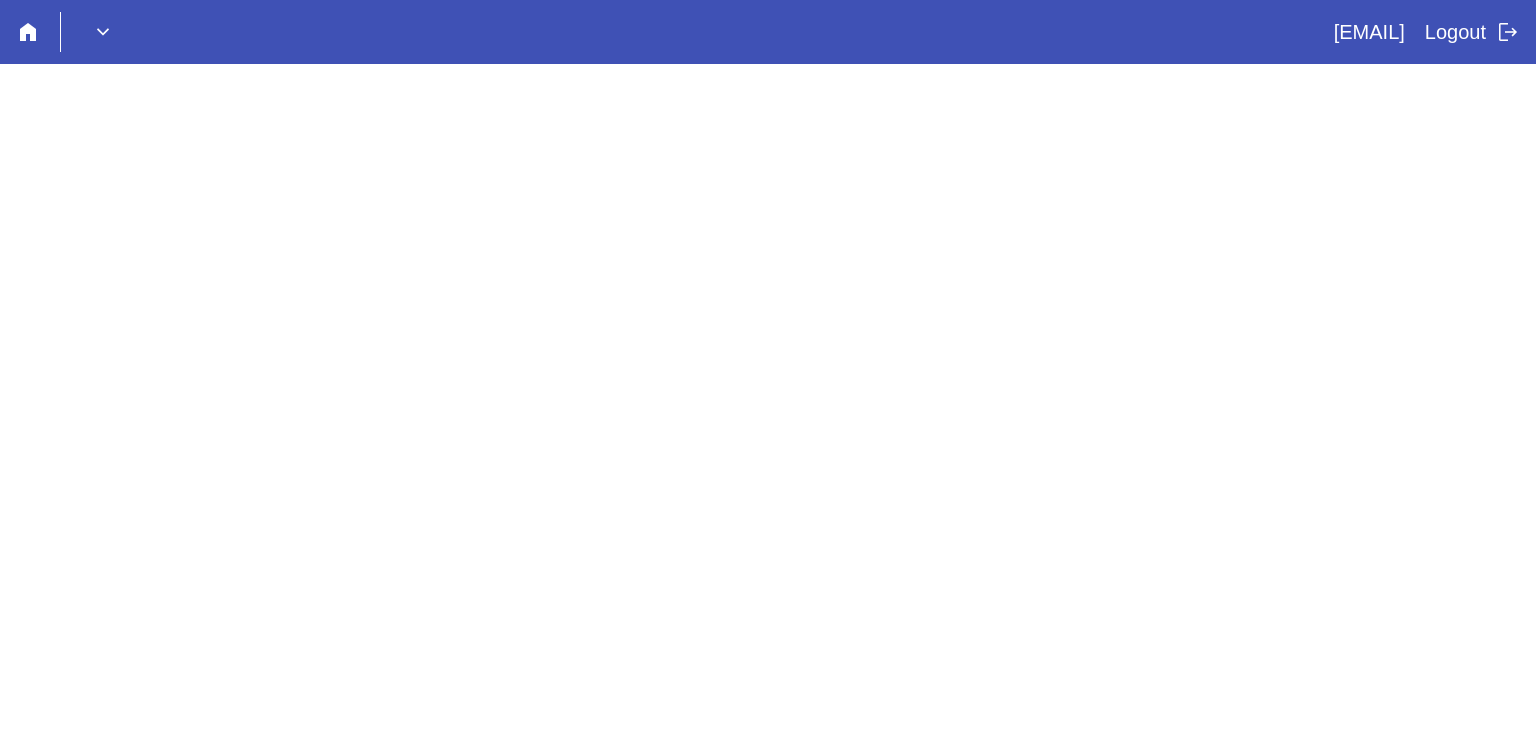 scroll, scrollTop: 0, scrollLeft: 0, axis: both 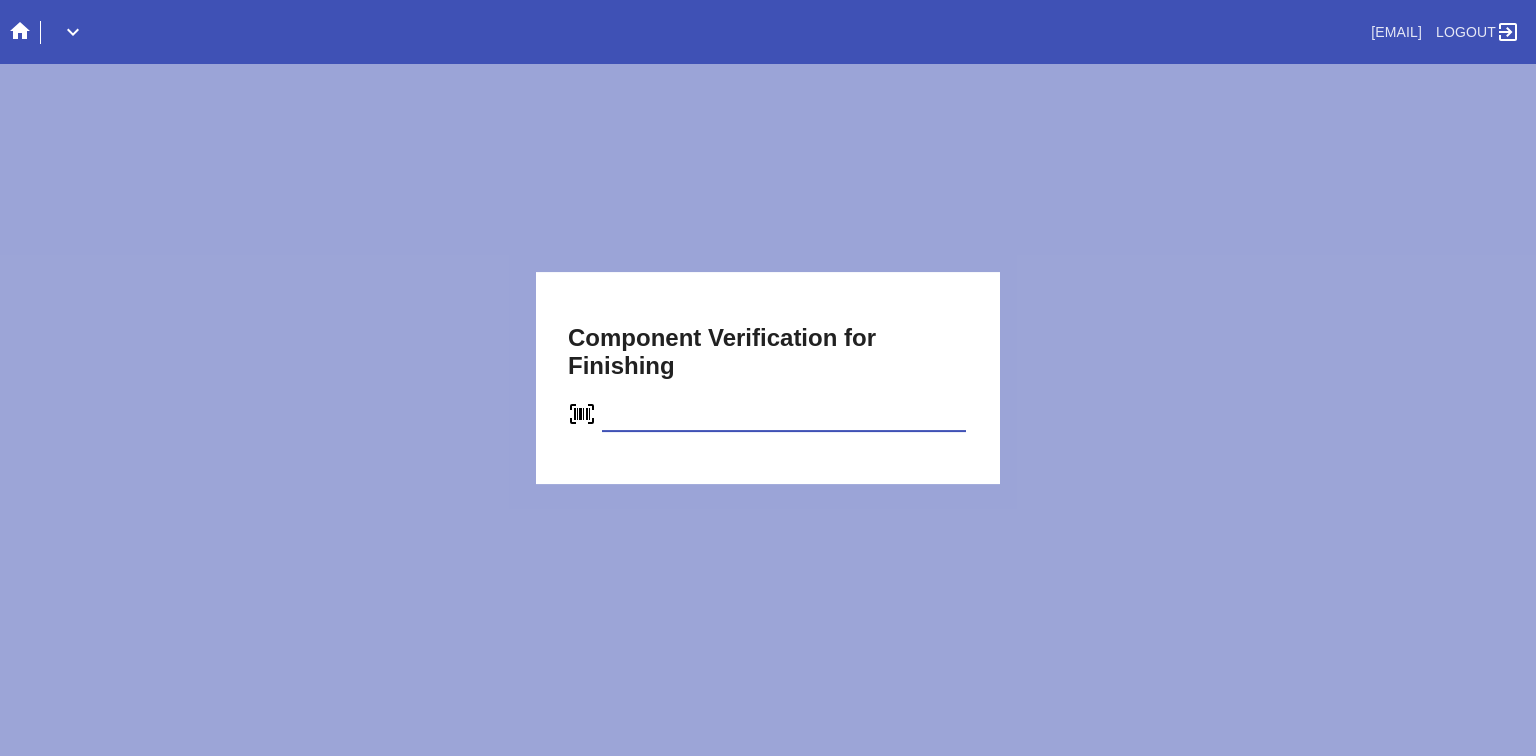 type on "C18677105407" 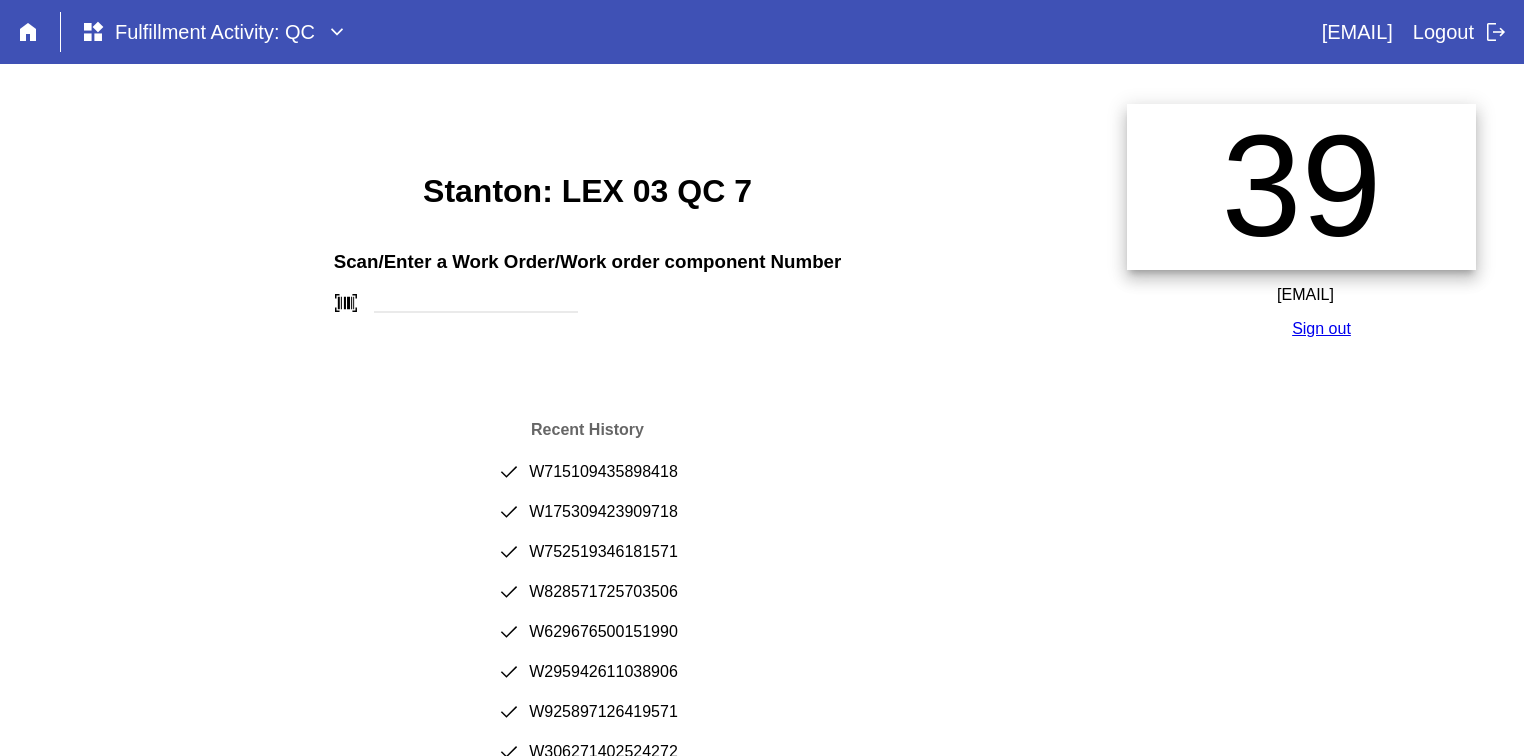 scroll, scrollTop: 0, scrollLeft: 0, axis: both 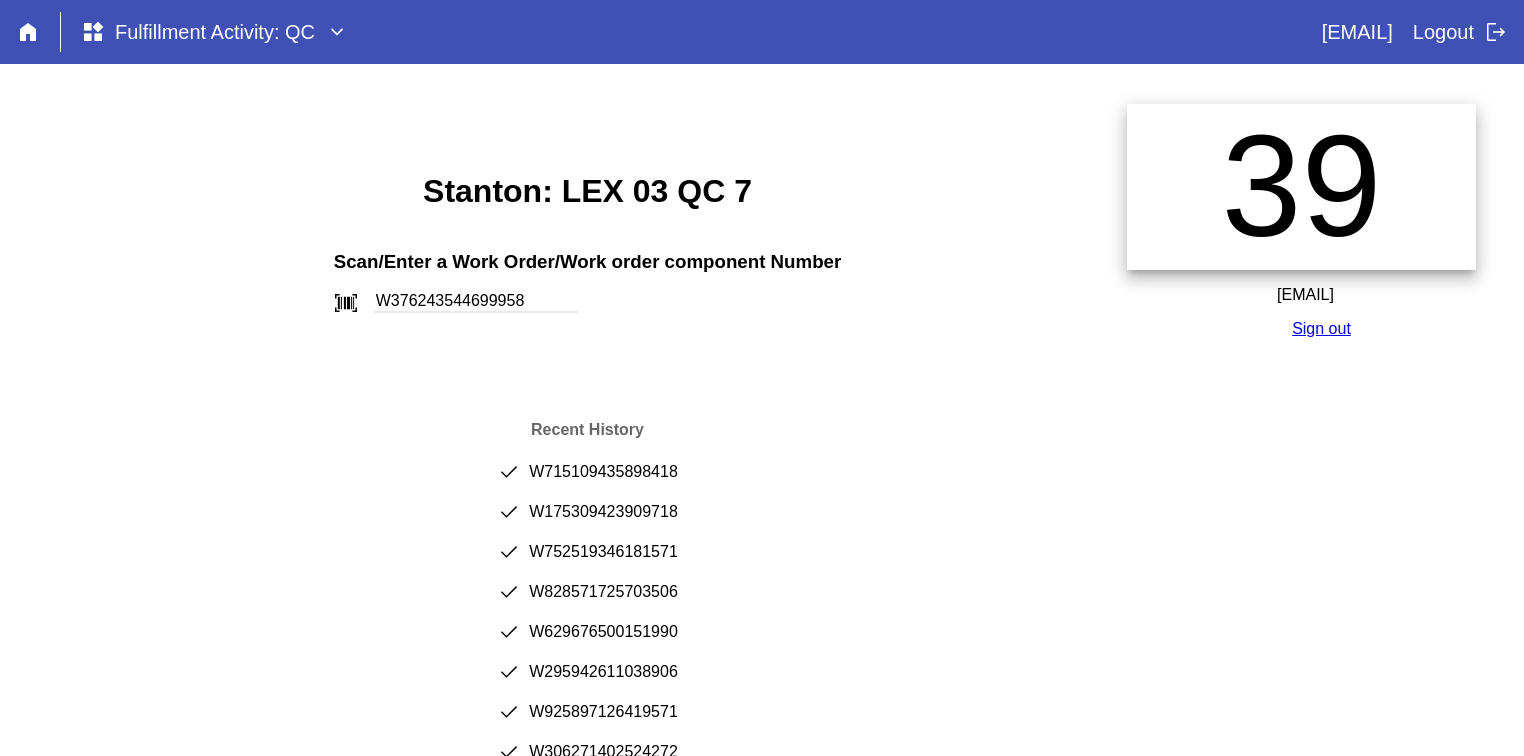 type on "W376243544699958" 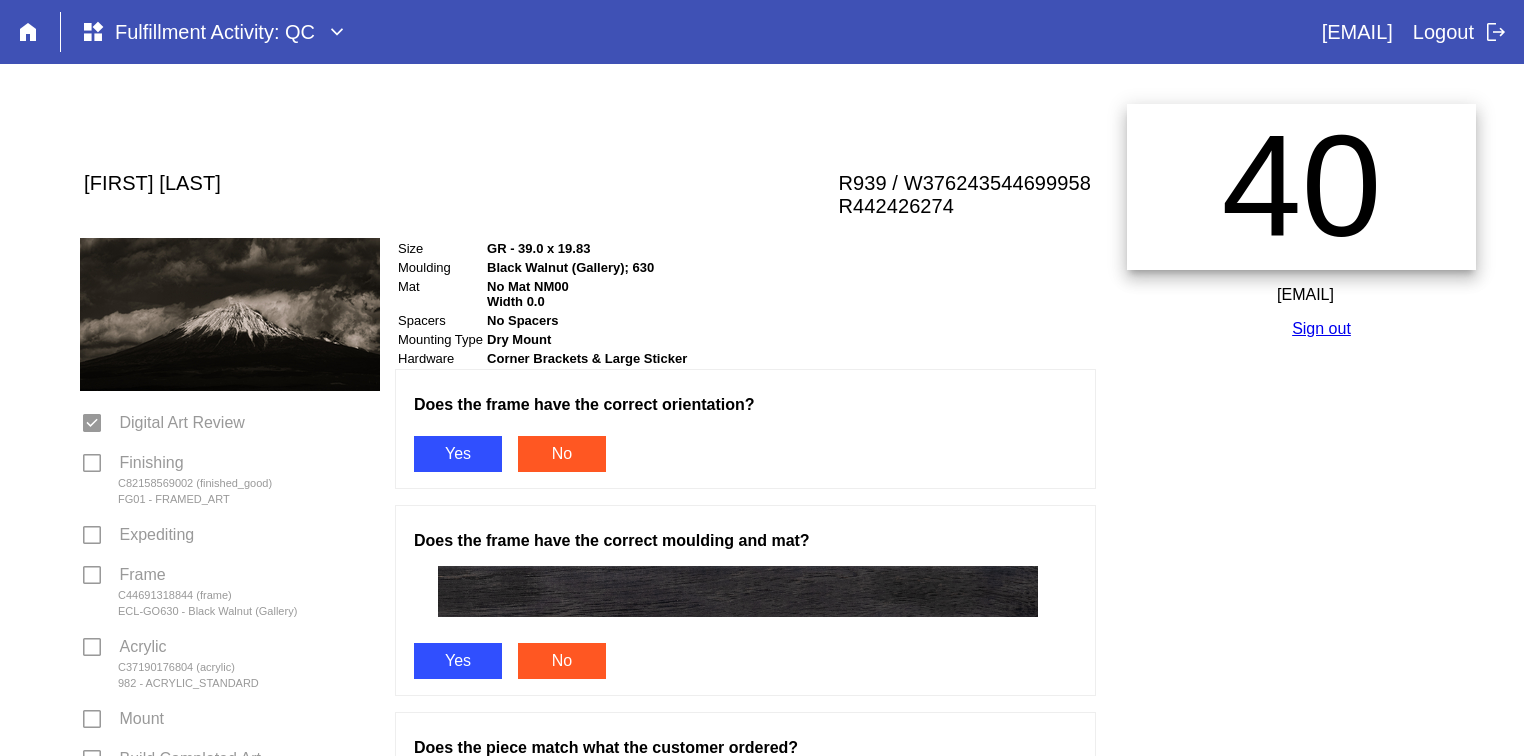 scroll, scrollTop: 0, scrollLeft: 0, axis: both 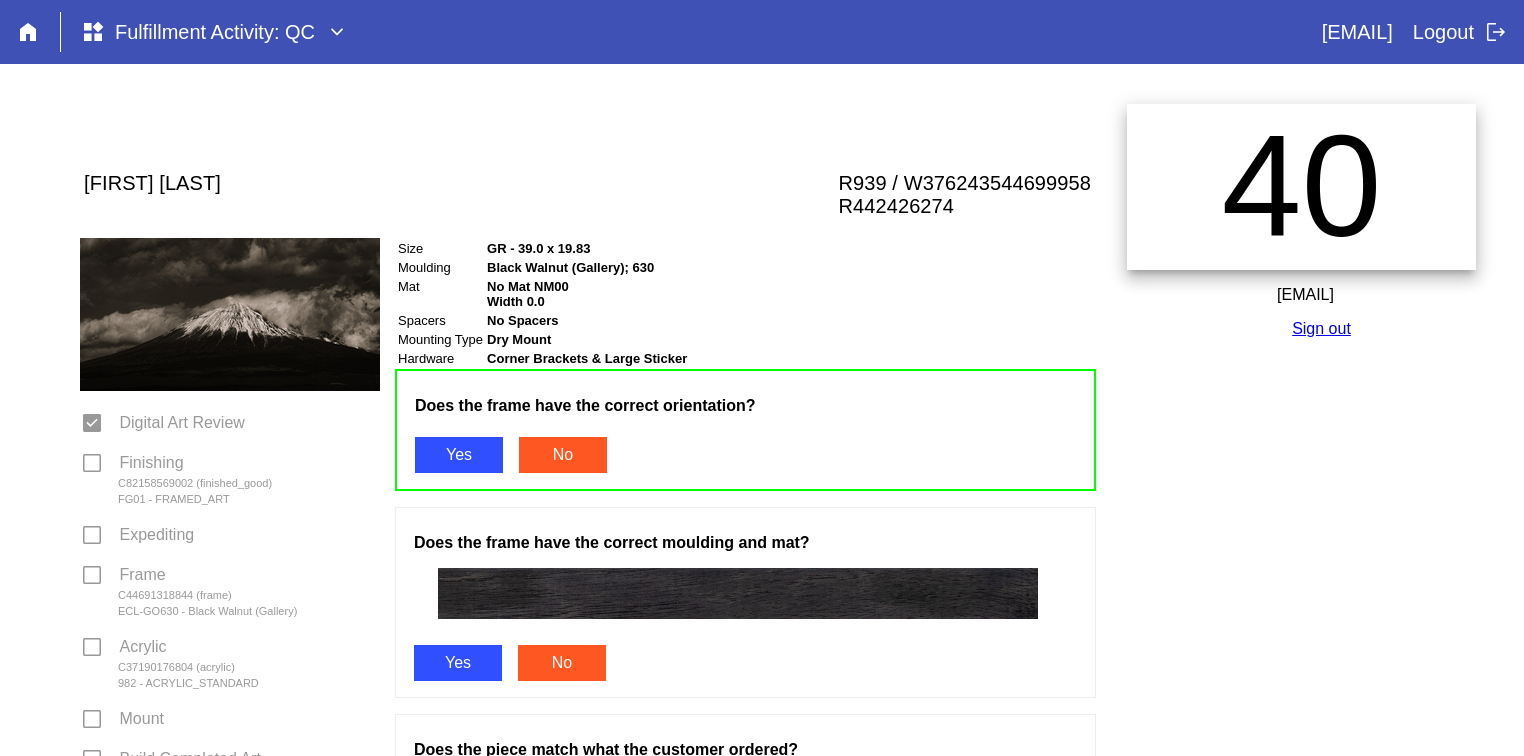 click on "Yes" at bounding box center (458, 663) 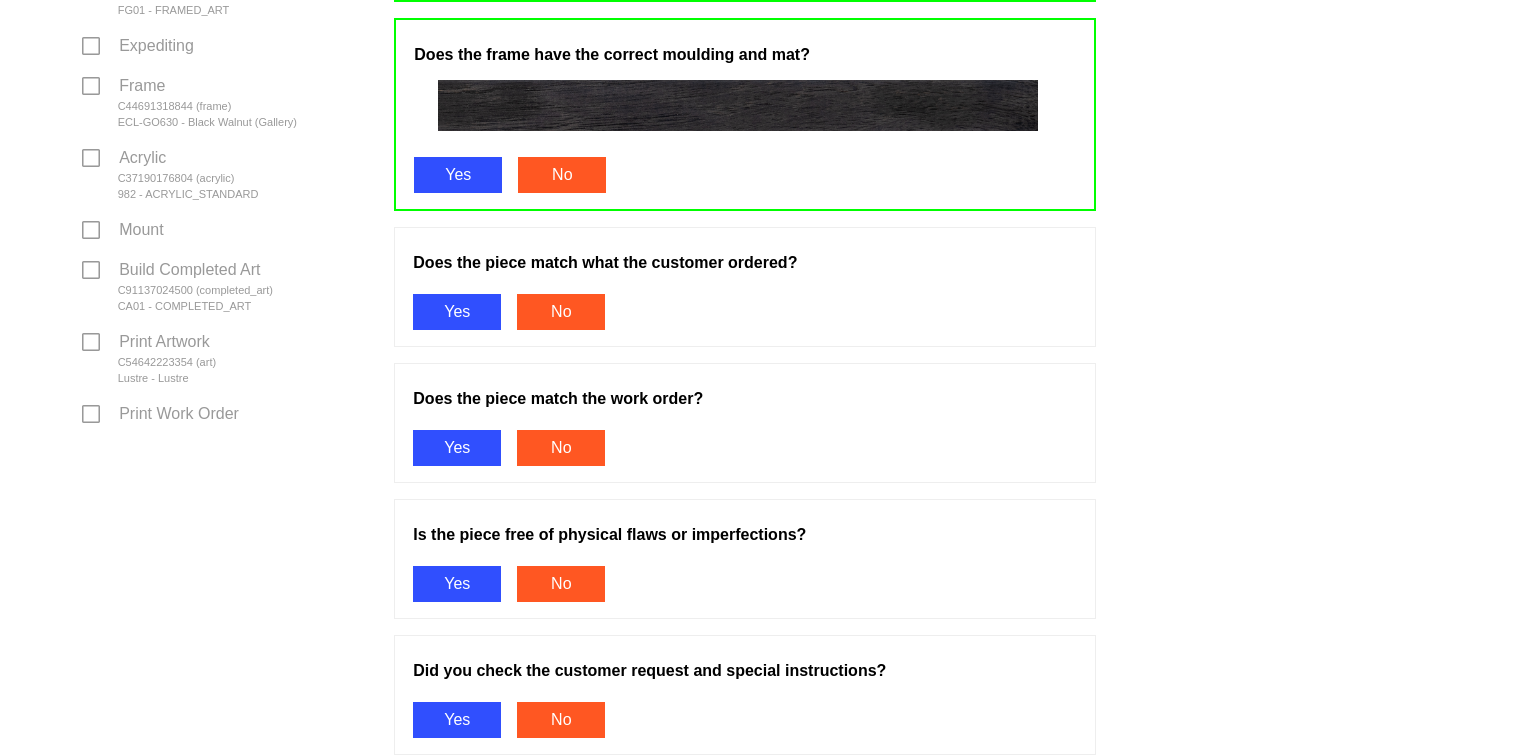 scroll, scrollTop: 497, scrollLeft: 0, axis: vertical 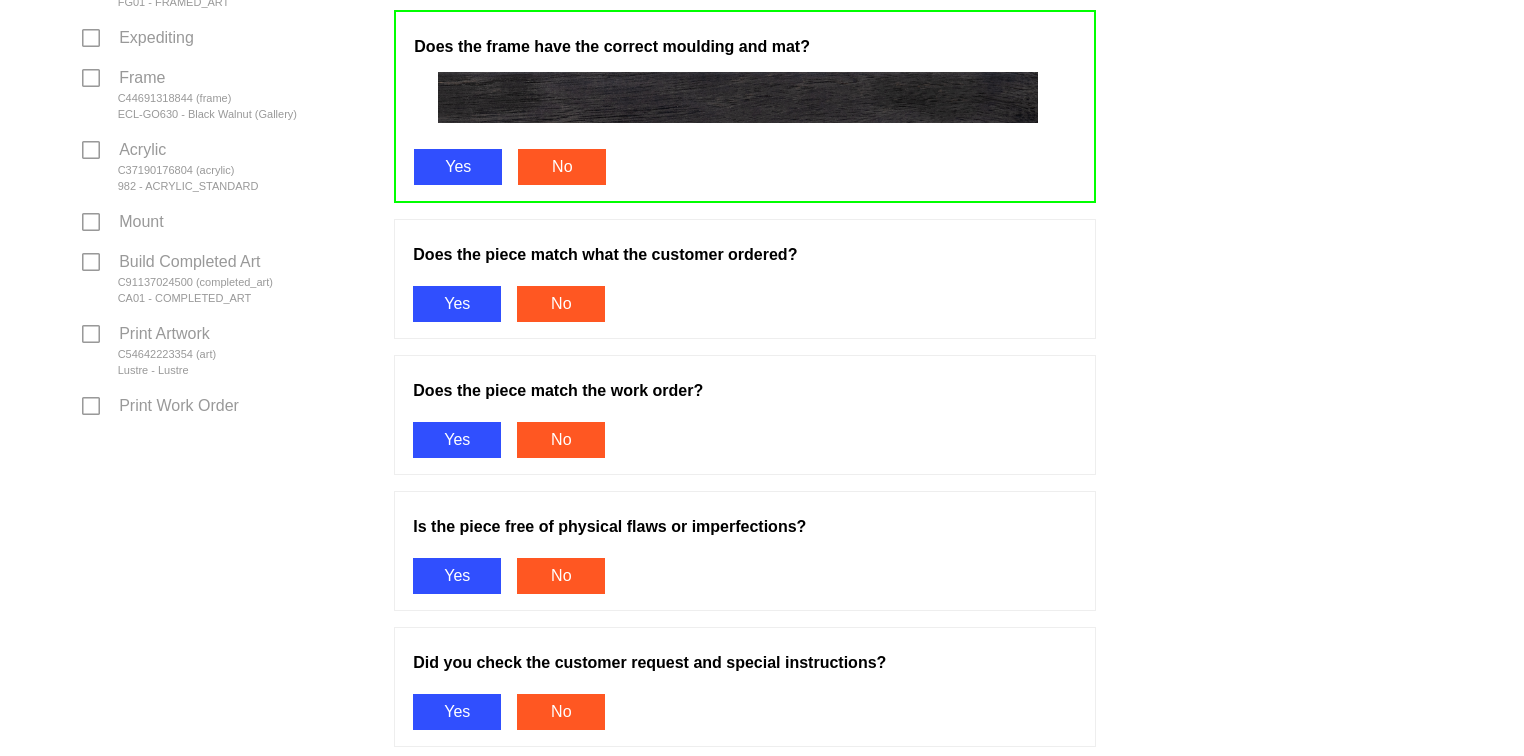 click on "Yes" at bounding box center [457, 304] 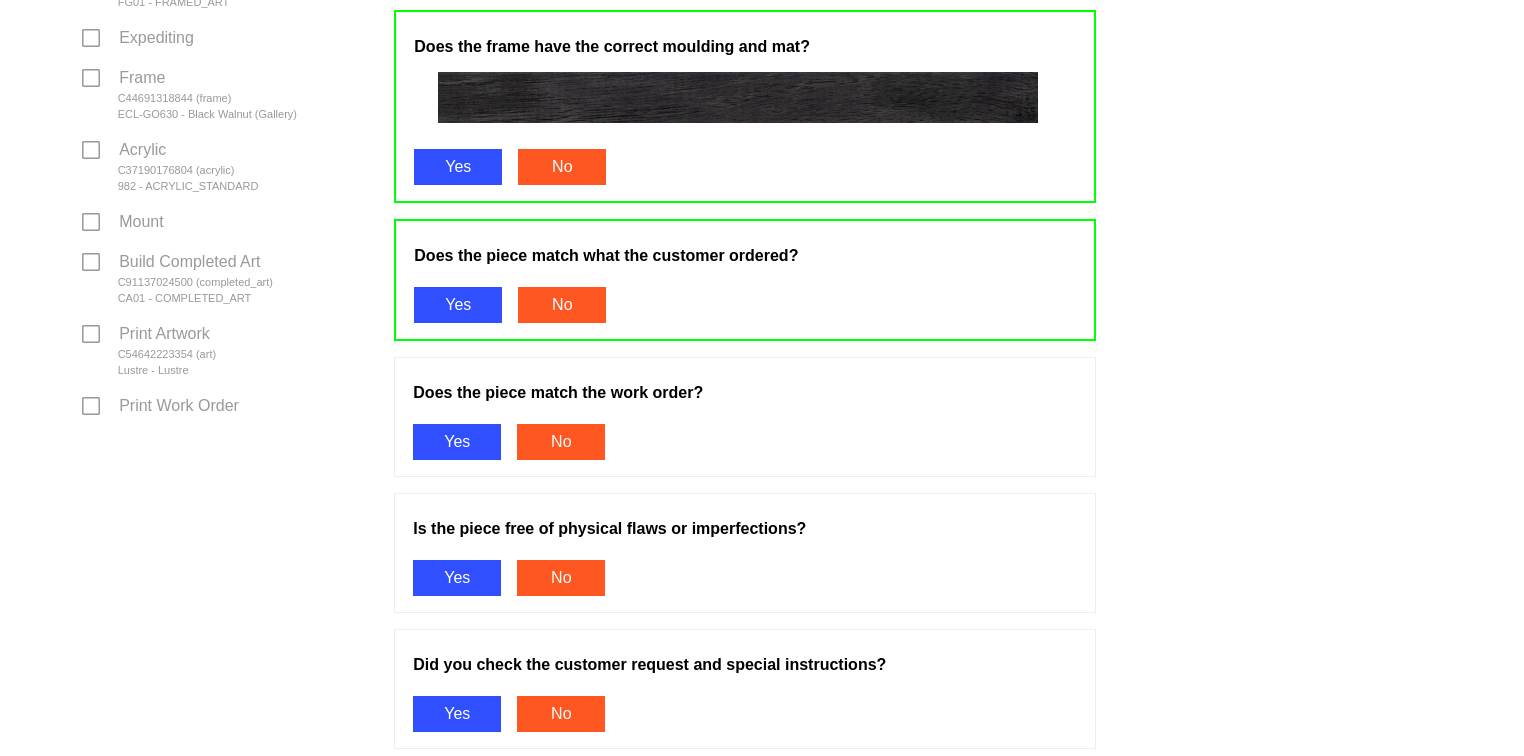 click on "Yes" at bounding box center (457, 442) 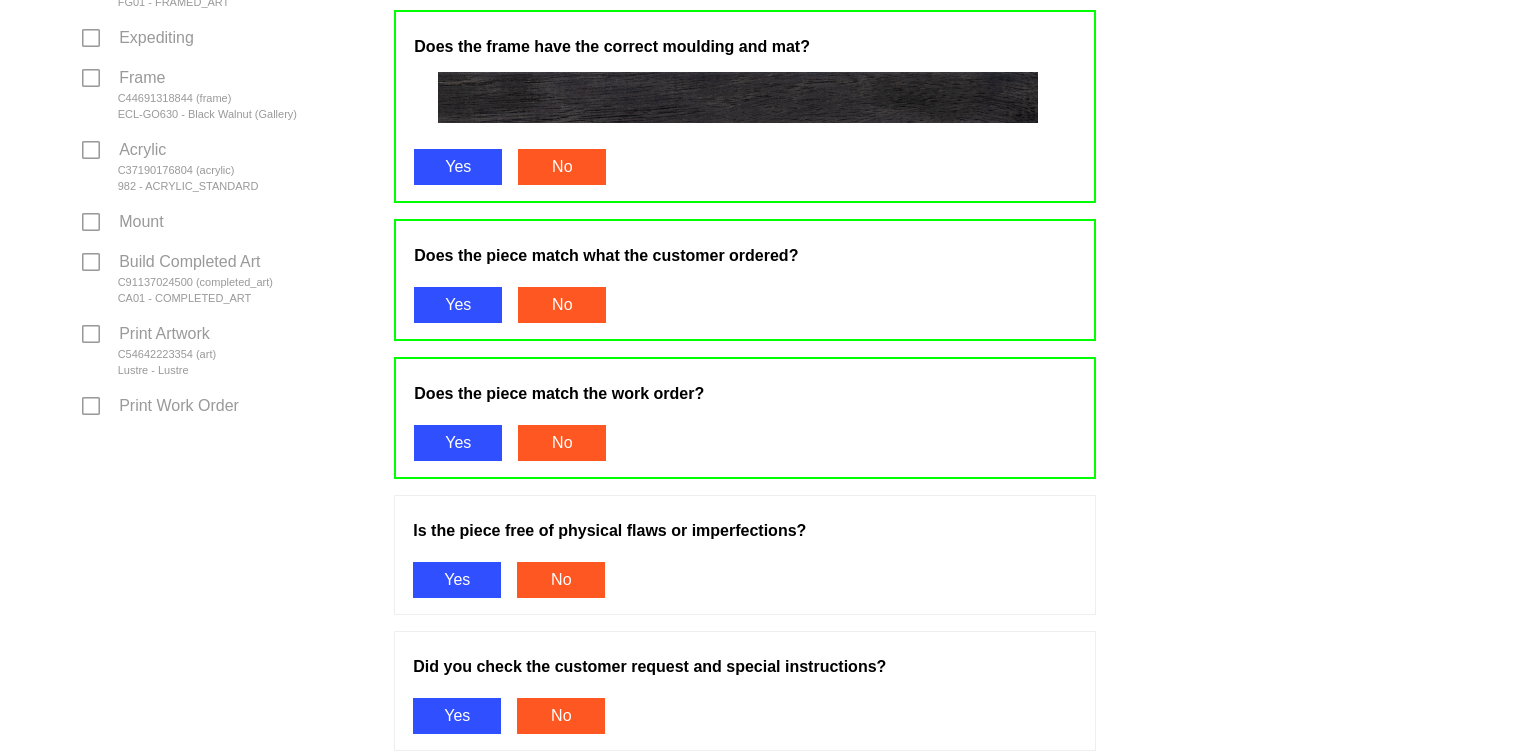 click on "Yes" at bounding box center [457, 580] 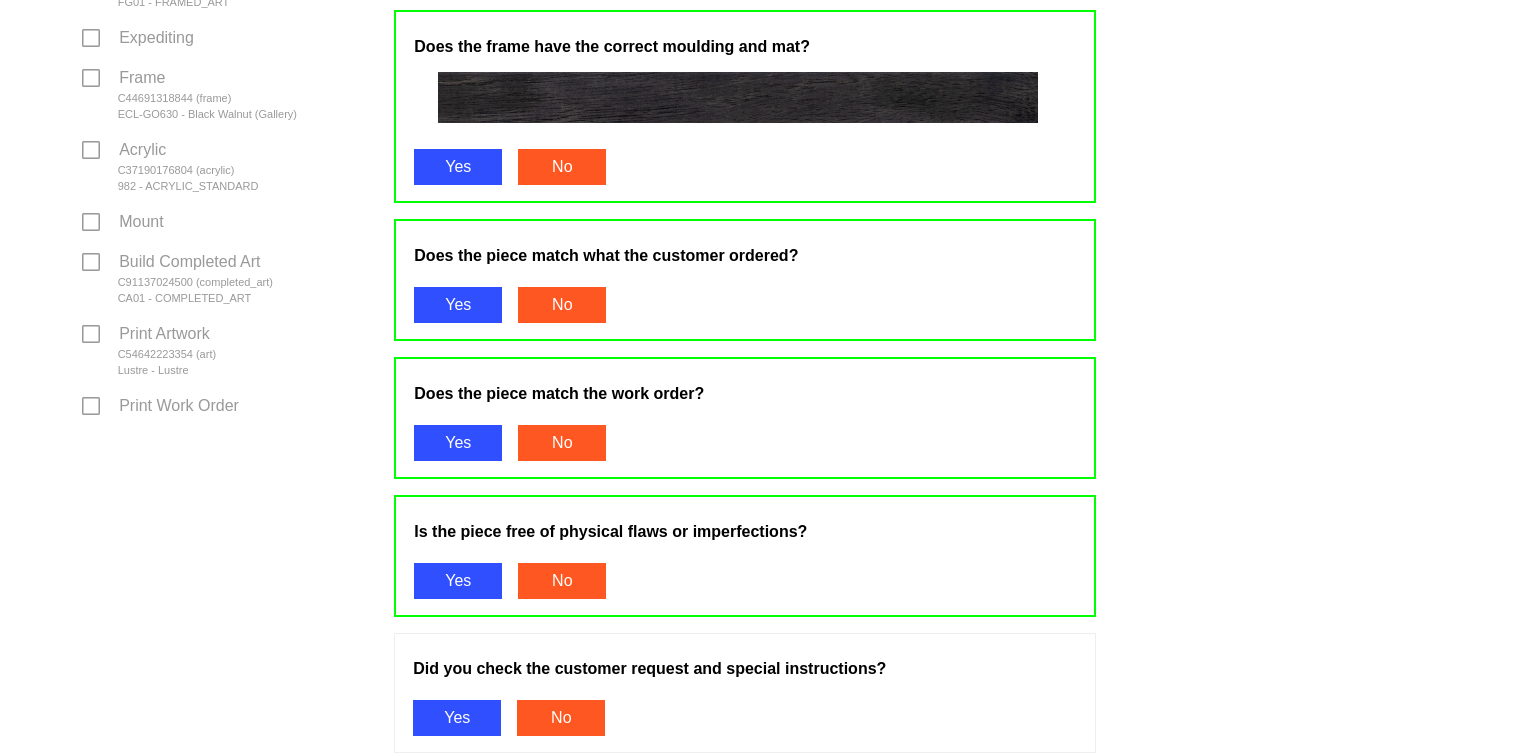 click on "Yes" at bounding box center (457, 718) 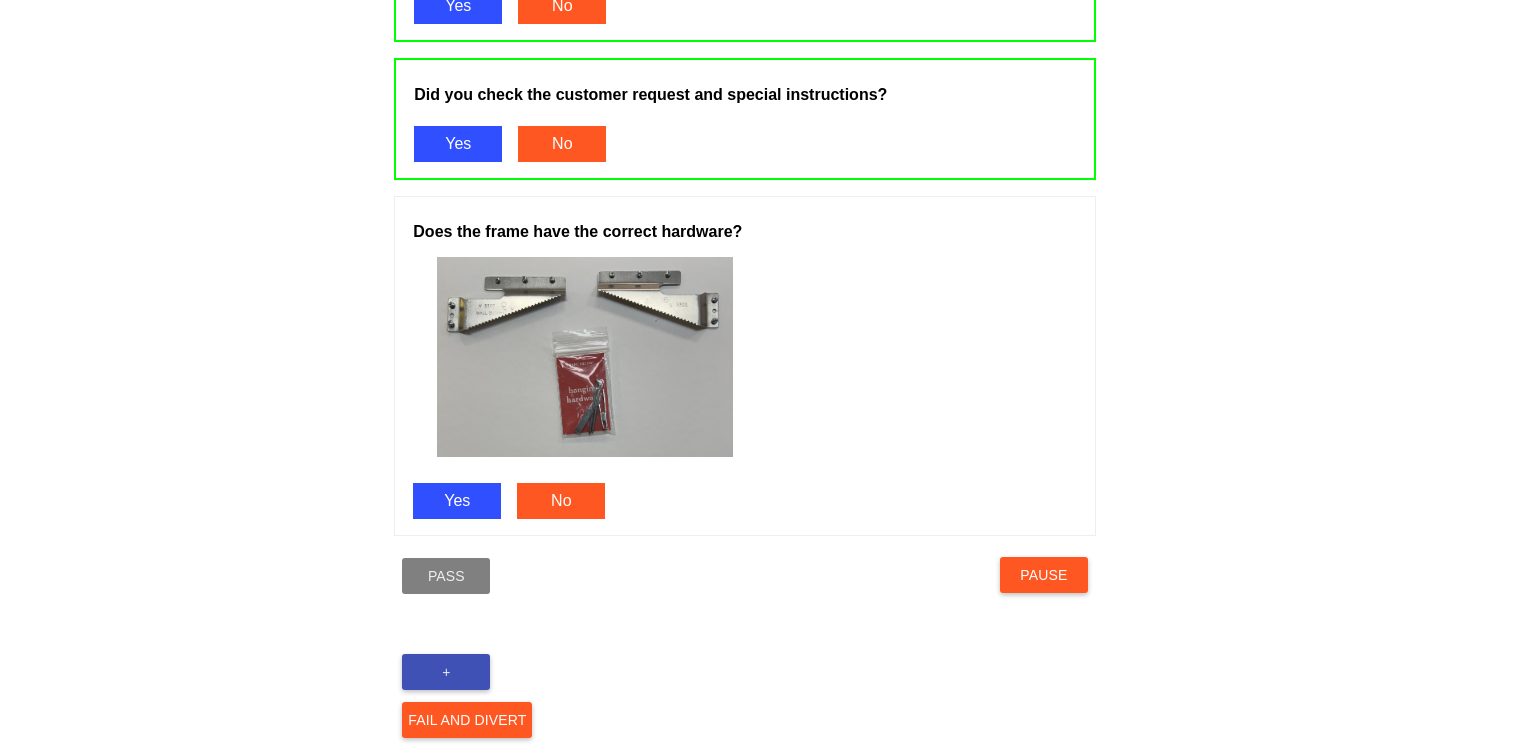 scroll, scrollTop: 1088, scrollLeft: 0, axis: vertical 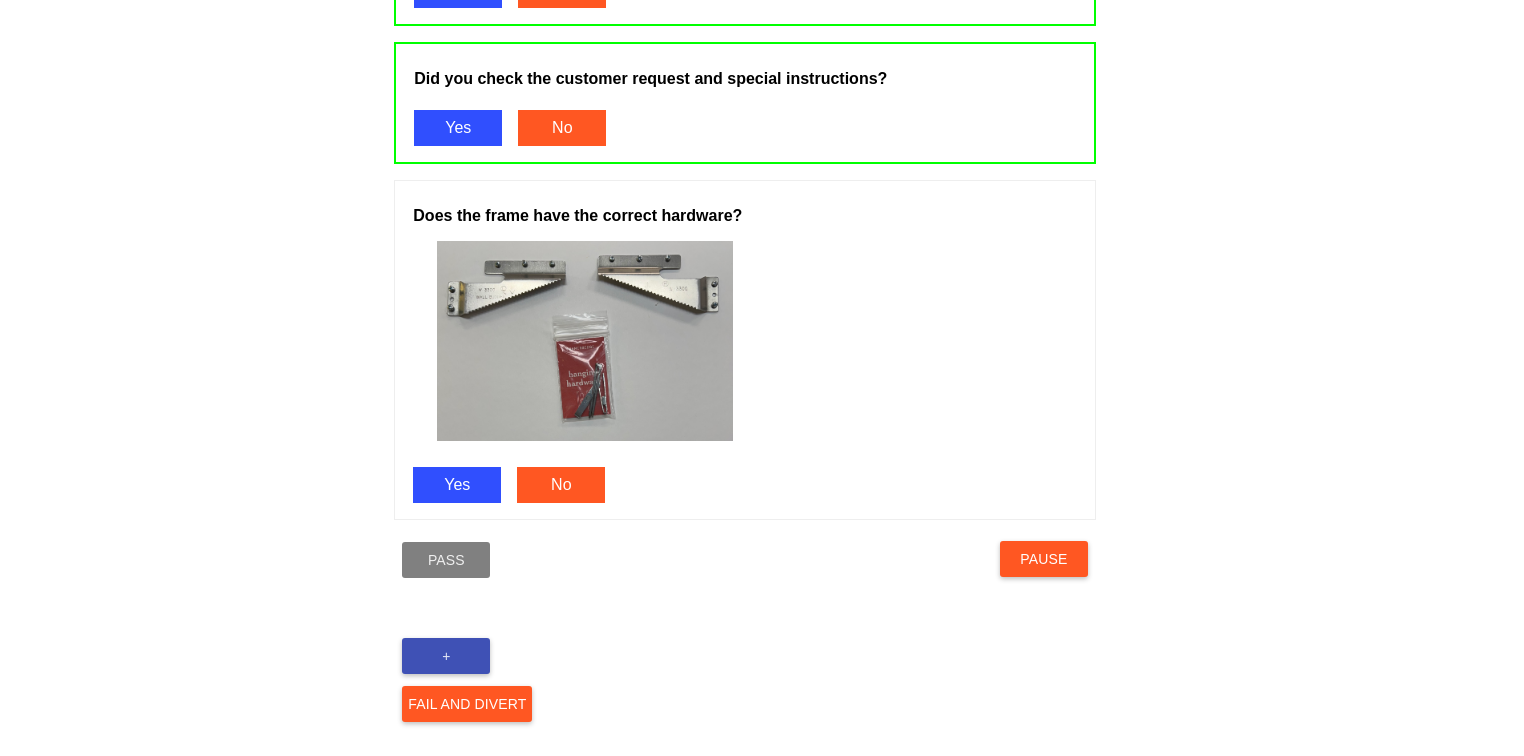click on "Yes" at bounding box center [457, 485] 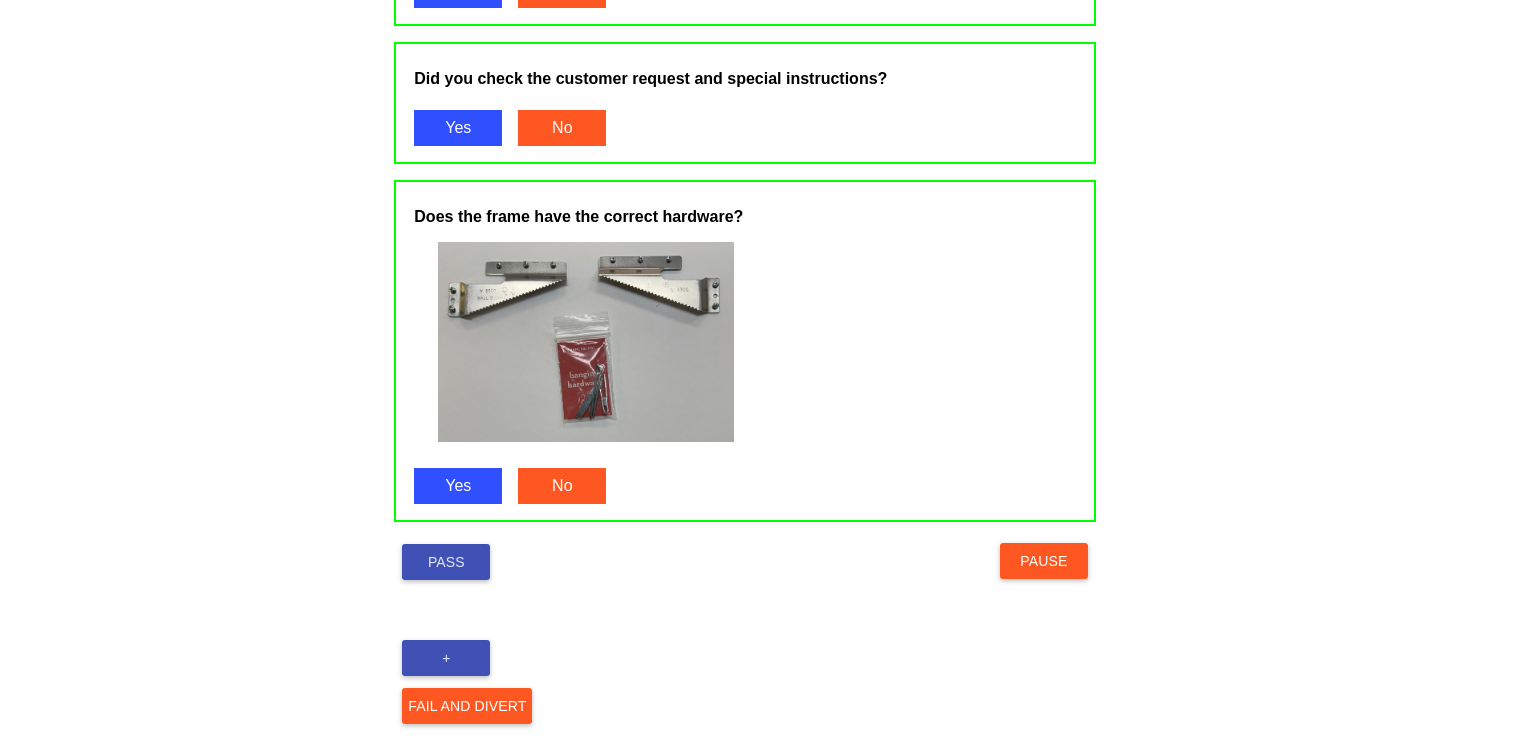 click on "Pass" at bounding box center [446, 562] 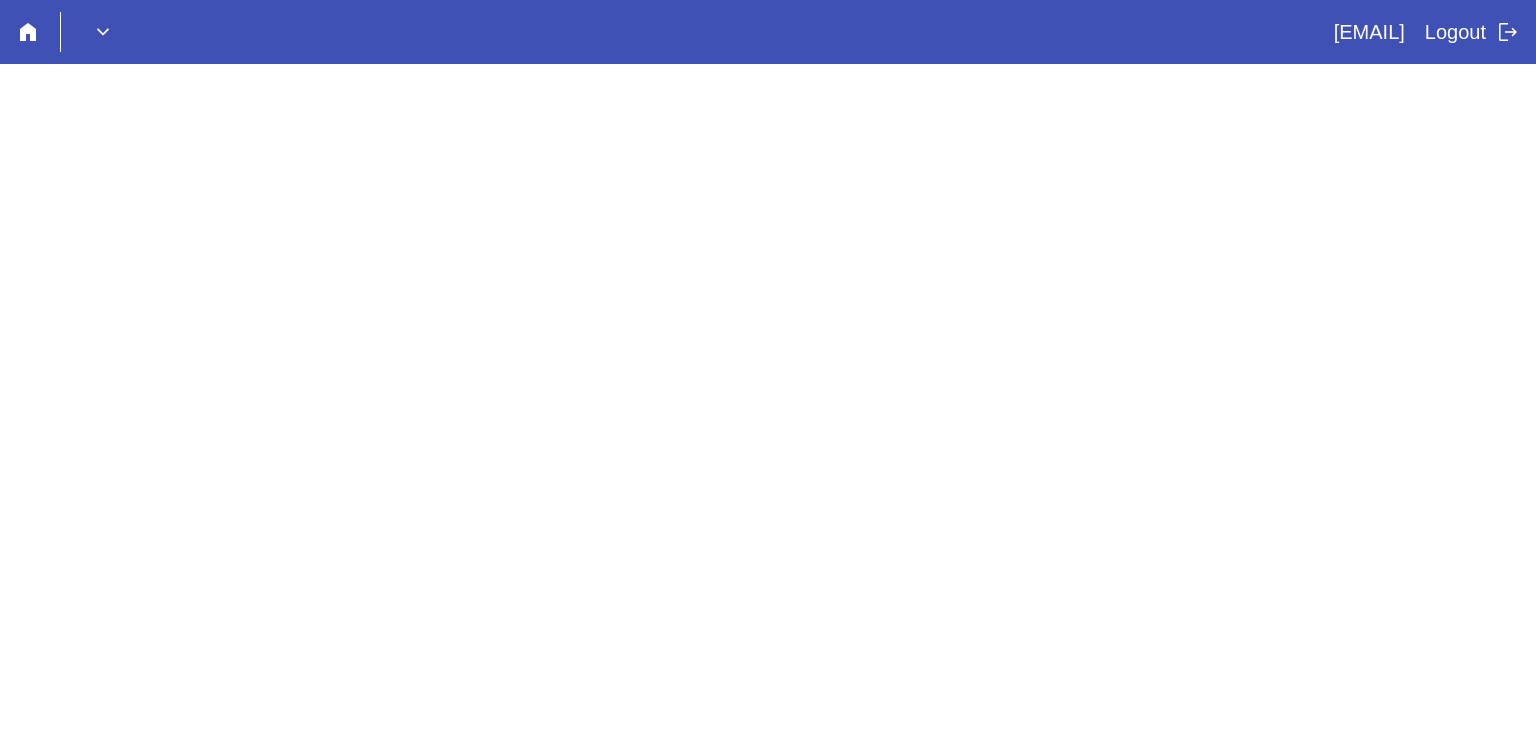 scroll, scrollTop: 0, scrollLeft: 0, axis: both 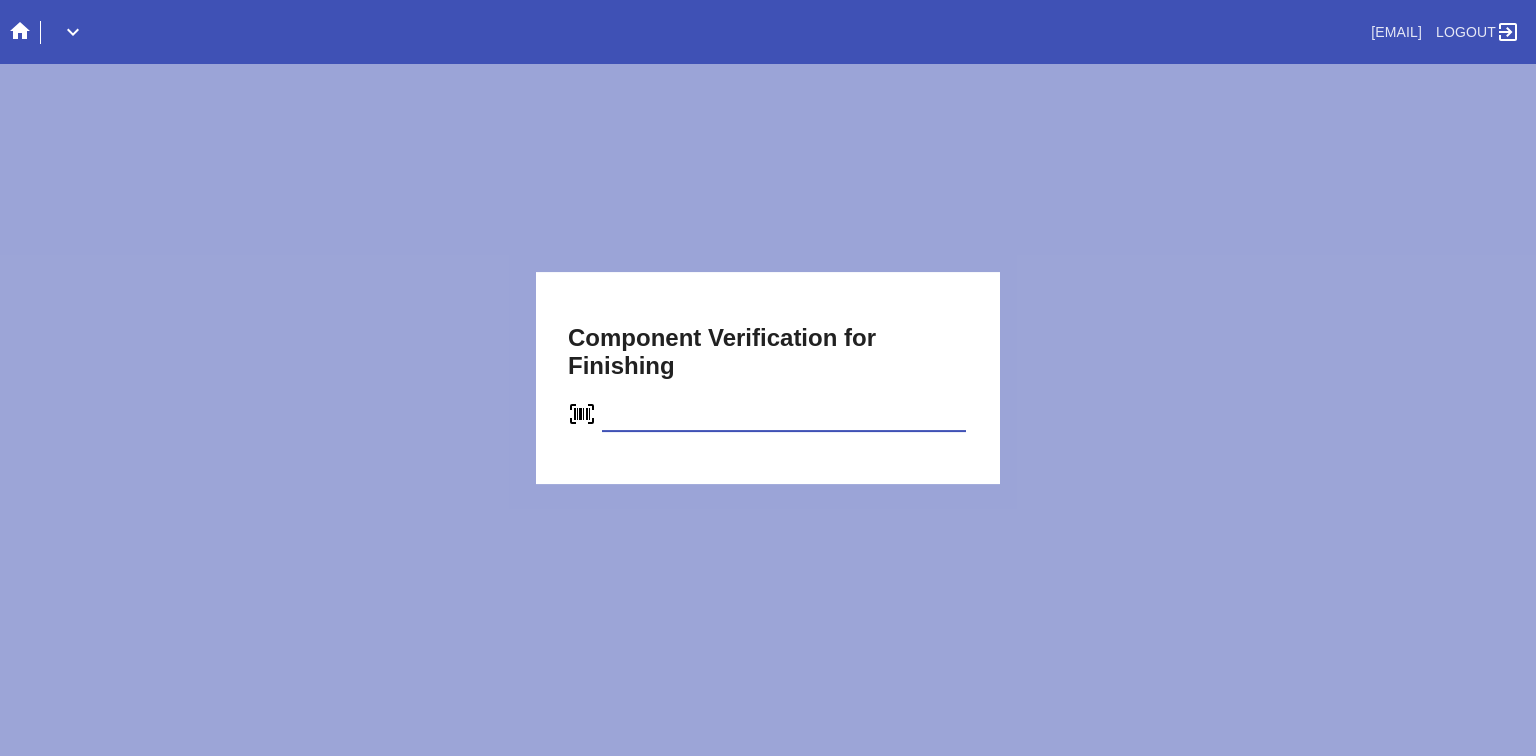 type on "C82158569002" 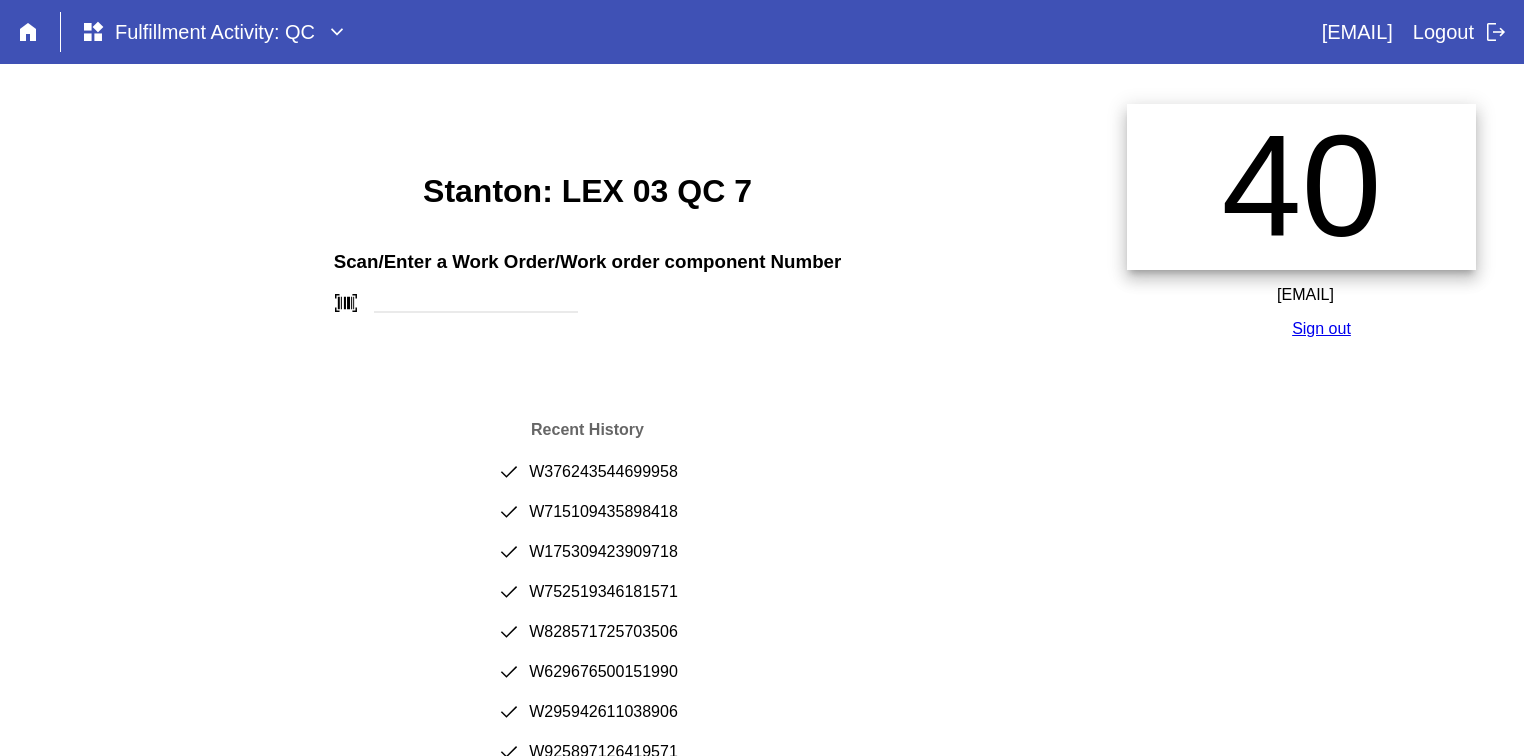 scroll, scrollTop: 0, scrollLeft: 0, axis: both 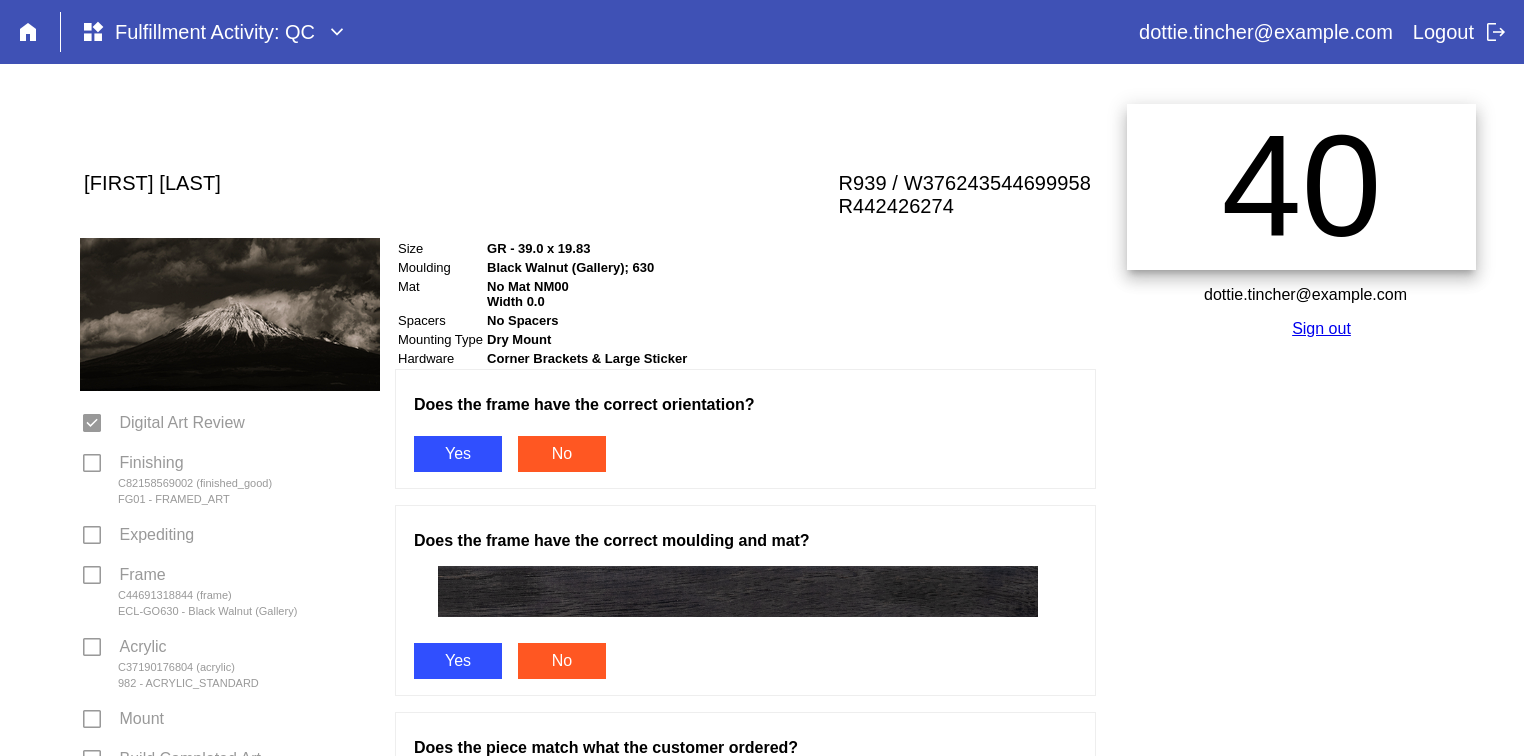 click on "Yes" at bounding box center [458, 454] 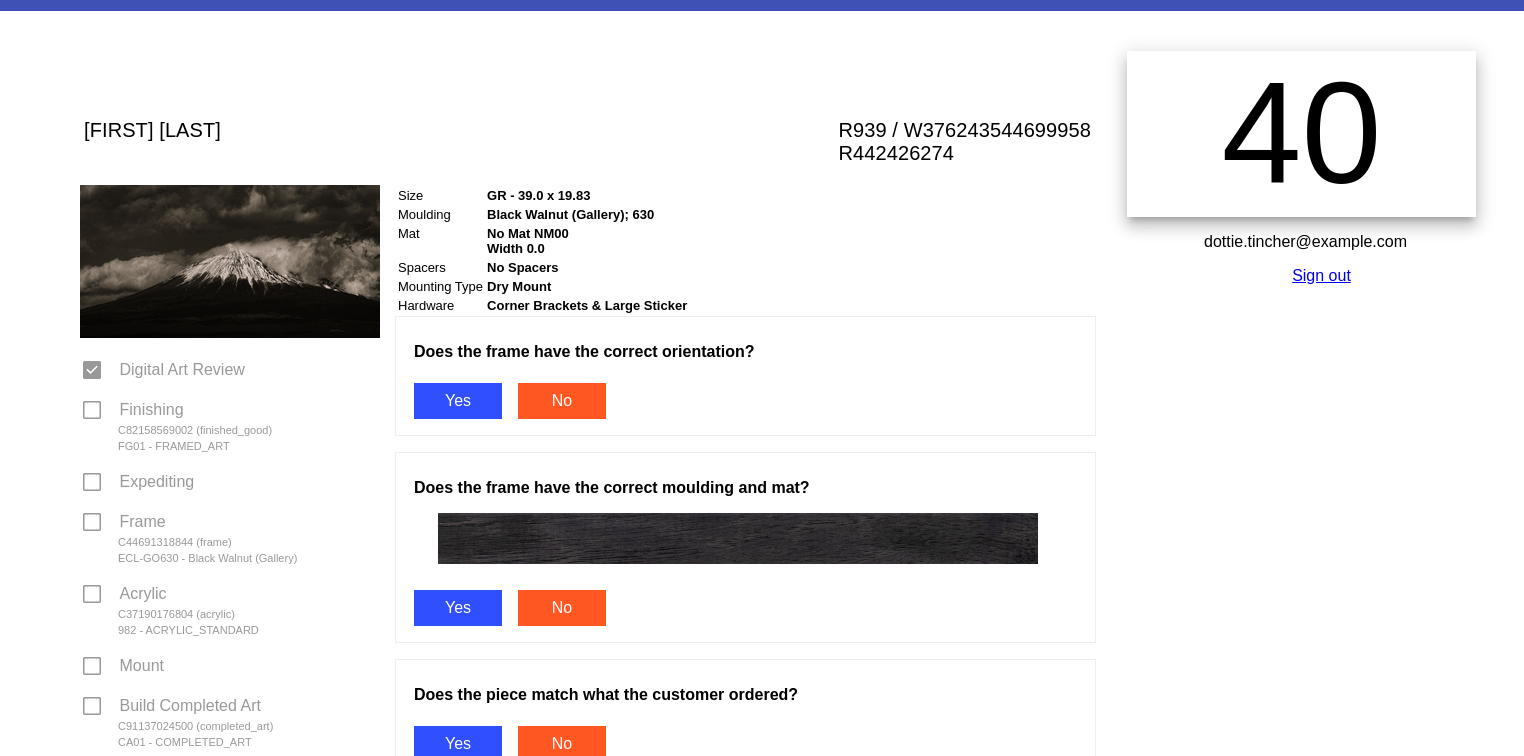 scroll, scrollTop: 49, scrollLeft: 0, axis: vertical 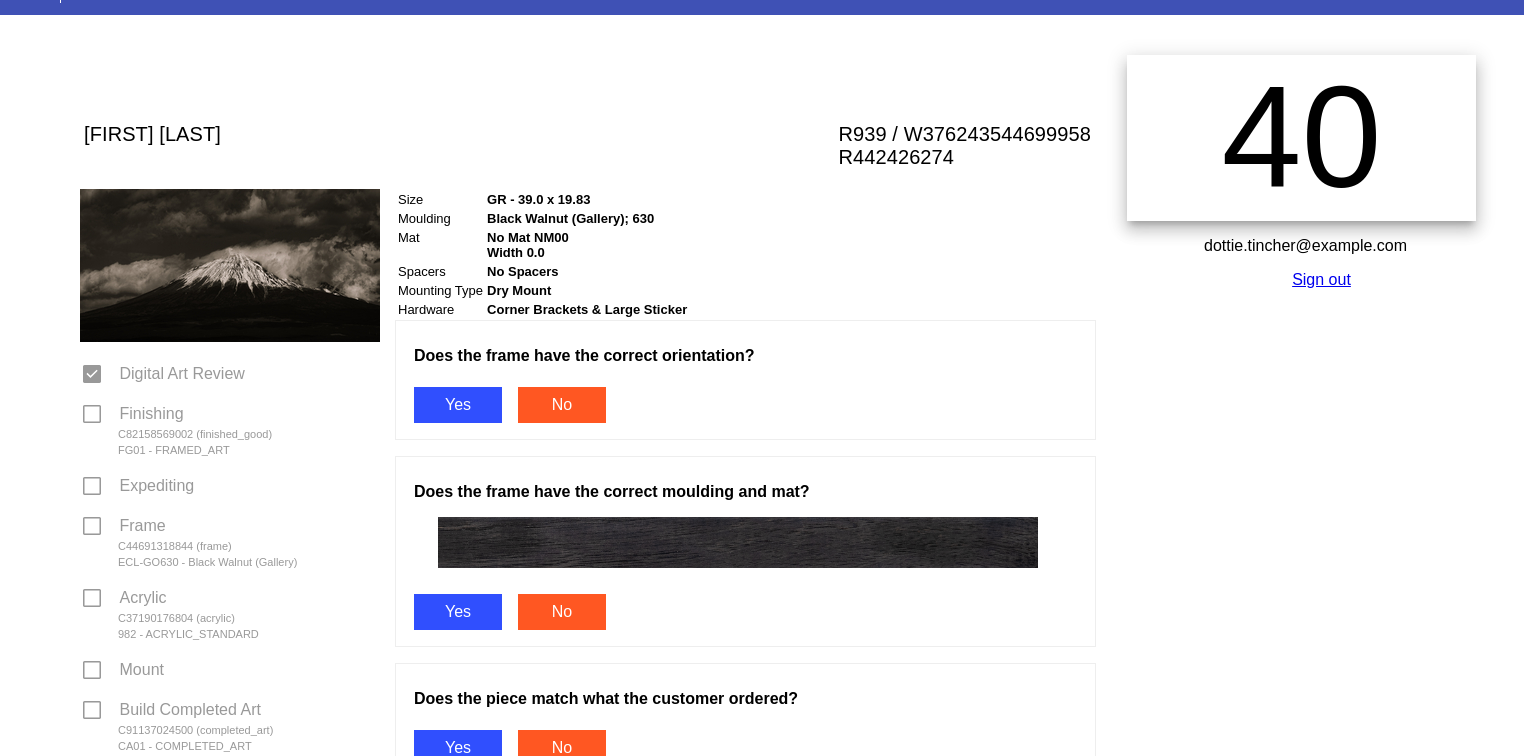 click on "Yes" at bounding box center (458, 405) 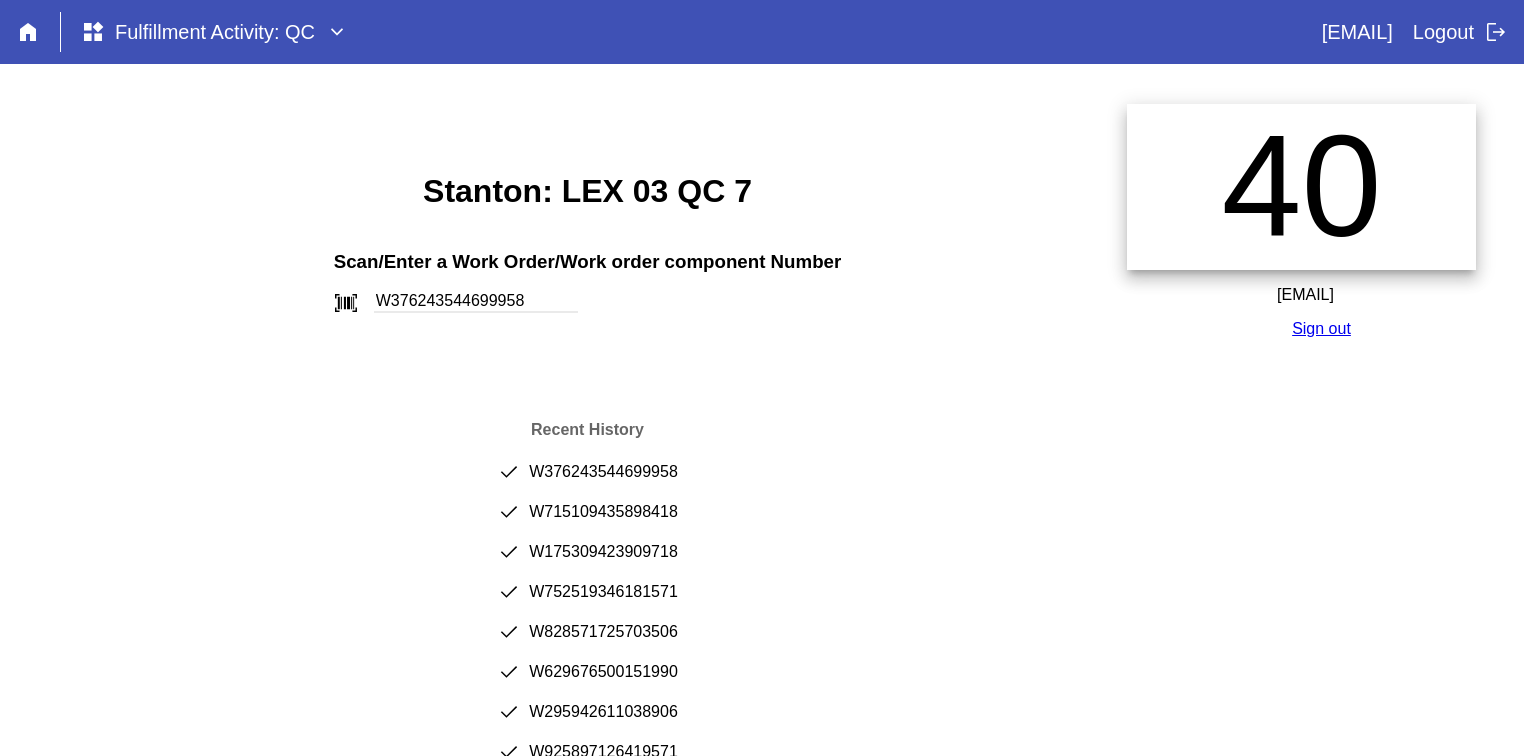 scroll, scrollTop: 0, scrollLeft: 0, axis: both 